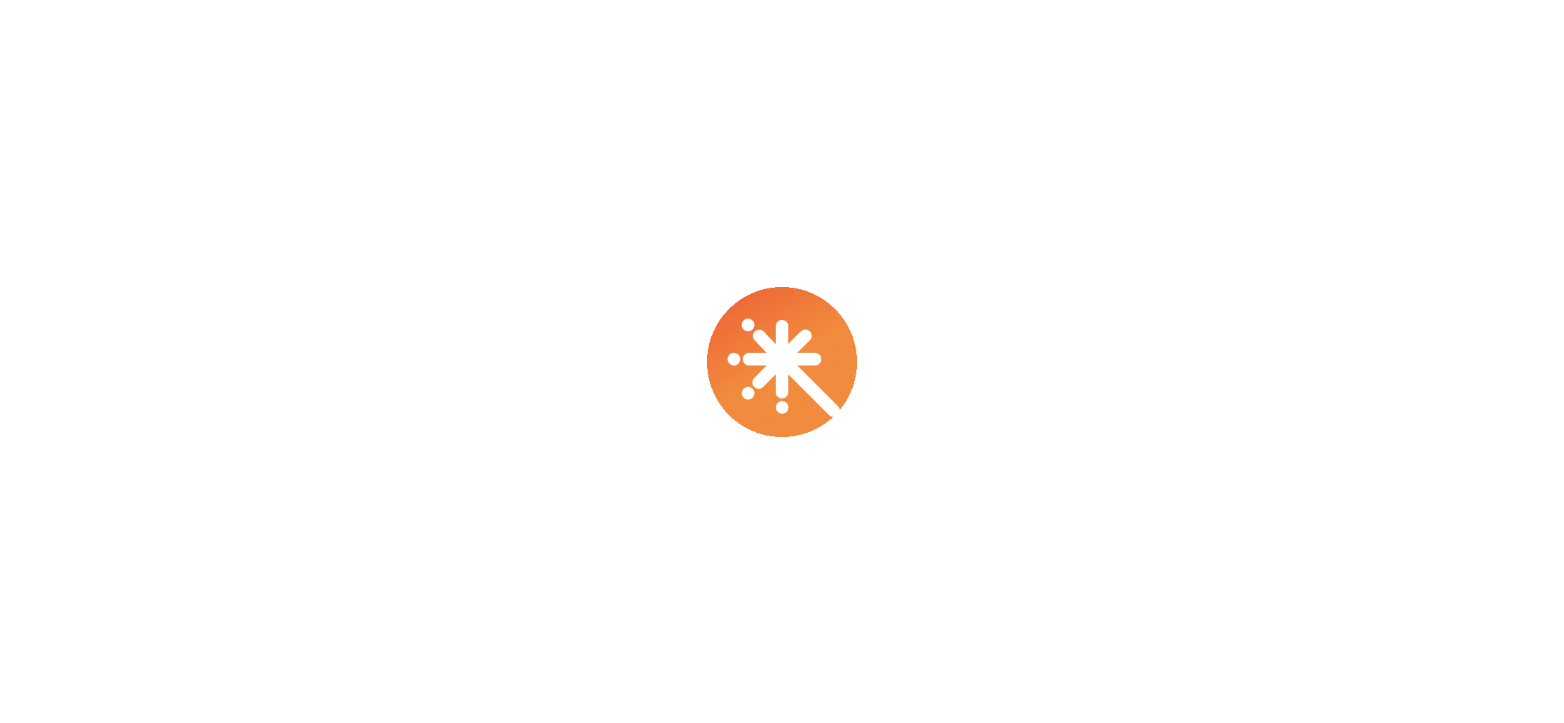 scroll, scrollTop: 0, scrollLeft: 0, axis: both 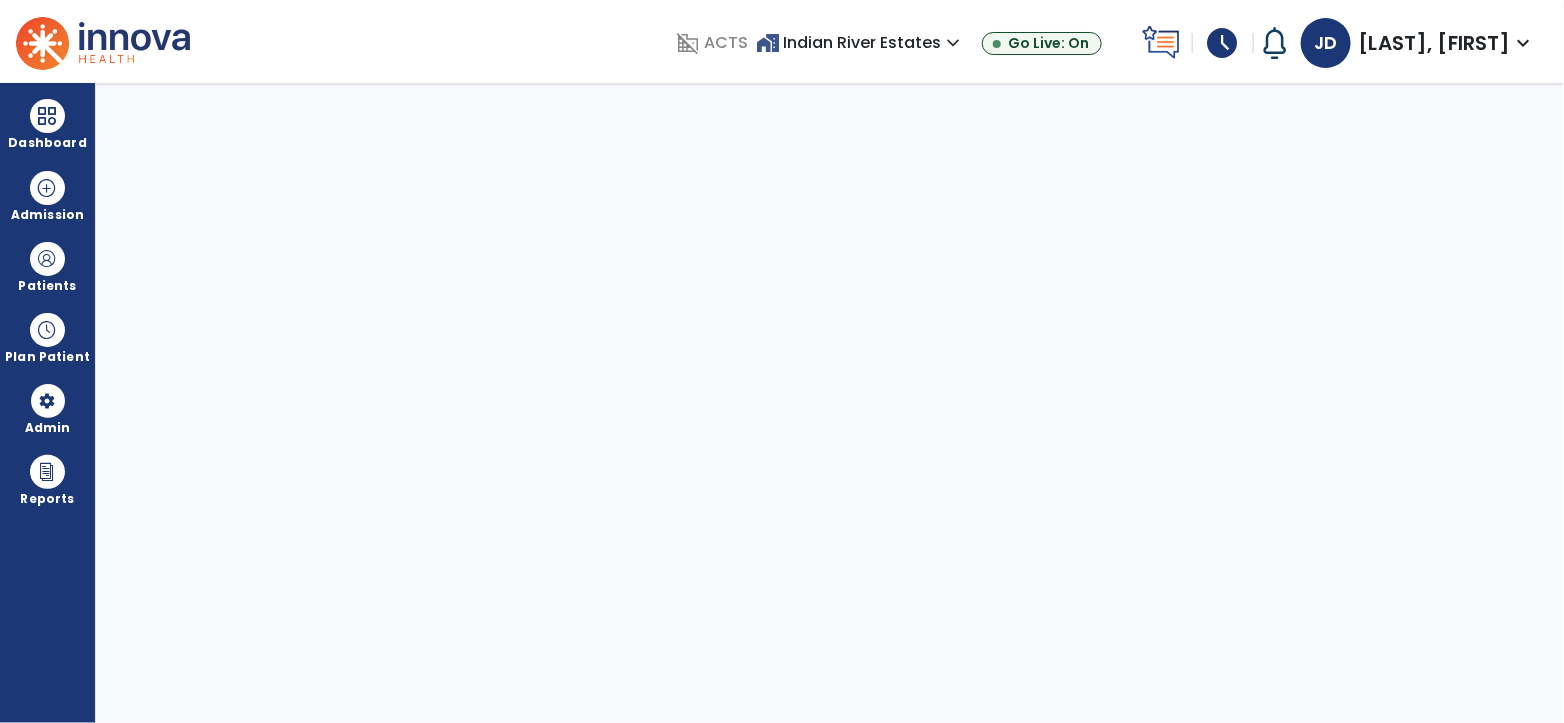 select on "****" 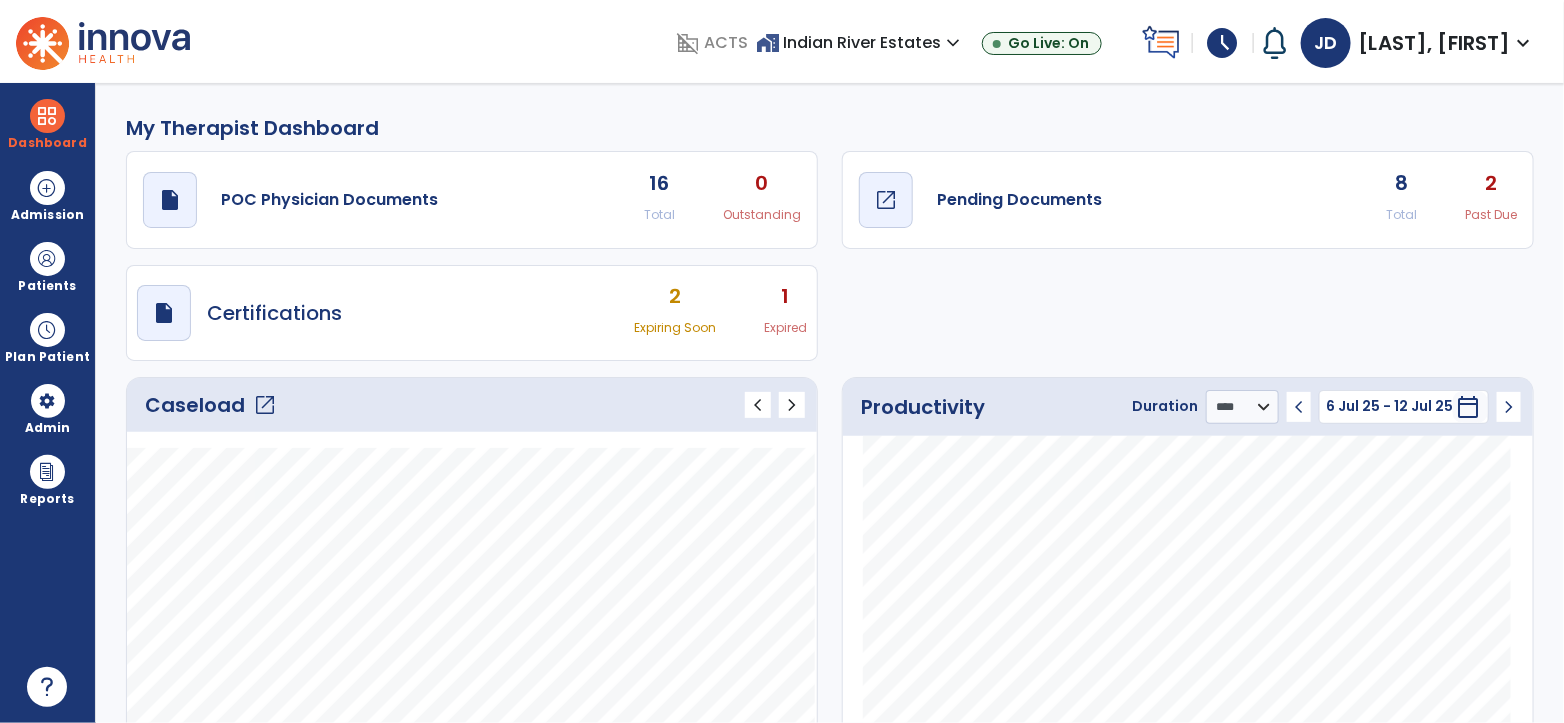 click on "Pending Documents" 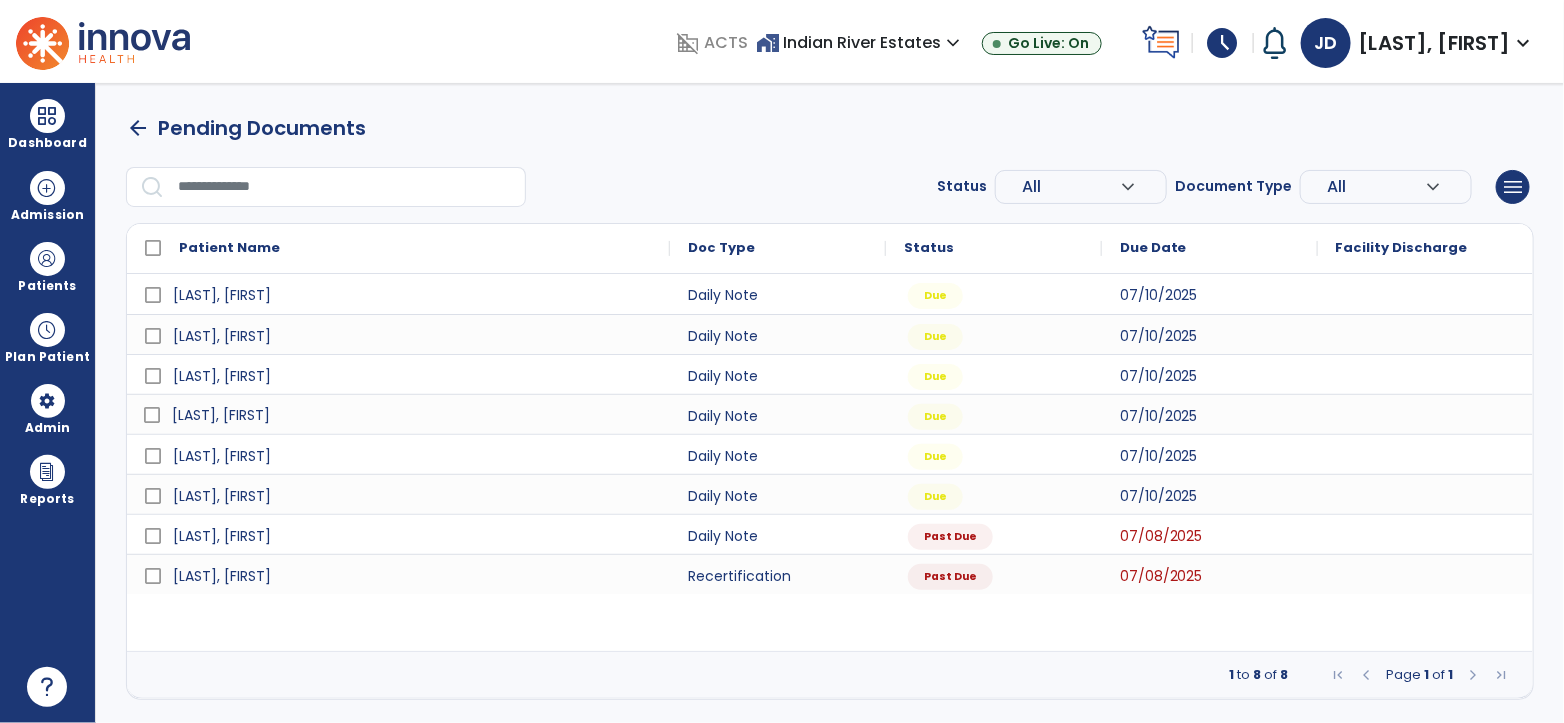 click on "[LAST], [FIRST]" at bounding box center [221, 415] 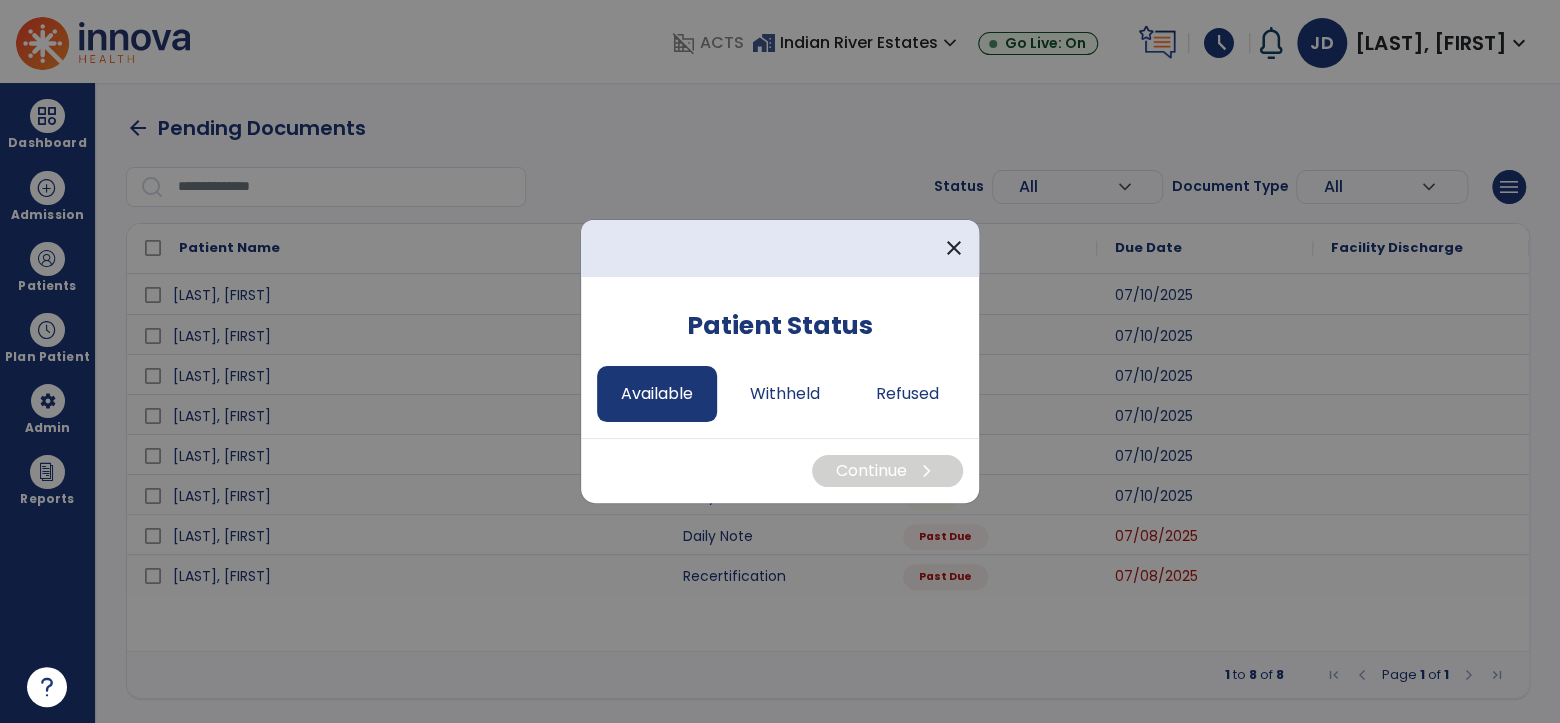click on "Available" at bounding box center (657, 394) 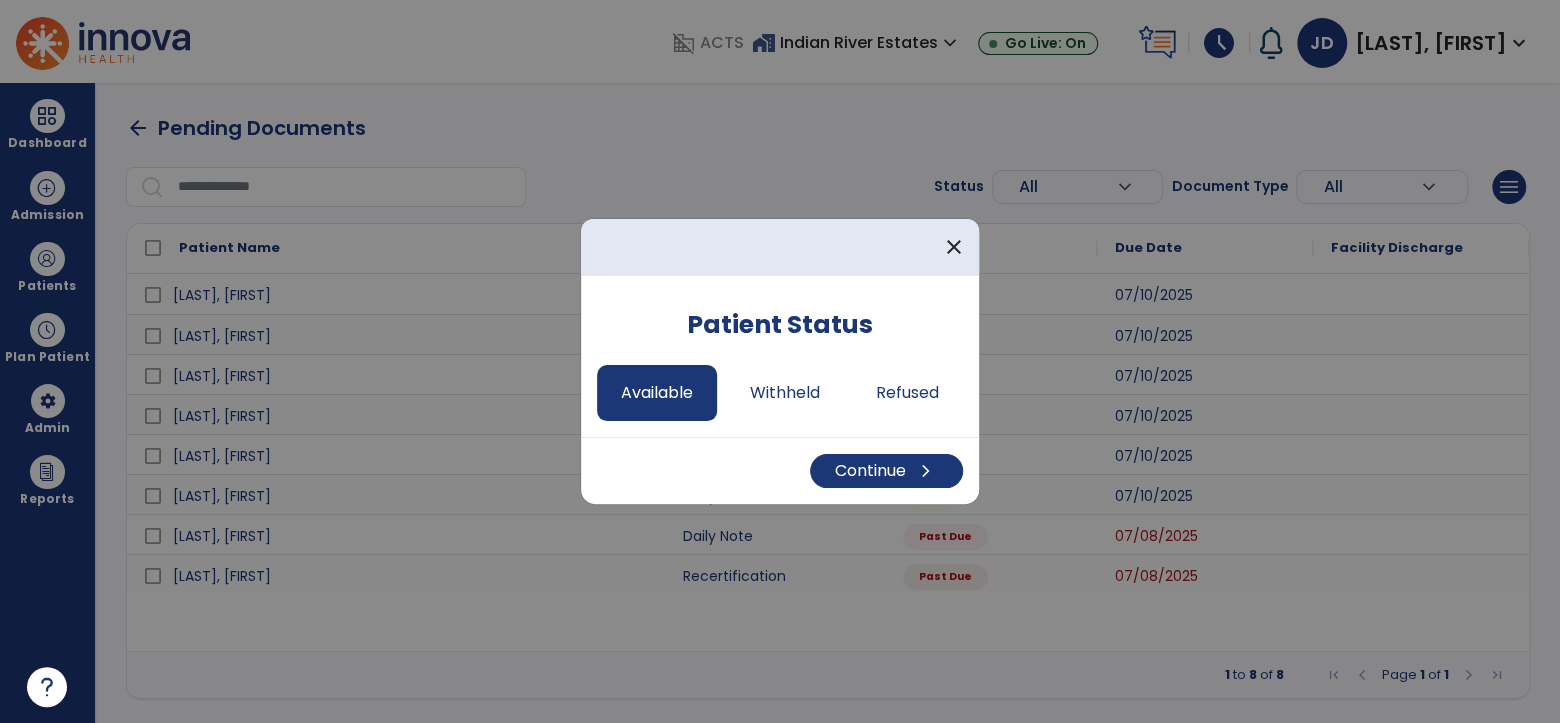 click on "Continue   chevron_right" at bounding box center [780, 470] 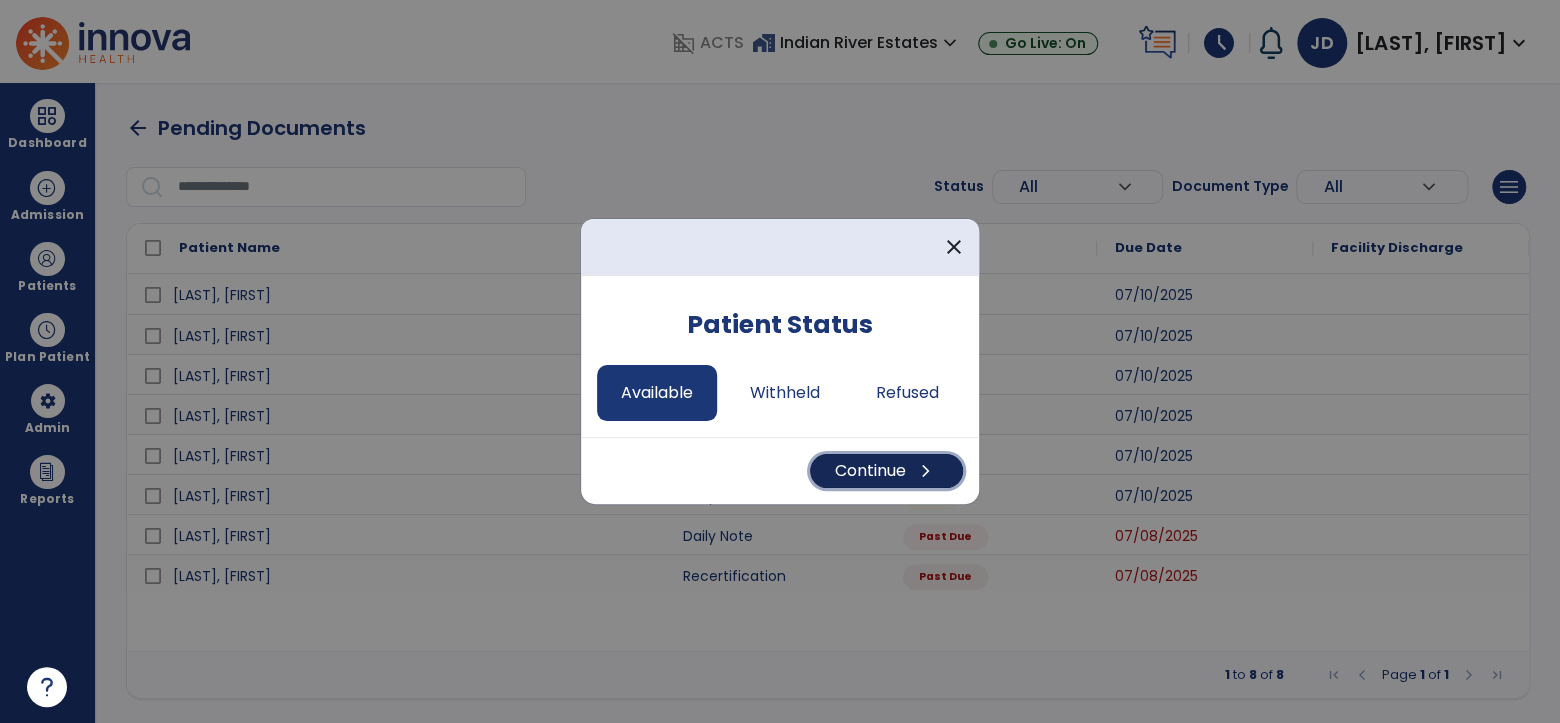 click on "Continue   chevron_right" at bounding box center (886, 471) 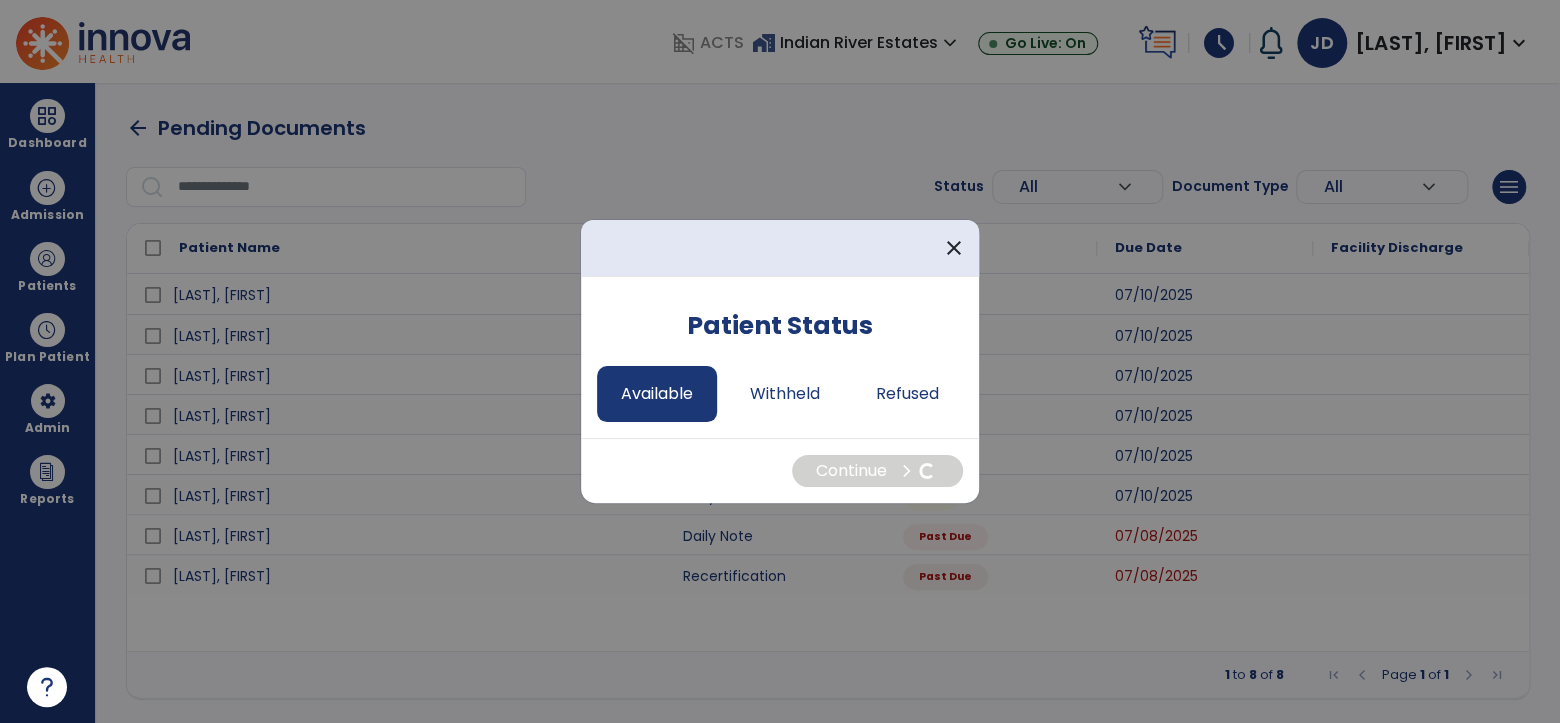 select on "*" 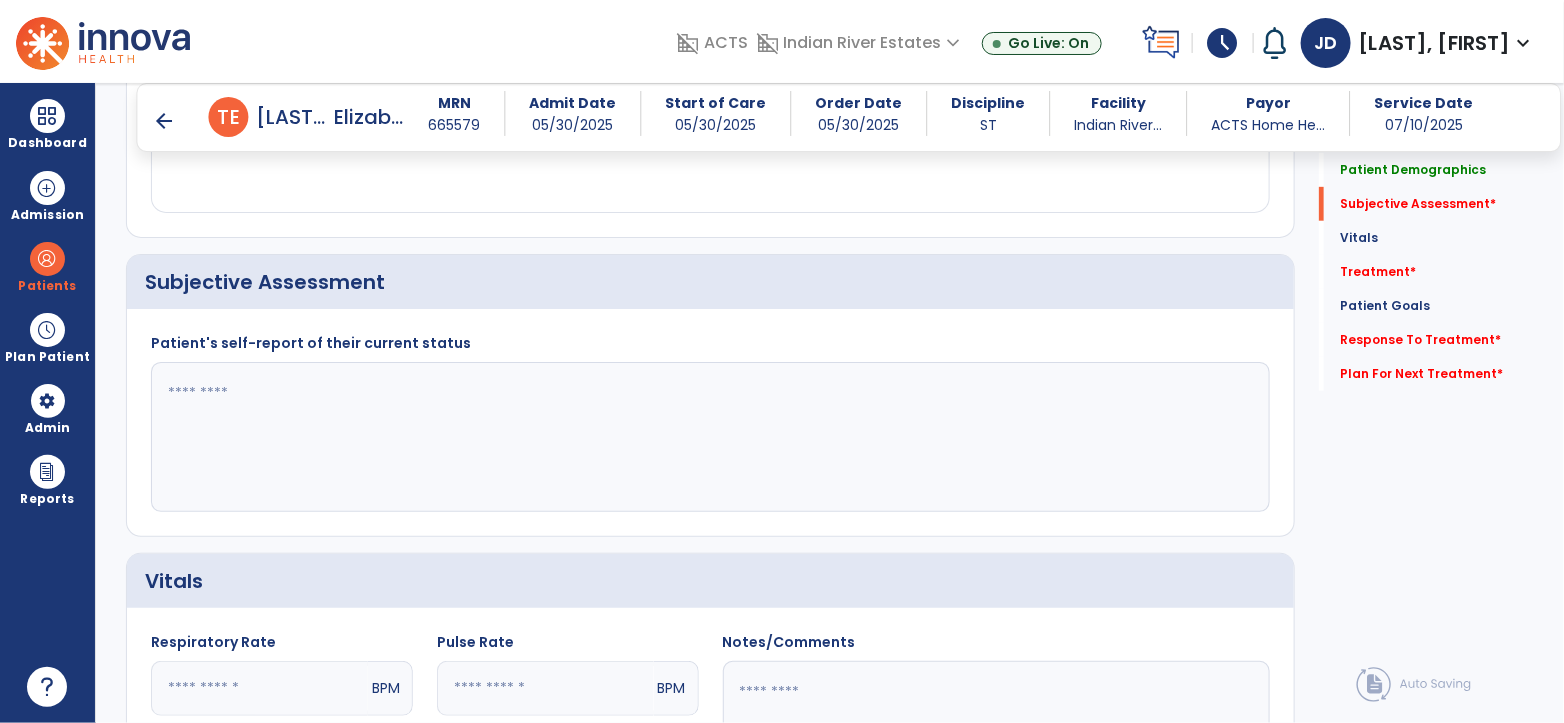 scroll, scrollTop: 400, scrollLeft: 0, axis: vertical 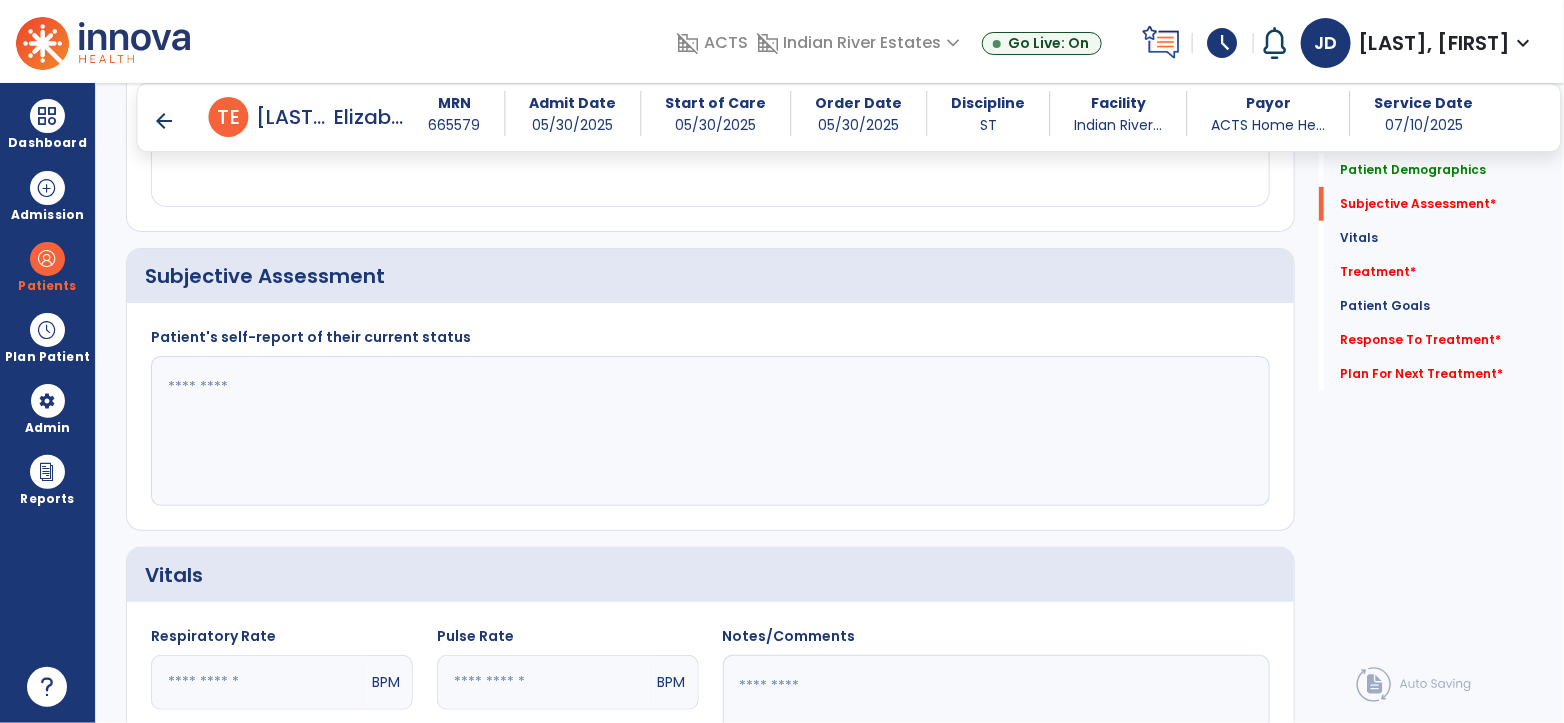 click 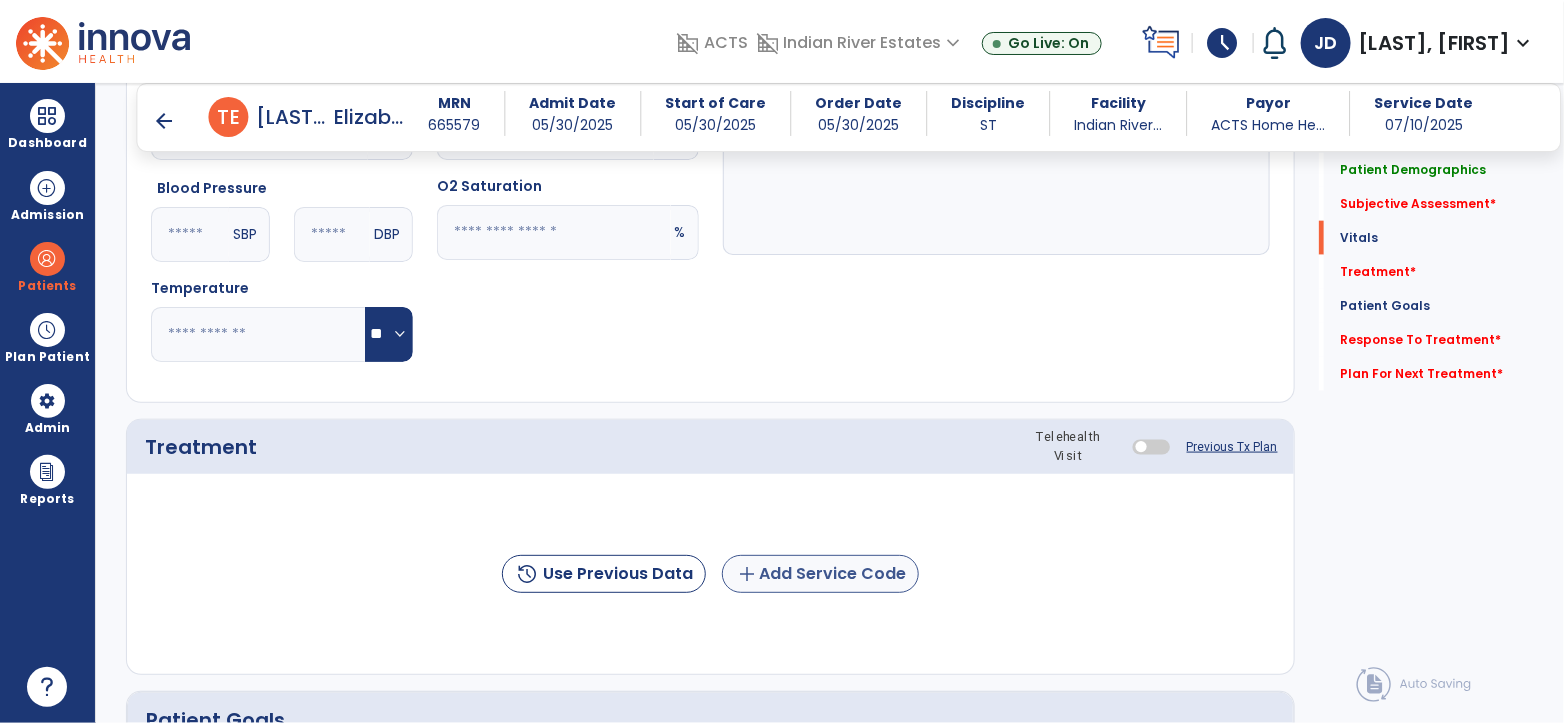 type on "*" 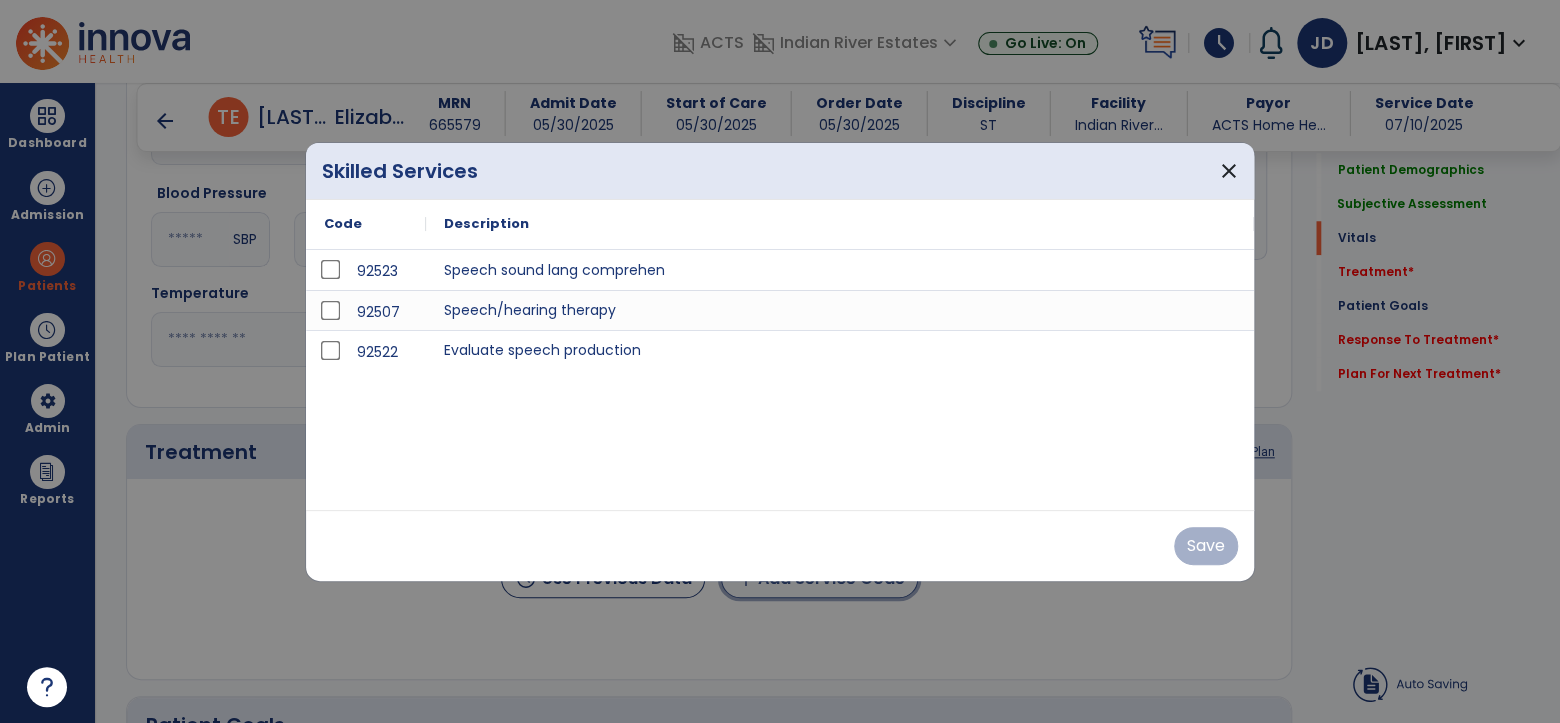 scroll, scrollTop: 950, scrollLeft: 0, axis: vertical 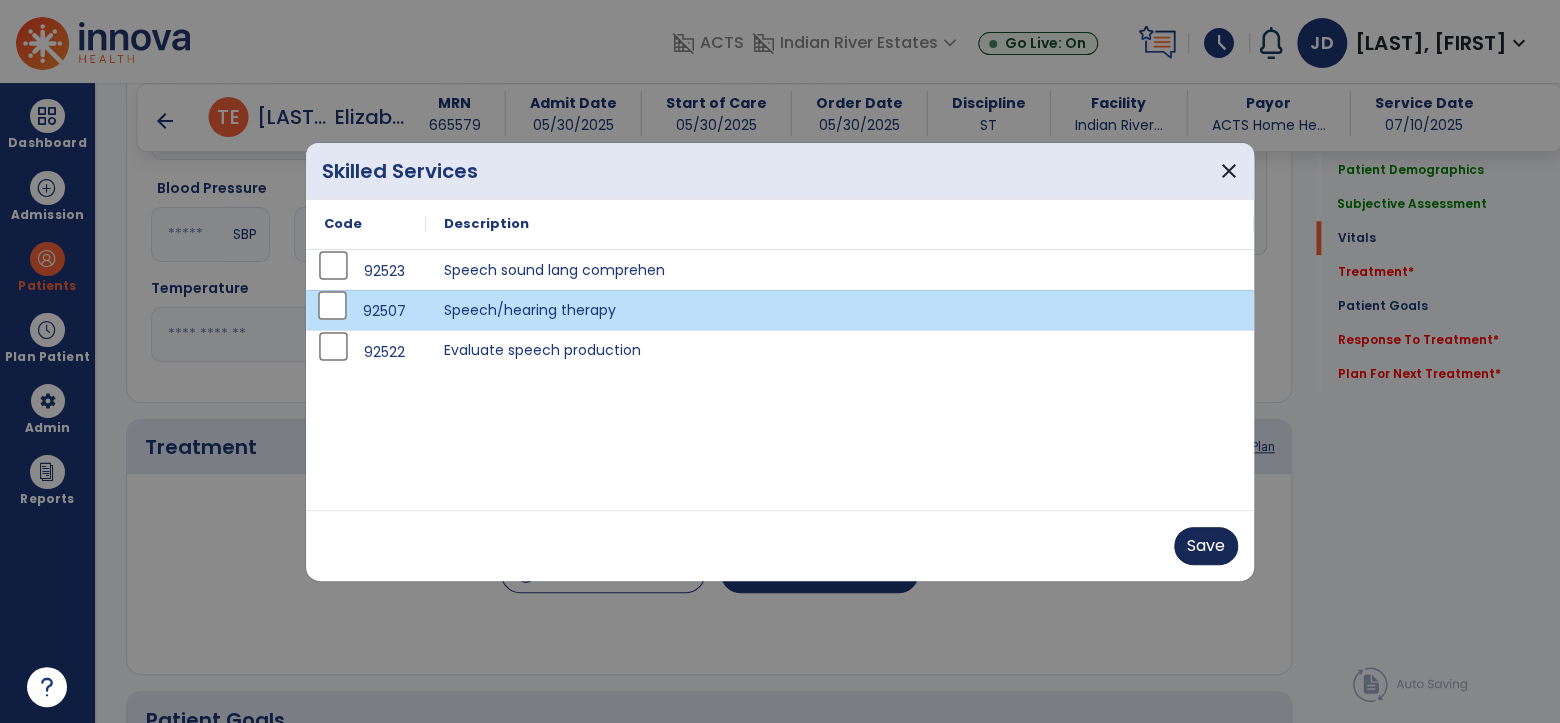 click on "Save" at bounding box center (1206, 546) 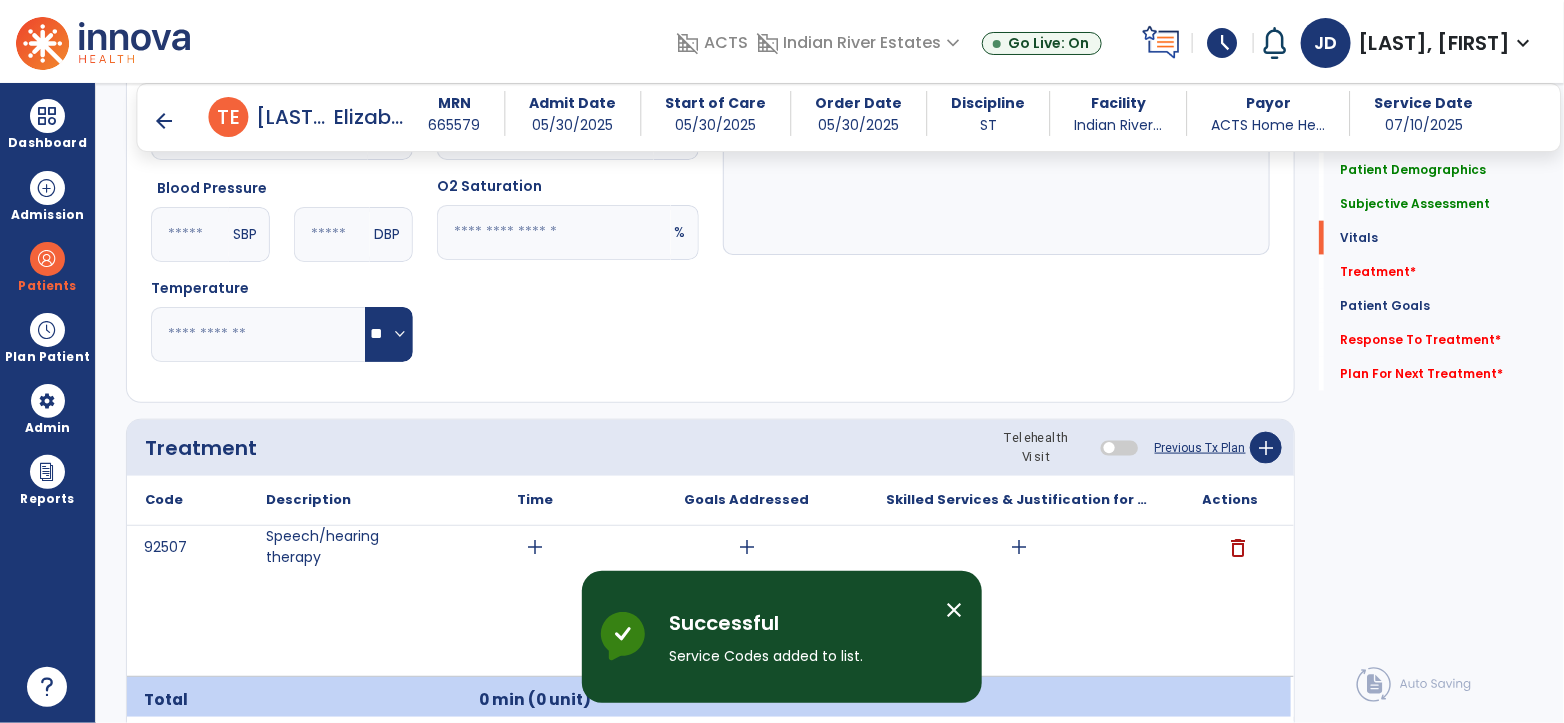 click on "close" at bounding box center [954, 610] 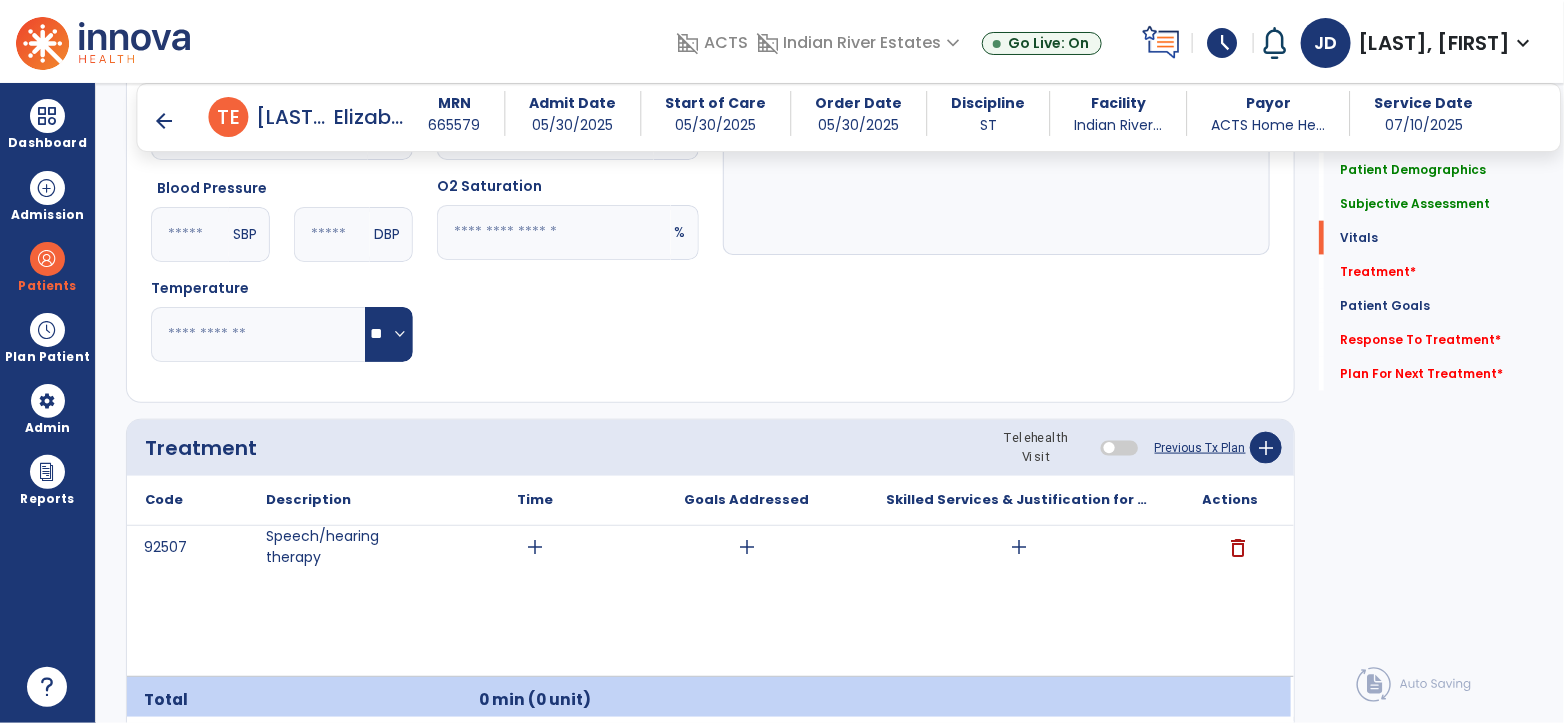 click on "add" at bounding box center (536, 547) 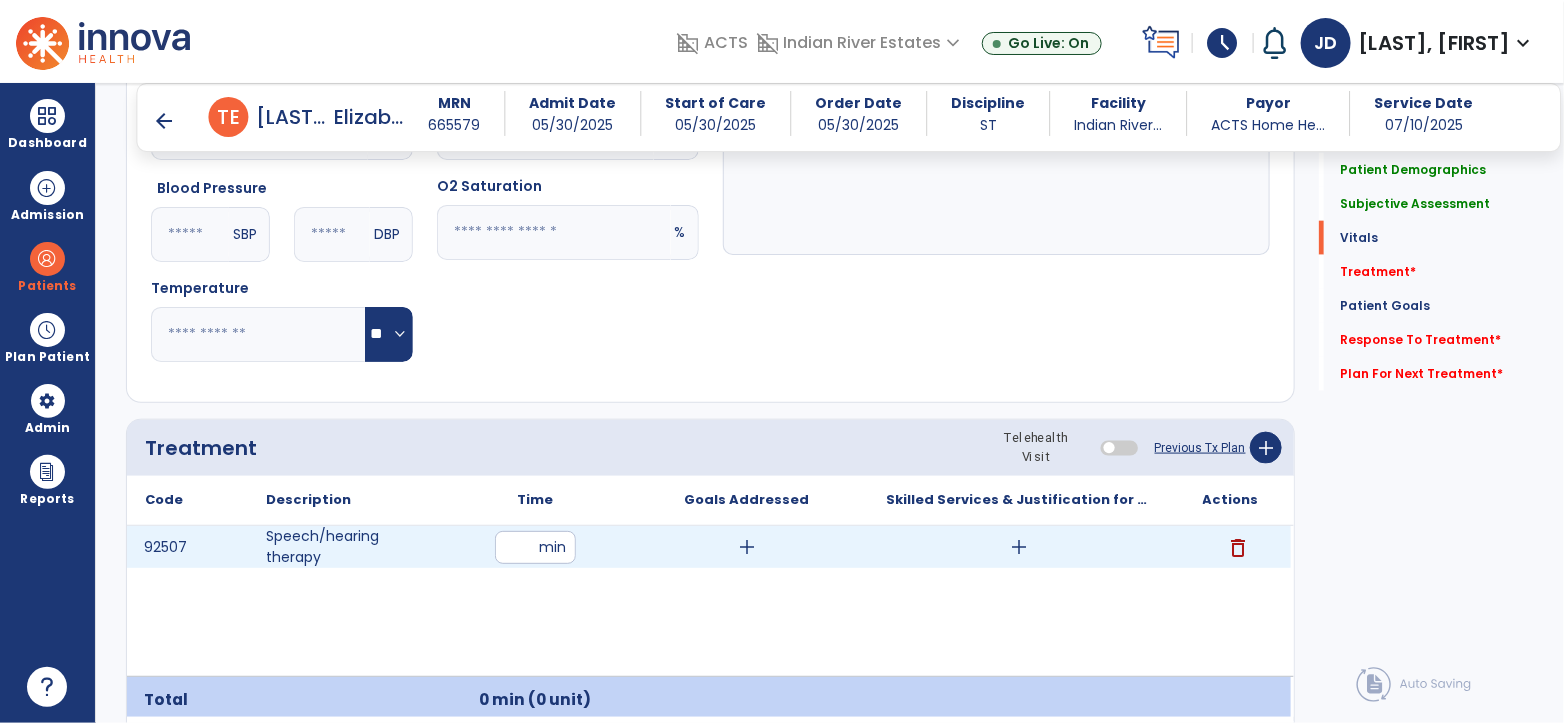 type on "**" 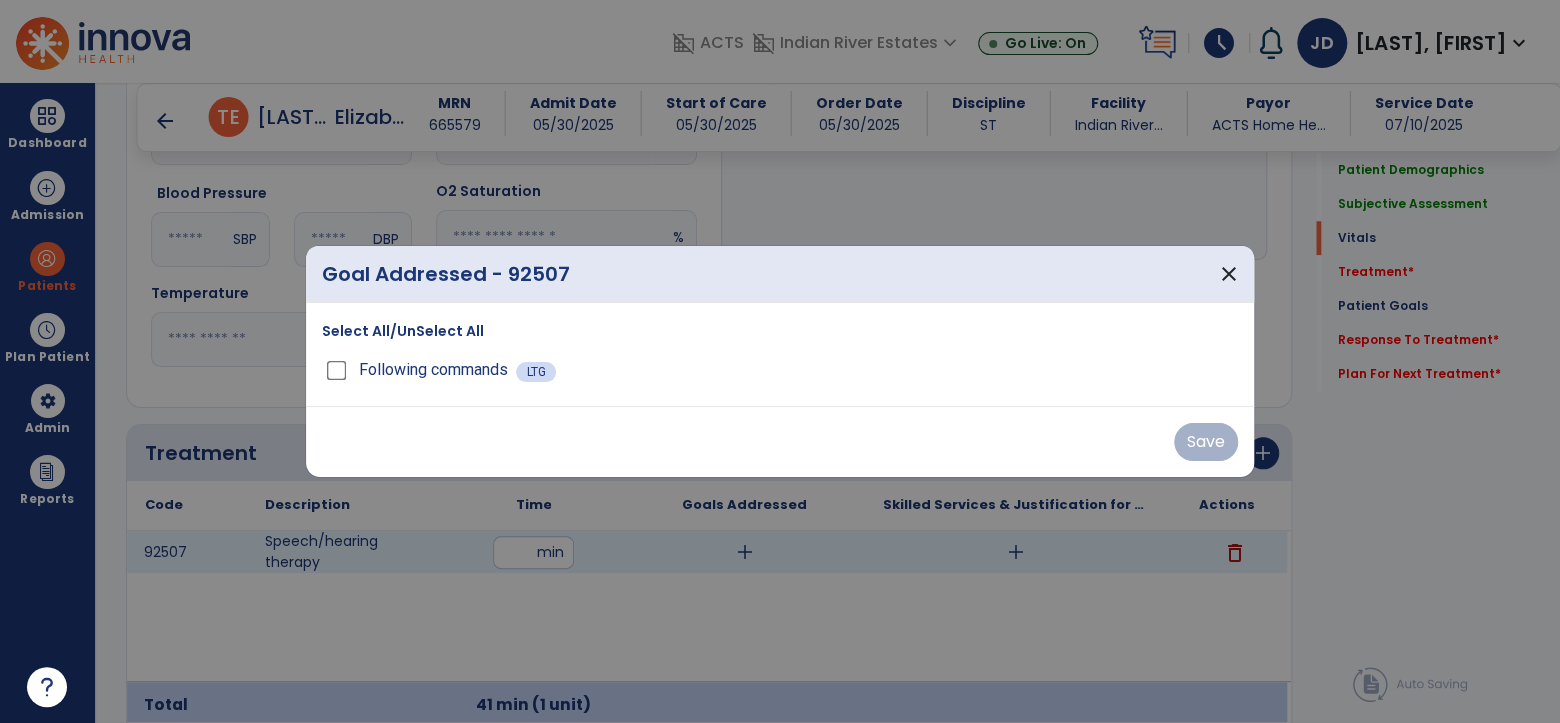 scroll, scrollTop: 950, scrollLeft: 0, axis: vertical 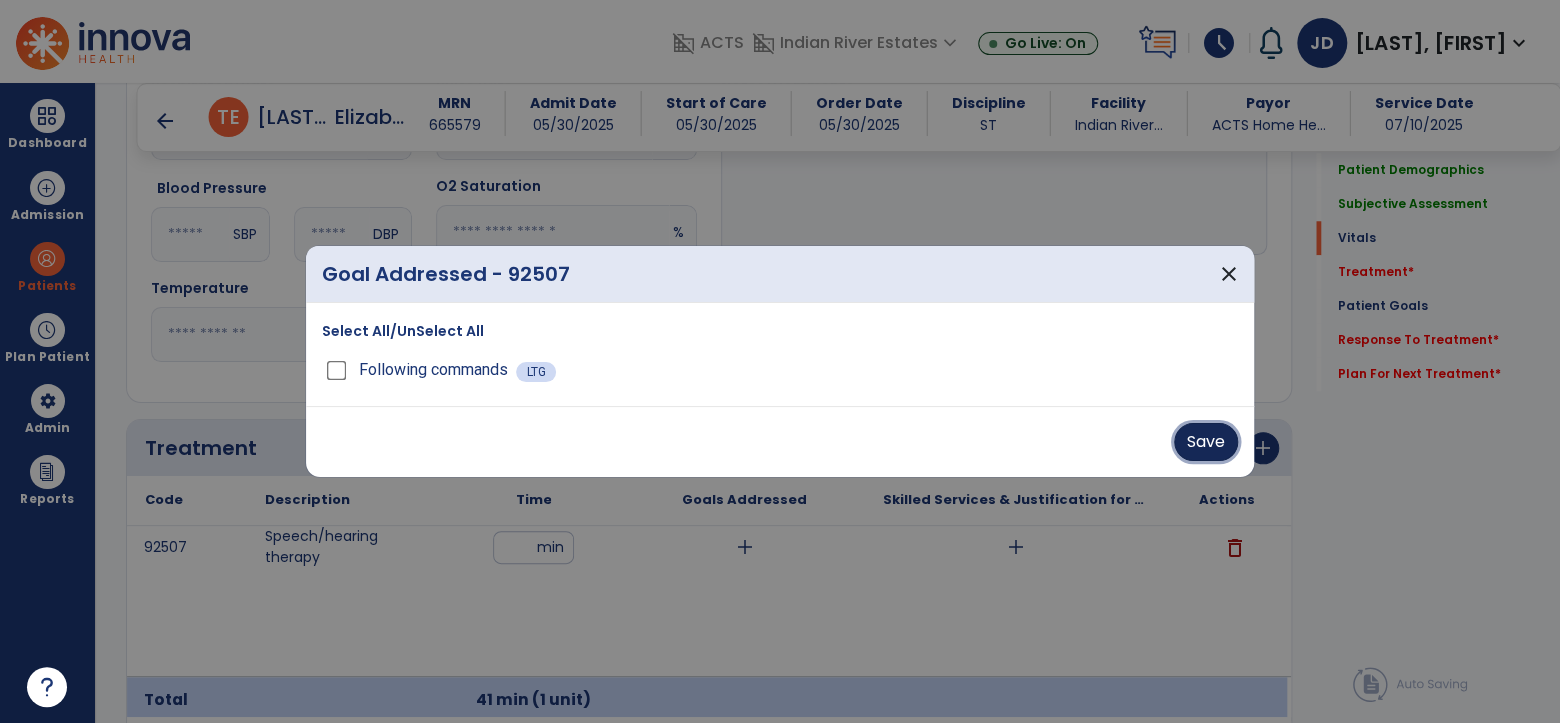 click on "Save" at bounding box center (1206, 442) 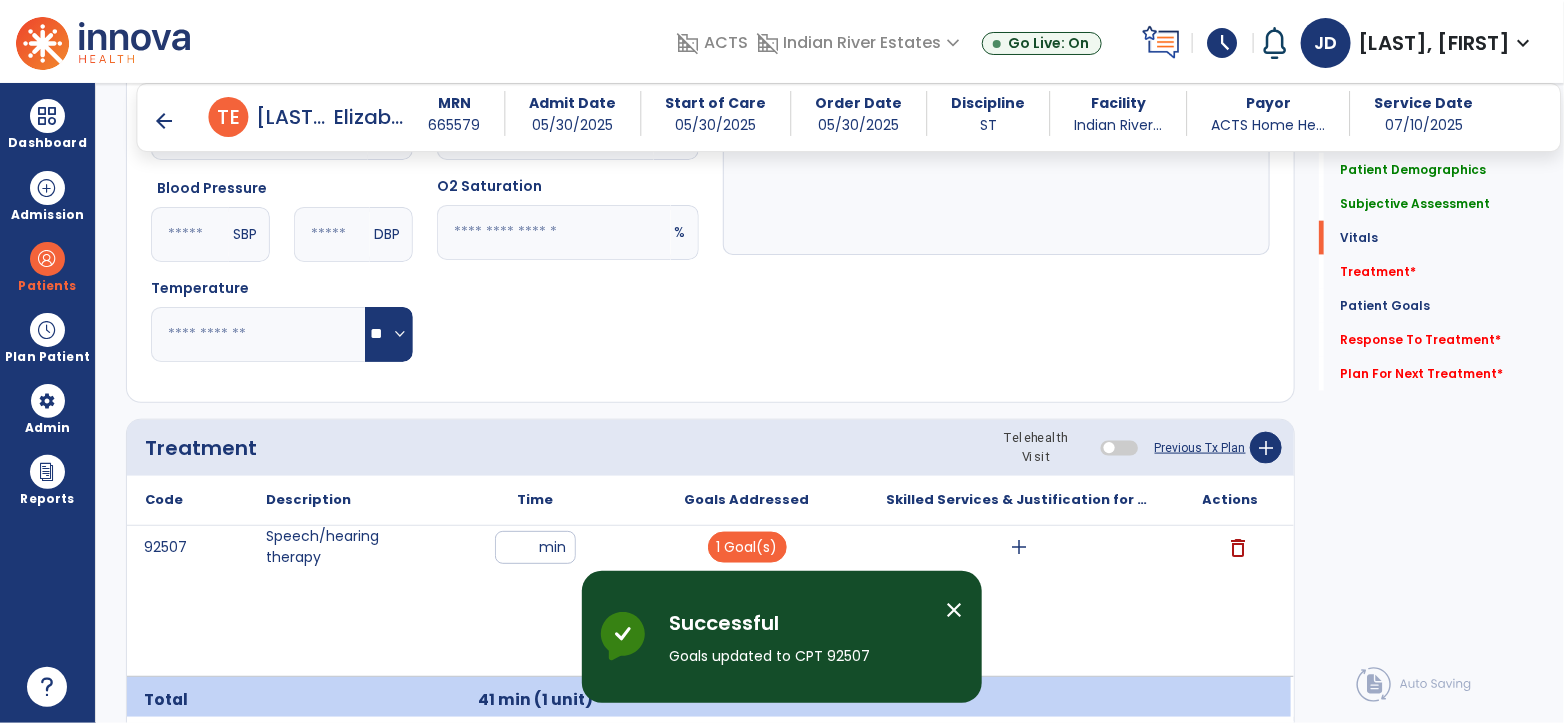 click on "close" at bounding box center [962, 637] 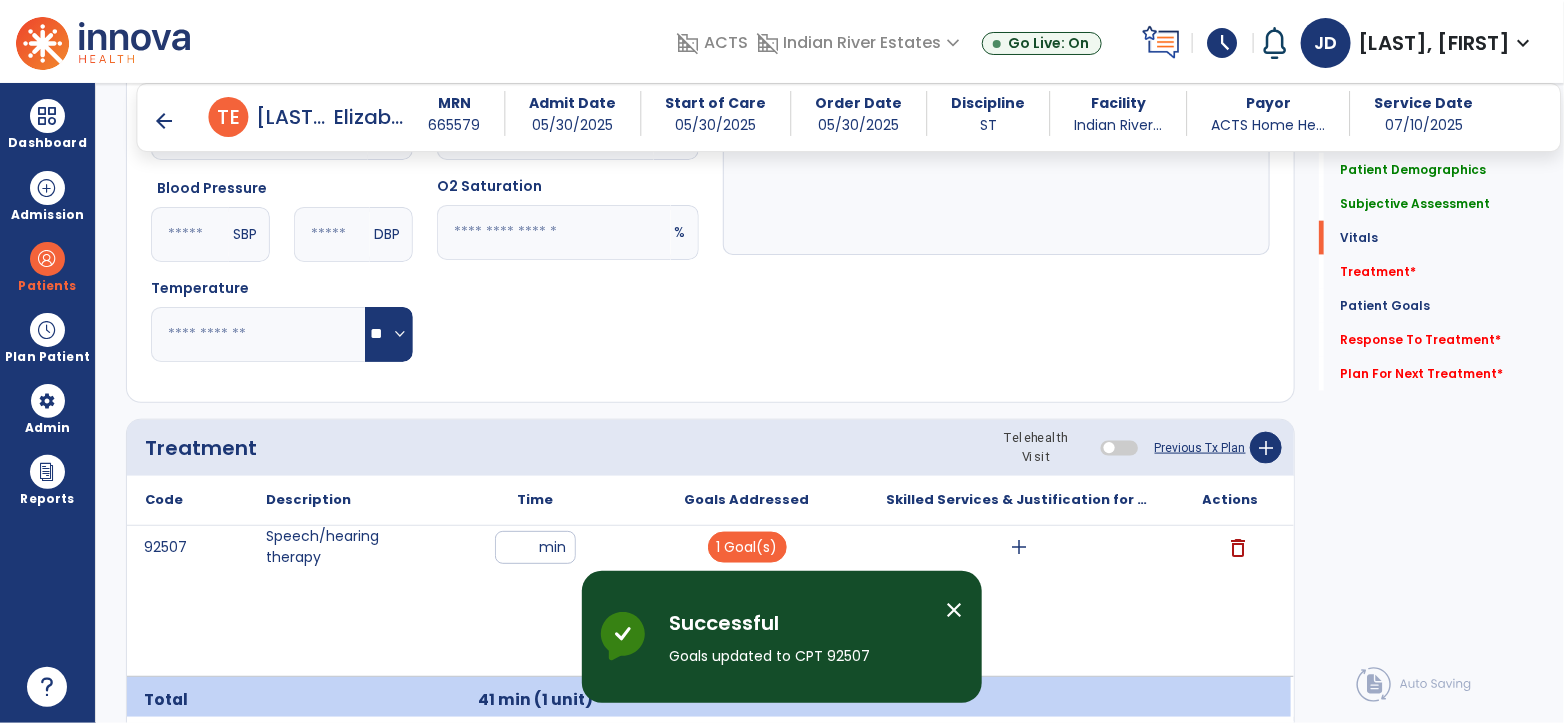 click on "add" at bounding box center (1019, 547) 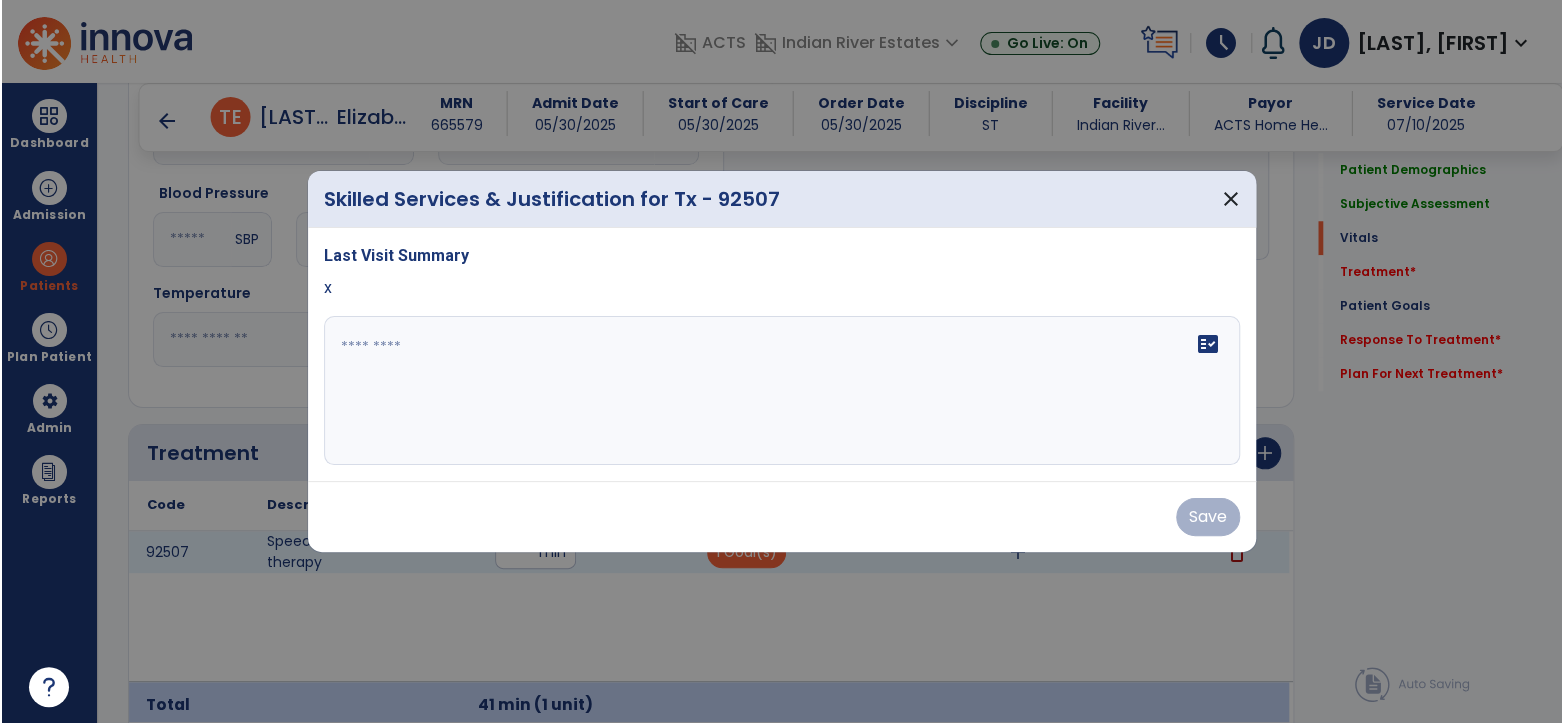 scroll, scrollTop: 950, scrollLeft: 0, axis: vertical 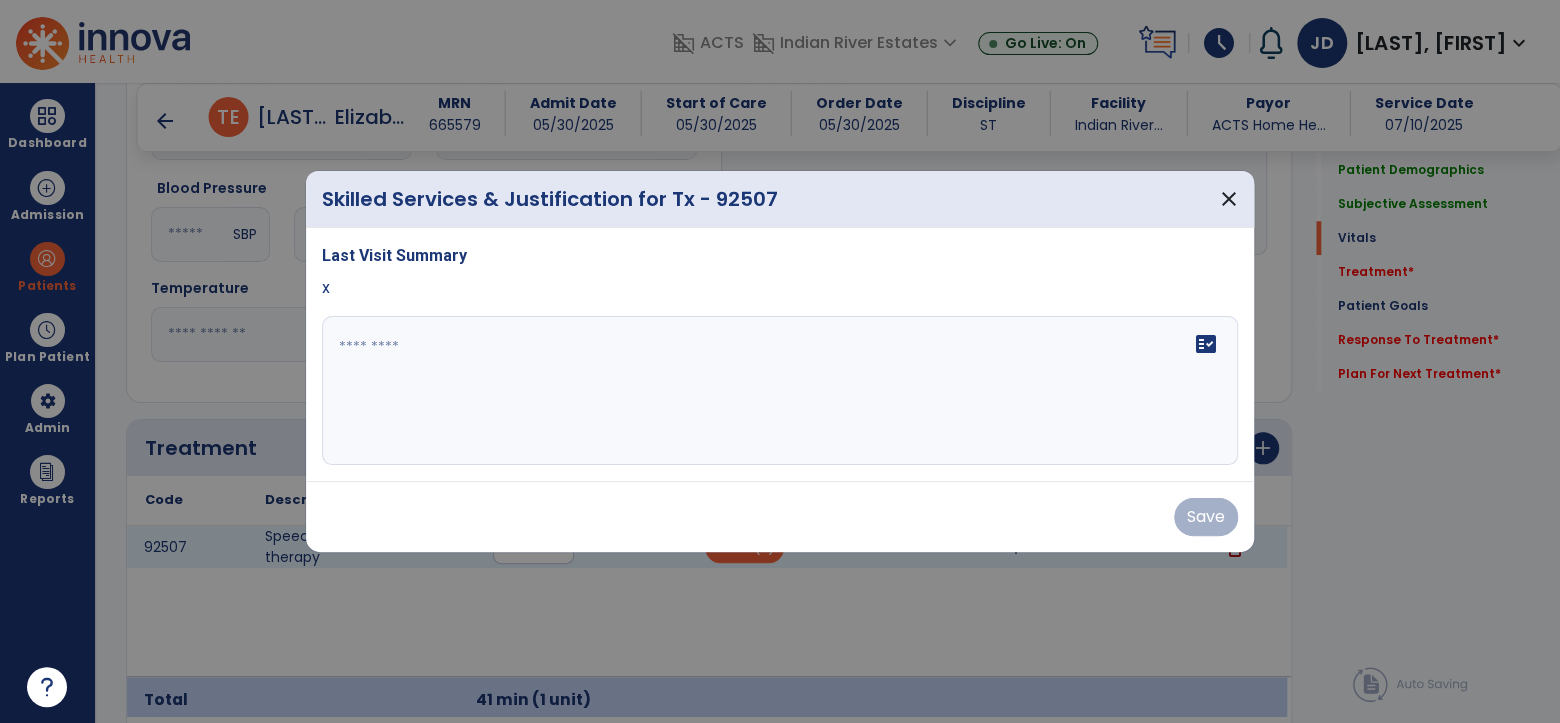 click at bounding box center (780, 391) 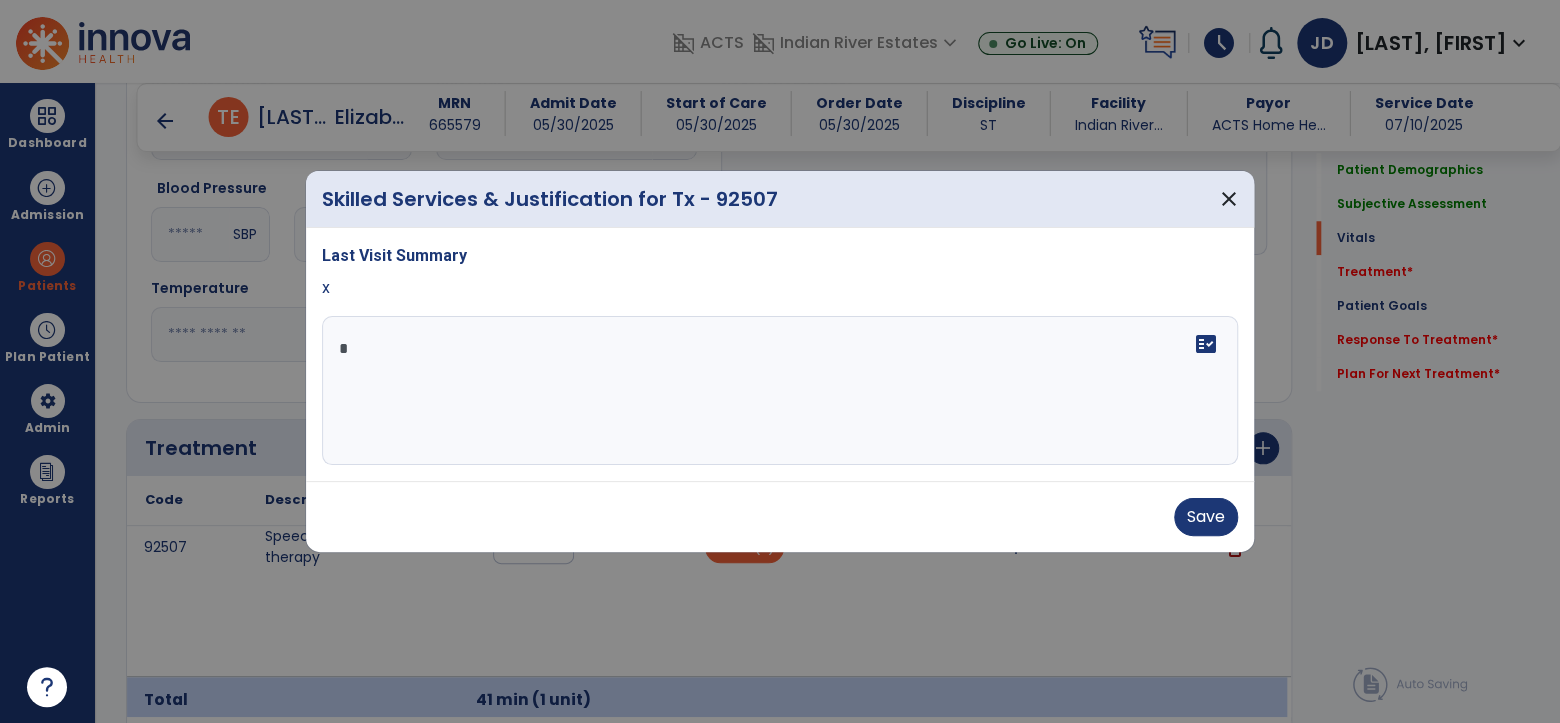 type on "*" 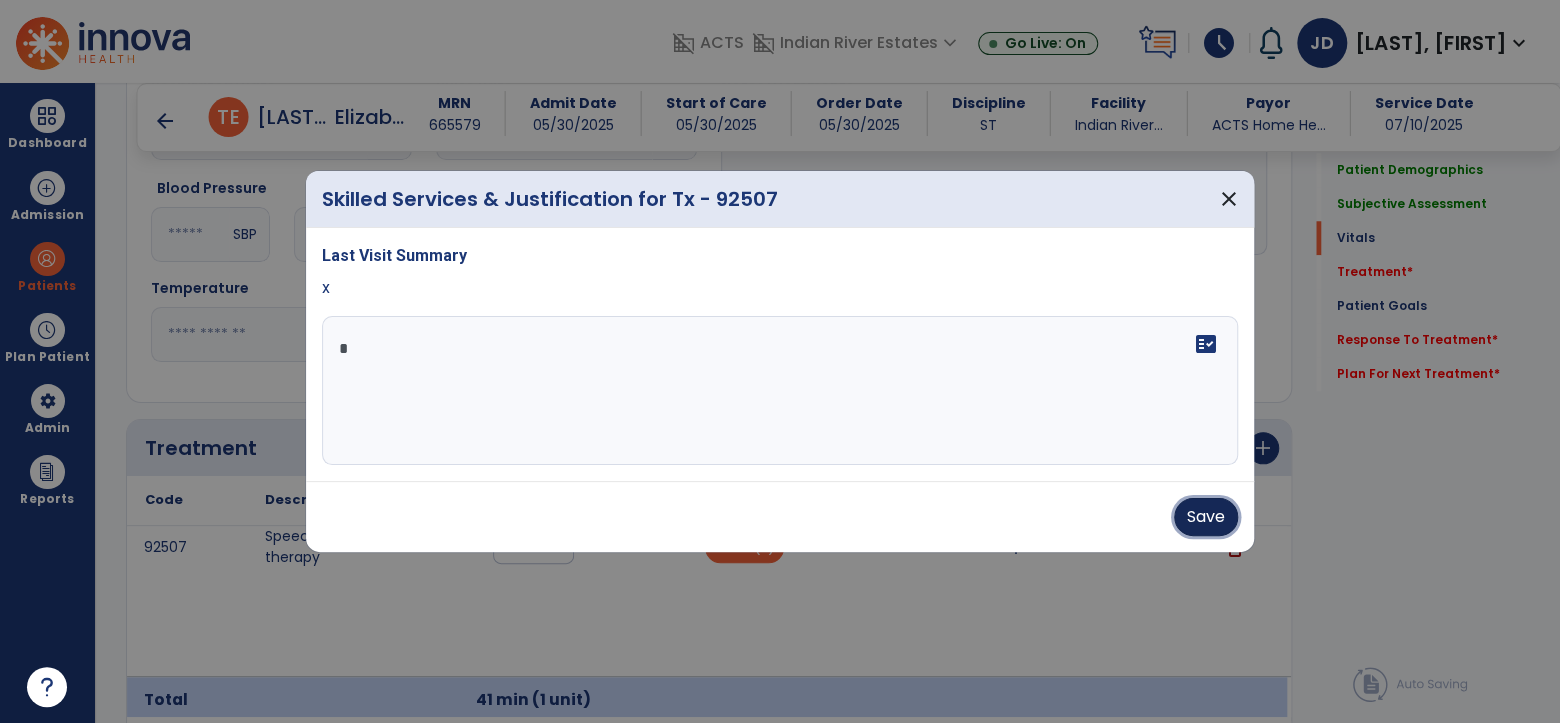 click on "Save" at bounding box center (1206, 517) 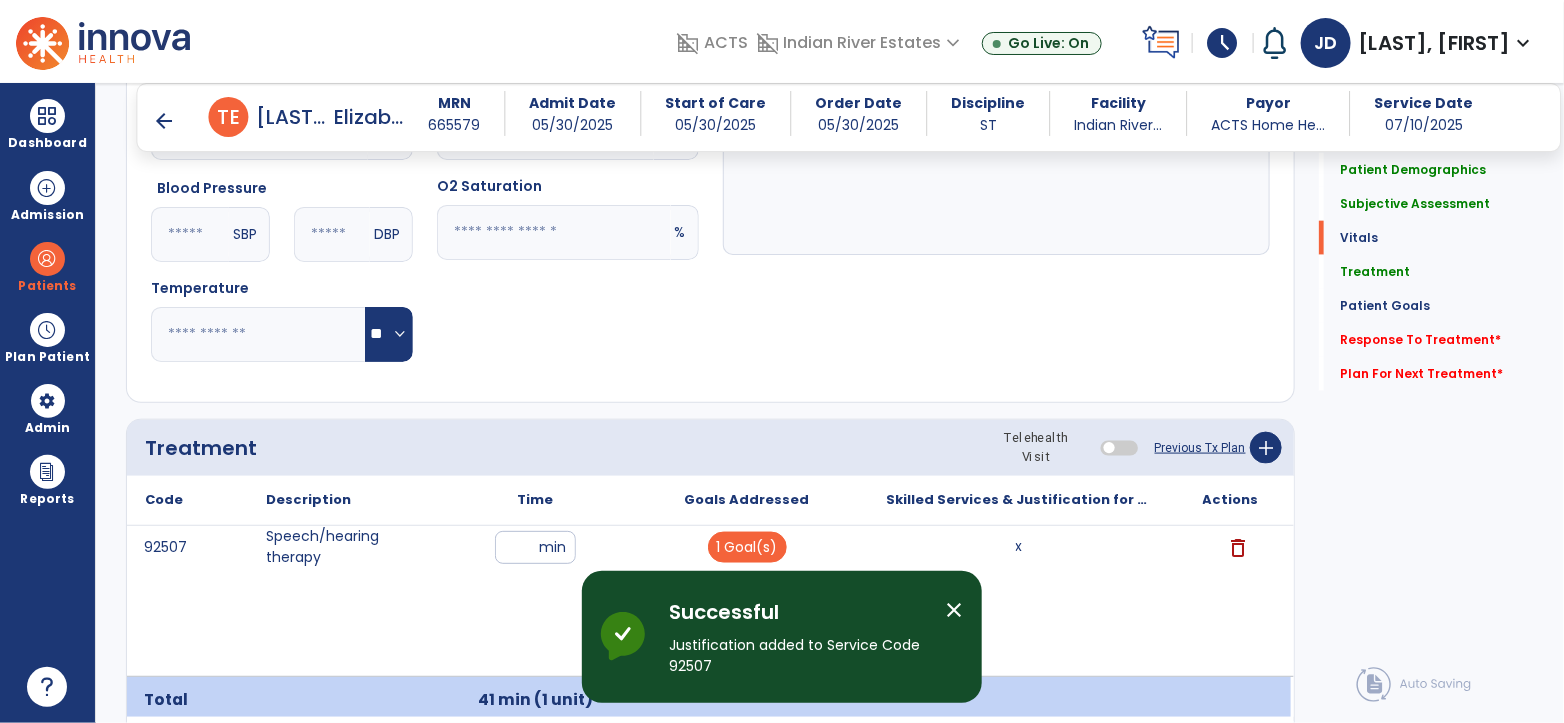 click on "close" at bounding box center (954, 610) 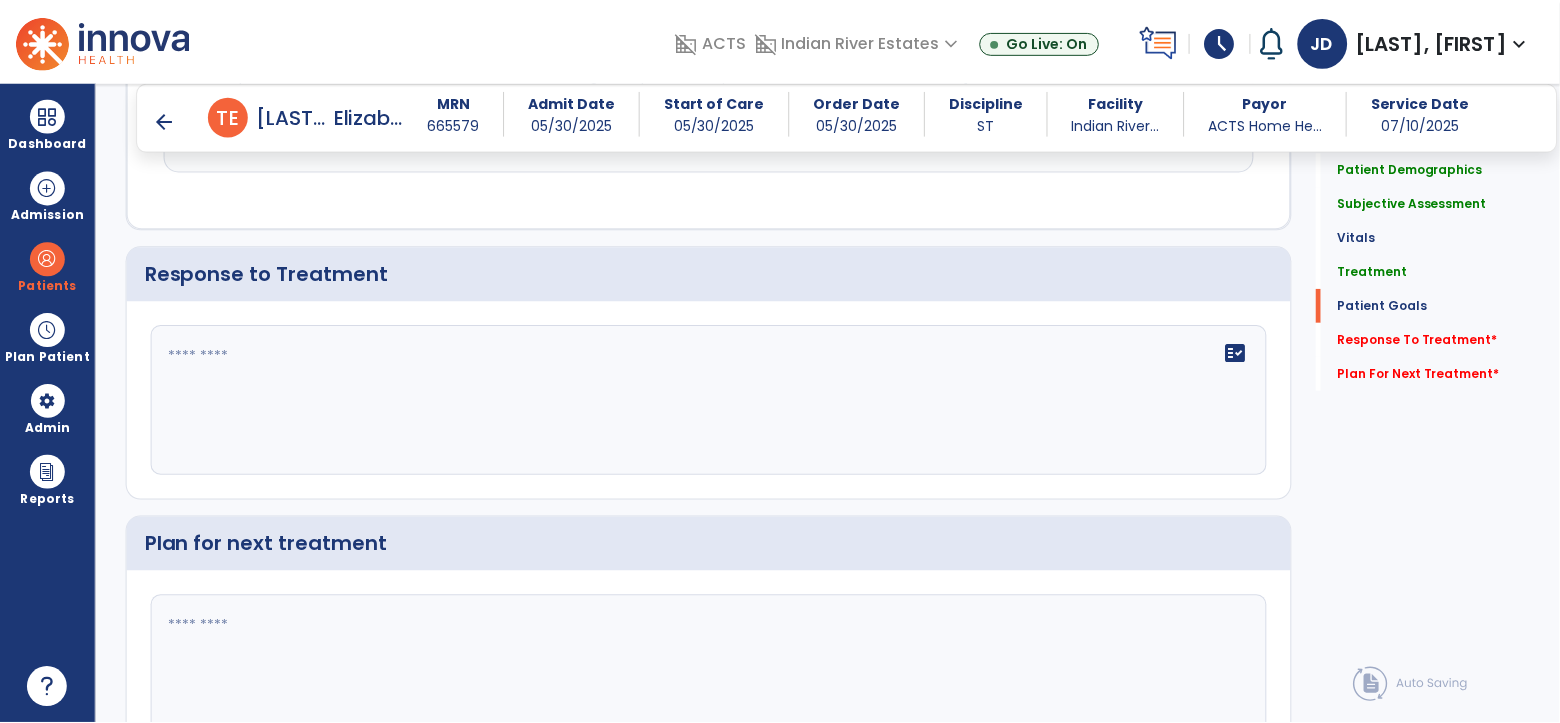 scroll, scrollTop: 2018, scrollLeft: 0, axis: vertical 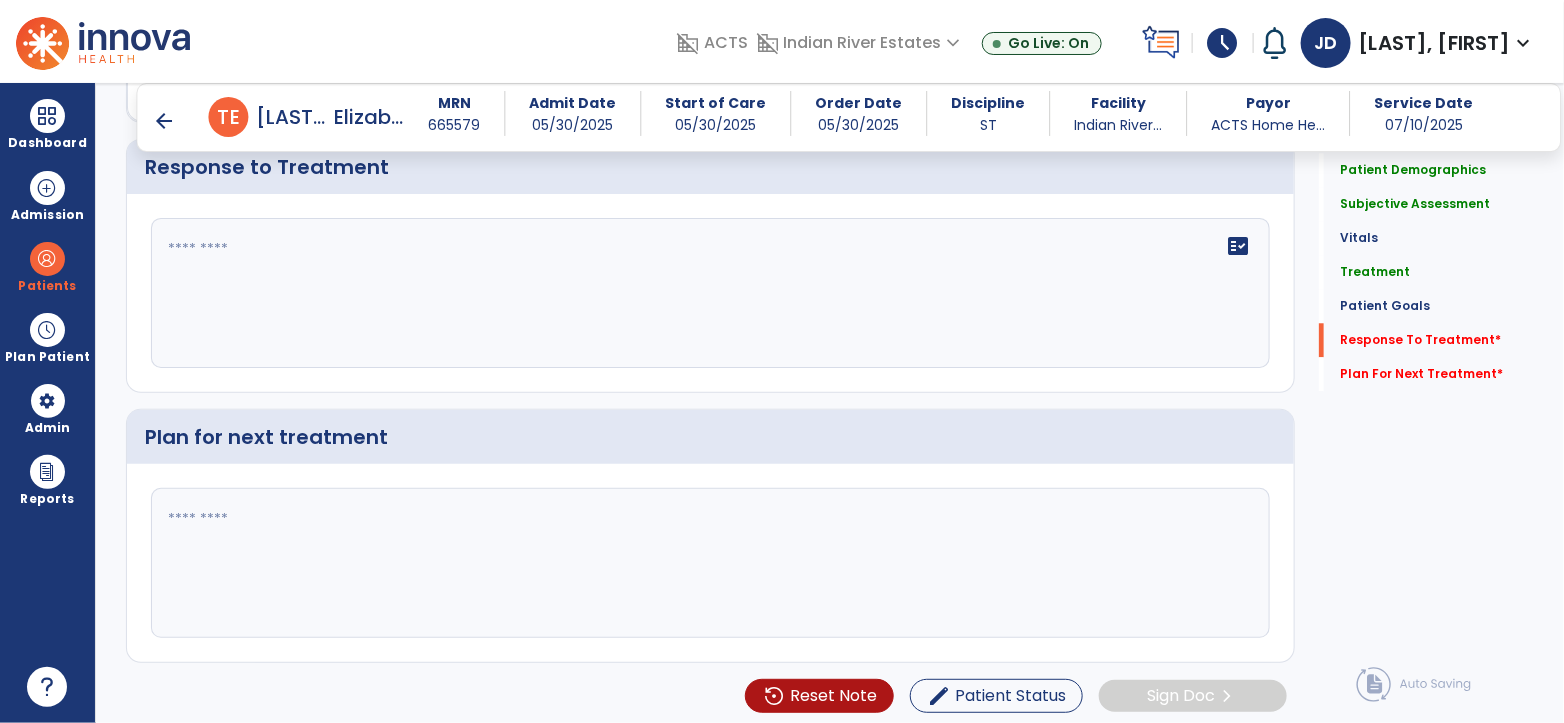 click on "fact_check" 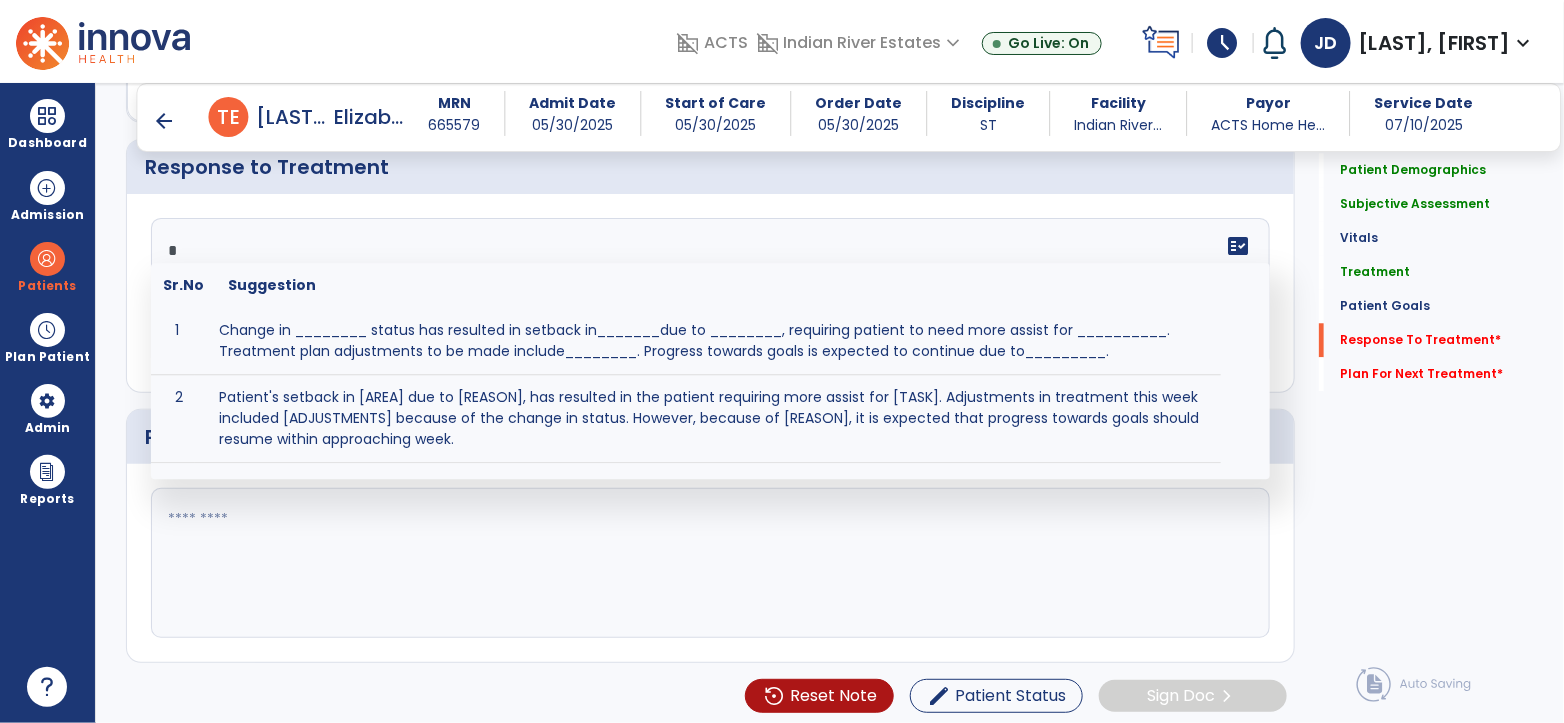 type on "*" 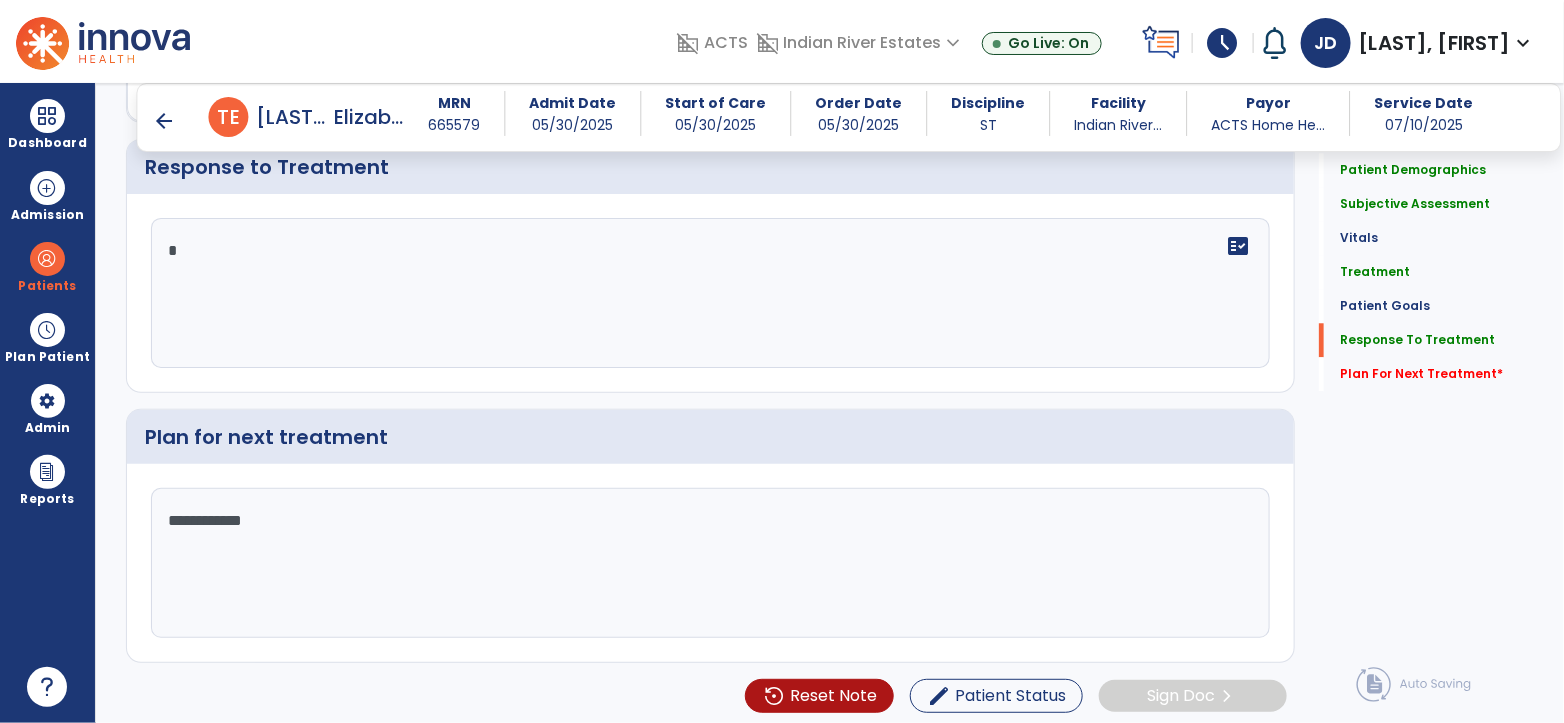 type on "**********" 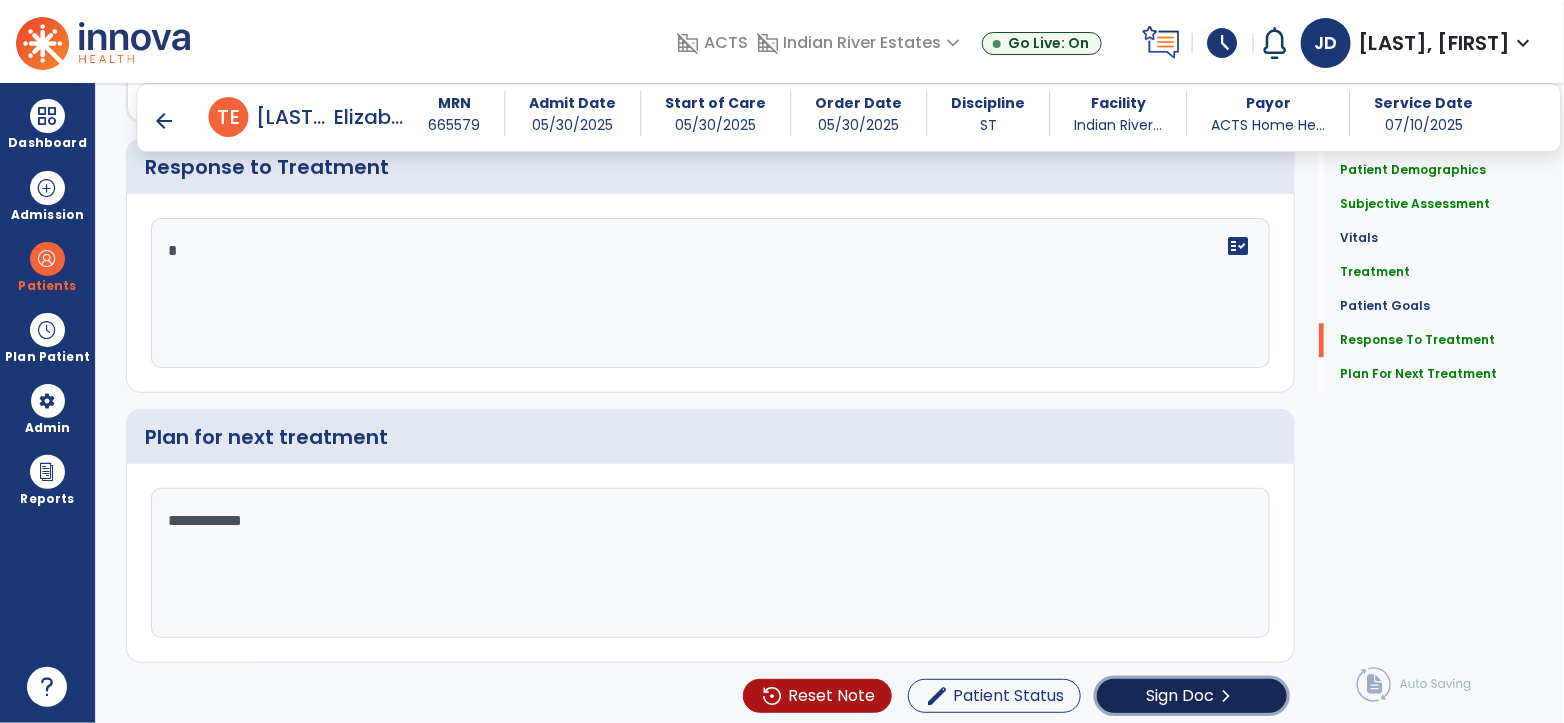 click on "Sign Doc" 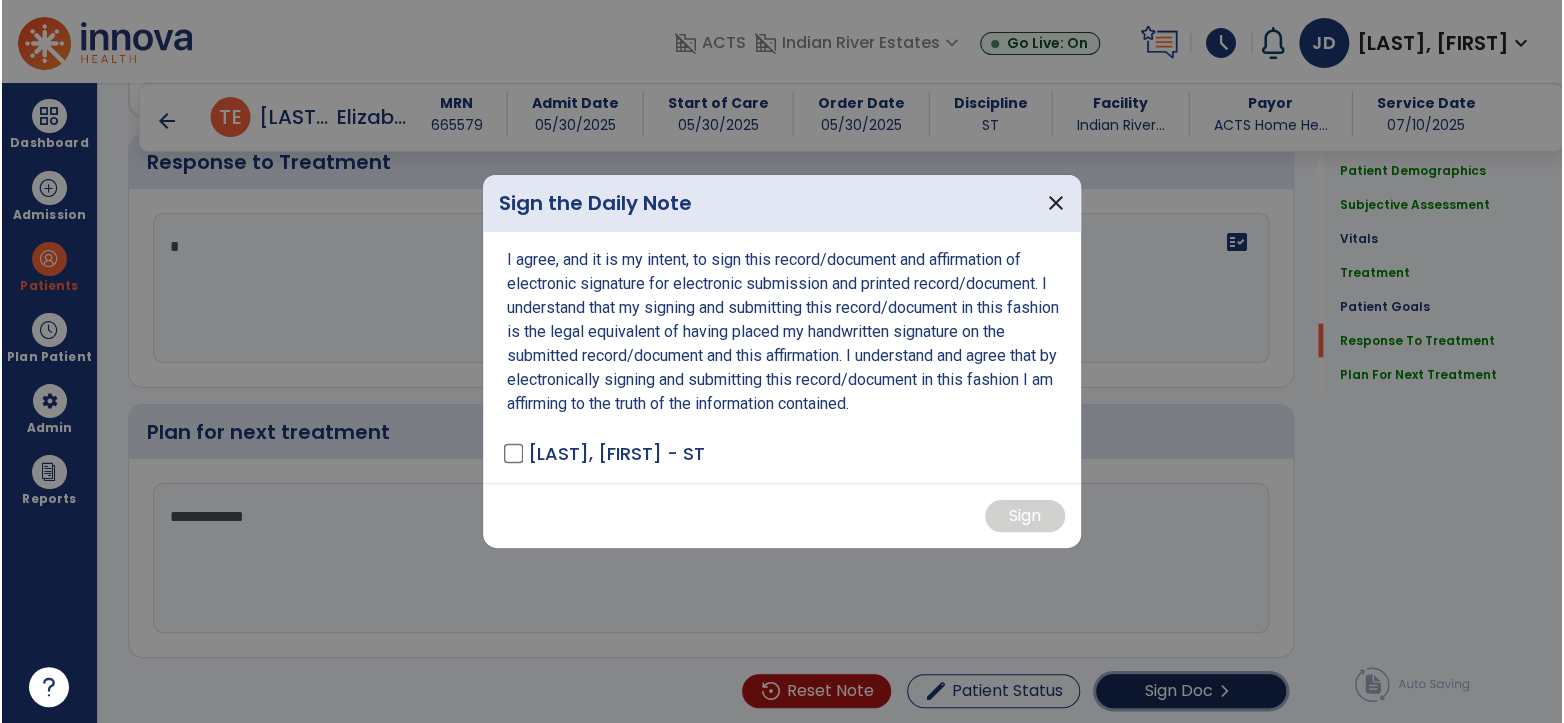 scroll, scrollTop: 2018, scrollLeft: 0, axis: vertical 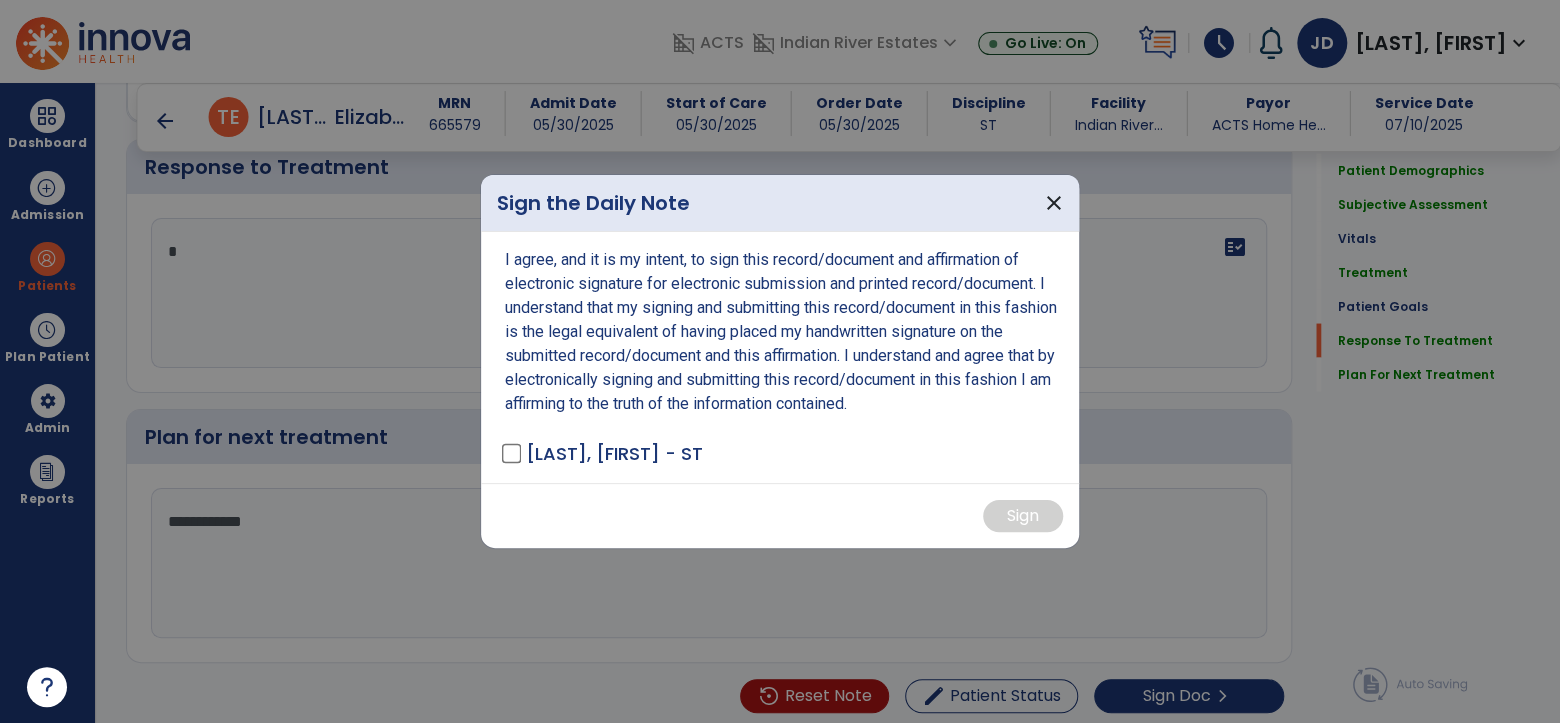 click on "[LAST], [FIRST] - ST" at bounding box center (614, 453) 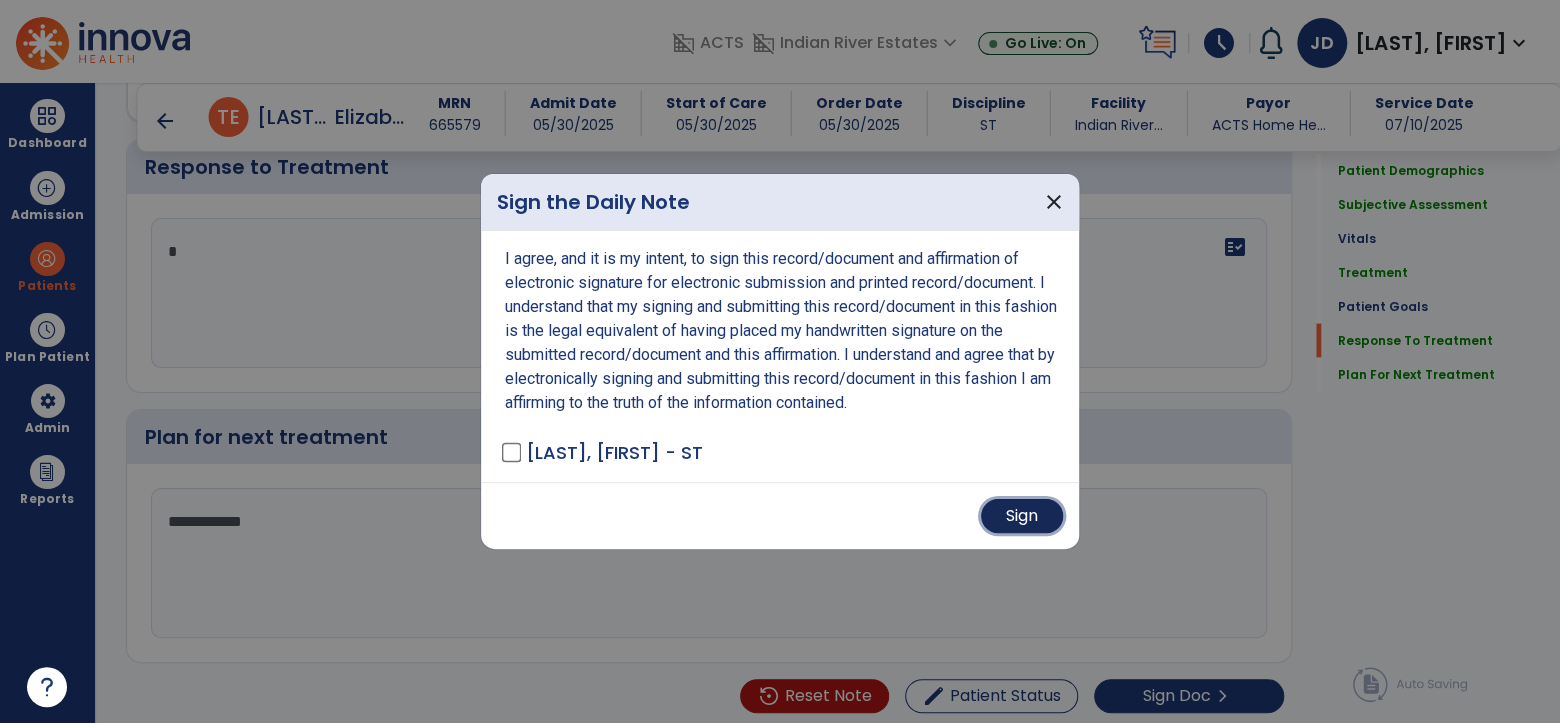 click on "Sign" at bounding box center (1022, 516) 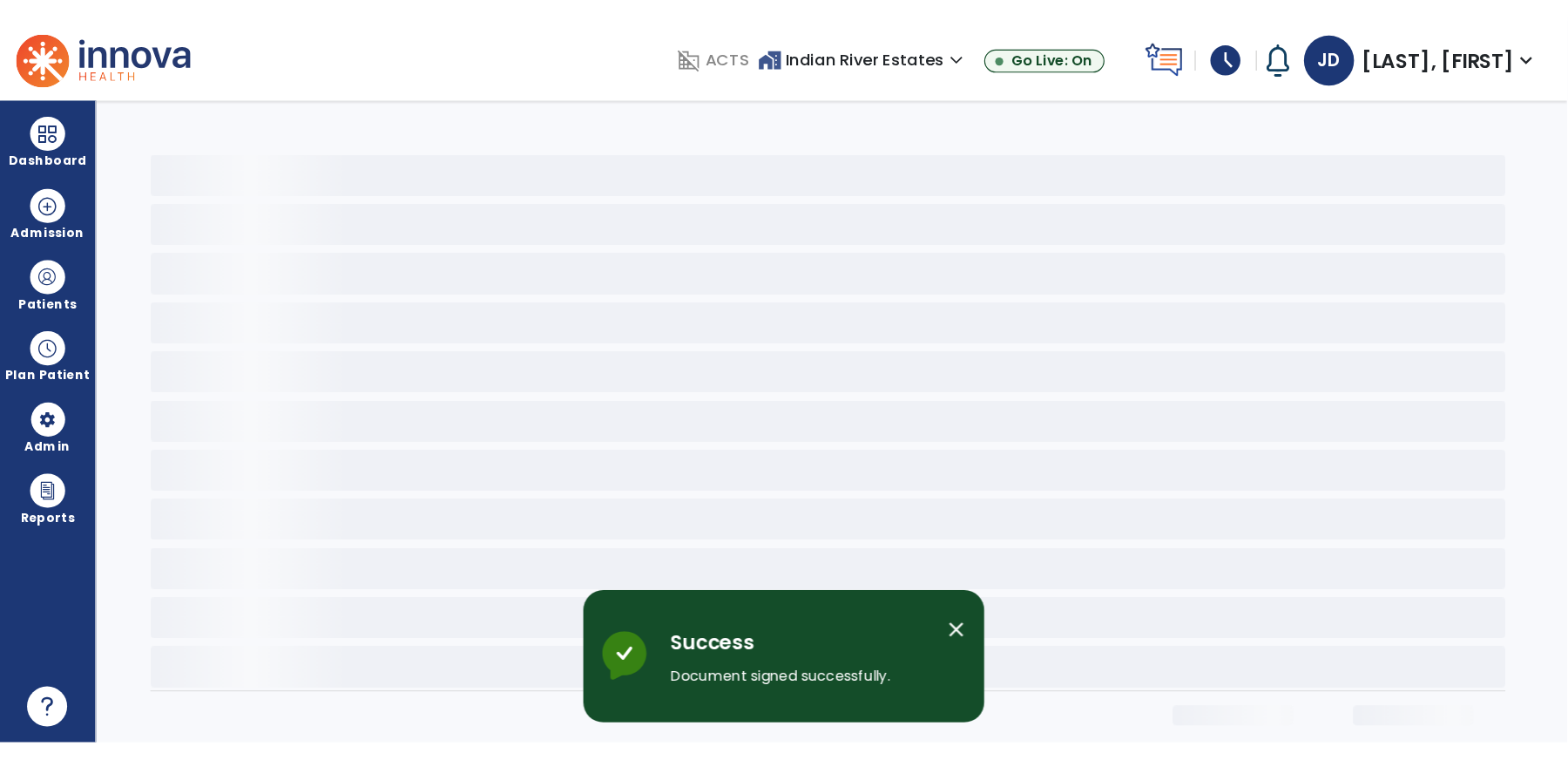 scroll, scrollTop: 0, scrollLeft: 0, axis: both 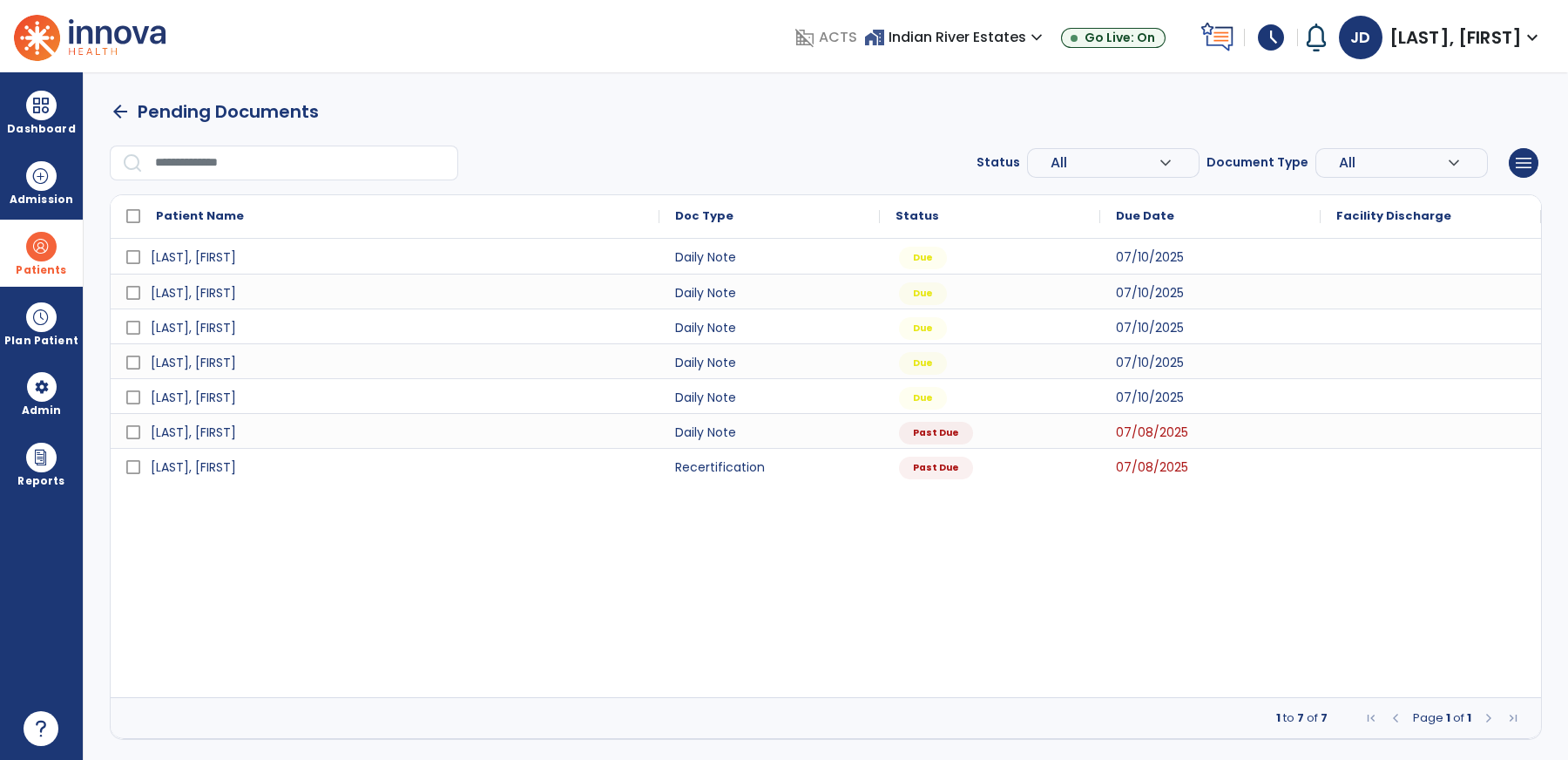 click on "Patients" at bounding box center [41, 253] 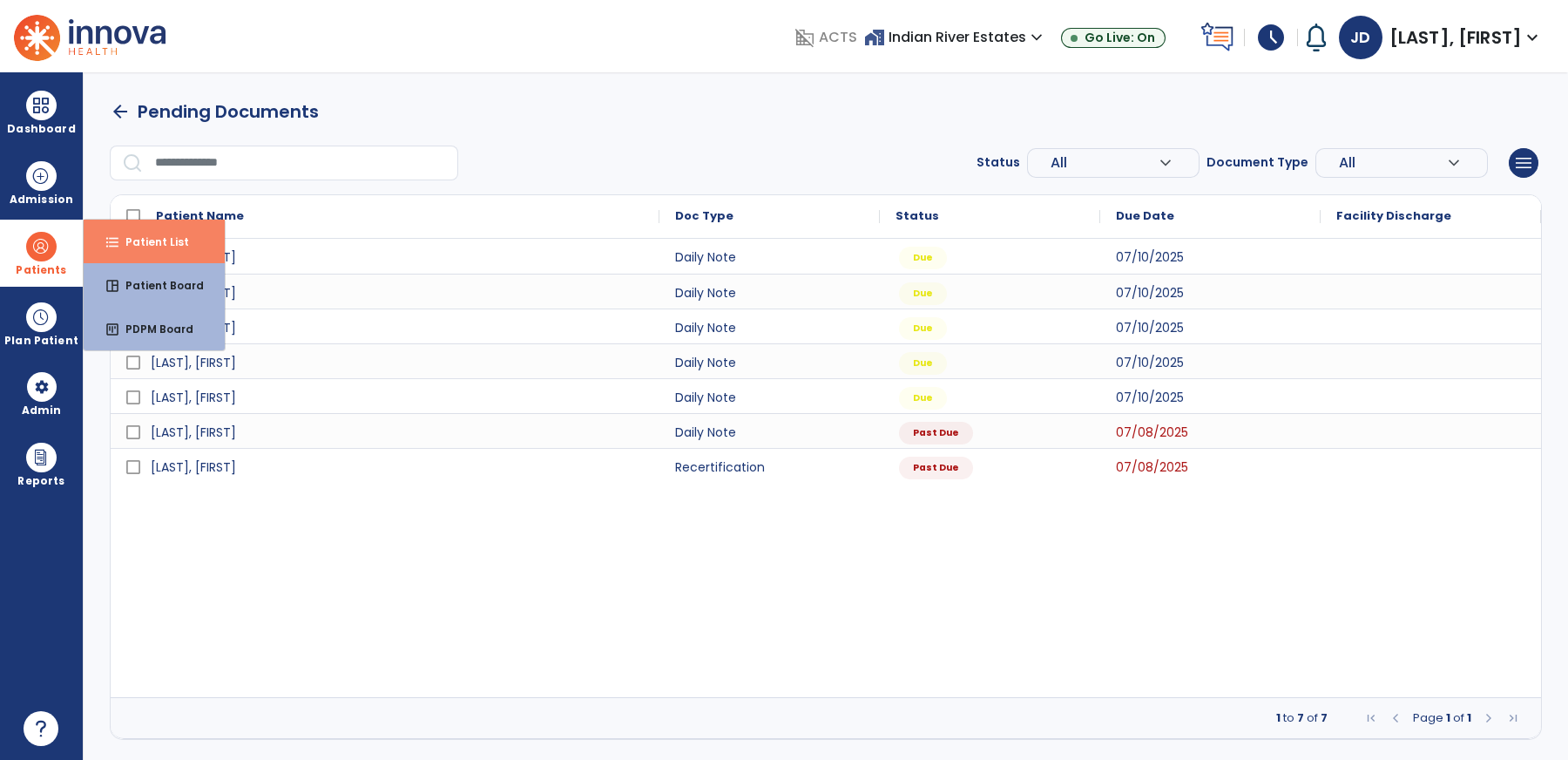 click on "format_list_bulleted  Patient List" at bounding box center [154, 241] 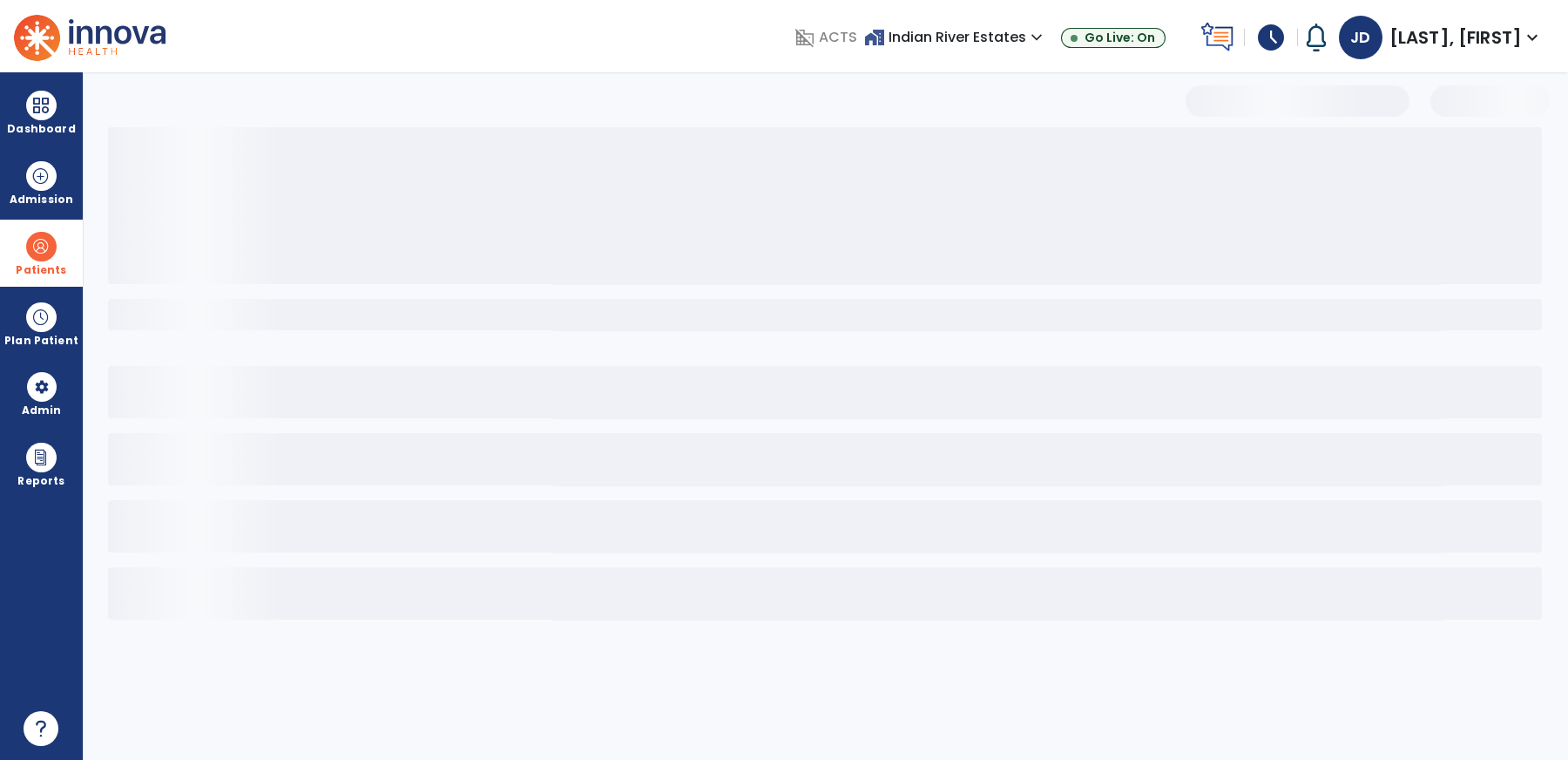select on "***" 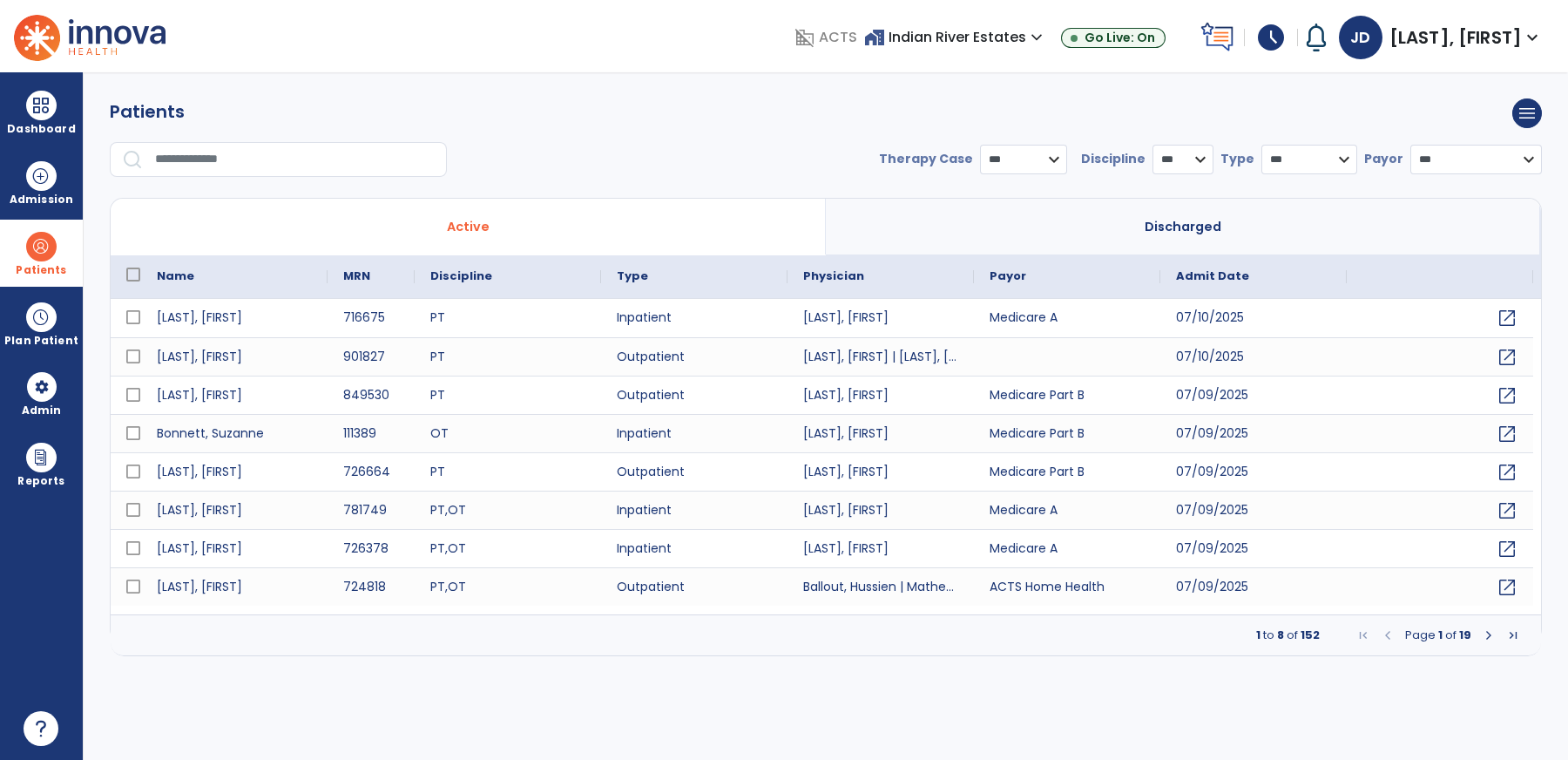 click at bounding box center (294, 159) 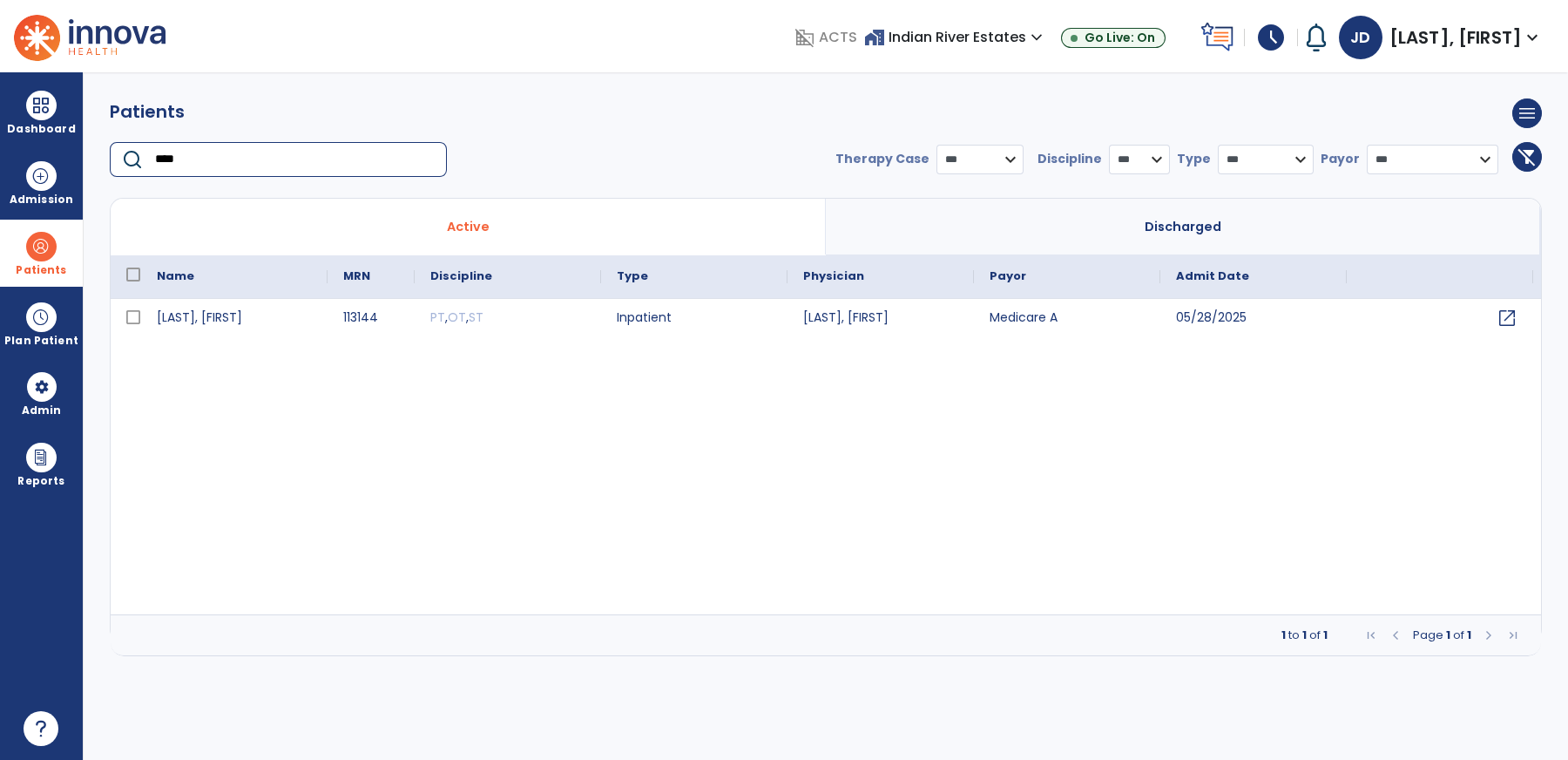 type on "****" 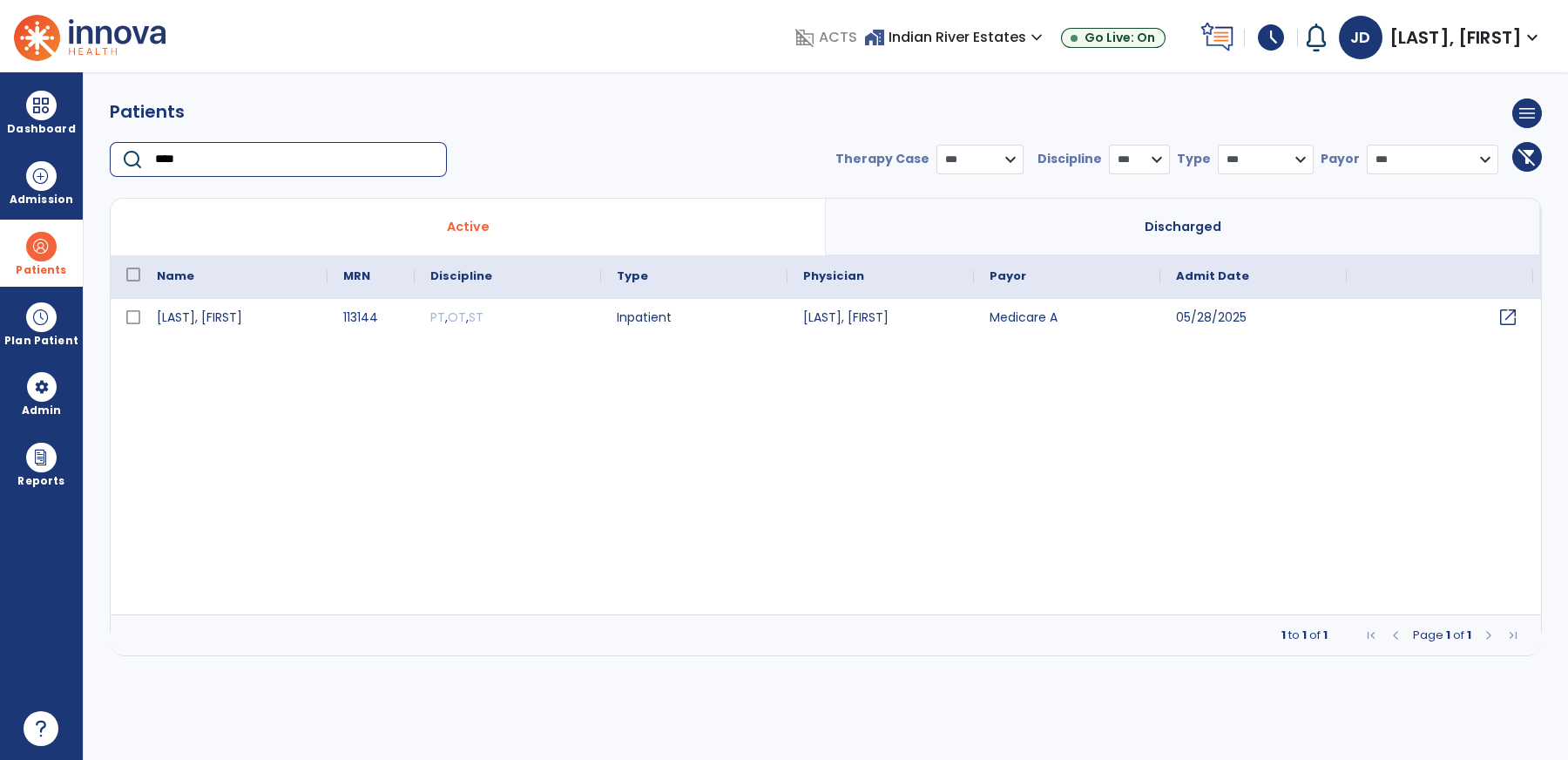 click on "open_in_new" at bounding box center (1508, 317) 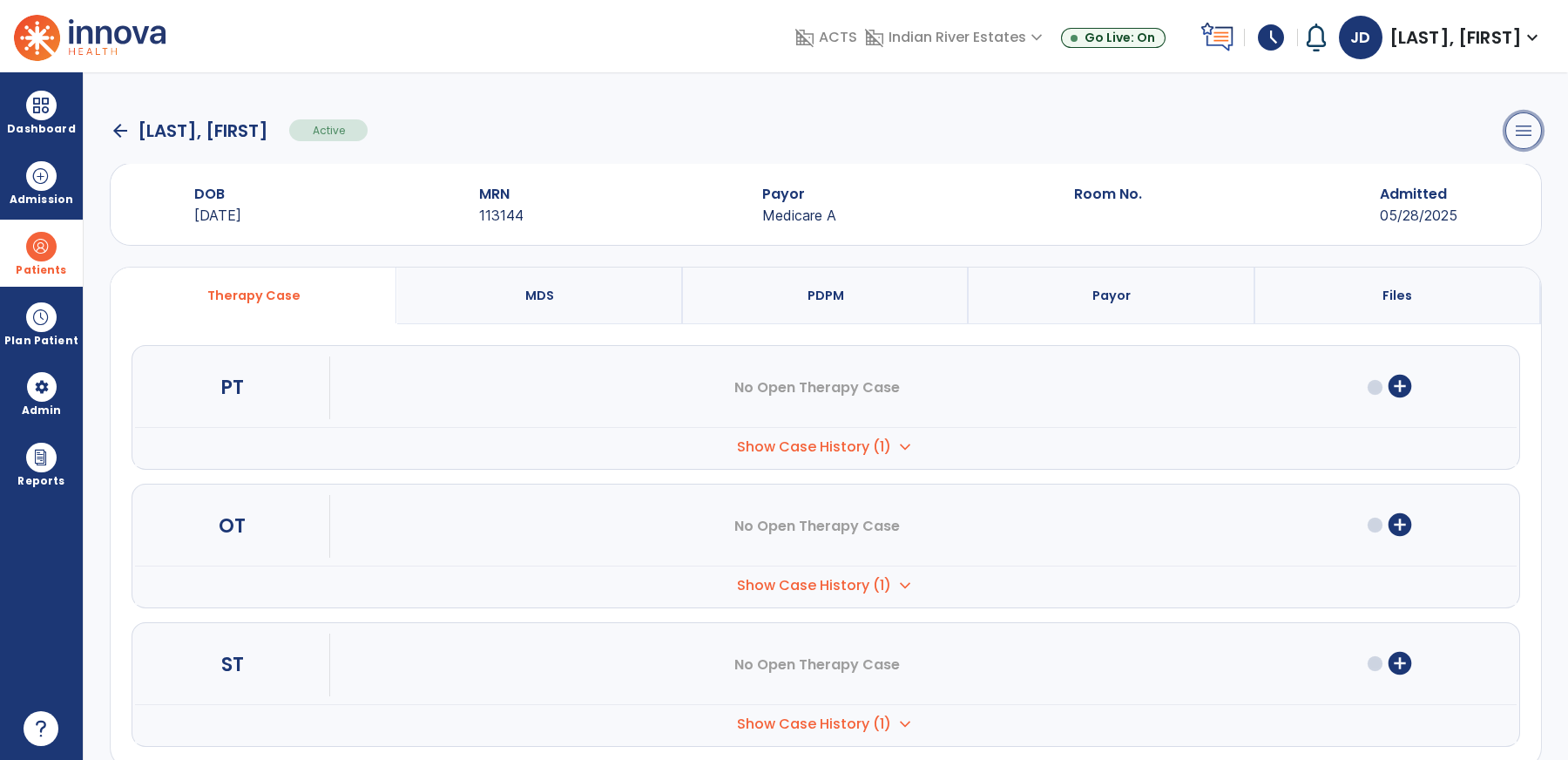click on "menu" at bounding box center [1524, 131] 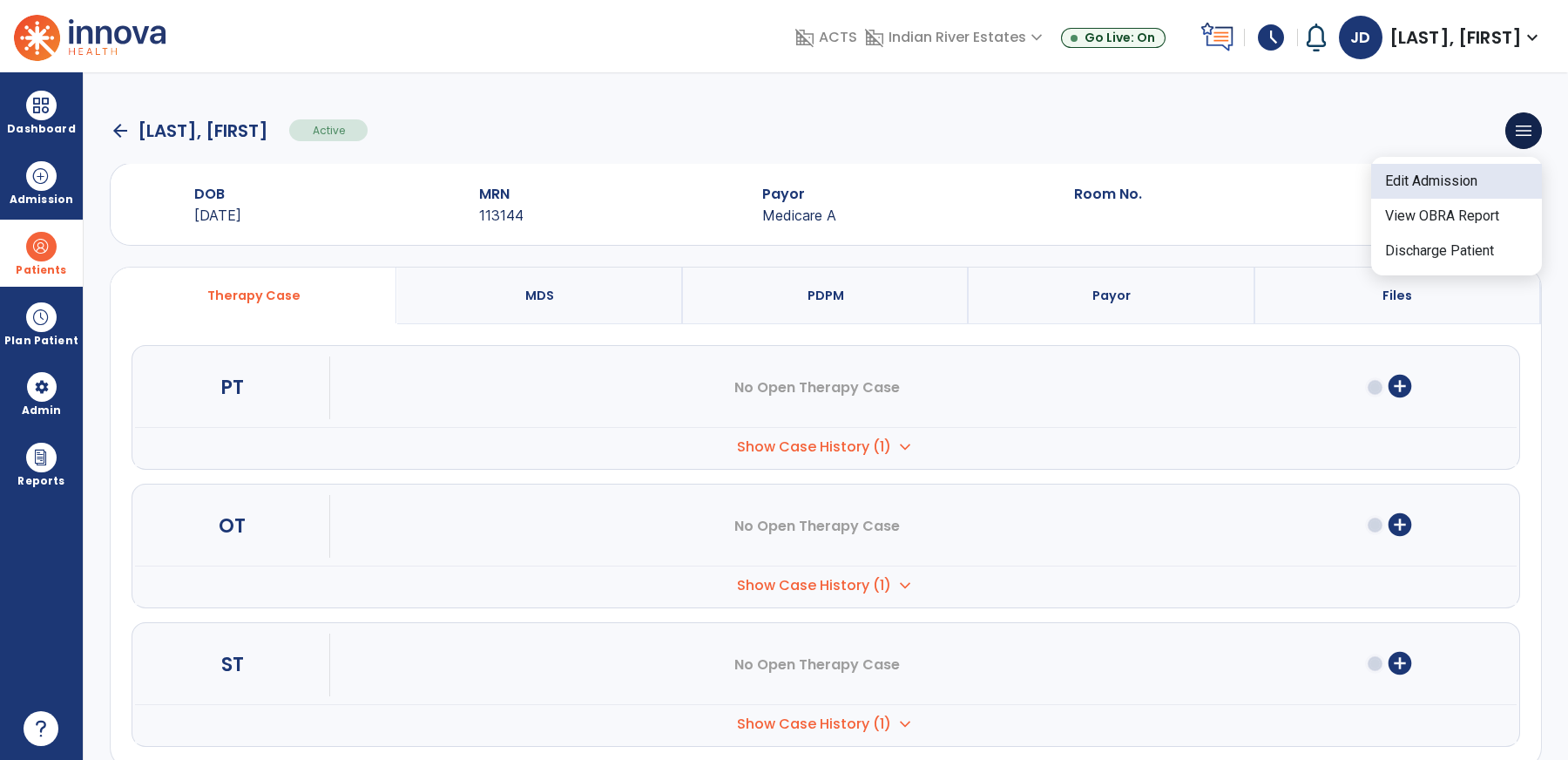 click on "Edit Admission" 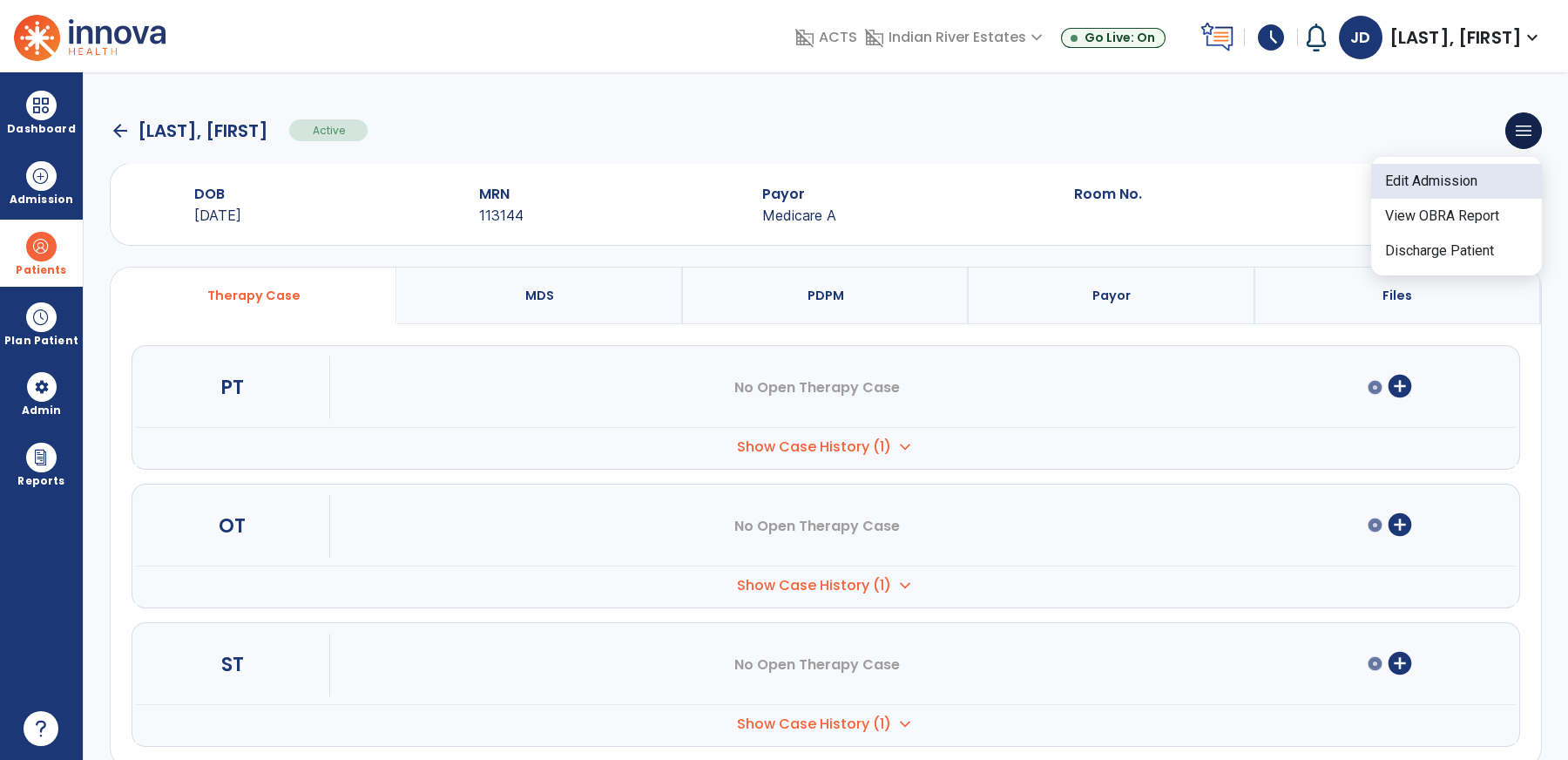 select on "******" 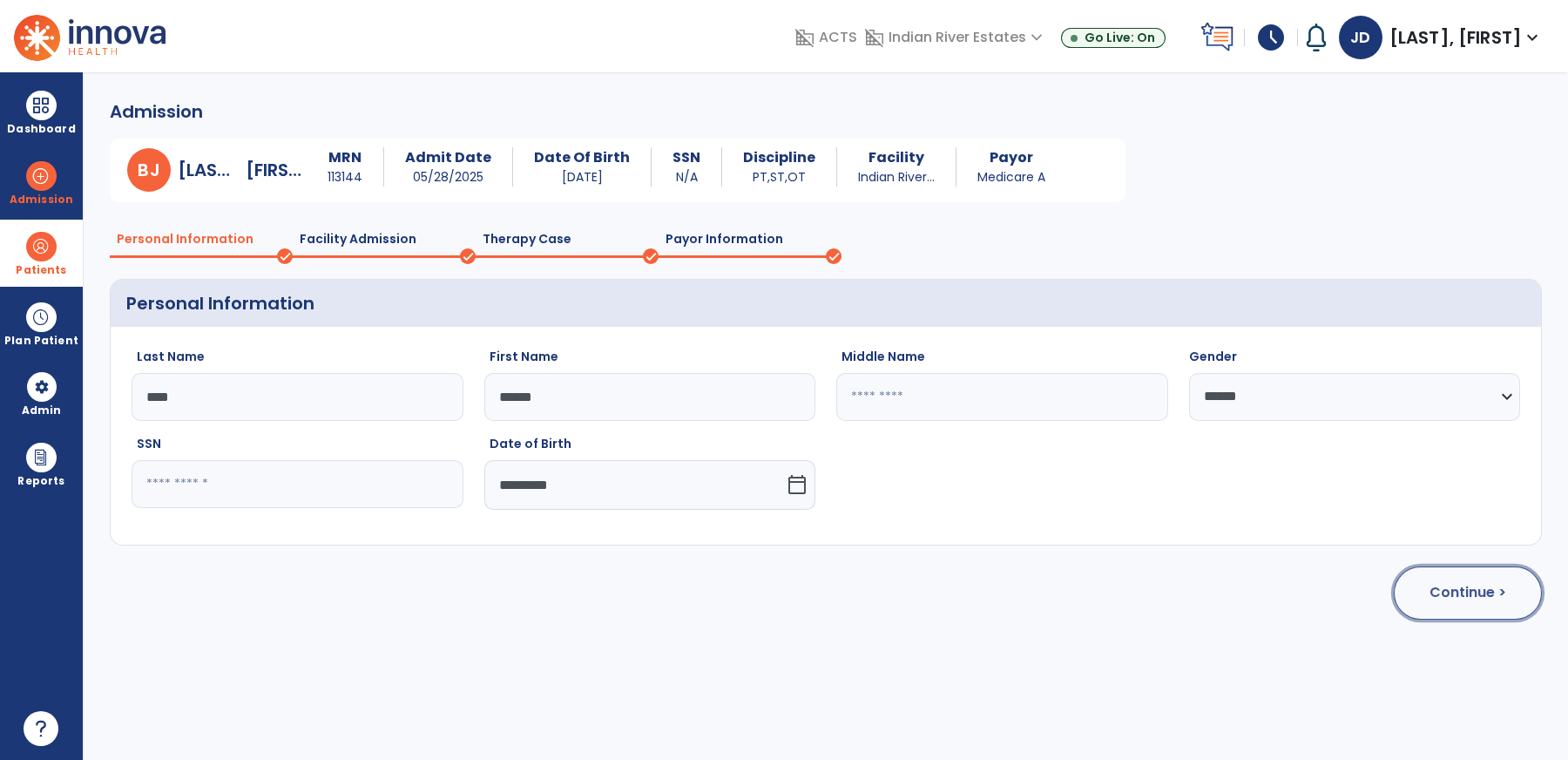 click on "Continue >" 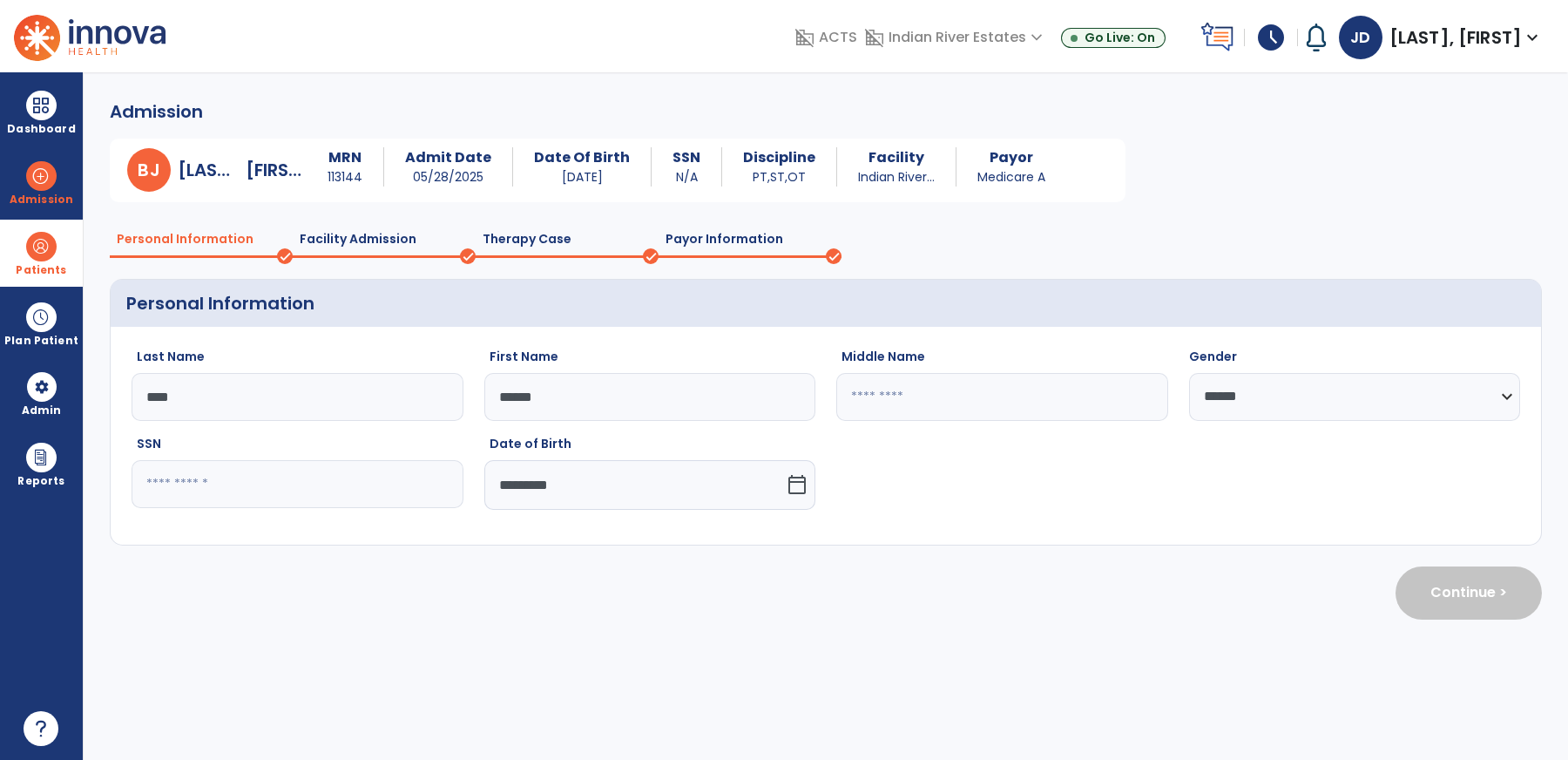 select on "**********" 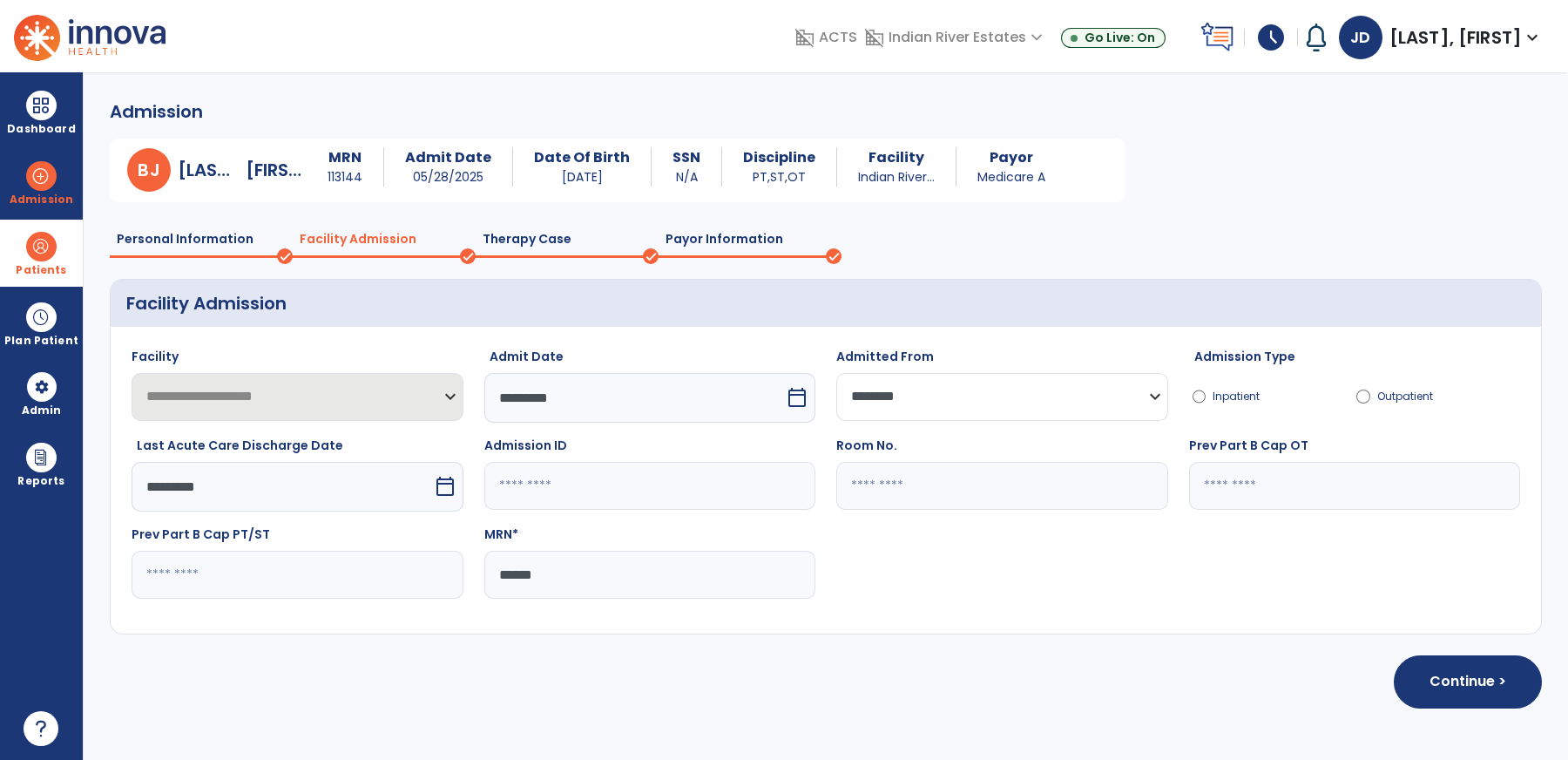 click on "**********" 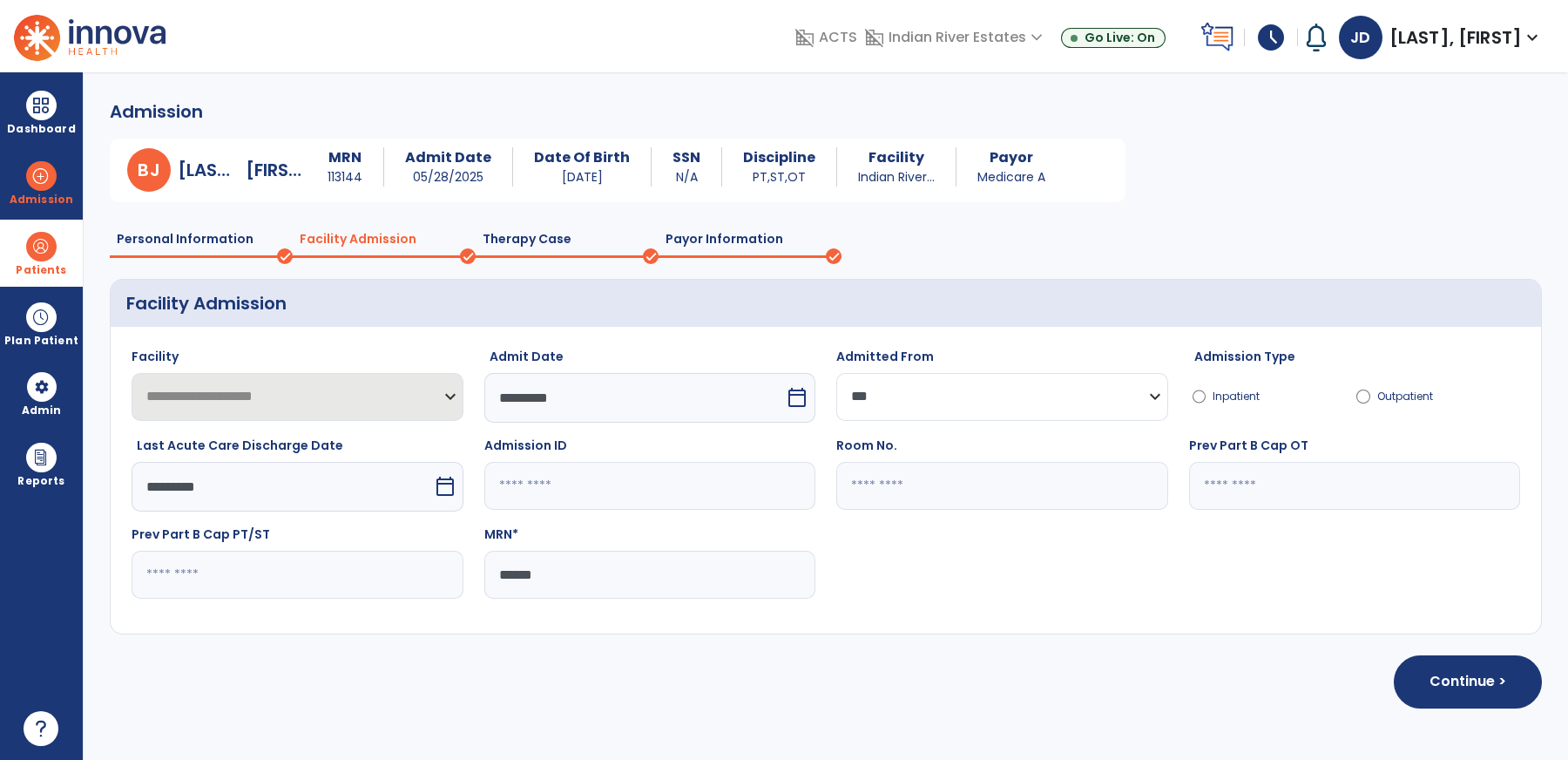 click on "**********" 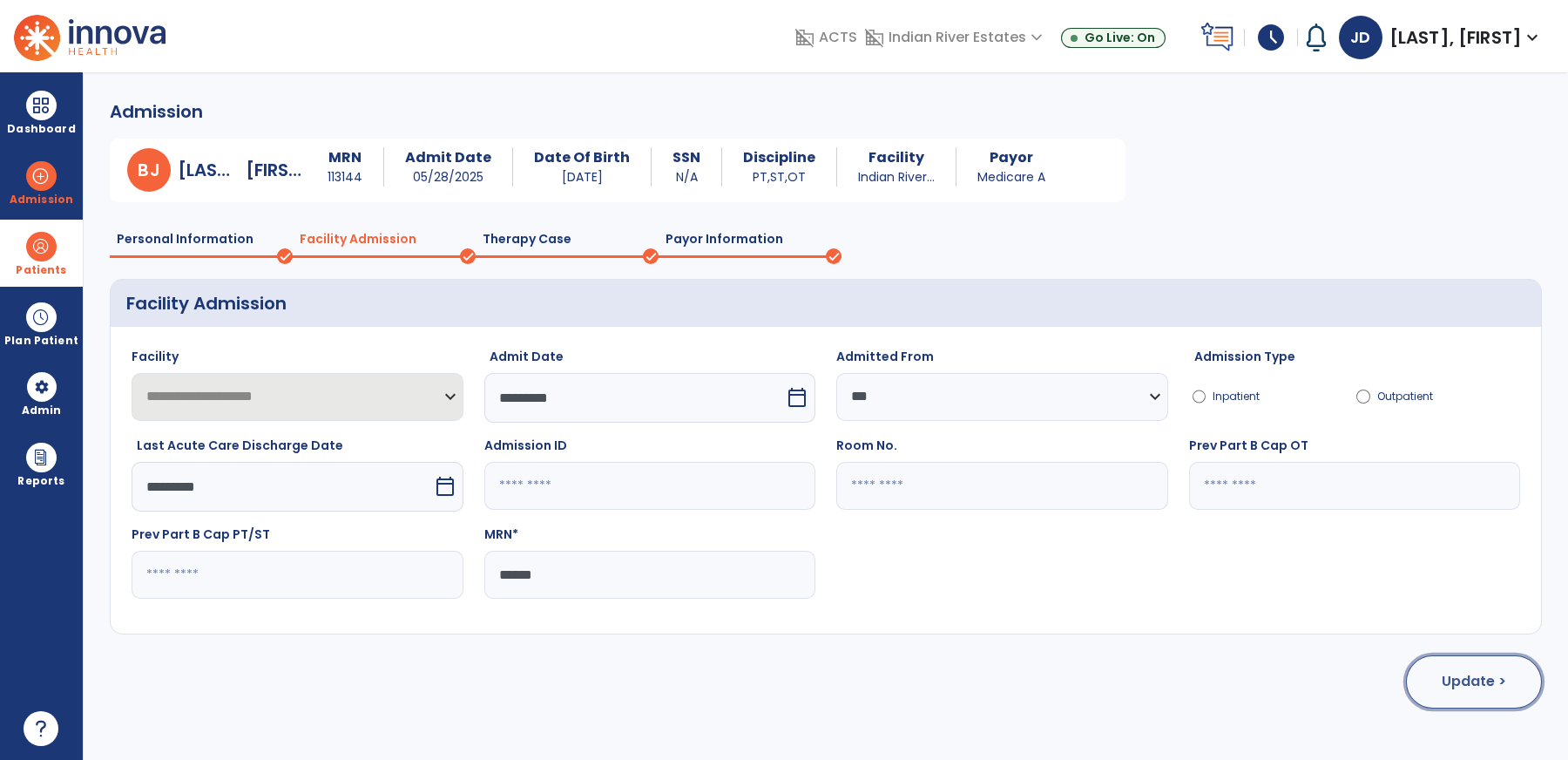 click on "Update >" 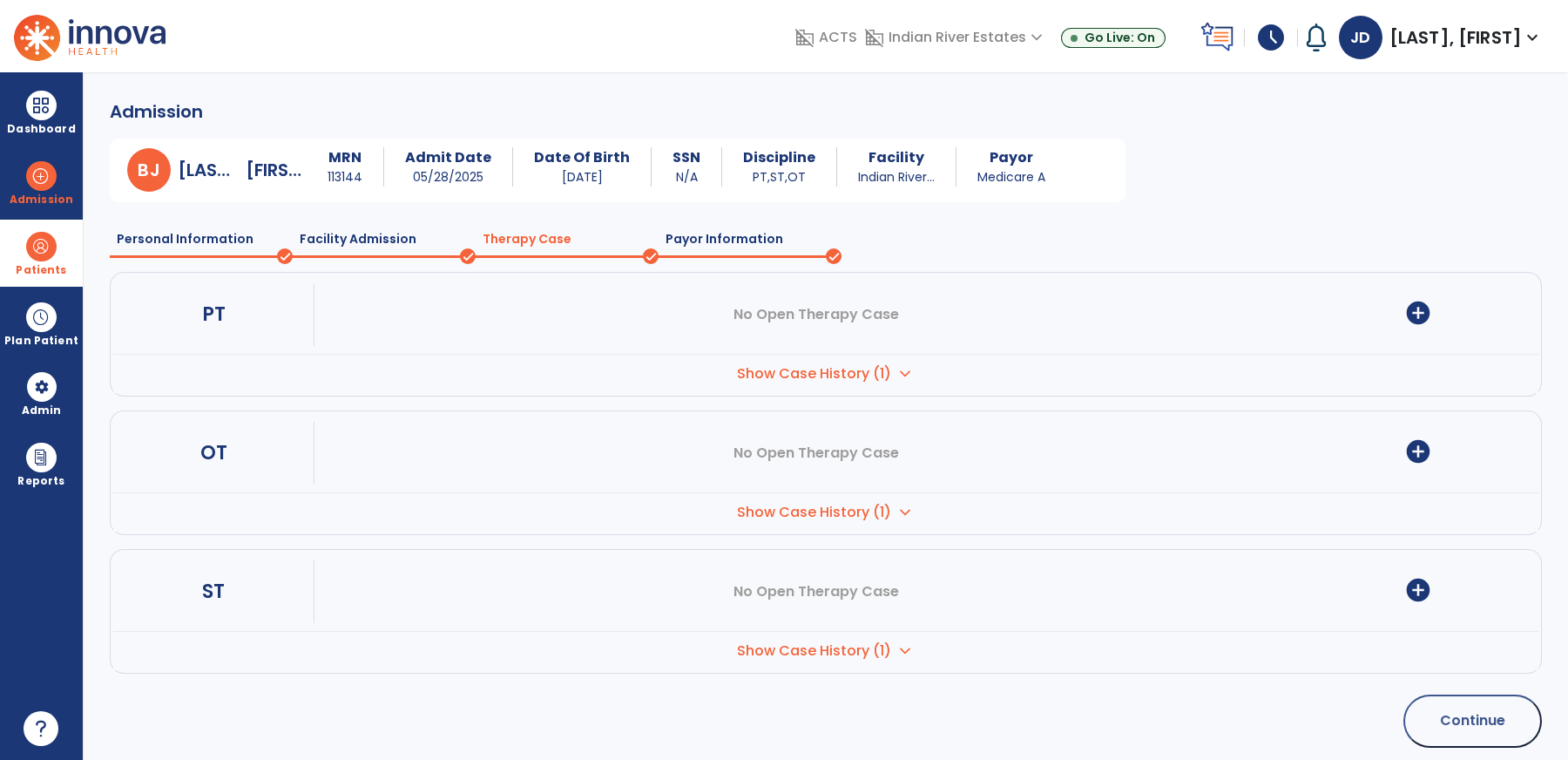 click on "add_circle" at bounding box center (1418, 590) 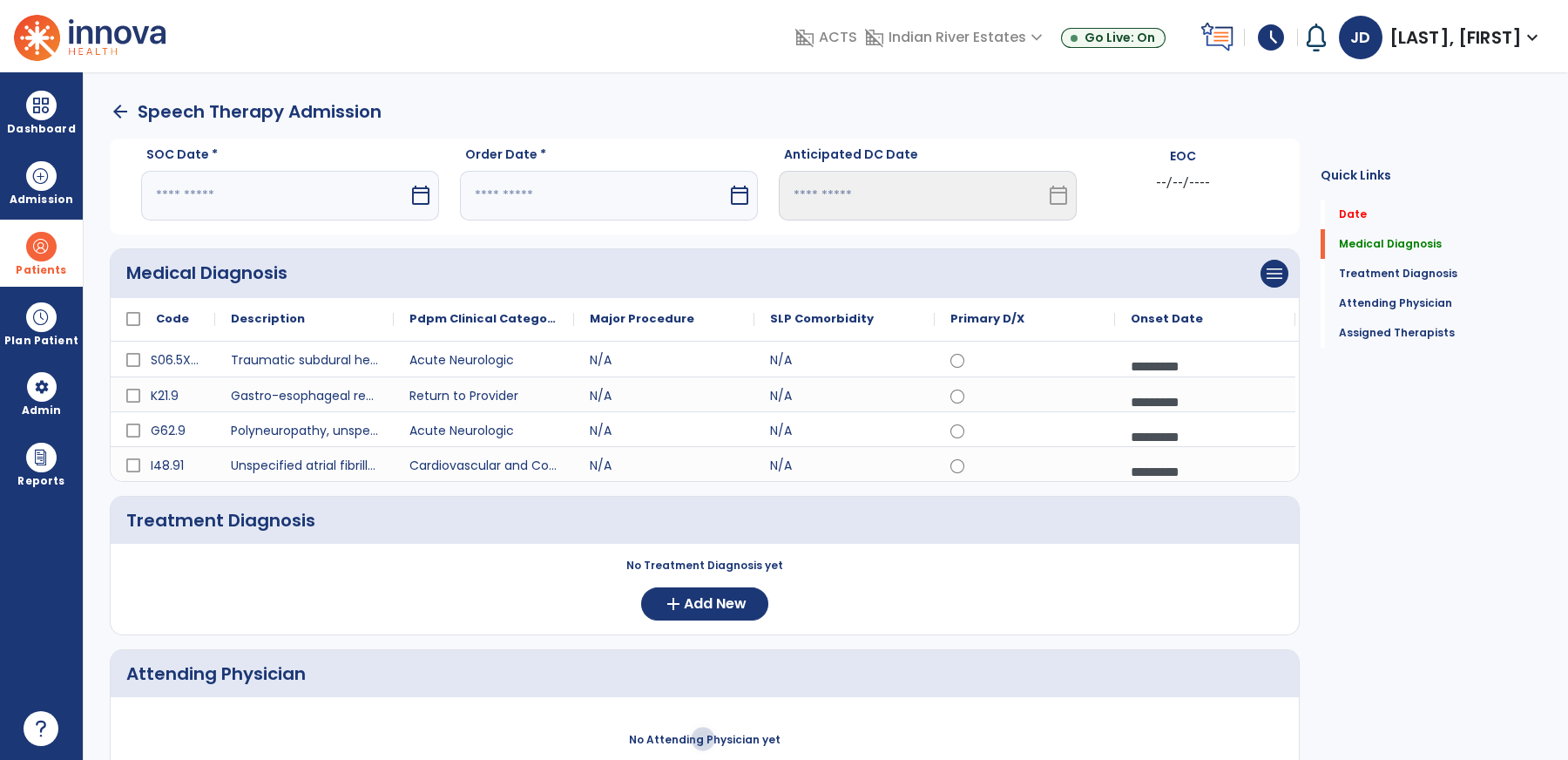 click at bounding box center (274, 195) 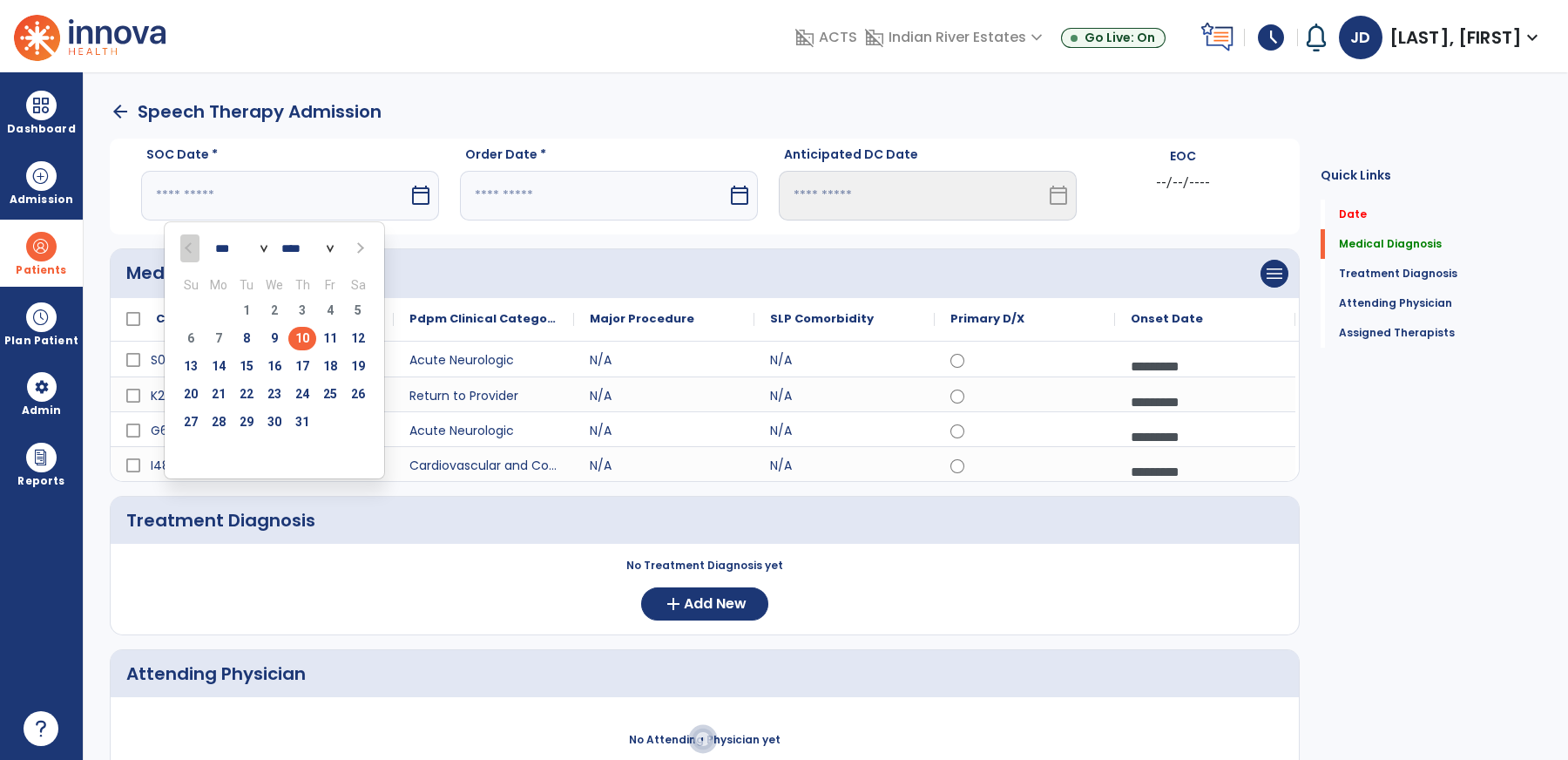 click on "10" at bounding box center (302, 338) 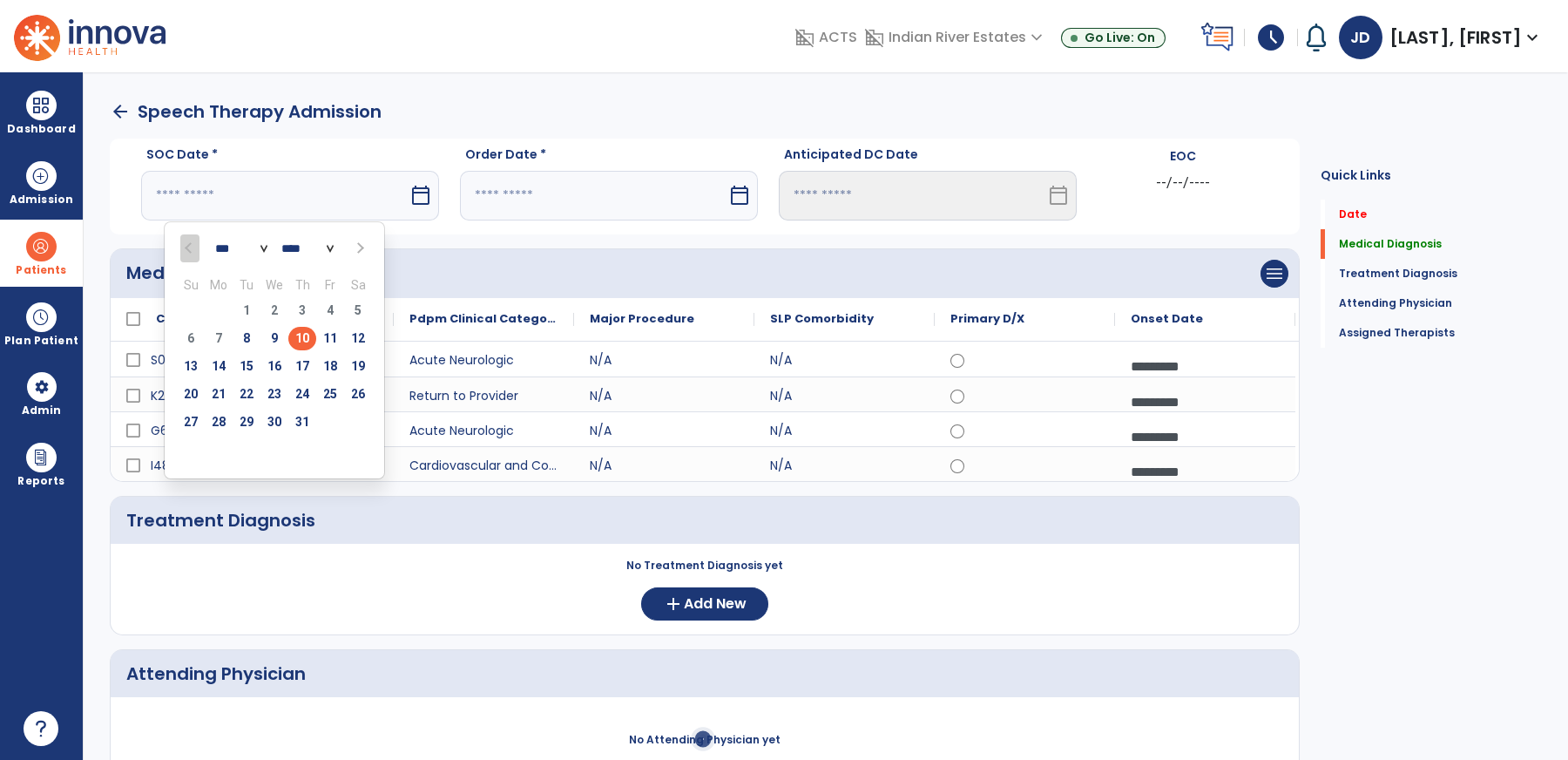 type on "*********" 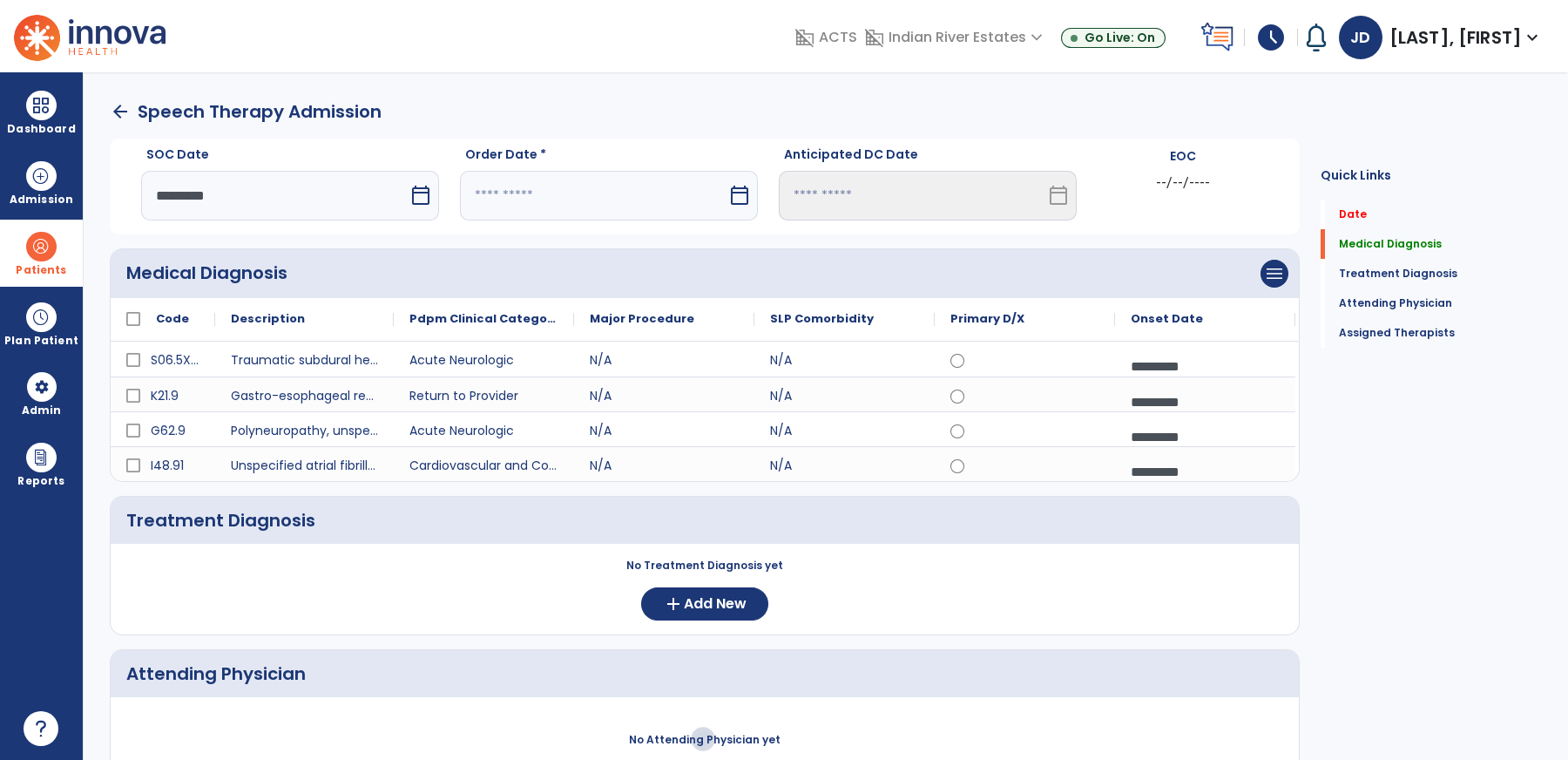 click at bounding box center (593, 195) 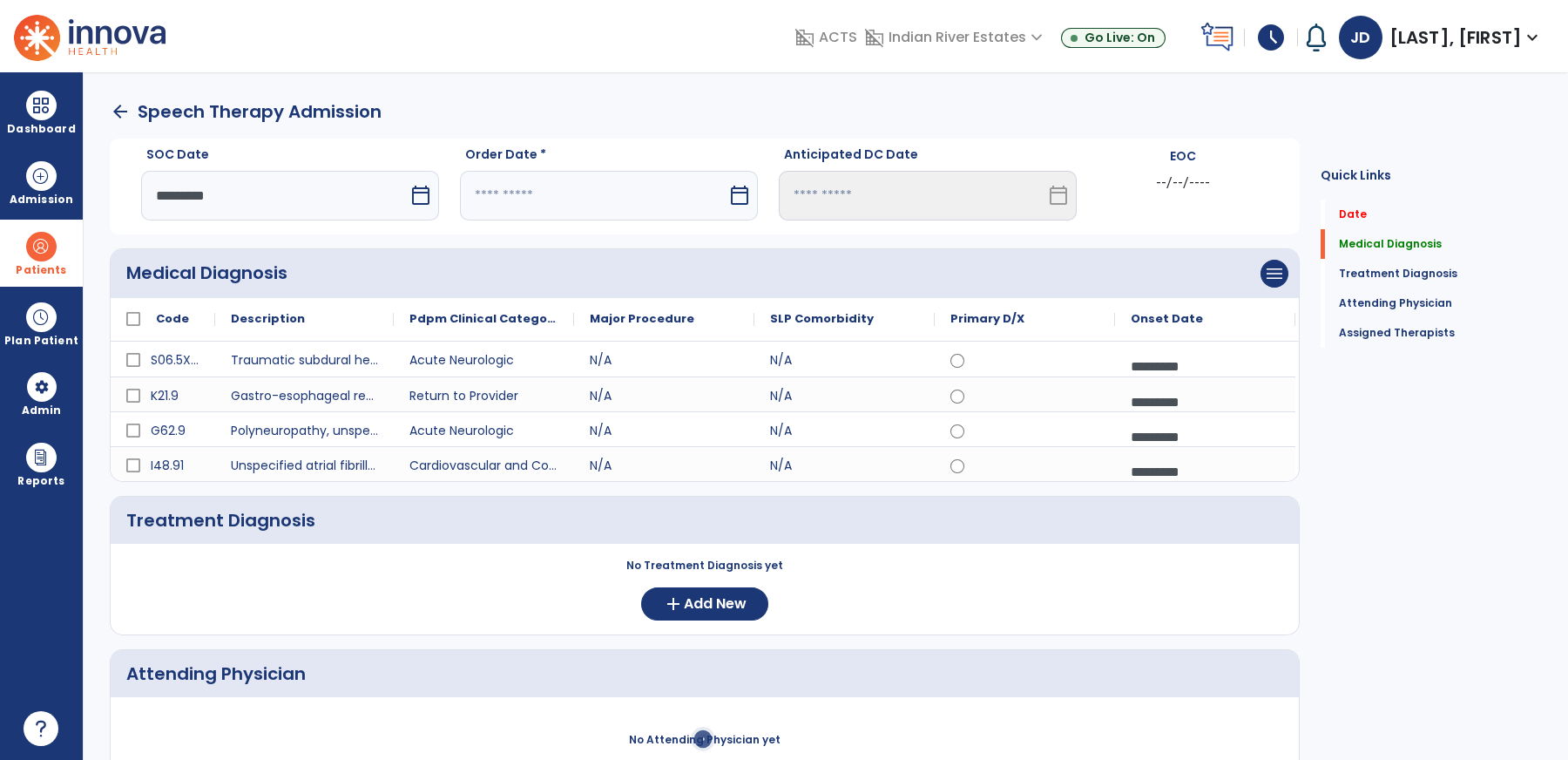 select on "*" 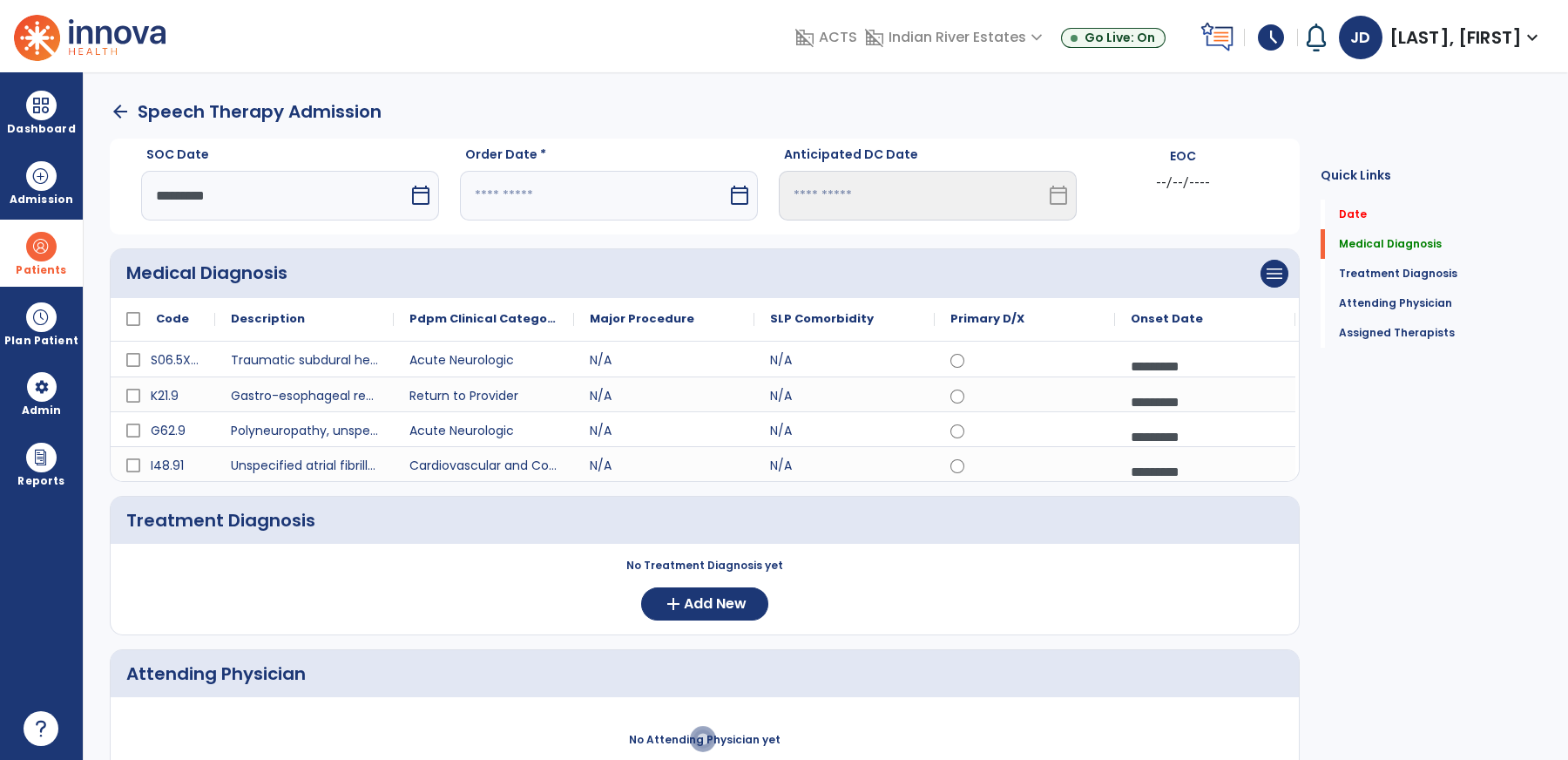 select on "****" 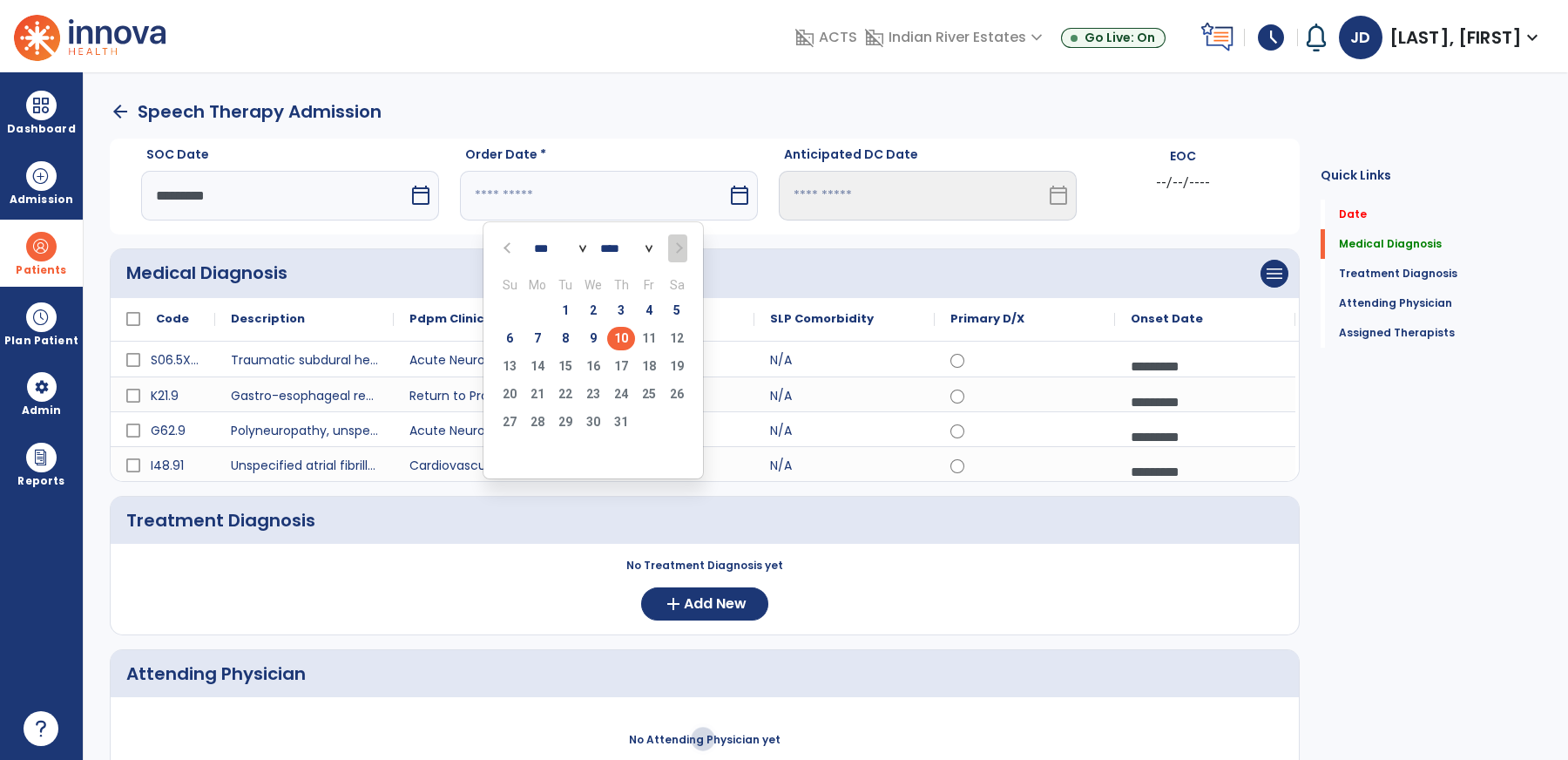 click on "10" at bounding box center (621, 338) 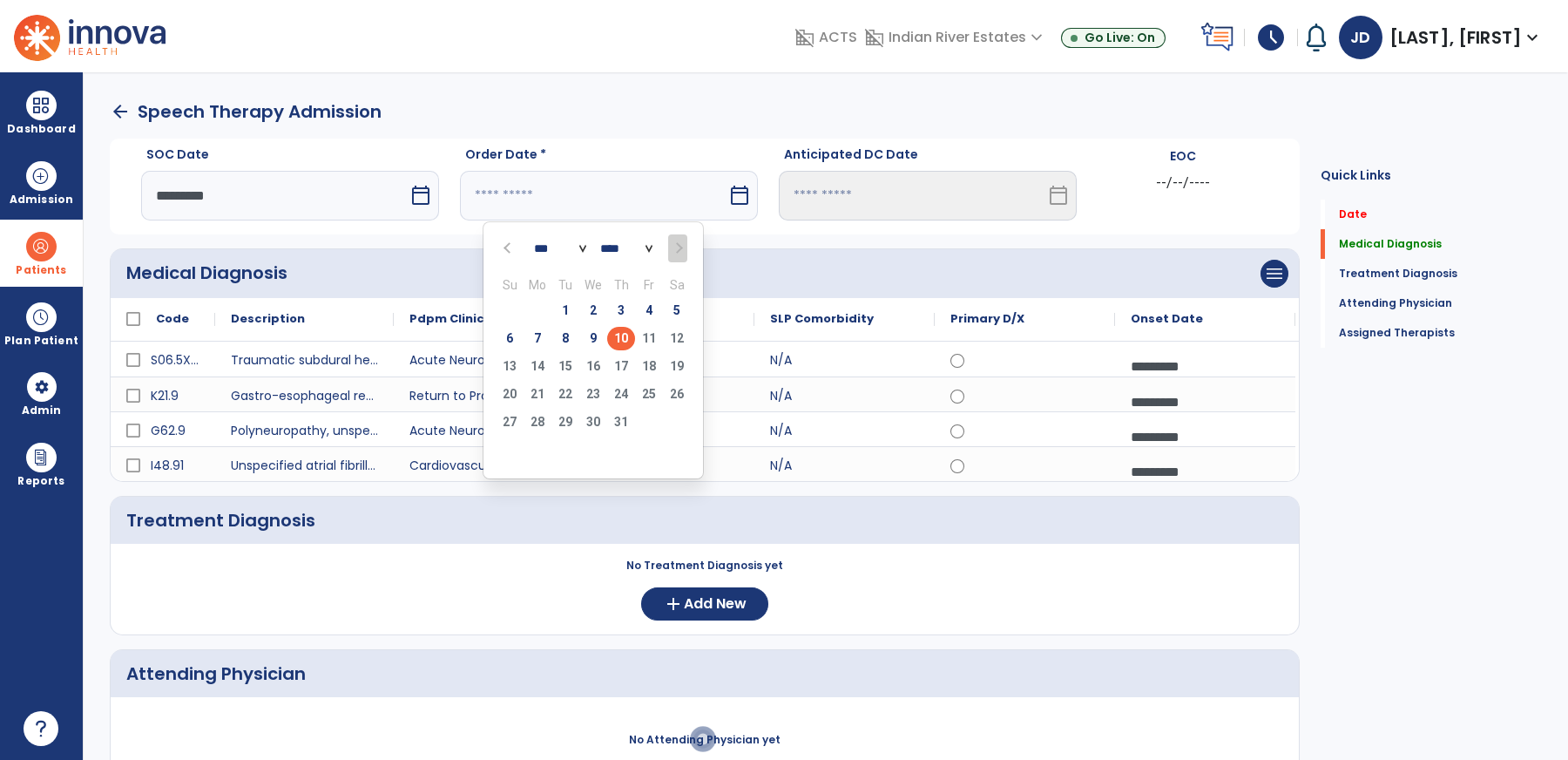 type on "*********" 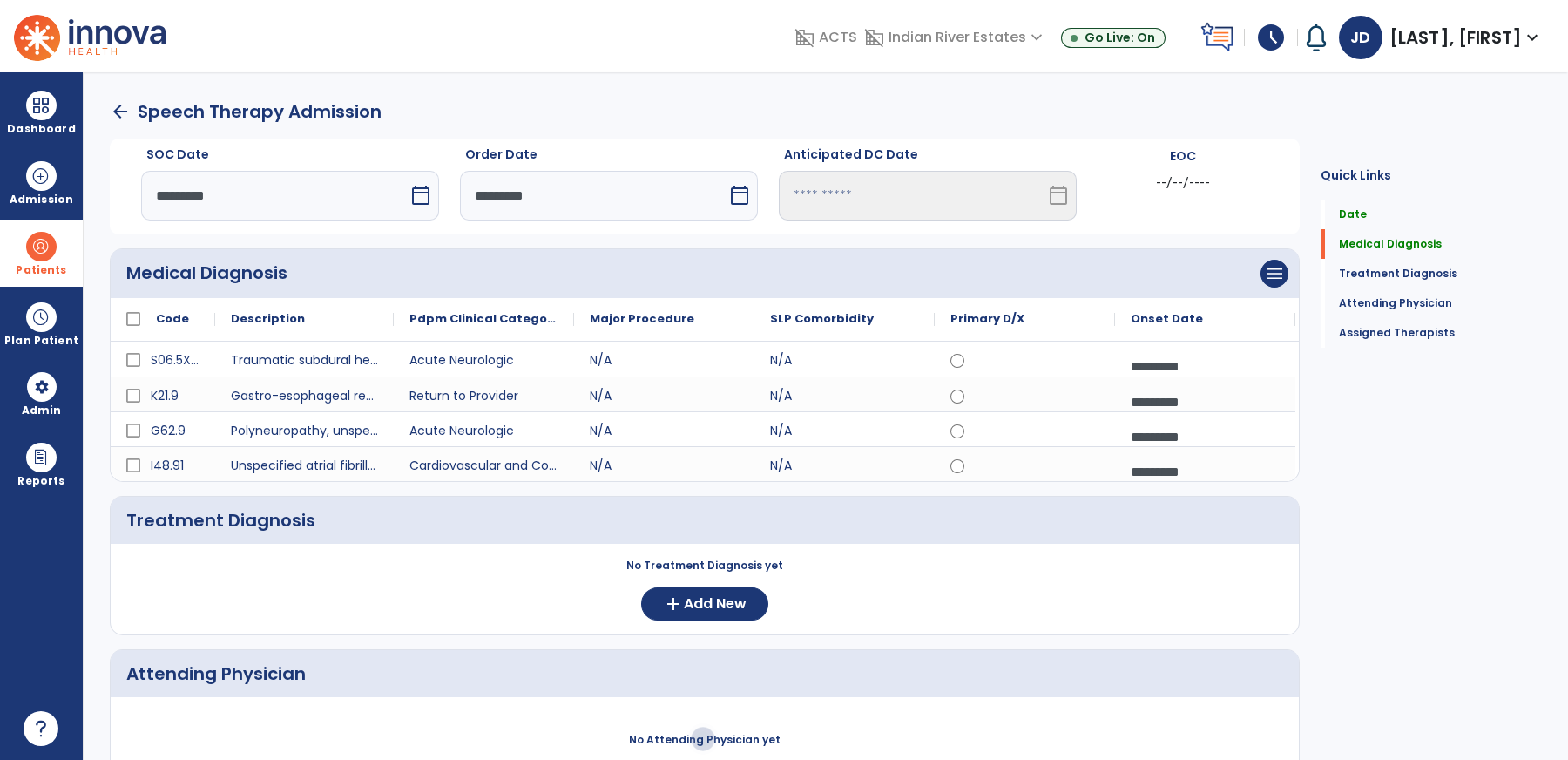 click on "calendar_today" at bounding box center [421, 195] 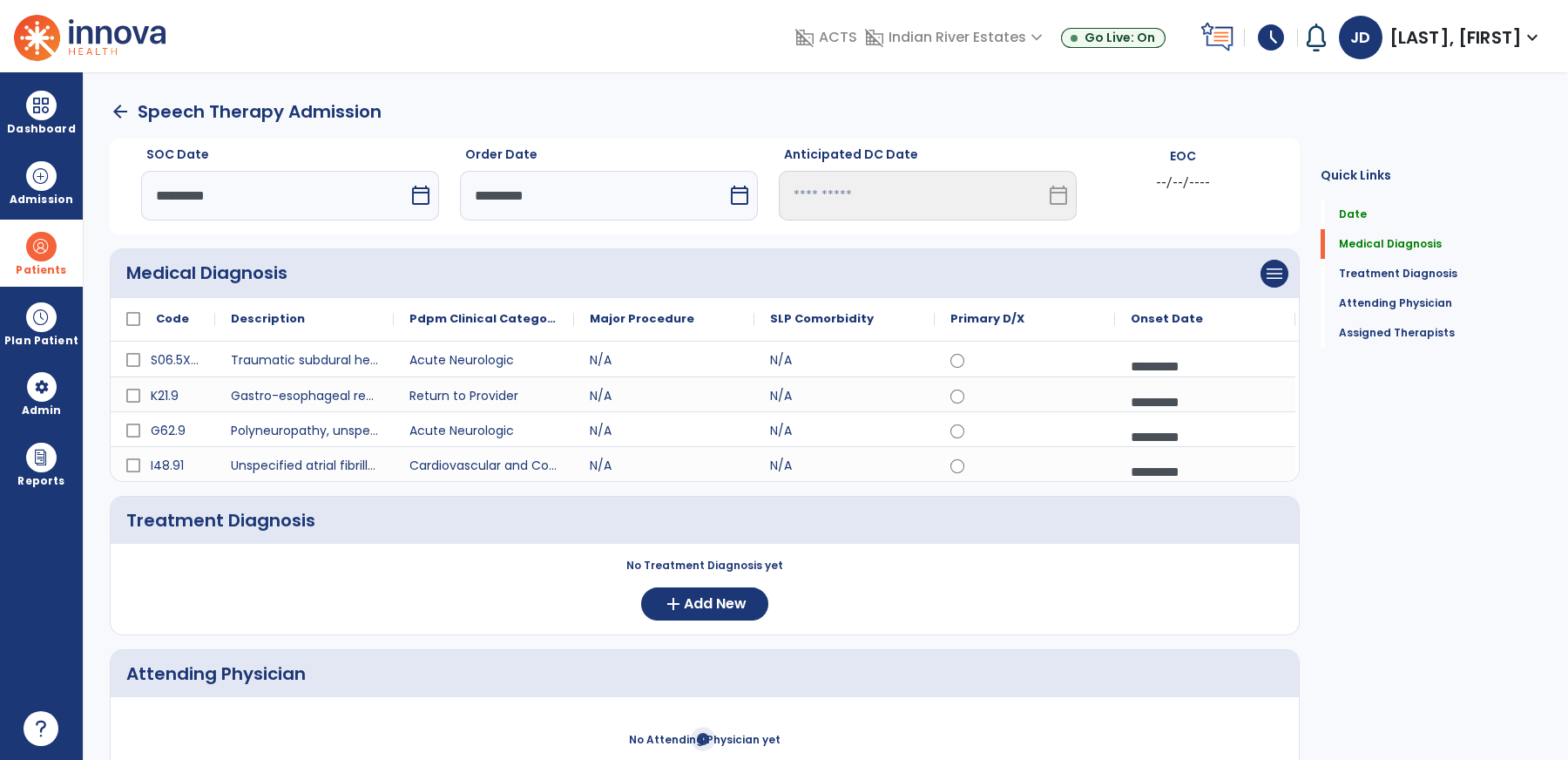 select on "*" 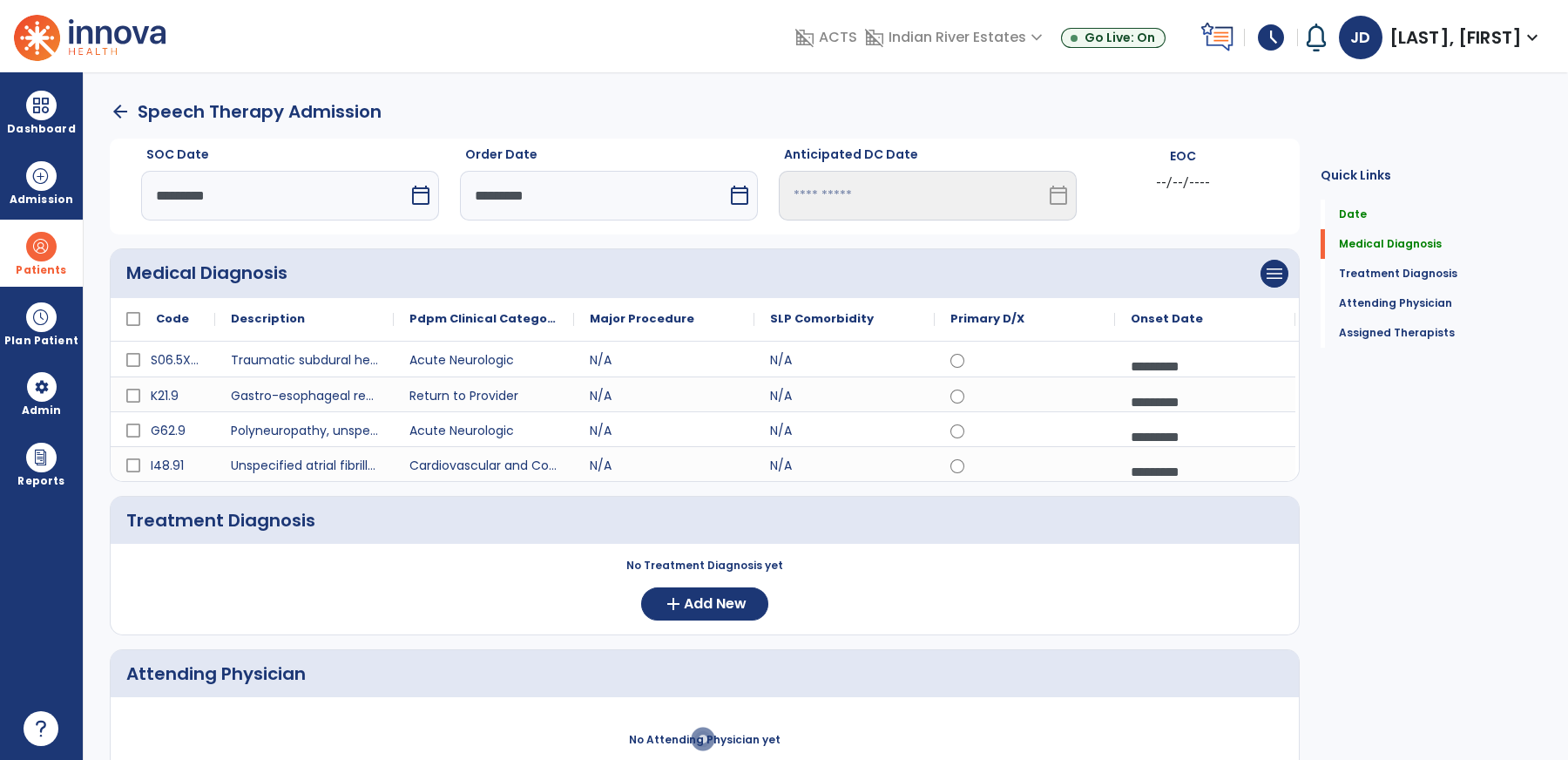 select on "****" 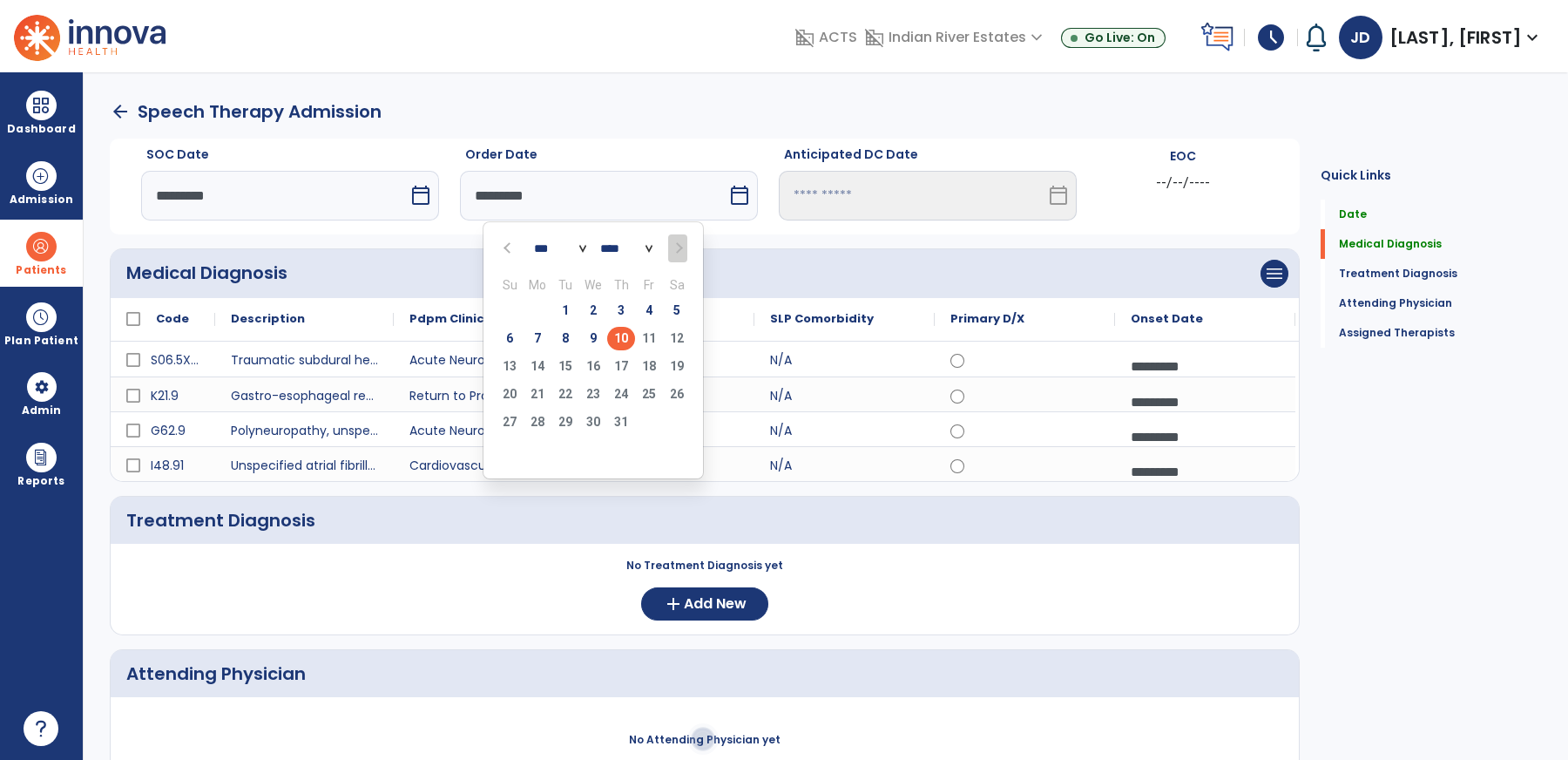 click on "10" at bounding box center (621, 338) 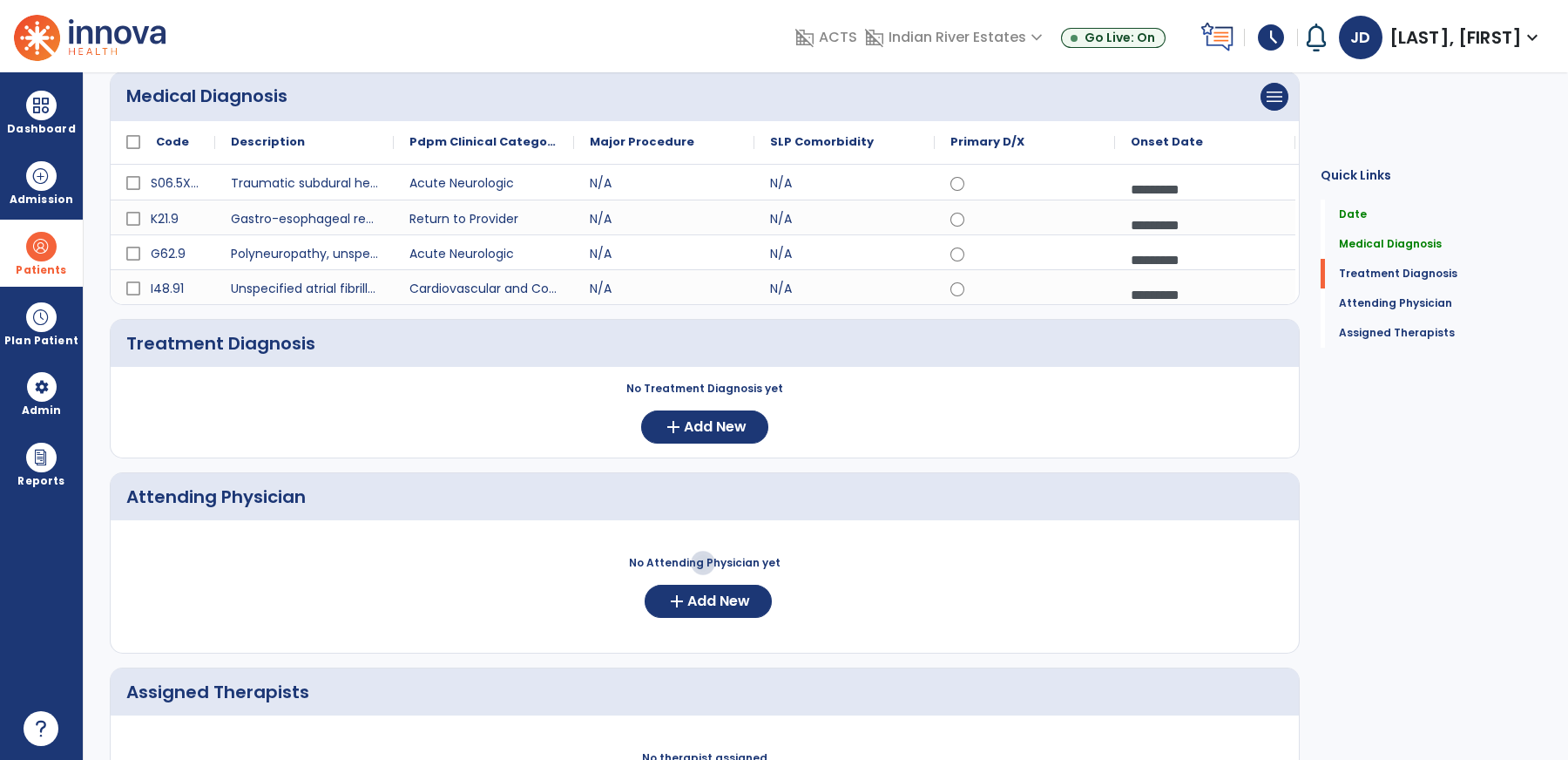scroll, scrollTop: 179, scrollLeft: 0, axis: vertical 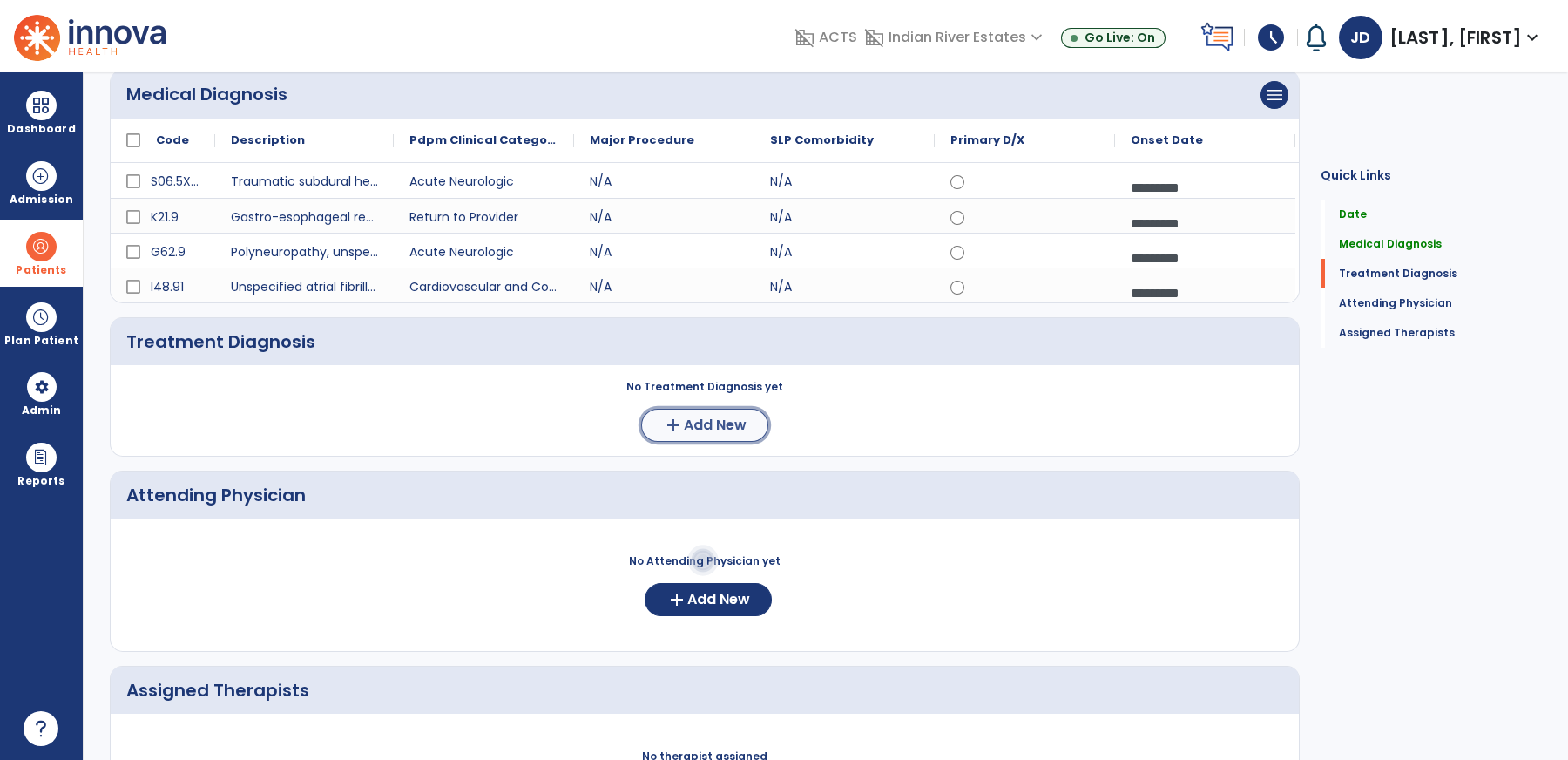 click on "Add New" 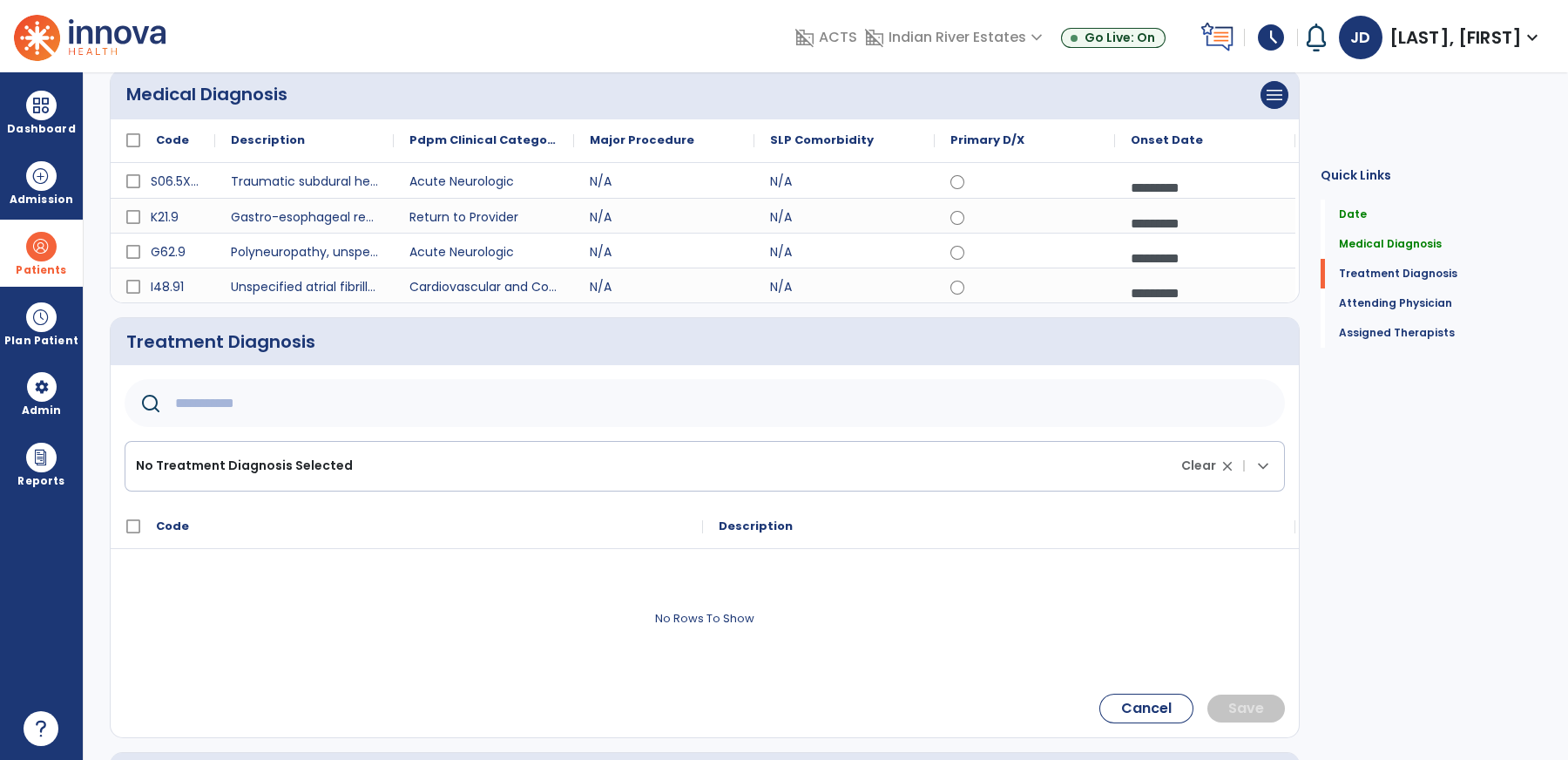click 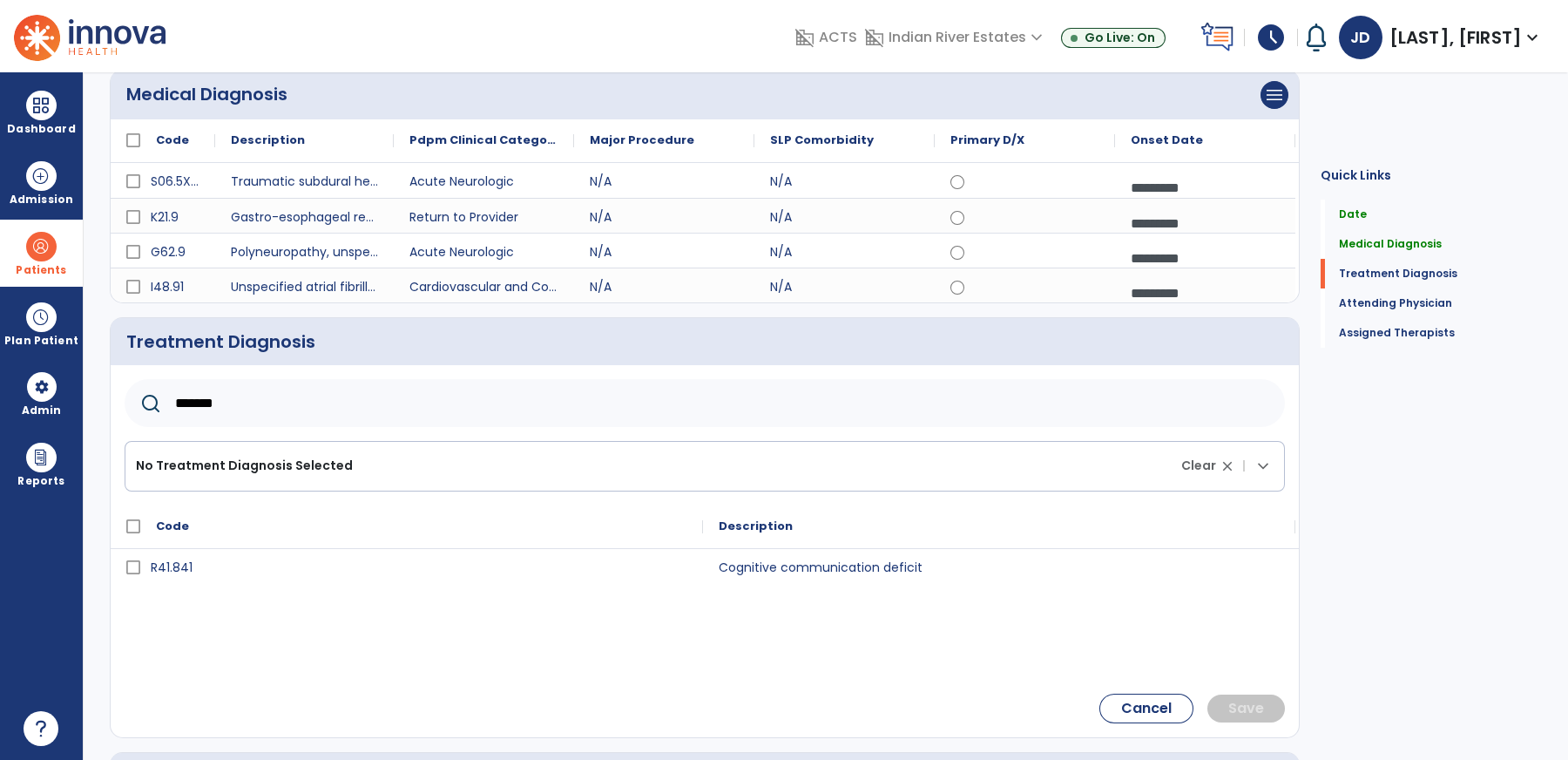 type on "*******" 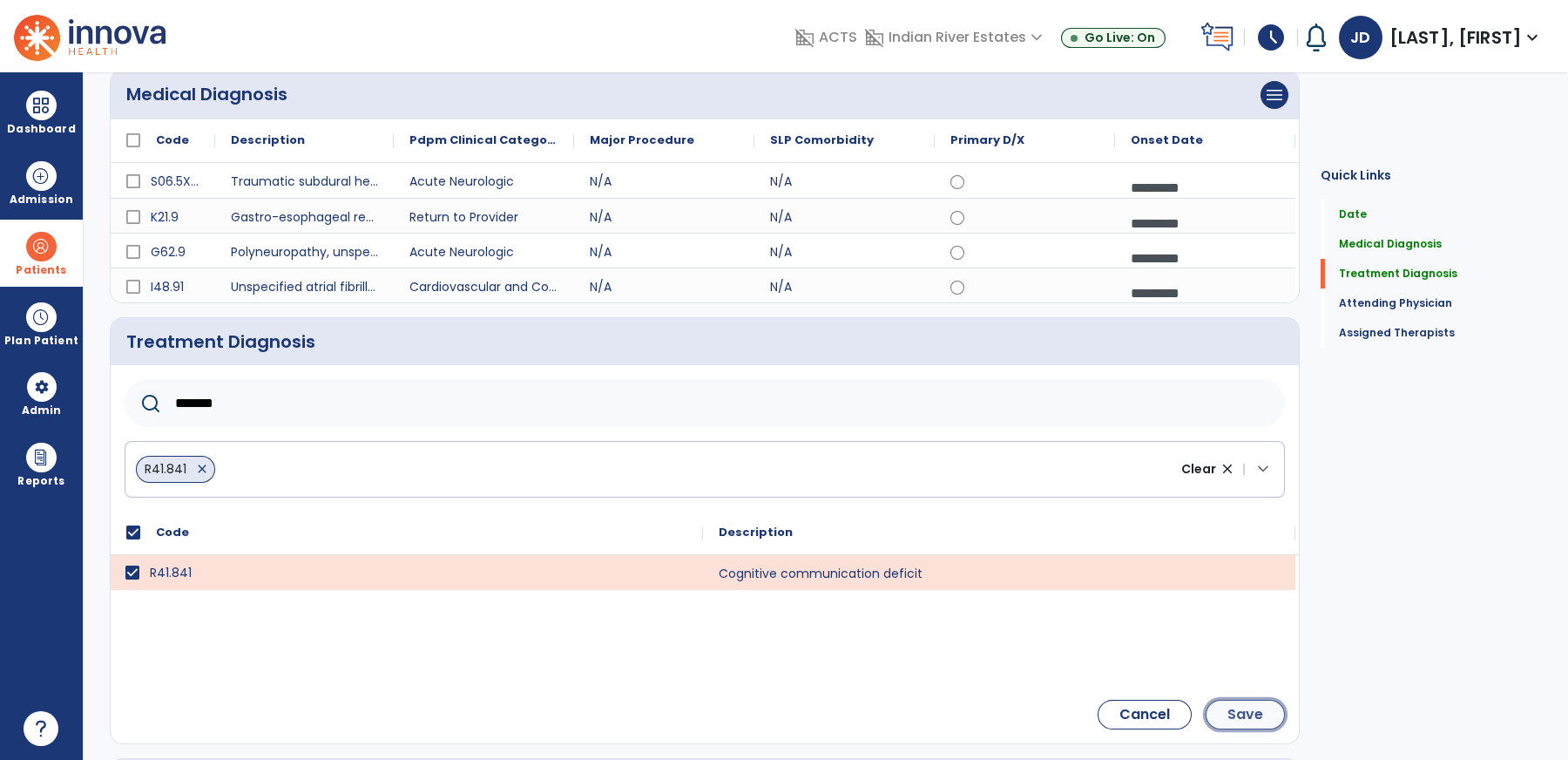 click on "Save" 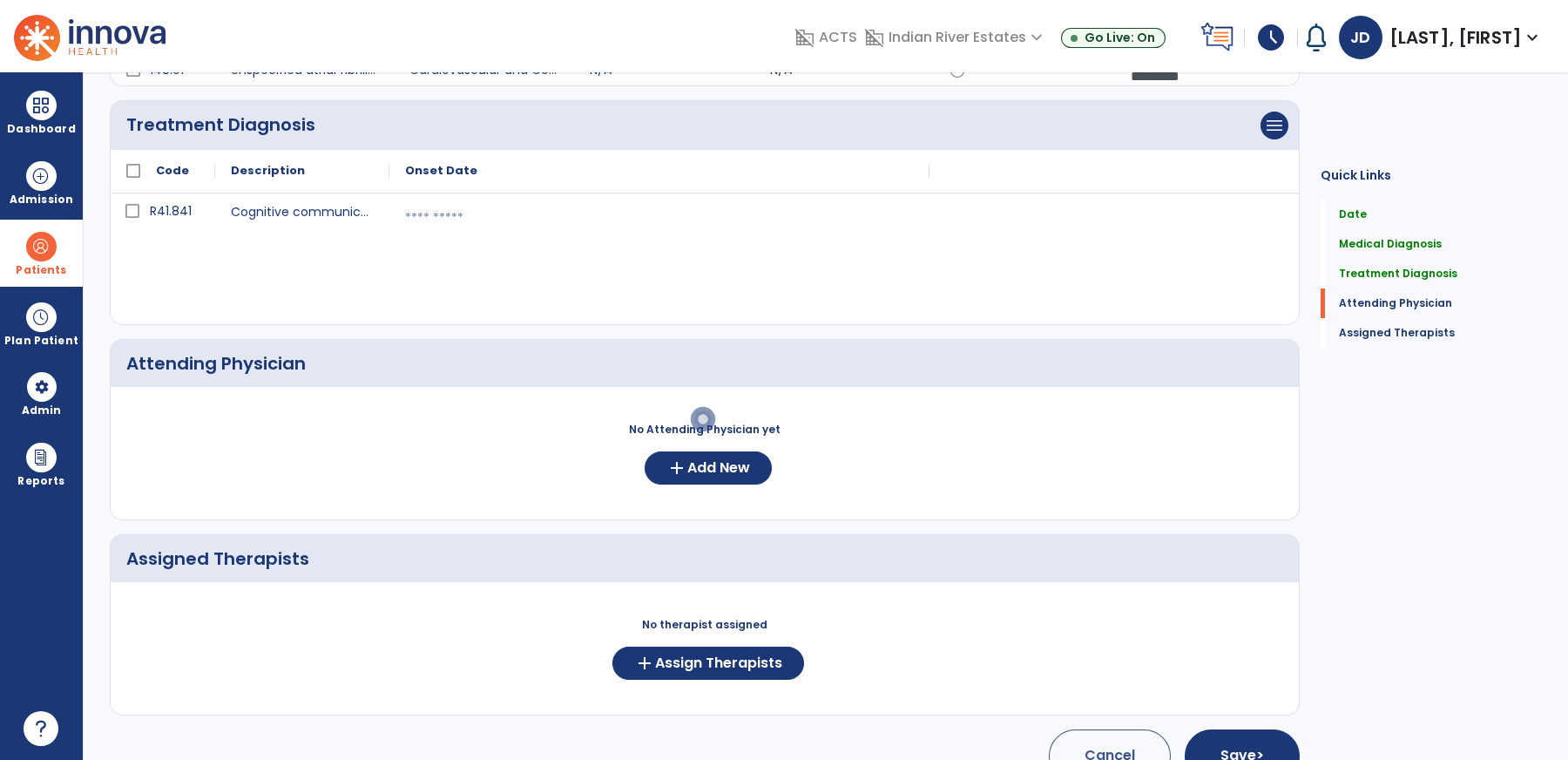 scroll, scrollTop: 422, scrollLeft: 0, axis: vertical 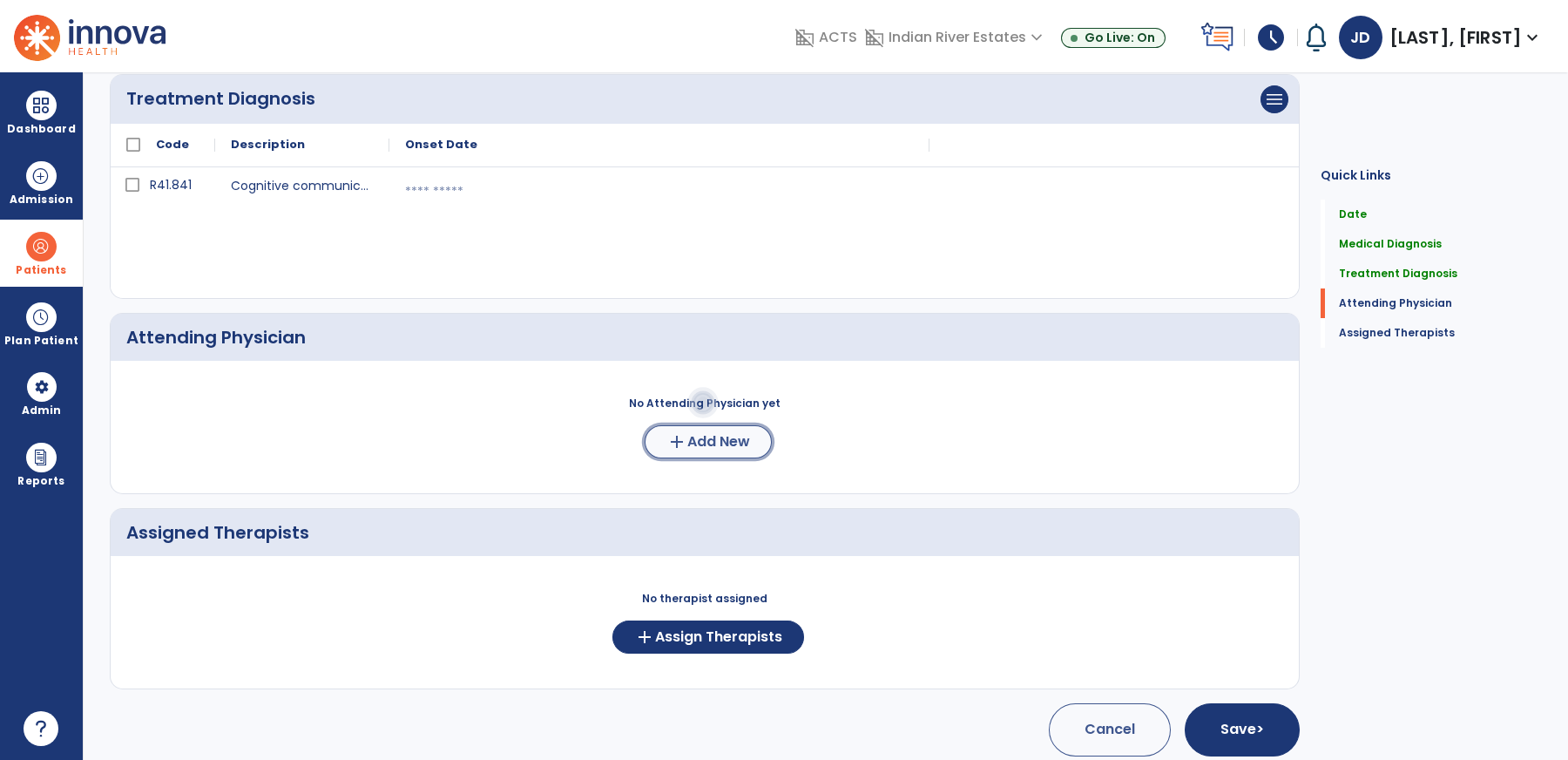 click on "Add New" 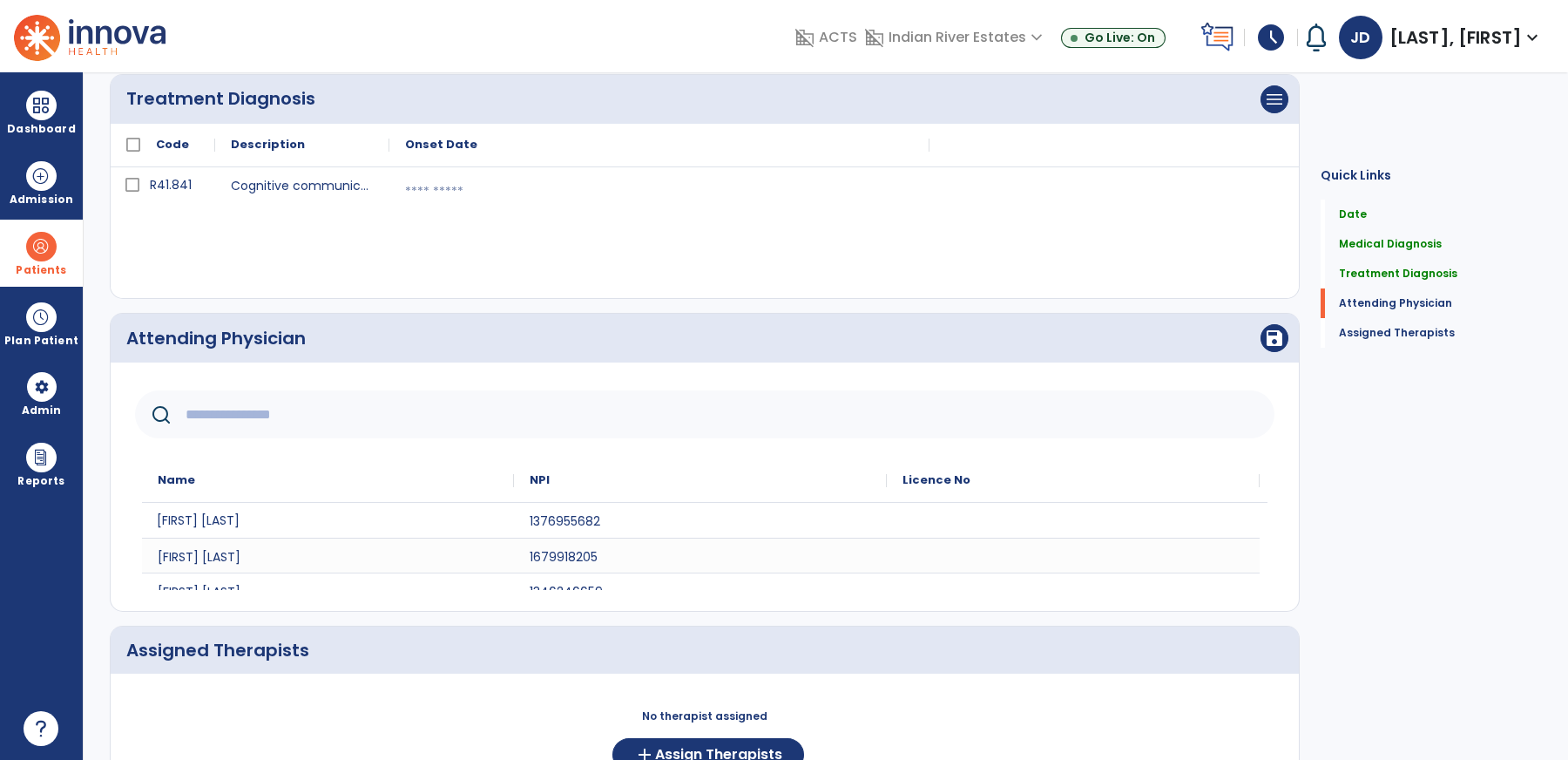 click on "[FIRST] [LAST]" 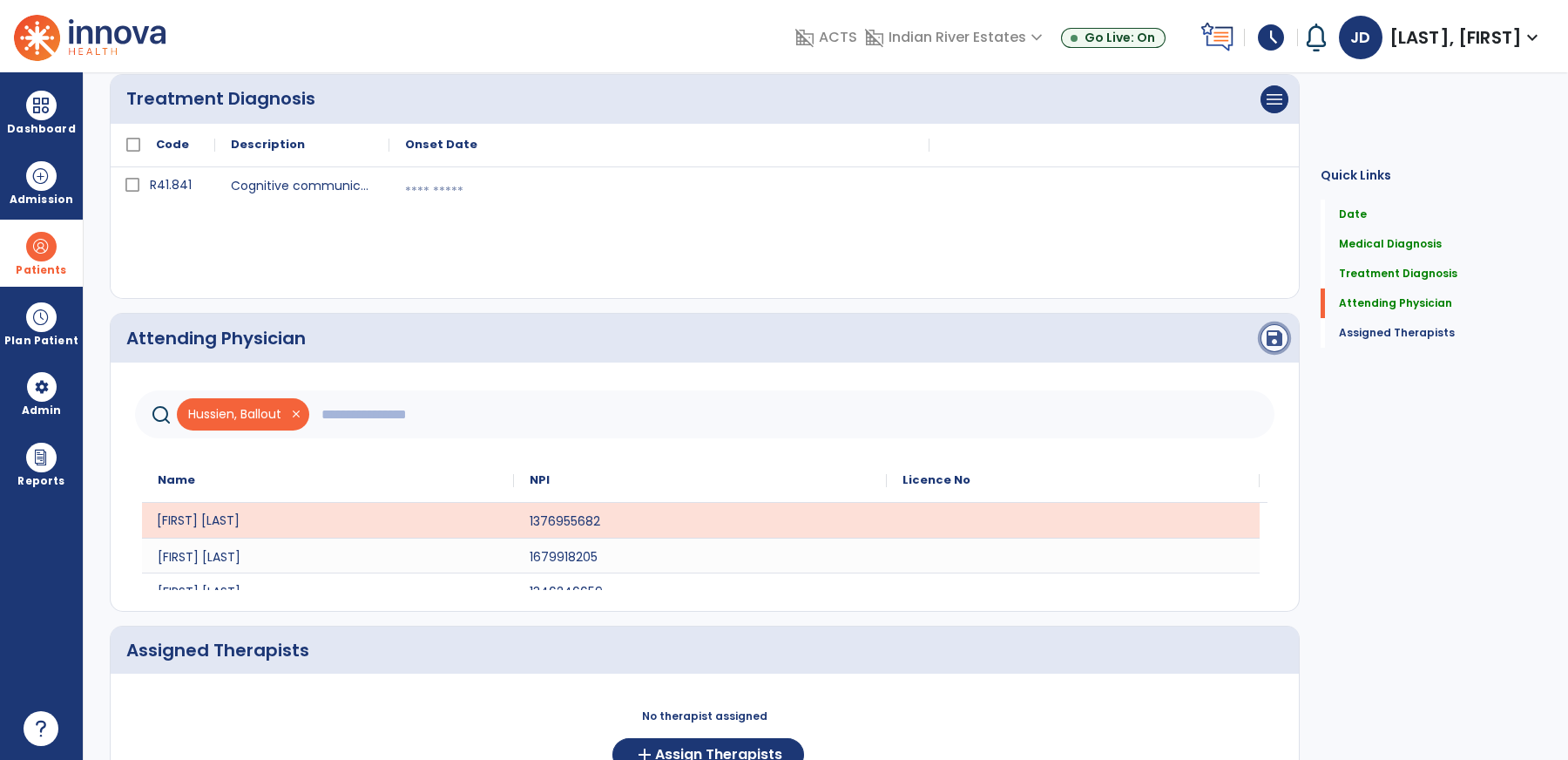 click on "save" 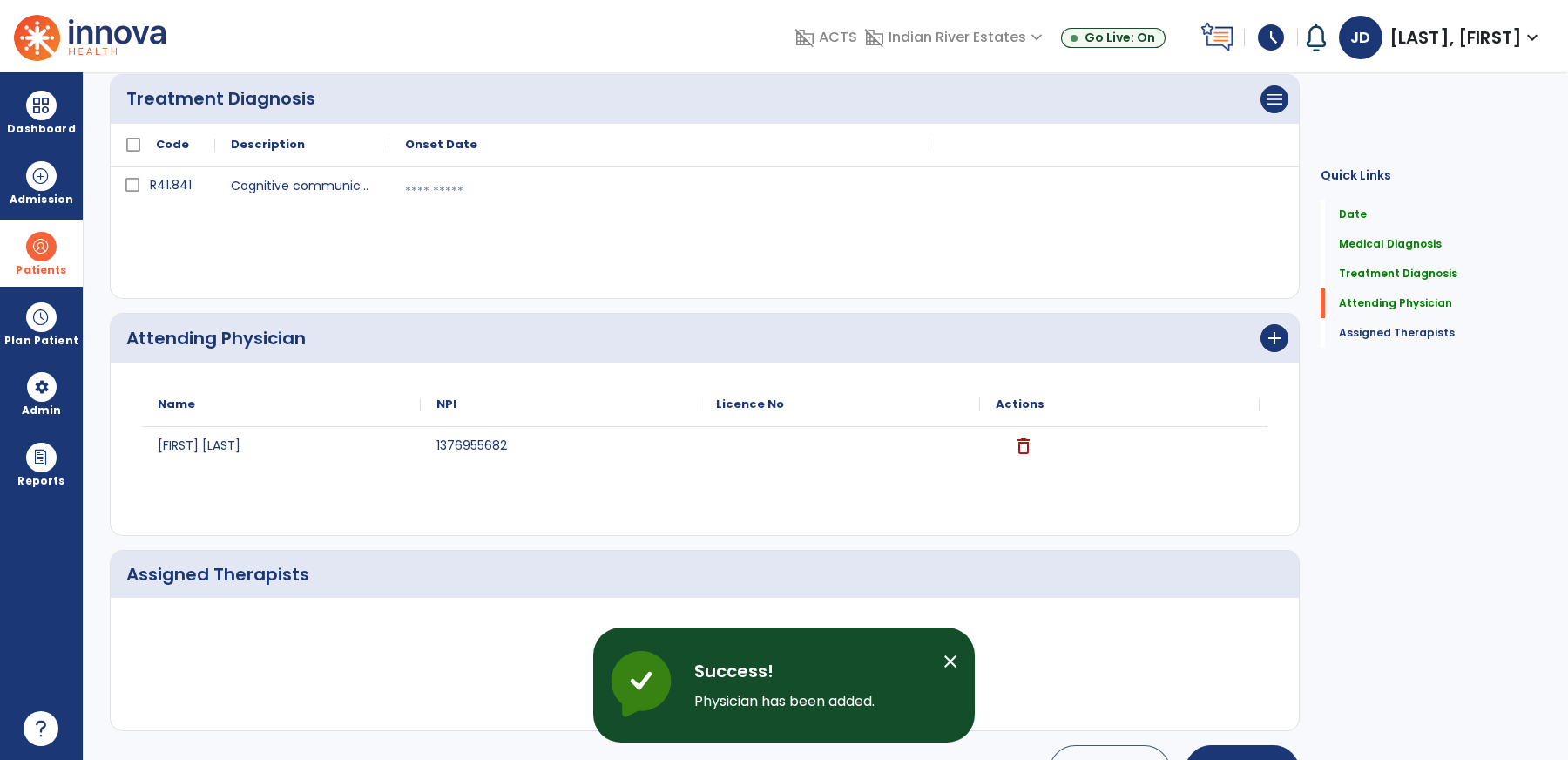 click on "close" at bounding box center (950, 662) 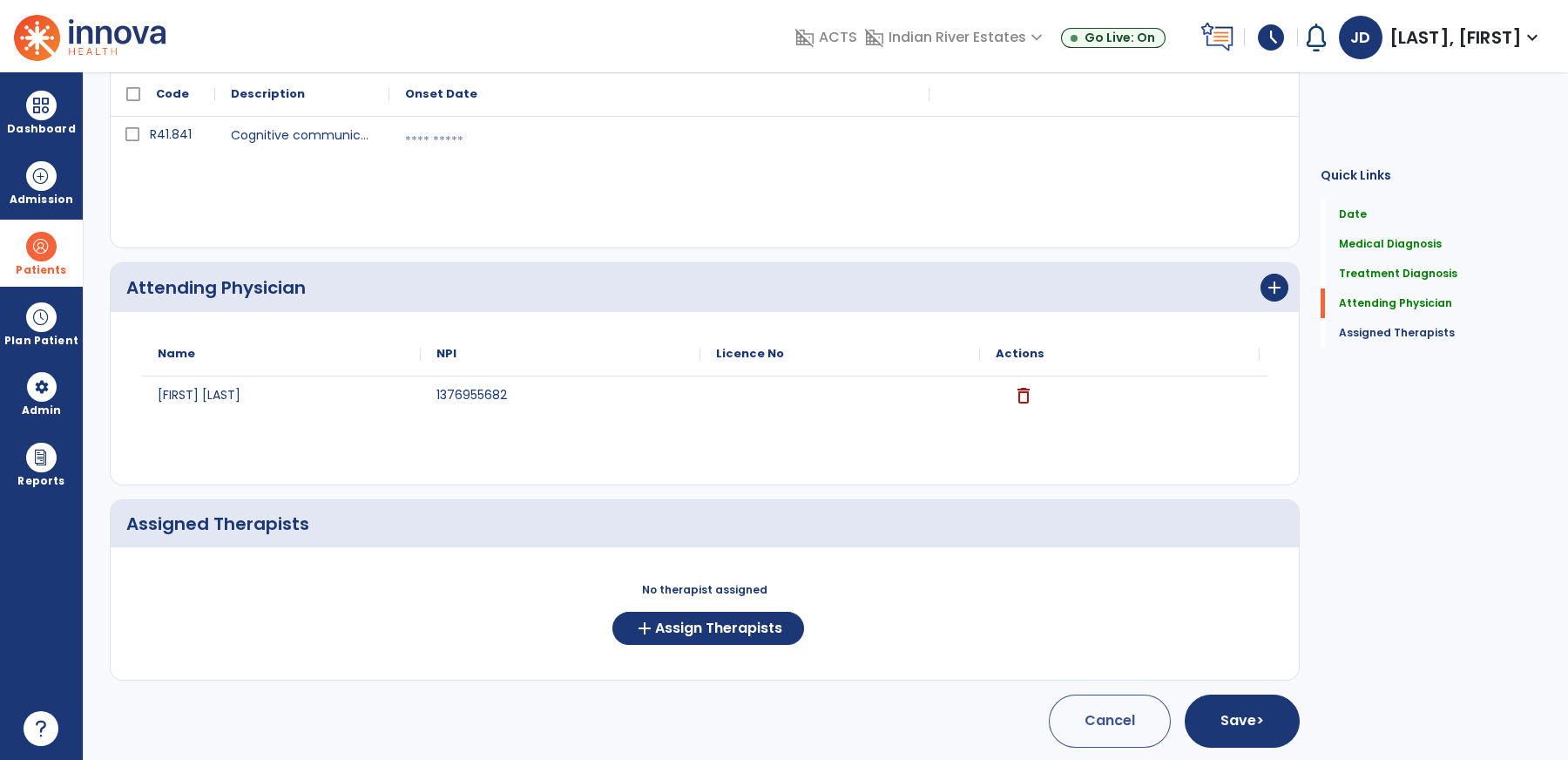 scroll, scrollTop: 460, scrollLeft: 0, axis: vertical 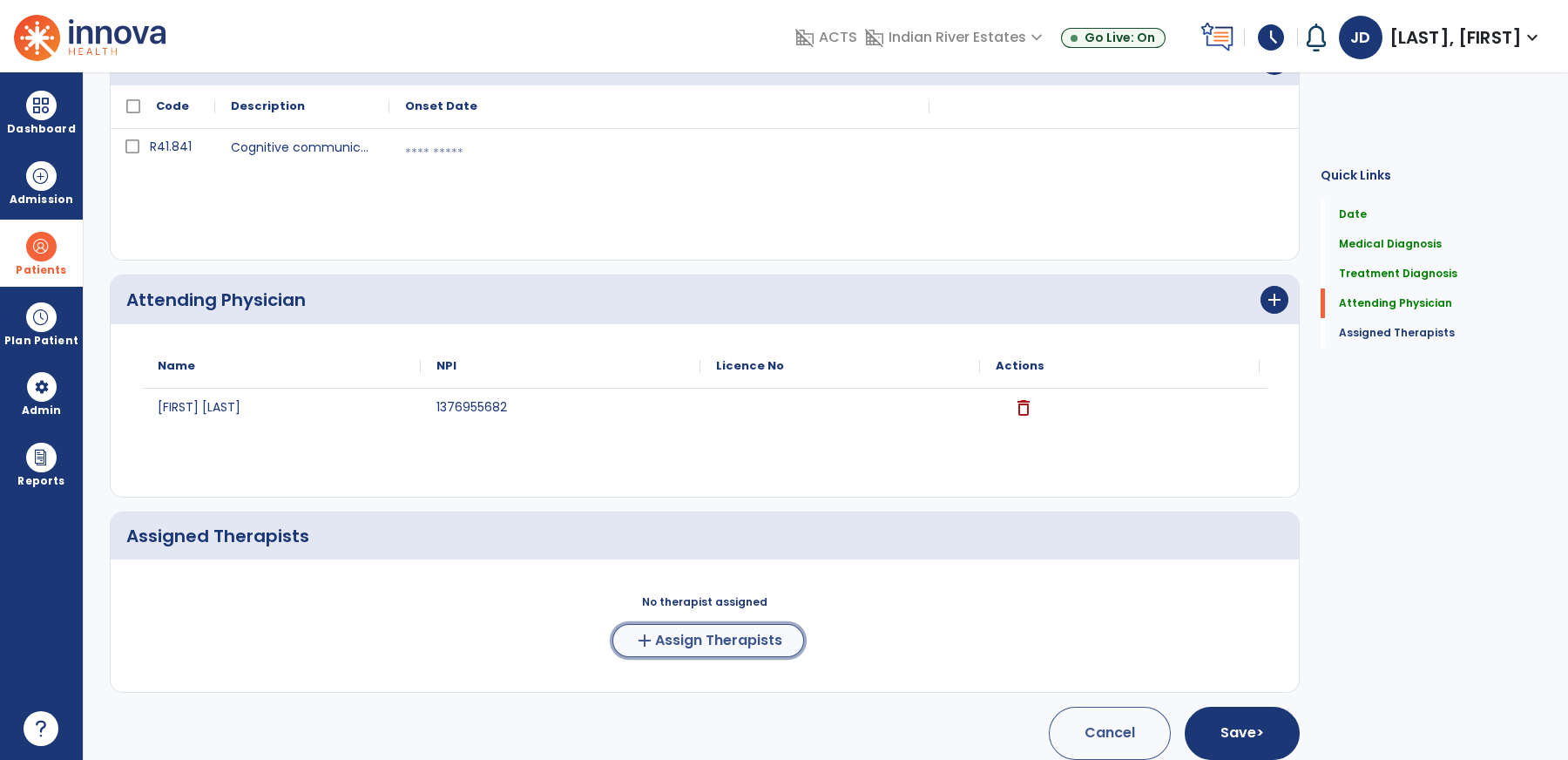 click on "Assign Therapists" 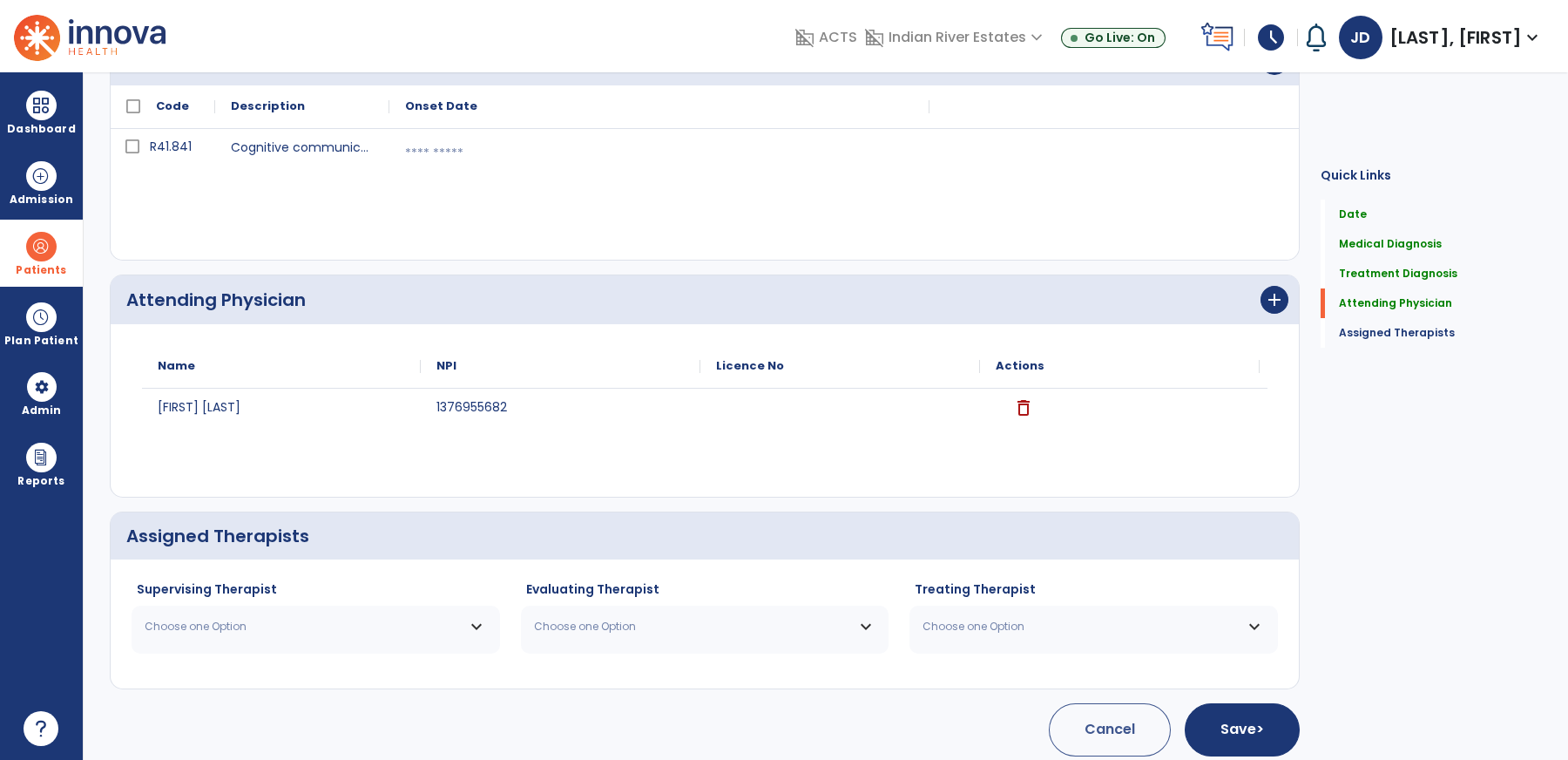 click on "Choose one Option" at bounding box center [305, 627] 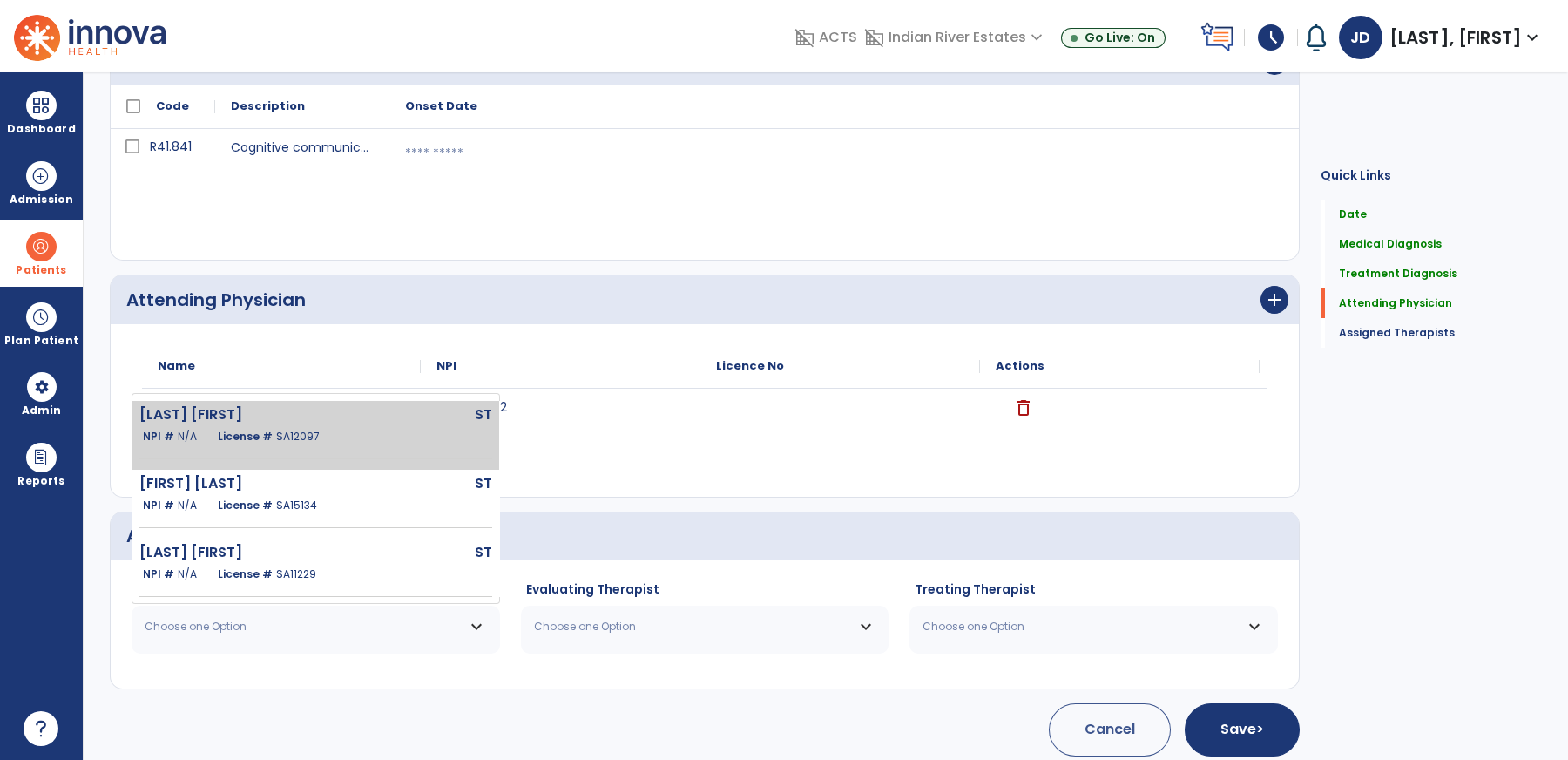 click on "[LAST] [FIRST]" 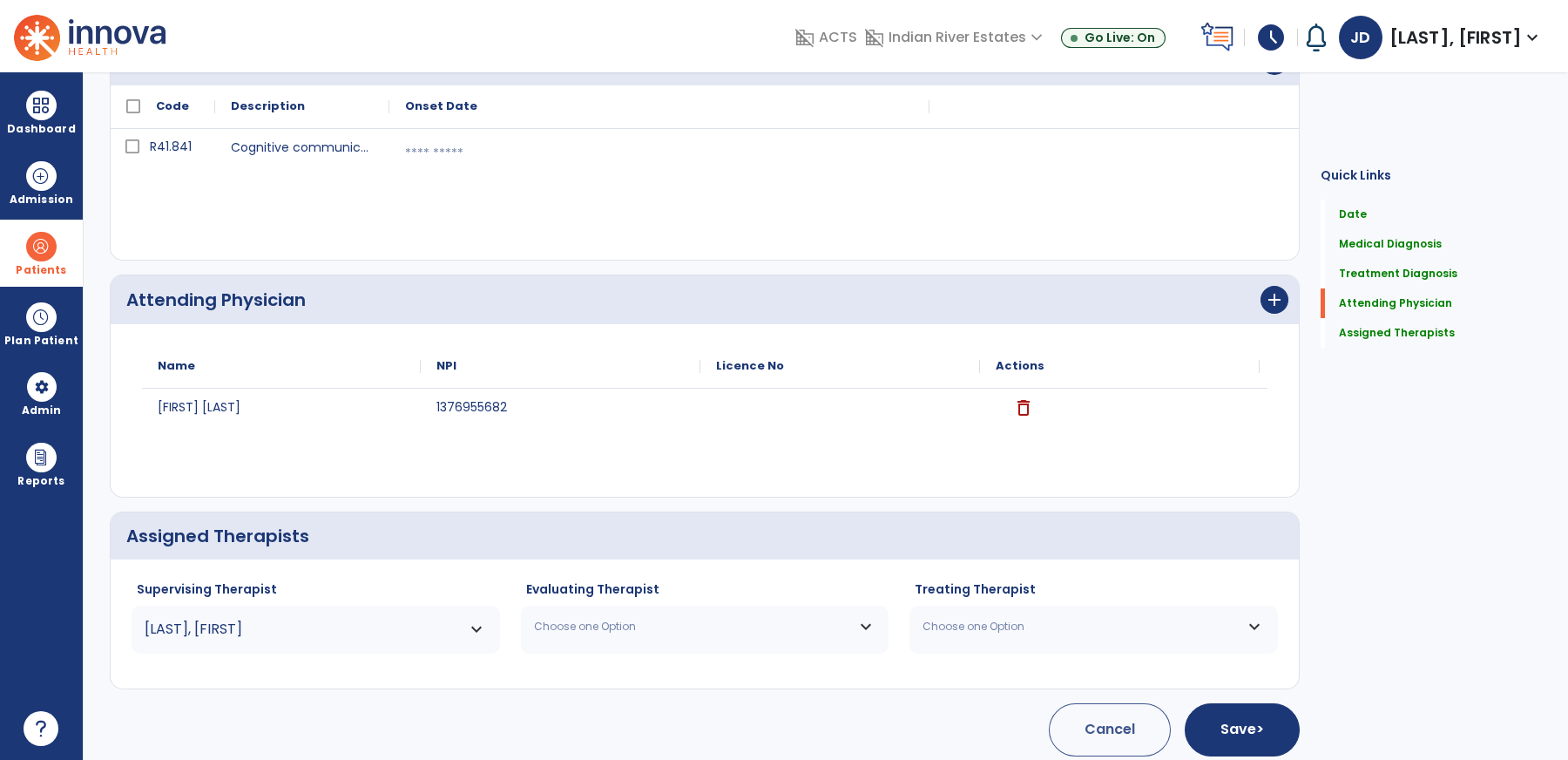 click on "Choose one Option" at bounding box center [694, 627] 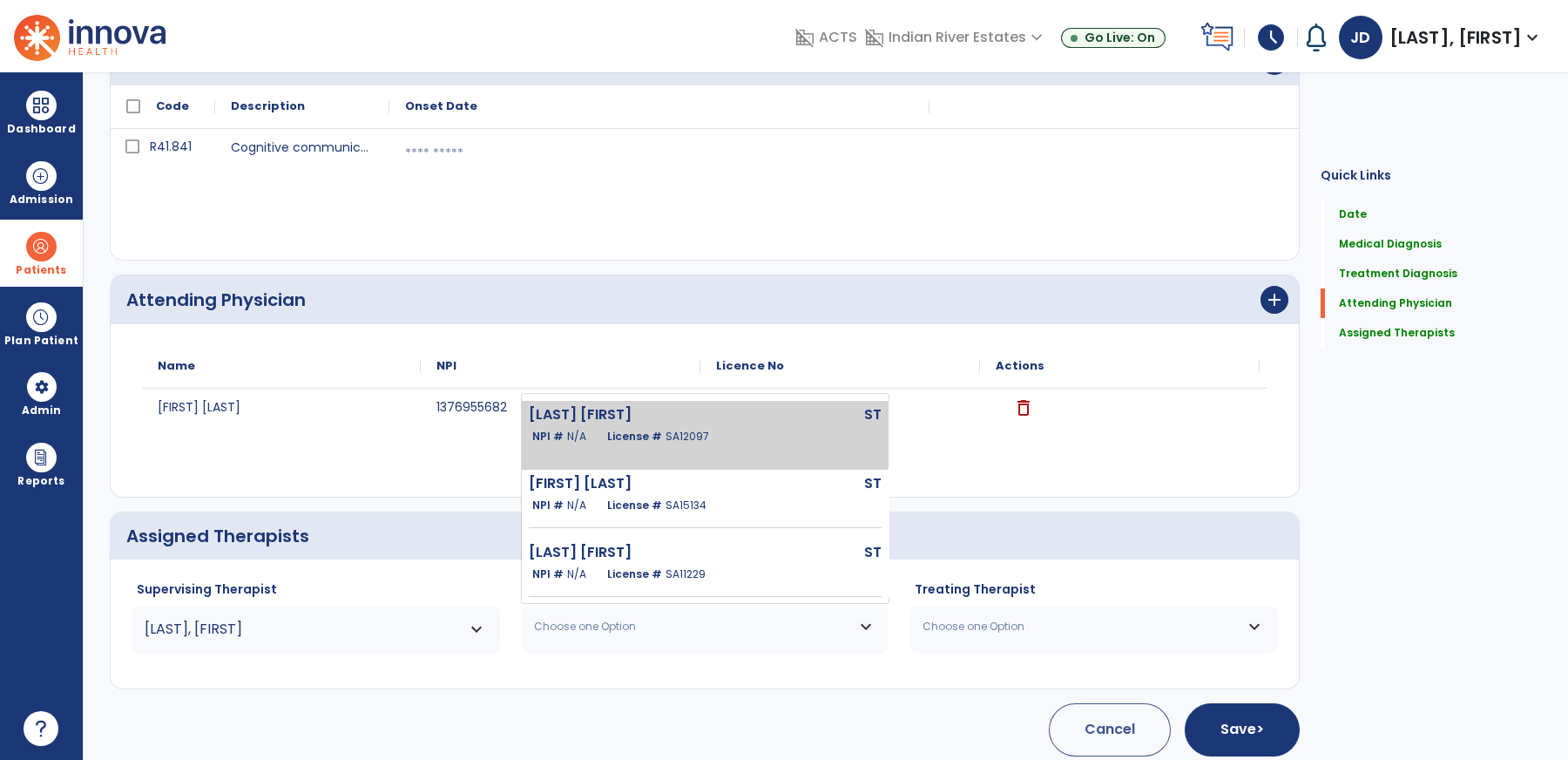 click on "[LAST] [FIRST]" 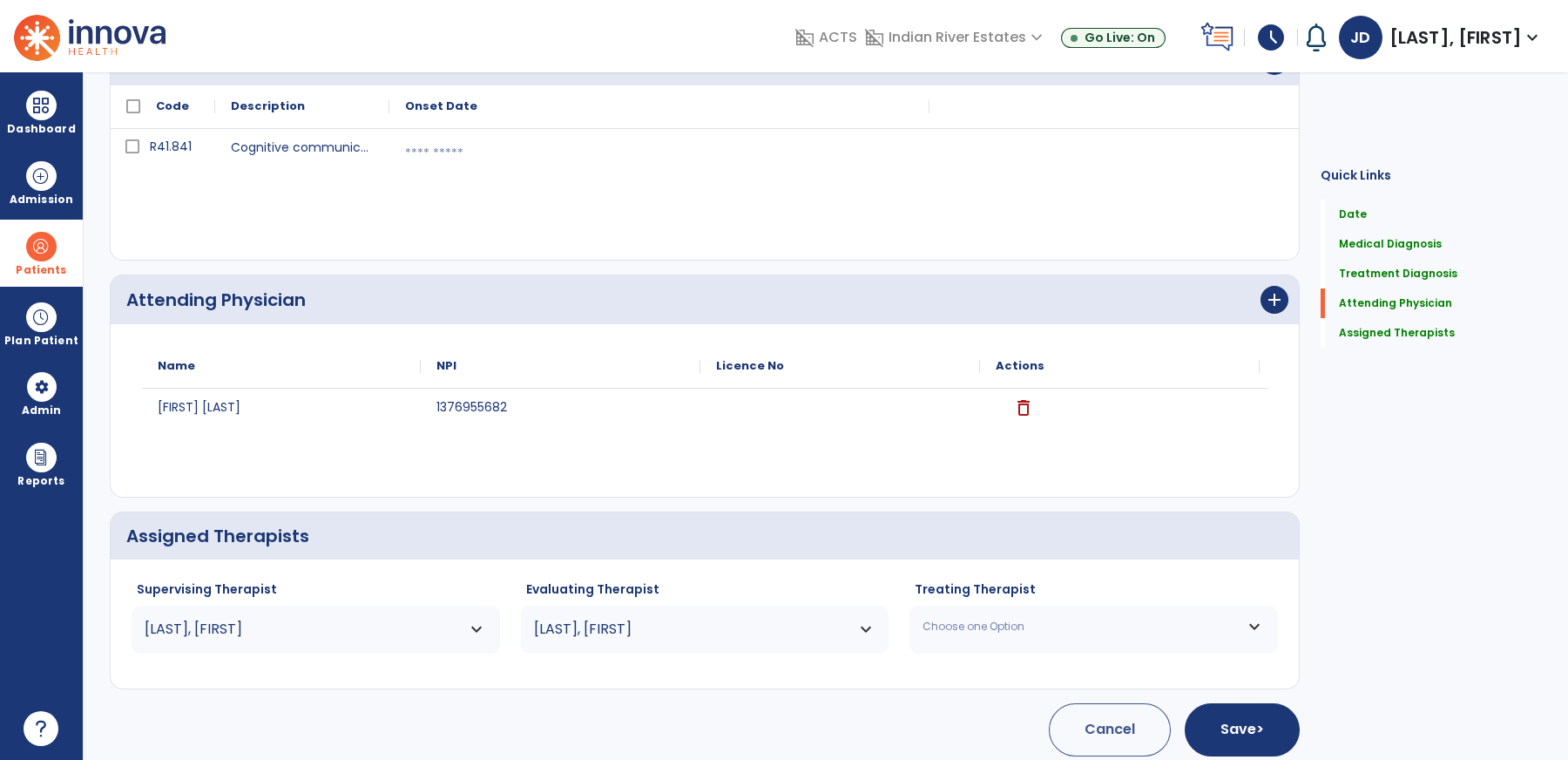 click on "Choose one Option" at bounding box center [1093, 627] 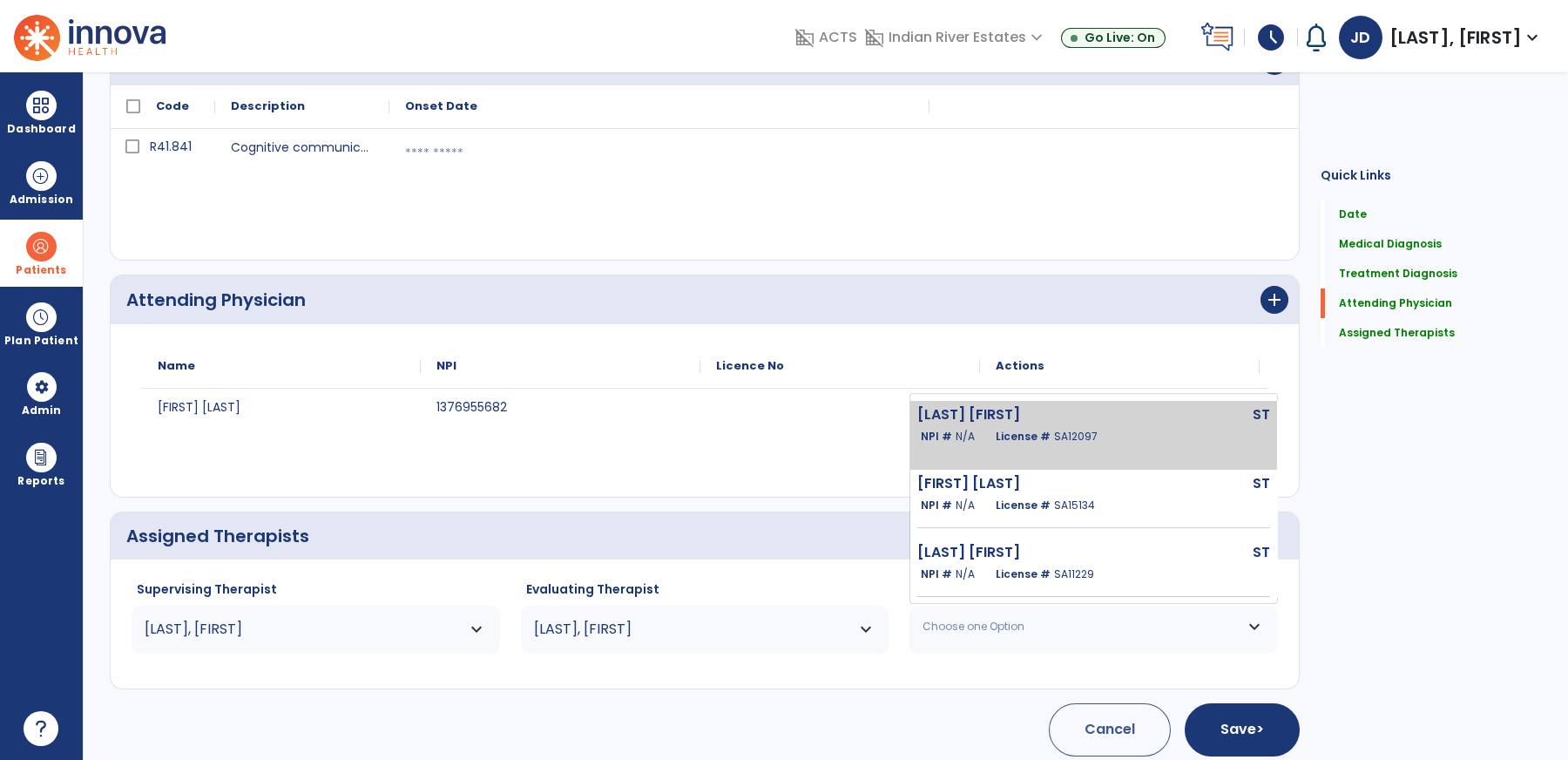 click on "[LAST] [FIRST]" 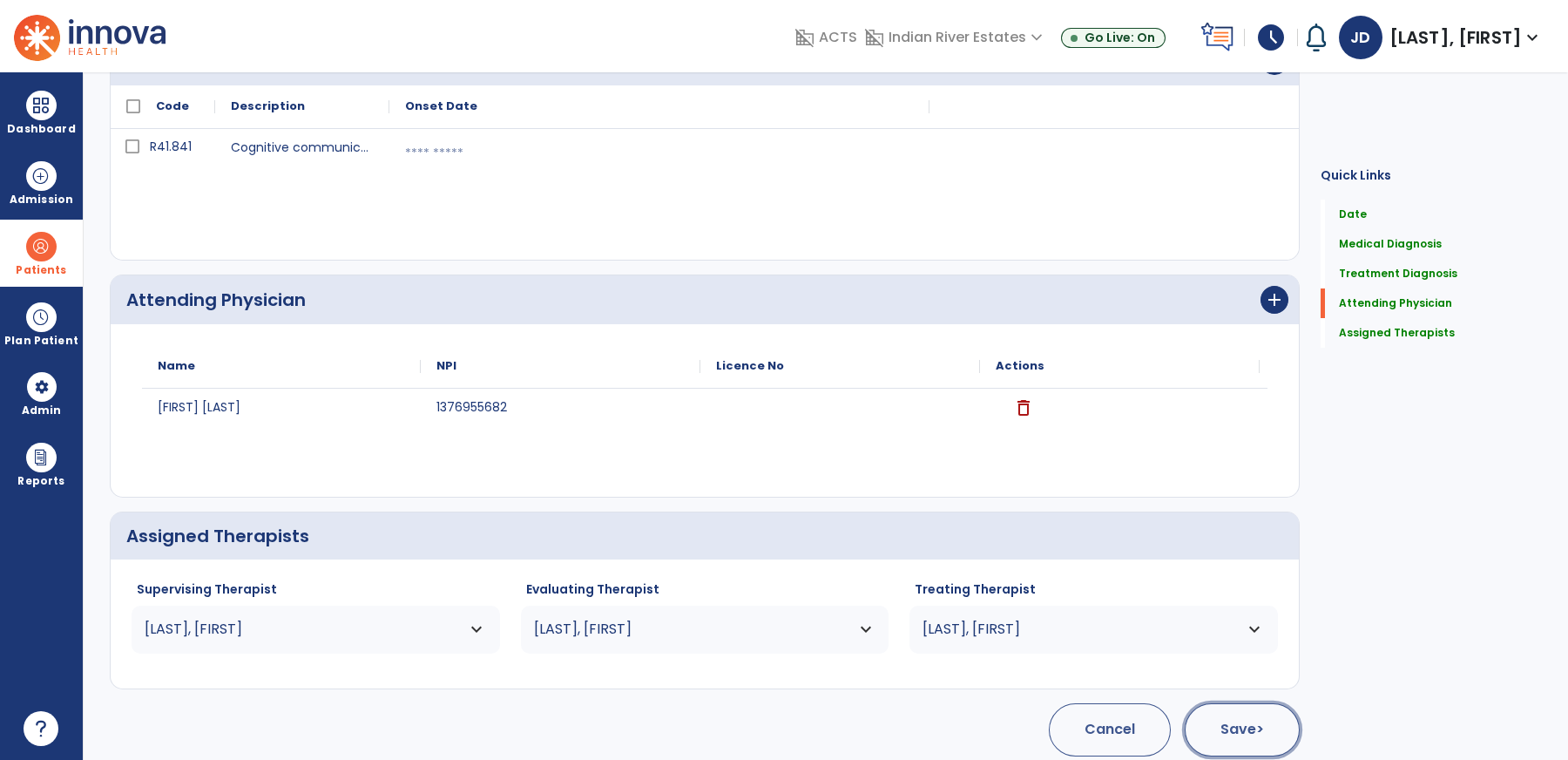 click on "Save  >" 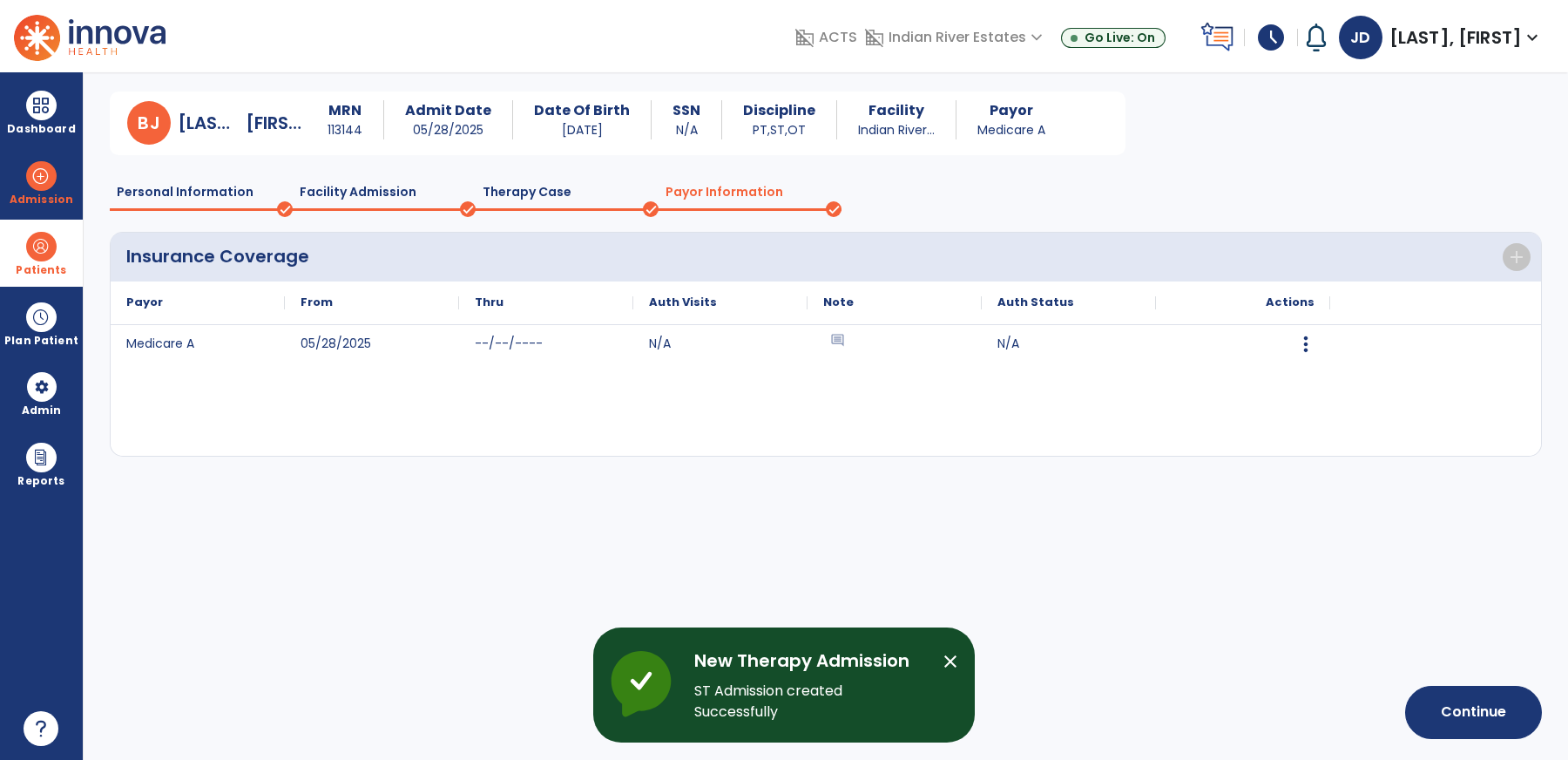 scroll, scrollTop: 0, scrollLeft: 0, axis: both 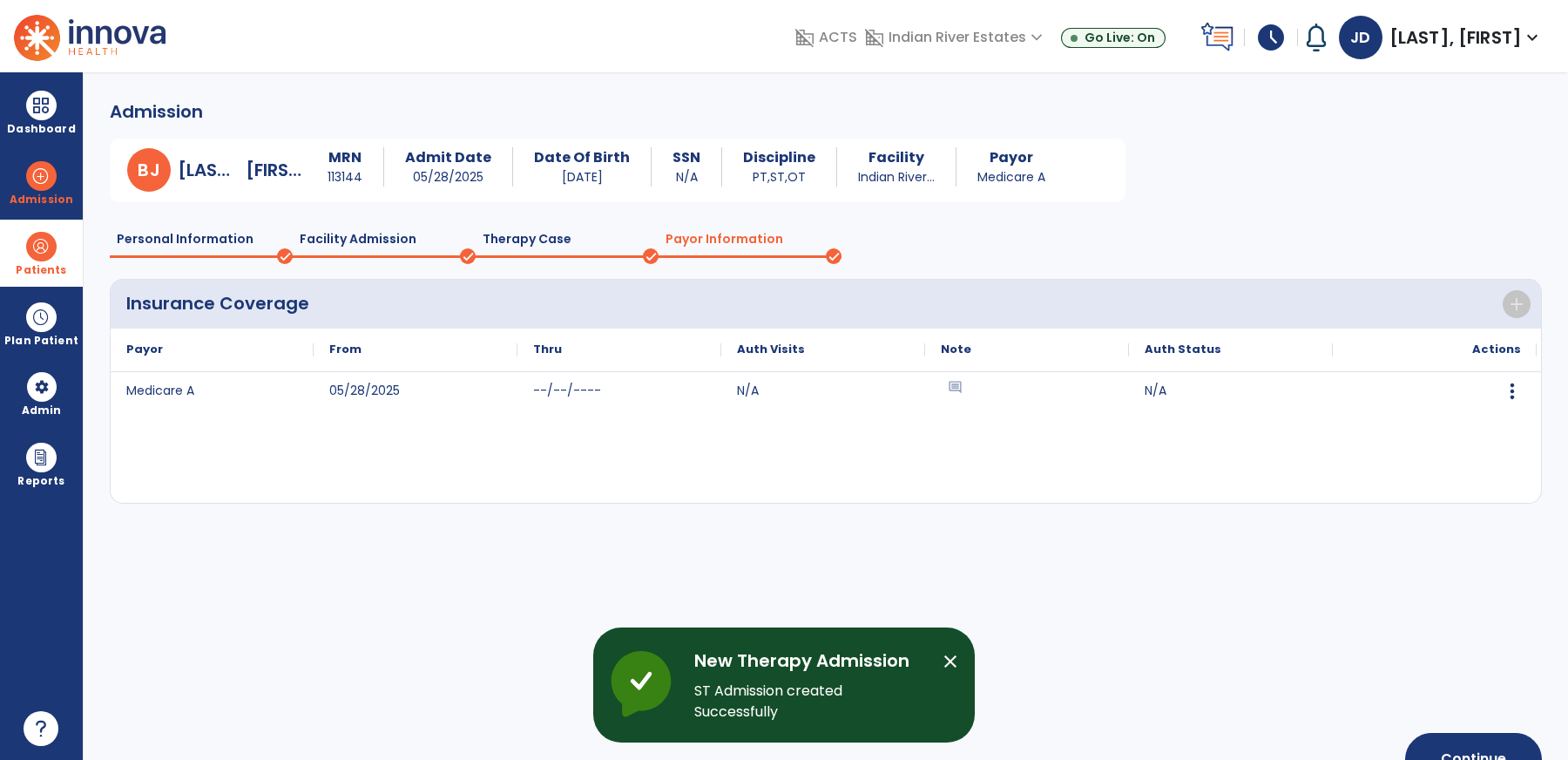 click on "close" at bounding box center (950, 662) 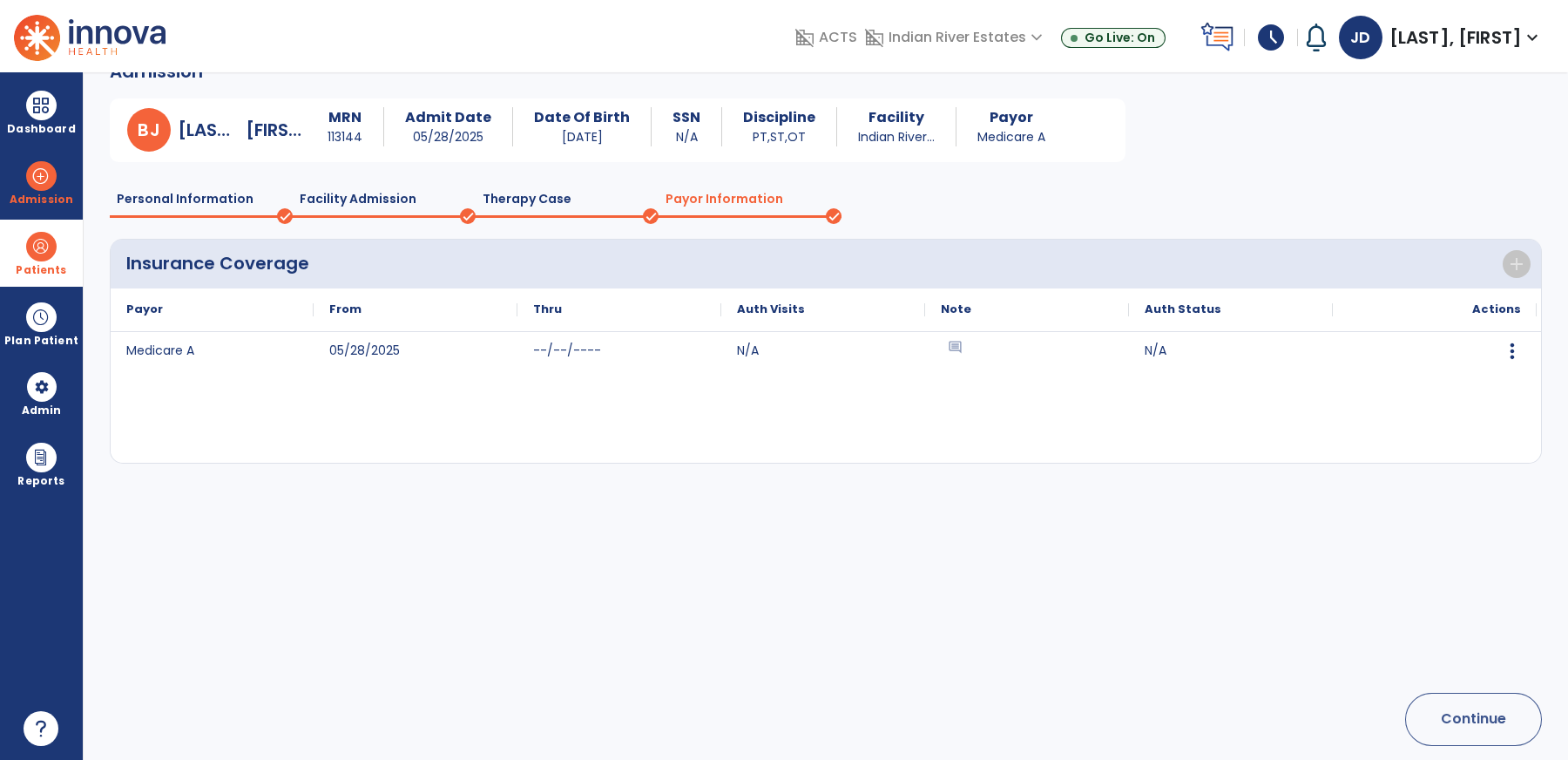 click on "Continue" 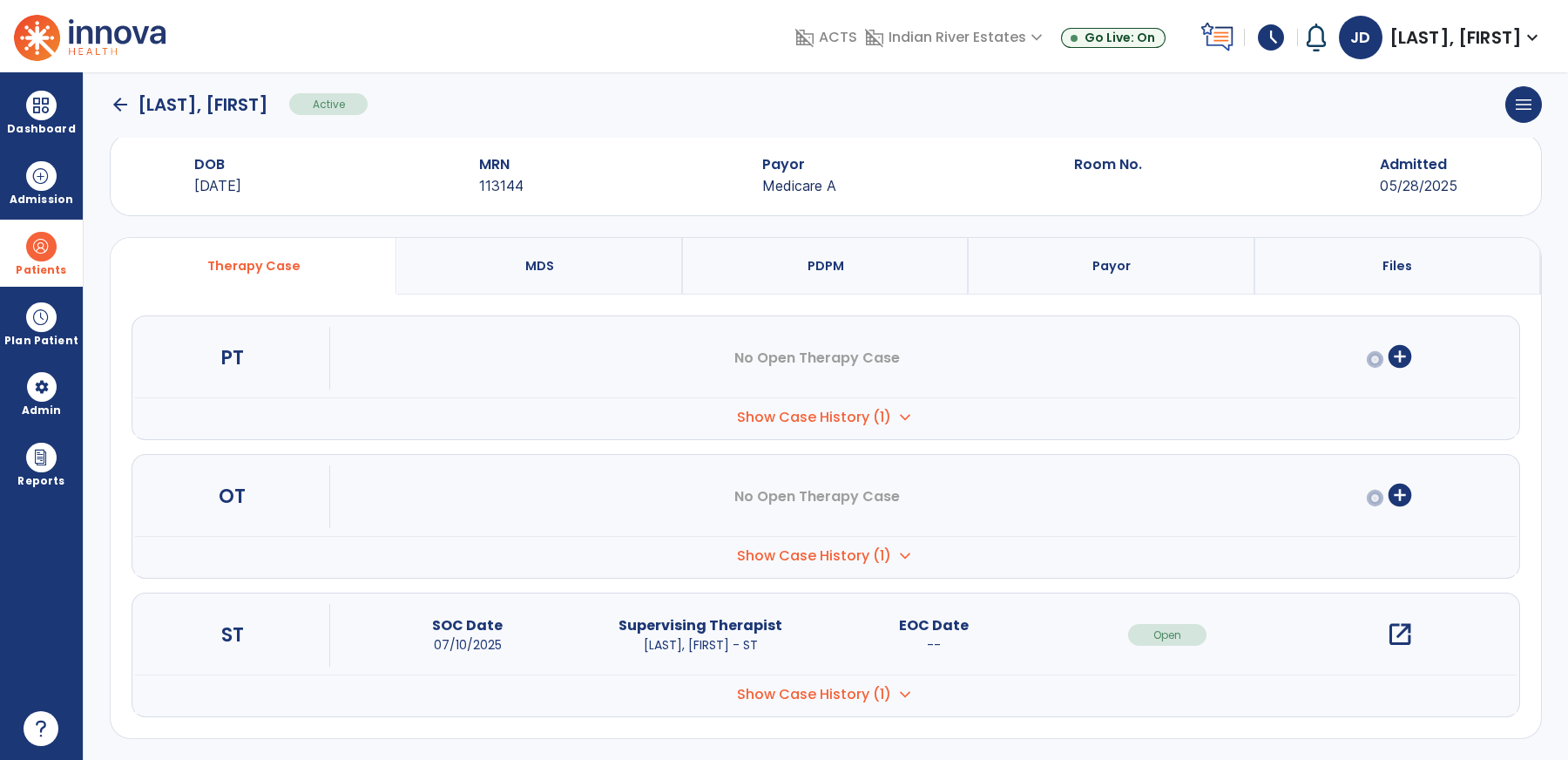 scroll, scrollTop: 27, scrollLeft: 0, axis: vertical 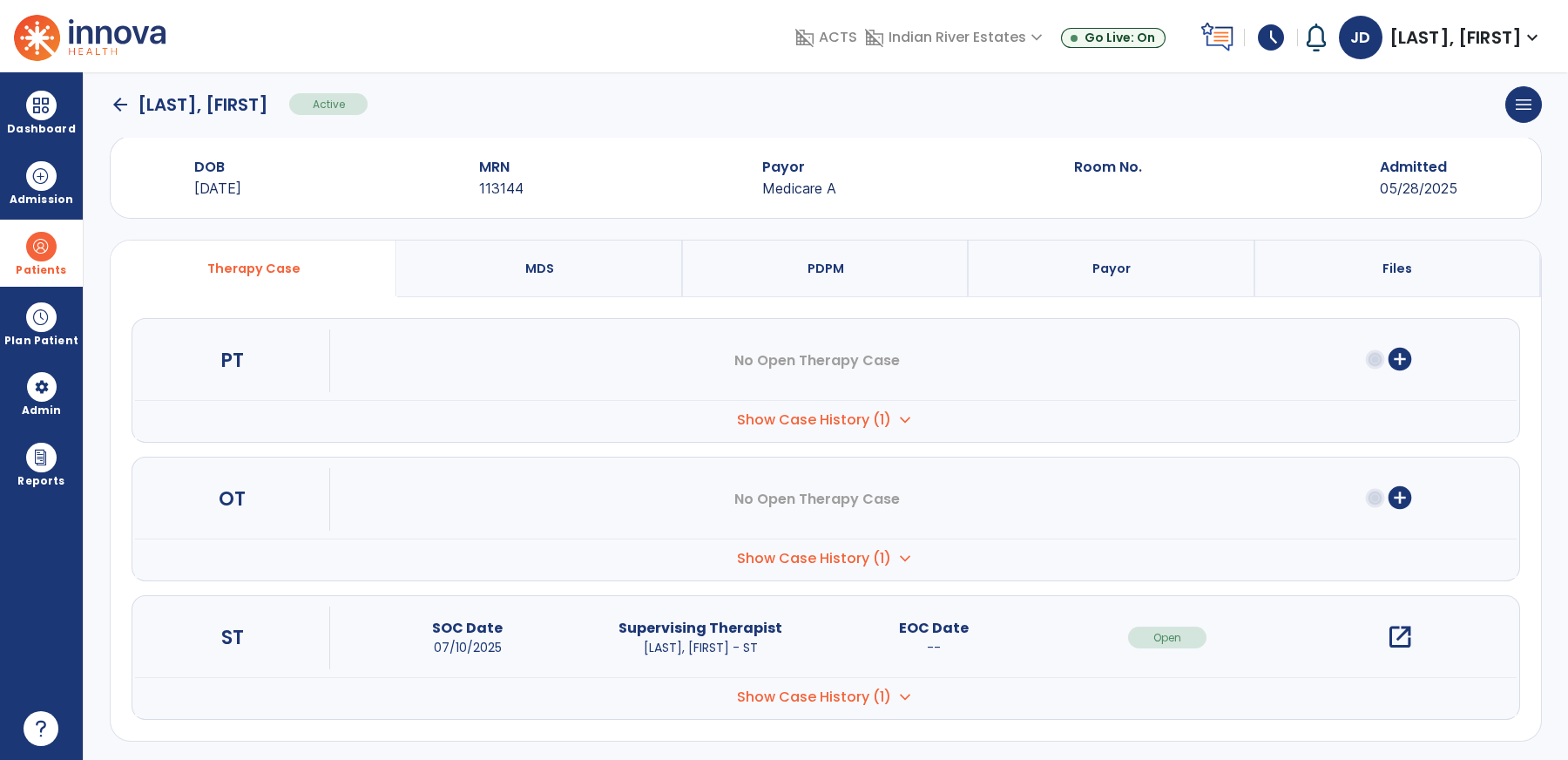click on "open_in_new" at bounding box center [1400, 637] 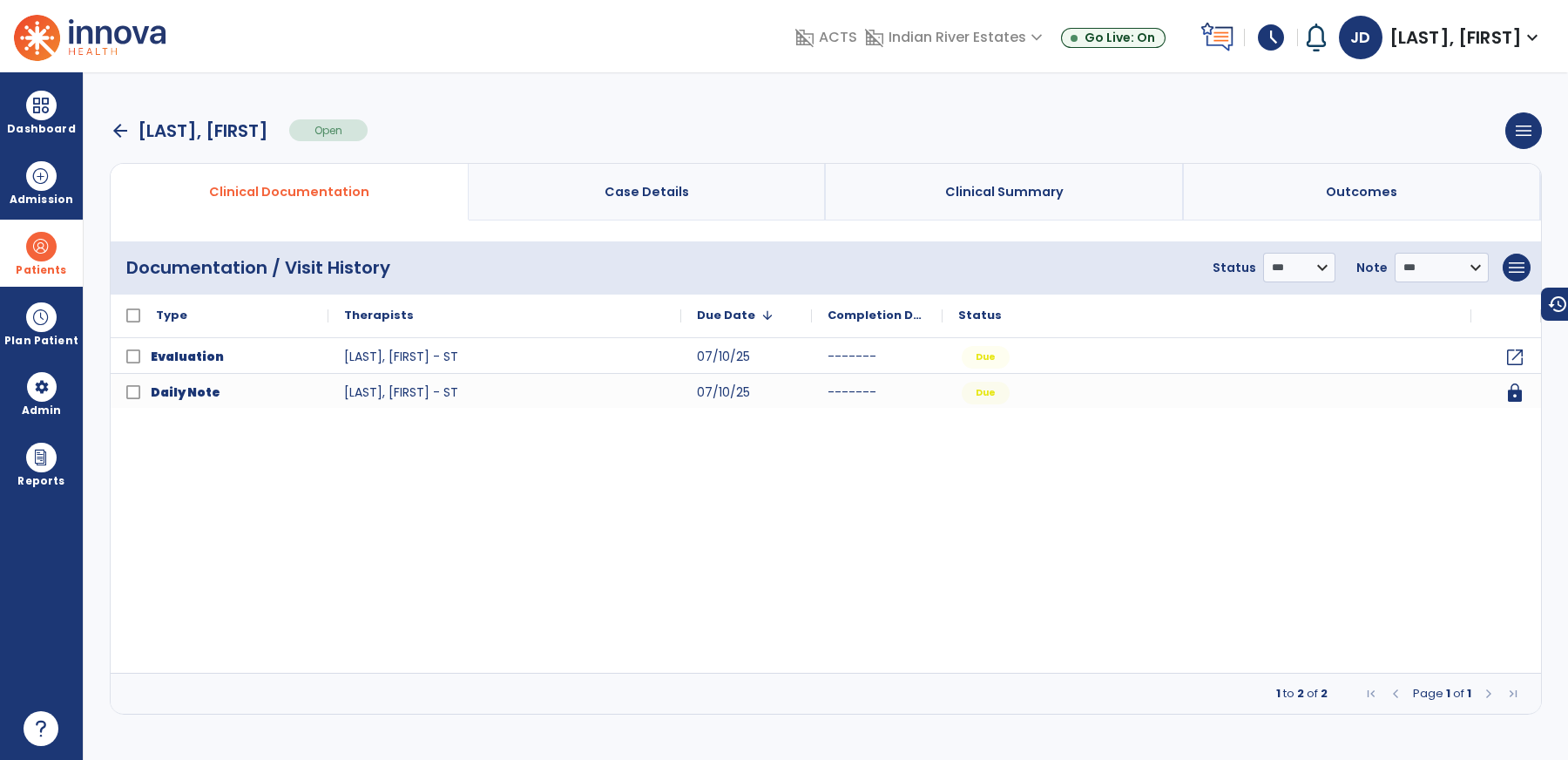 scroll, scrollTop: 0, scrollLeft: 0, axis: both 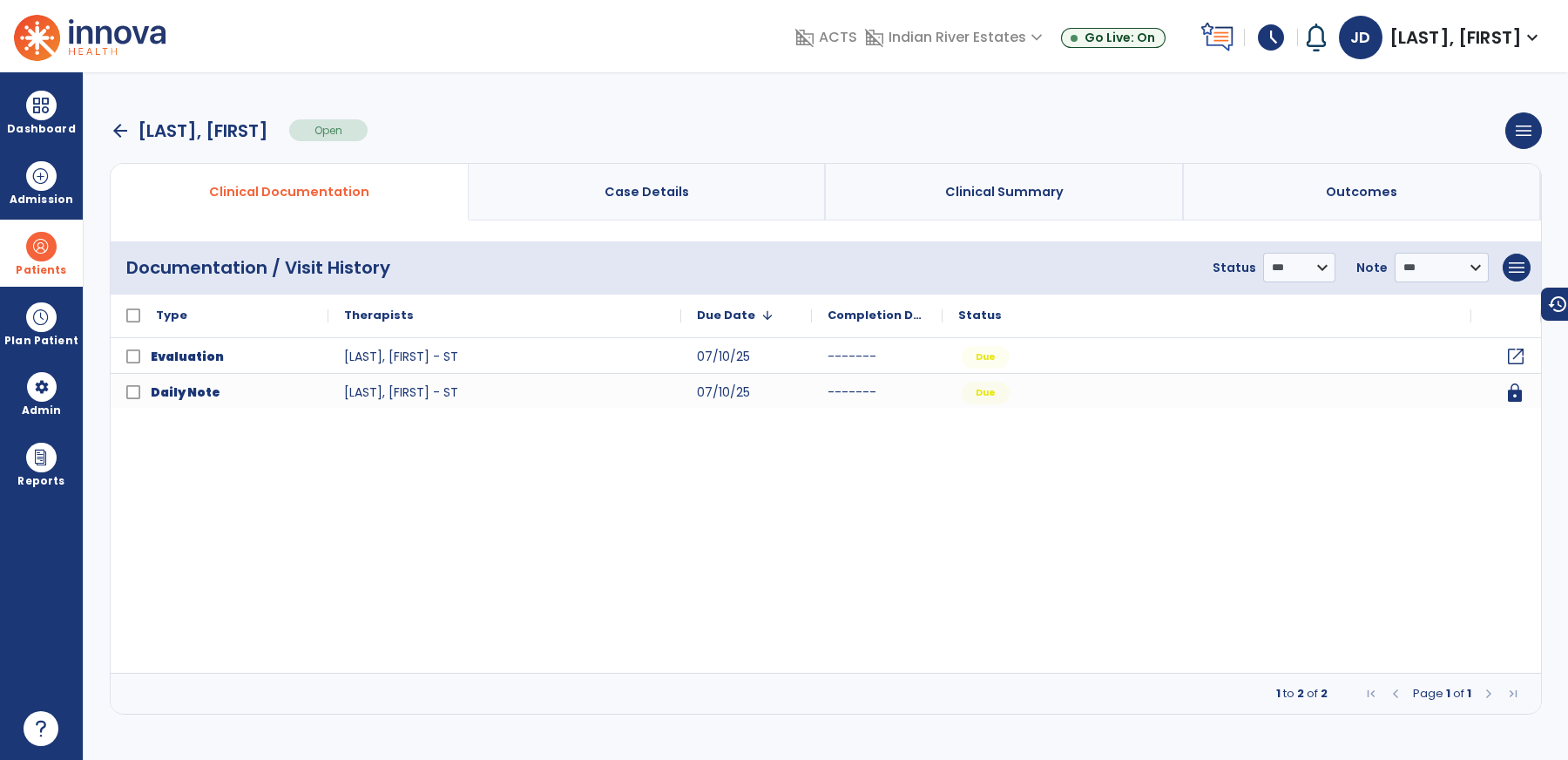 click on "open_in_new" 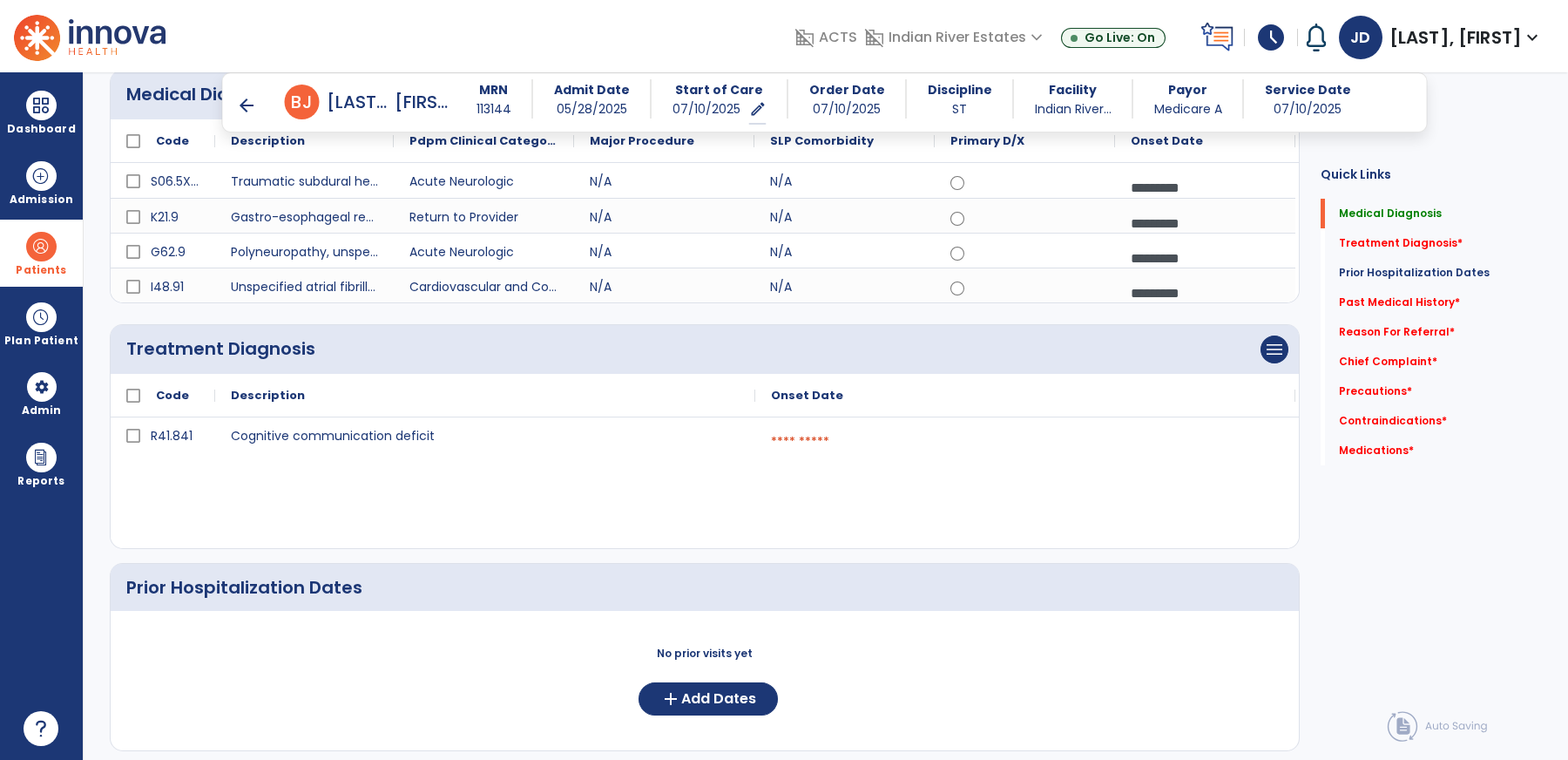 scroll, scrollTop: 229, scrollLeft: 0, axis: vertical 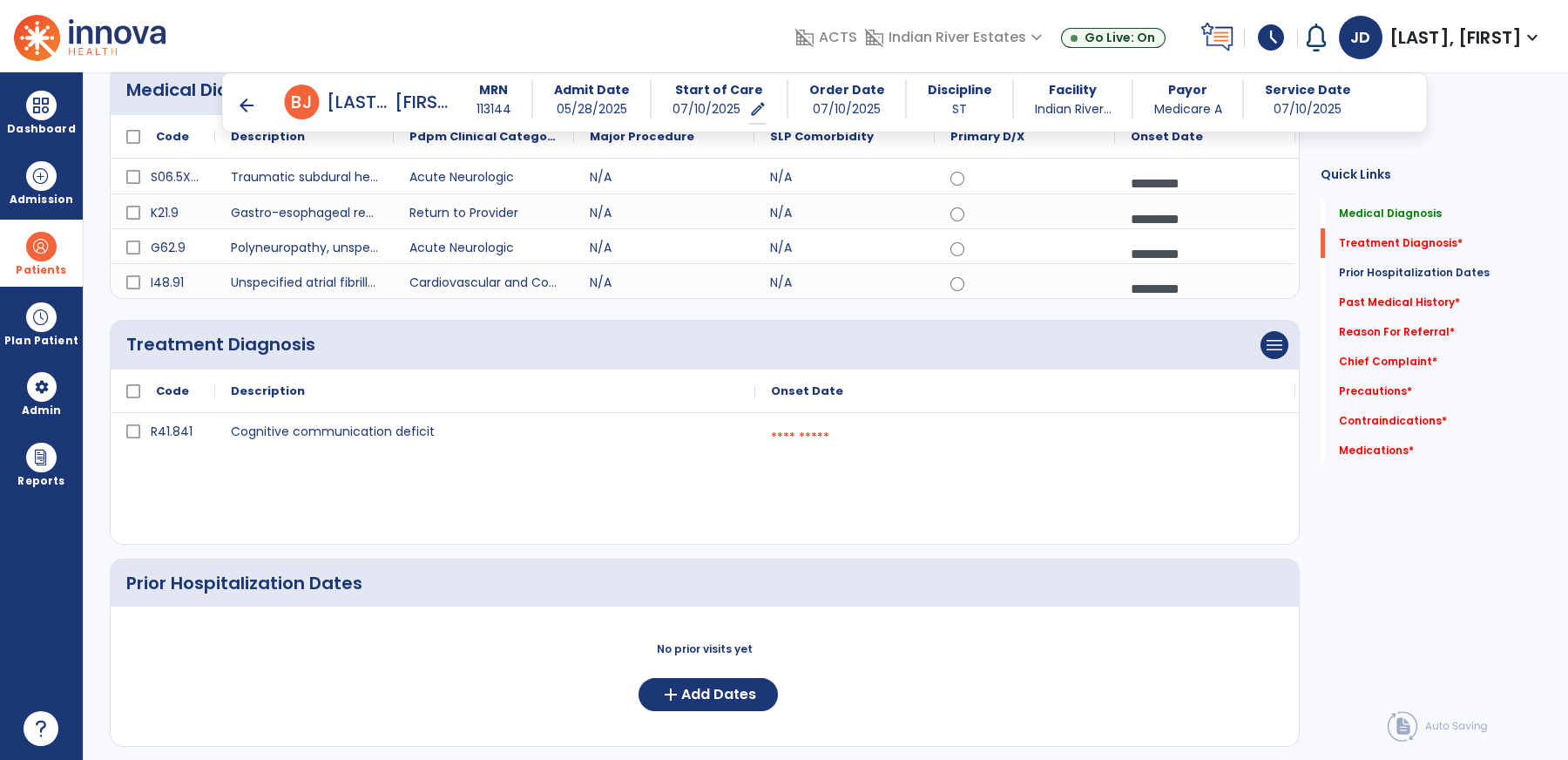 click at bounding box center (1025, 438) 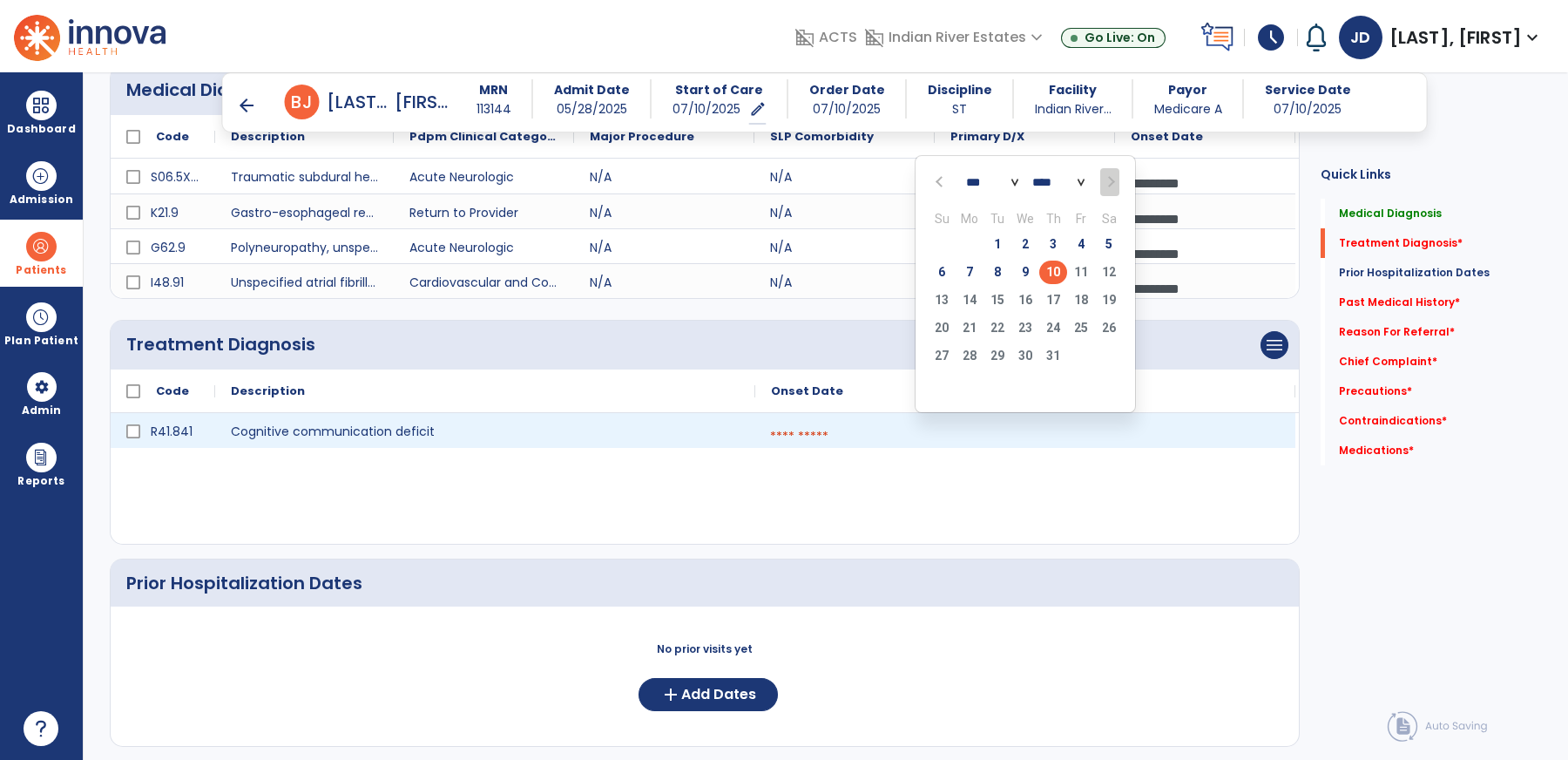 click on "10" 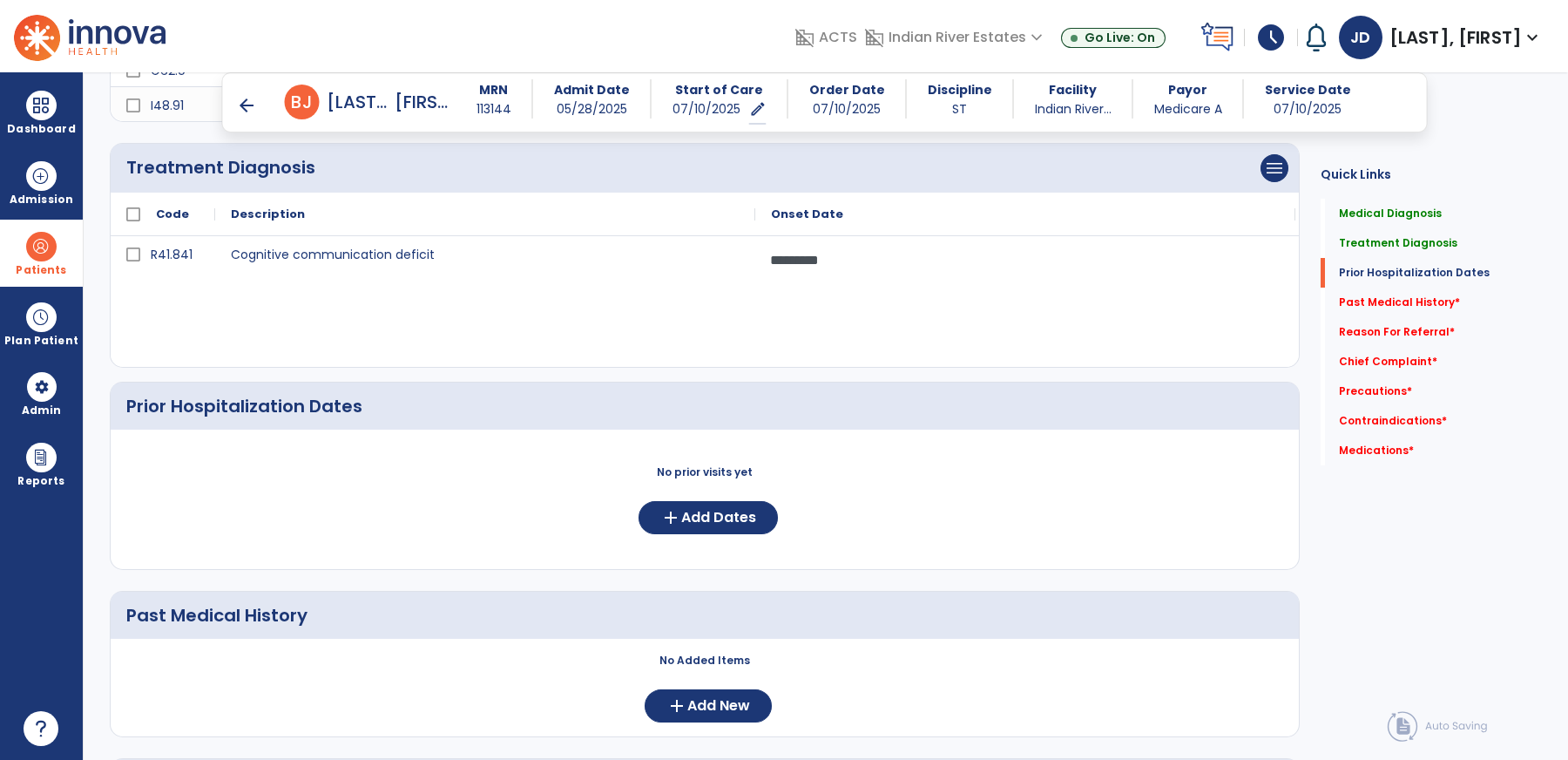 scroll, scrollTop: 460, scrollLeft: 0, axis: vertical 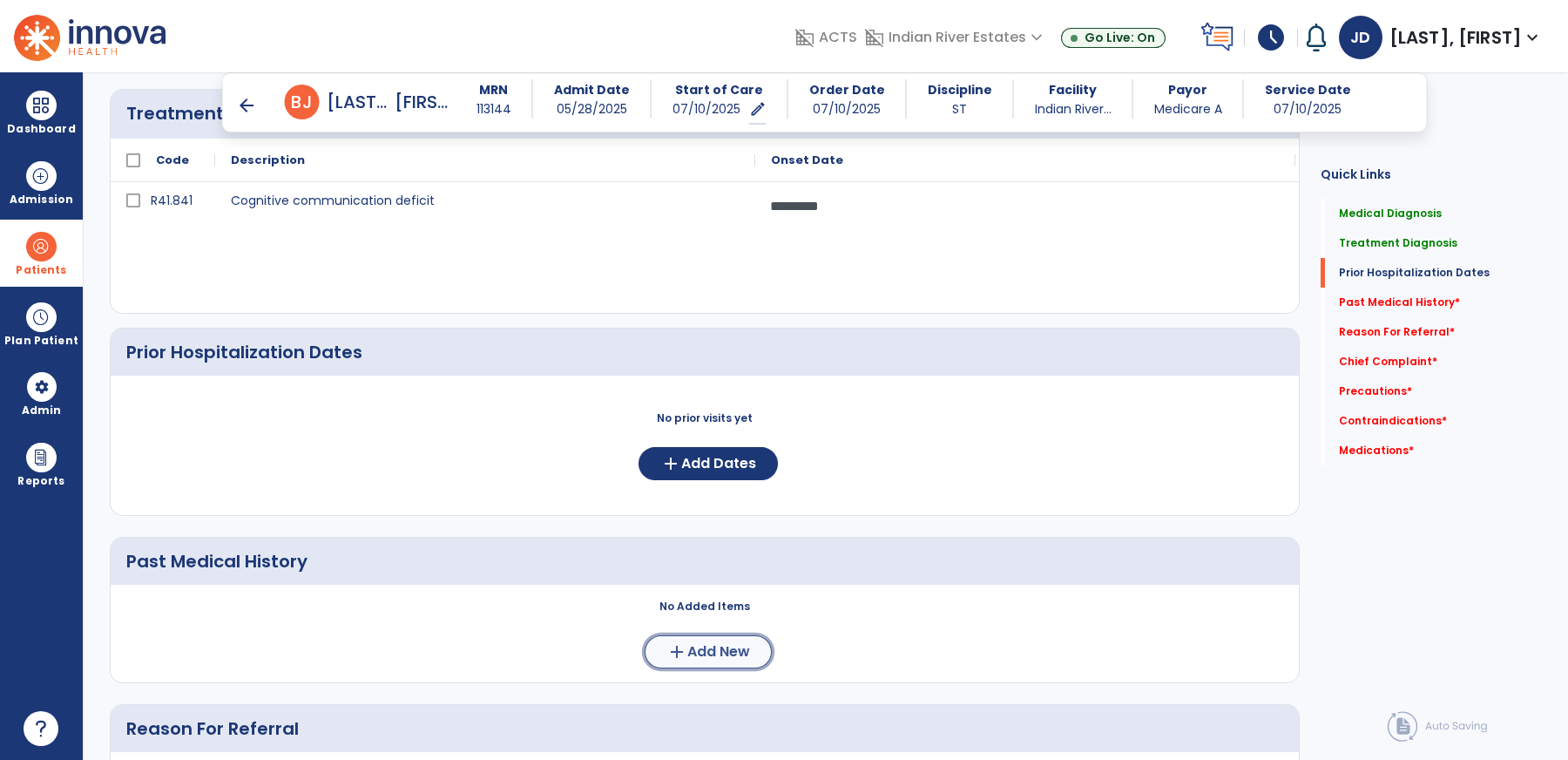 click on "add  Add New" 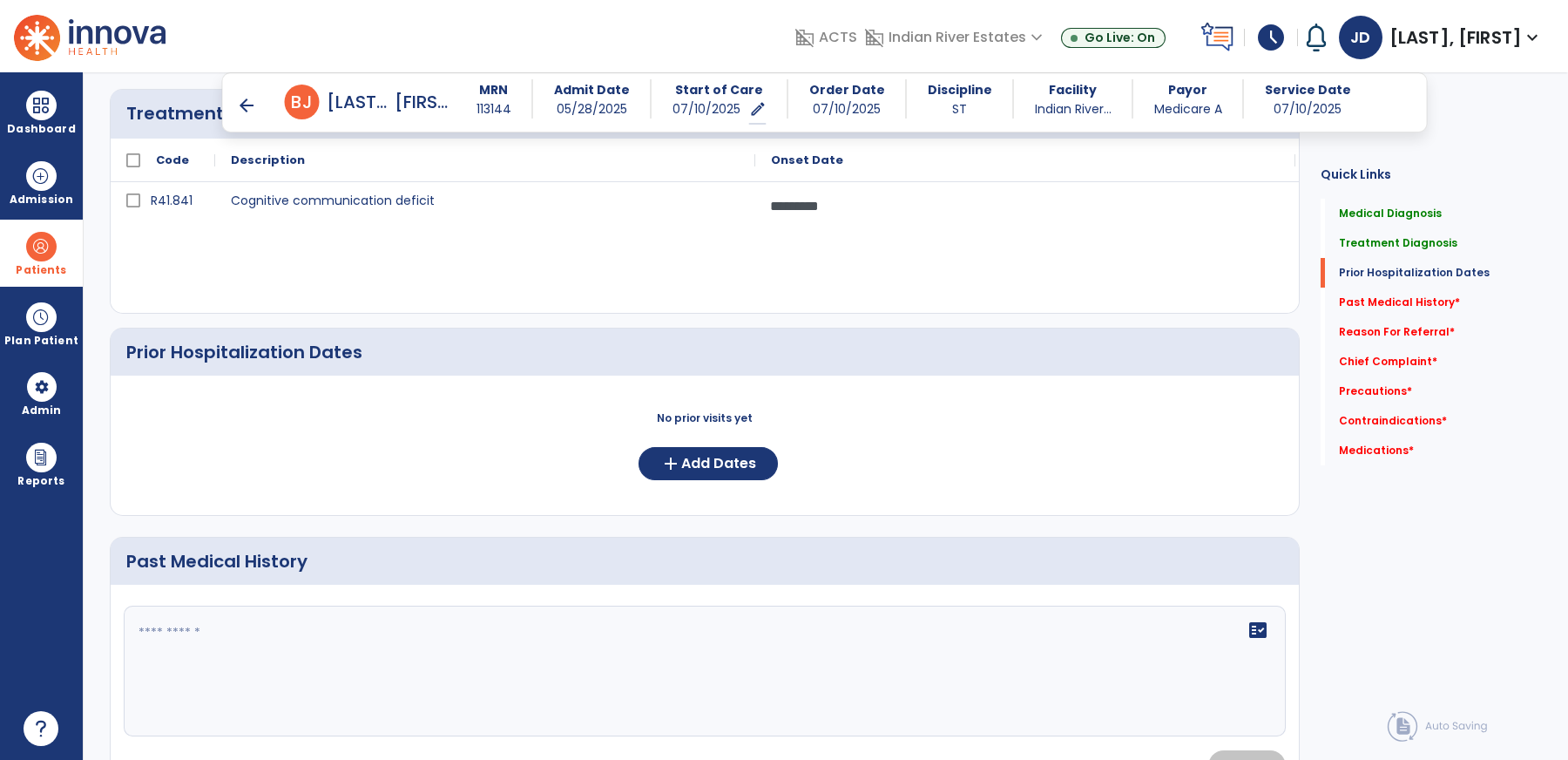 click 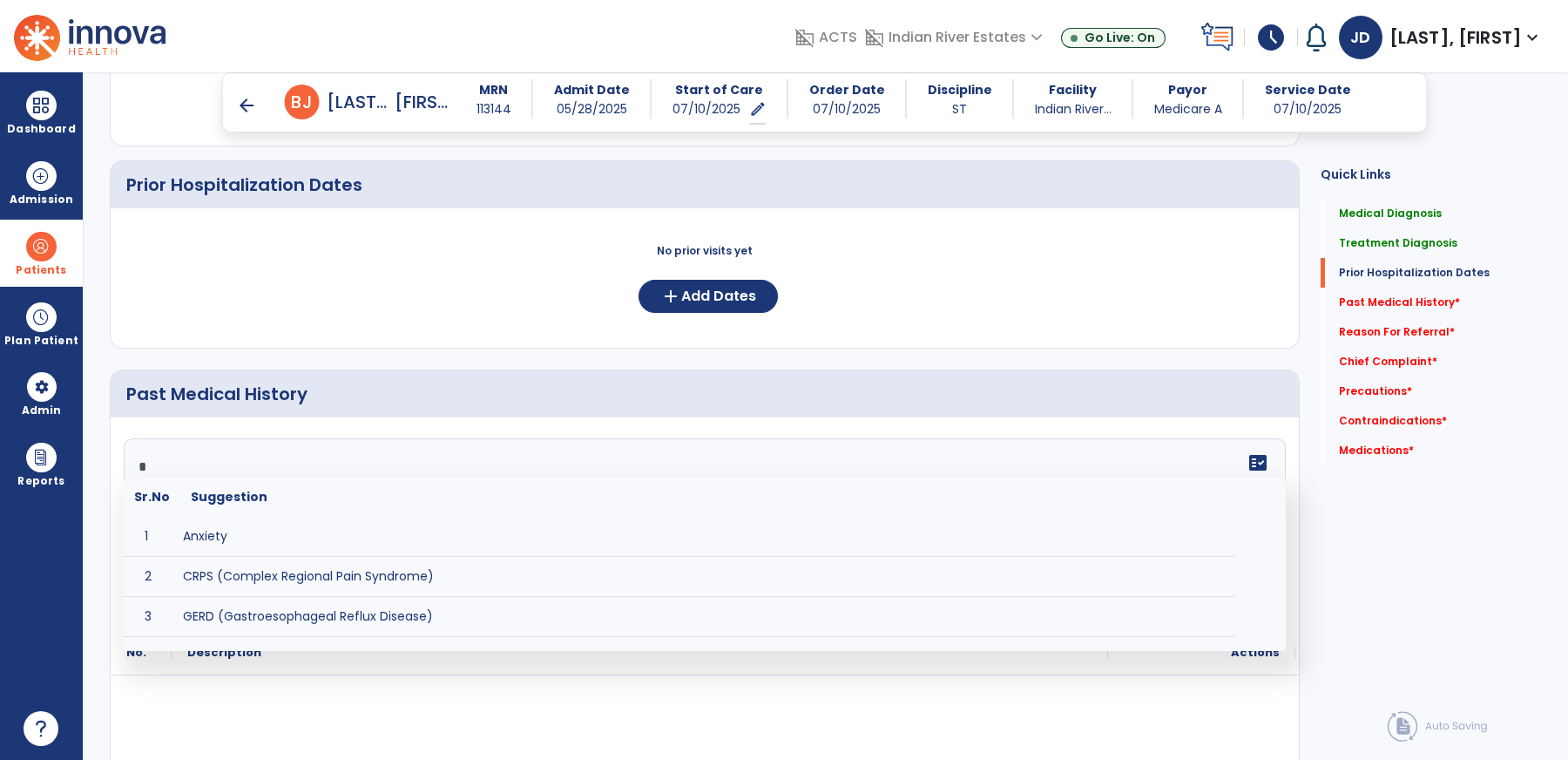 scroll, scrollTop: 639, scrollLeft: 0, axis: vertical 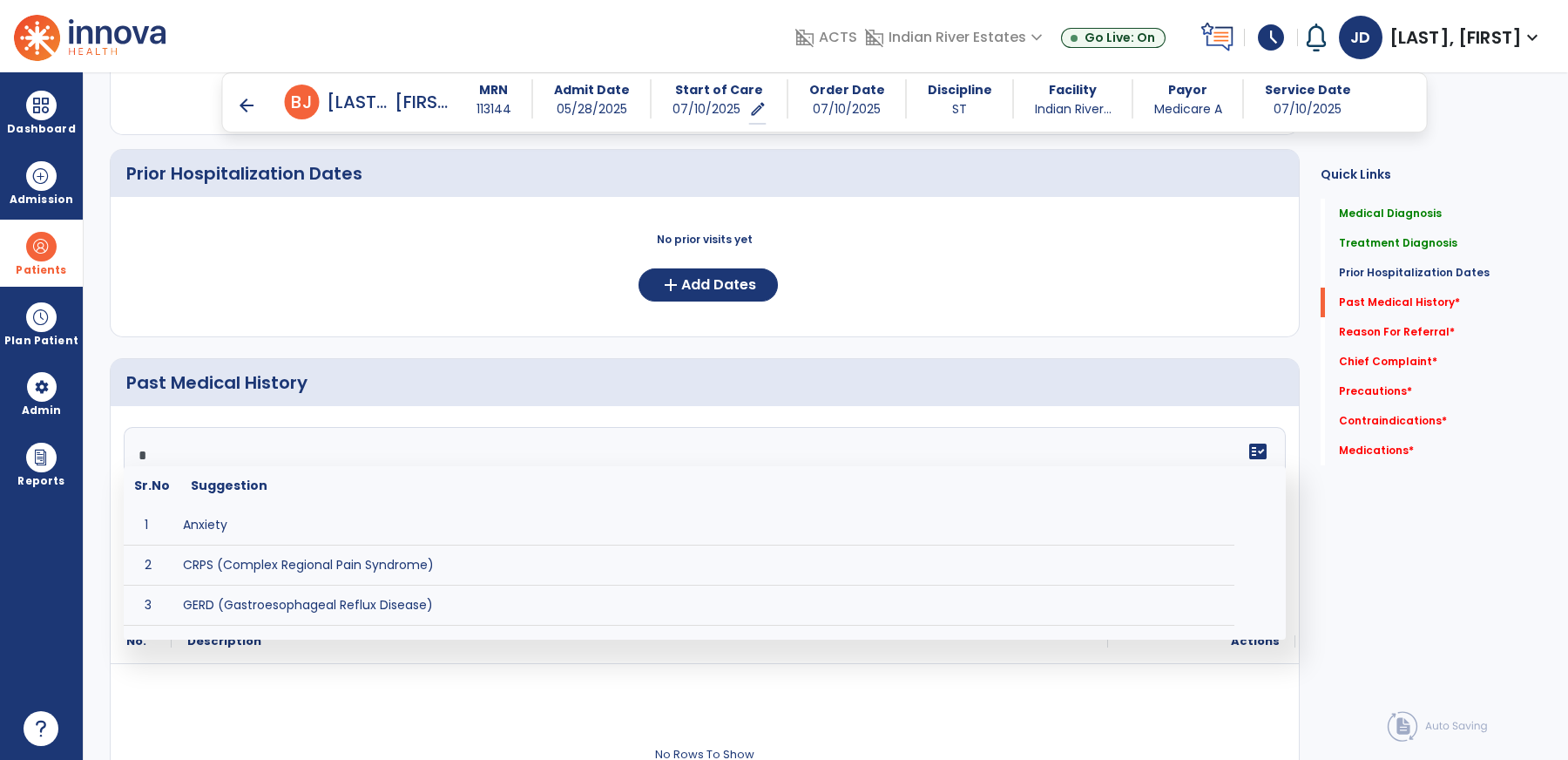 type on "*" 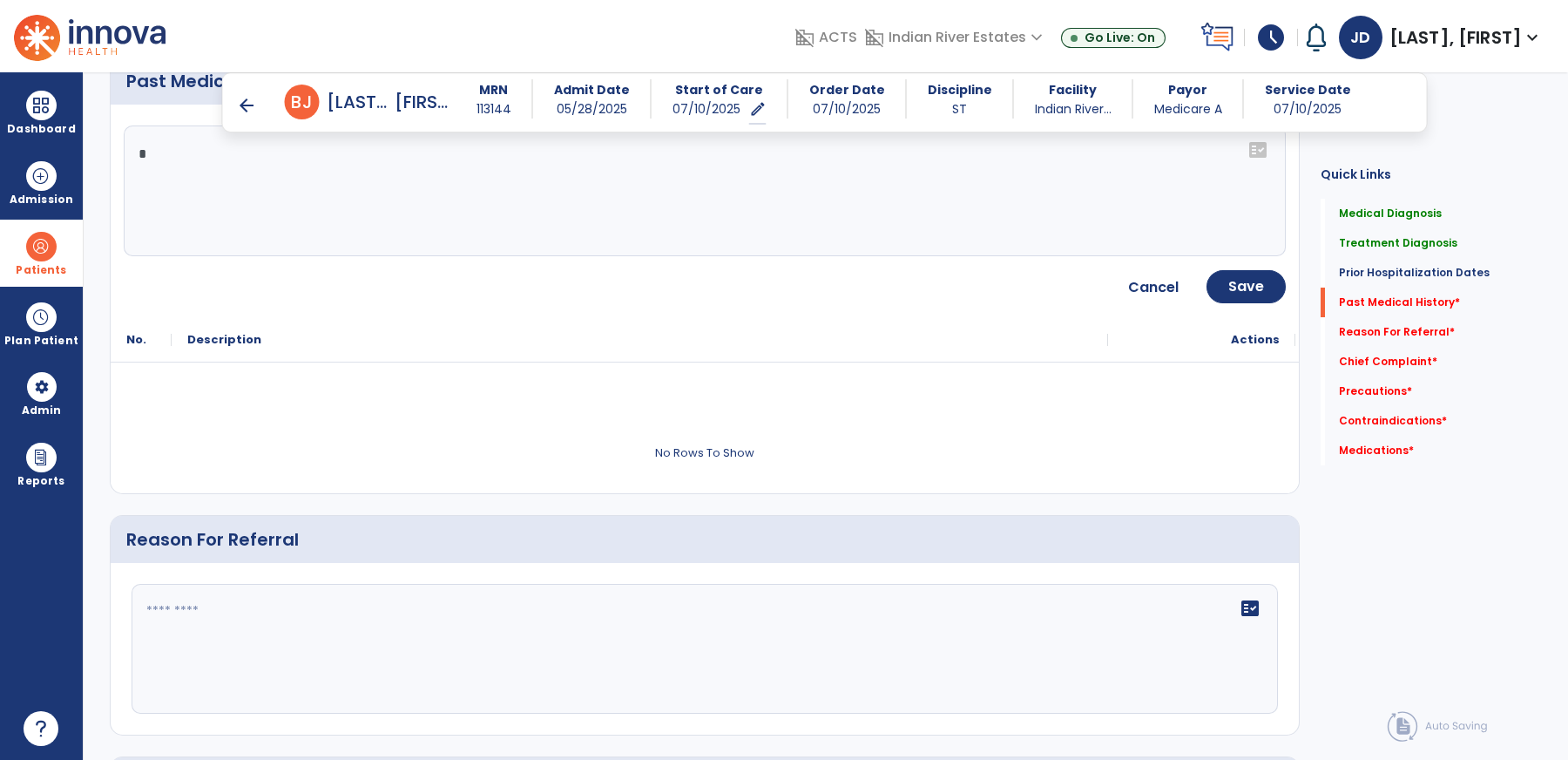 scroll, scrollTop: 944, scrollLeft: 0, axis: vertical 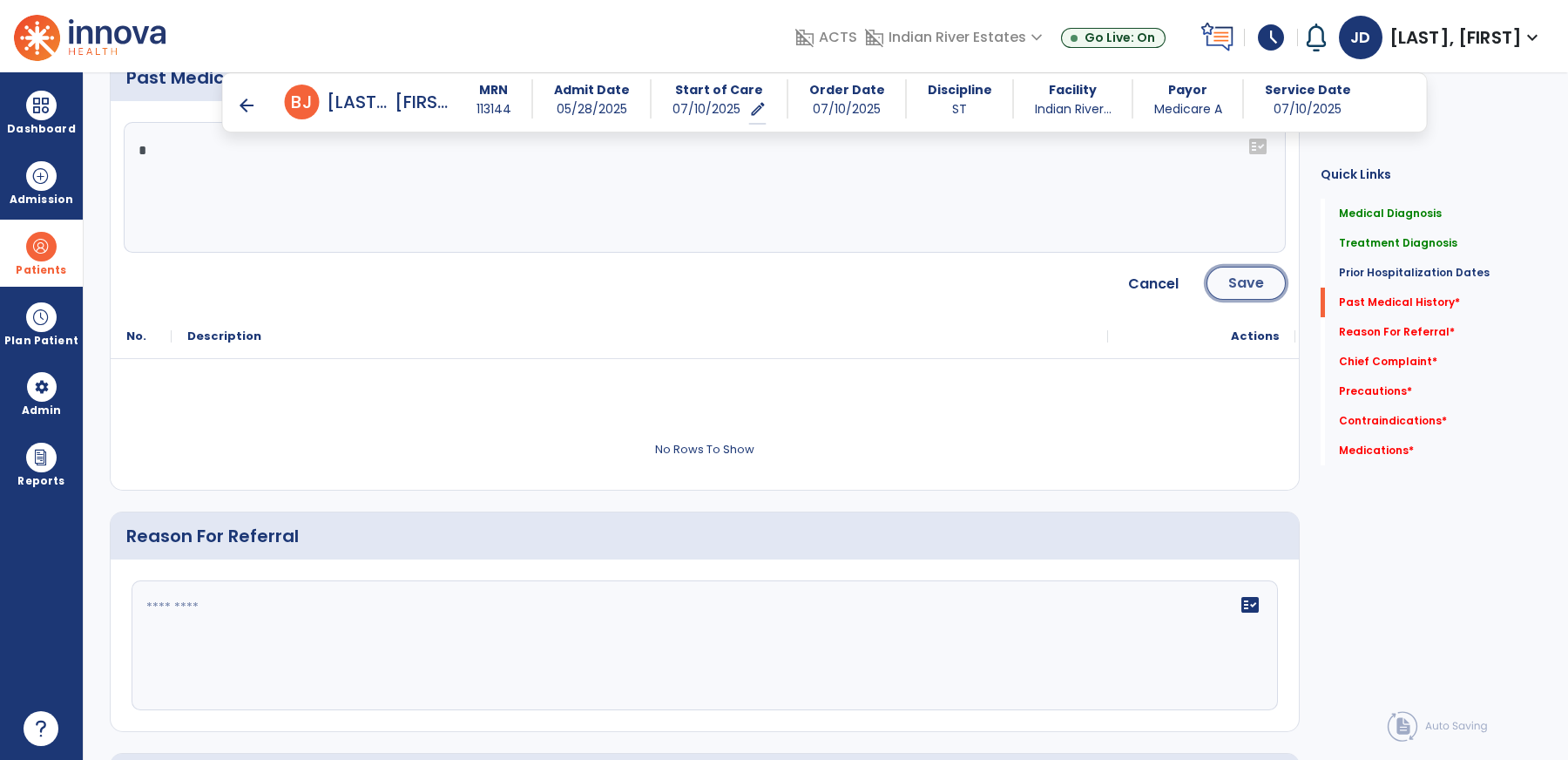 click on "Save" 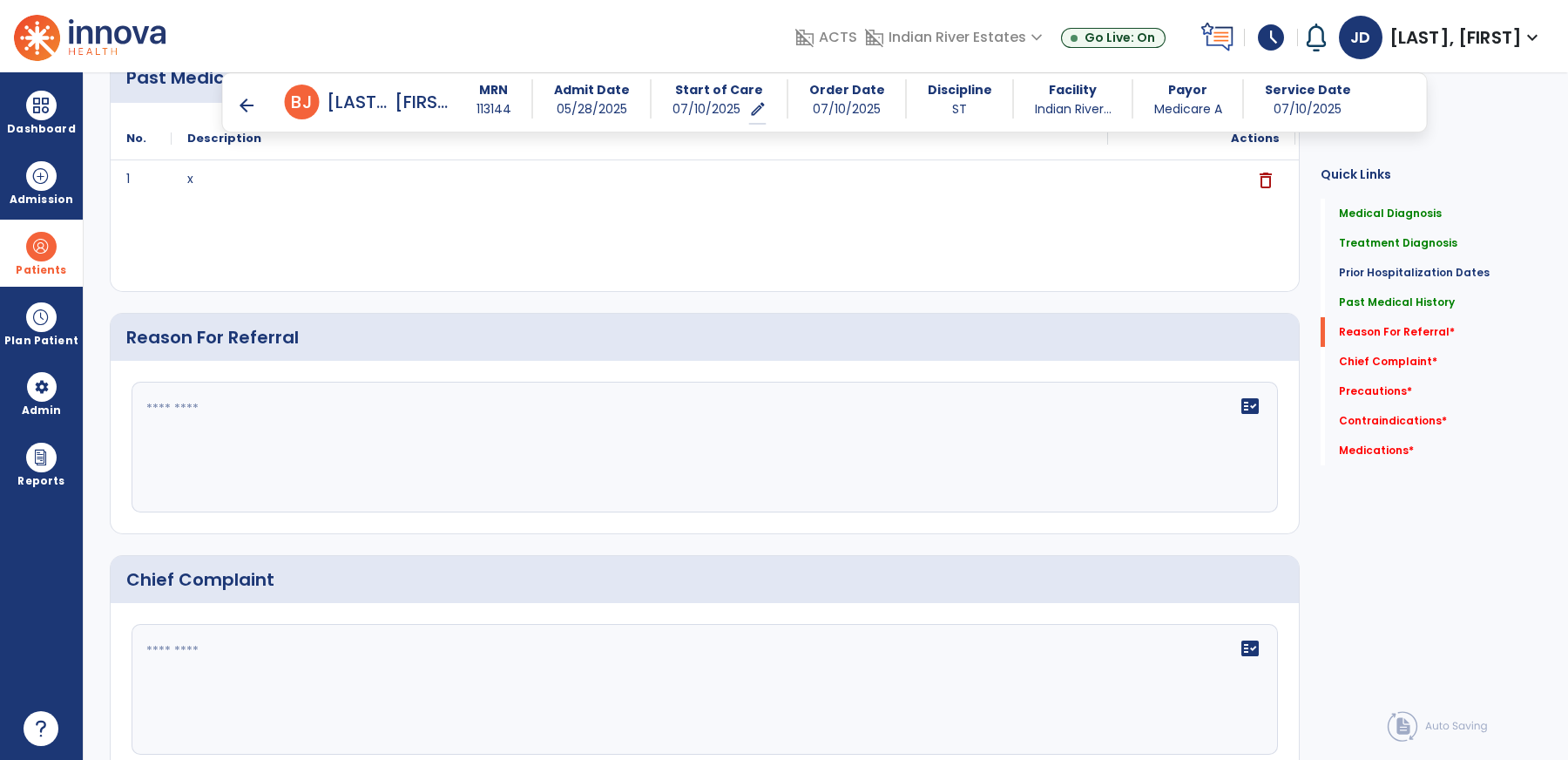 click on "fact_check" 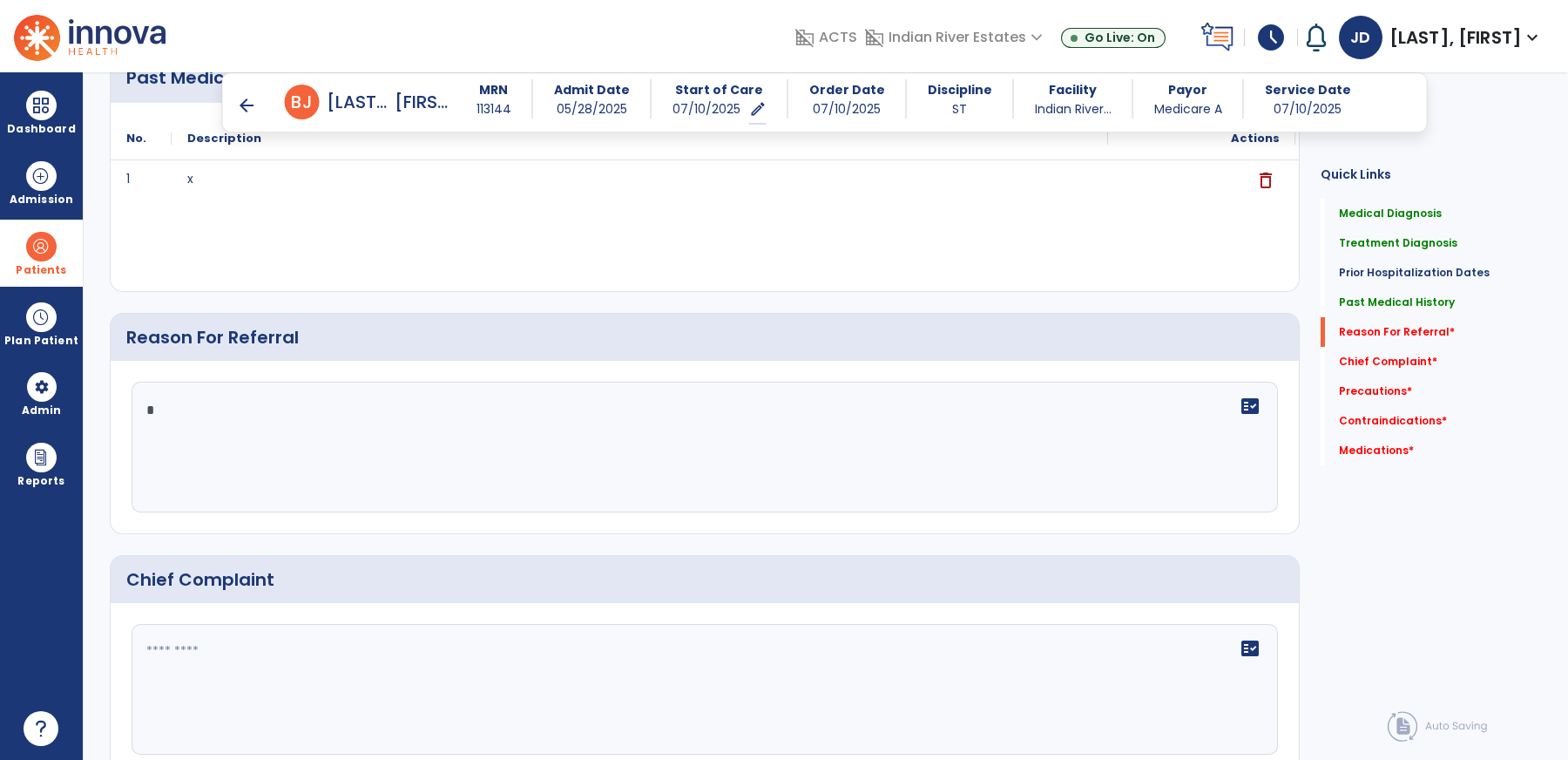 click on "*" 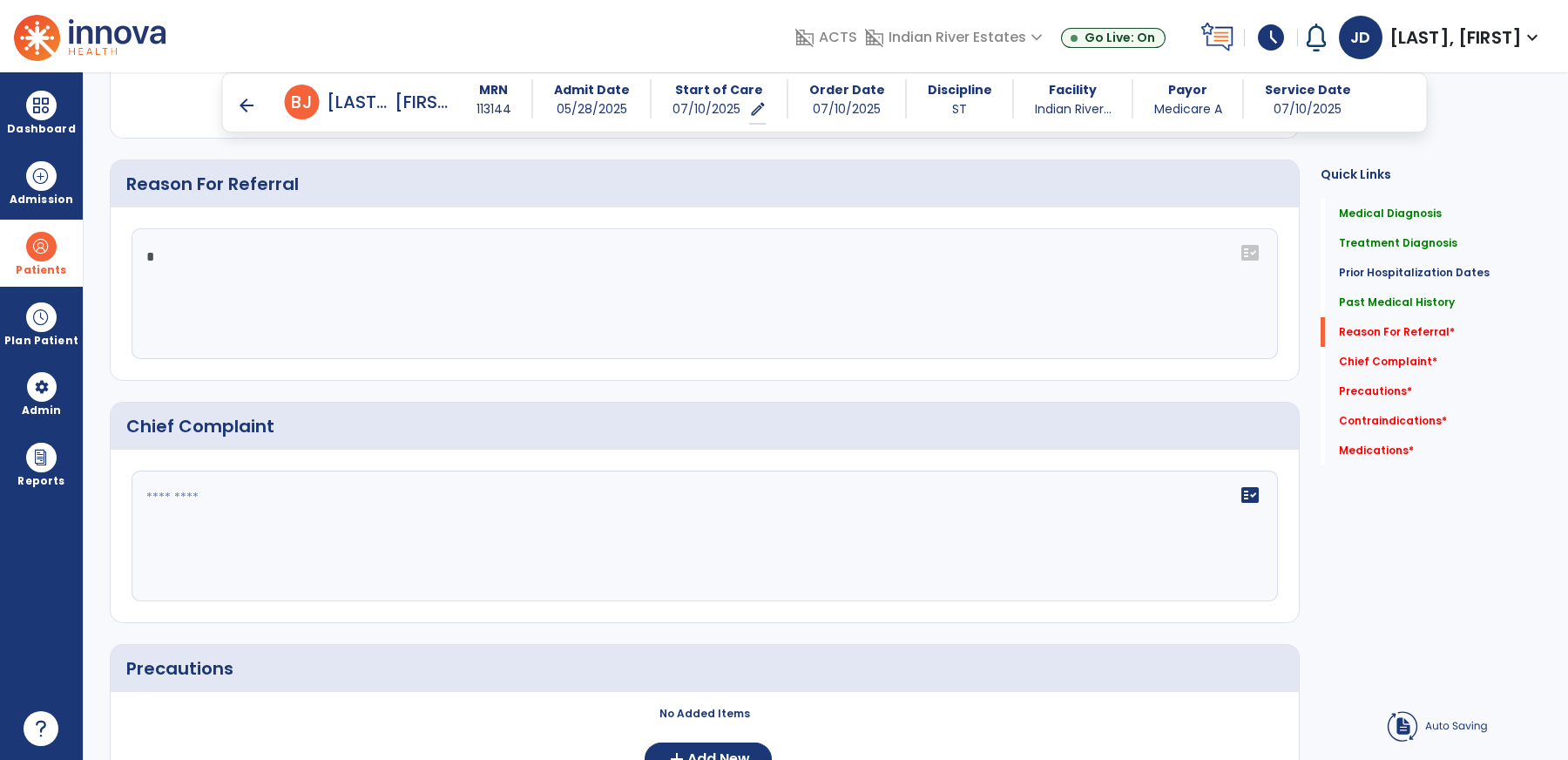 type on "*" 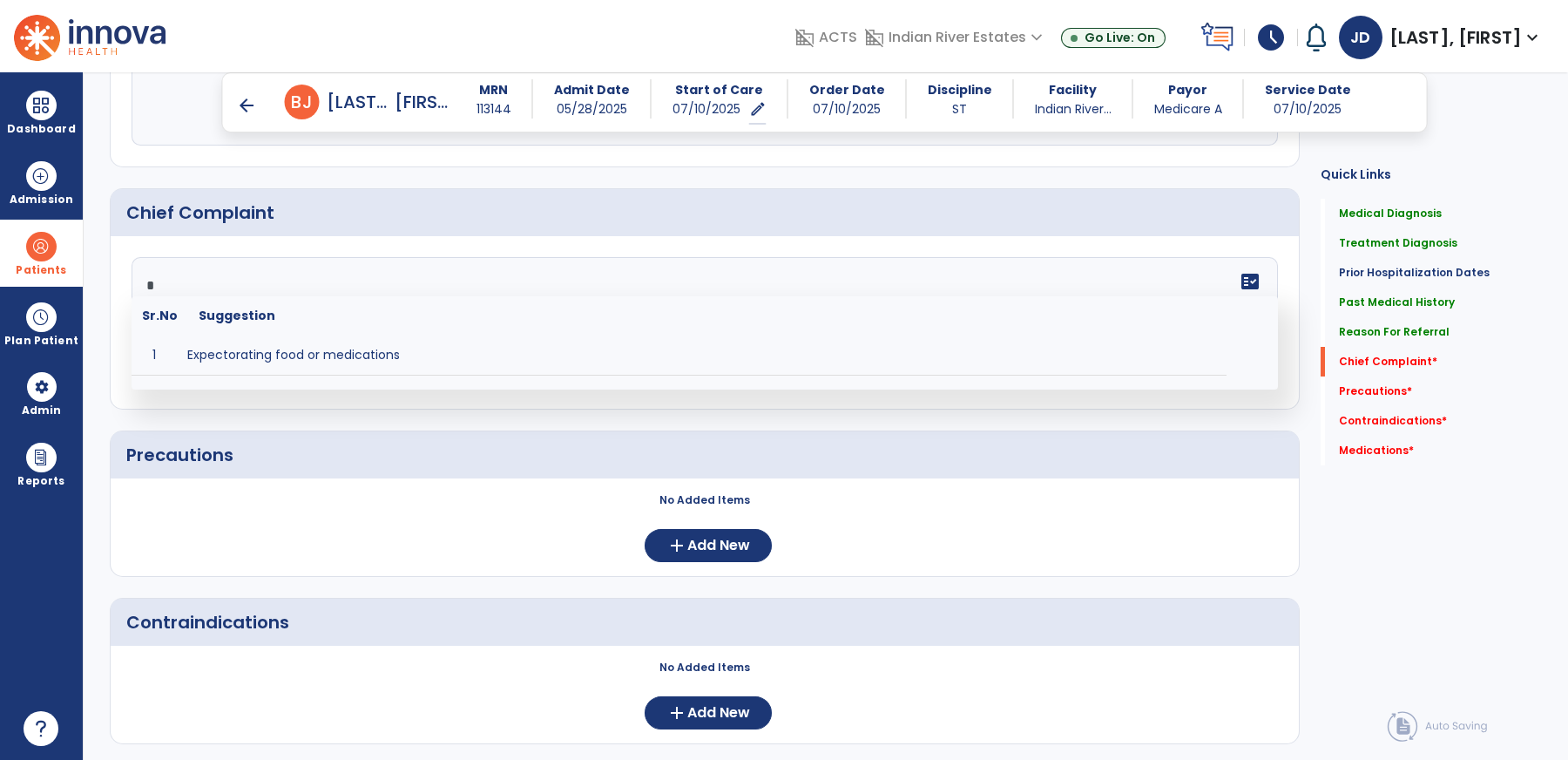 scroll, scrollTop: 1313, scrollLeft: 0, axis: vertical 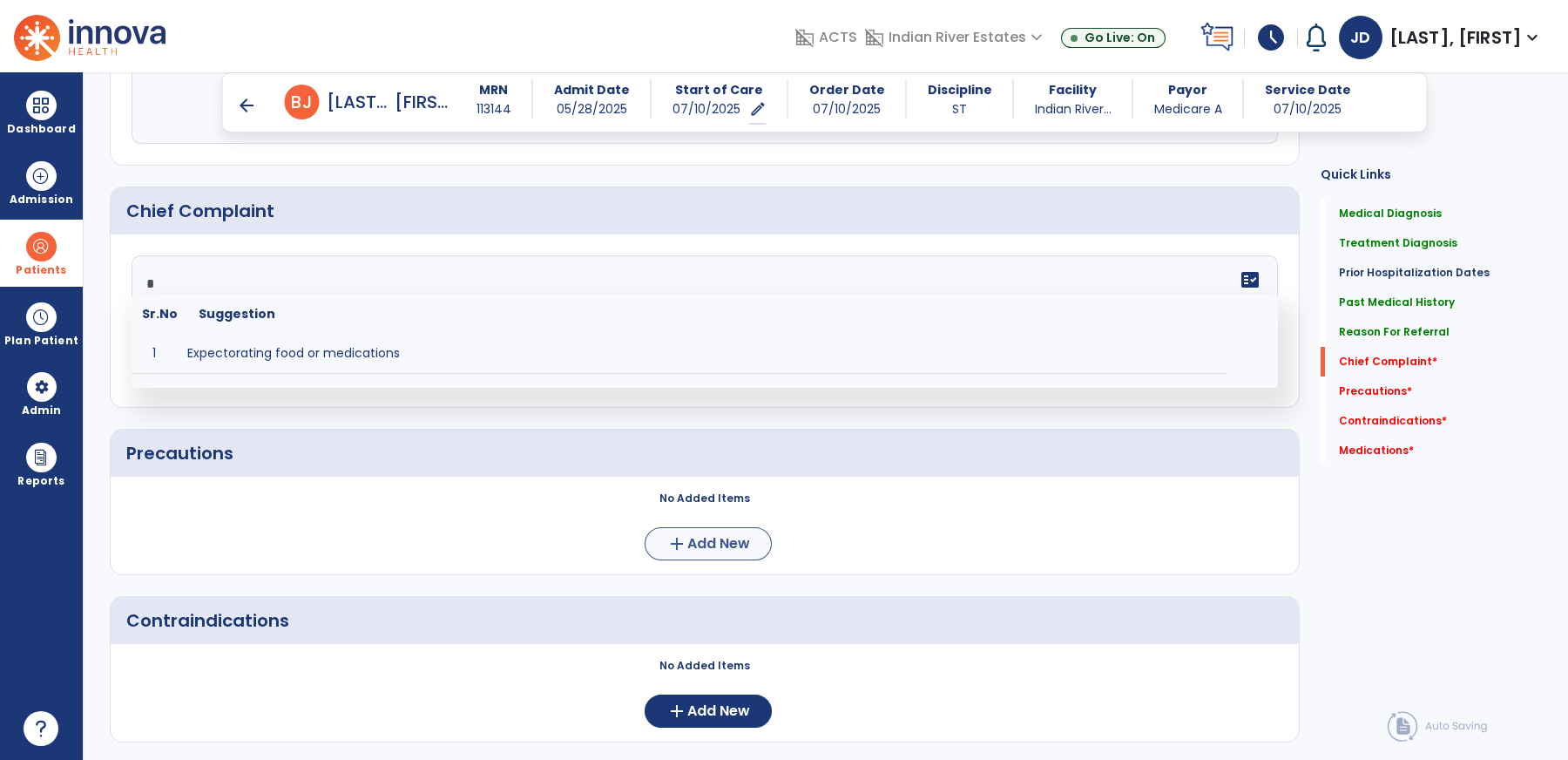 type on "*" 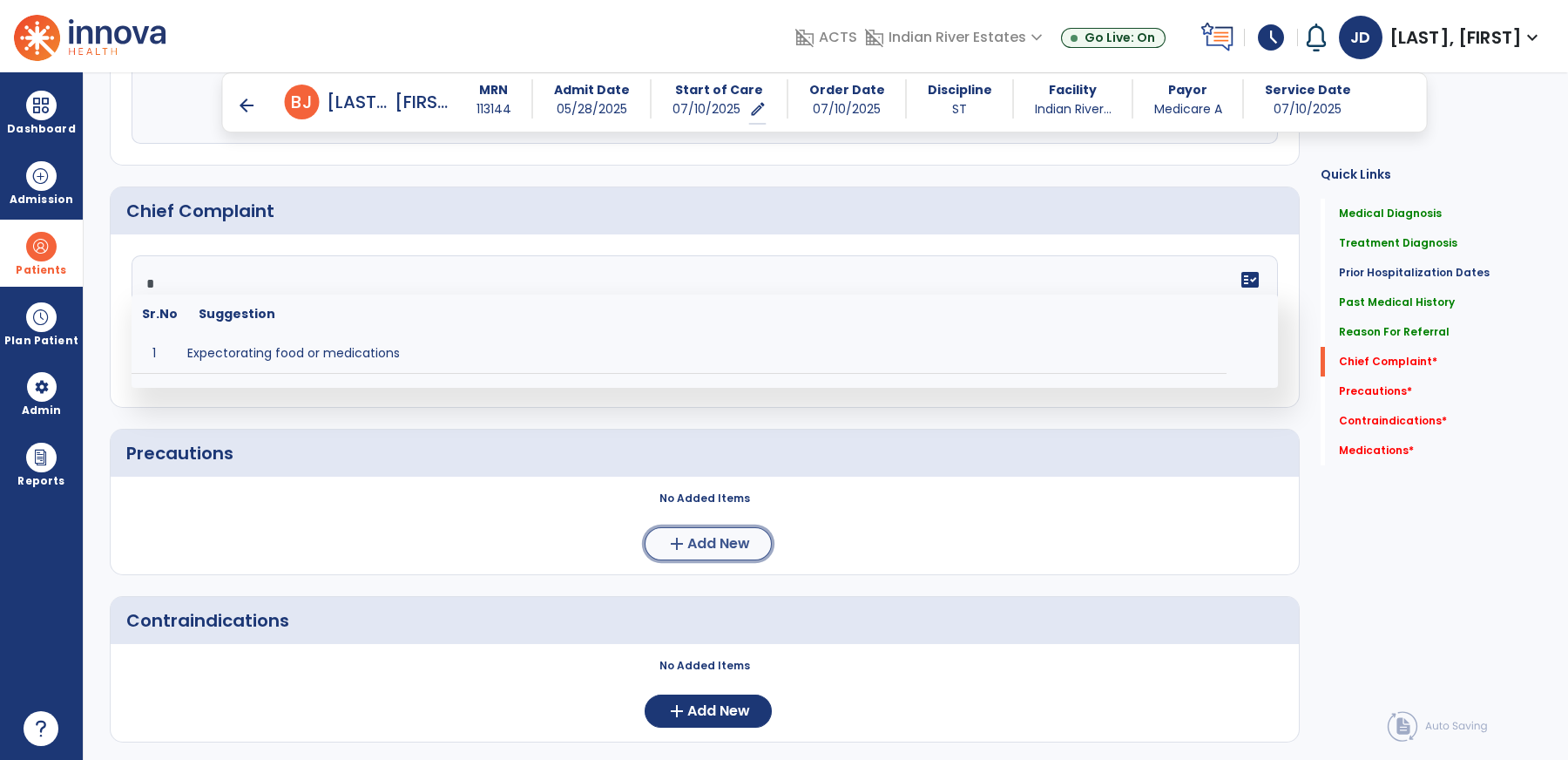 click on "add  Add New" 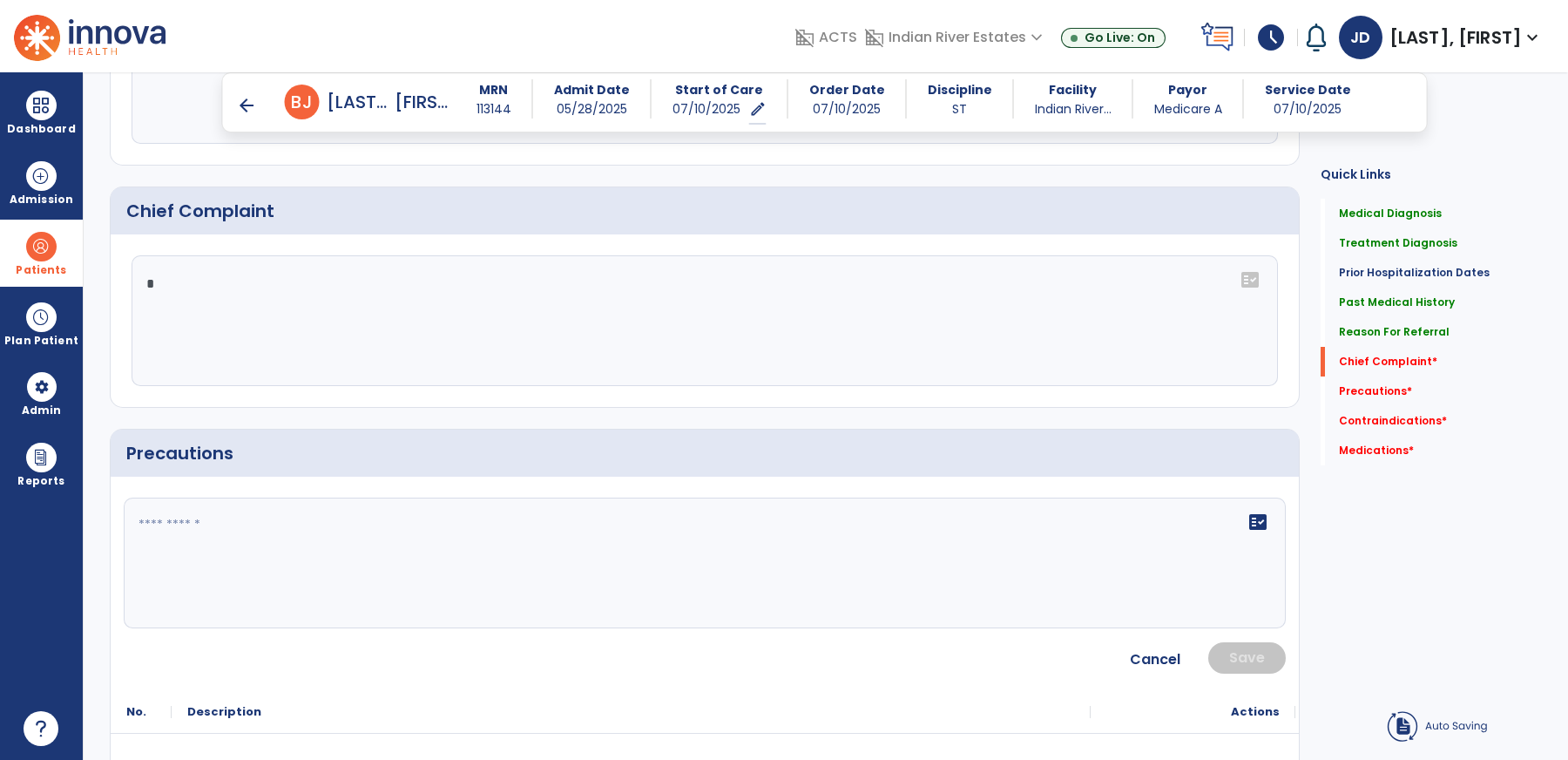 click on "fact_check" 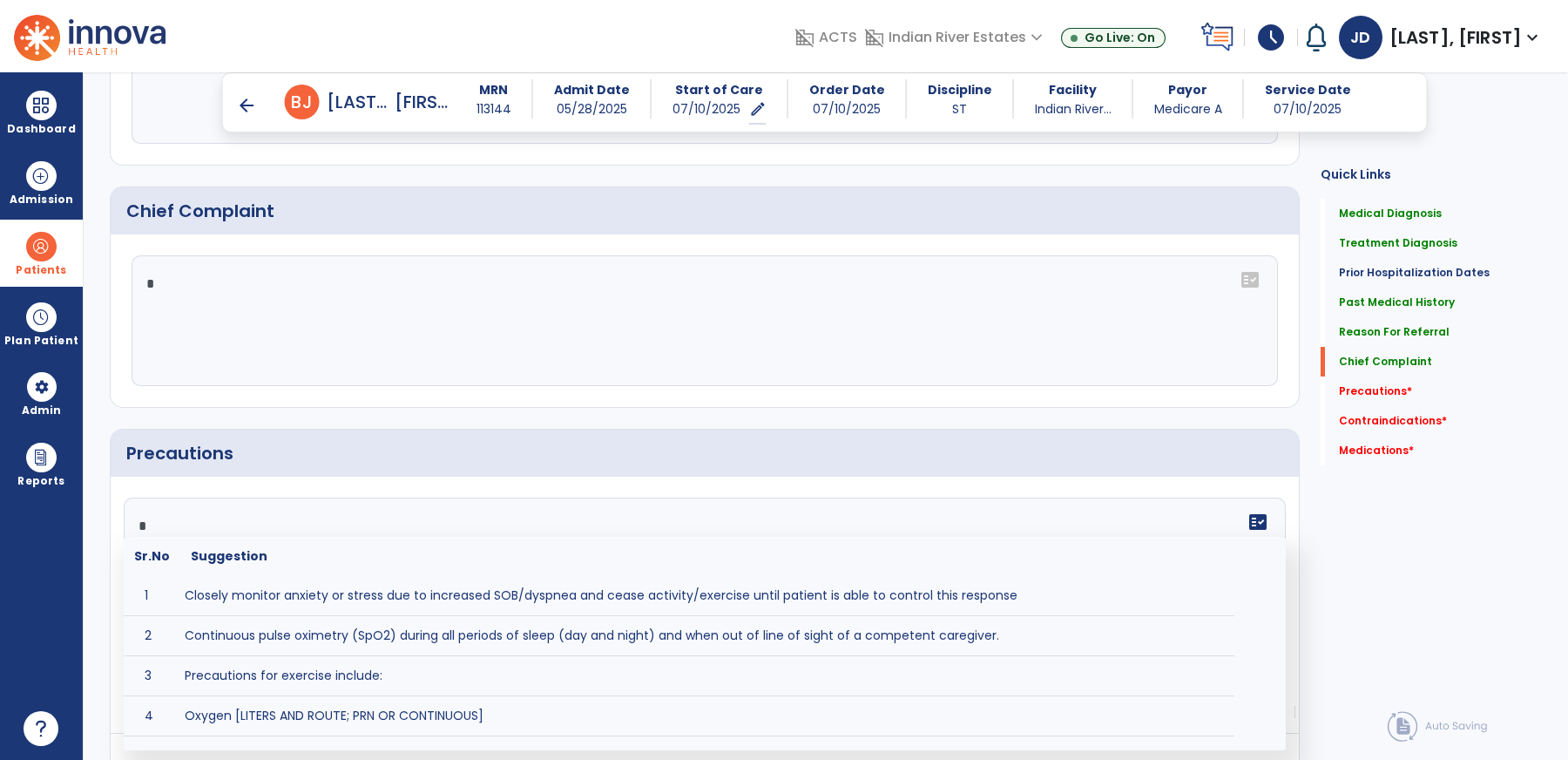click on "*" 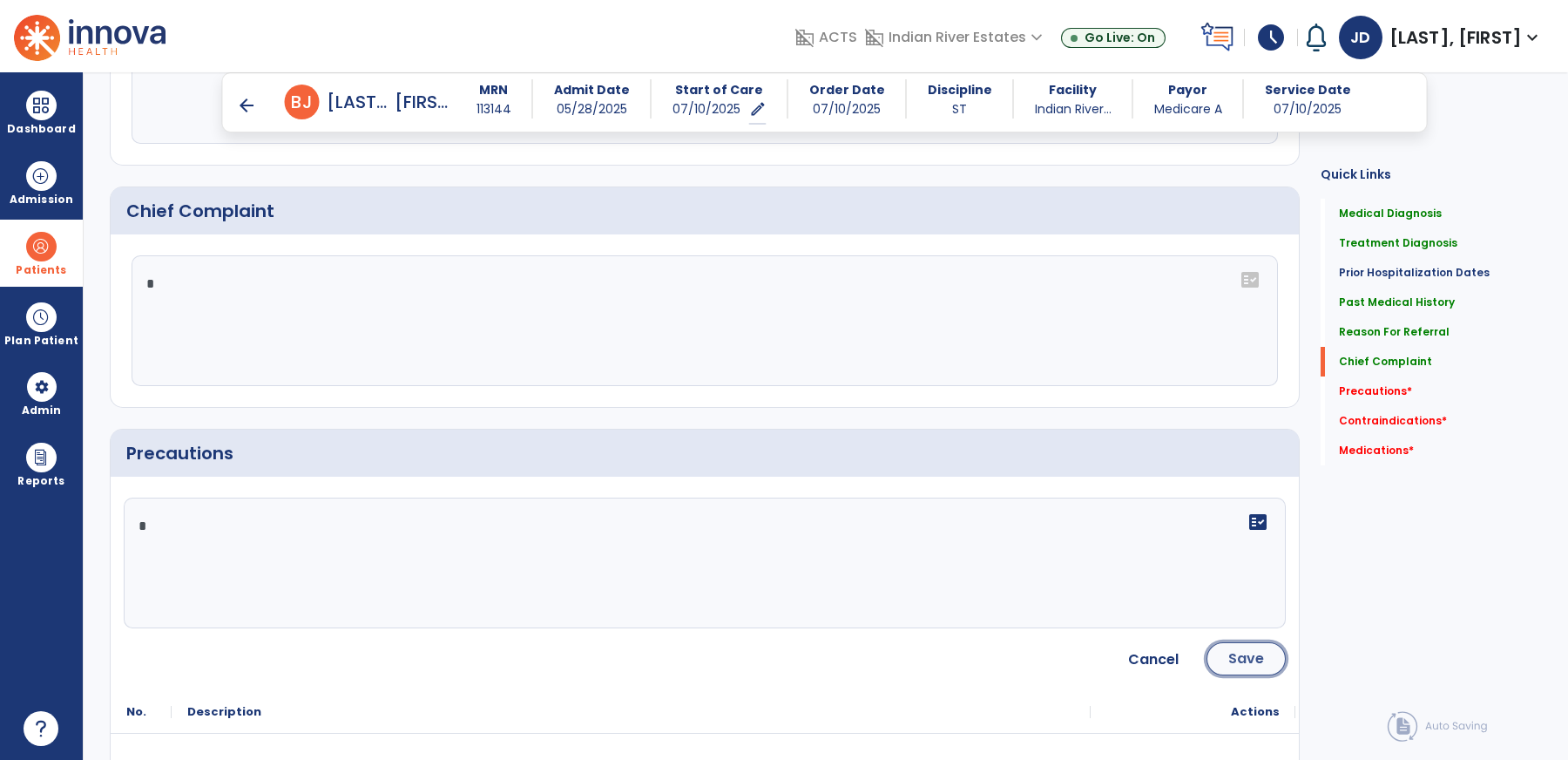 click on "Save" 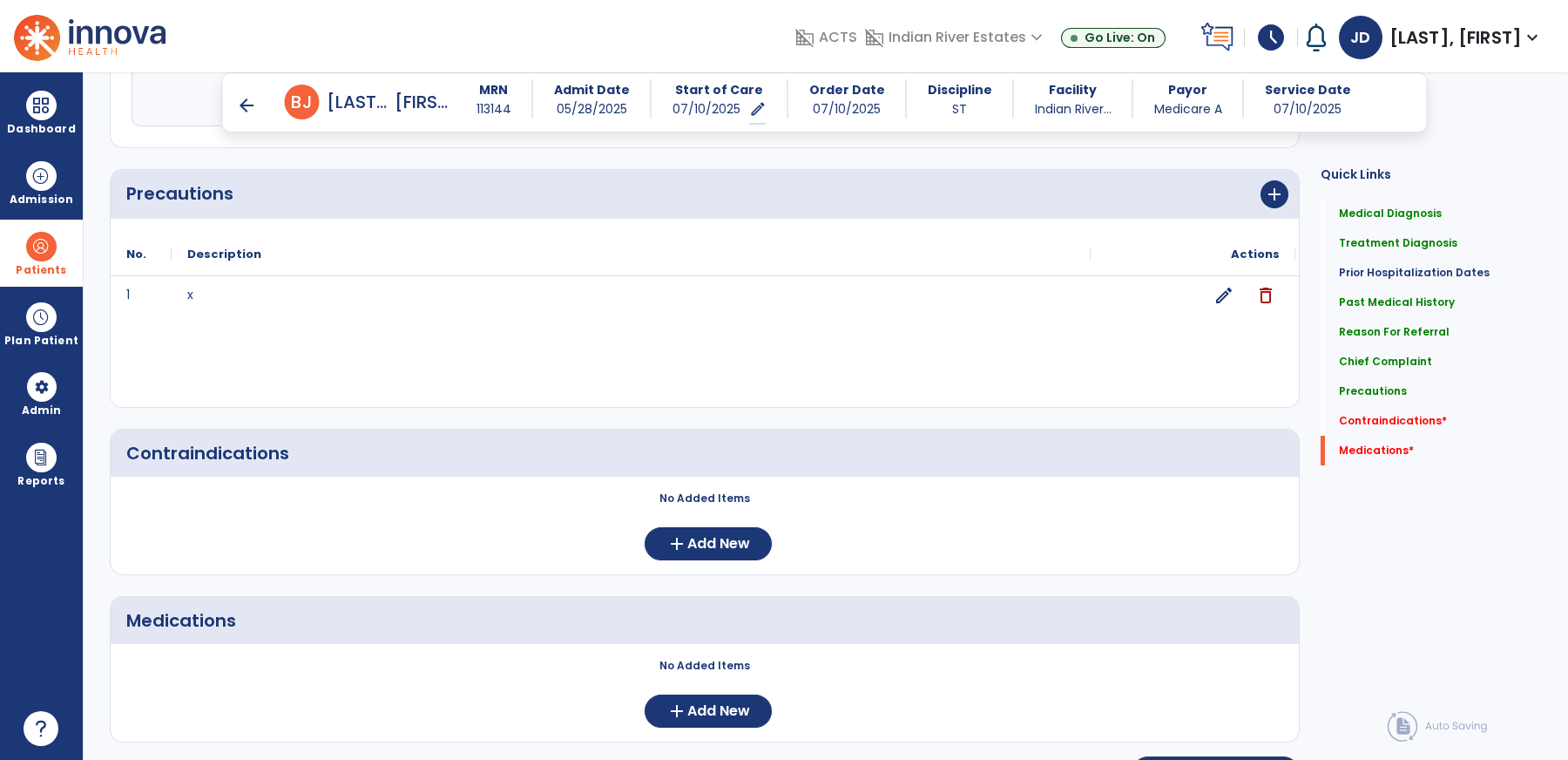 scroll, scrollTop: 1568, scrollLeft: 0, axis: vertical 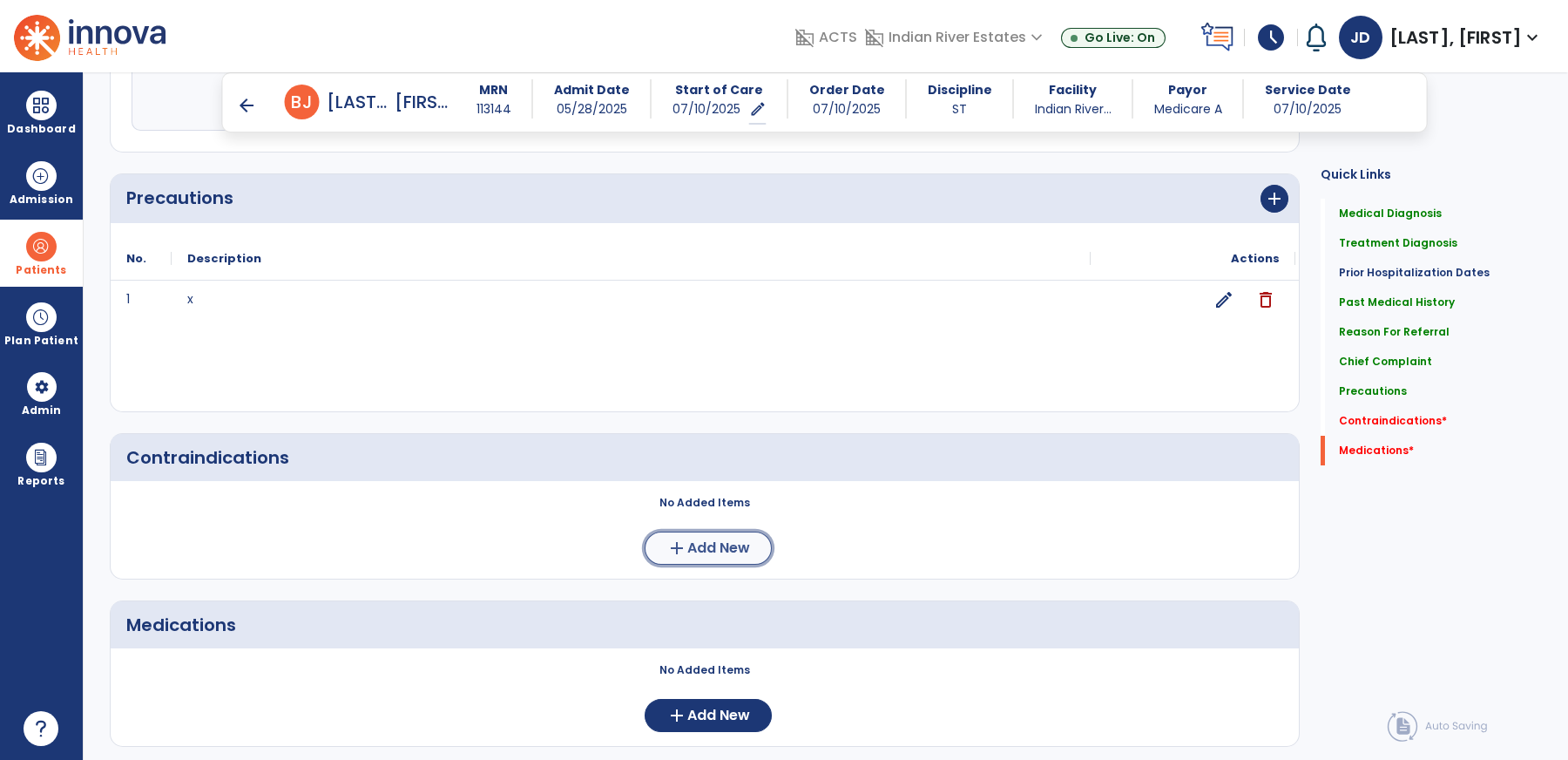 click on "add  Add New" 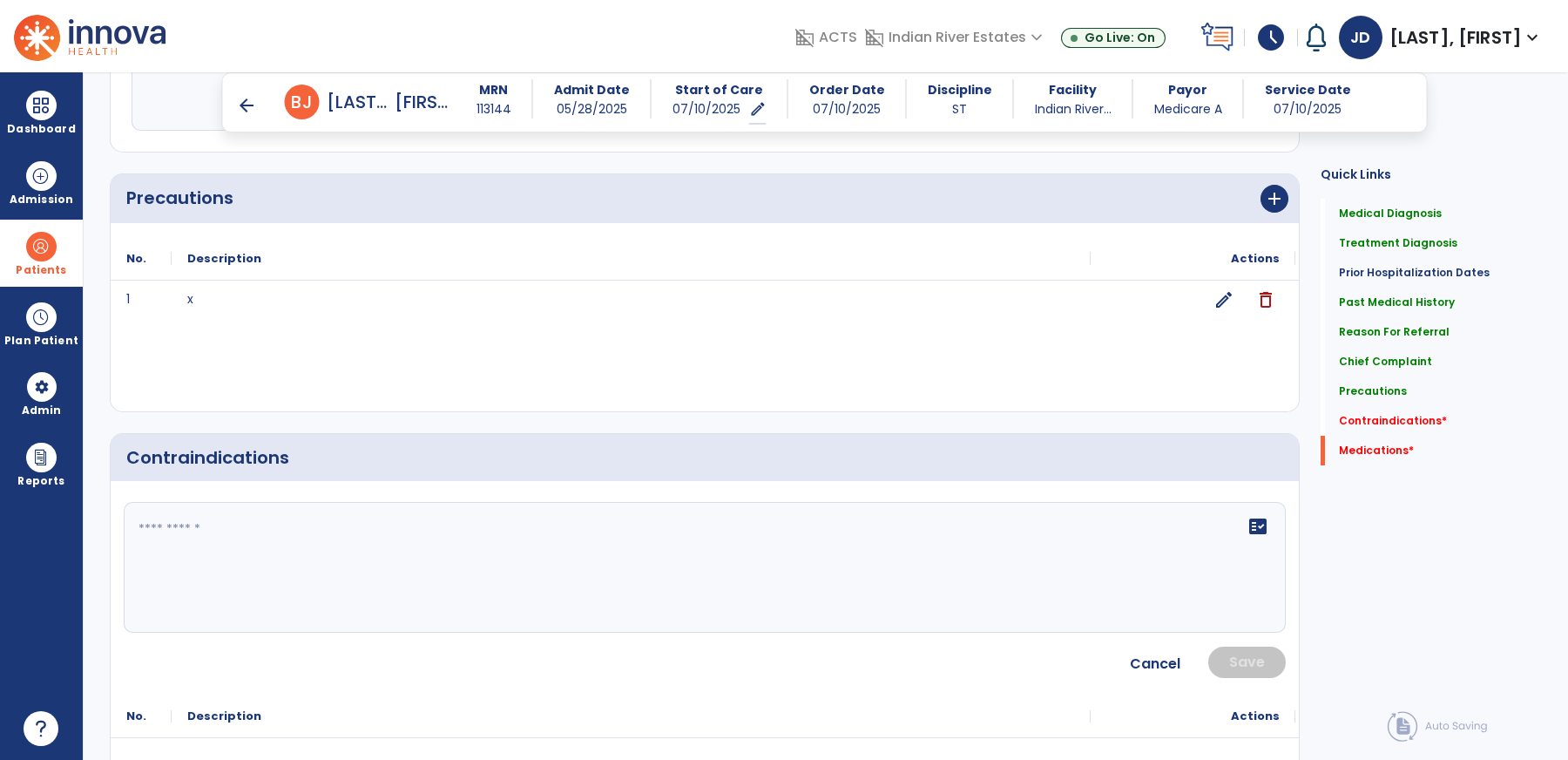 click on "fact_check" 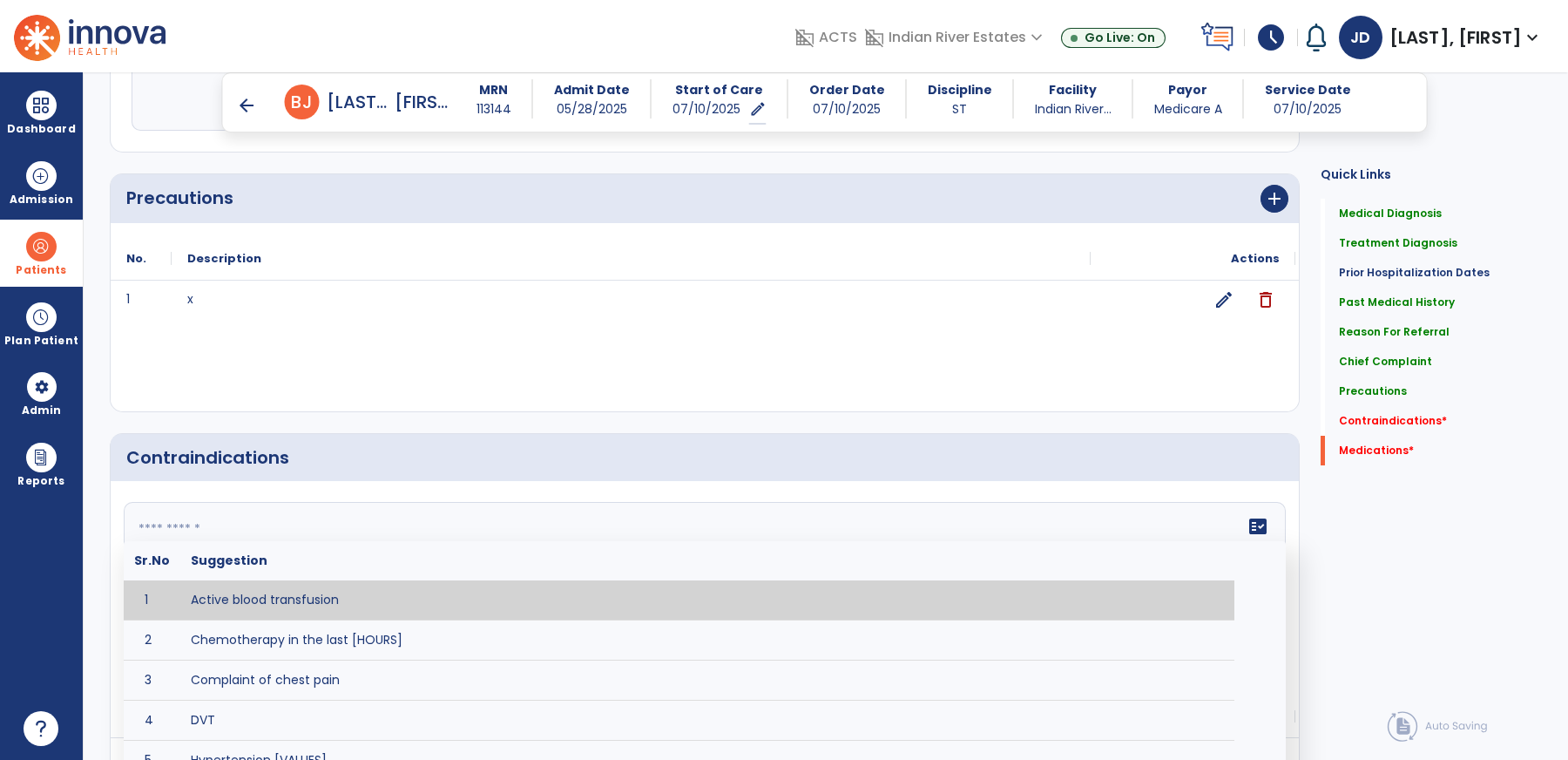 type on "*" 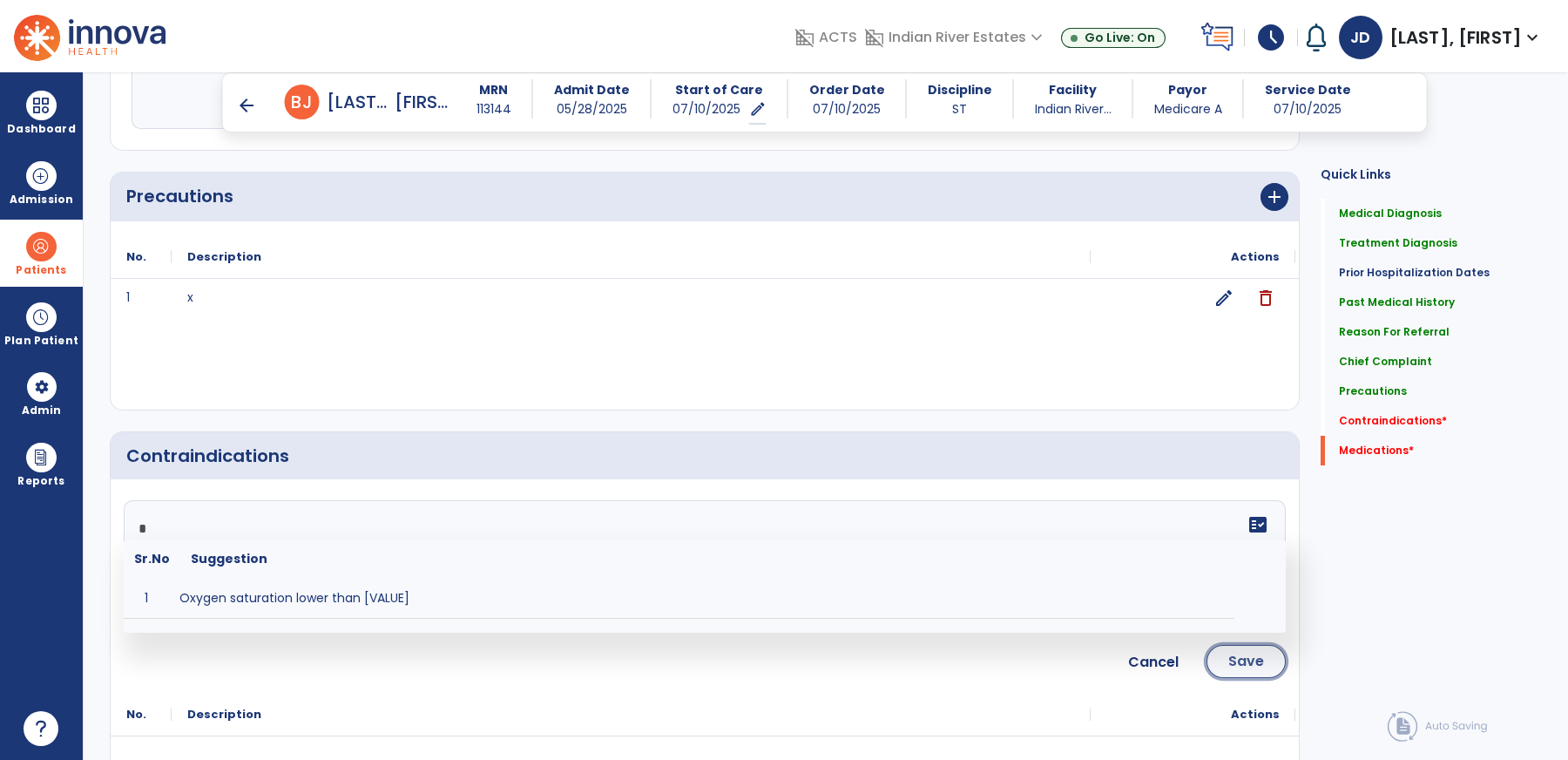 click on "Save" 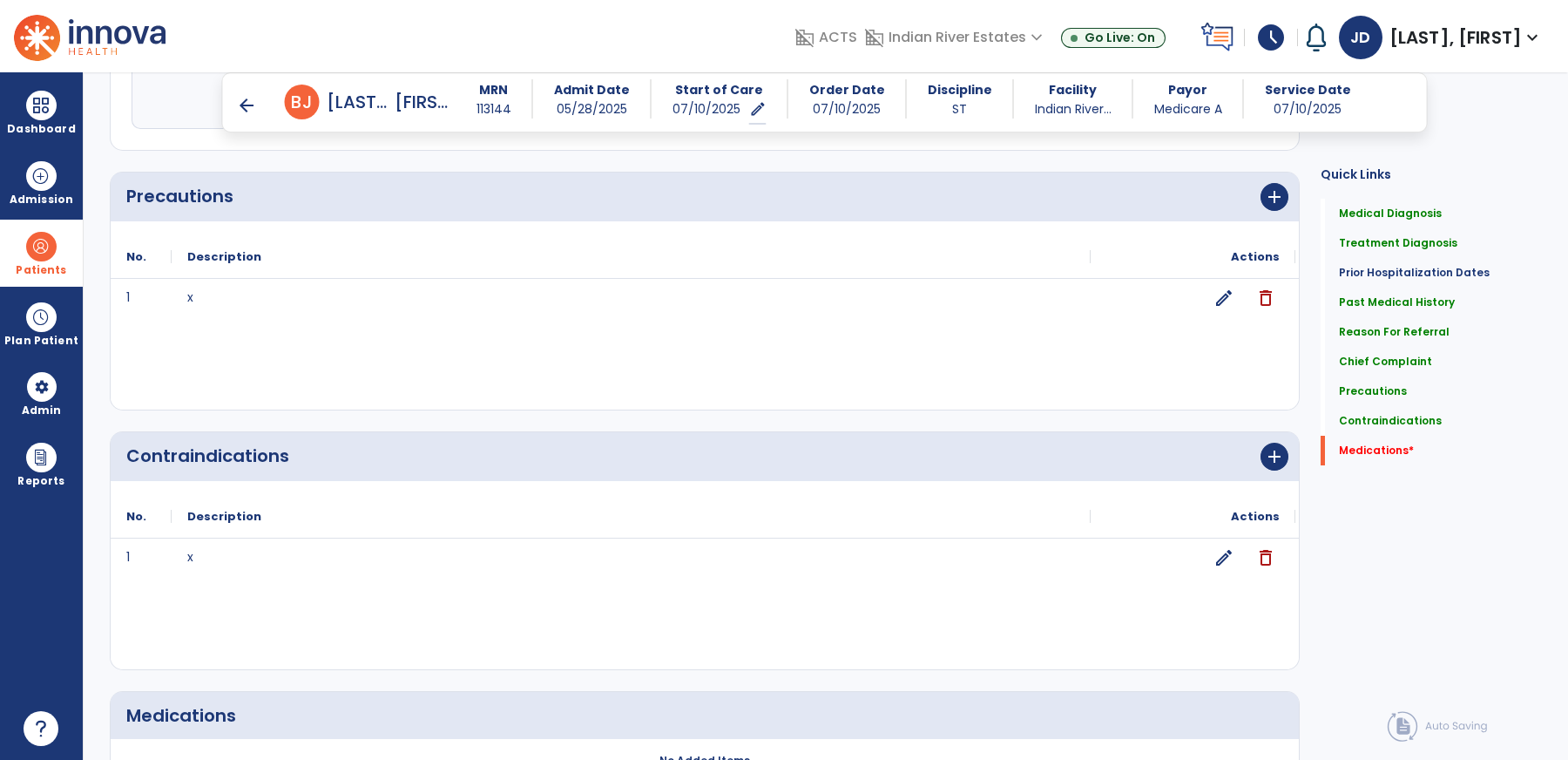 scroll, scrollTop: 1699, scrollLeft: 0, axis: vertical 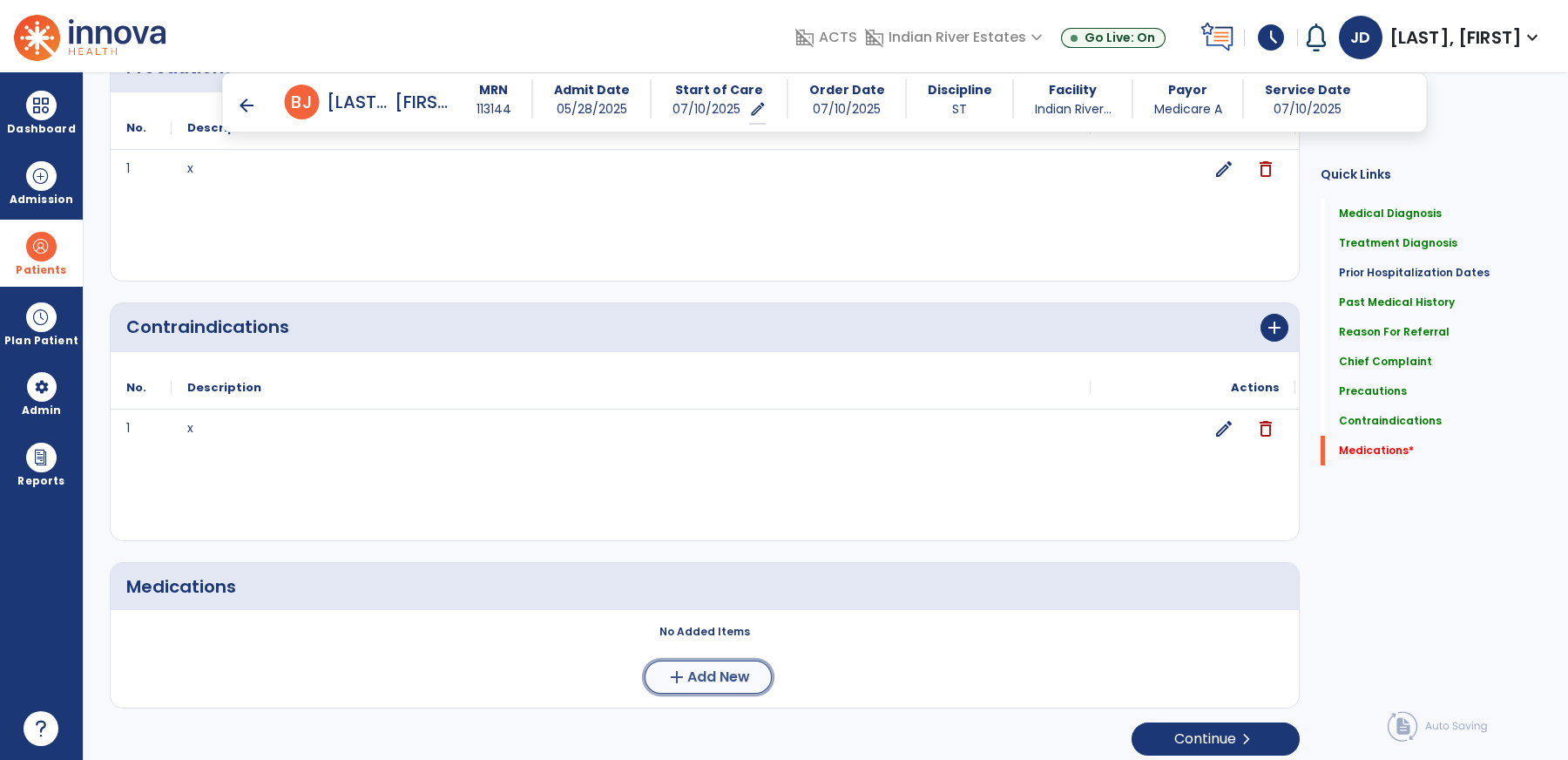 click on "Add New" 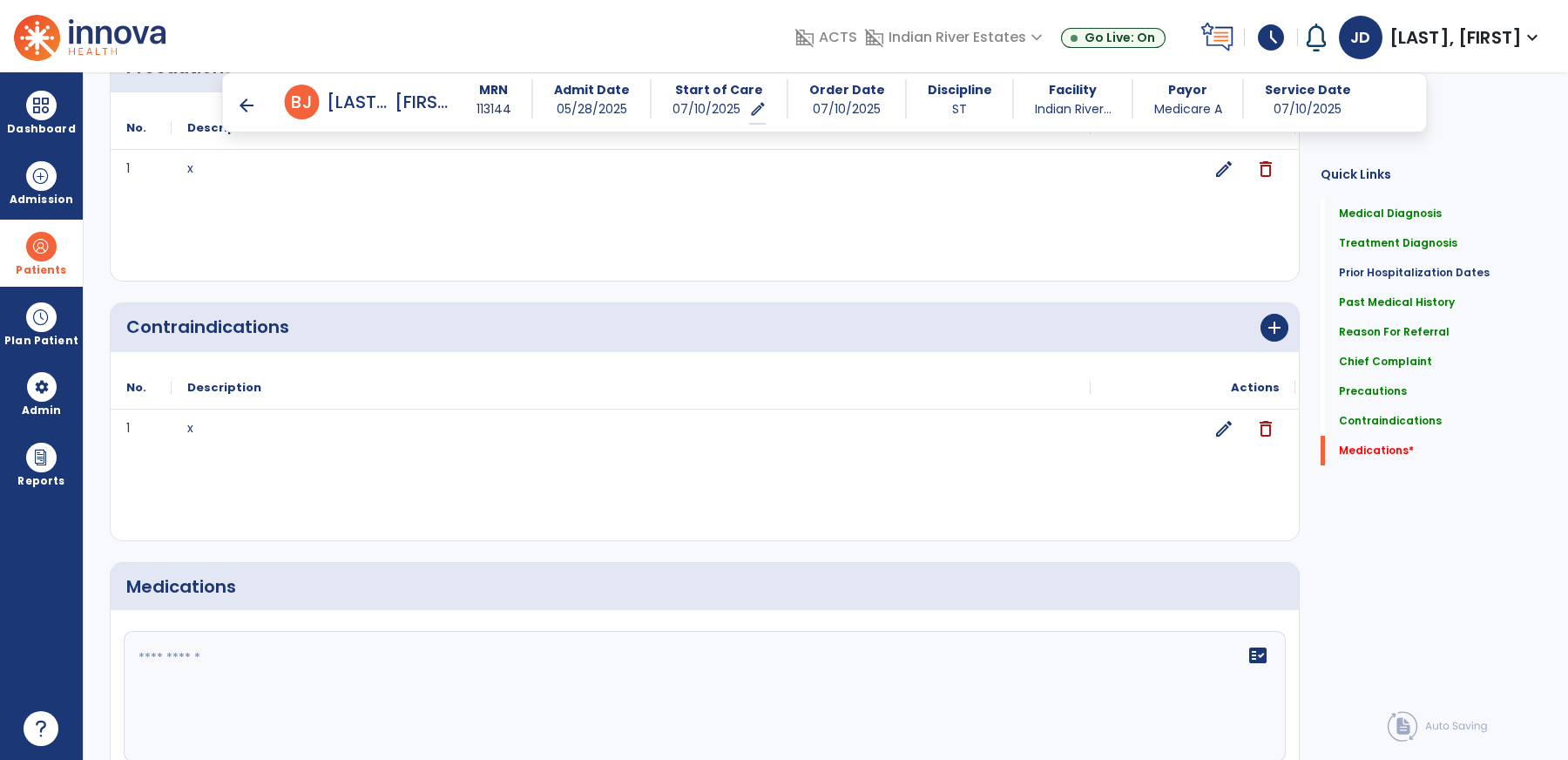 click 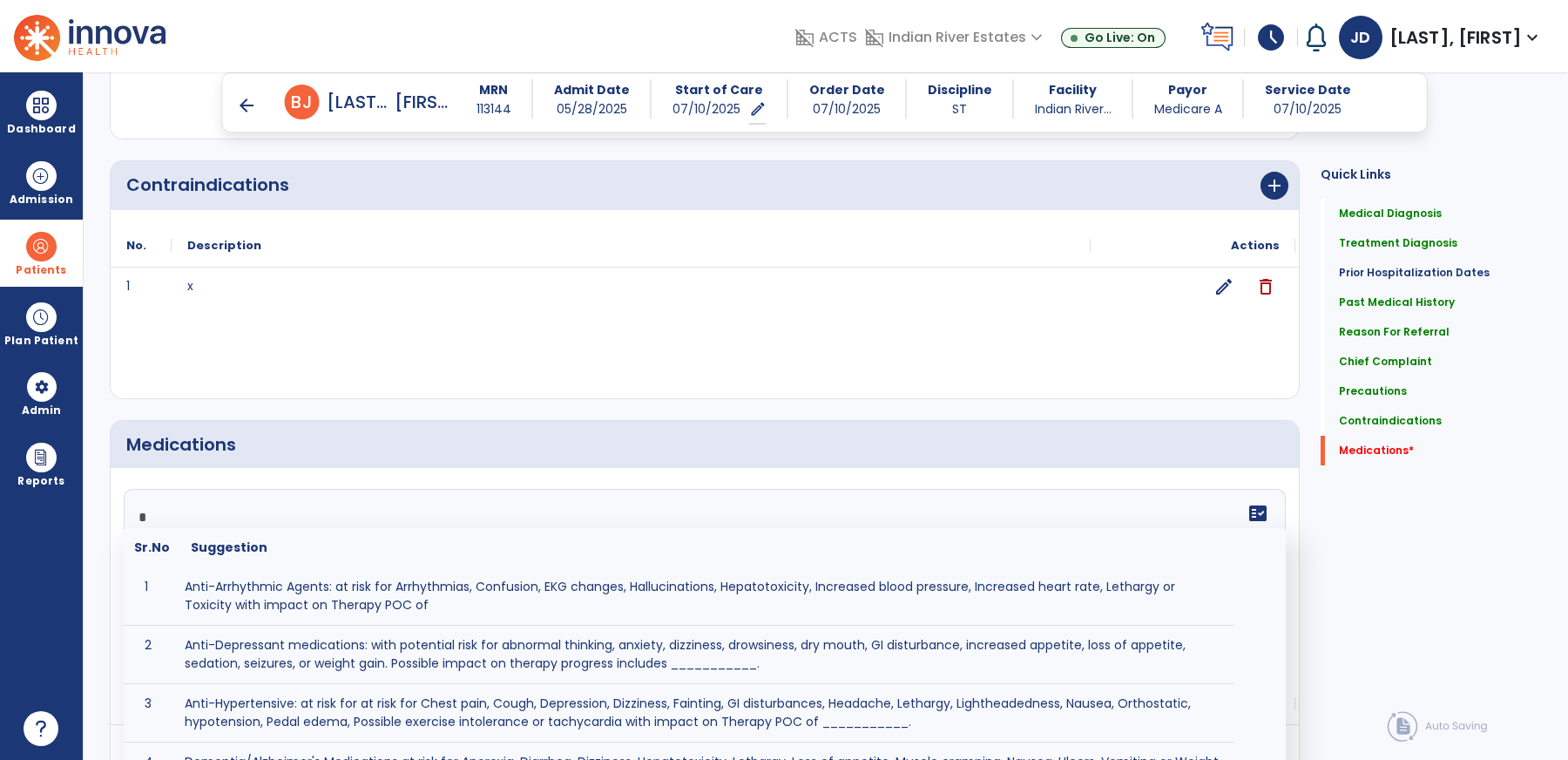 scroll, scrollTop: 1841, scrollLeft: 0, axis: vertical 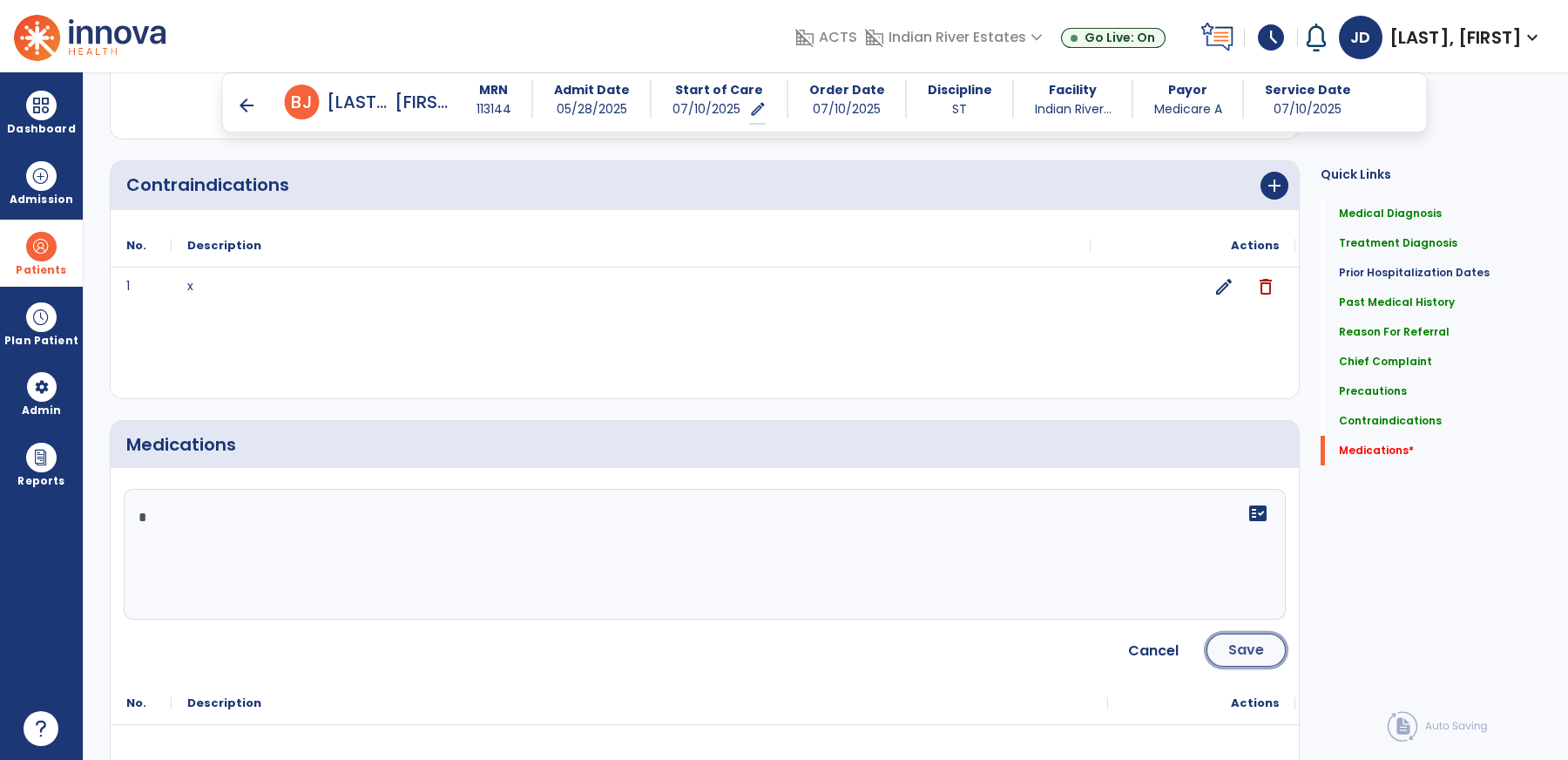 click on "Save" 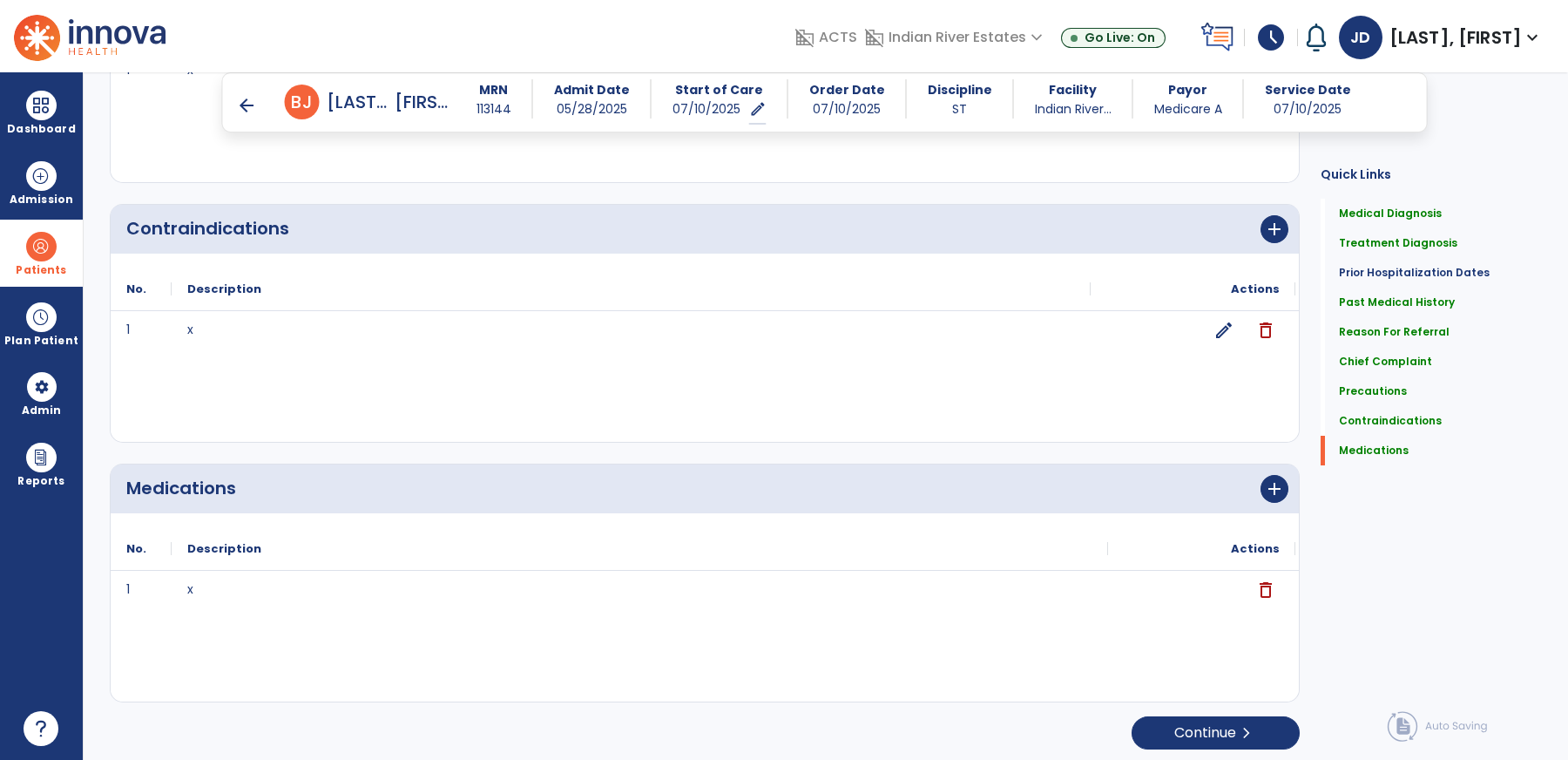 scroll, scrollTop: 1799, scrollLeft: 0, axis: vertical 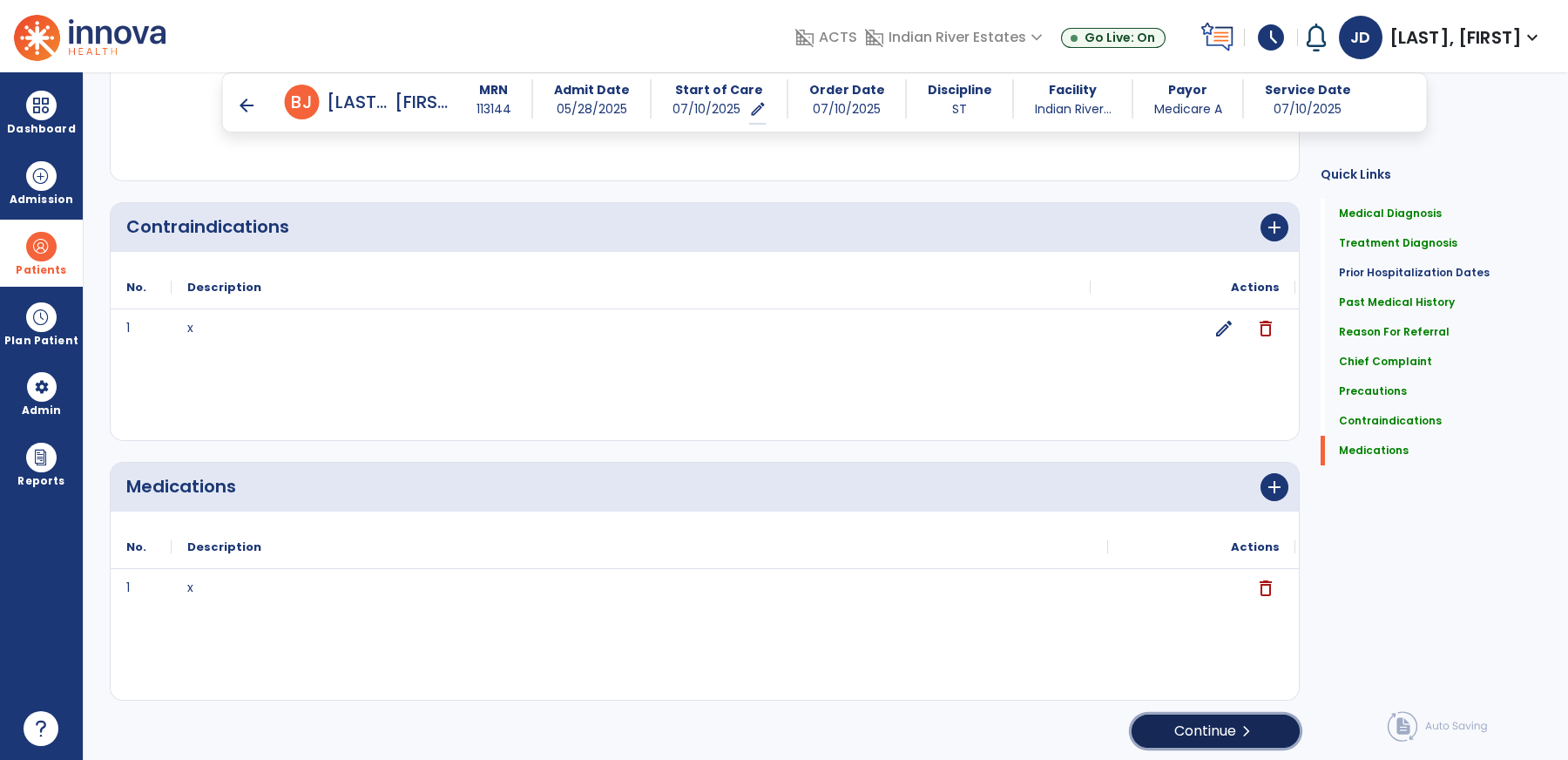 click on "Continue  chevron_right" 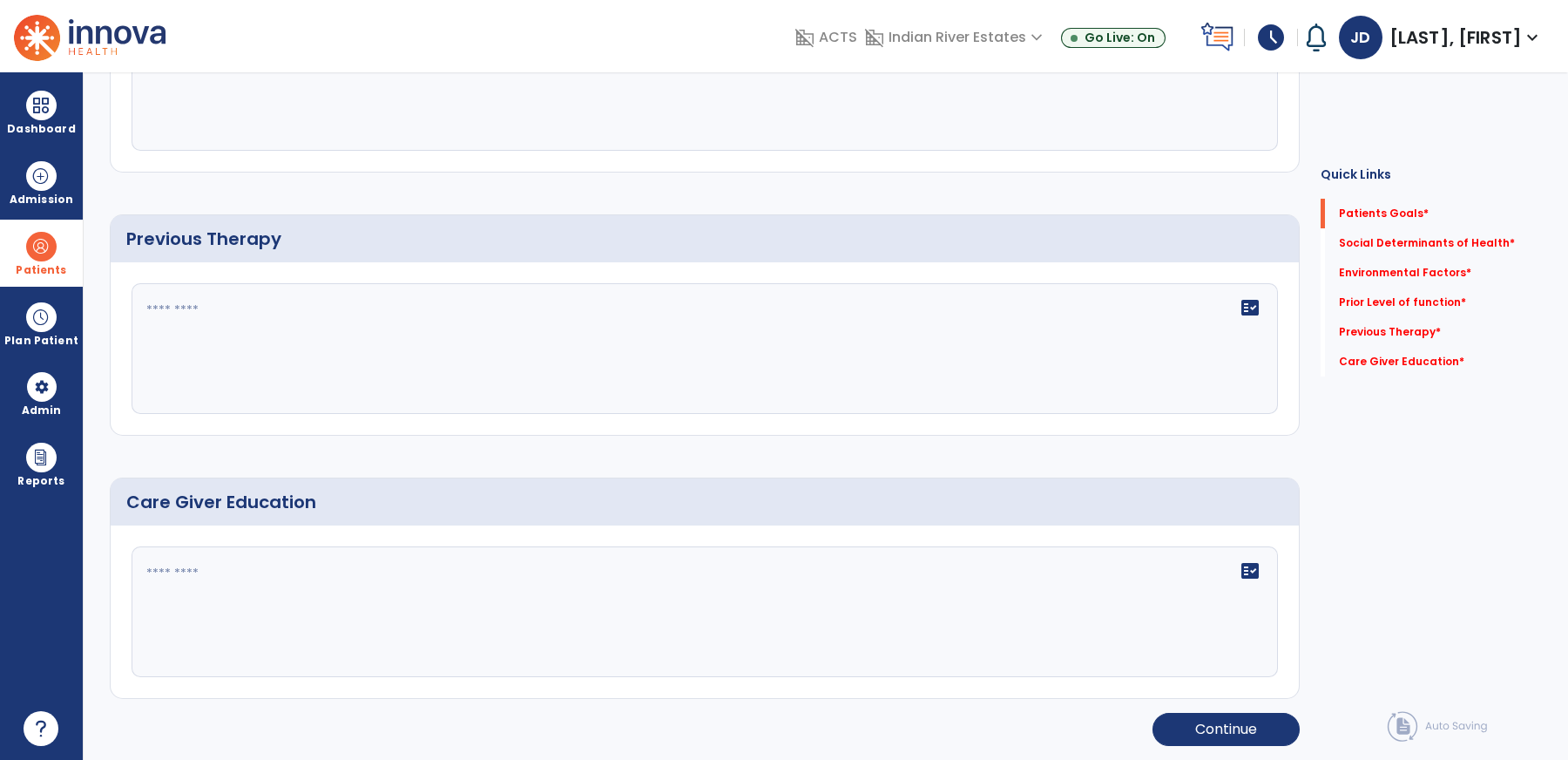 scroll, scrollTop: 37, scrollLeft: 0, axis: vertical 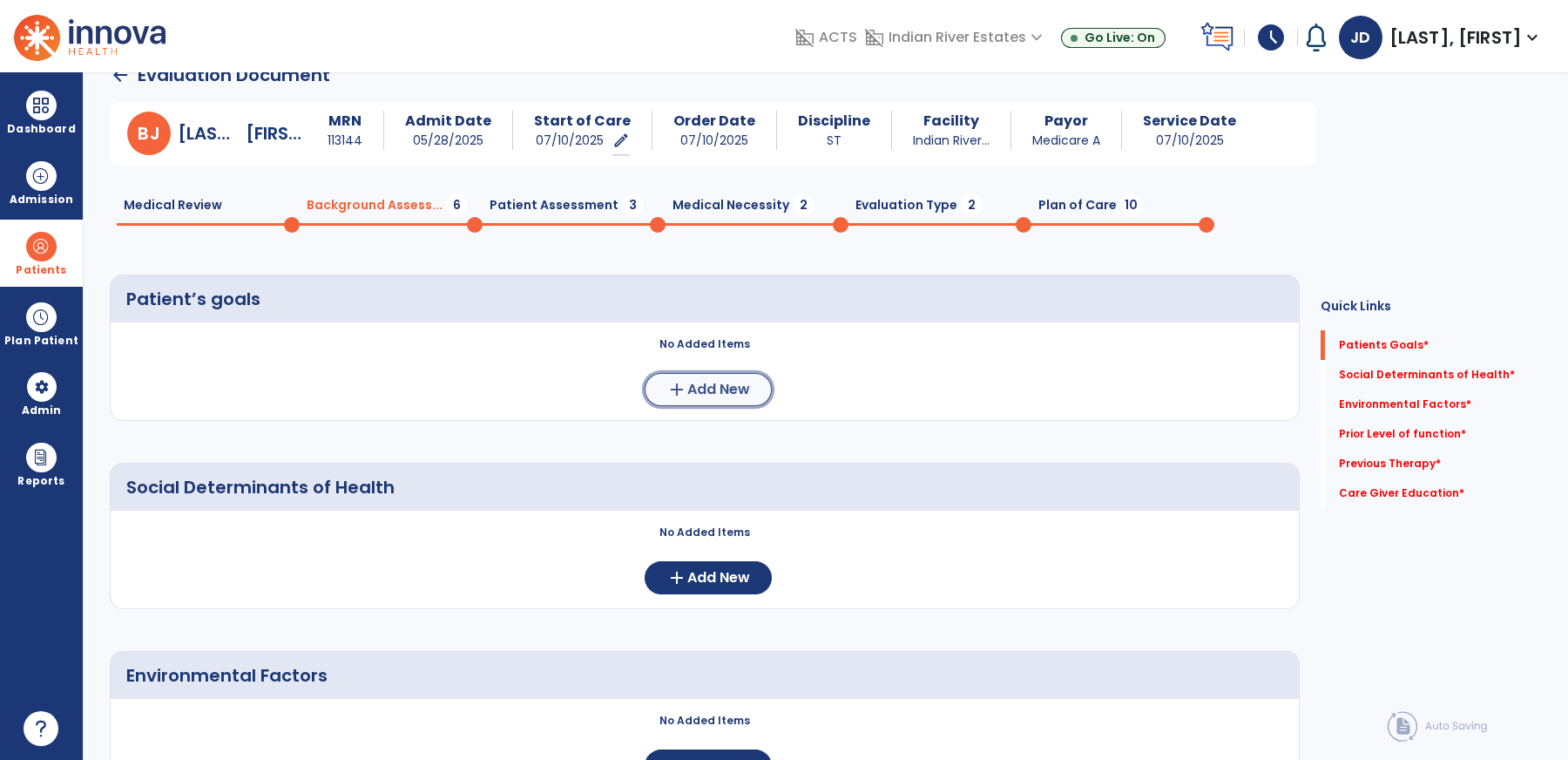 click on "Add New" 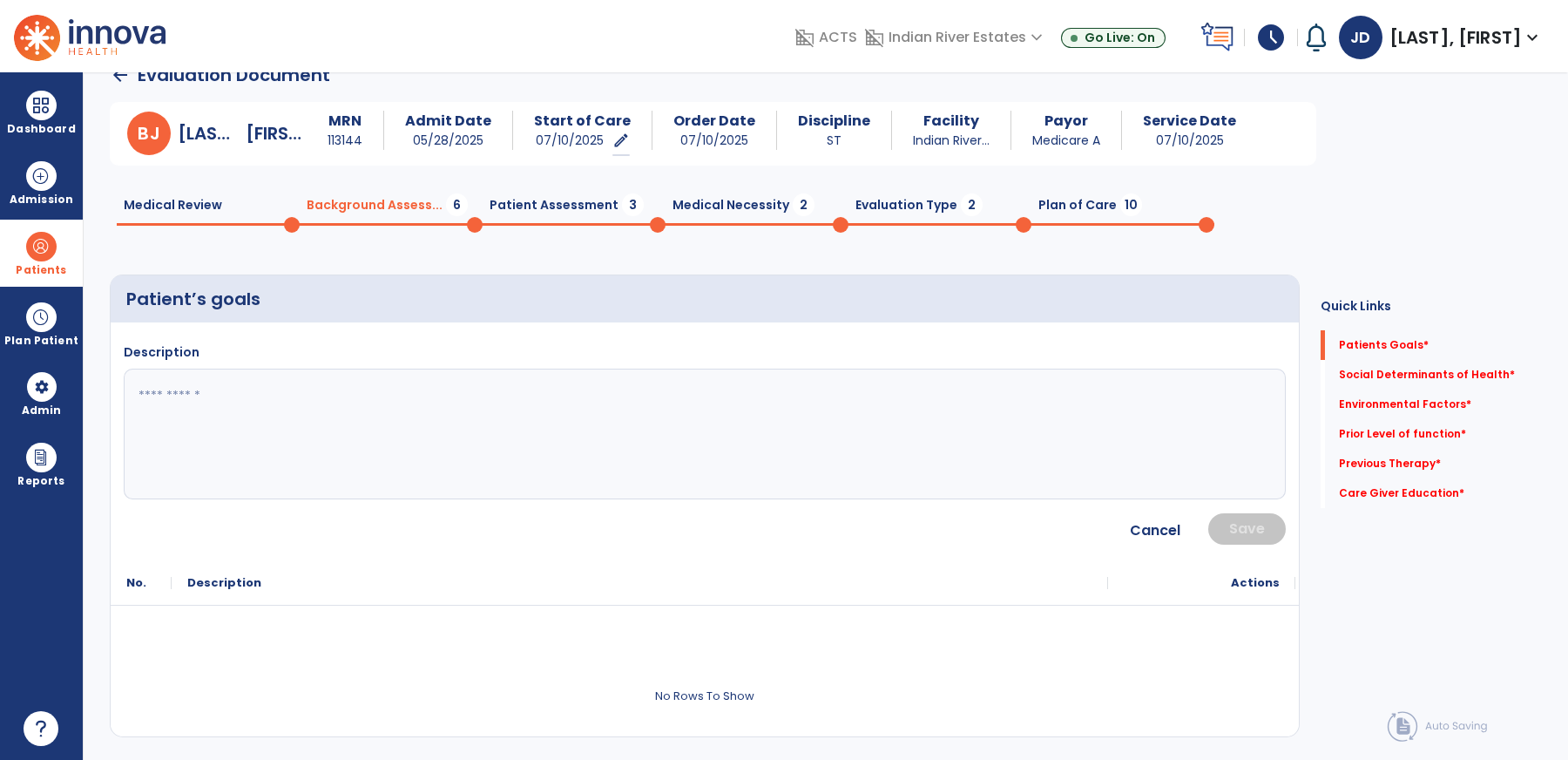 click 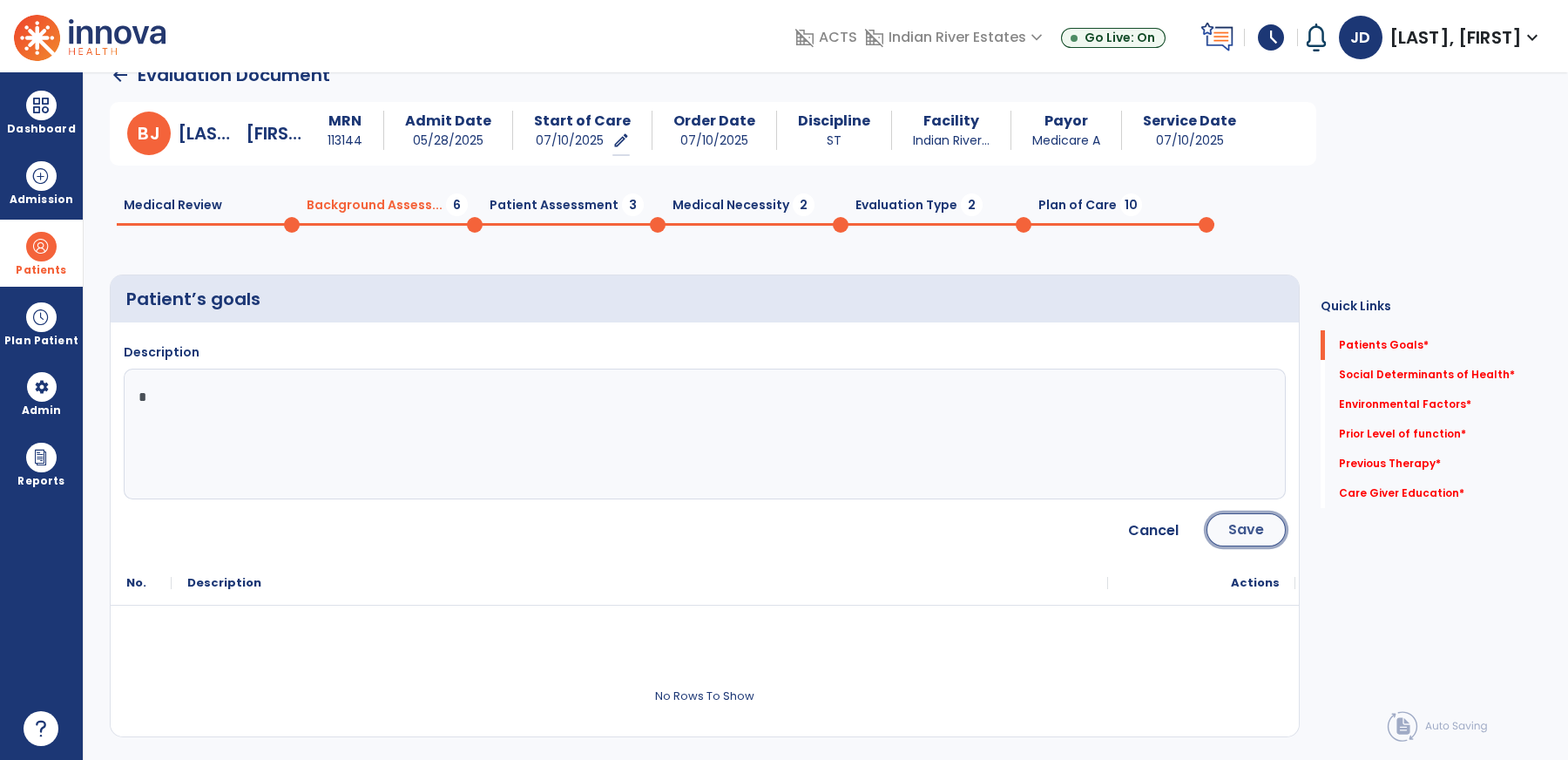 click on "Save" 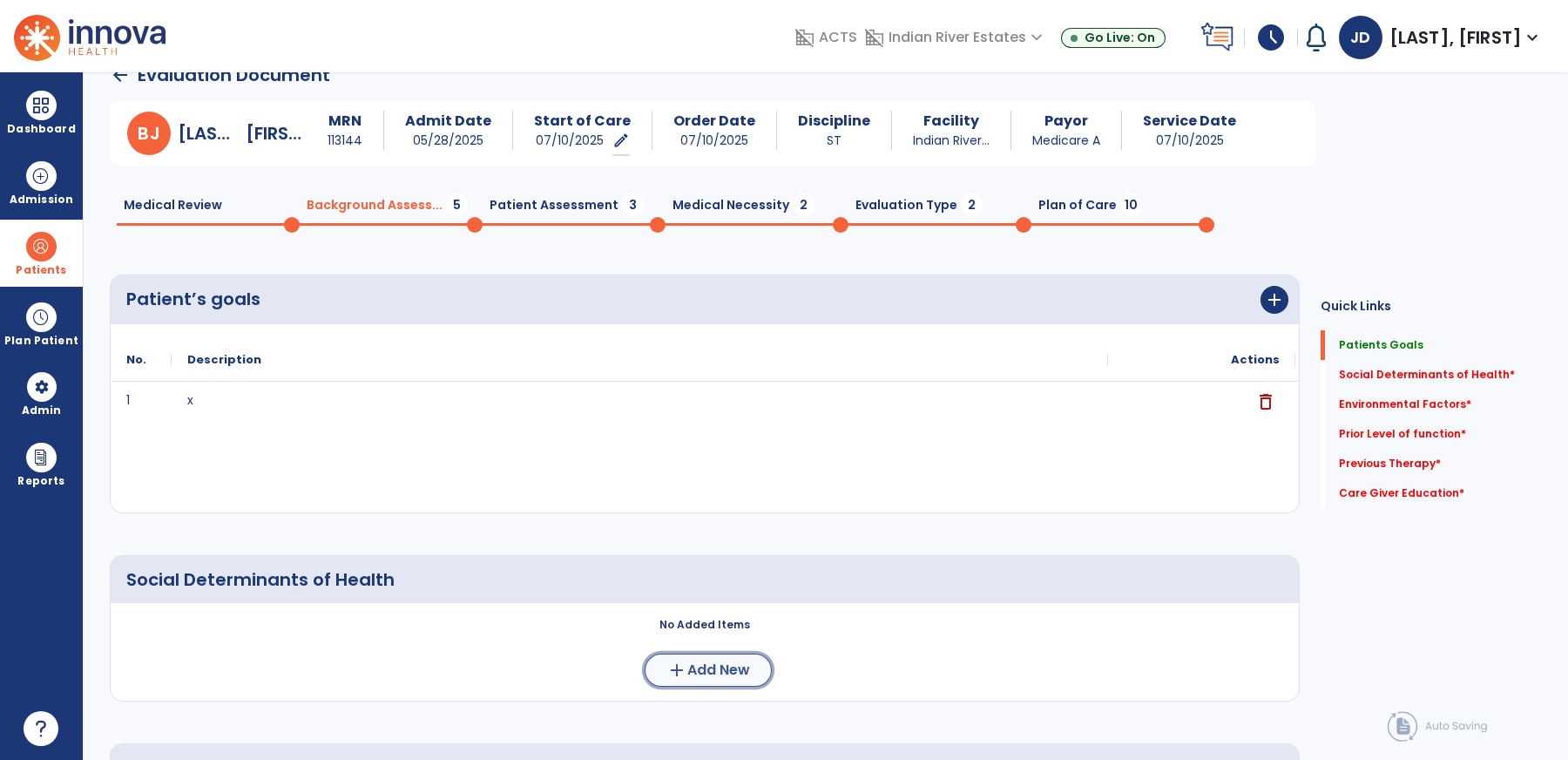 click on "Add New" 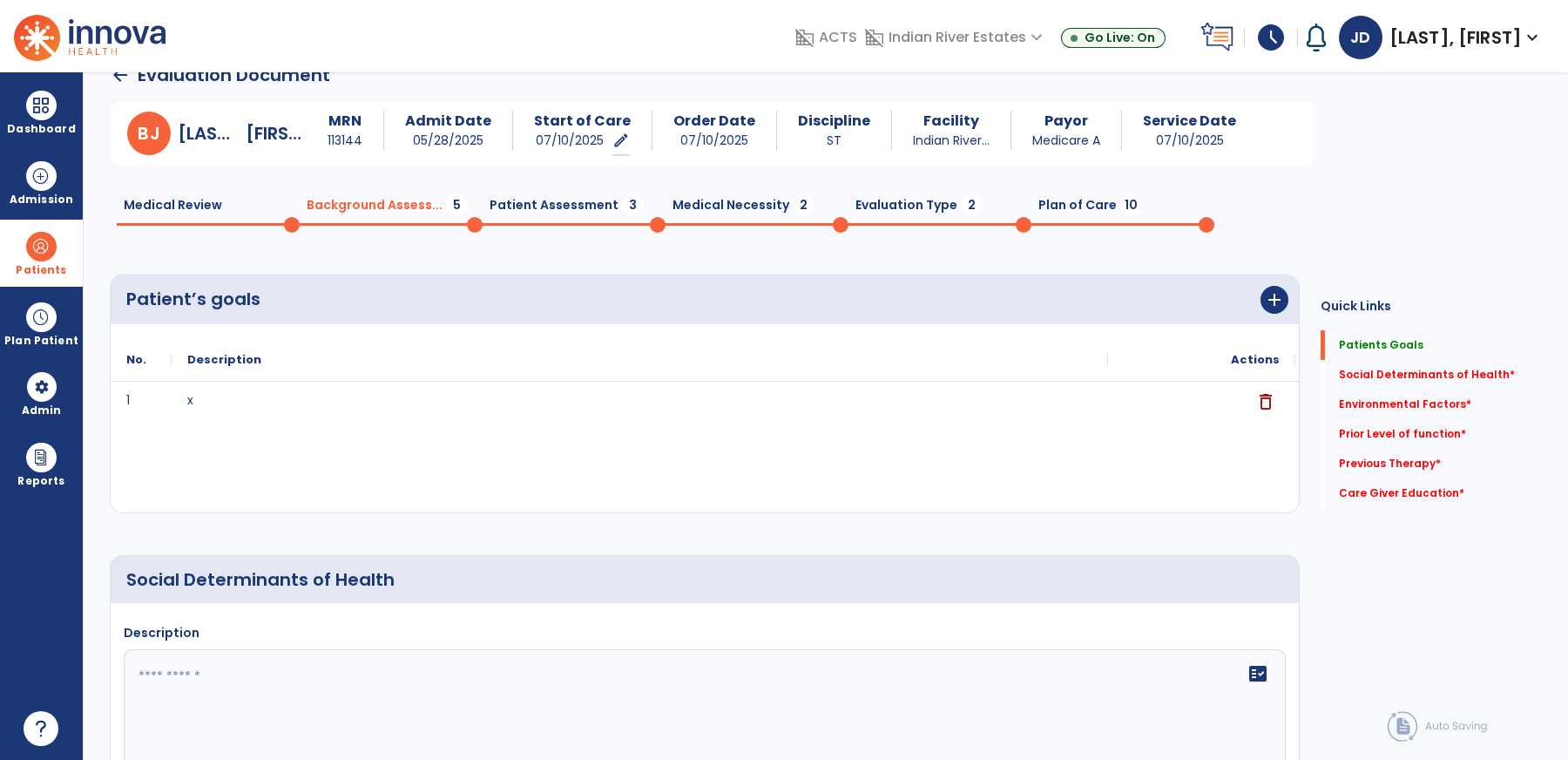 click 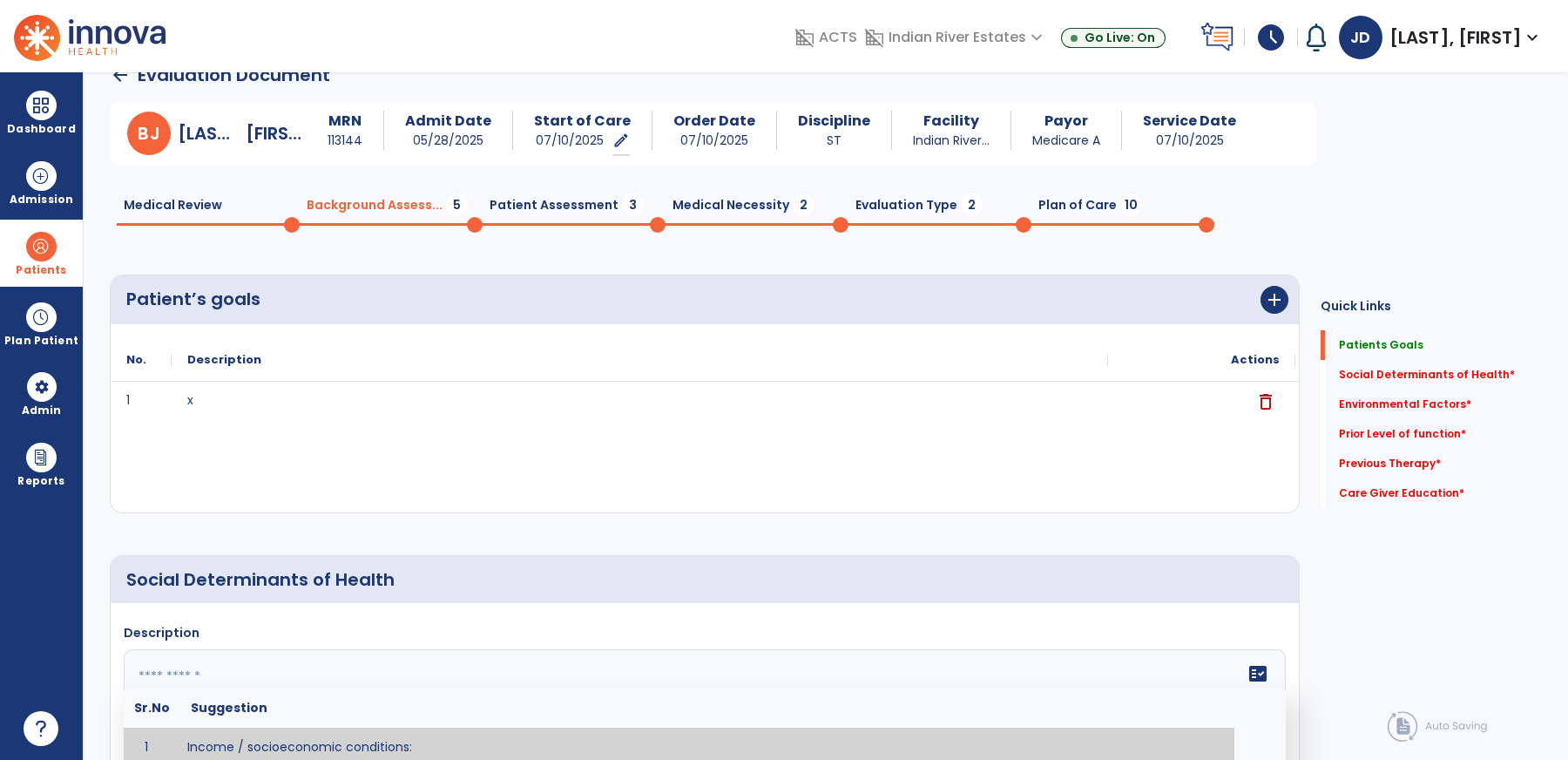 type on "*" 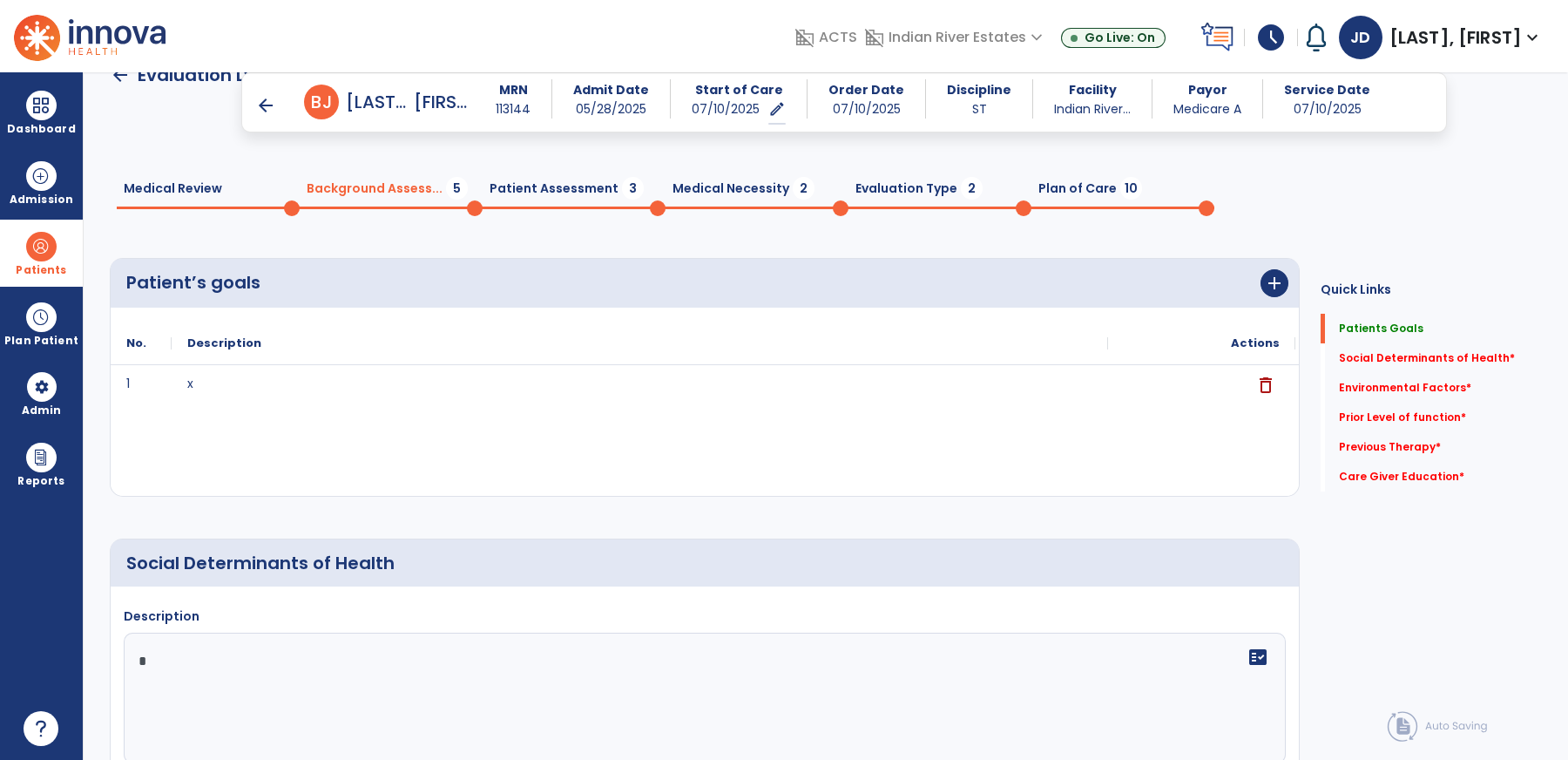 scroll, scrollTop: 196, scrollLeft: 0, axis: vertical 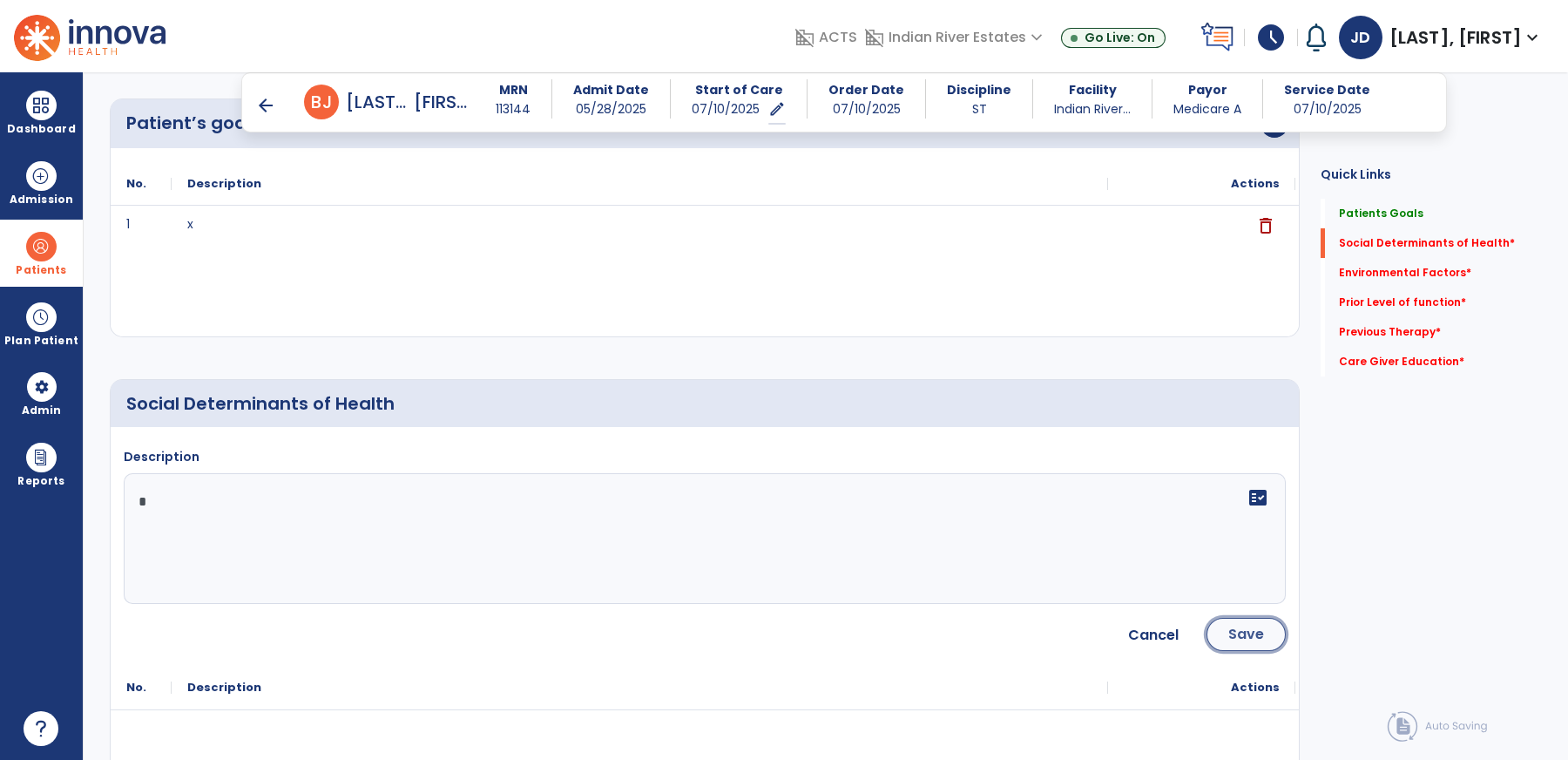 click on "Save" 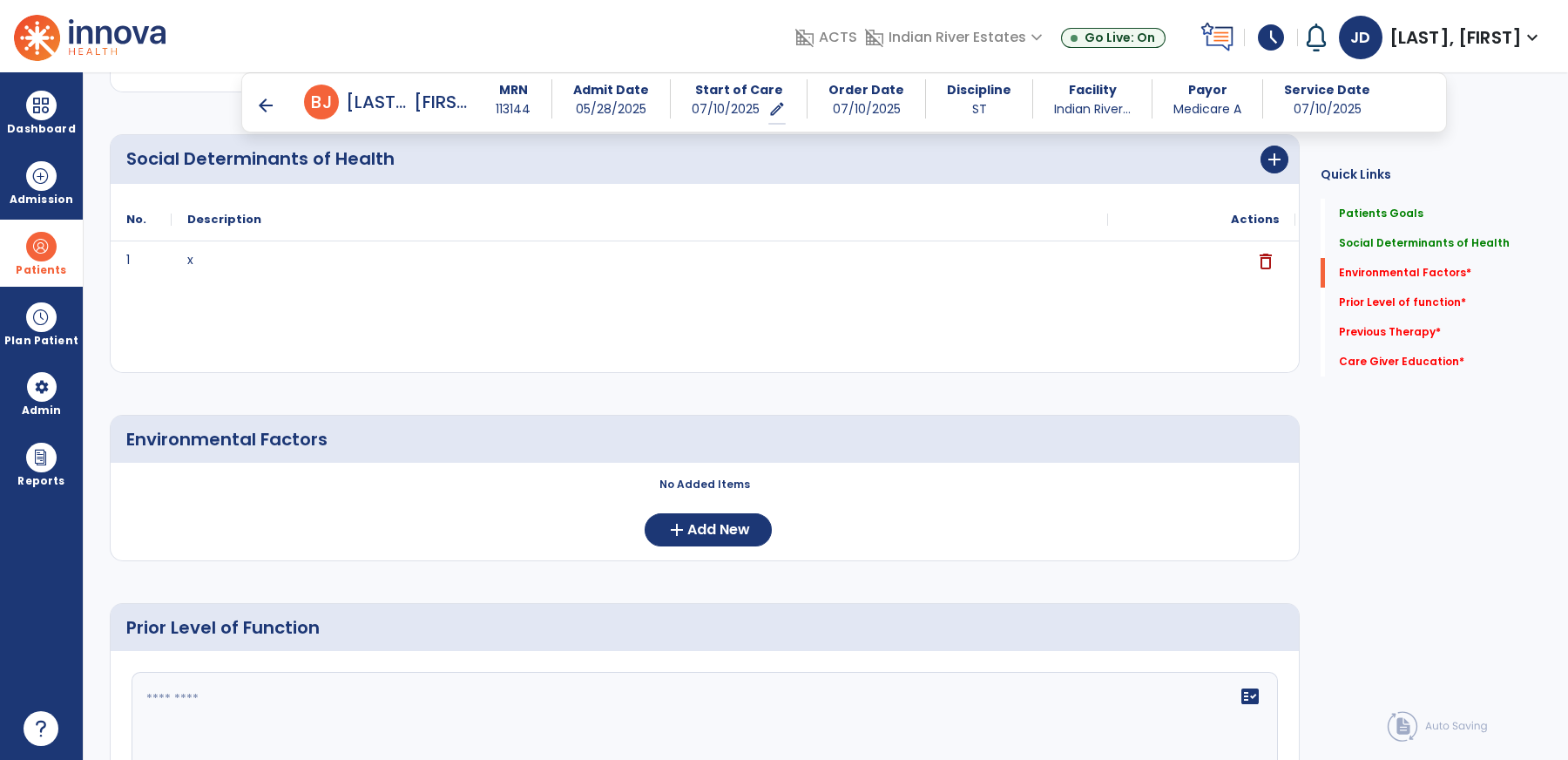 scroll, scrollTop: 485, scrollLeft: 0, axis: vertical 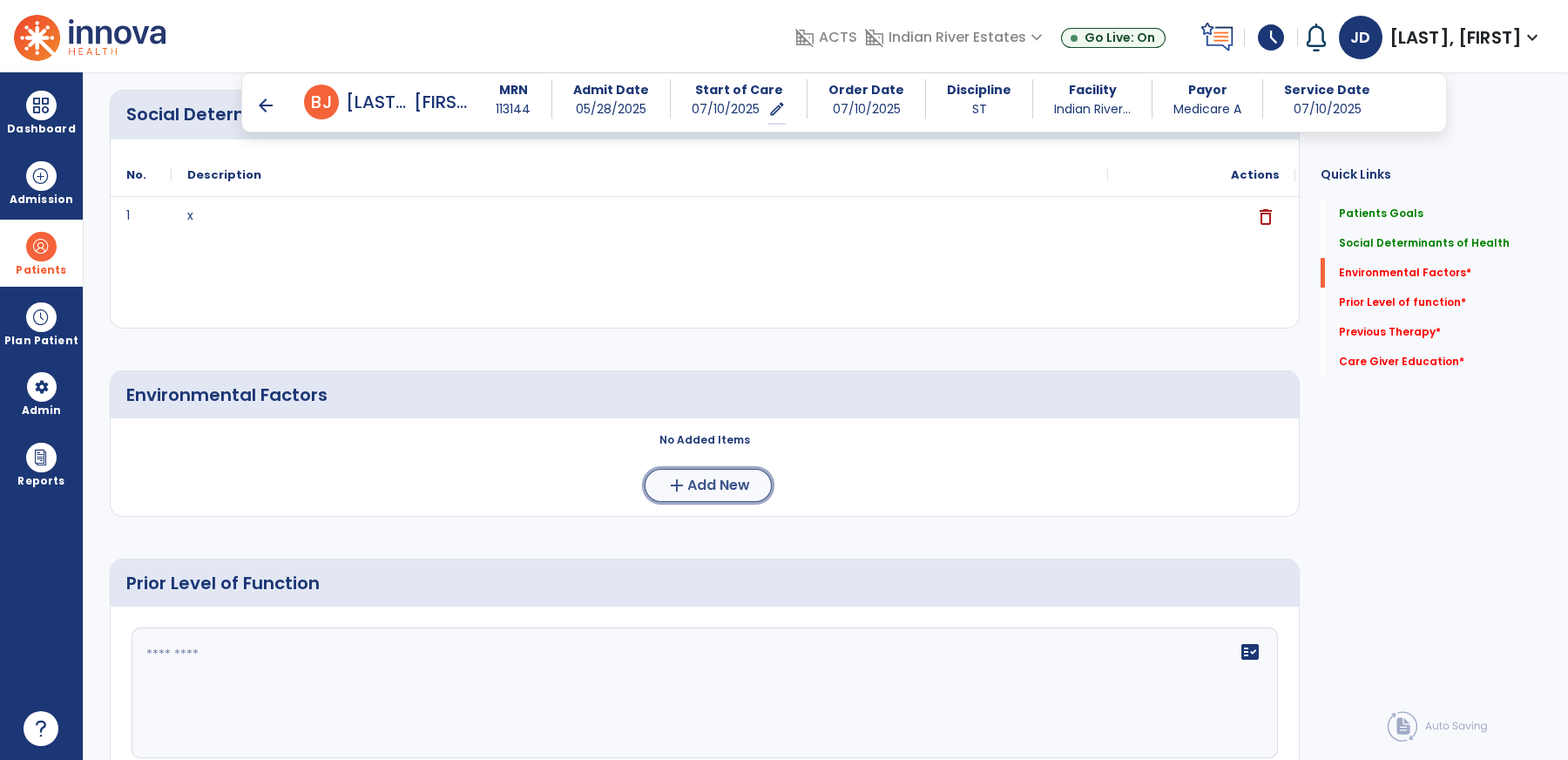 click on "Add New" 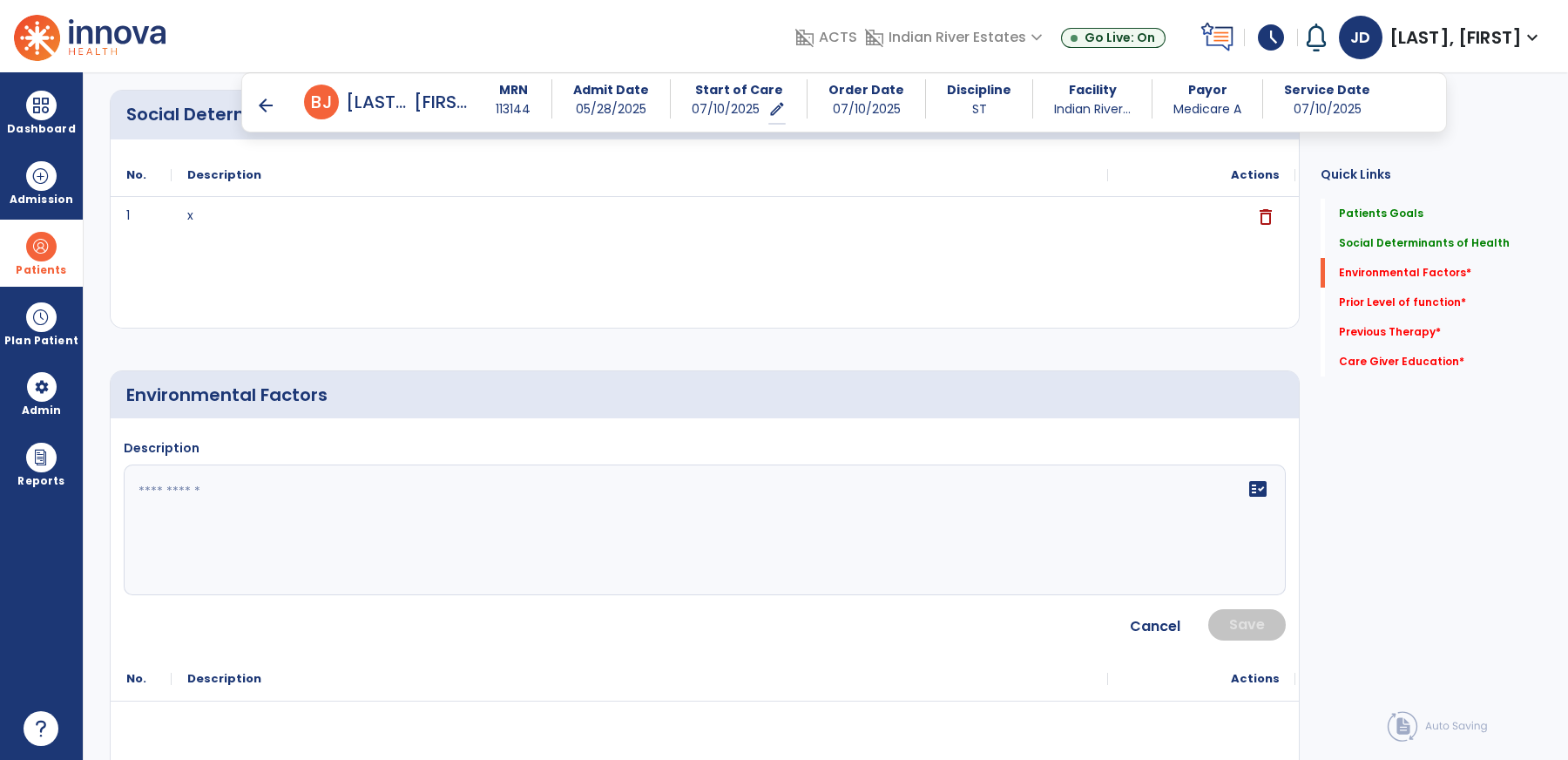 click on "fact_check" 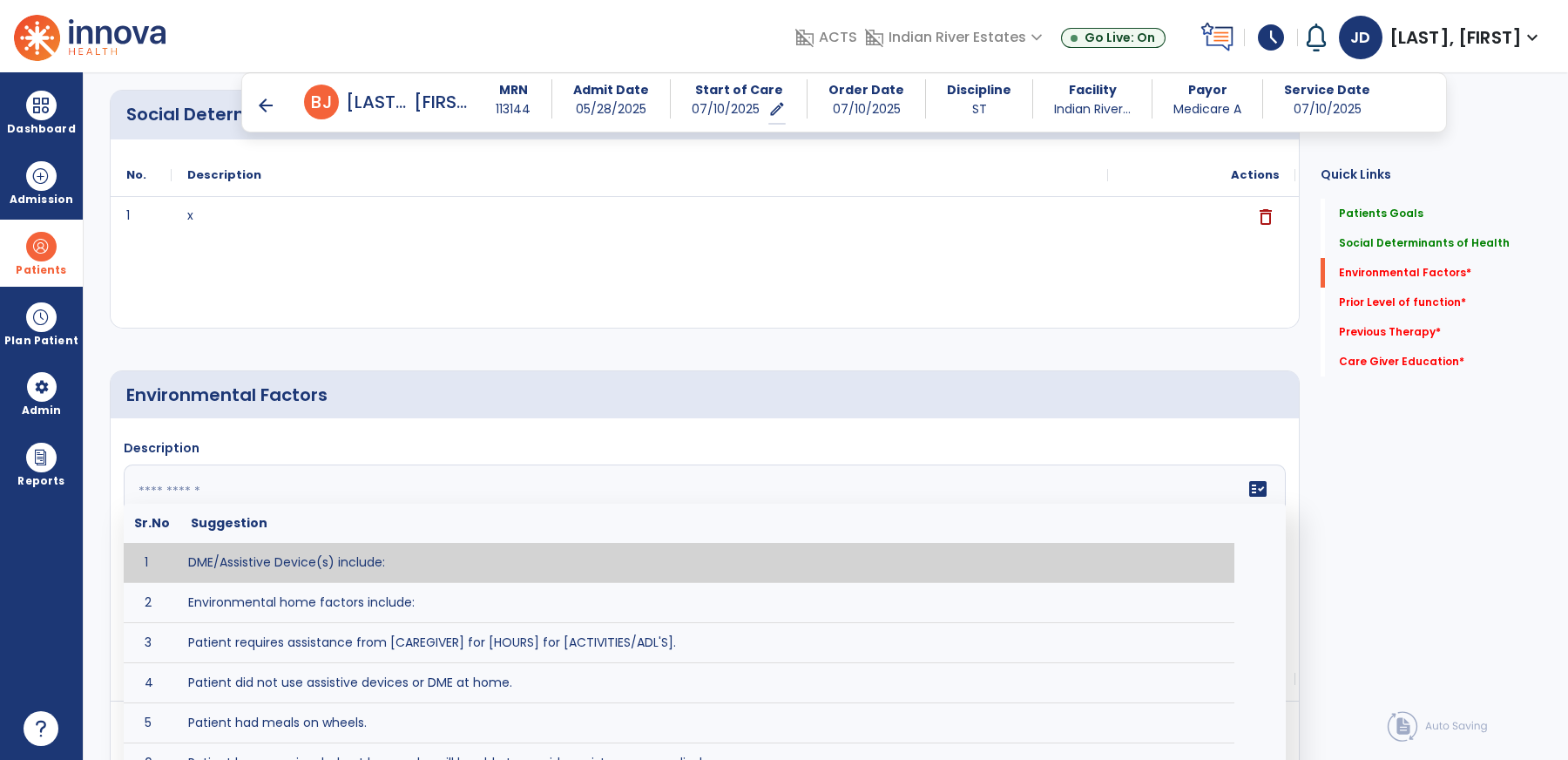 type on "*" 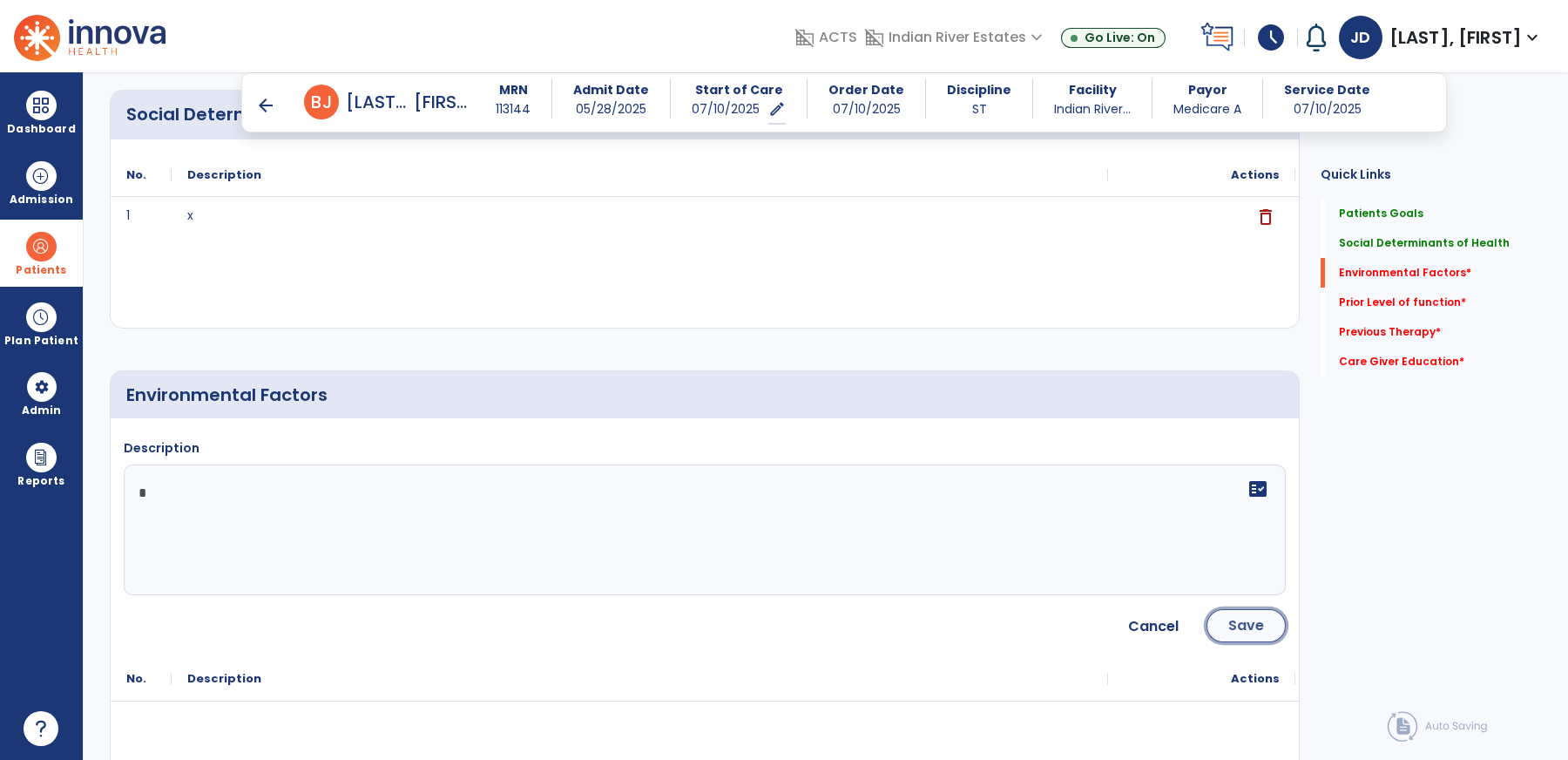 click on "Save" 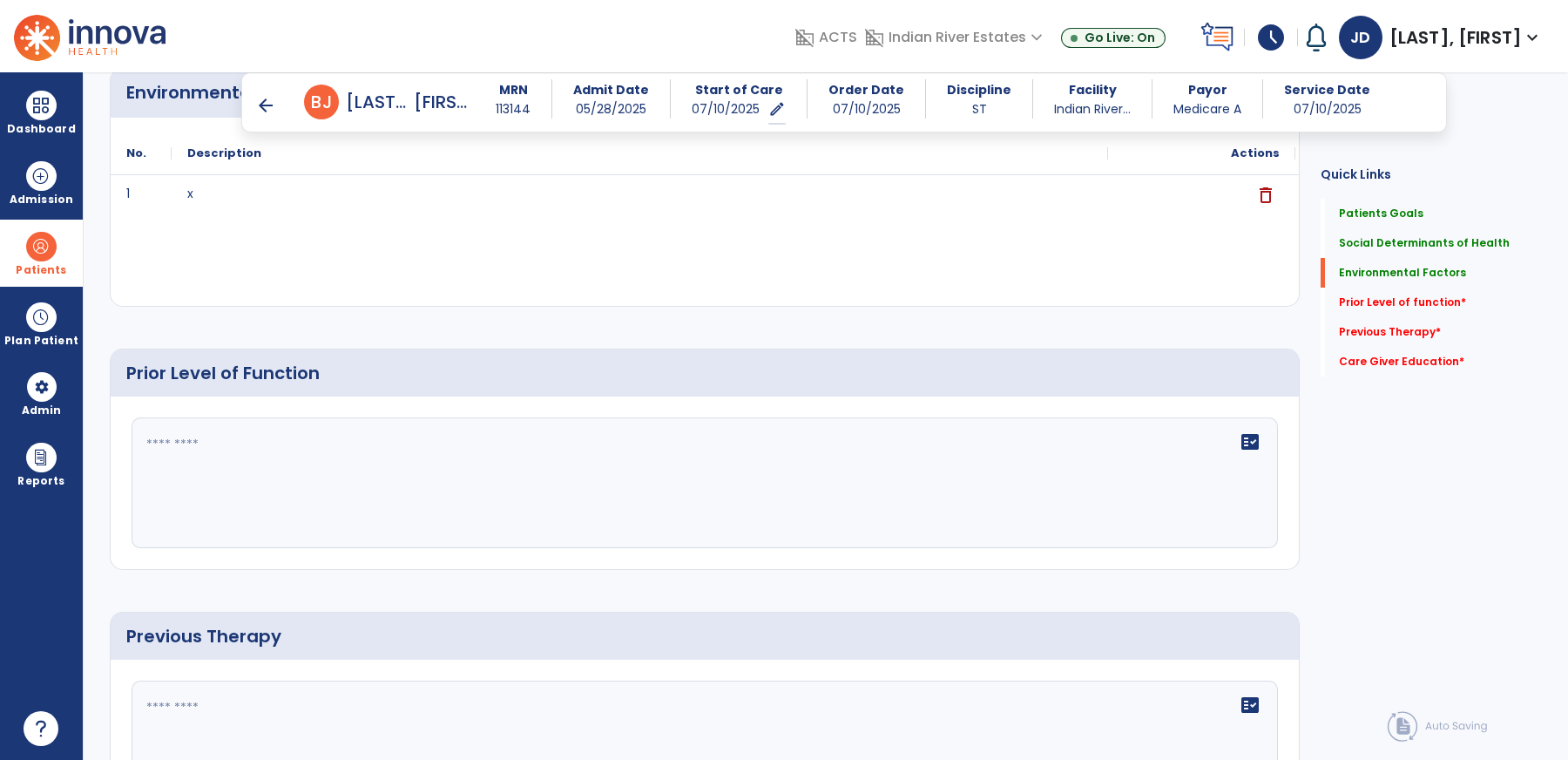 click on "fact_check" 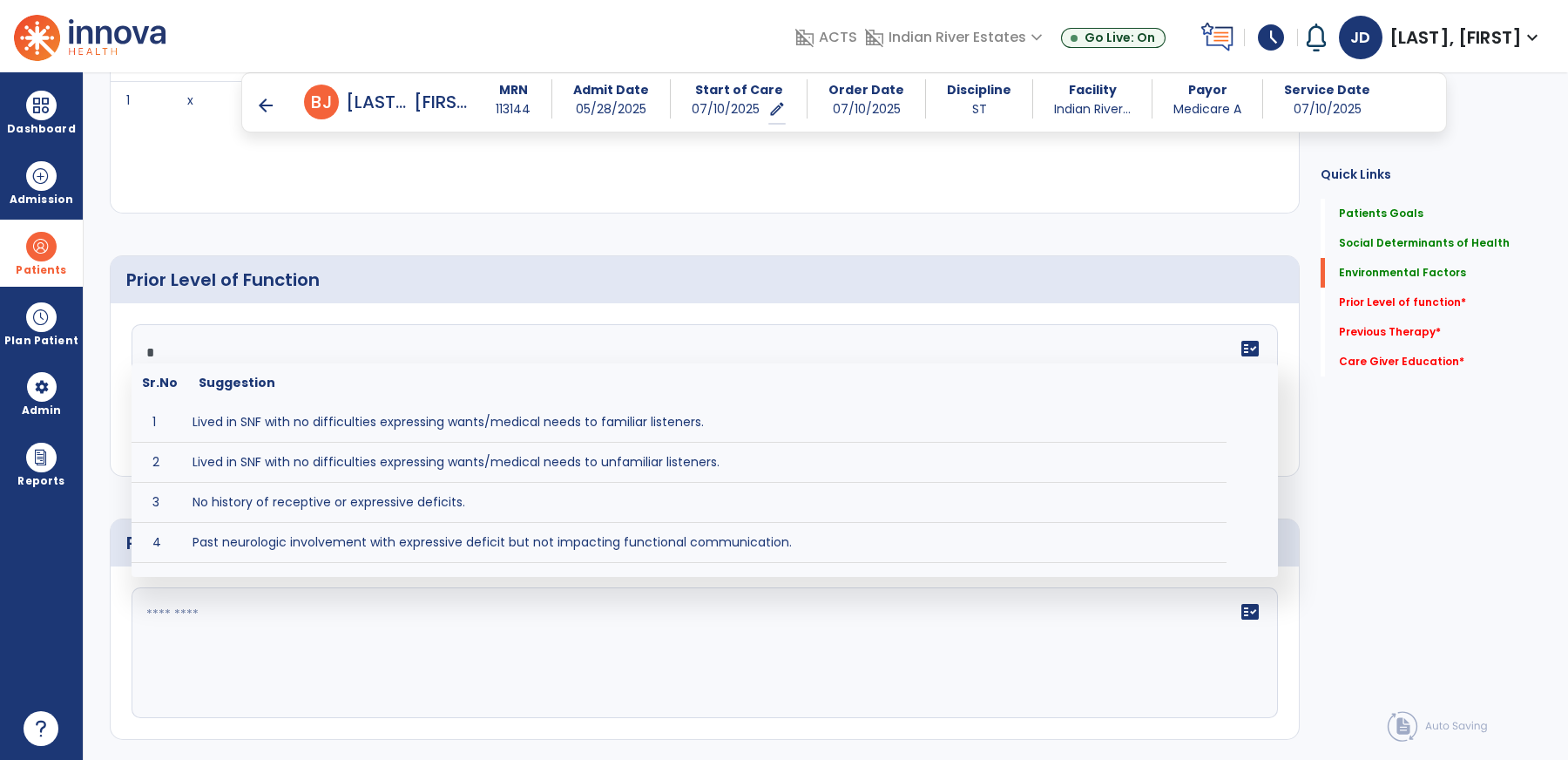 scroll, scrollTop: 973, scrollLeft: 0, axis: vertical 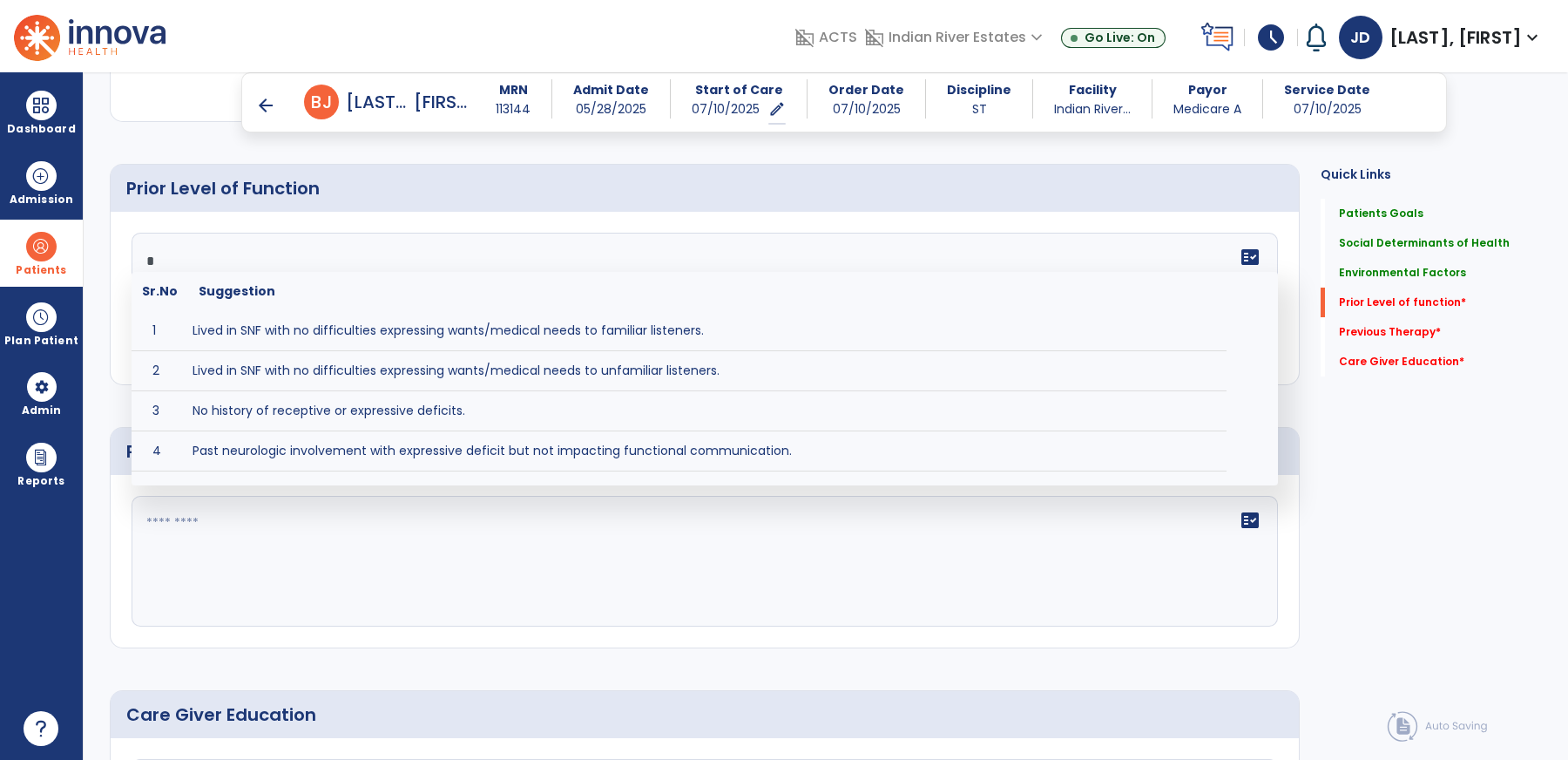 type on "*" 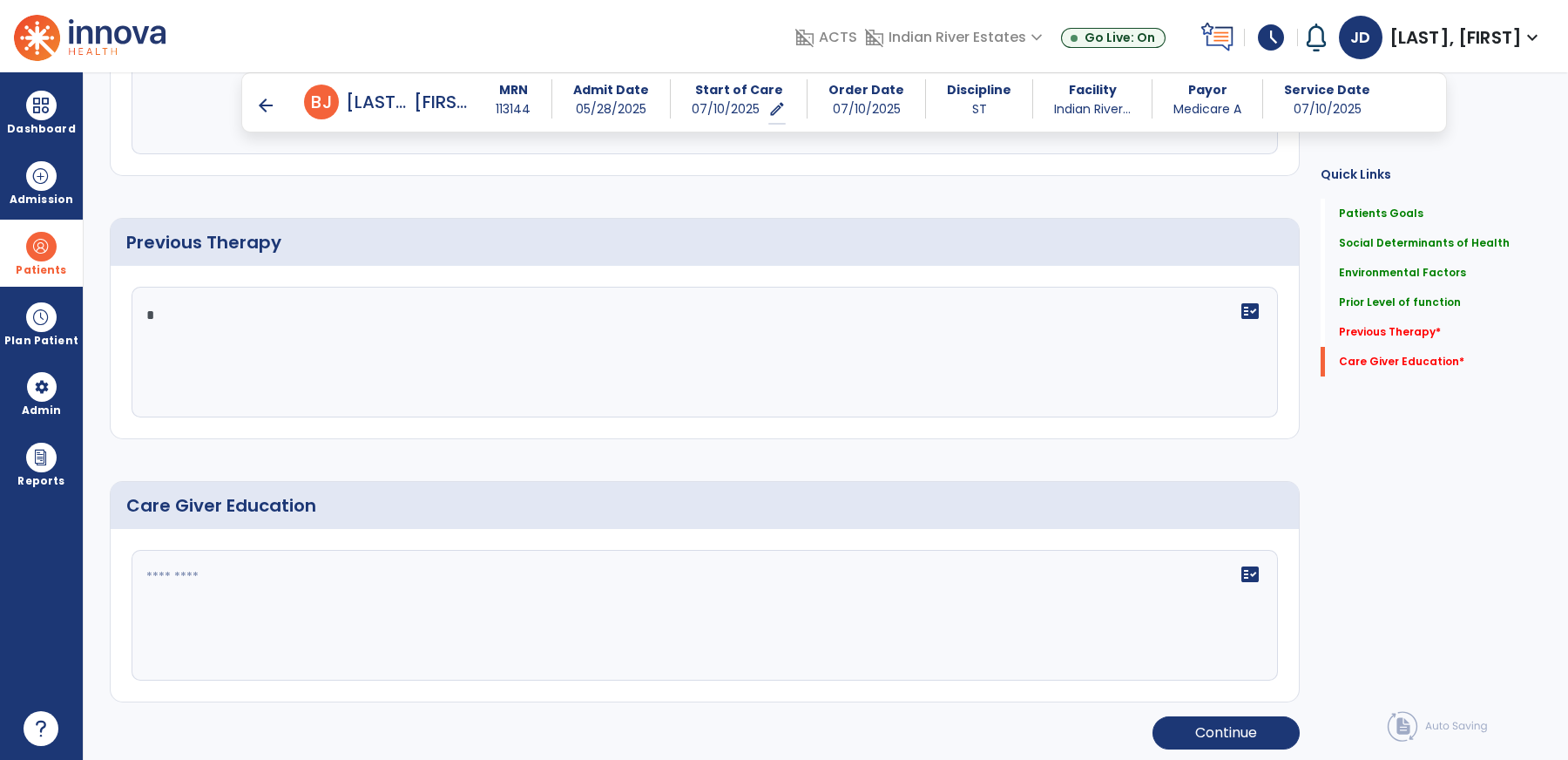 type on "*" 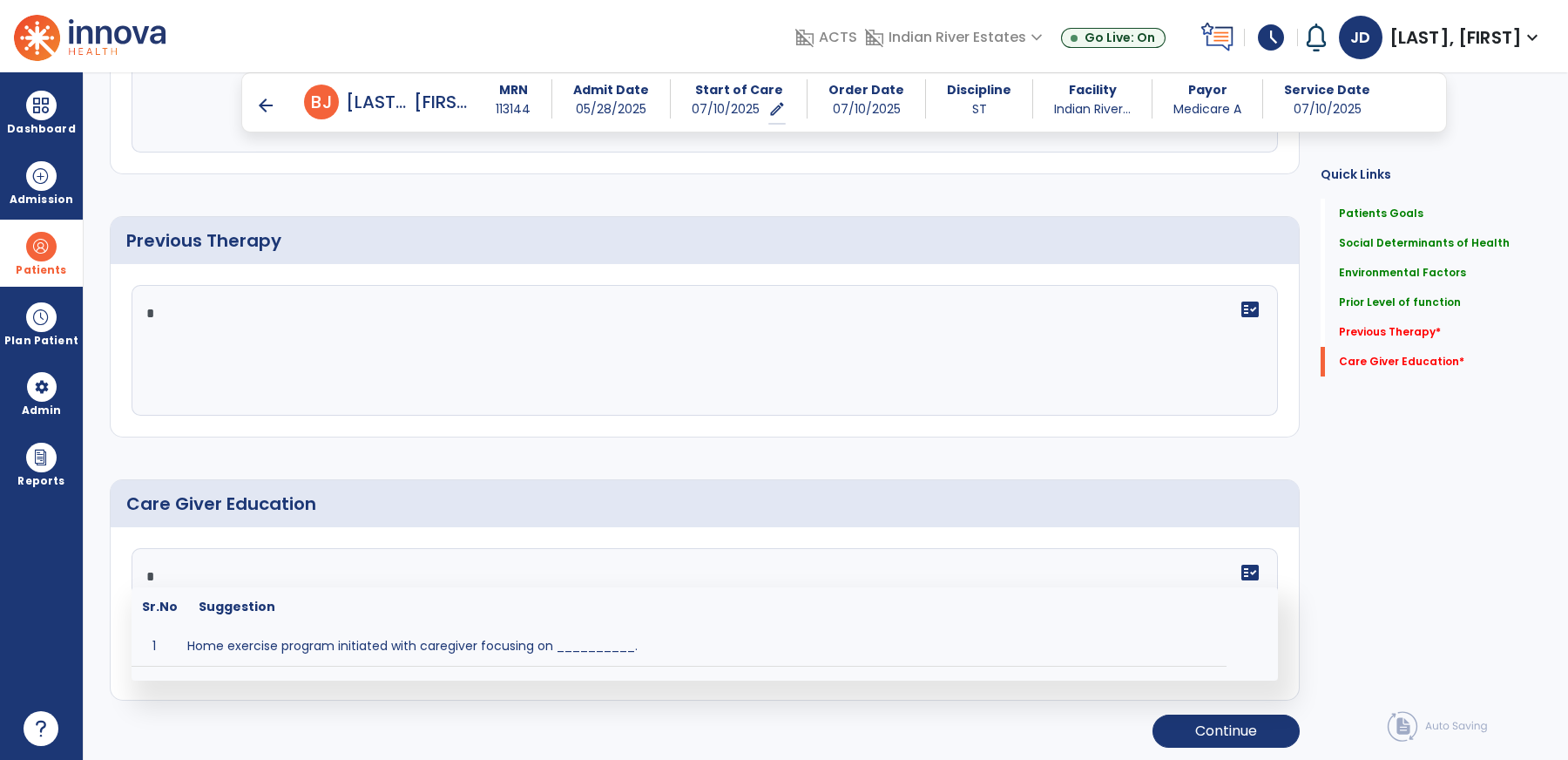 scroll, scrollTop: 1173, scrollLeft: 0, axis: vertical 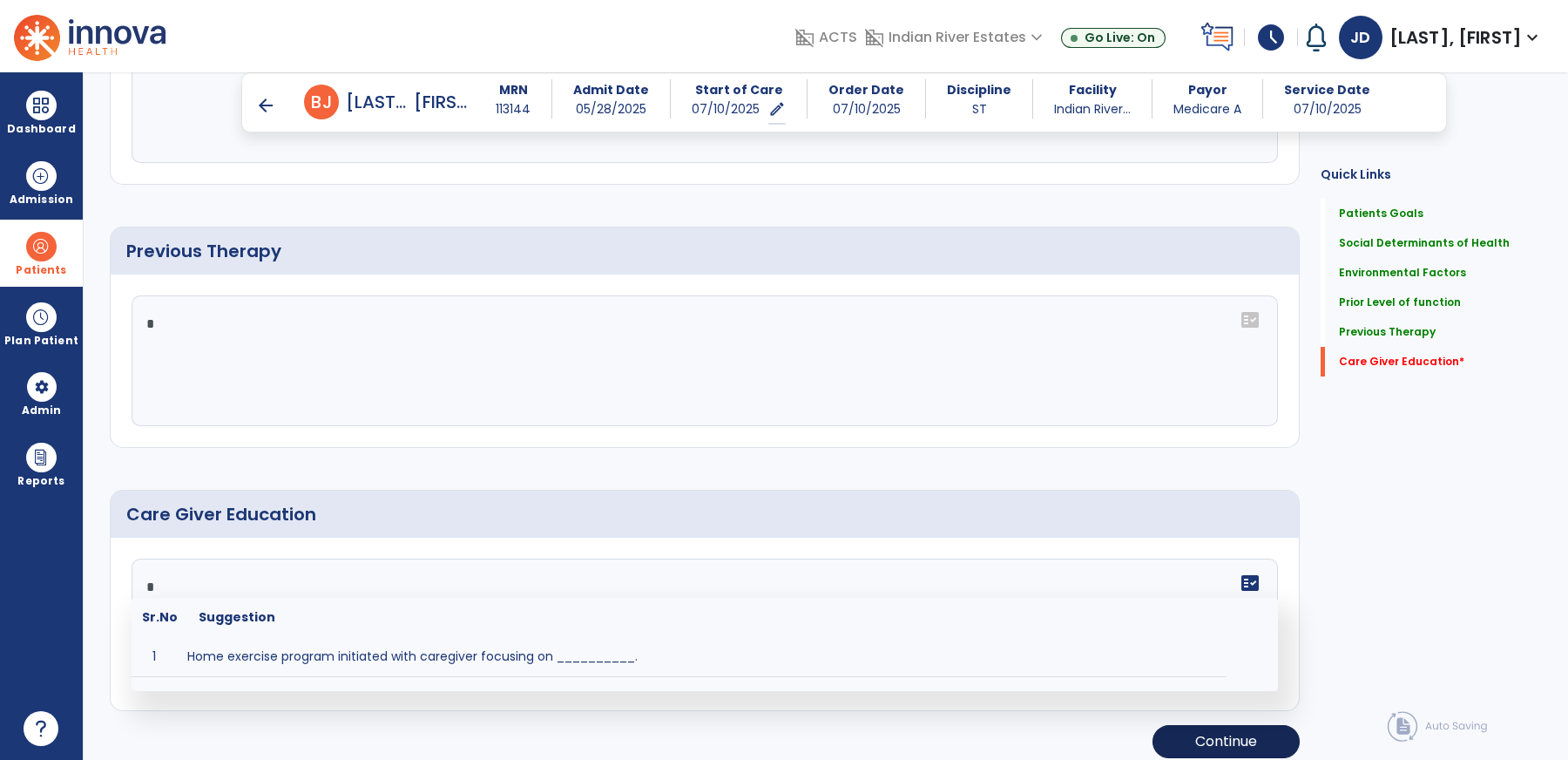 type on "*" 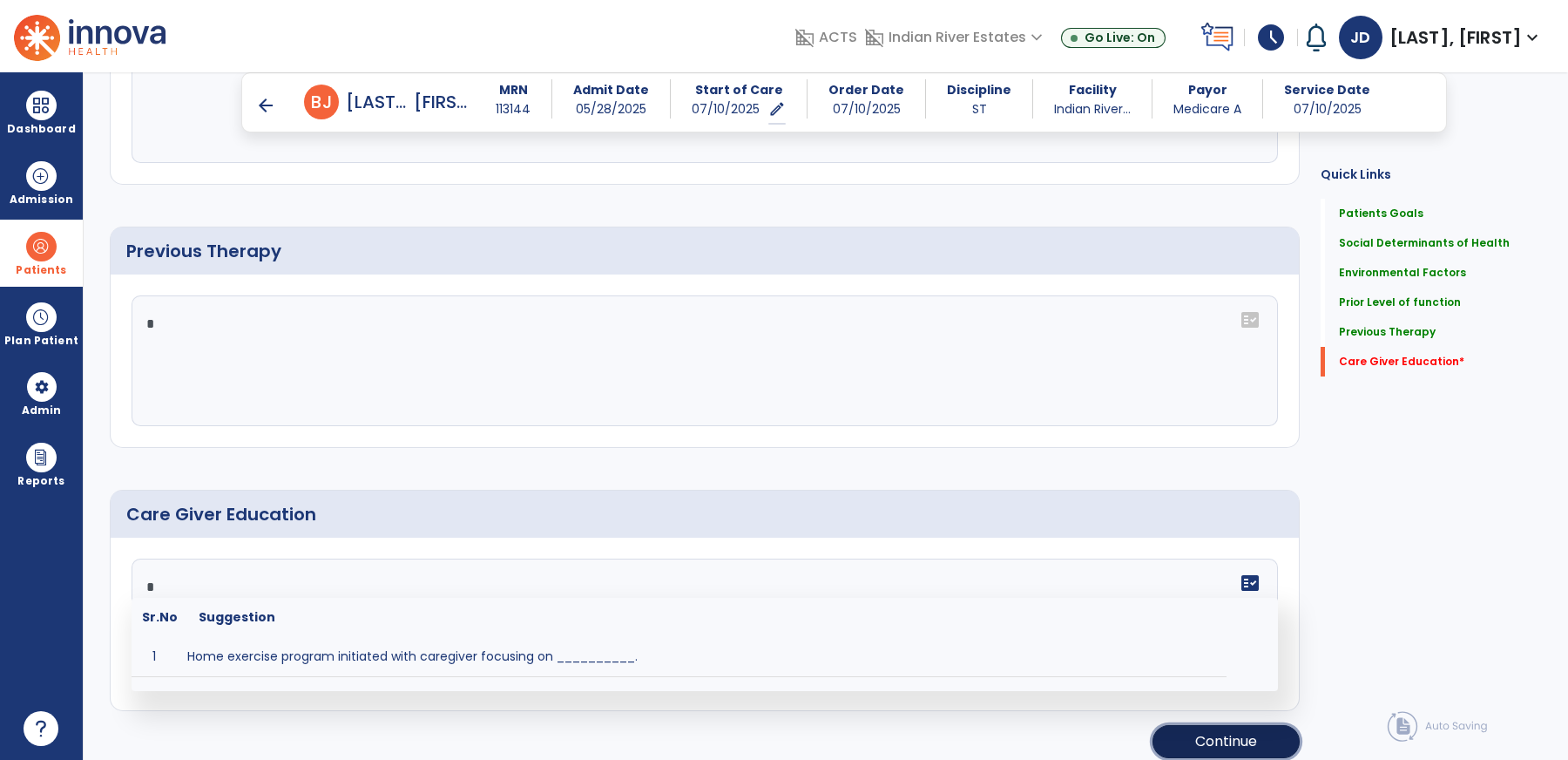 click on "Continue" 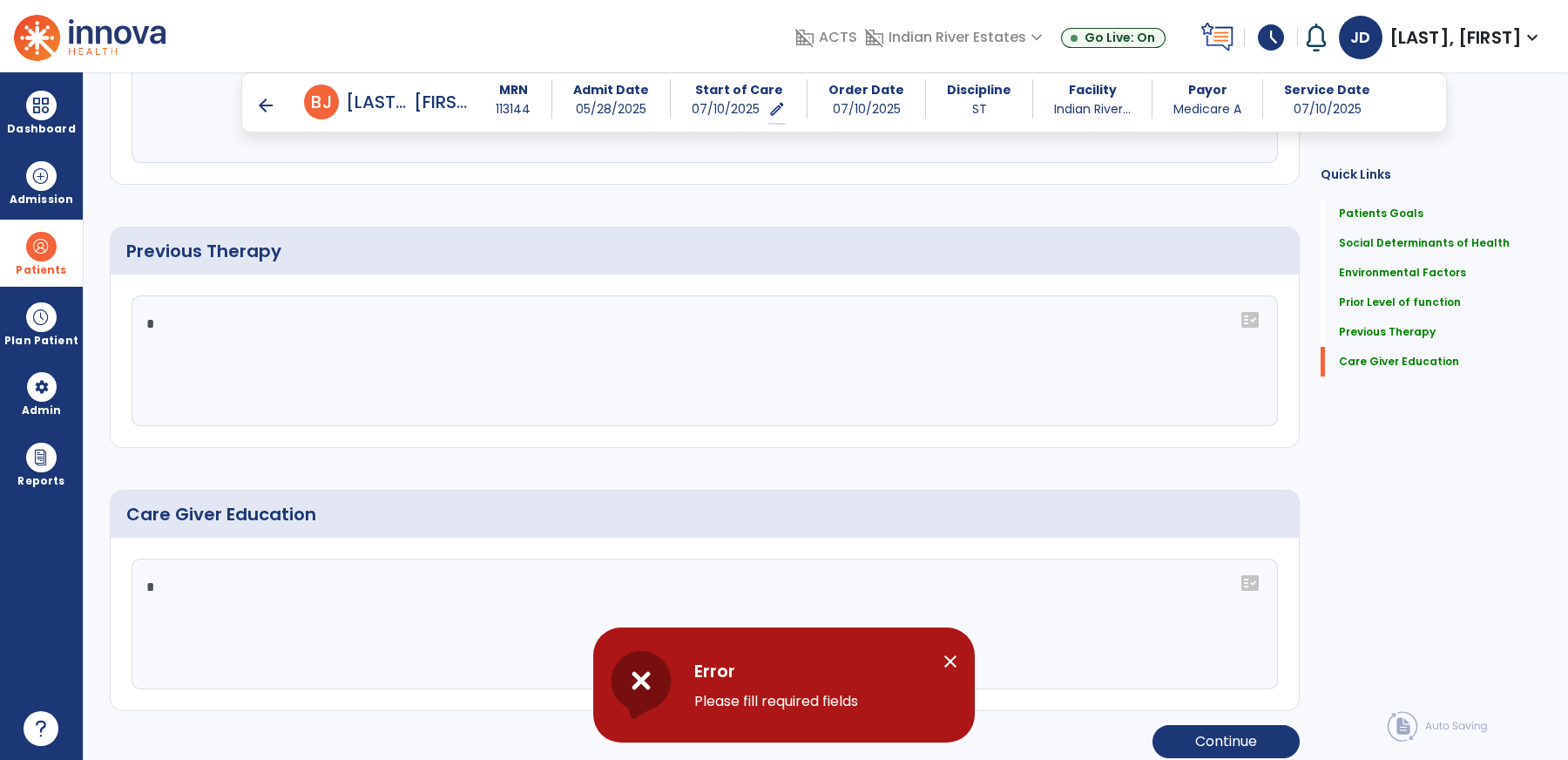 click on "close" at bounding box center [950, 662] 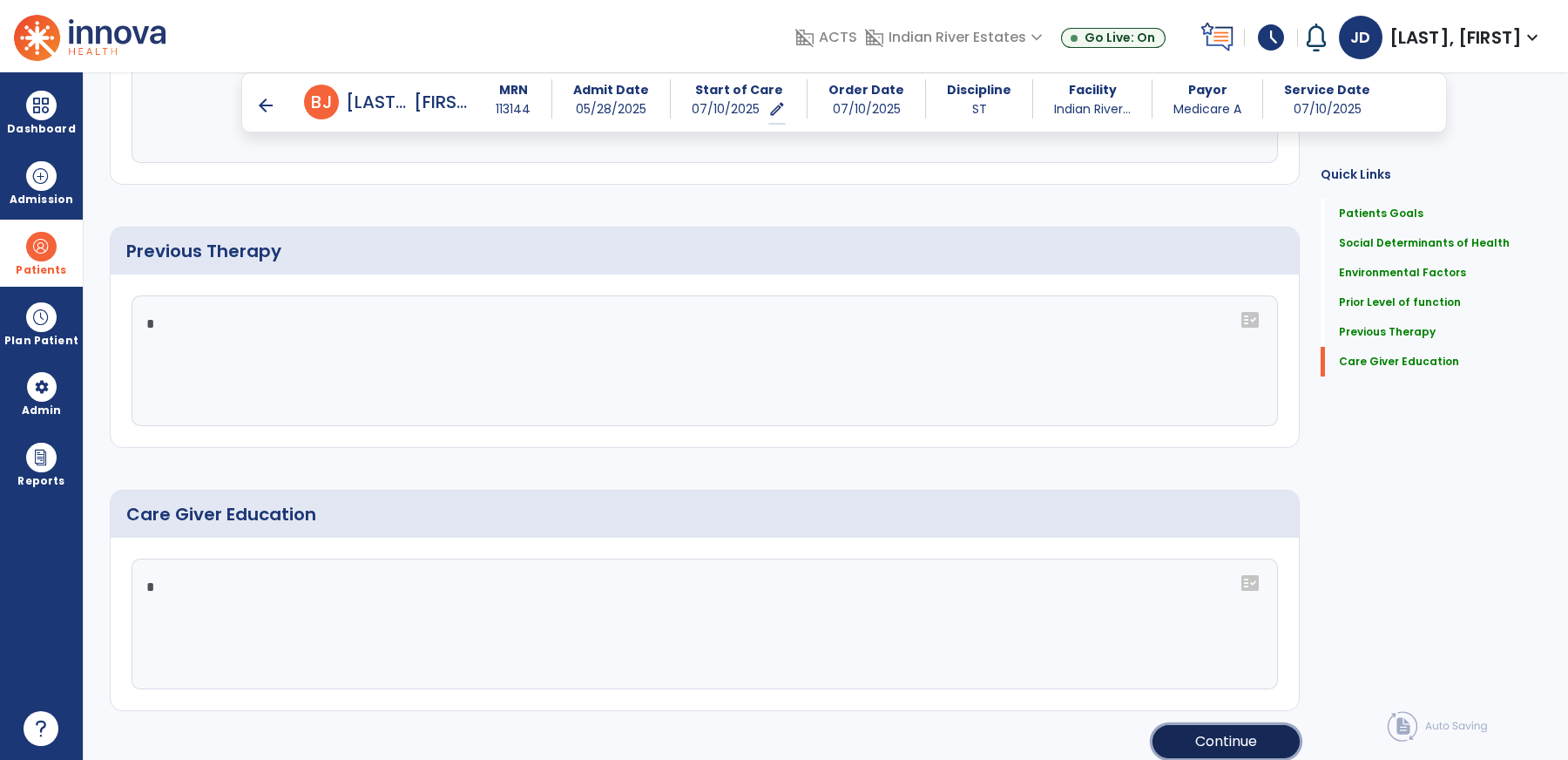 click on "Continue" 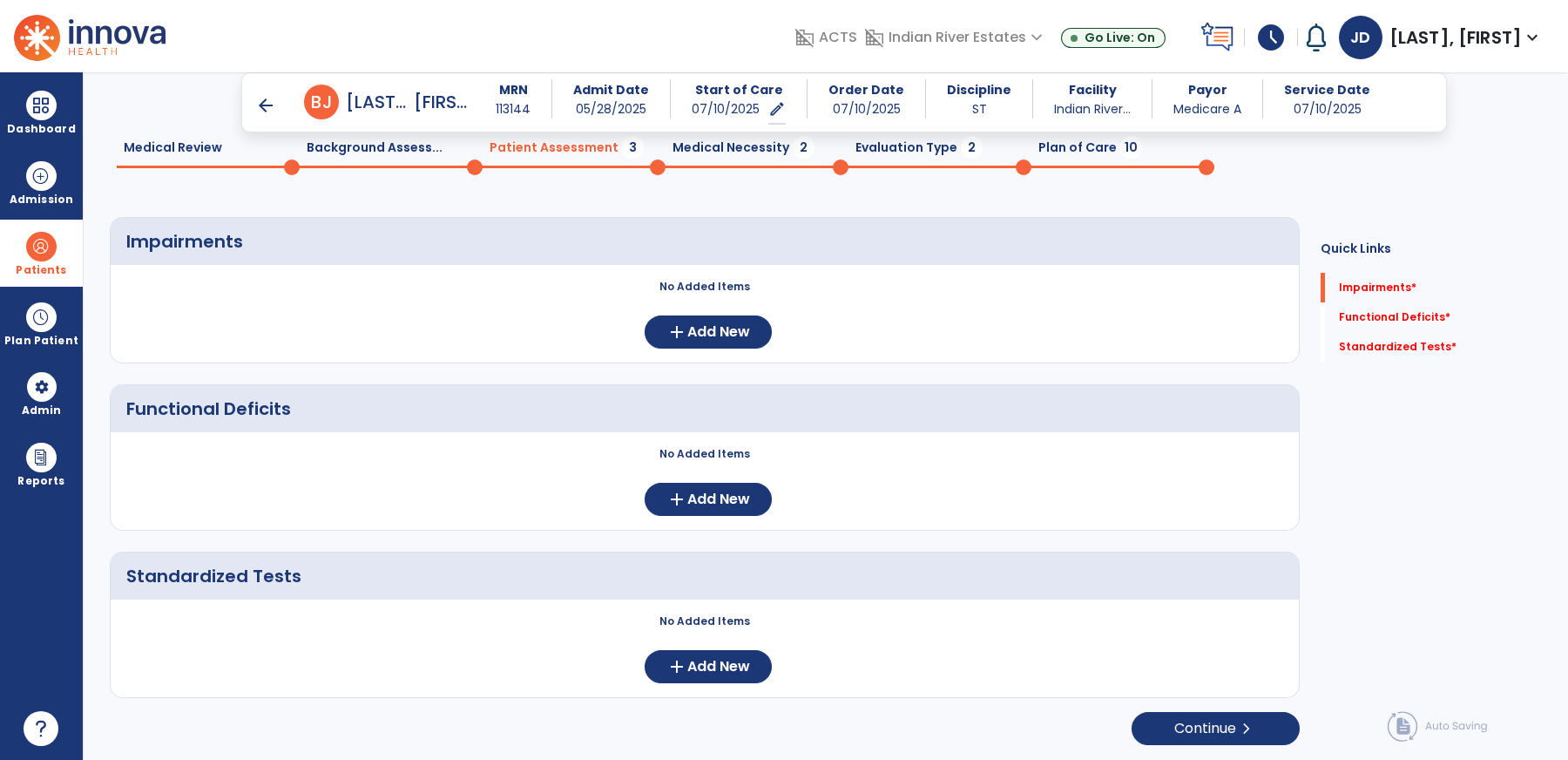 scroll, scrollTop: 76, scrollLeft: 0, axis: vertical 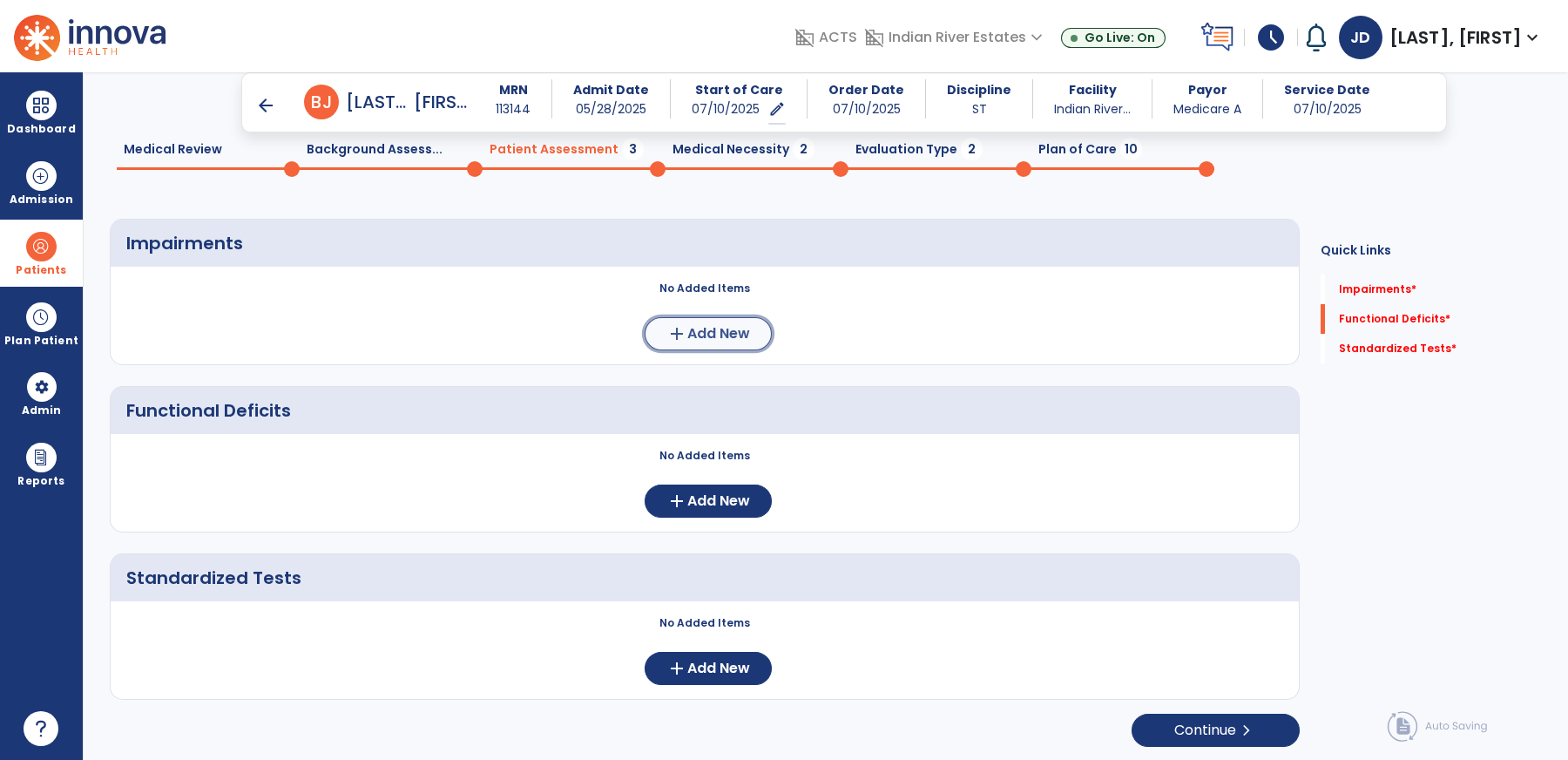click on "add  Add New" 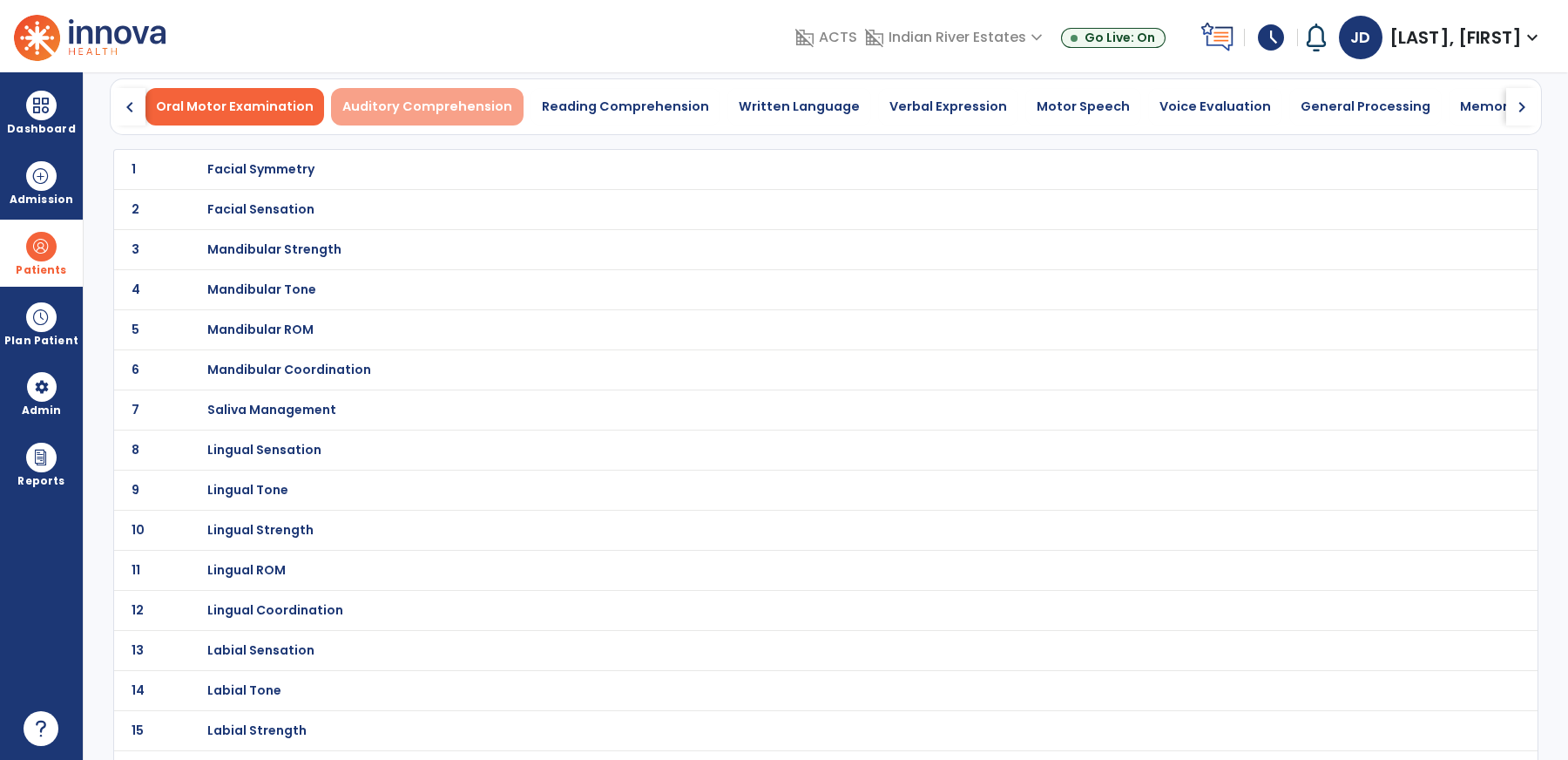click on "Auditory Comprehension" at bounding box center (427, 106) 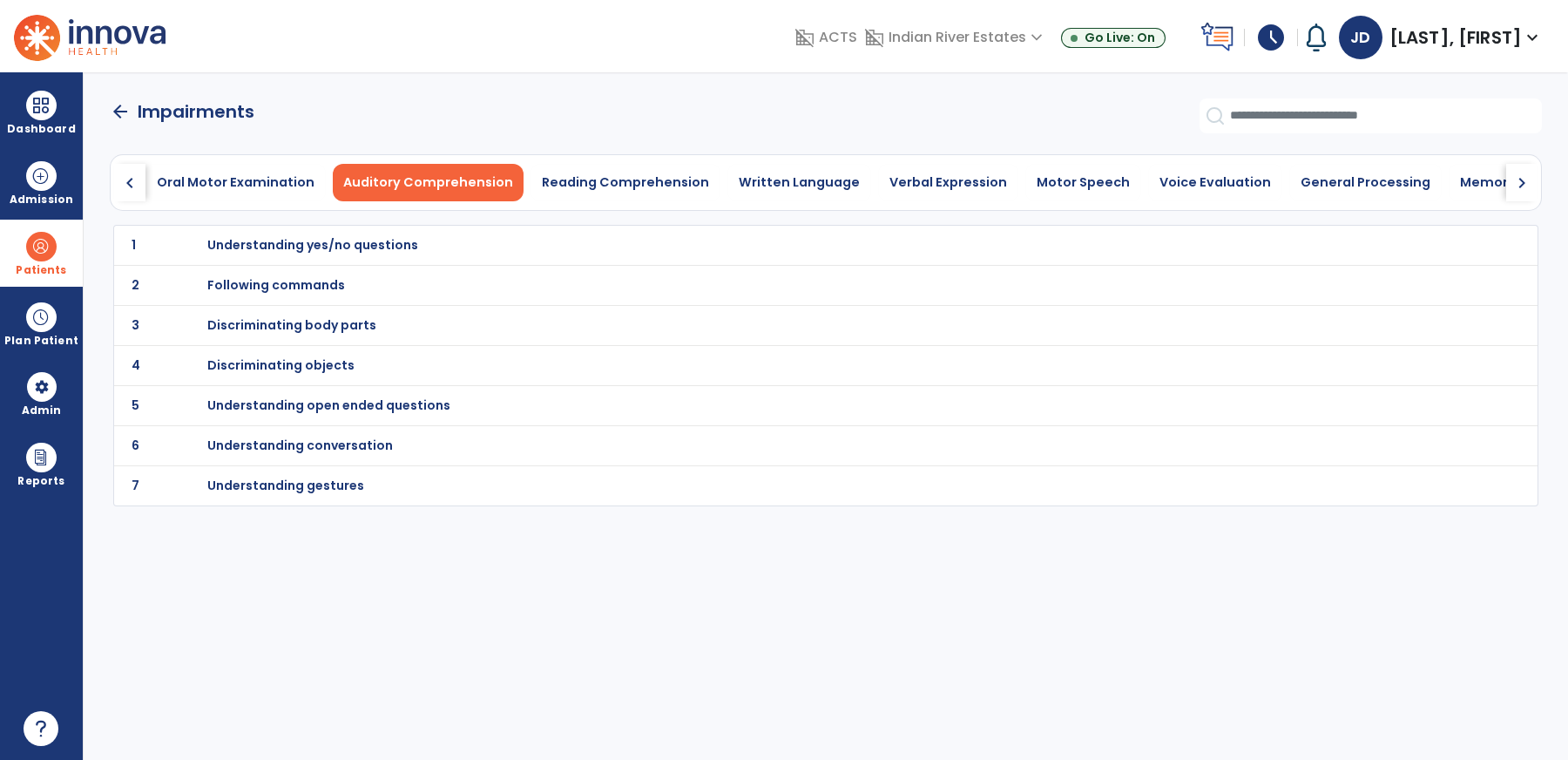 click on "Following commands" at bounding box center (787, 245) 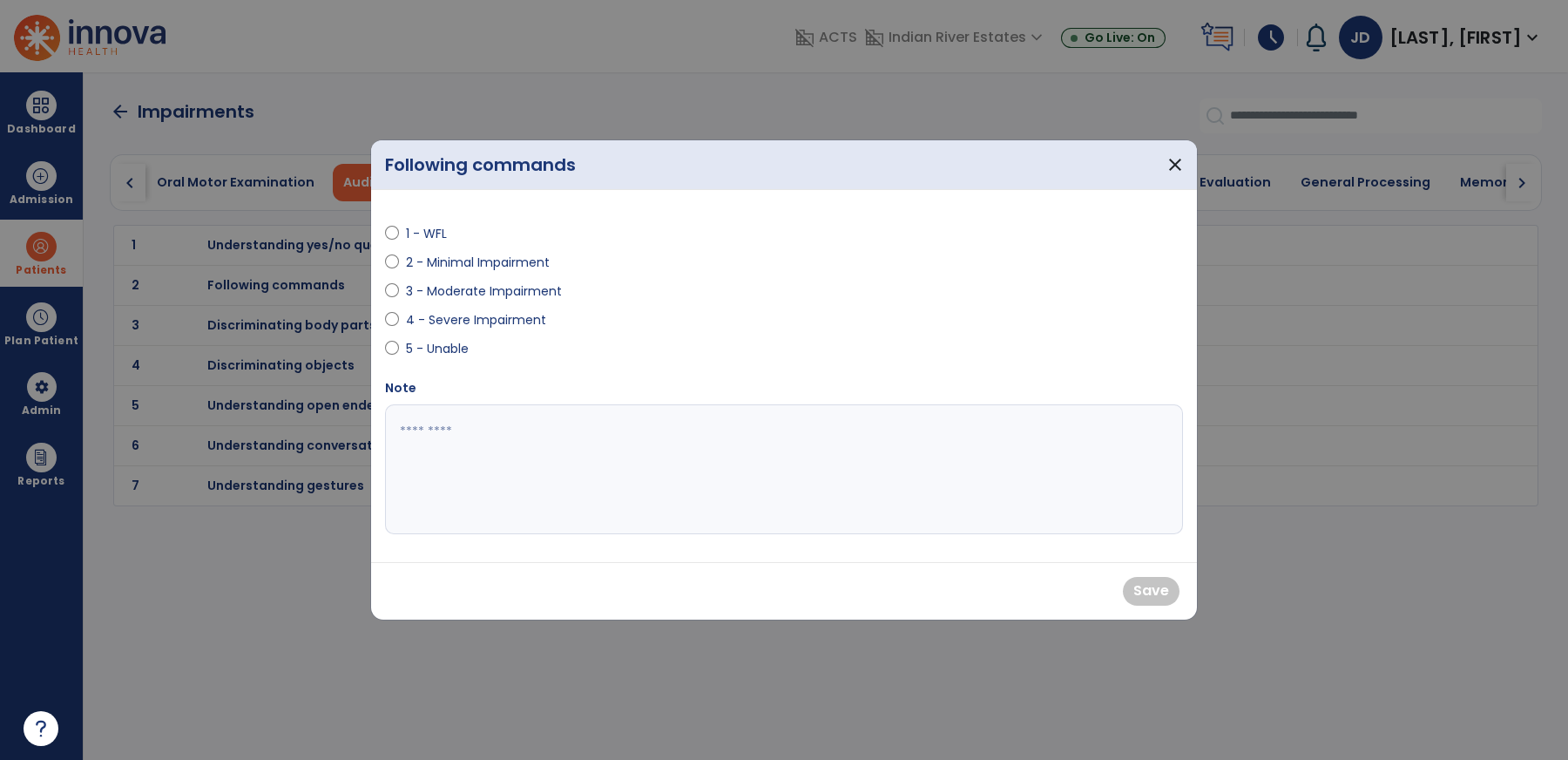 click on "3 - Moderate Impairment" at bounding box center (483, 291) 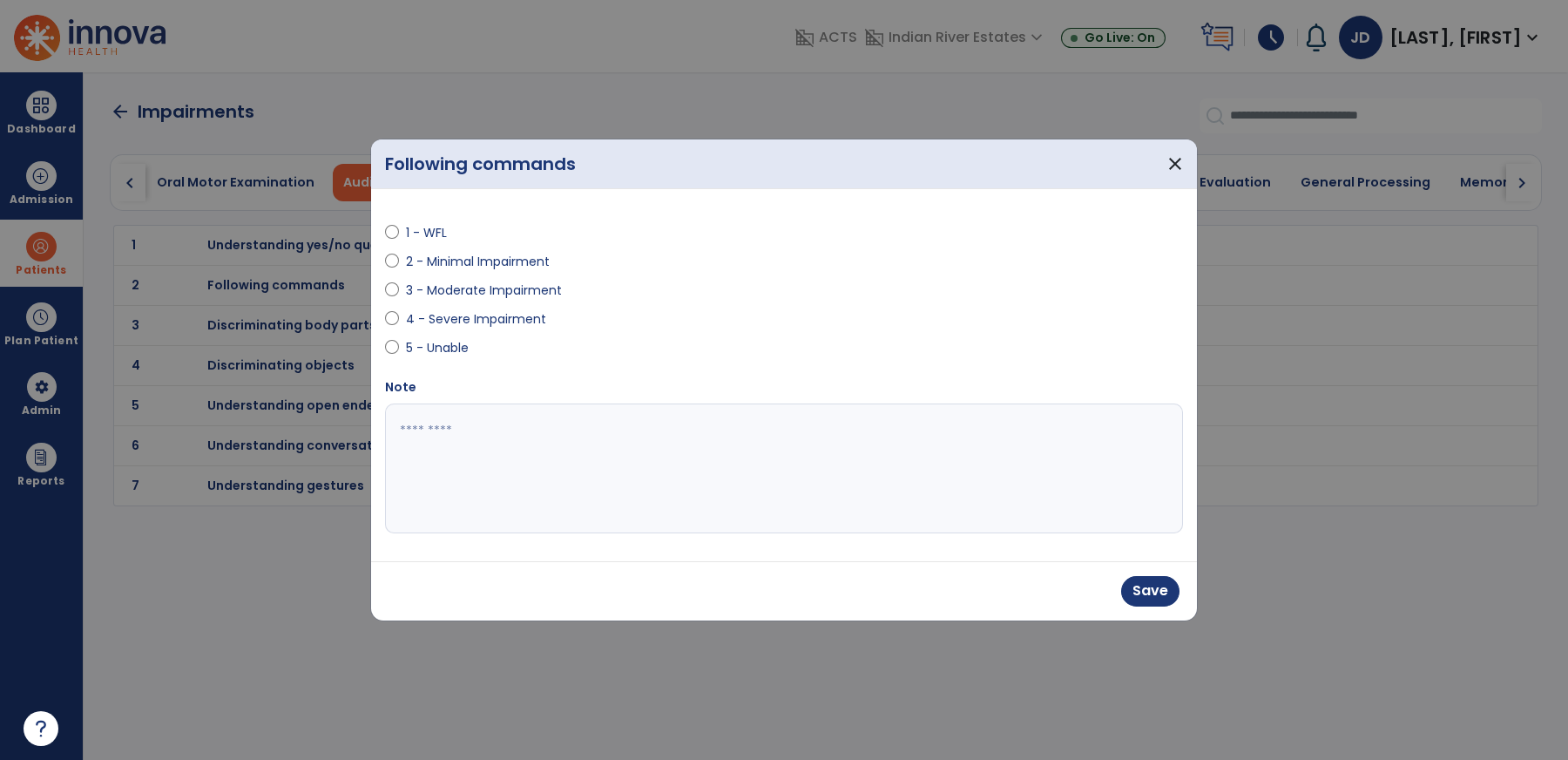click on "Save" at bounding box center (784, 591) 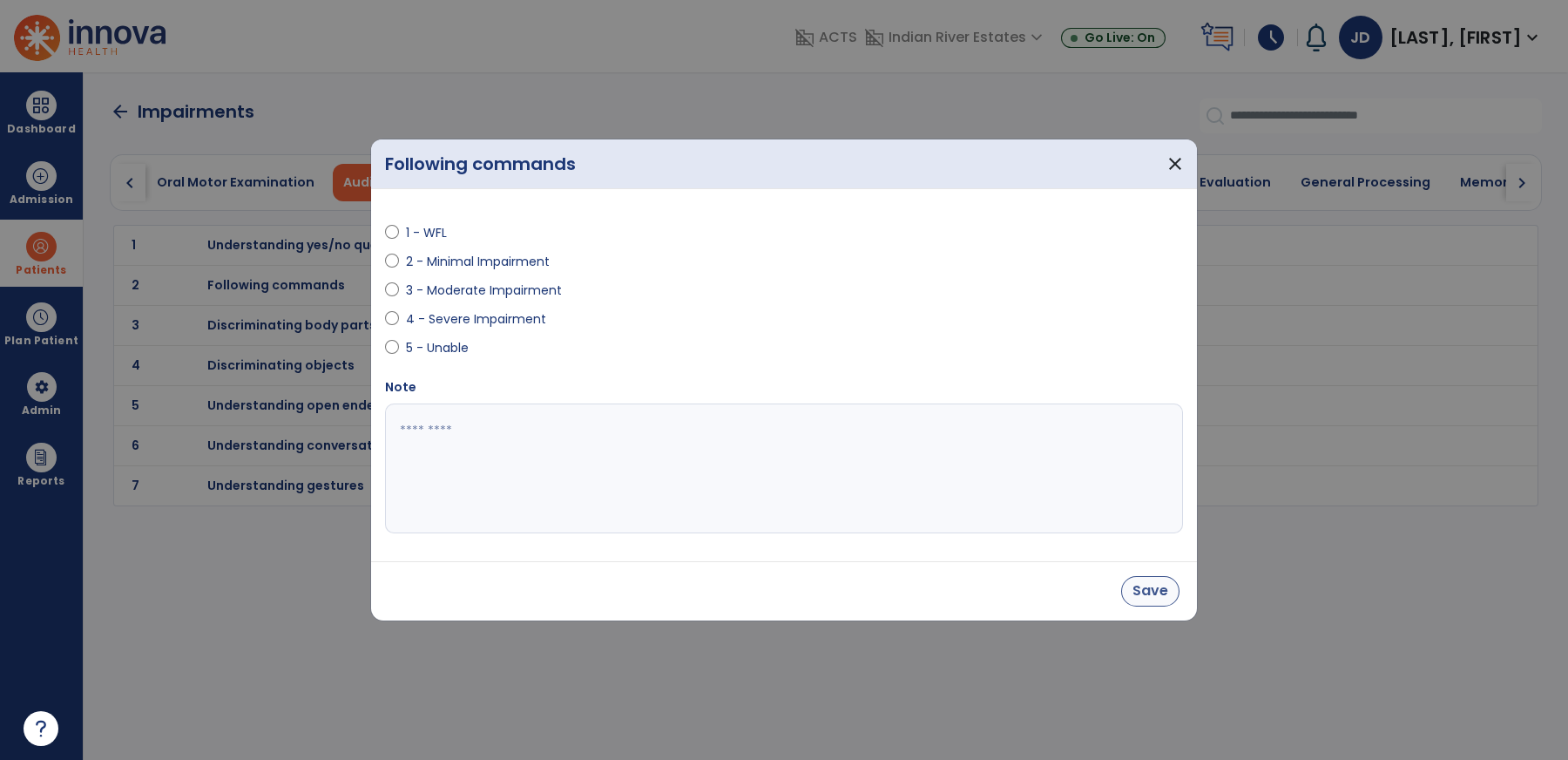 click on "Save" at bounding box center [1150, 591] 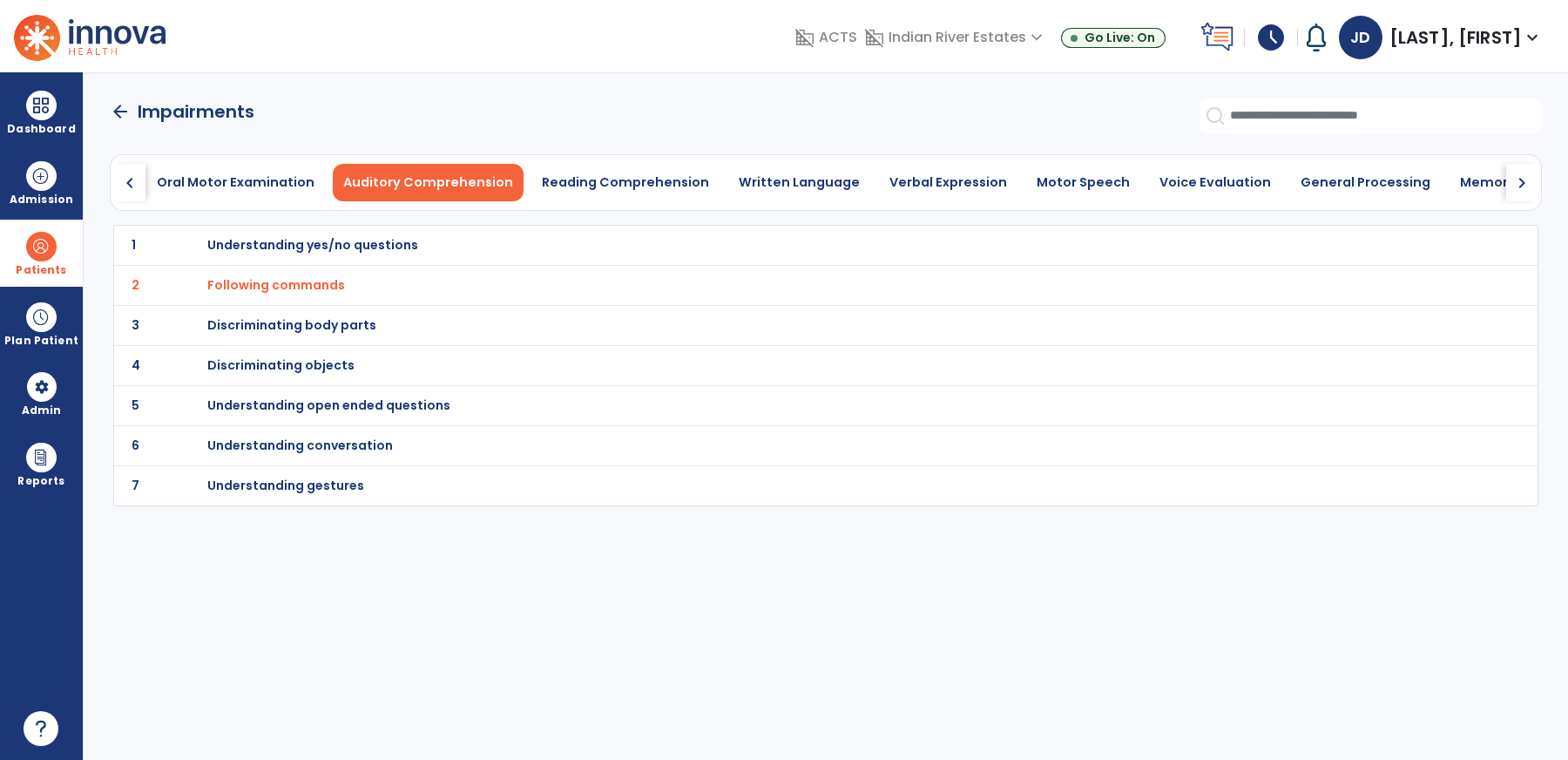 click on "arrow_back" 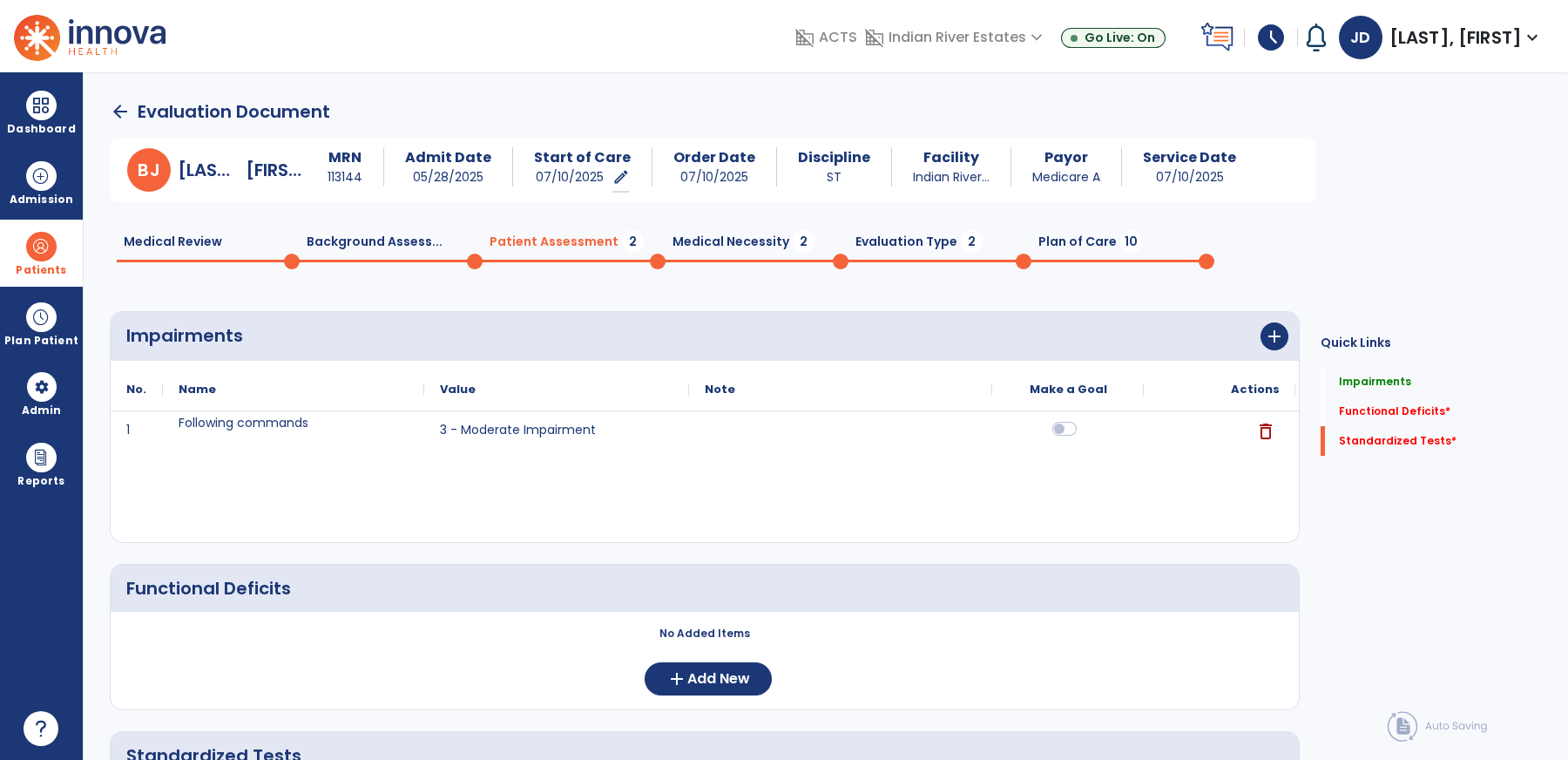 click 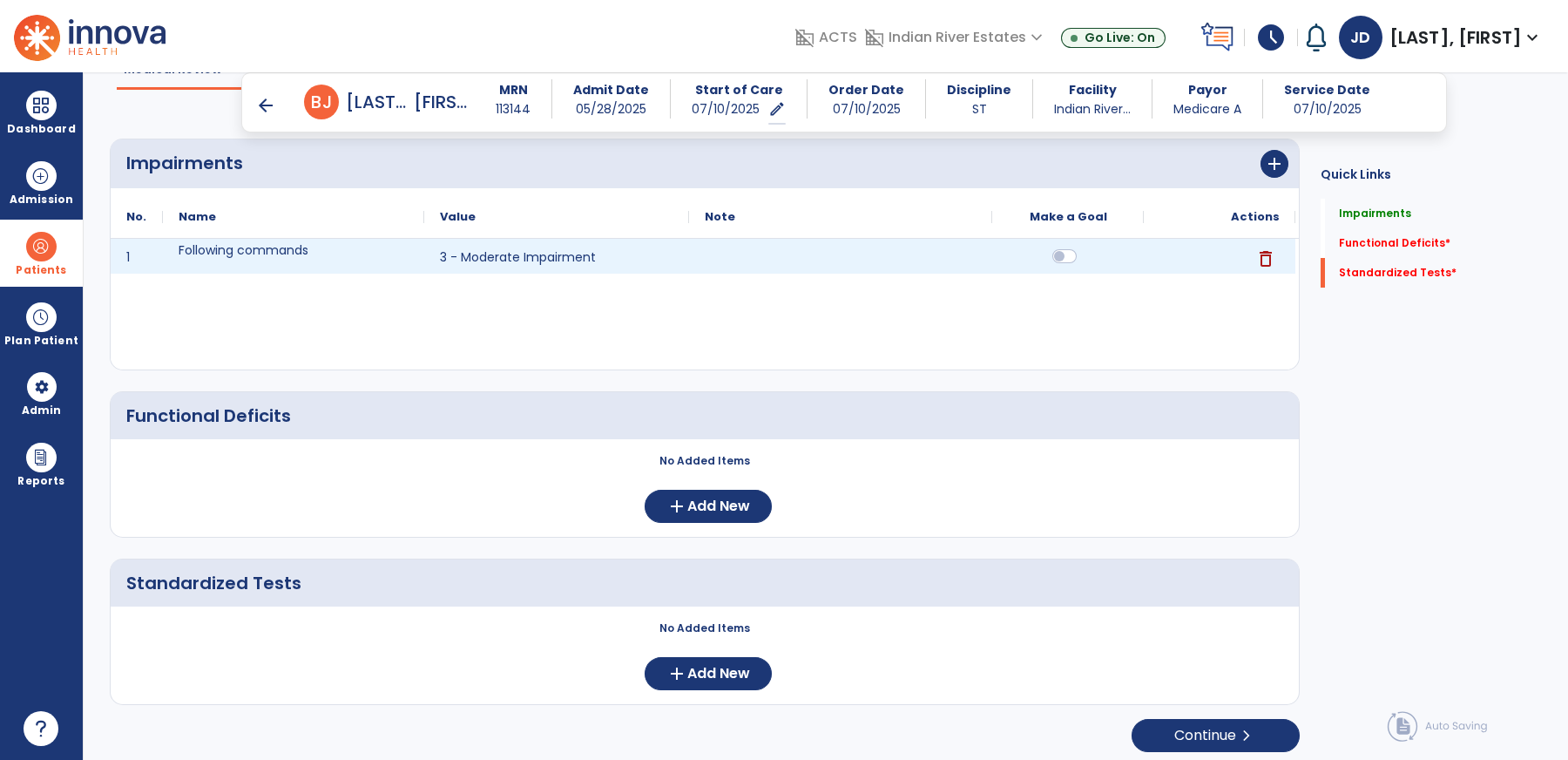scroll, scrollTop: 156, scrollLeft: 0, axis: vertical 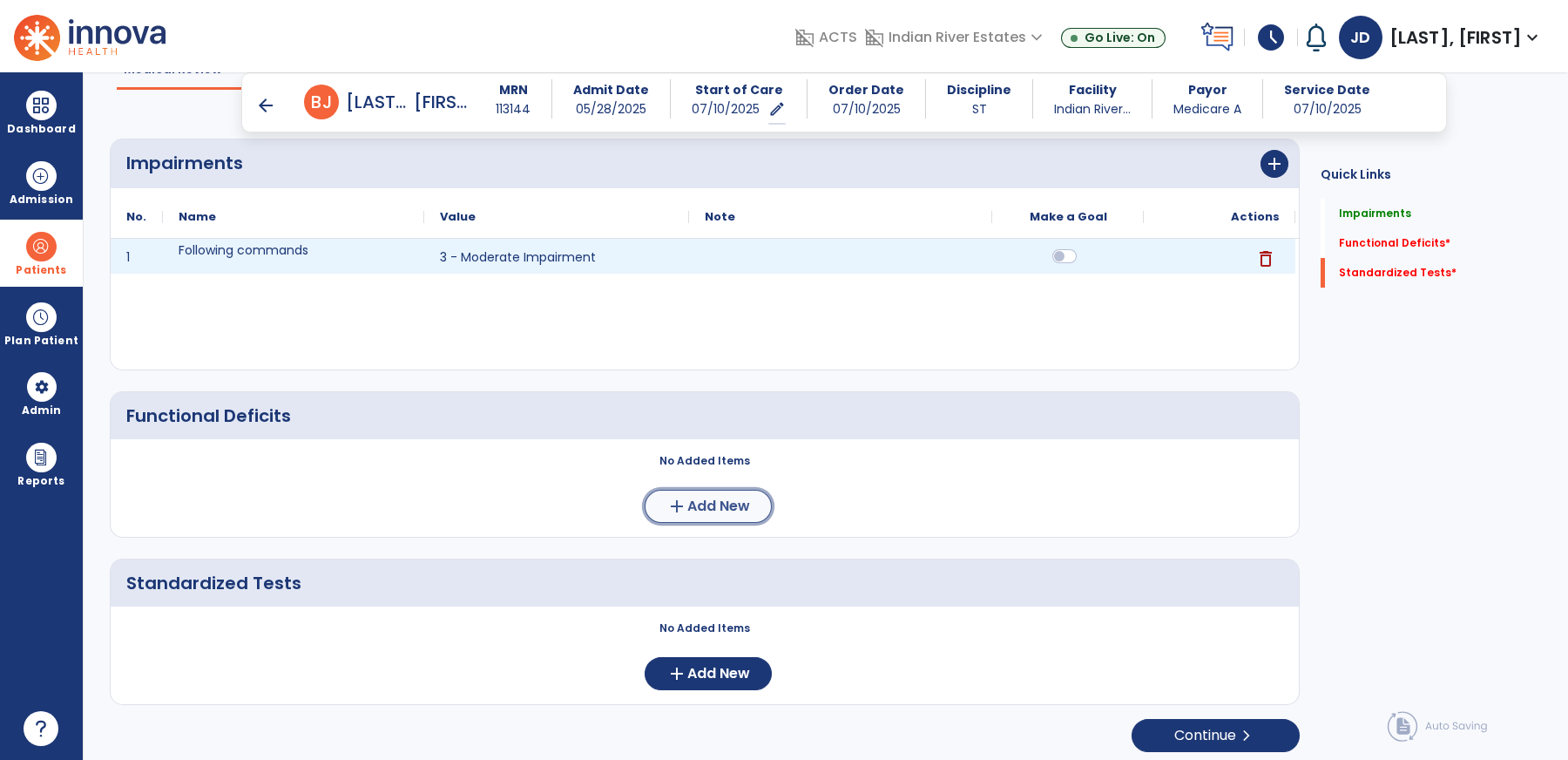 click on "Add New" 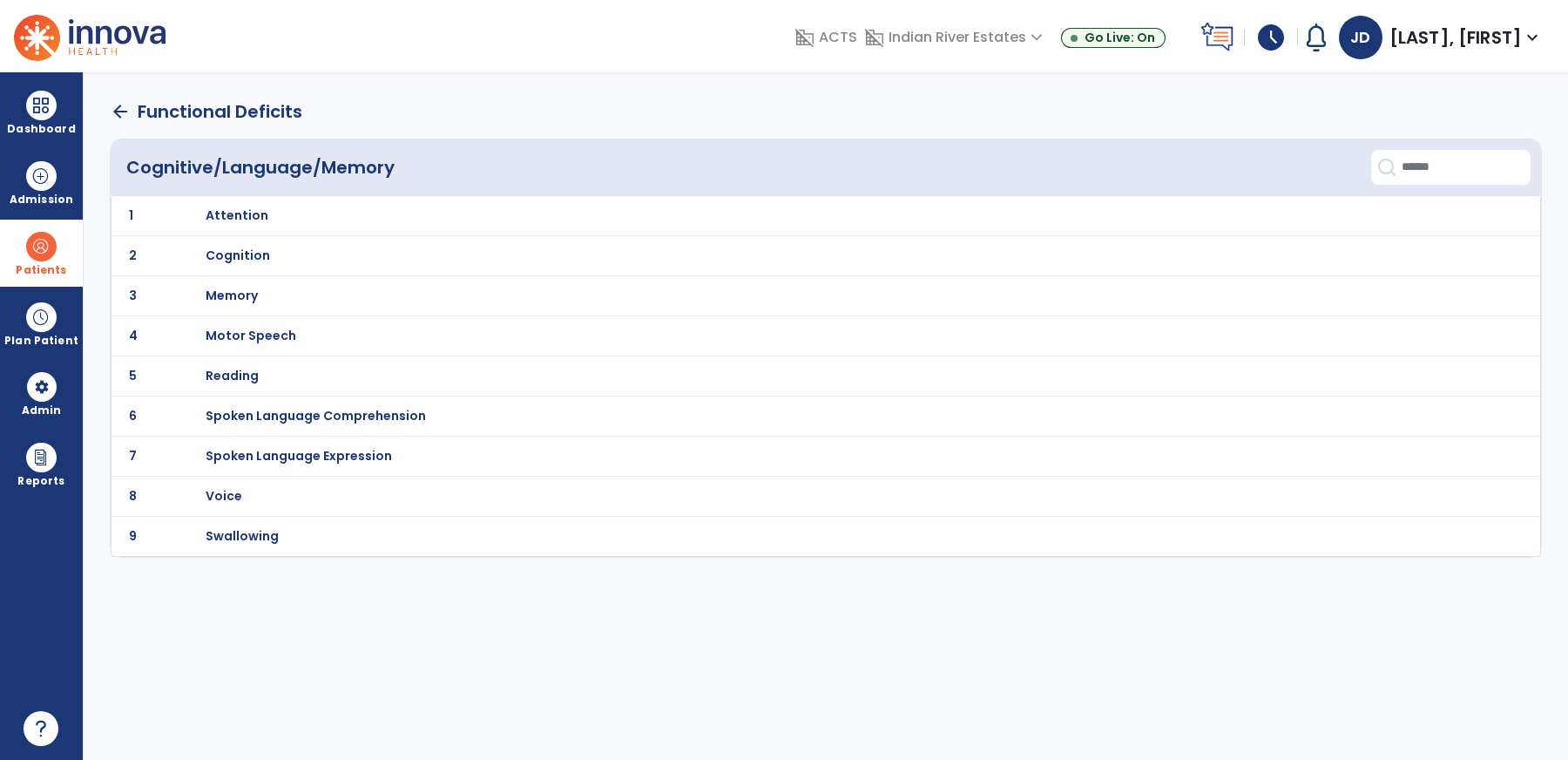 scroll, scrollTop: 0, scrollLeft: 0, axis: both 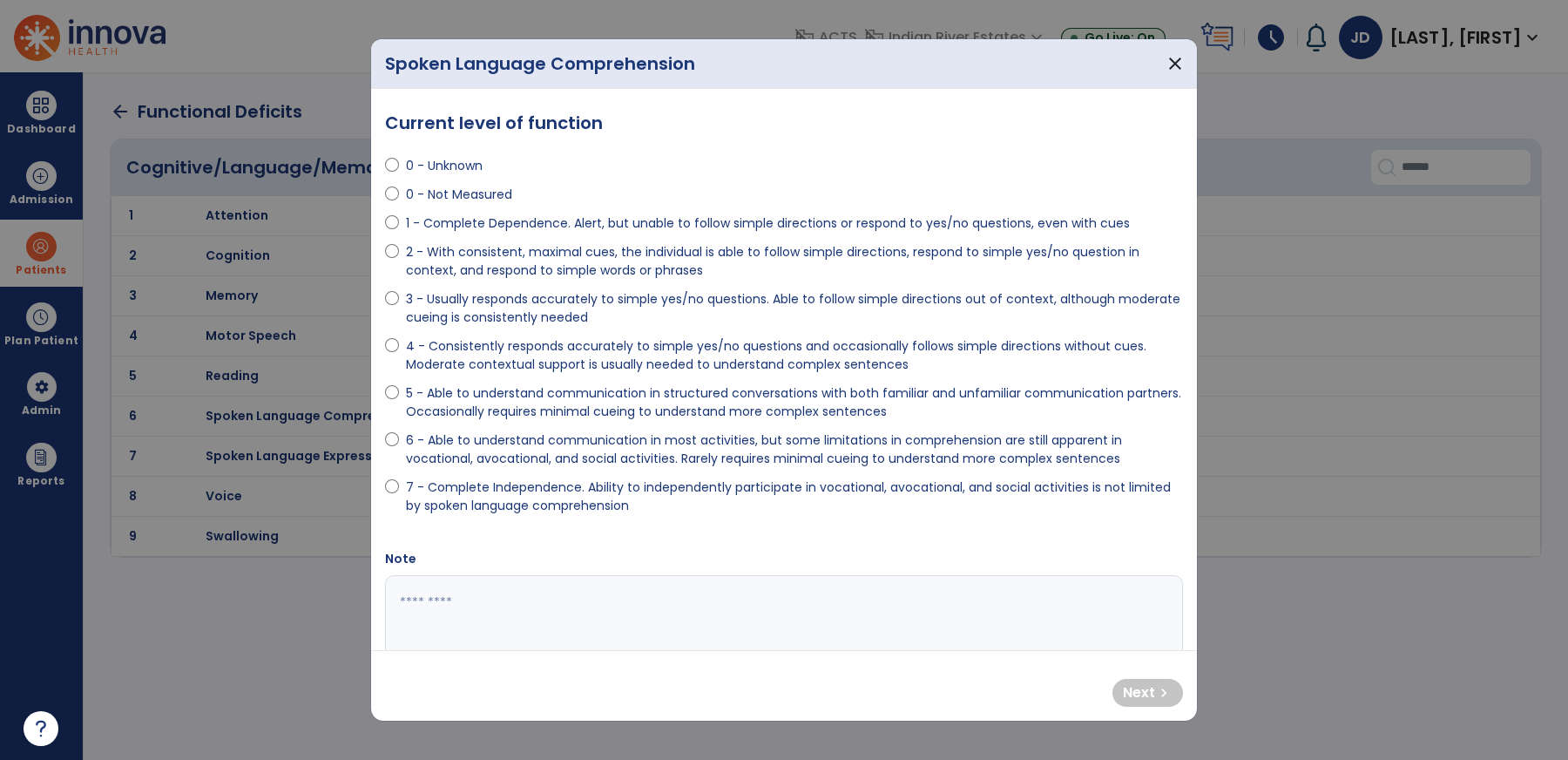 click on "6 - Able to understand communication in most activities, but some limitations in comprehension are still apparent in vocational, avocational, and social activities. Rarely requires minimal cueing to understand more complex sentences" at bounding box center (794, 450) 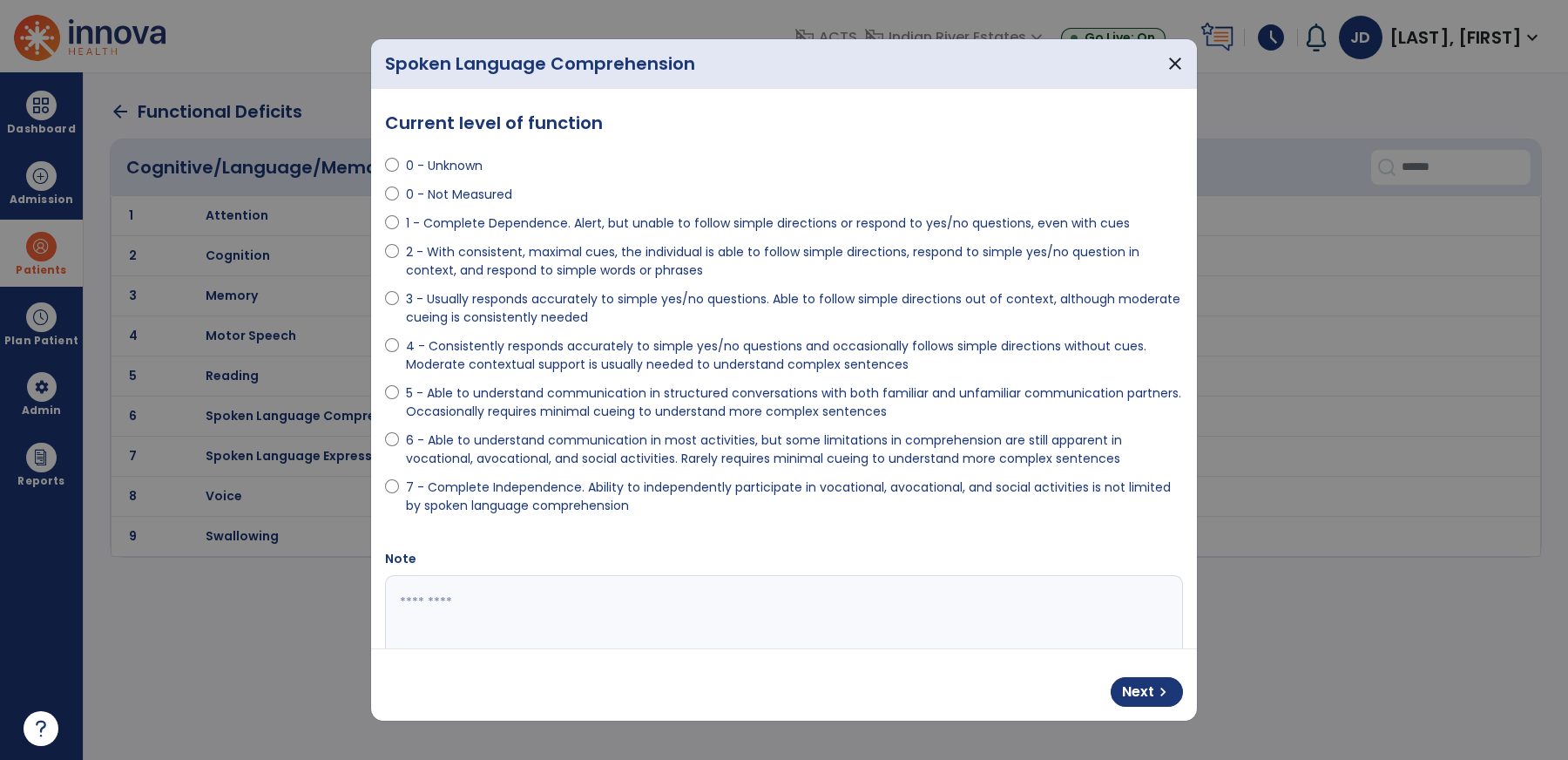 click on "5 - Able to understand communication in structured conversations with both familiar and unfamiliar communication partners. Occasionally requires minimal cueing to understand more complex sentences" at bounding box center [794, 403] 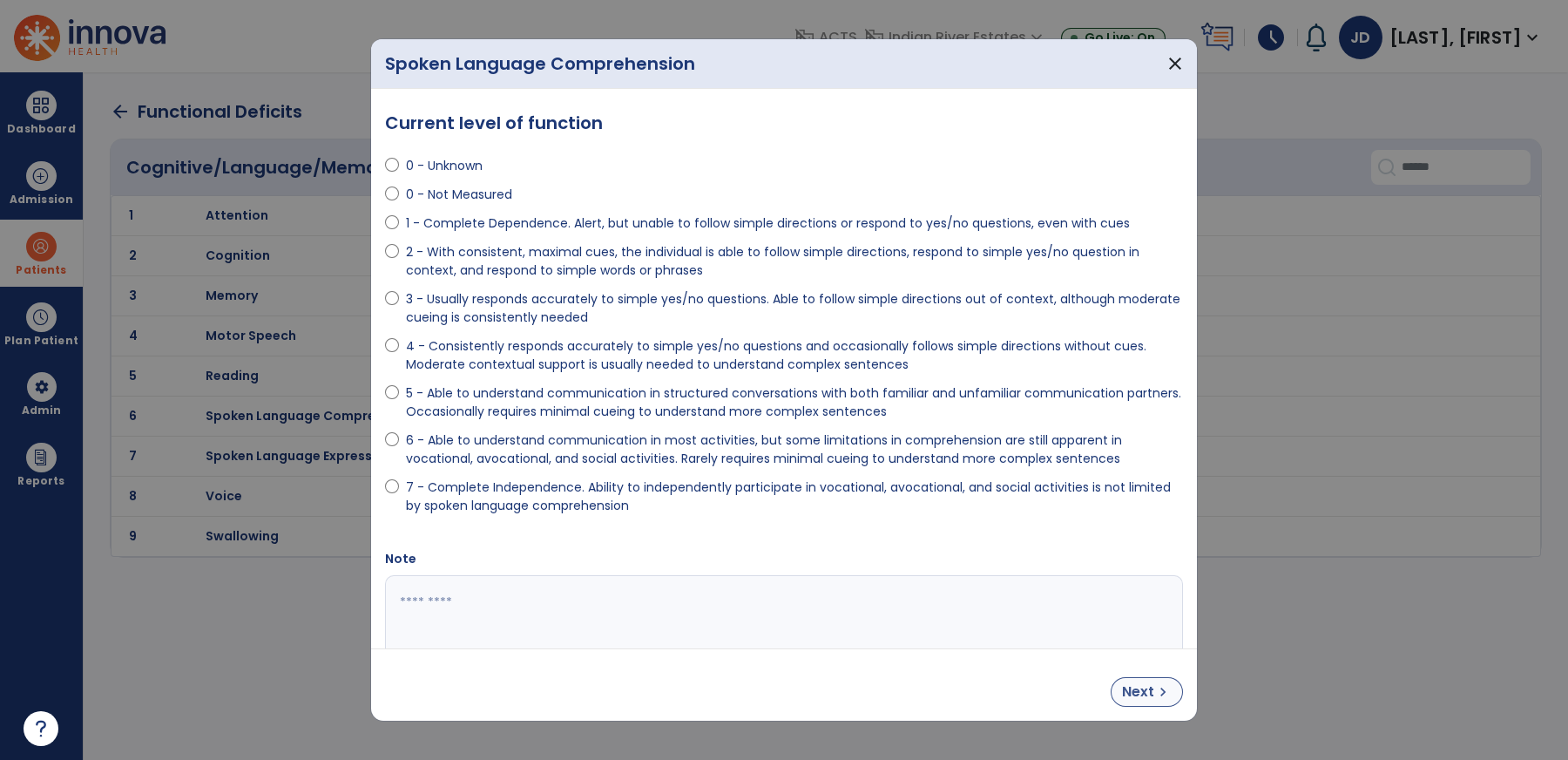 click on "Next" at bounding box center (1138, 692) 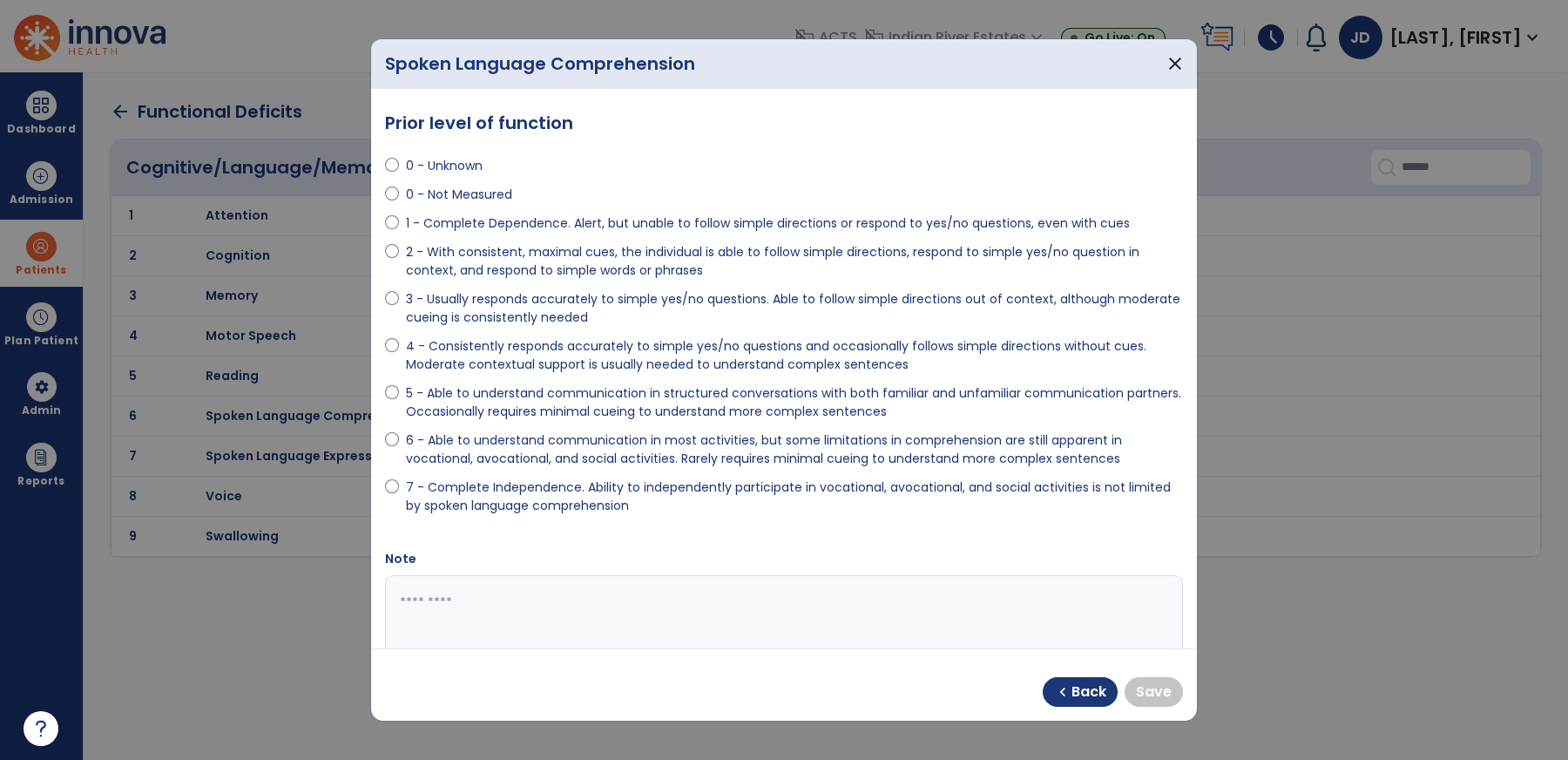 click on "7 - Complete Independence. Ability to independently participate in vocational, avocational, and social activities is not limited by spoken language comprehension" at bounding box center (794, 497) 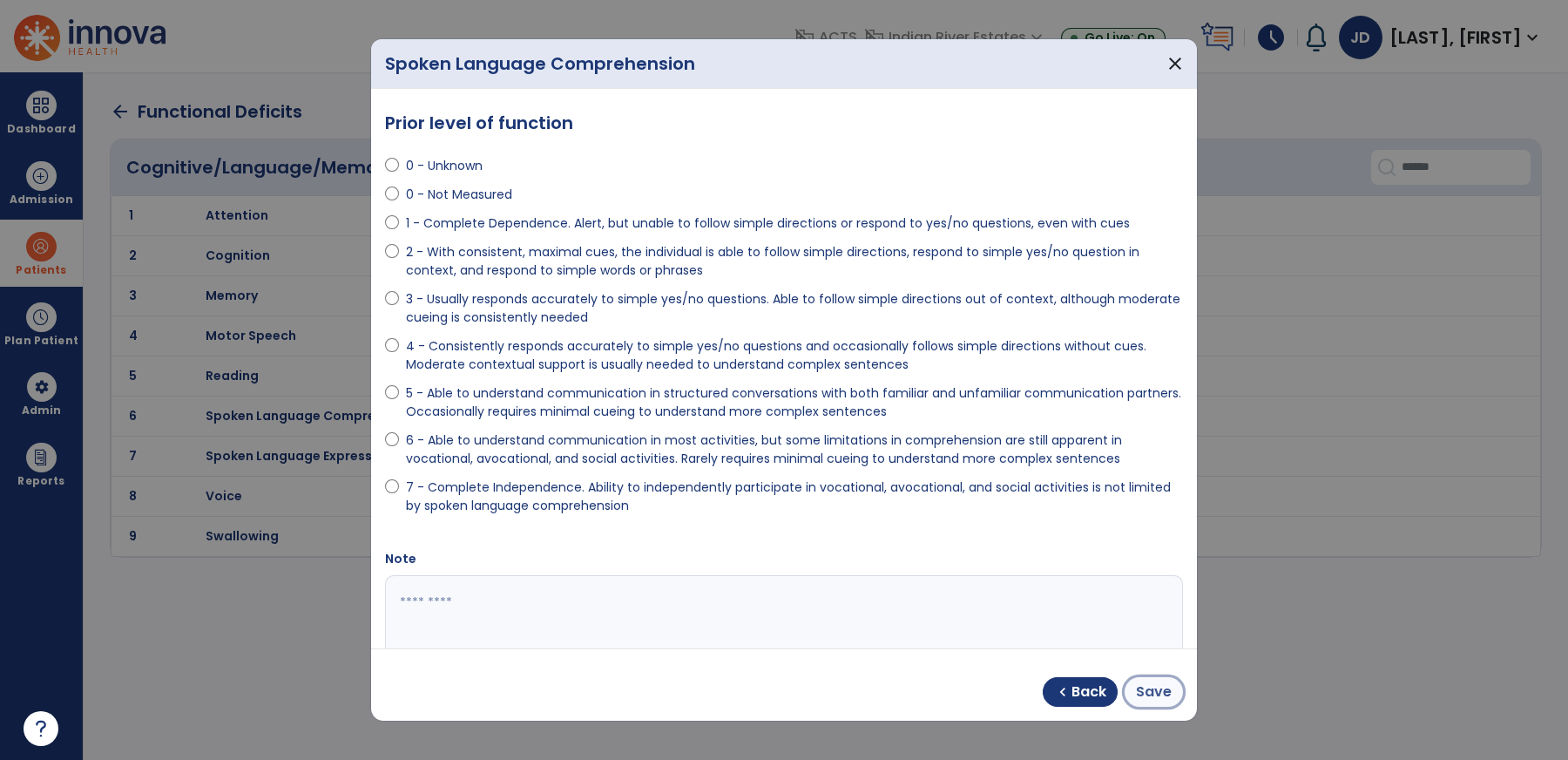 click on "Save" at bounding box center [1153, 692] 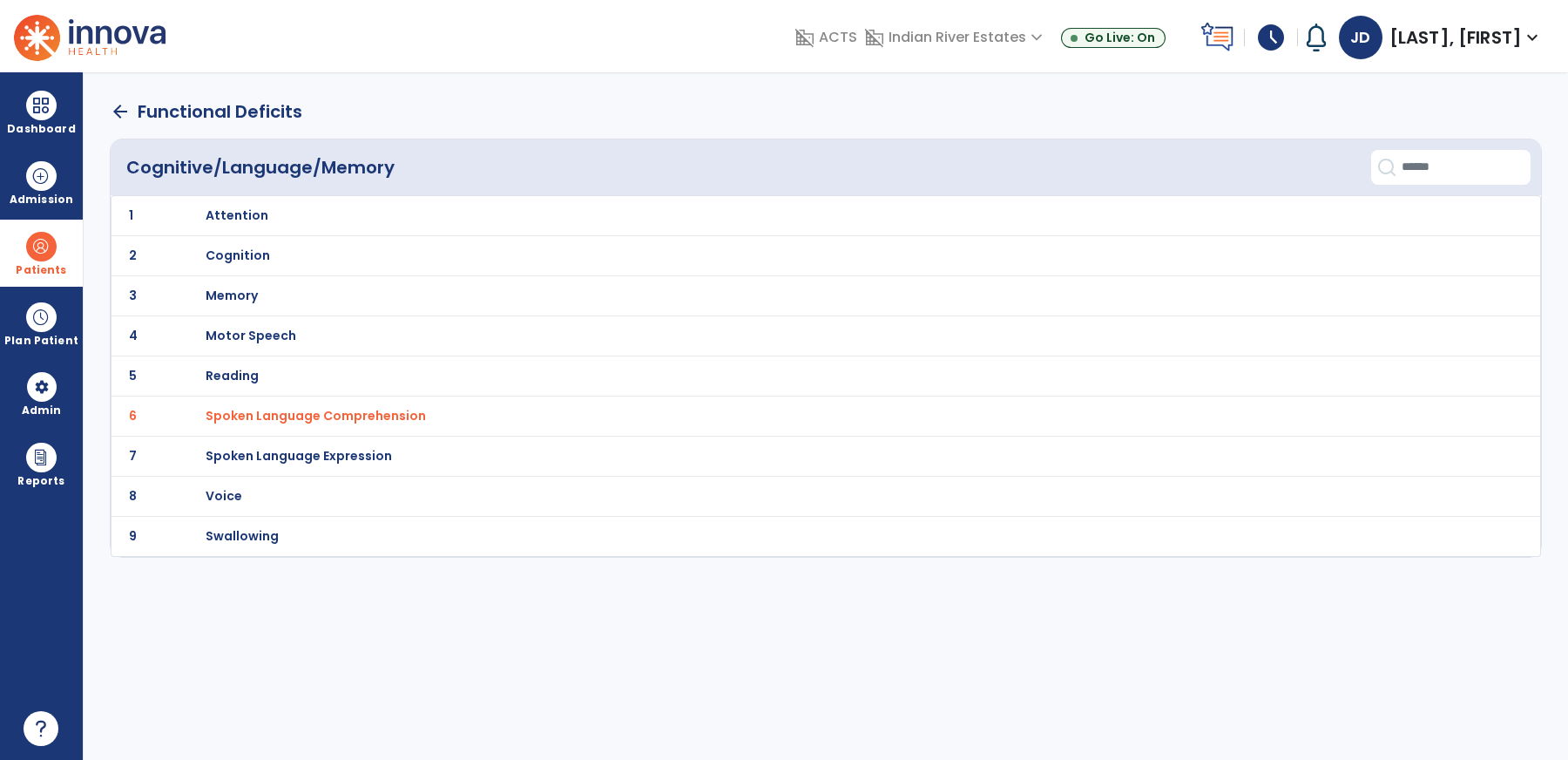 click on "arrow_back" 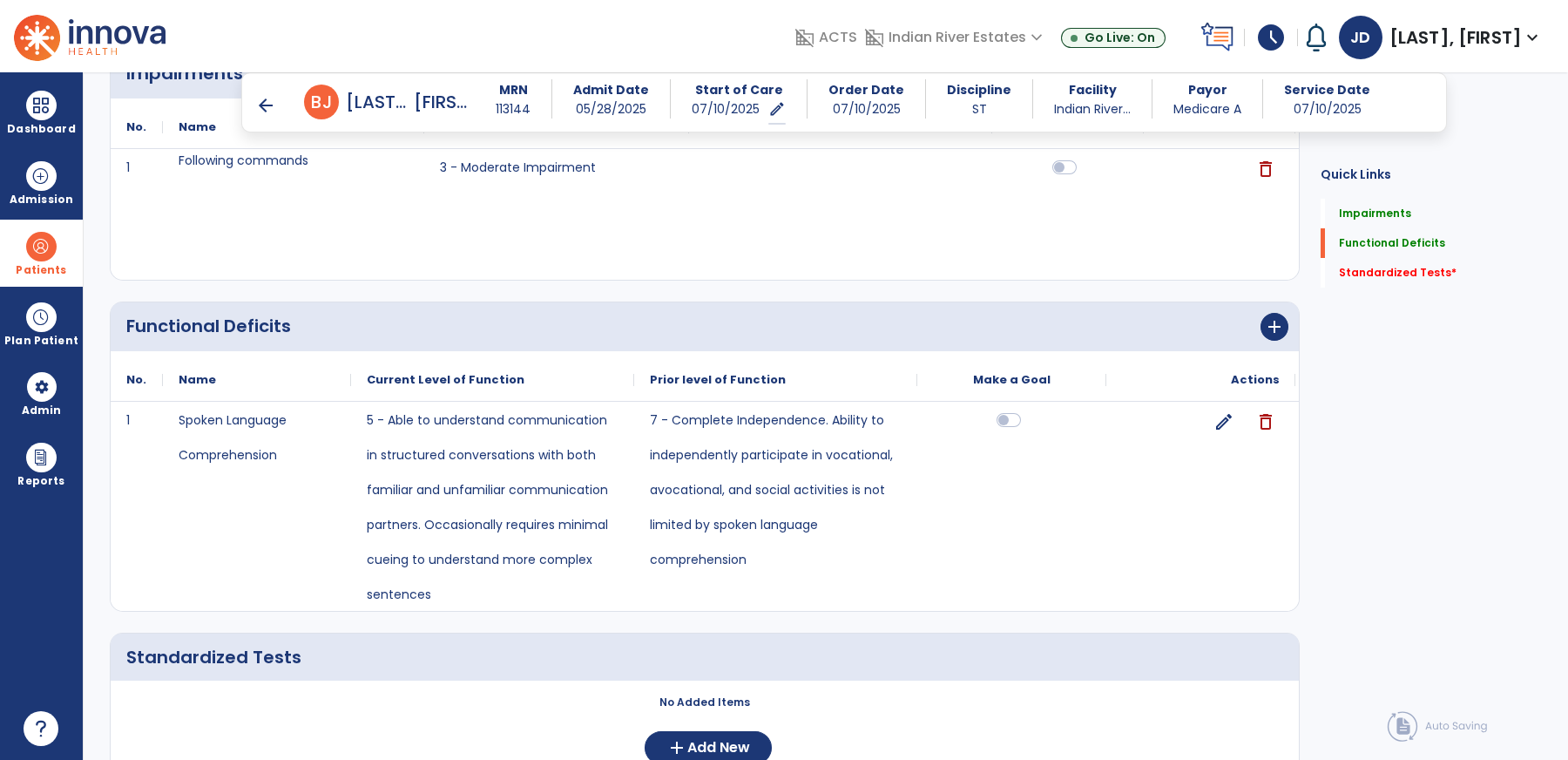 scroll, scrollTop: 325, scrollLeft: 0, axis: vertical 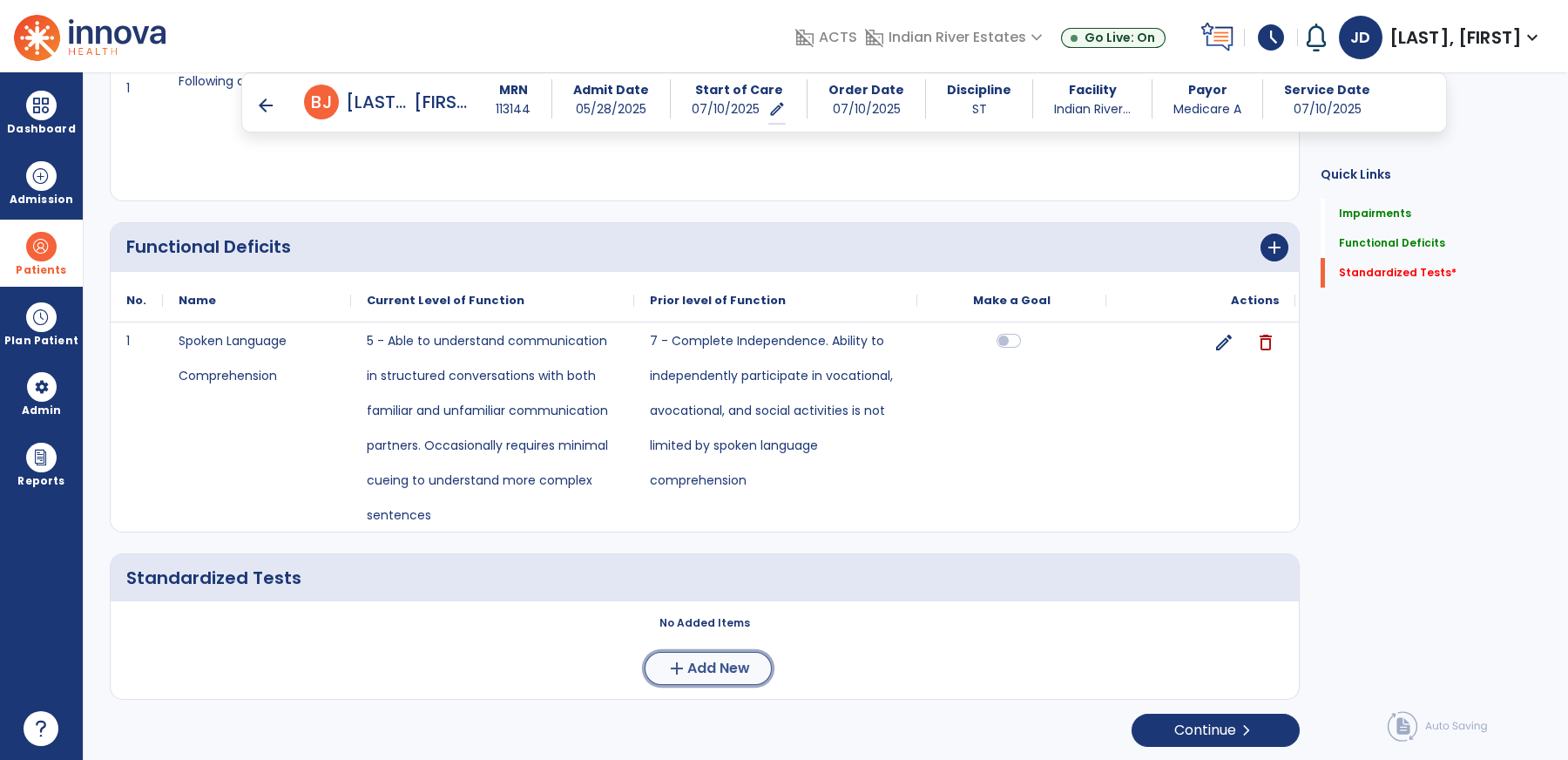 click on "Add New" 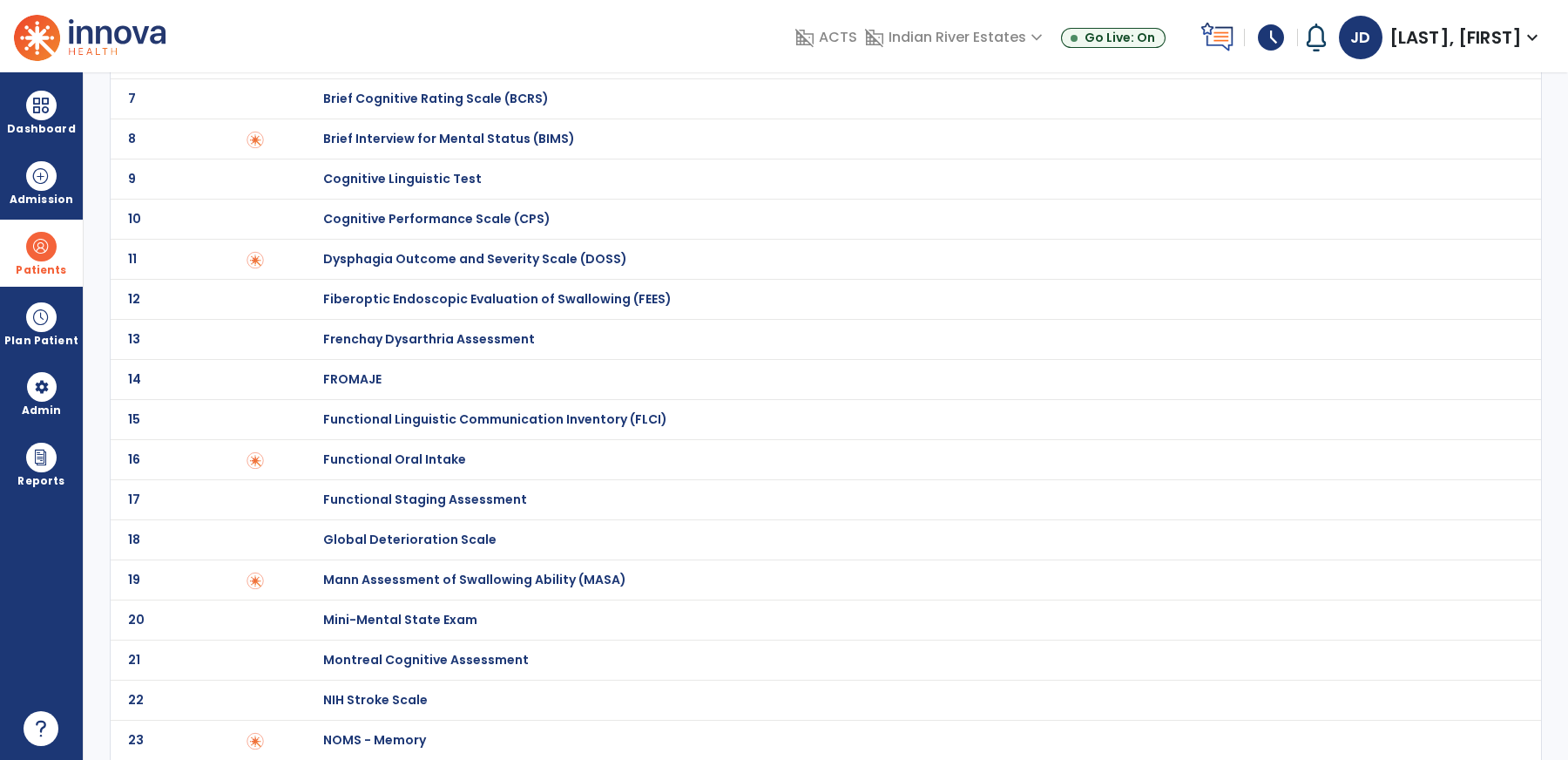 scroll, scrollTop: 0, scrollLeft: 0, axis: both 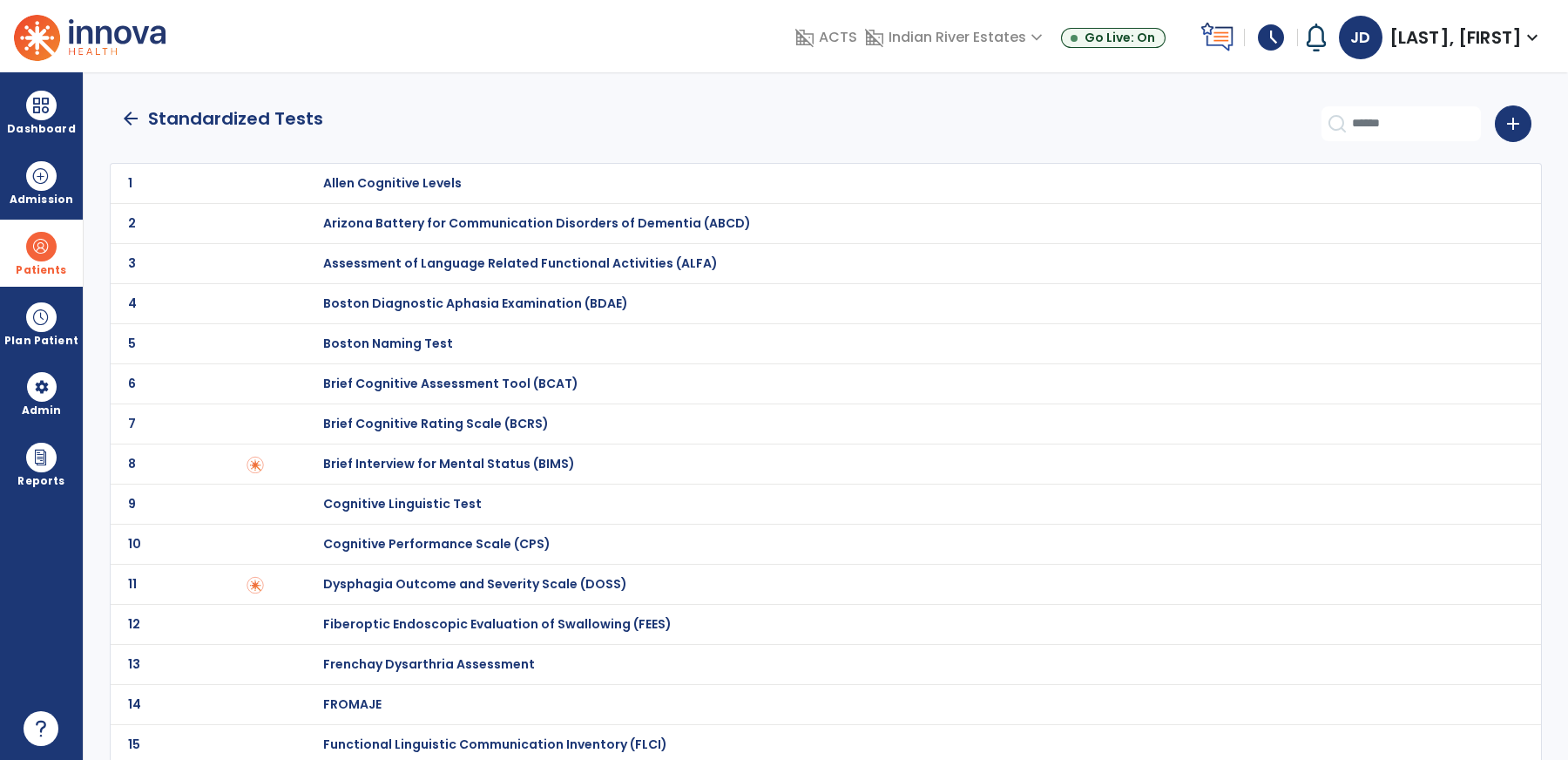 click on "9 Cognitive Linguistic Test" 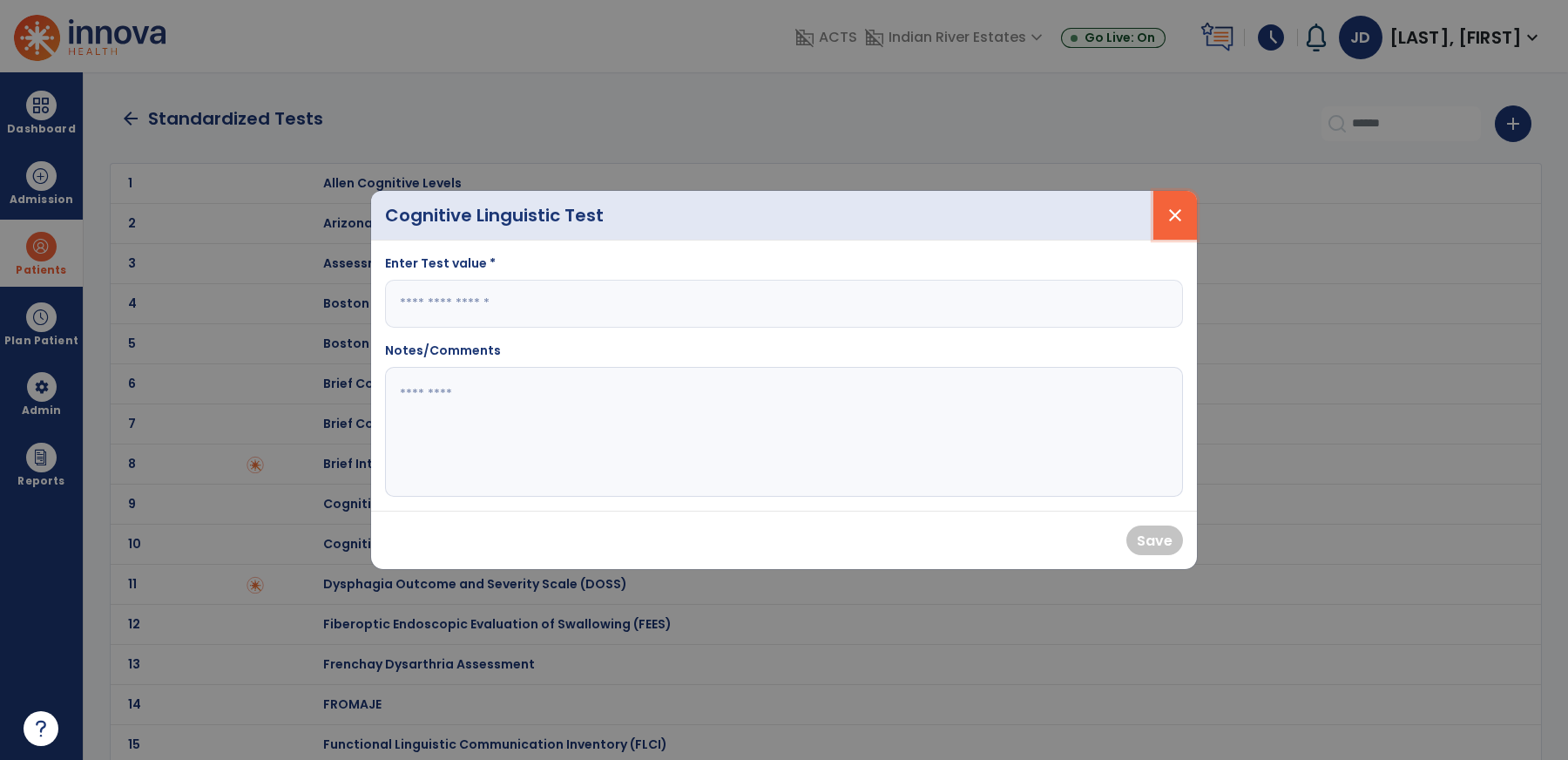click on "close" at bounding box center (1175, 215) 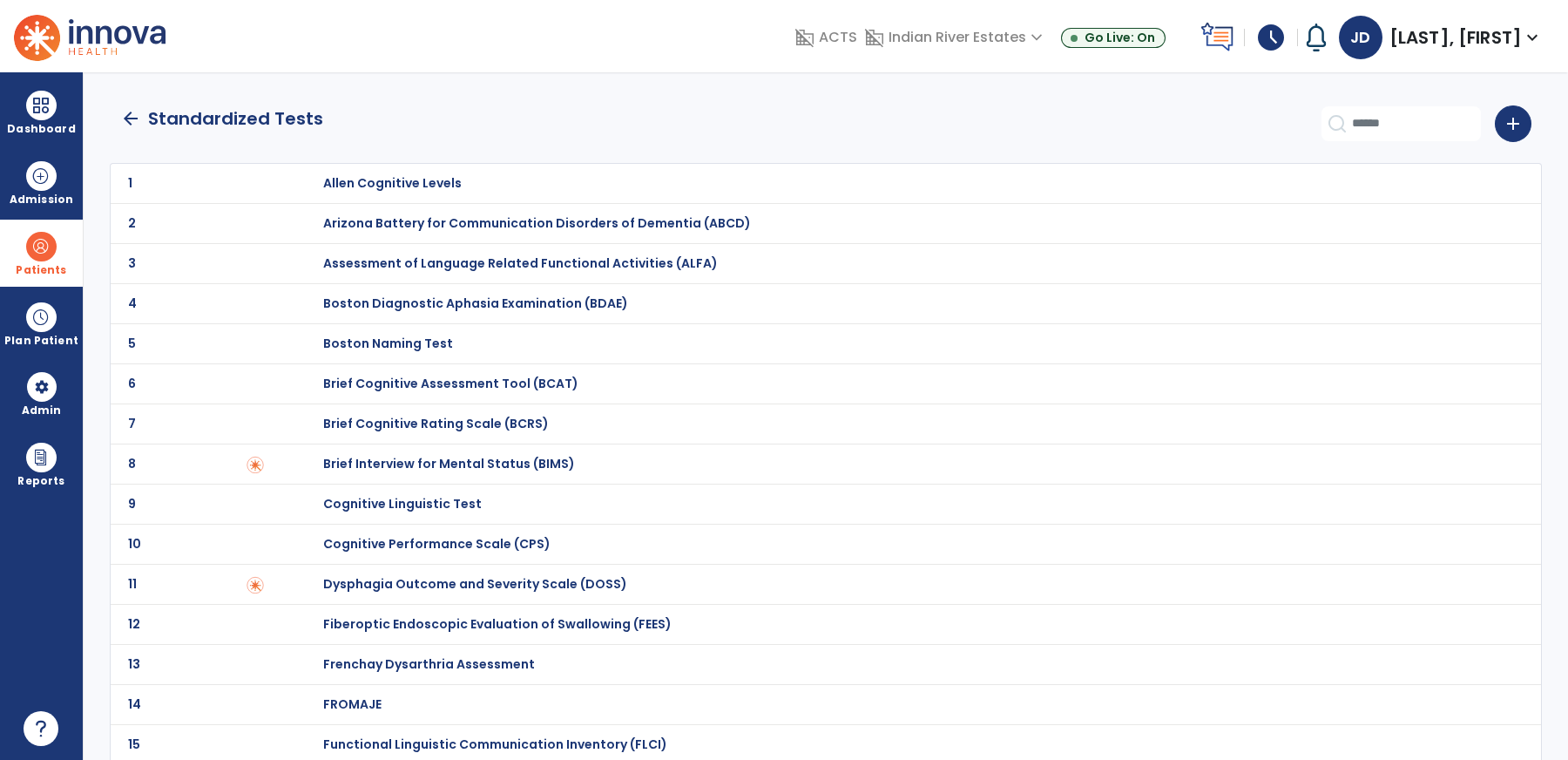 click on "Brief Cognitive Assessment Tool (BCAT)" at bounding box center [906, 183] 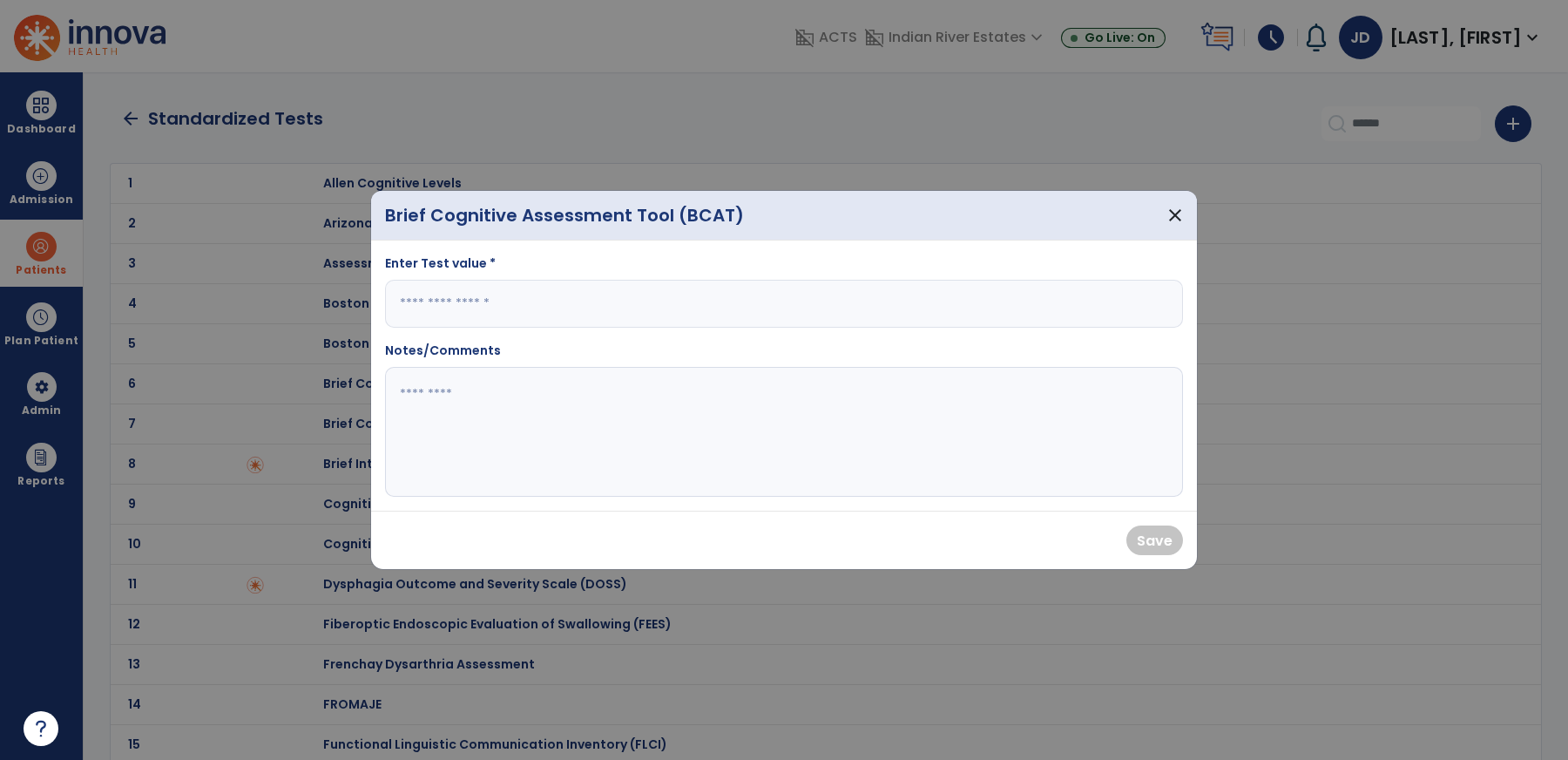 click at bounding box center [784, 303] 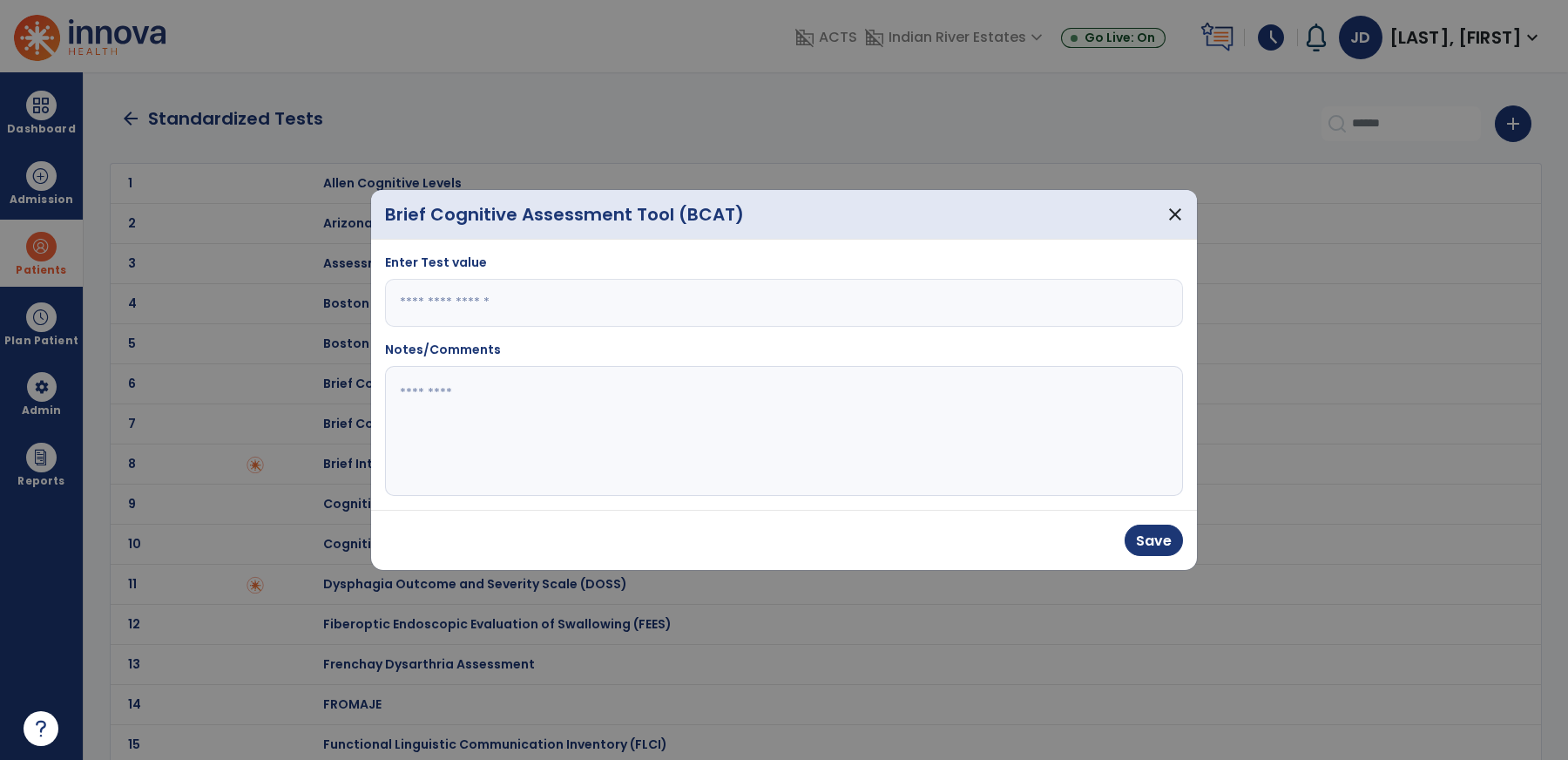 type on "*" 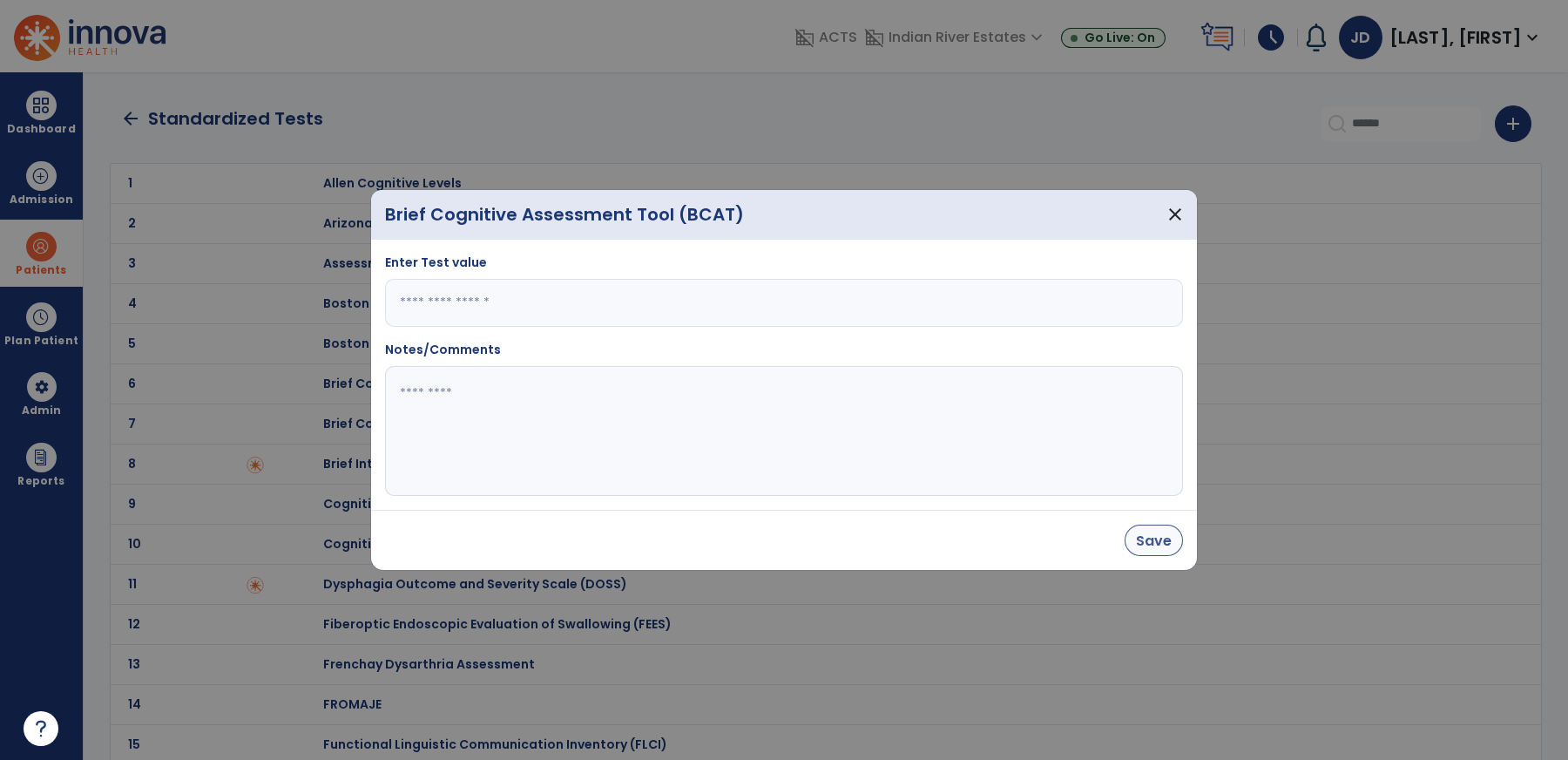 click on "Save" at bounding box center (1153, 540) 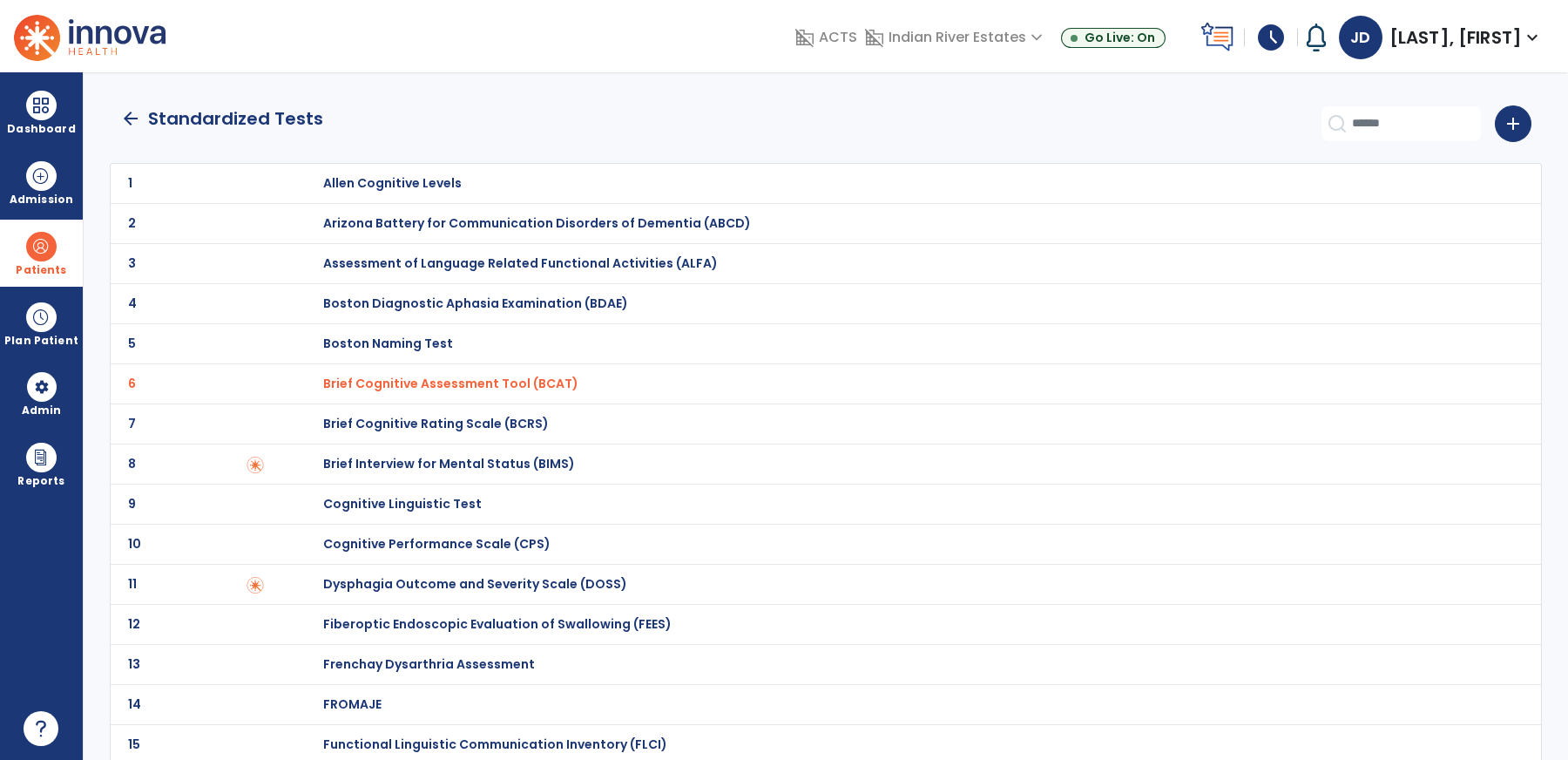 click on "arrow_back" 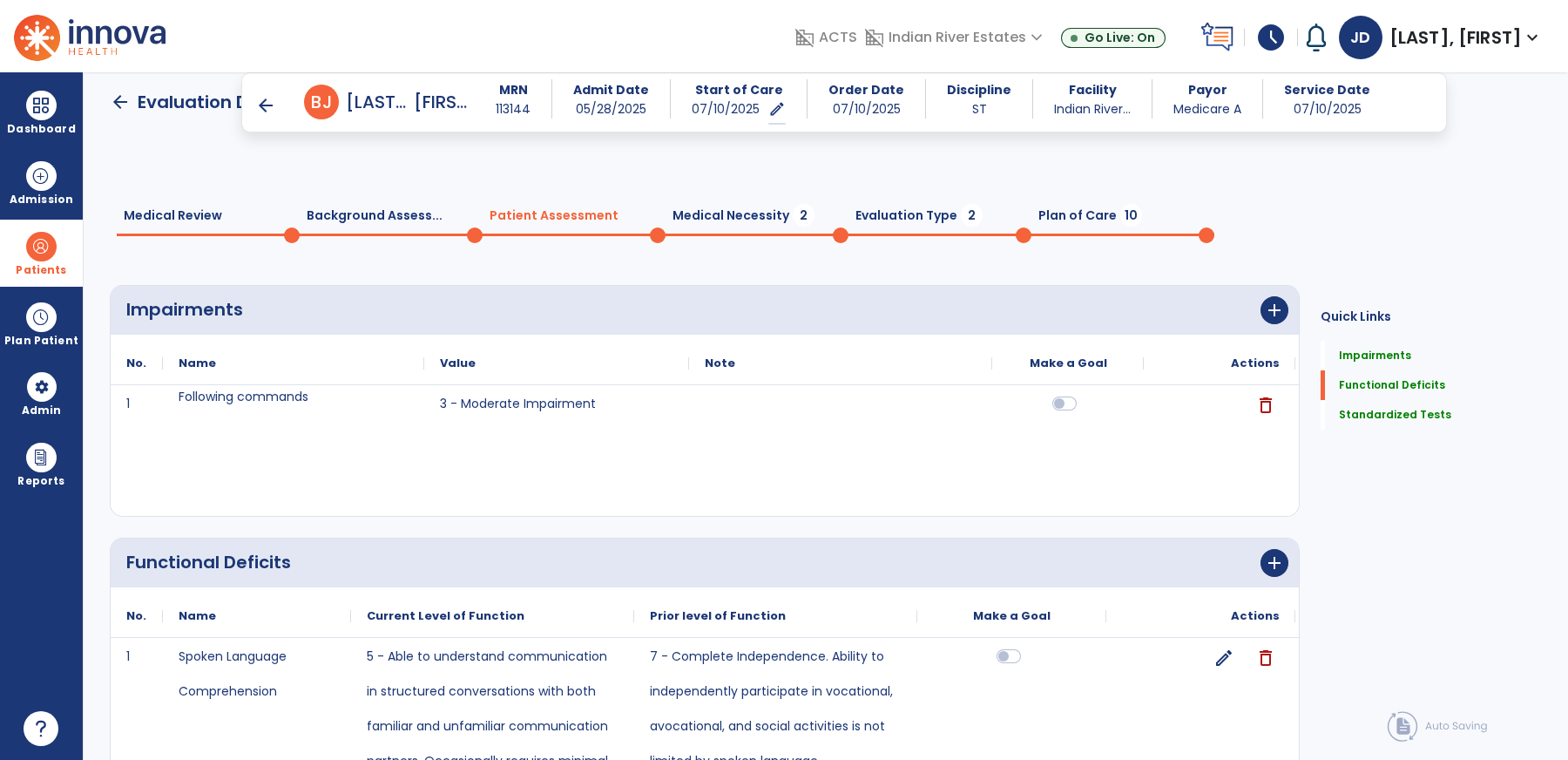 scroll, scrollTop: 411, scrollLeft: 0, axis: vertical 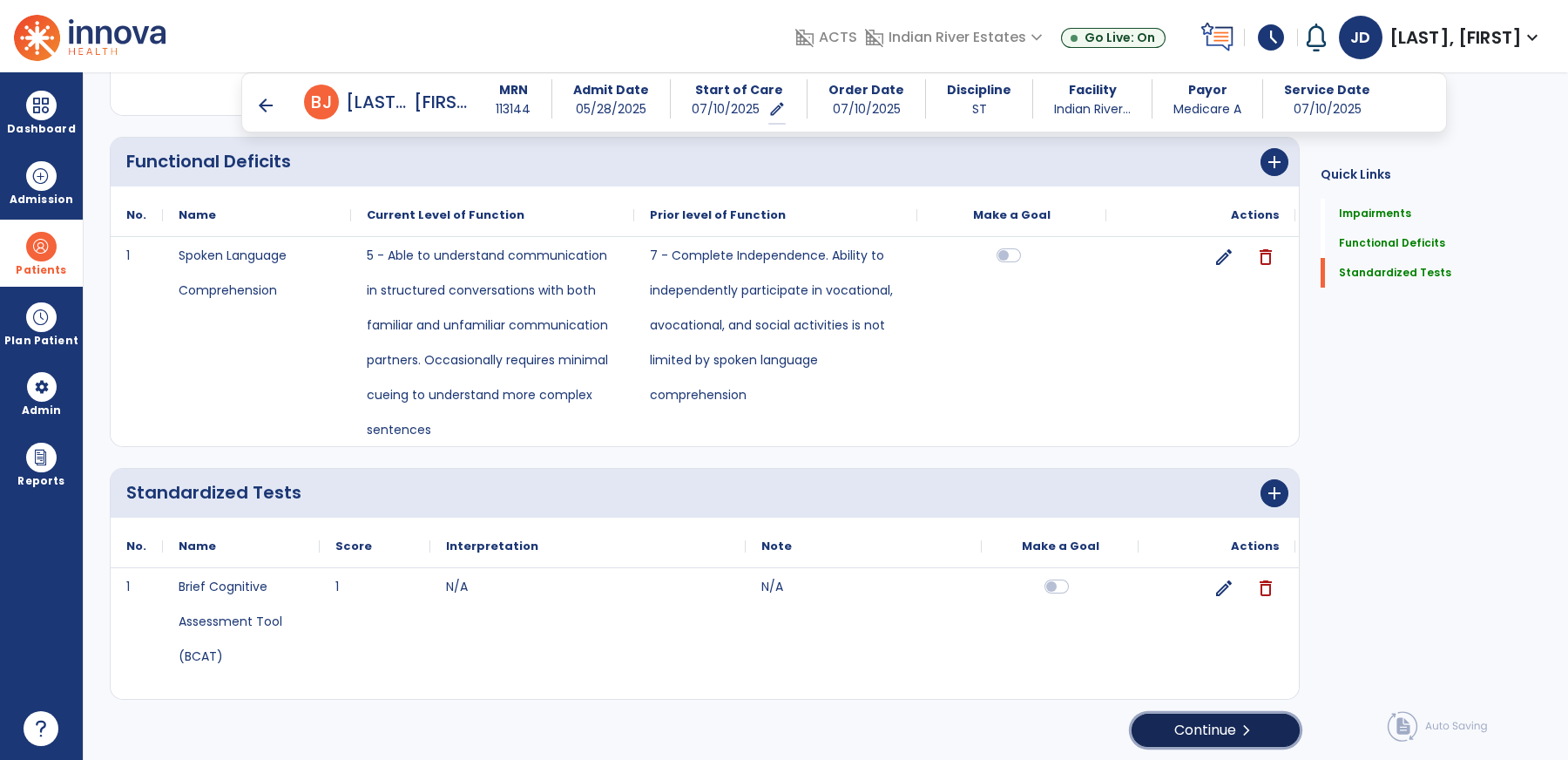 click on "Continue  chevron_right" 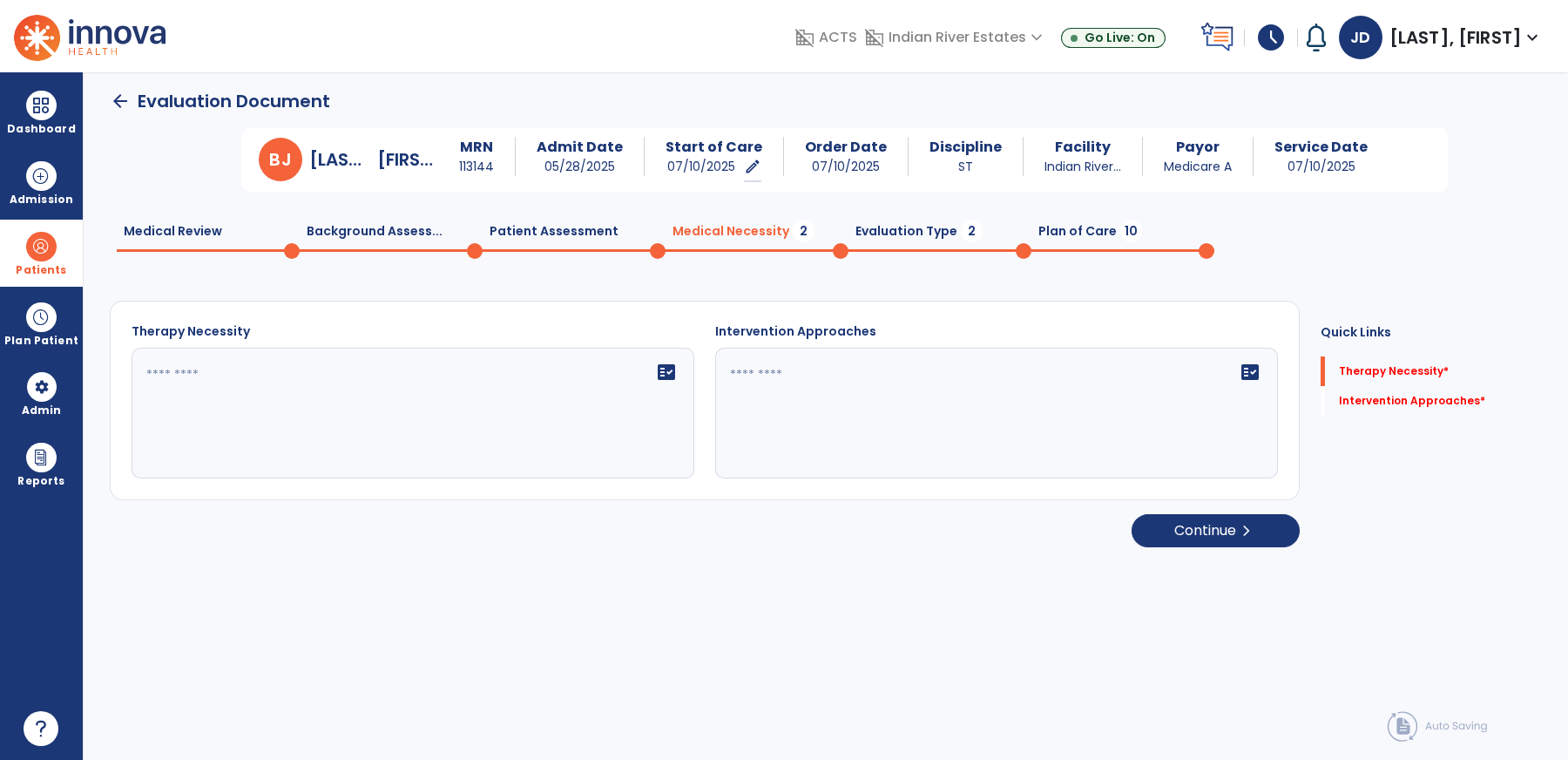 scroll, scrollTop: 0, scrollLeft: 0, axis: both 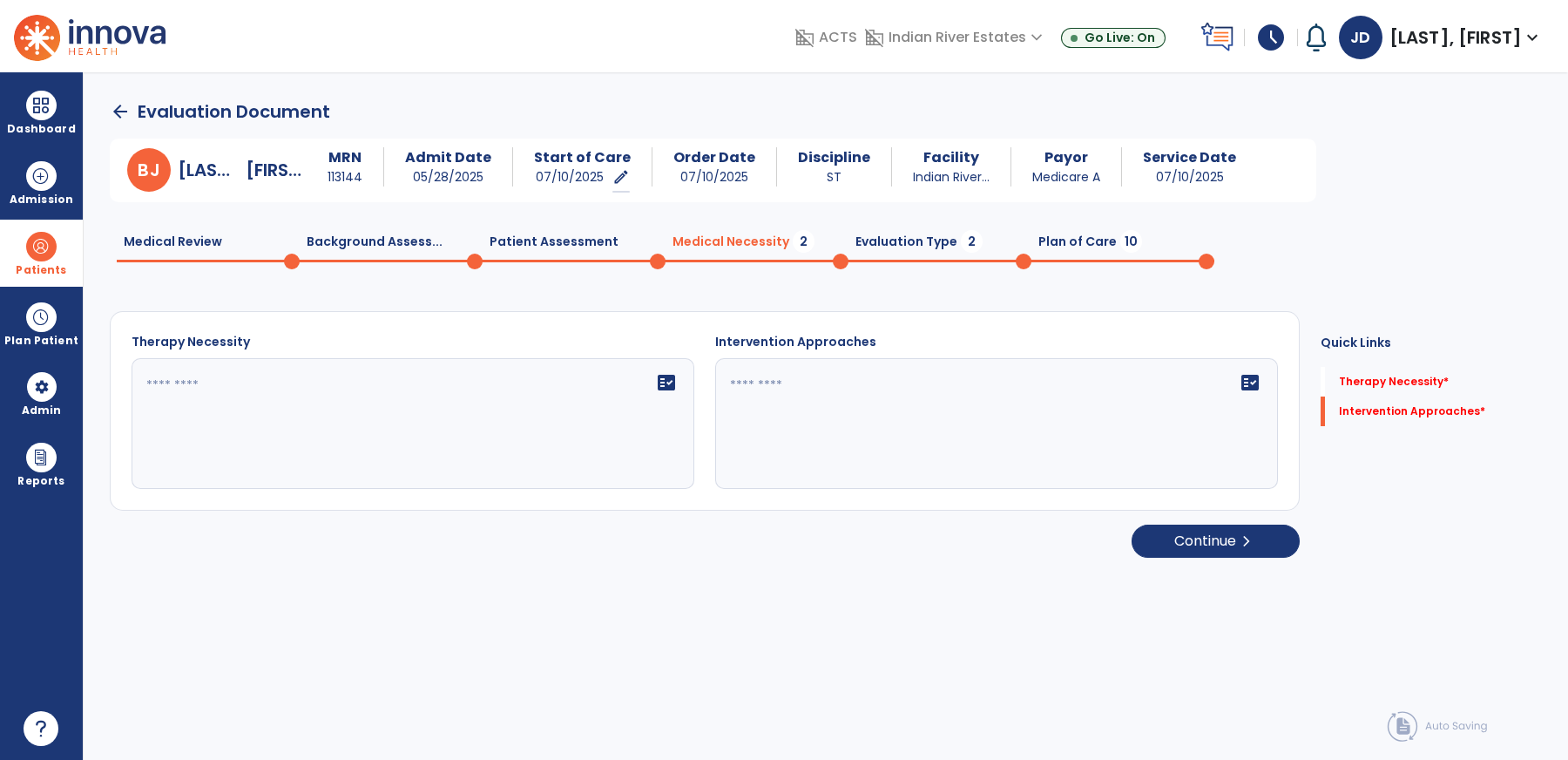 click 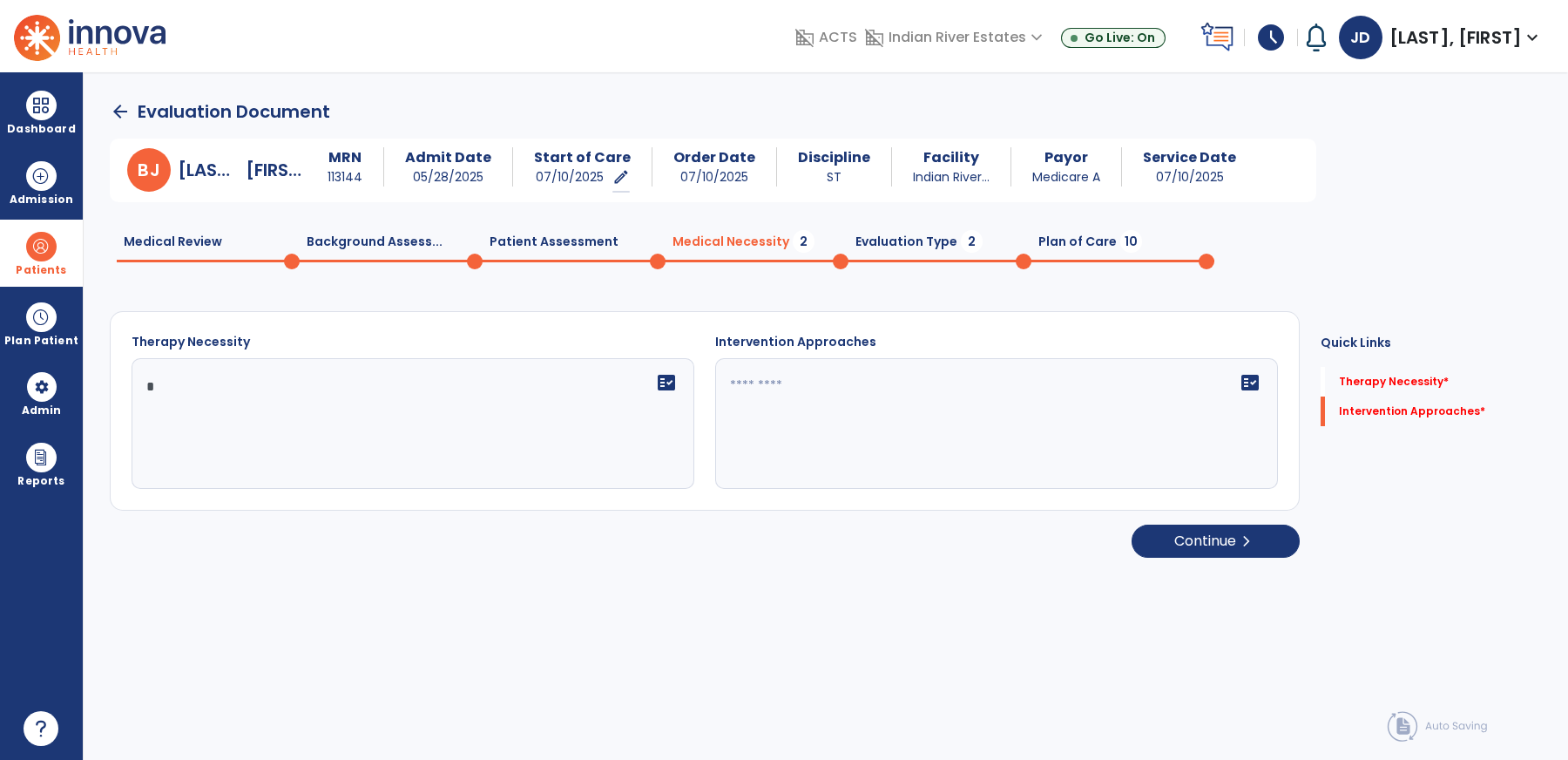 type on "*" 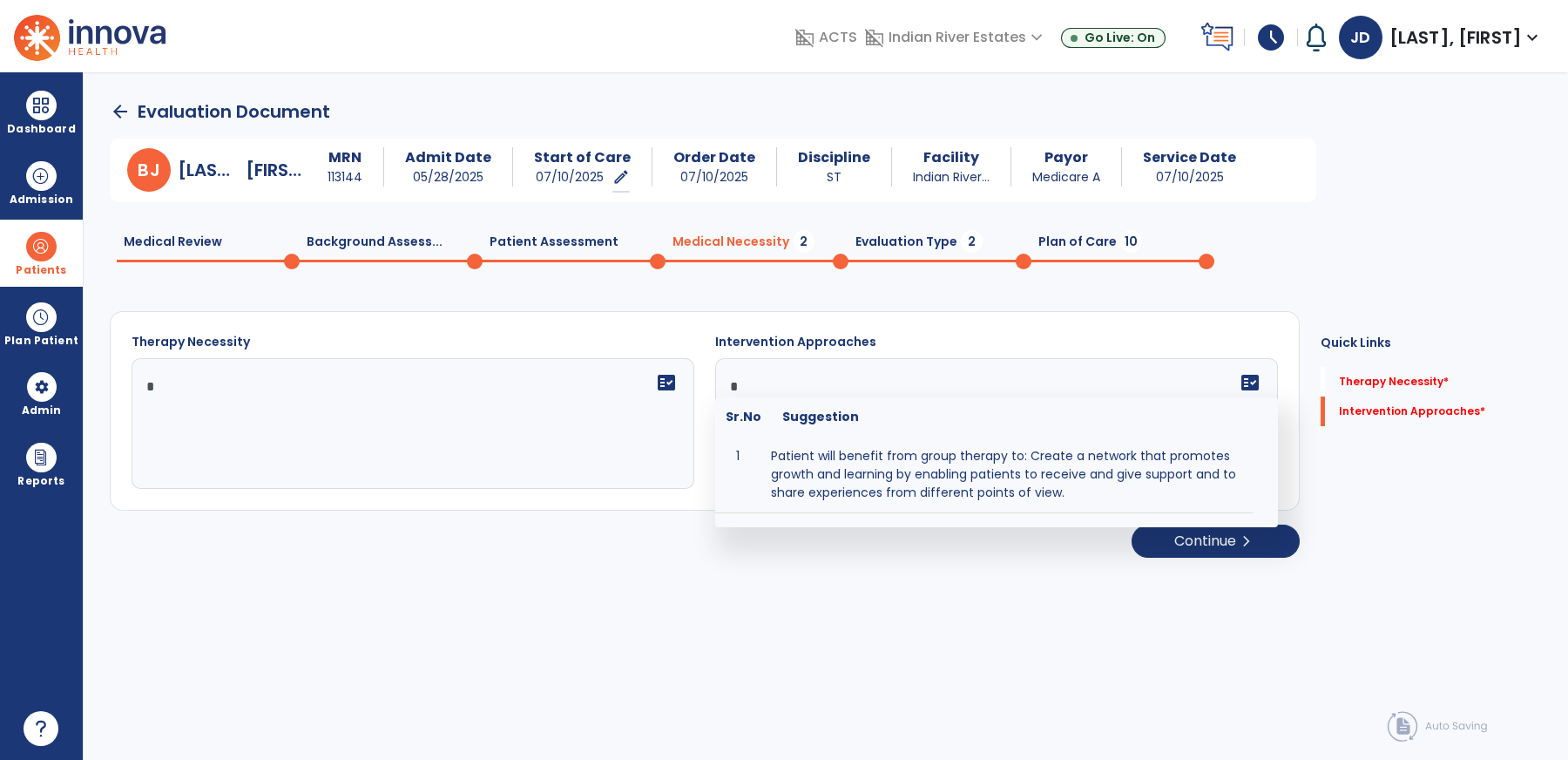 type on "*" 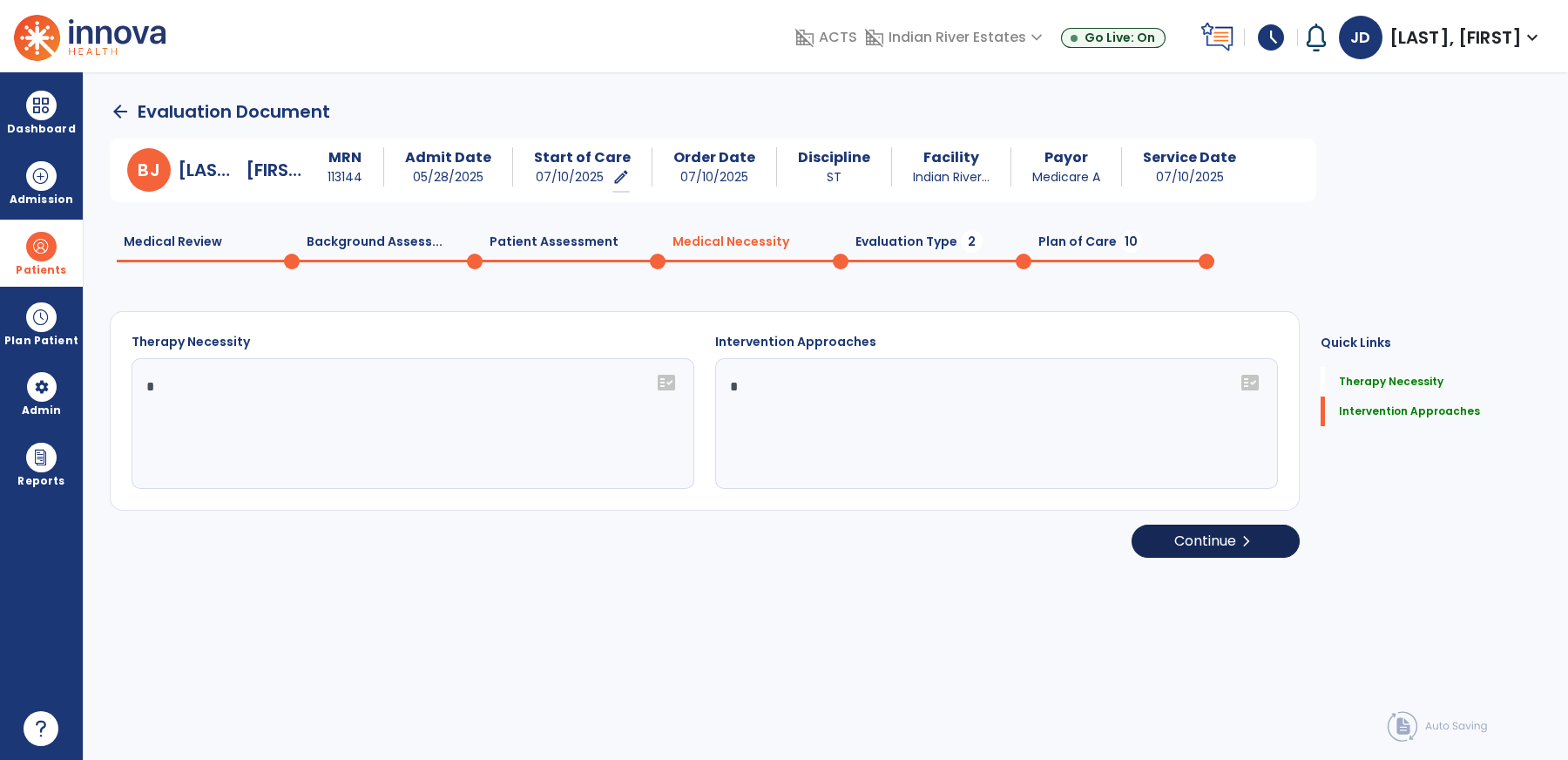 click on "Continue  chevron_right" 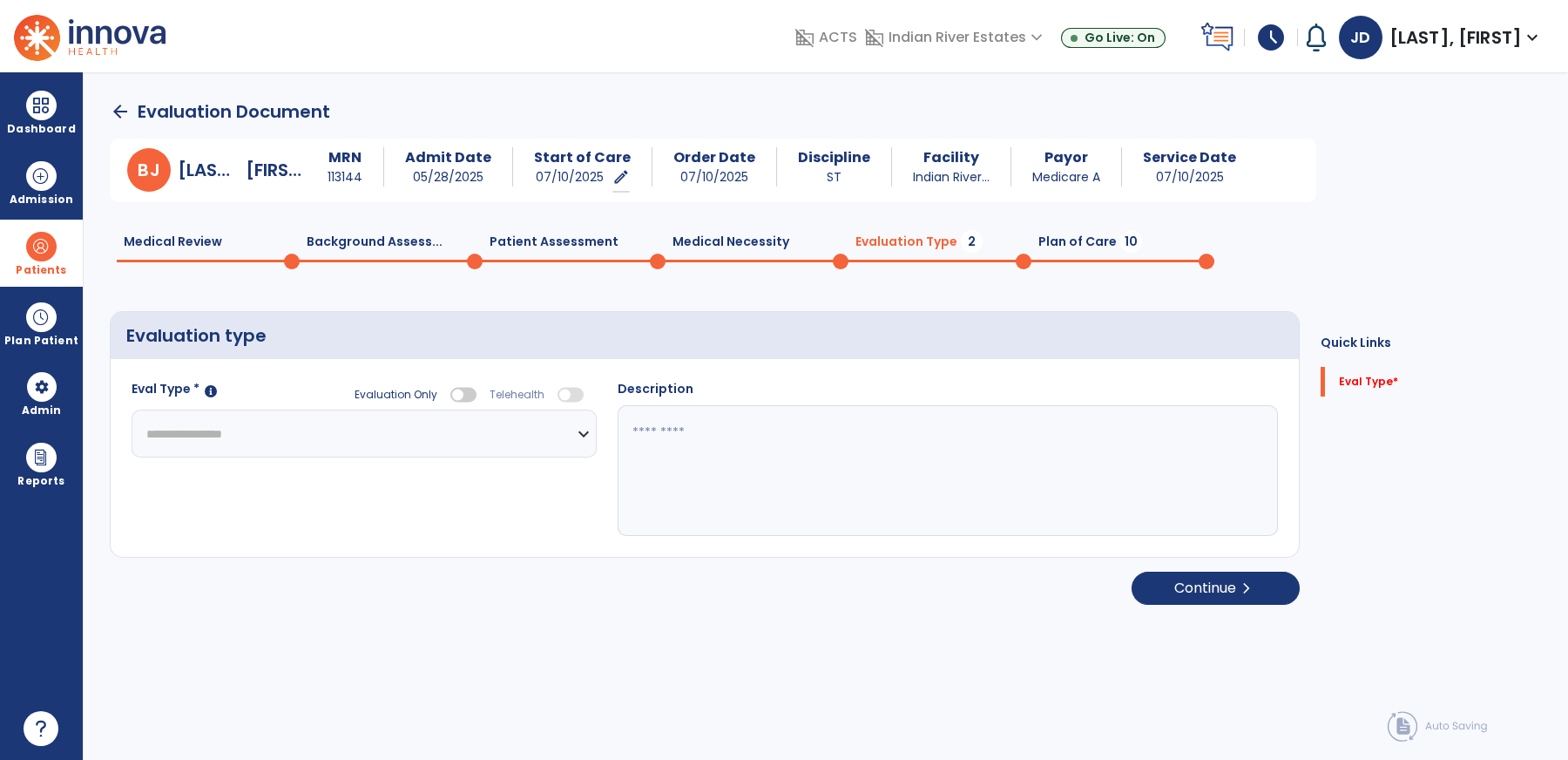 click on "**********" 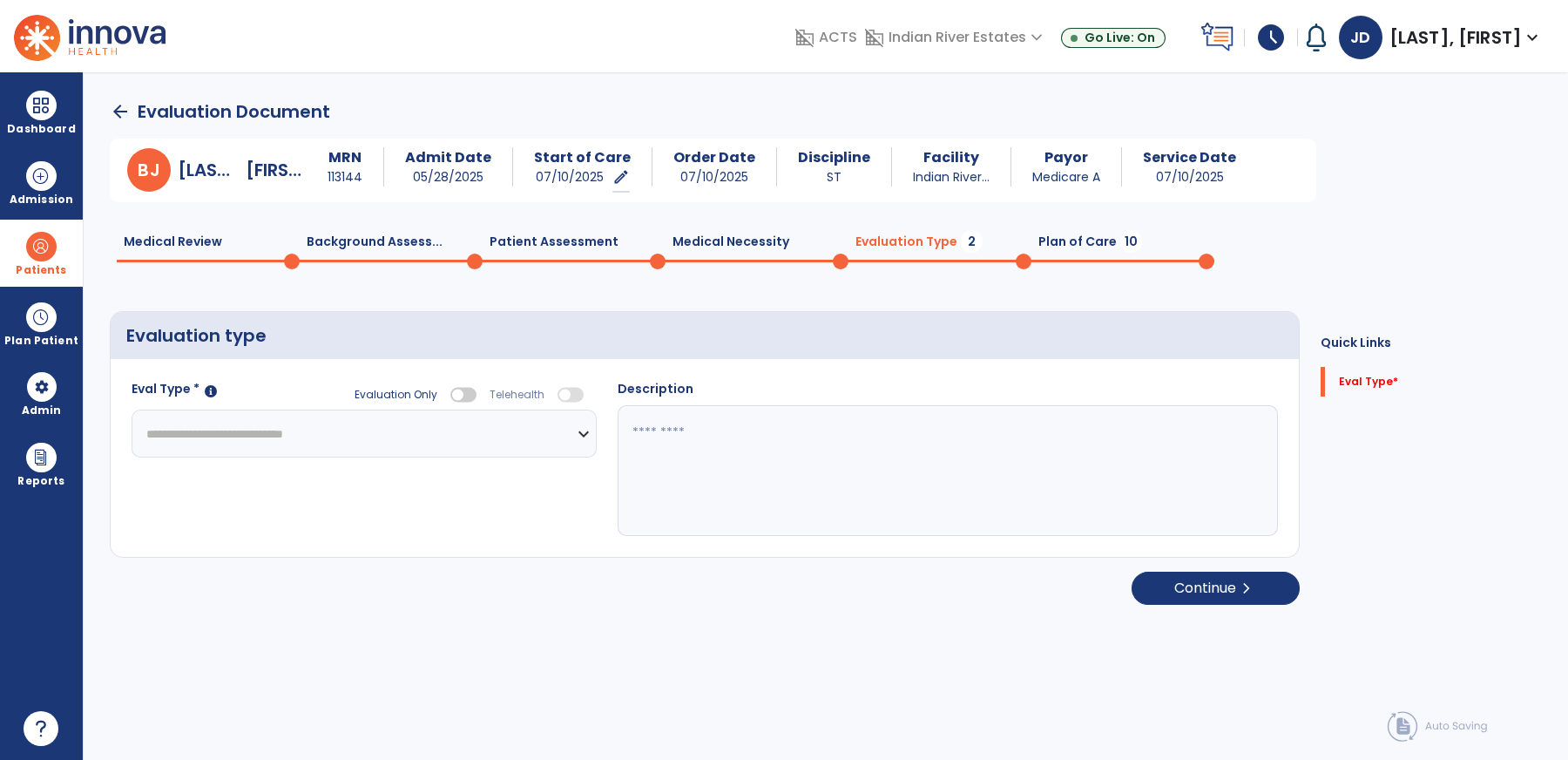 click on "**********" 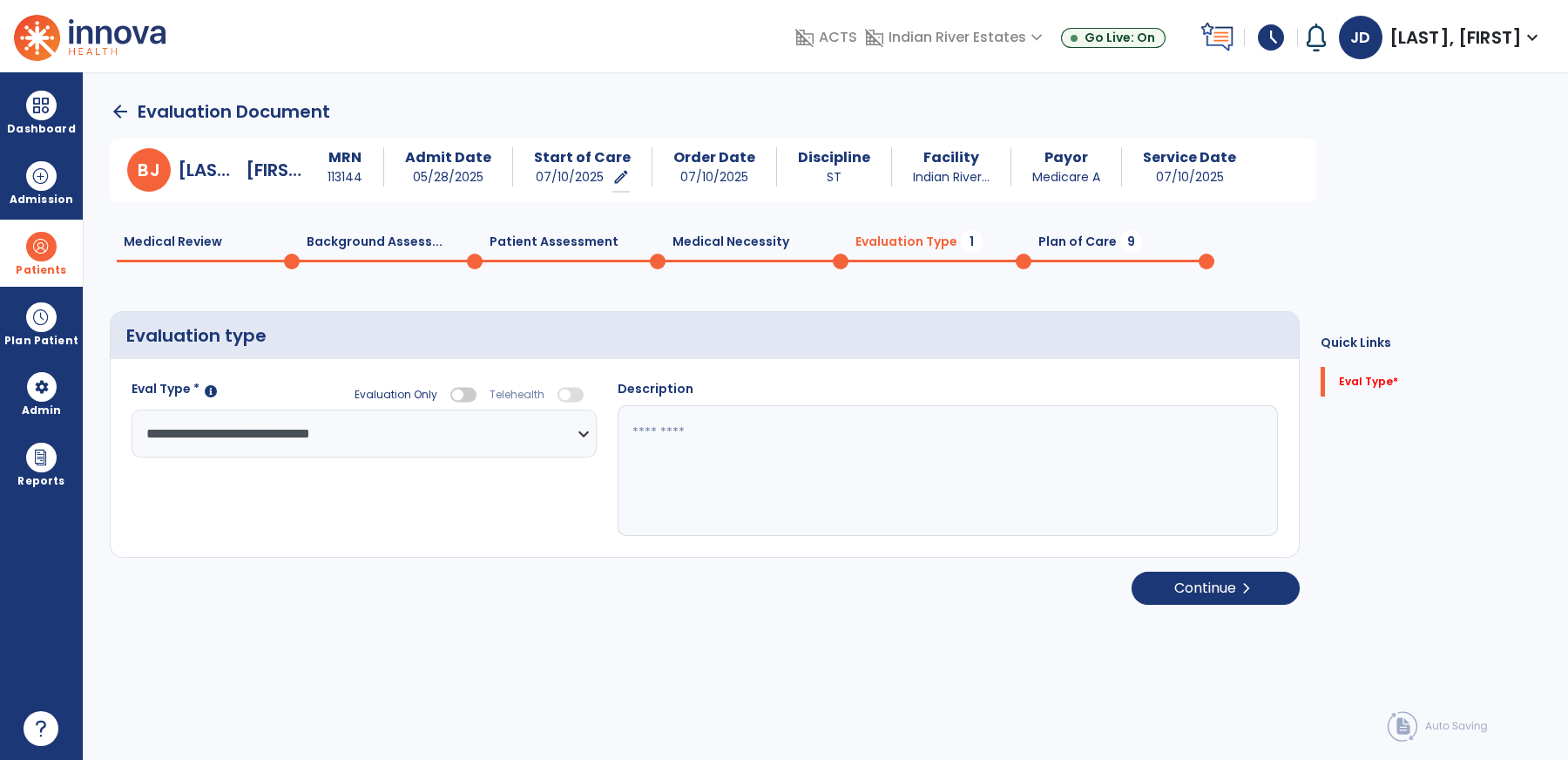 click 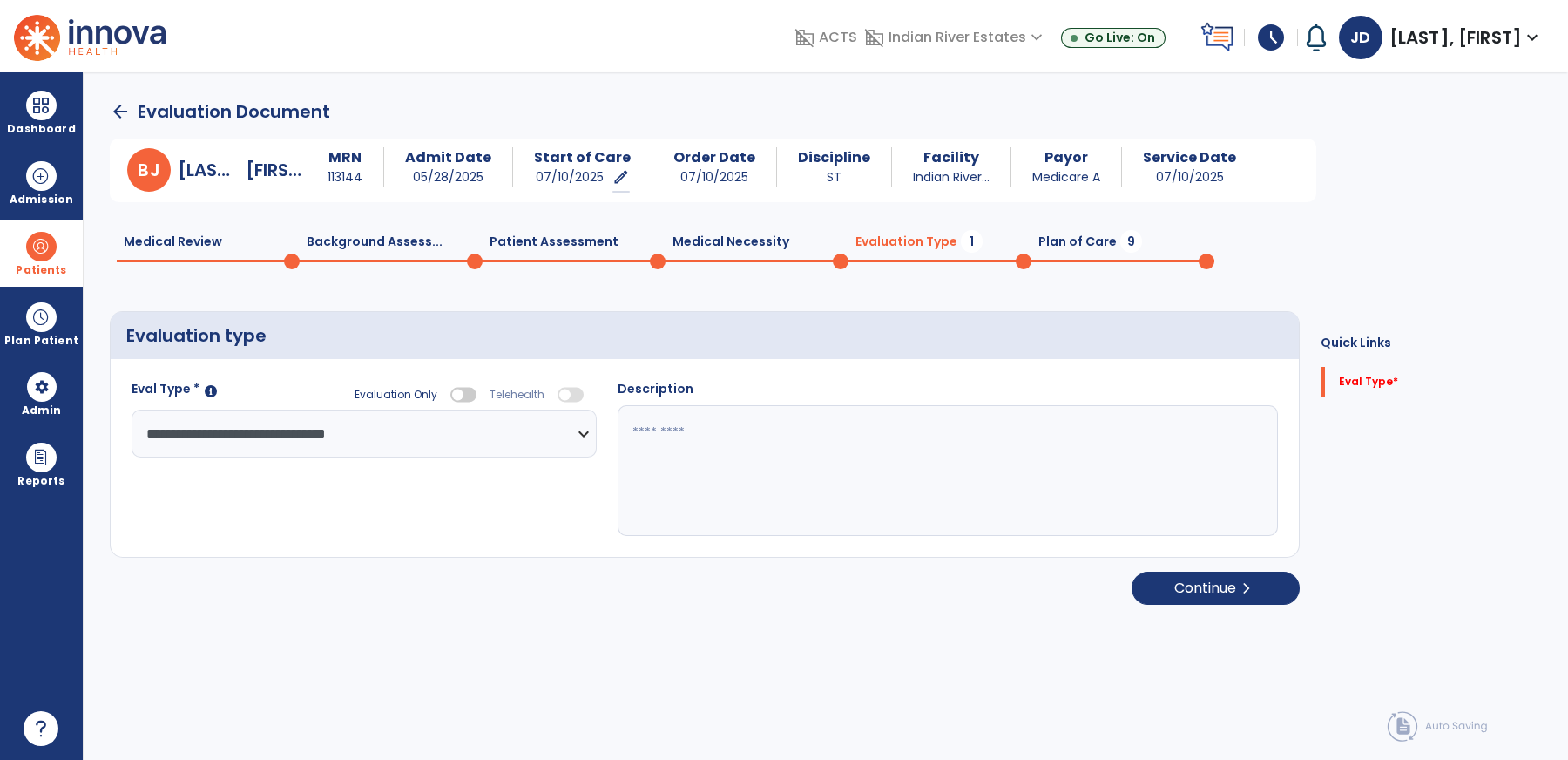 click on "**********" 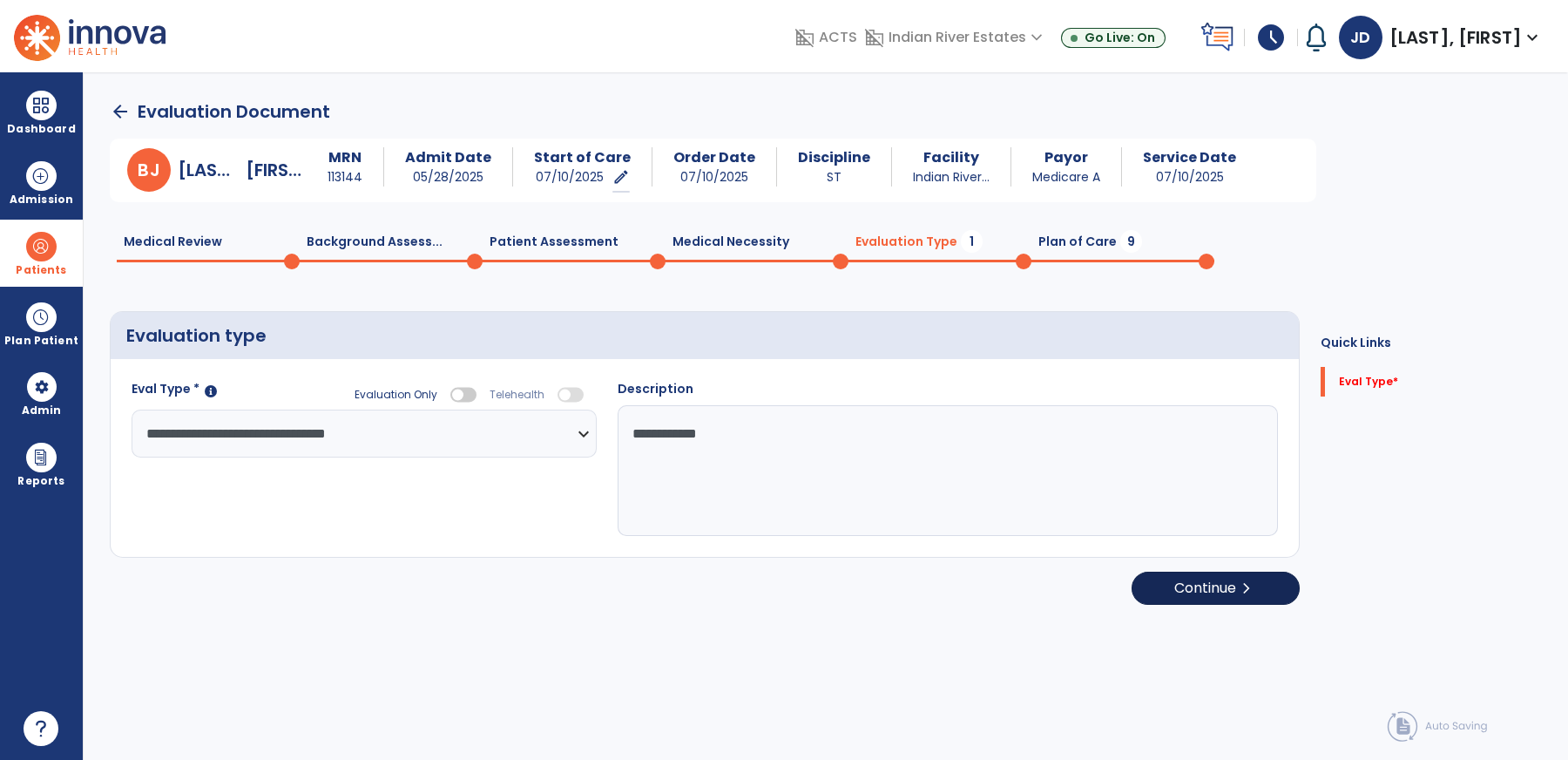 type on "**********" 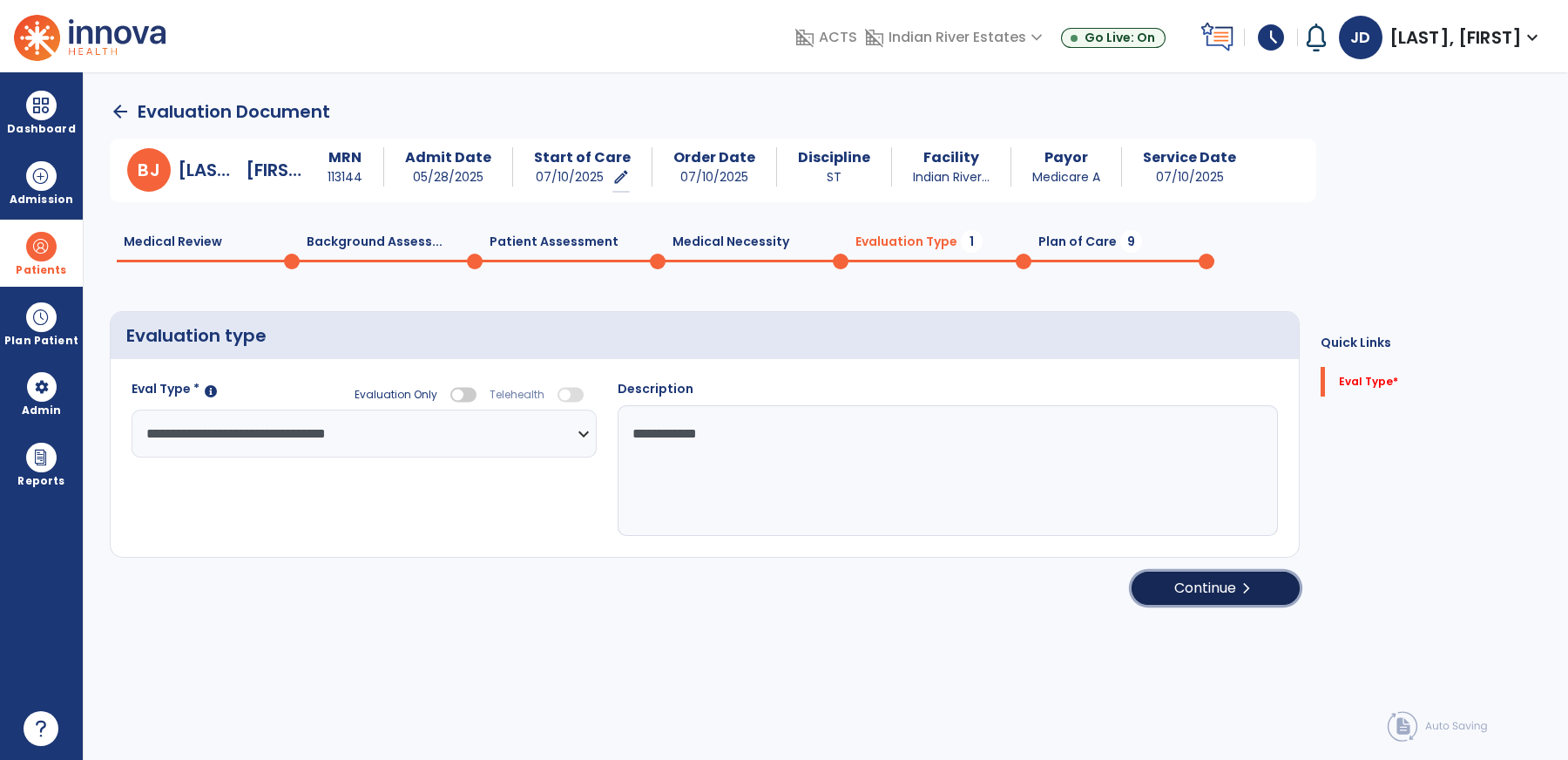 click on "Continue  chevron_right" 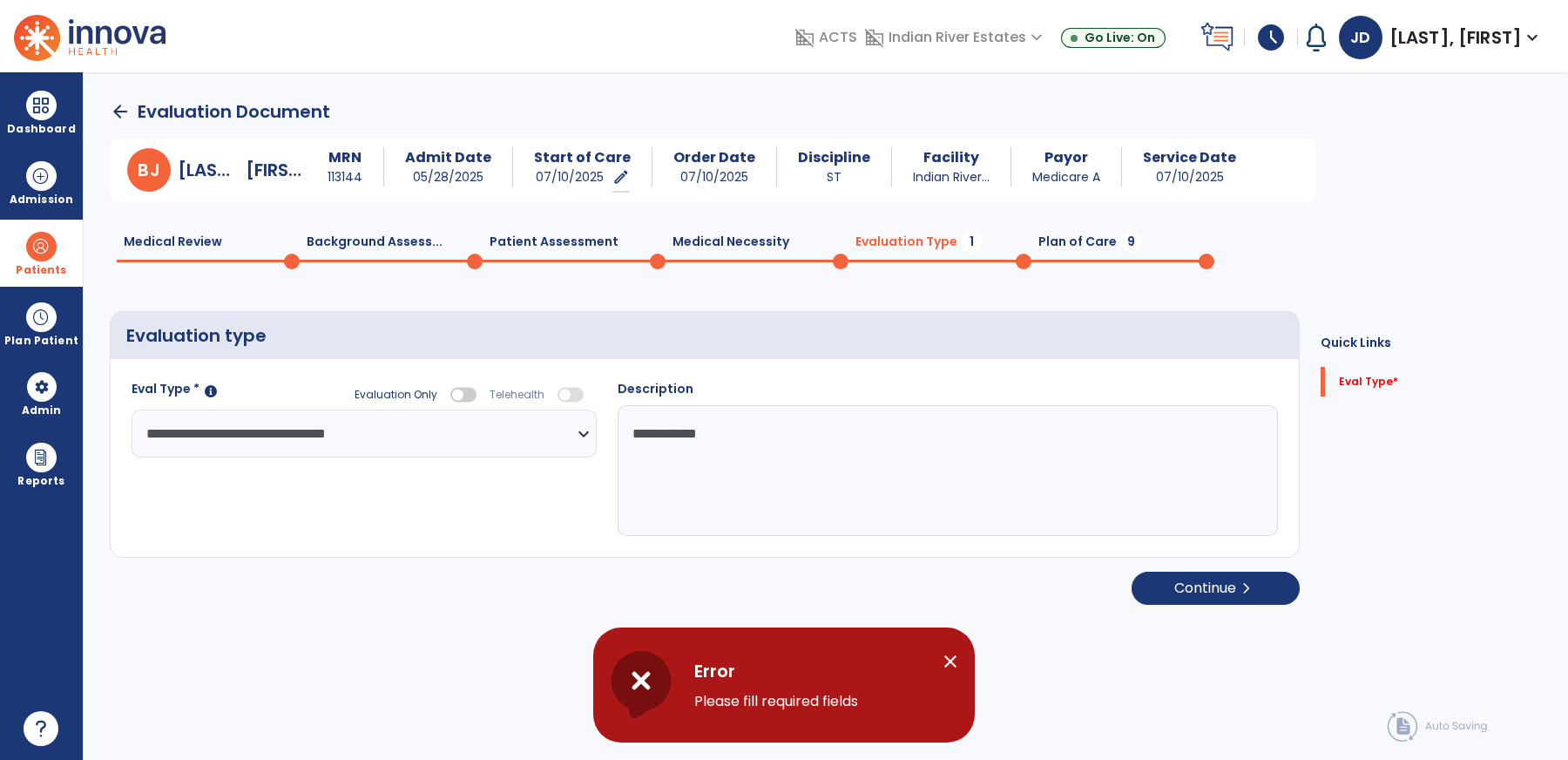 click on "Error" at bounding box center [808, 671] 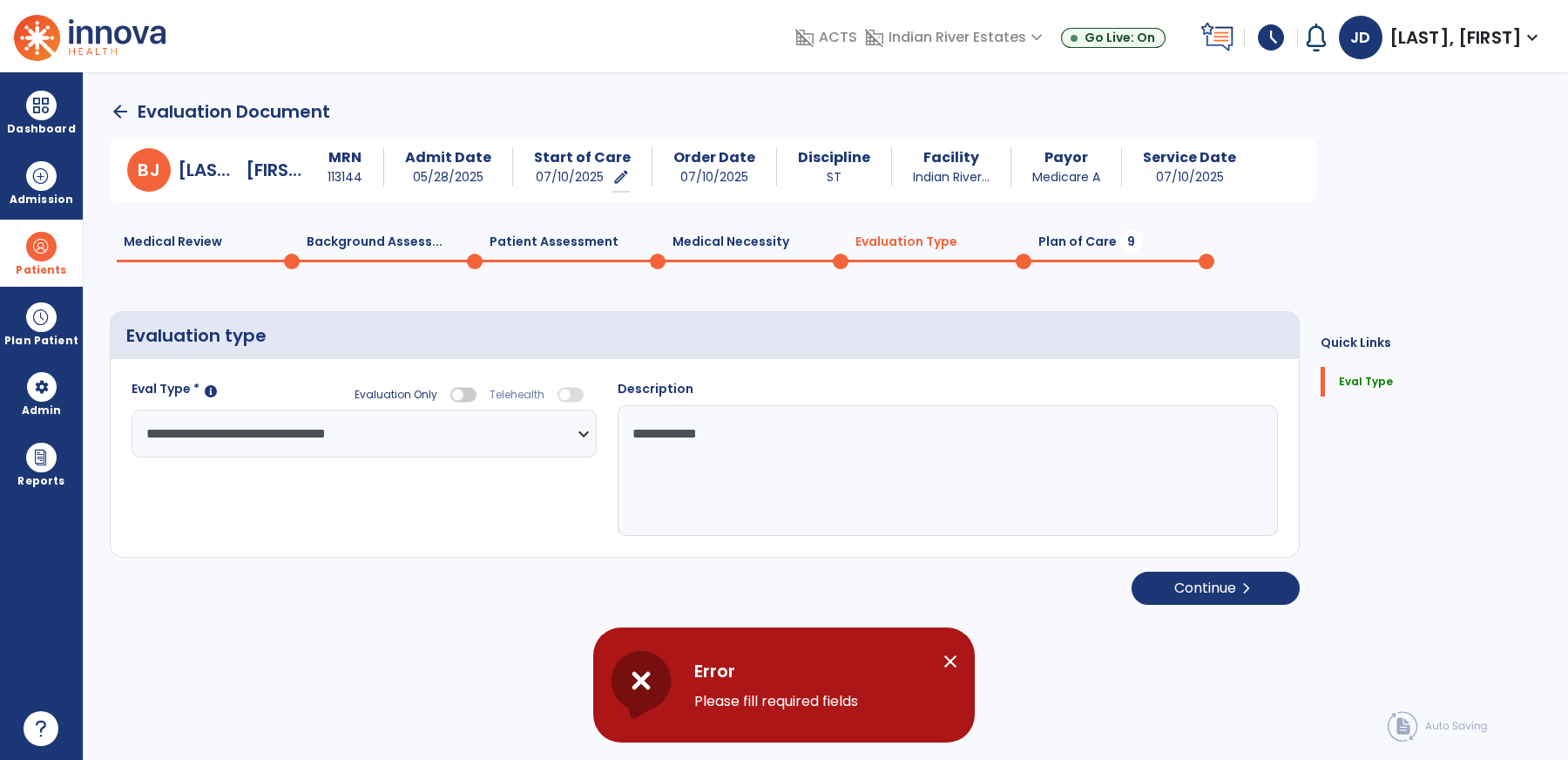 click on "close" at bounding box center [950, 662] 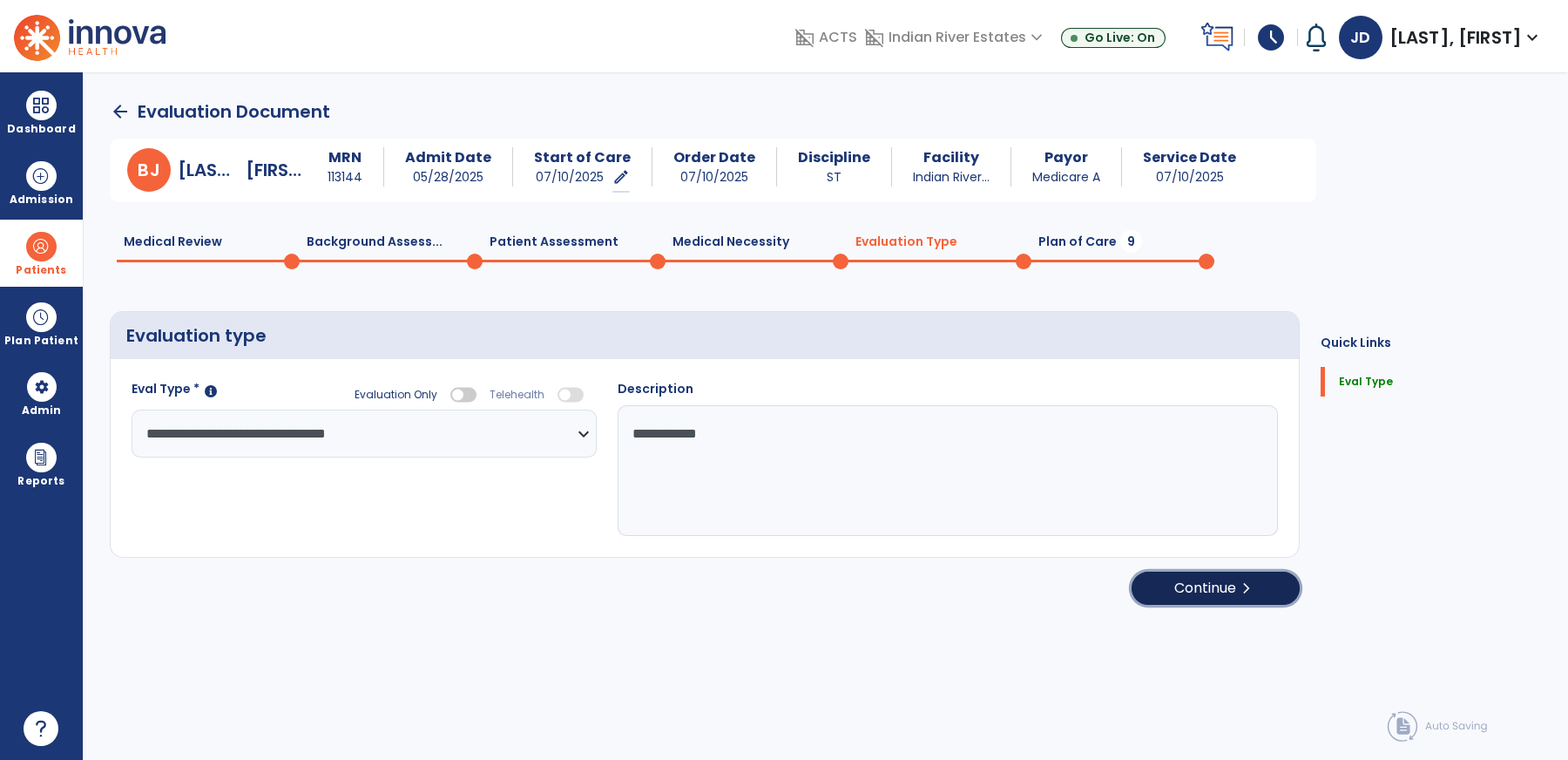 click on "Continue  chevron_right" 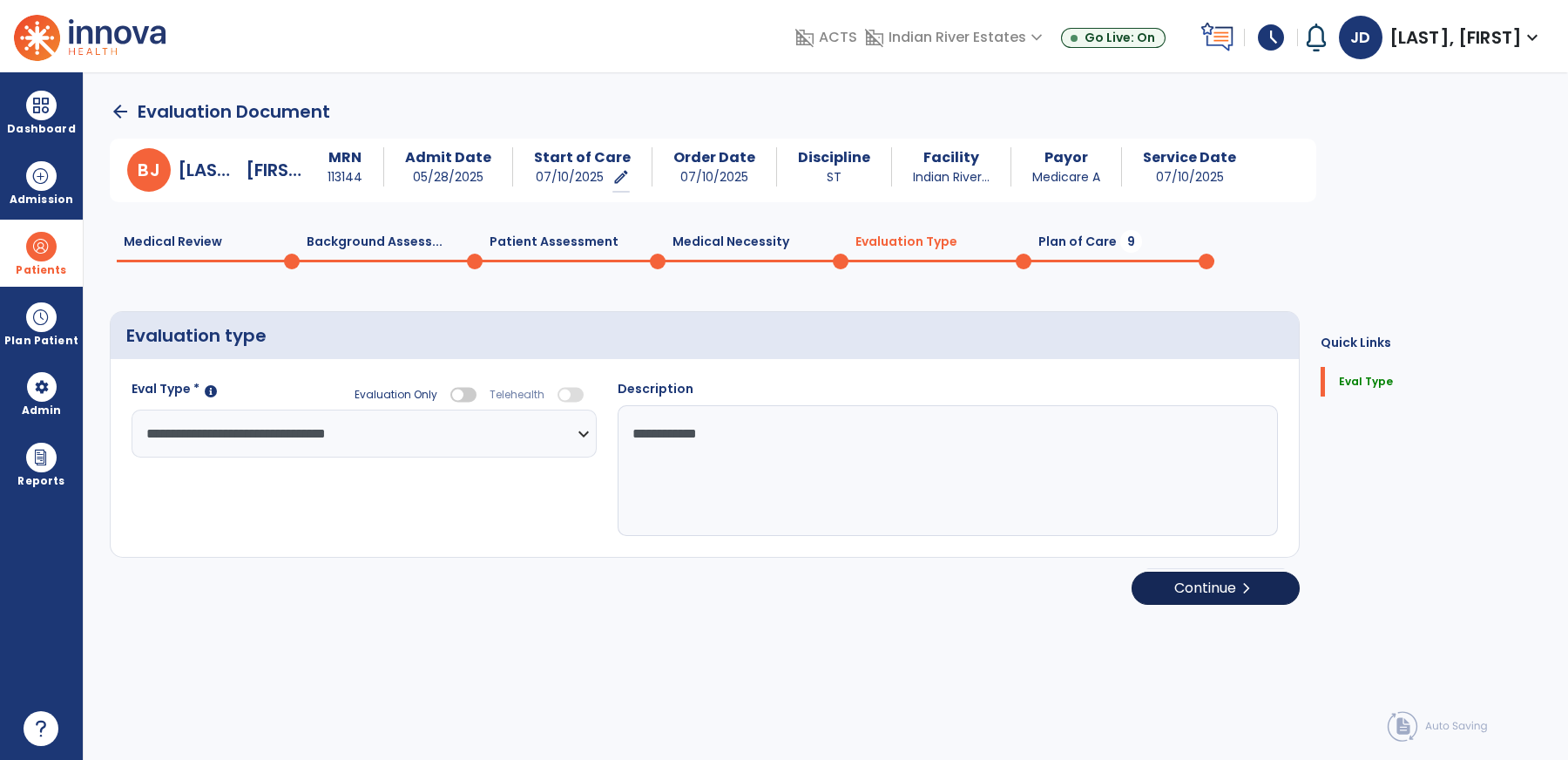 select on "*****" 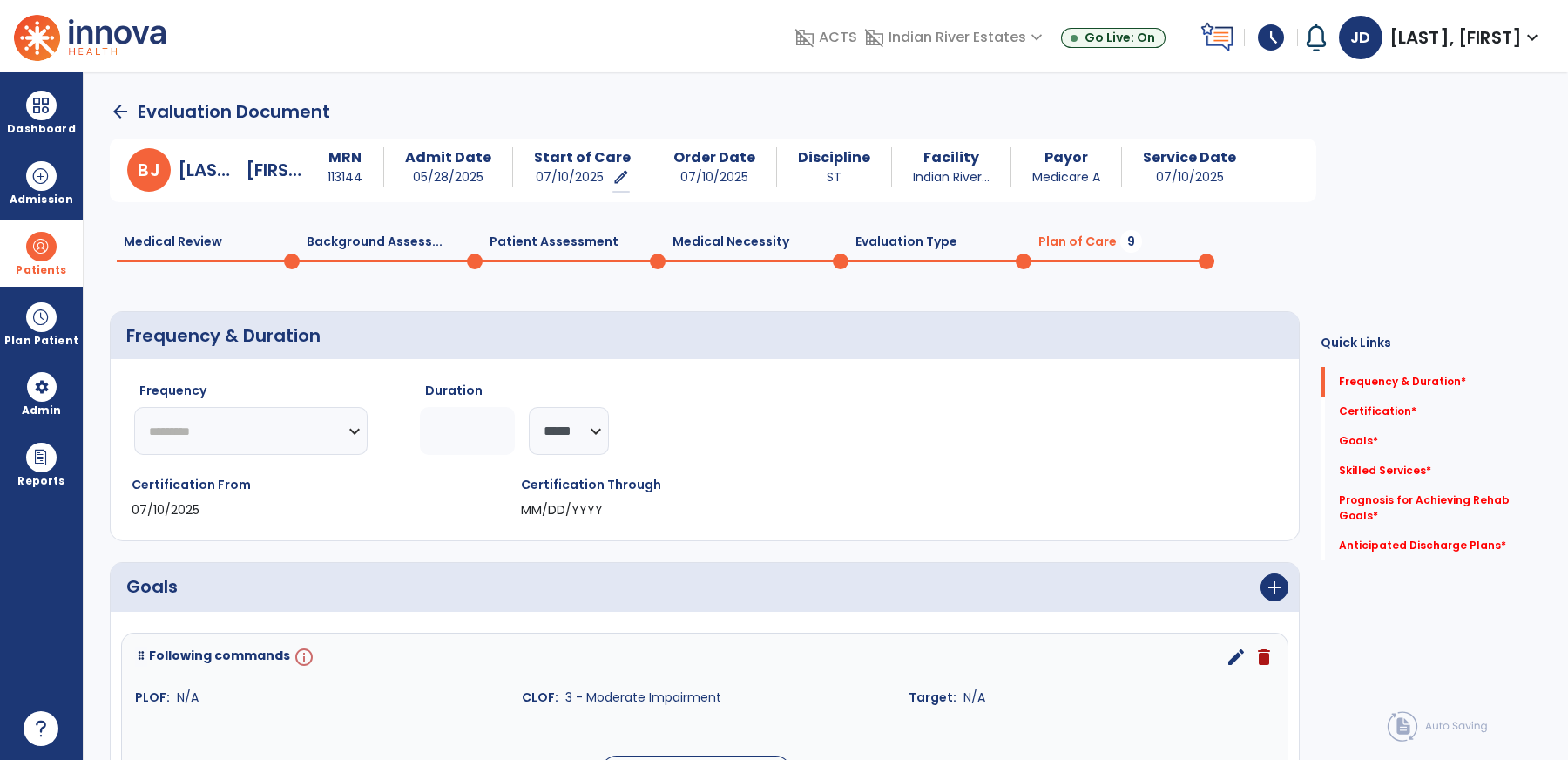 click 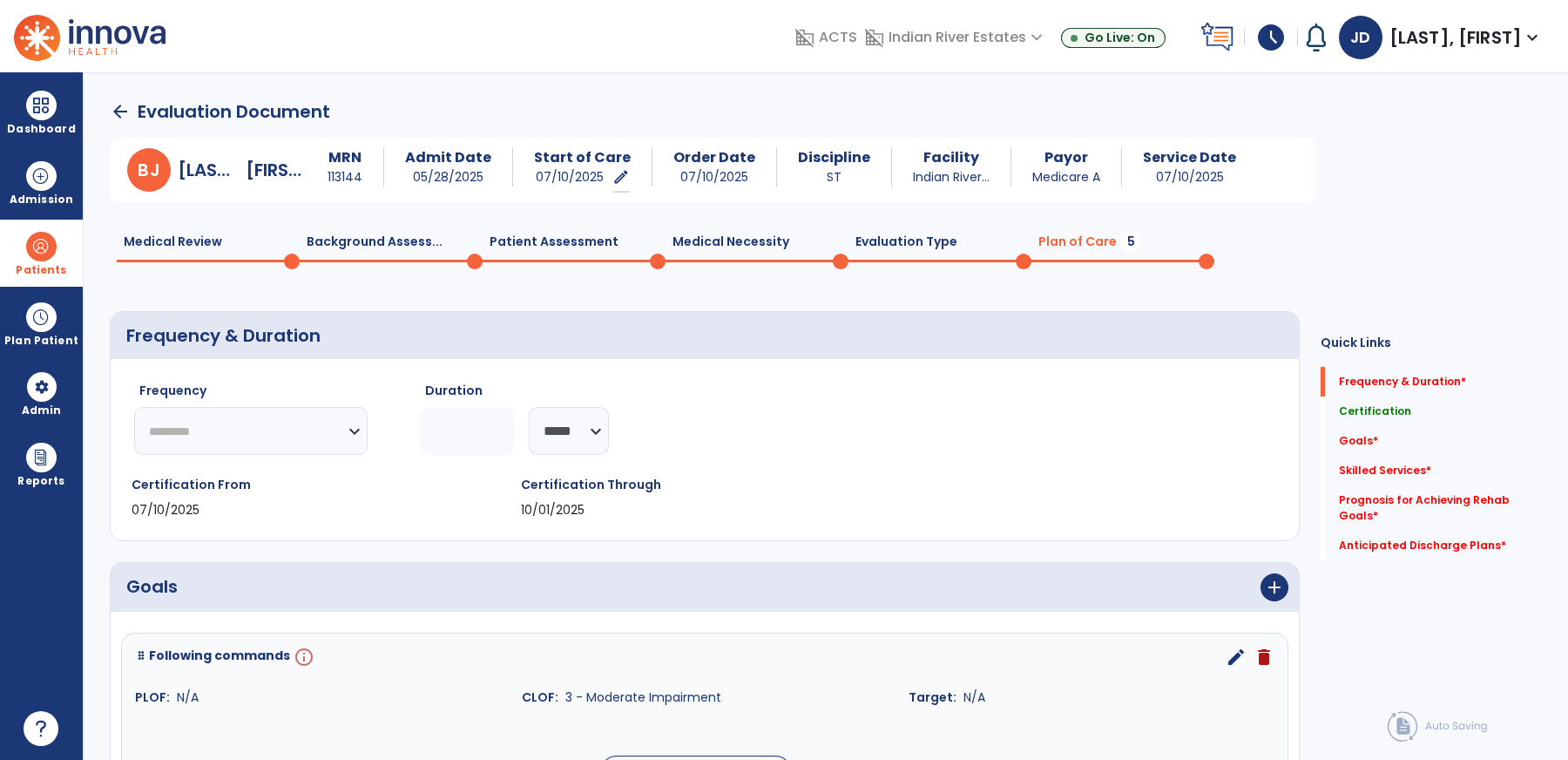 click on "********* ** ** ** ** ** ** **" 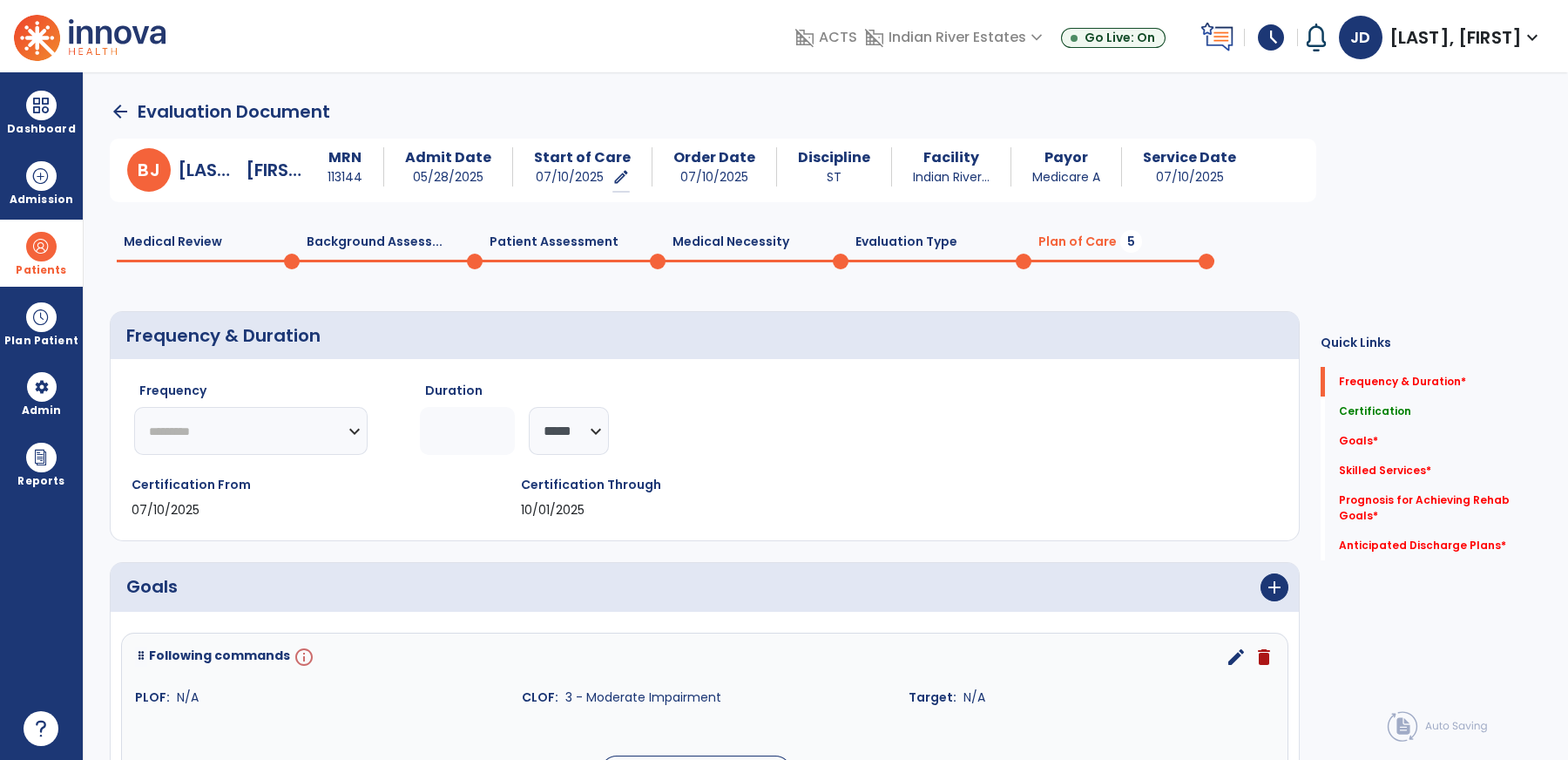 select on "**" 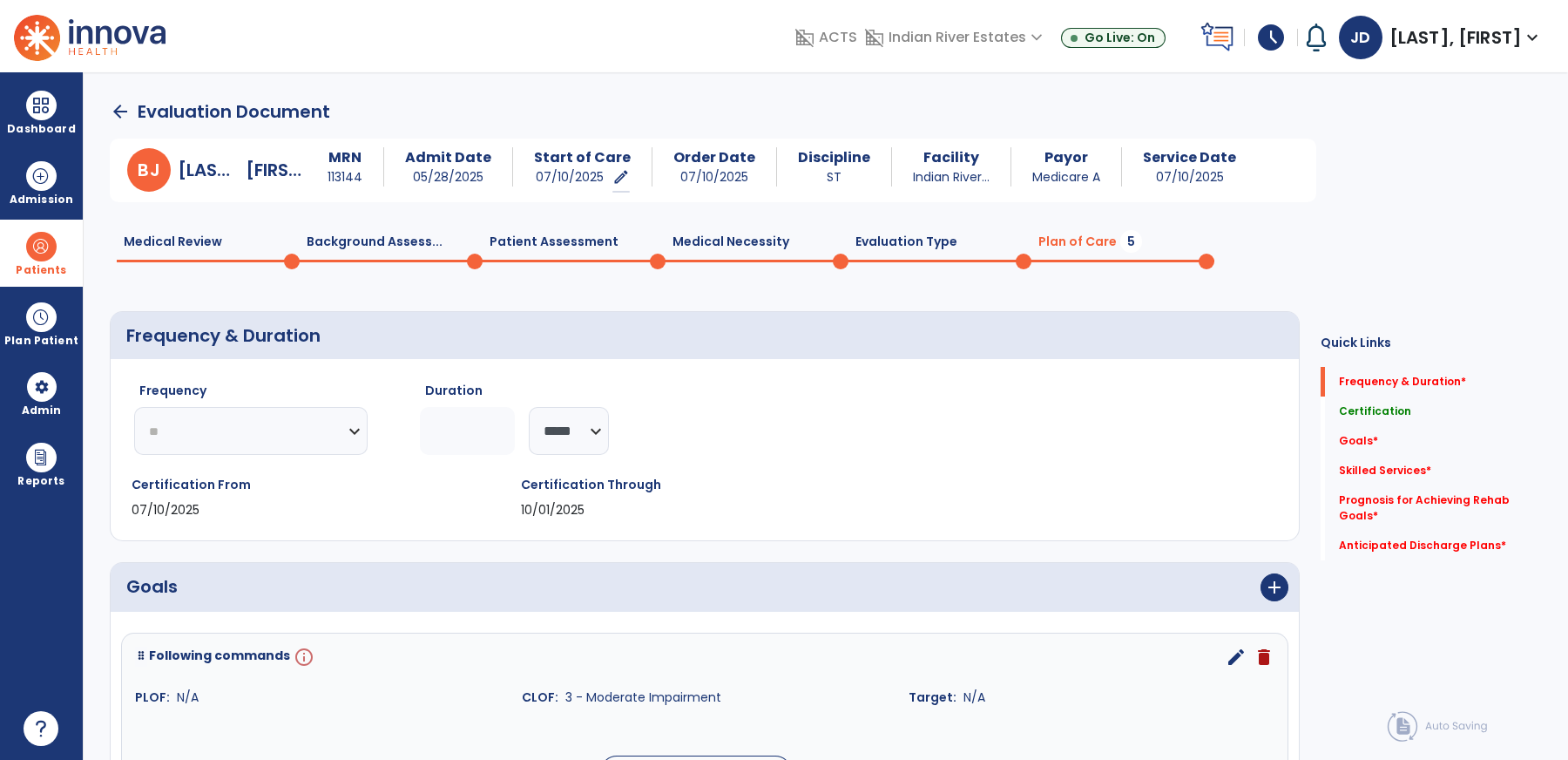 click on "********* ** ** ** ** ** ** **" 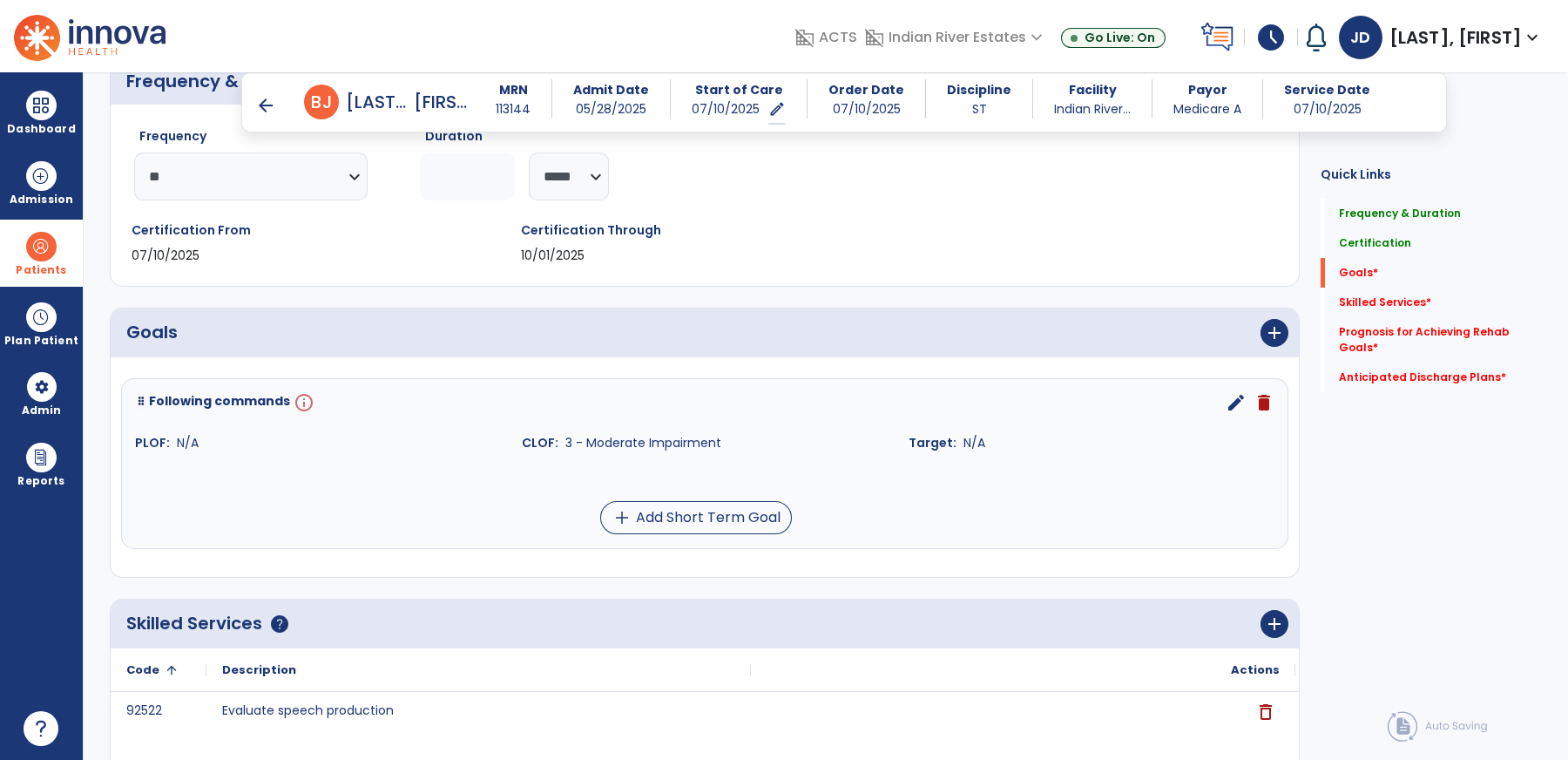 scroll, scrollTop: 220, scrollLeft: 0, axis: vertical 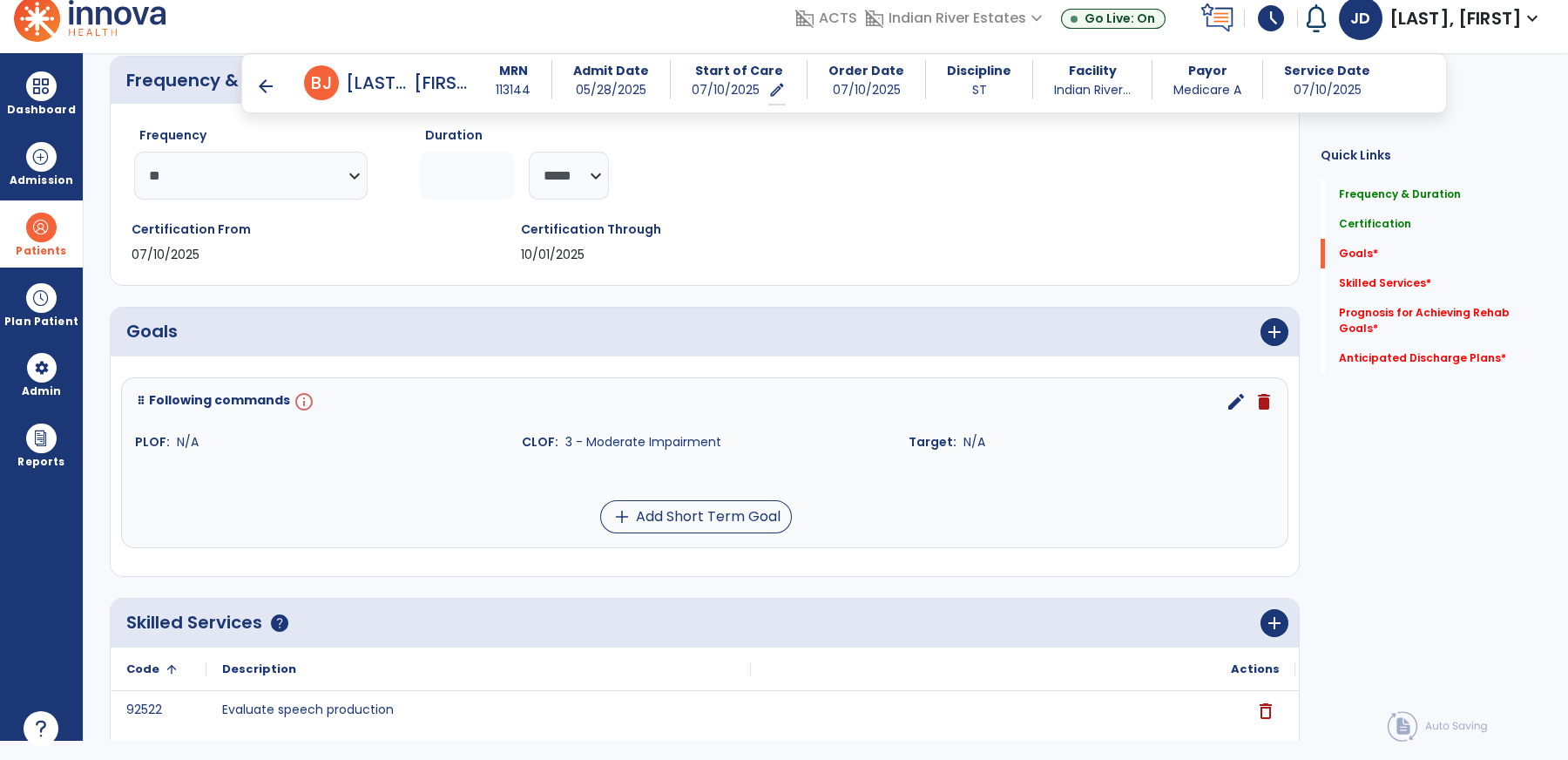 click on "edit" at bounding box center (1236, 402) 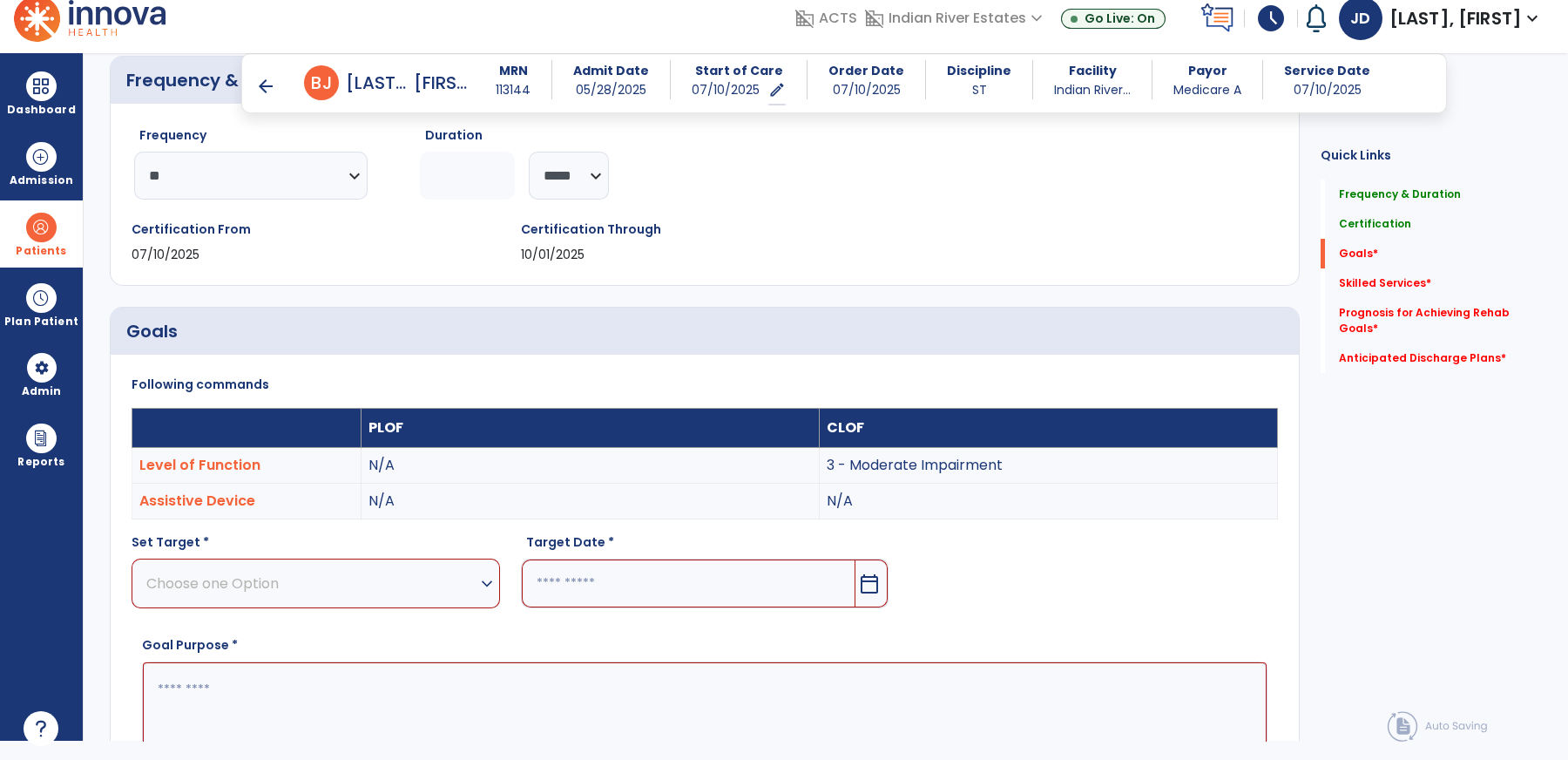 scroll, scrollTop: 25, scrollLeft: 0, axis: vertical 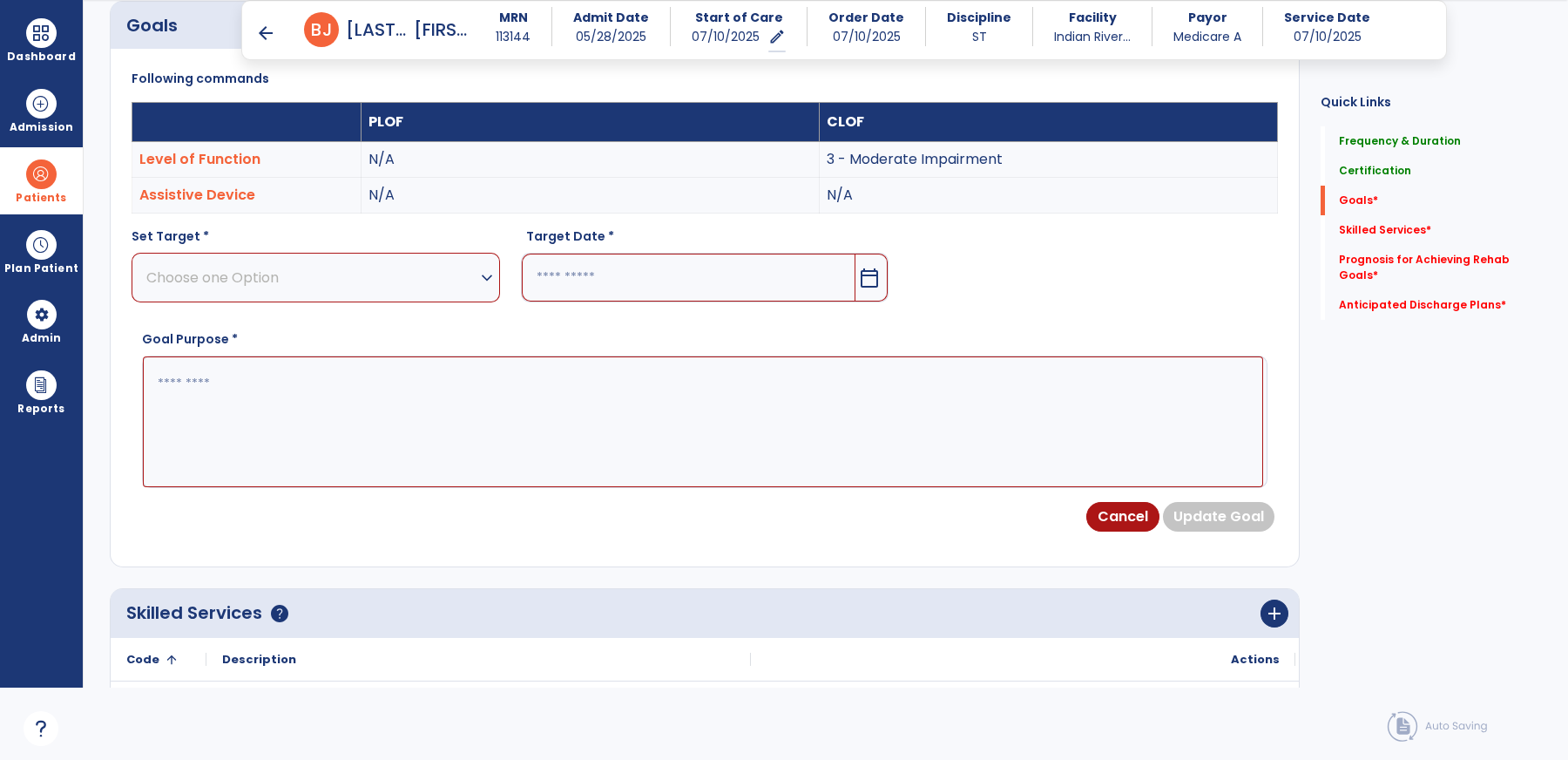 click at bounding box center (689, 277) 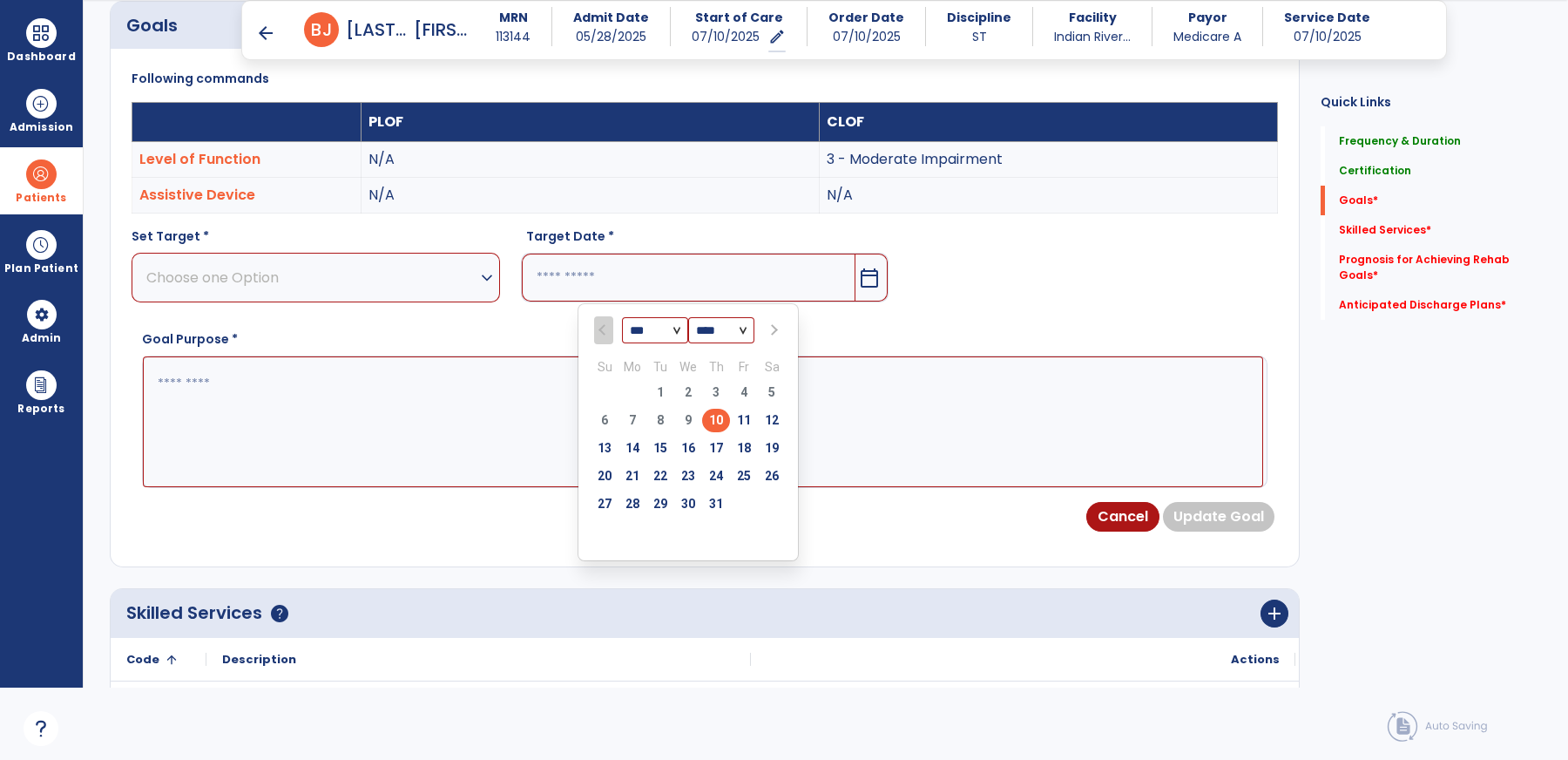 click on "*** *** *** ***" at bounding box center [655, 331] 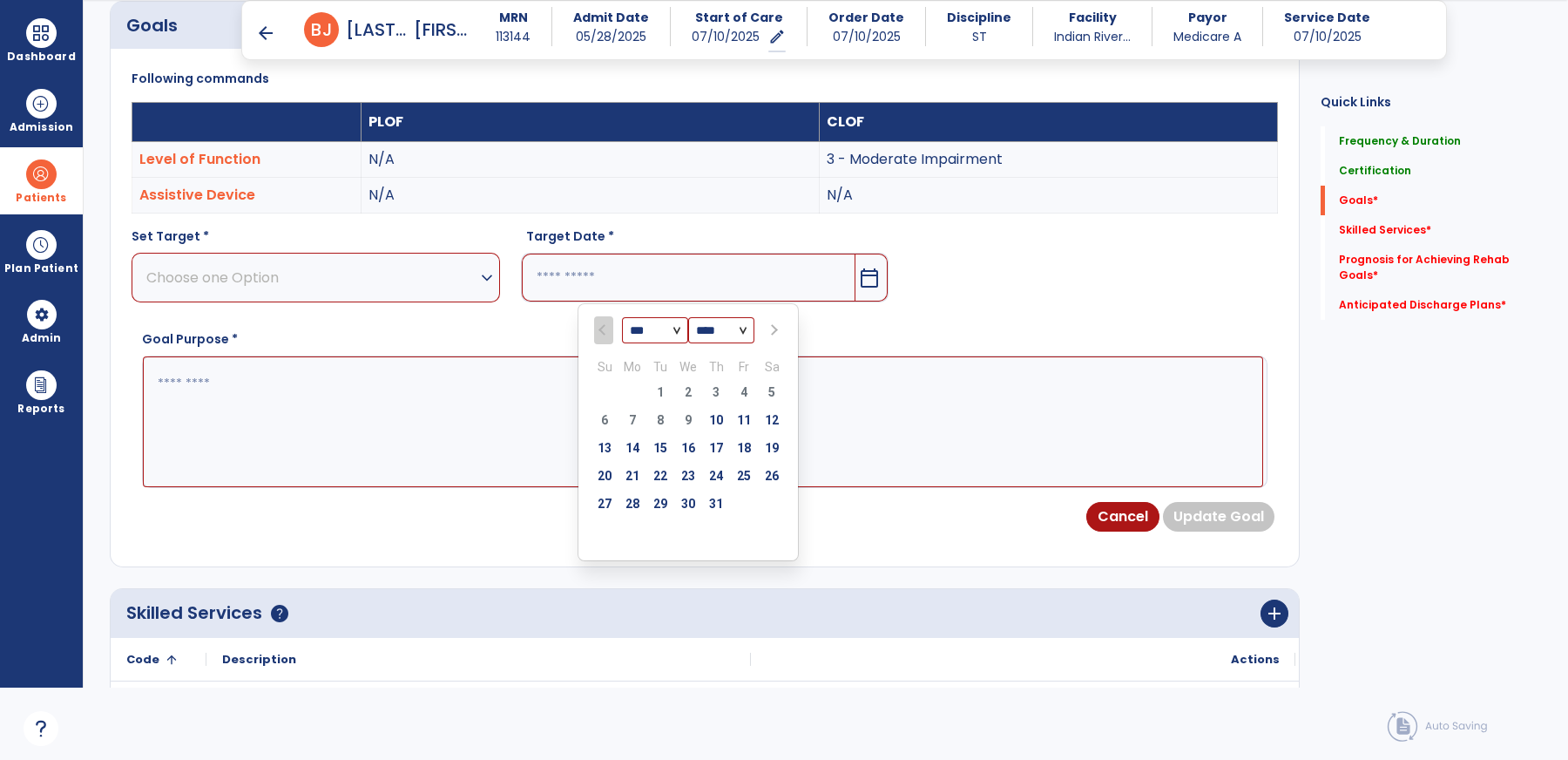 select on "**" 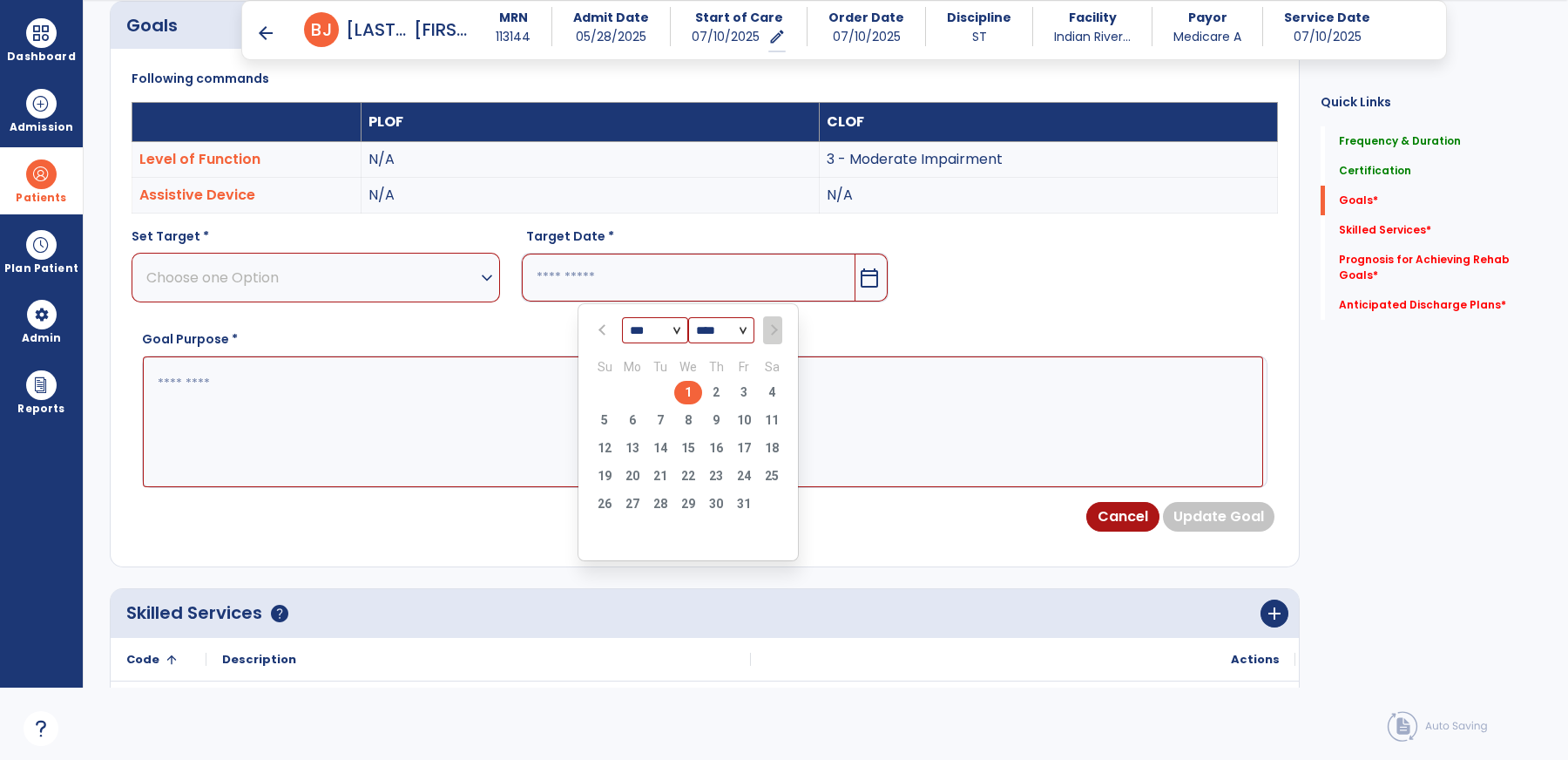 click on "1" at bounding box center [688, 392] 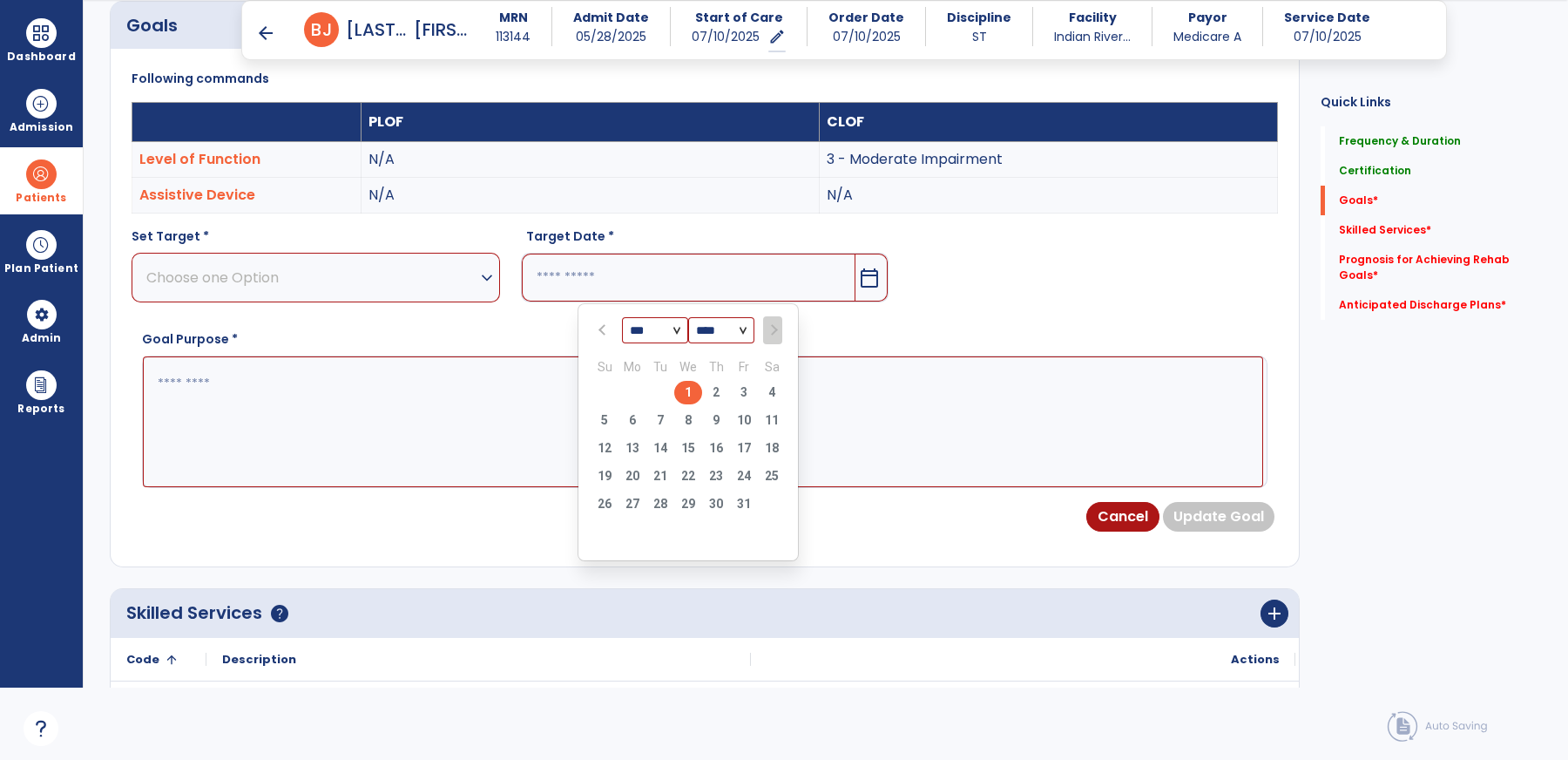 type on "*********" 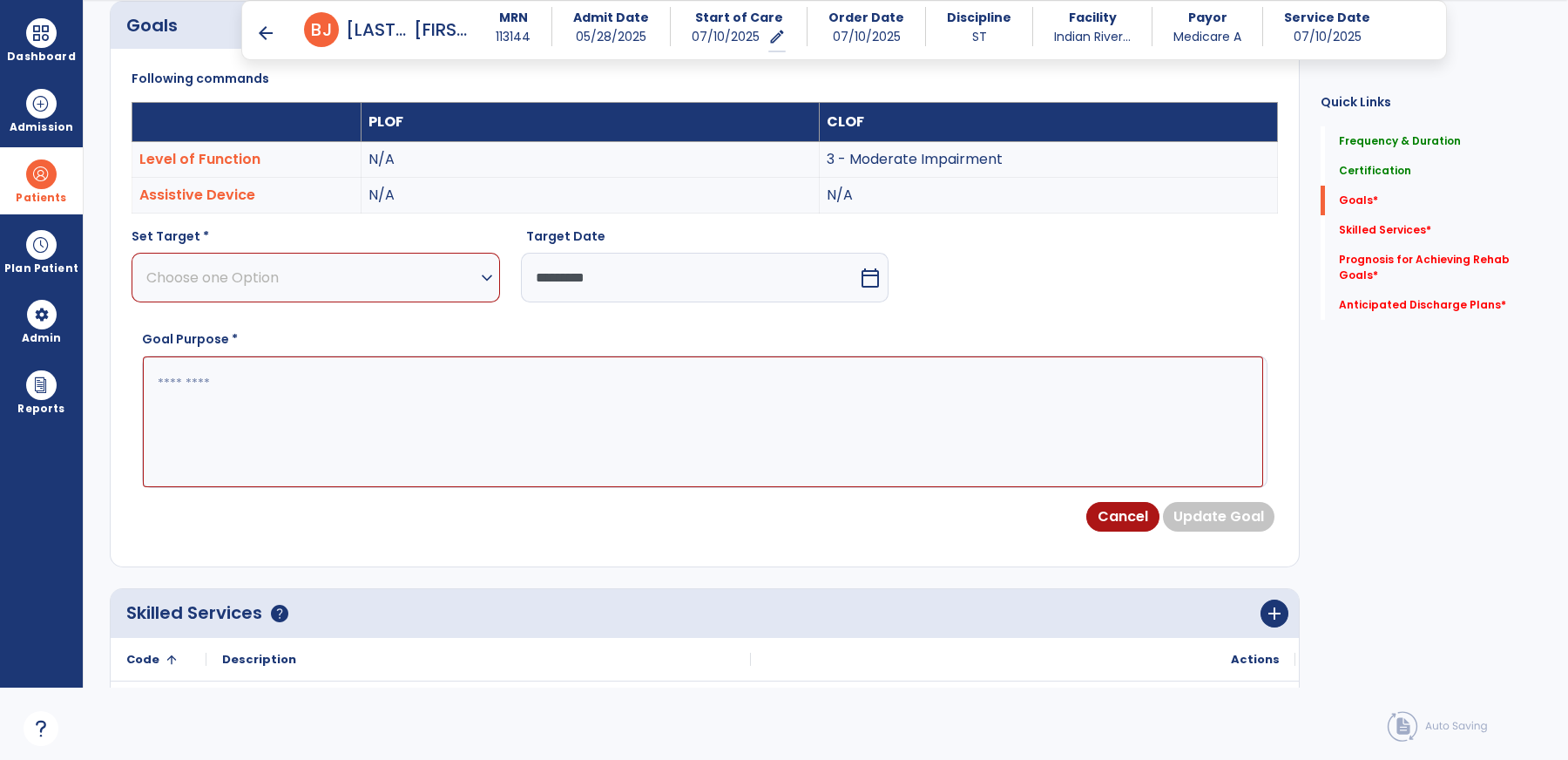 click on "Choose one Option" at bounding box center [311, 277] 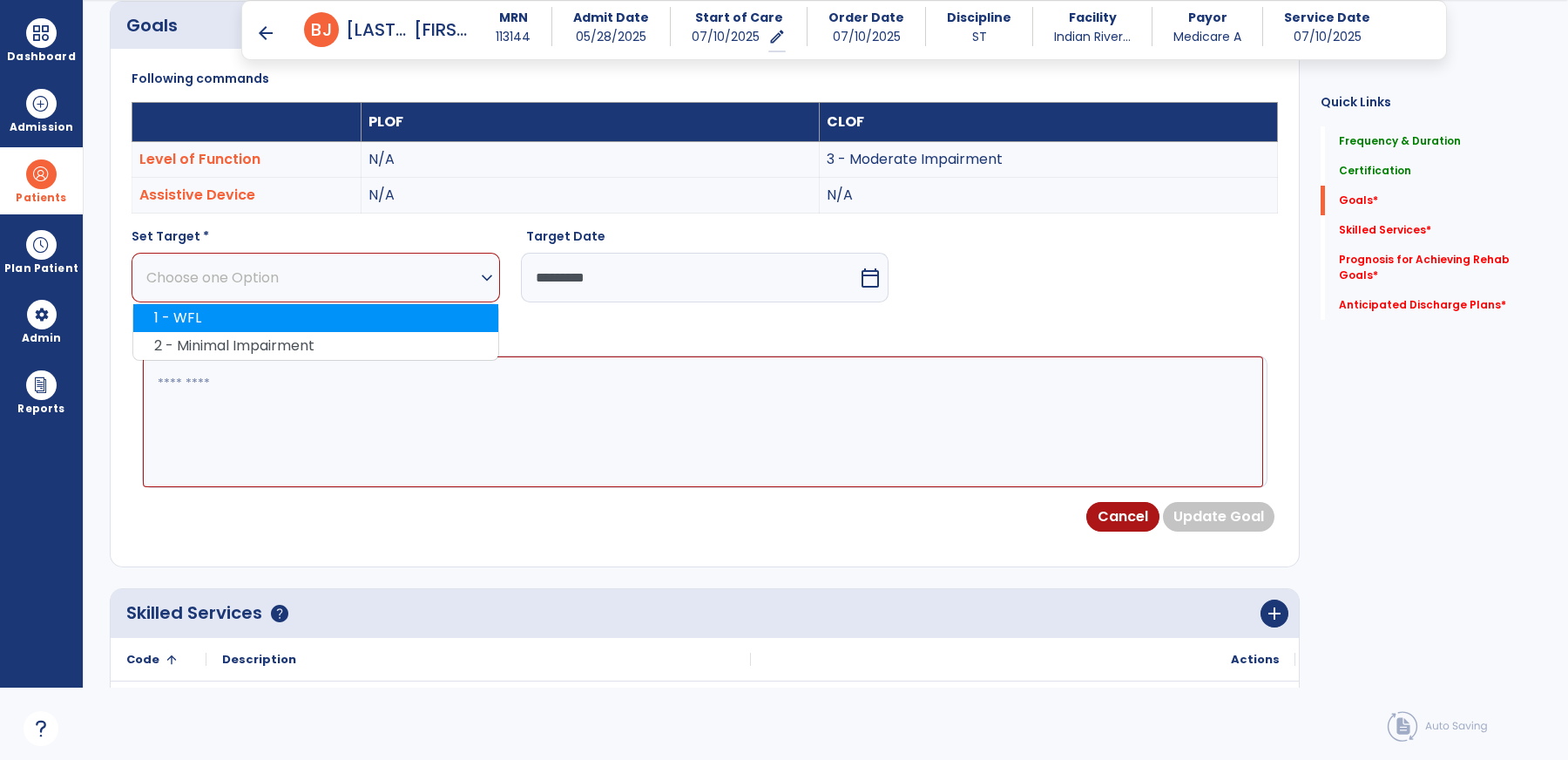 click on "1 - WFL" at bounding box center (315, 318) 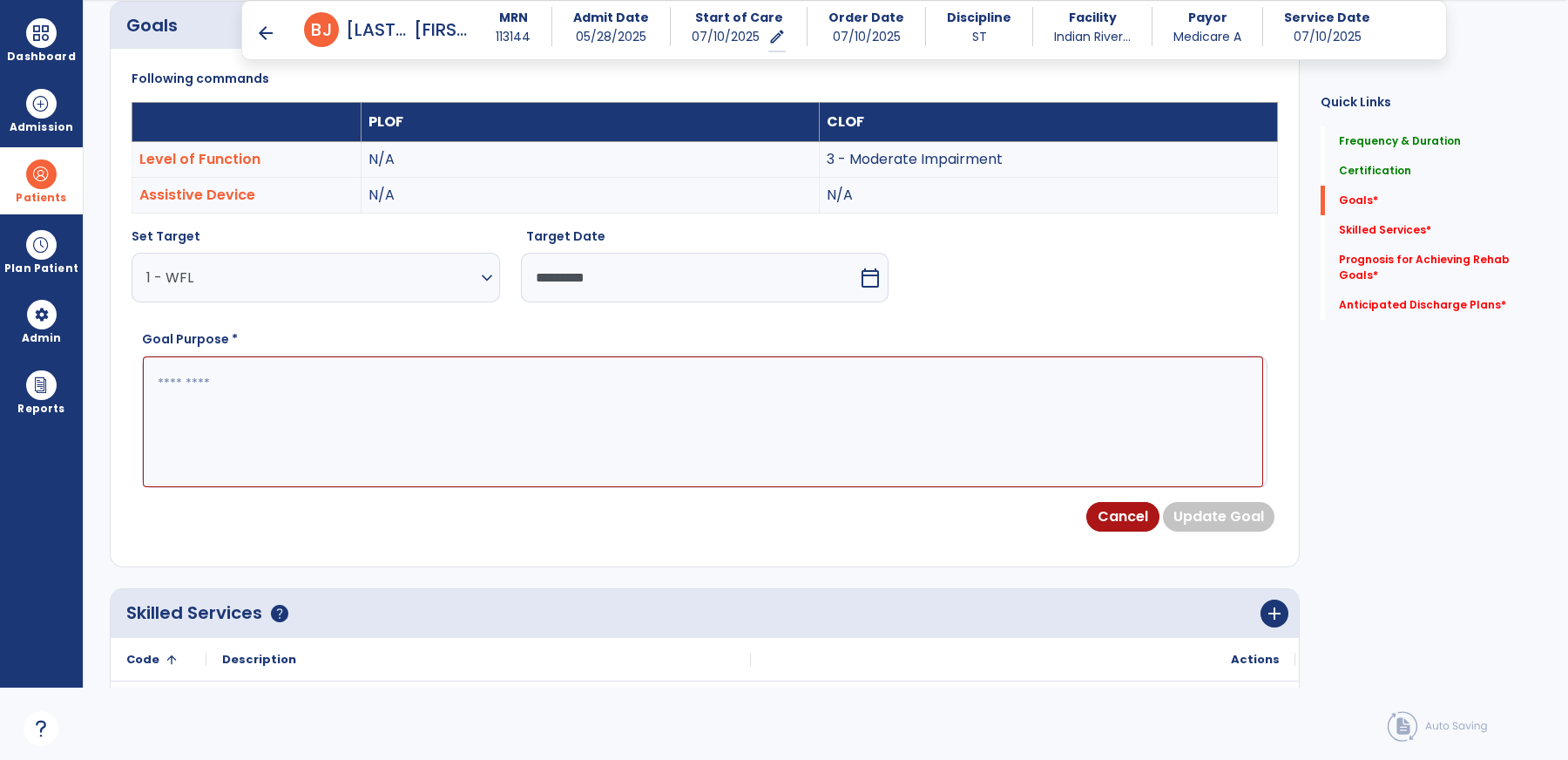 click at bounding box center [703, 422] 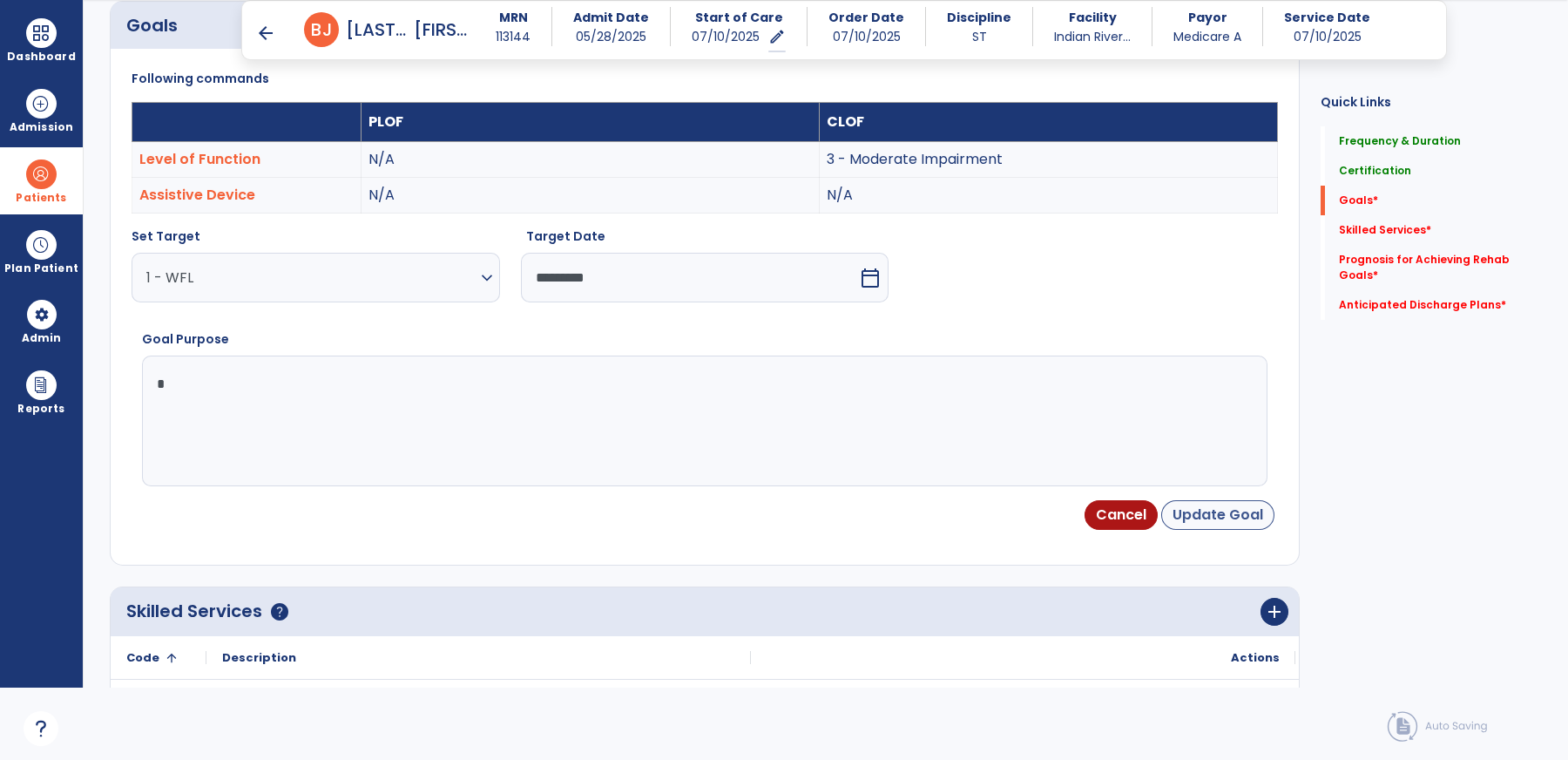 click on "Update Goal" at bounding box center (1218, 515) 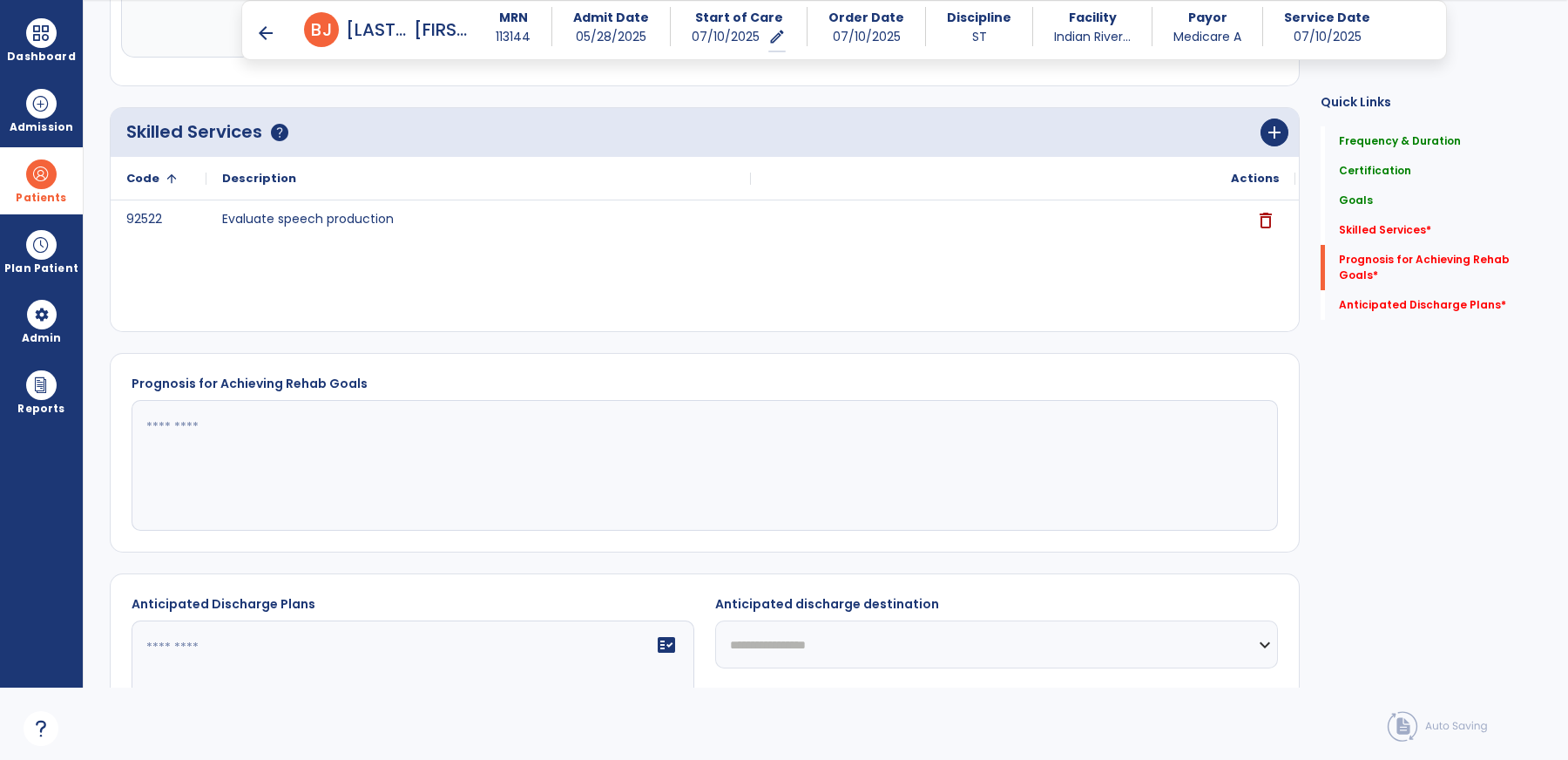 scroll, scrollTop: 675, scrollLeft: 0, axis: vertical 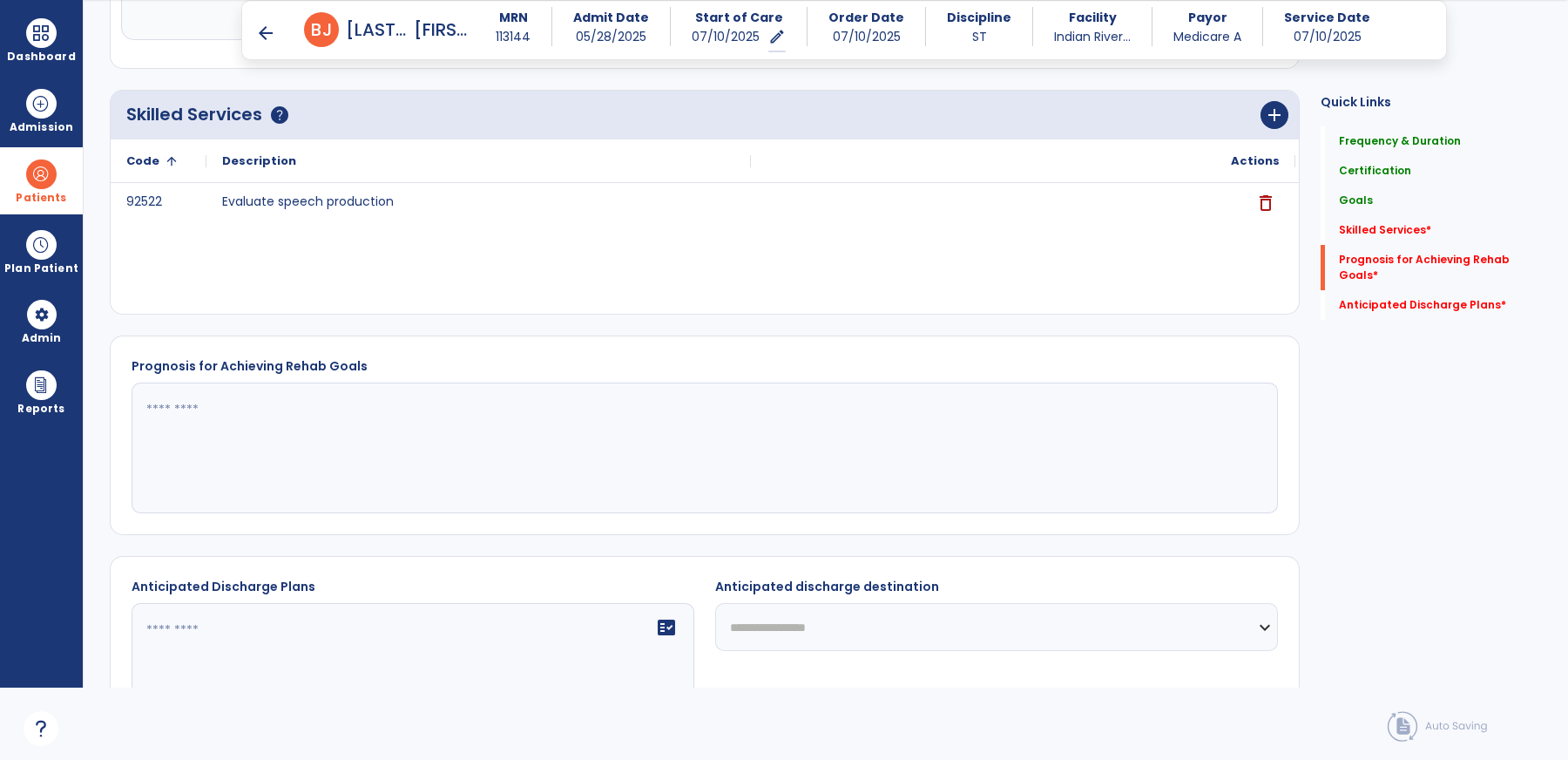 click 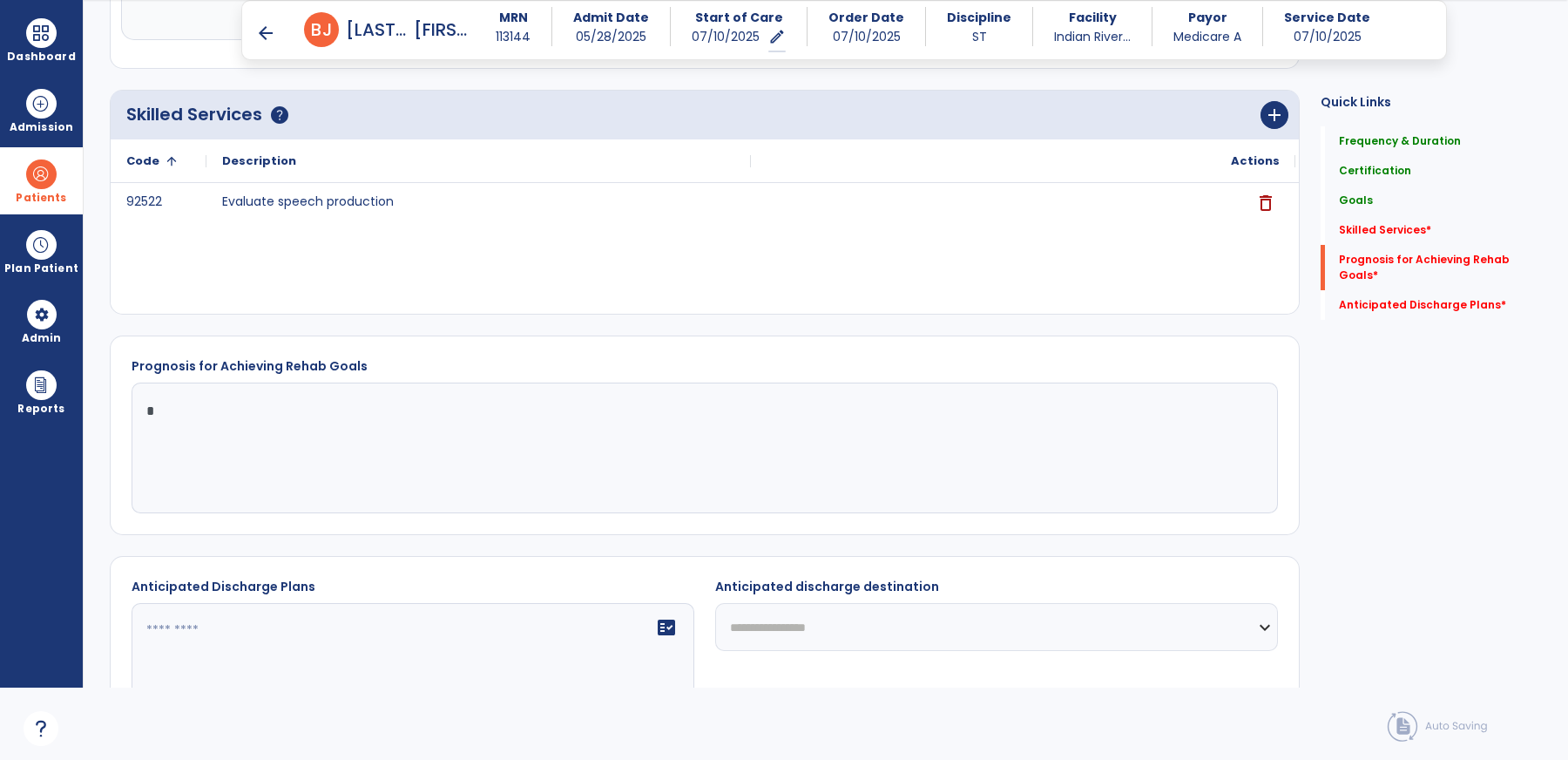 type on "*" 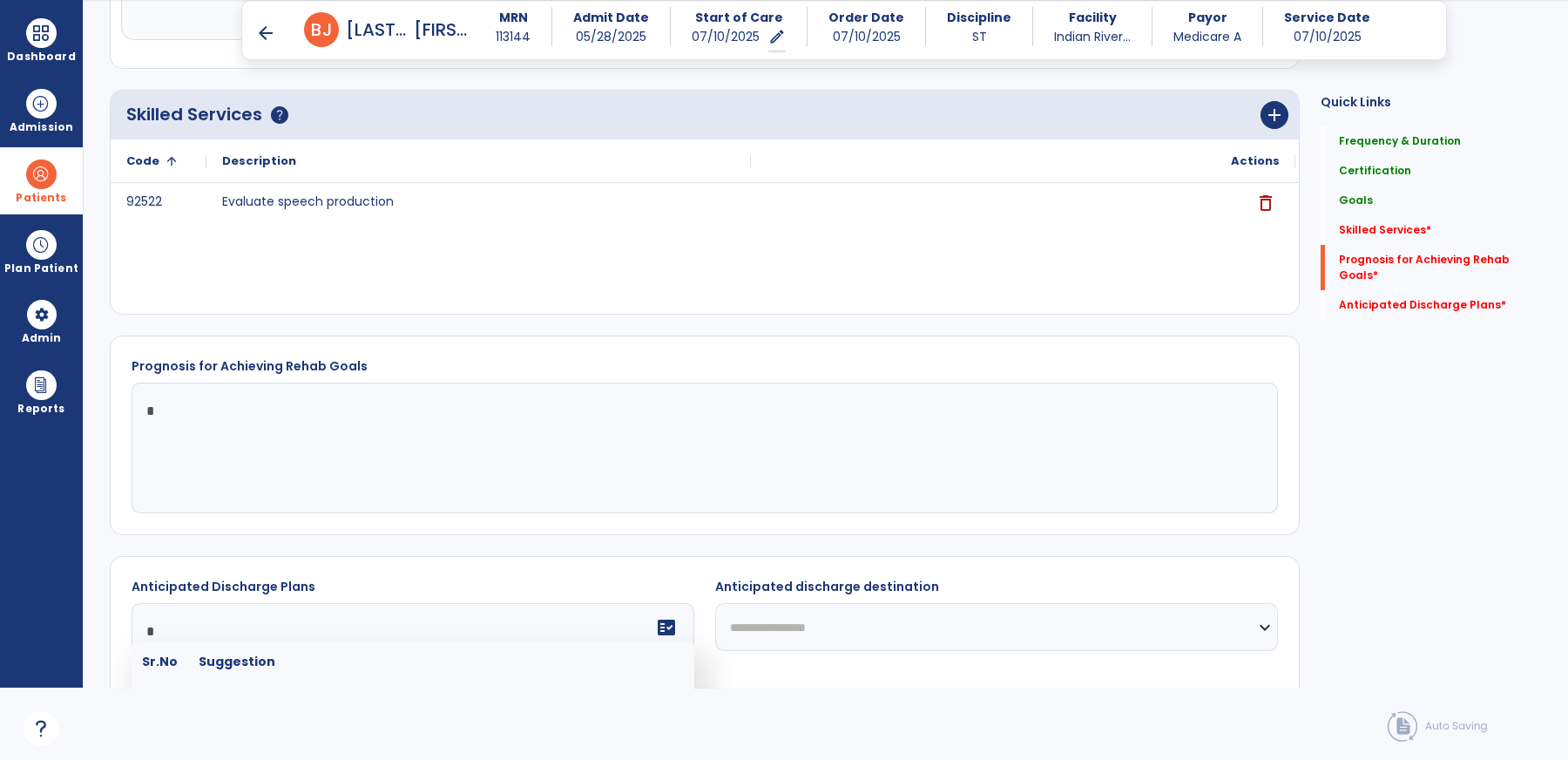 type on "*" 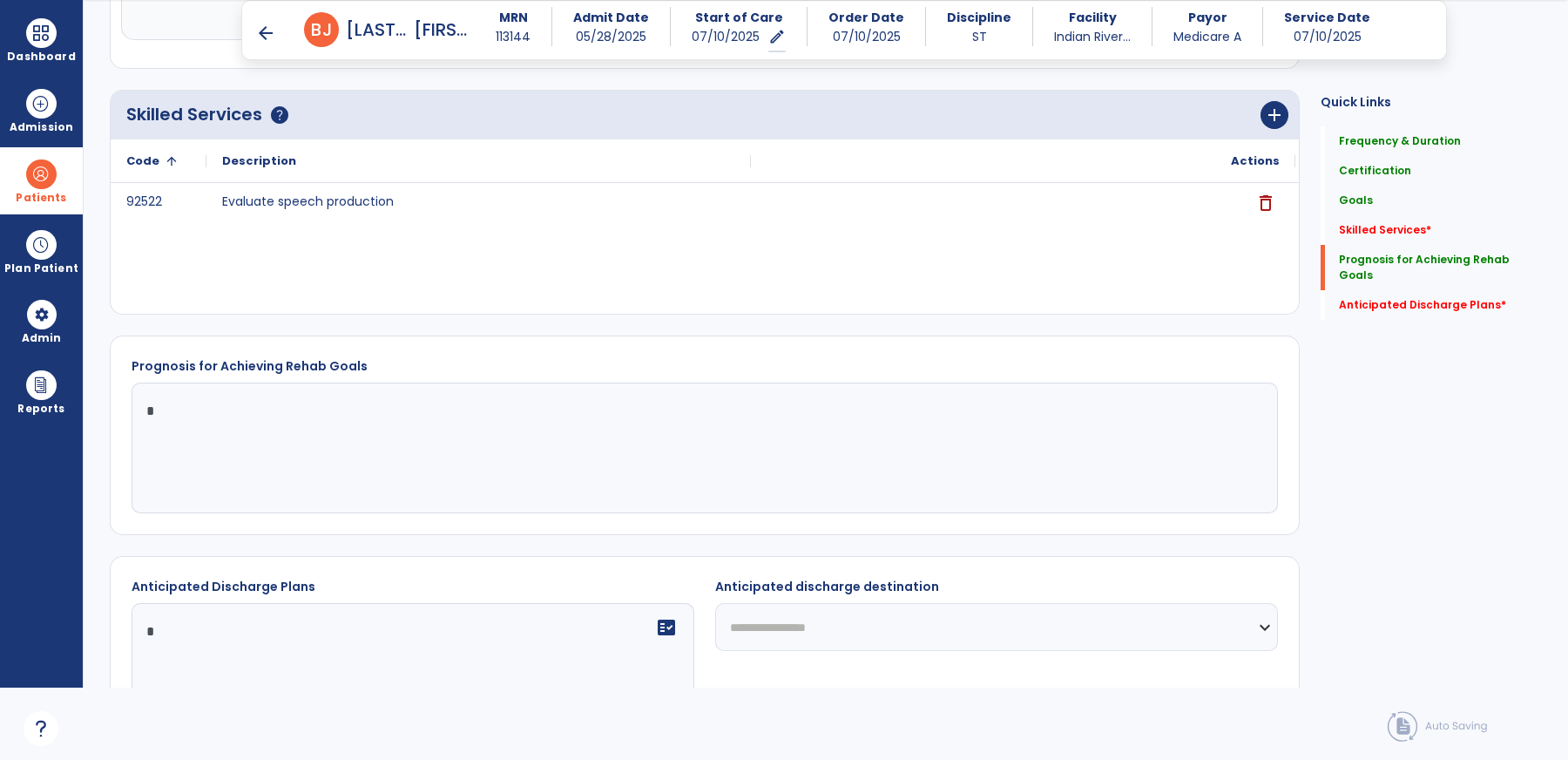 scroll, scrollTop: 497, scrollLeft: 0, axis: vertical 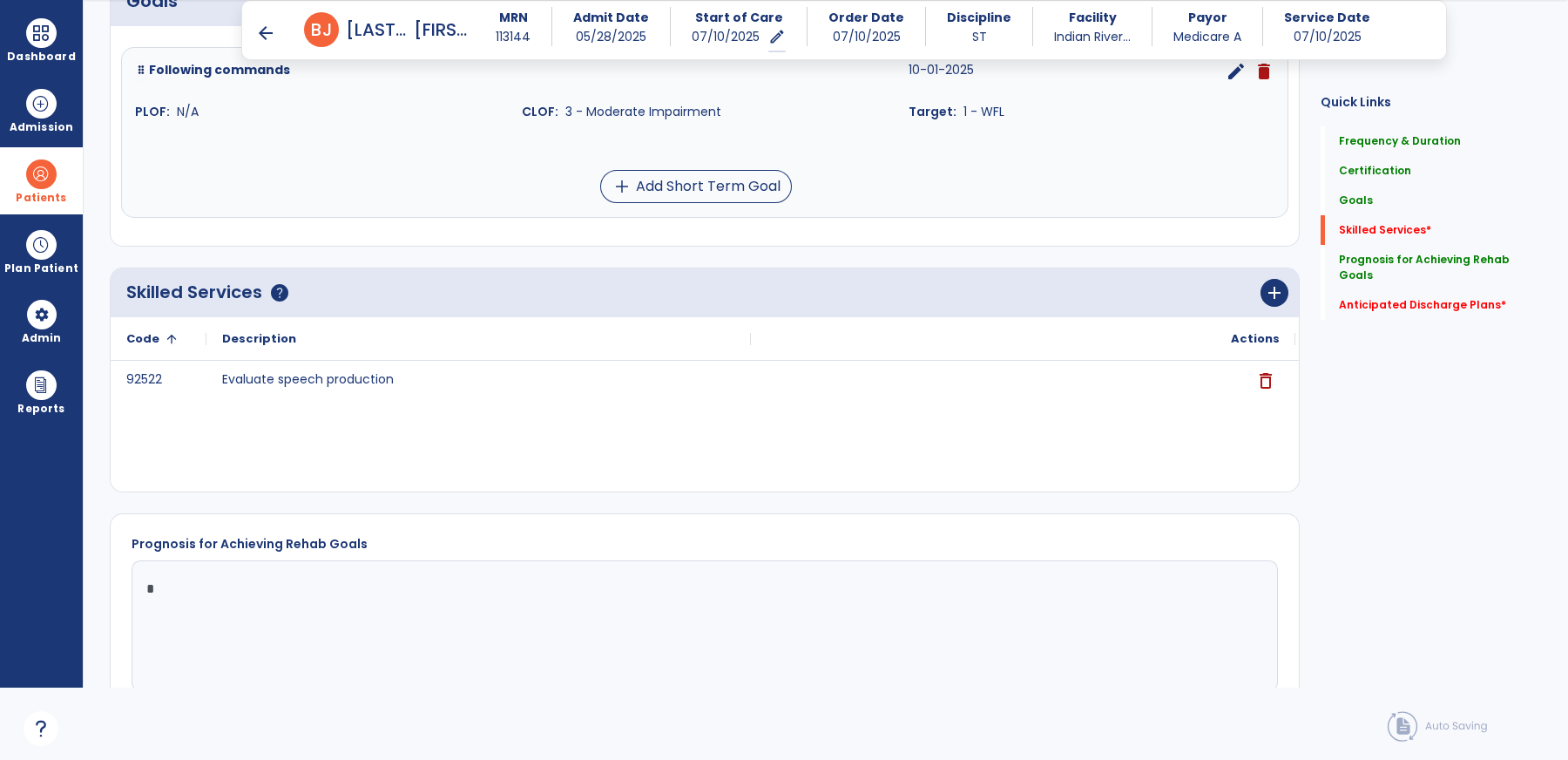 click on "*" 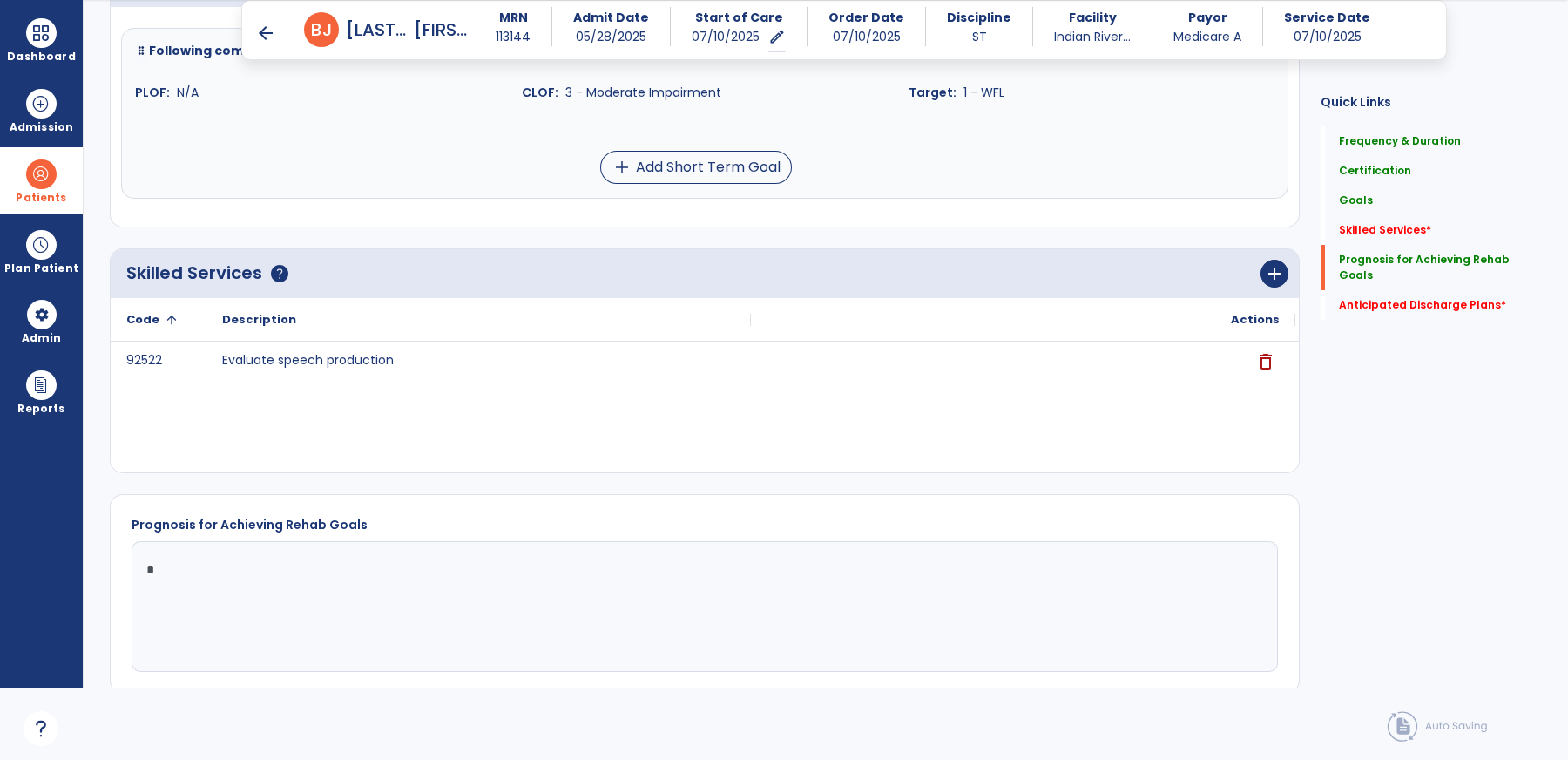scroll, scrollTop: 824, scrollLeft: 0, axis: vertical 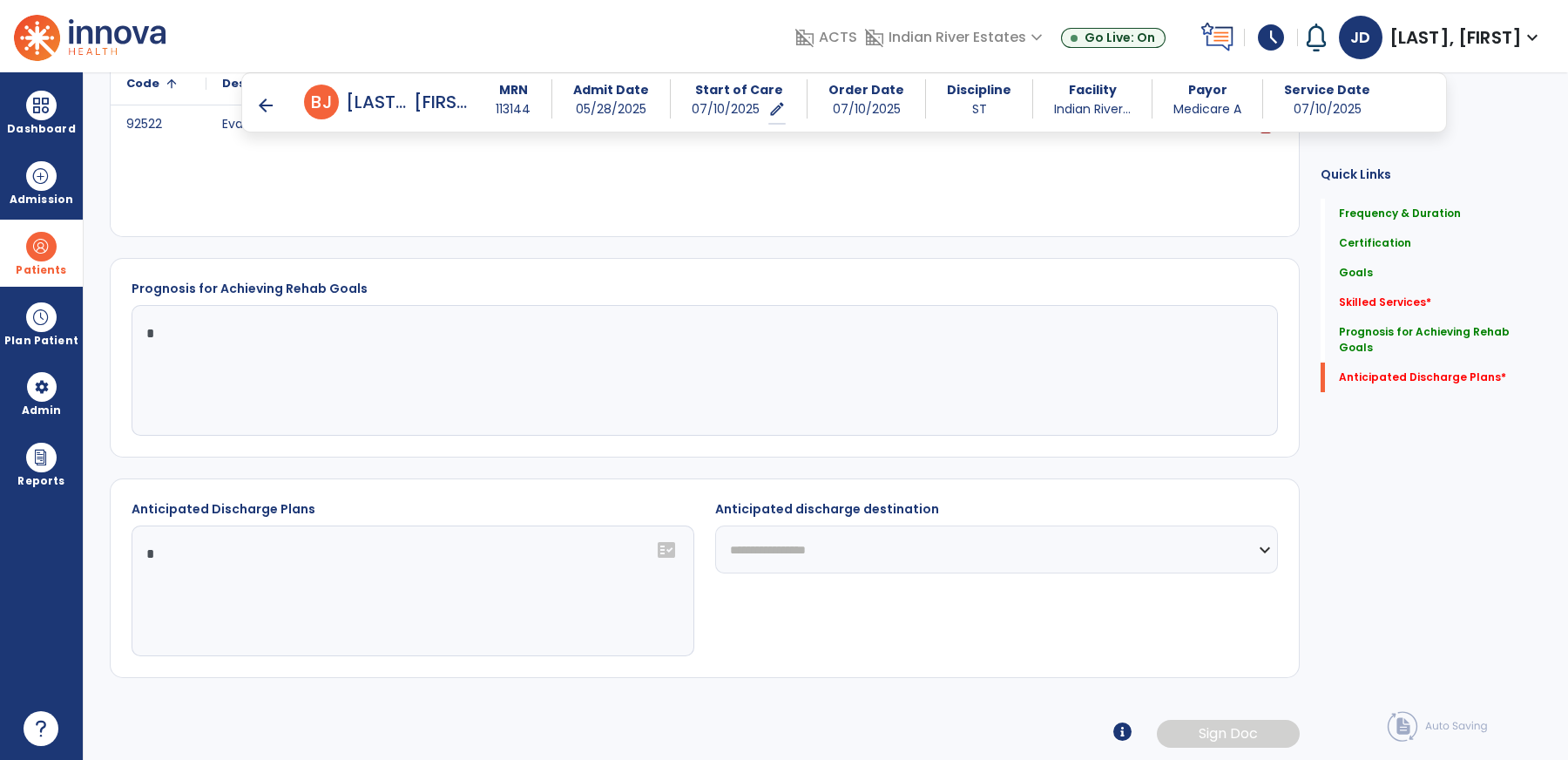 click on "**********" 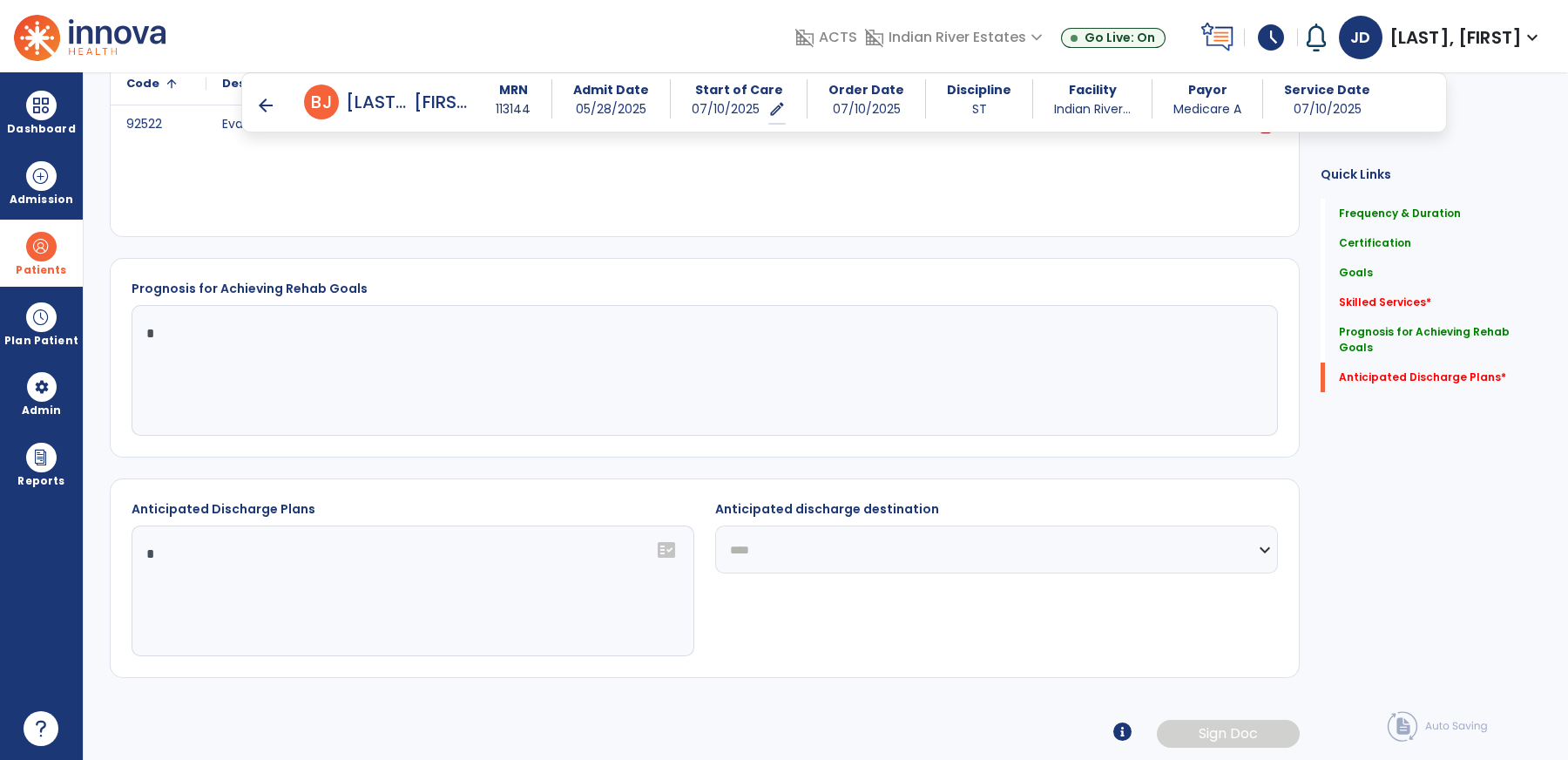 click on "**********" 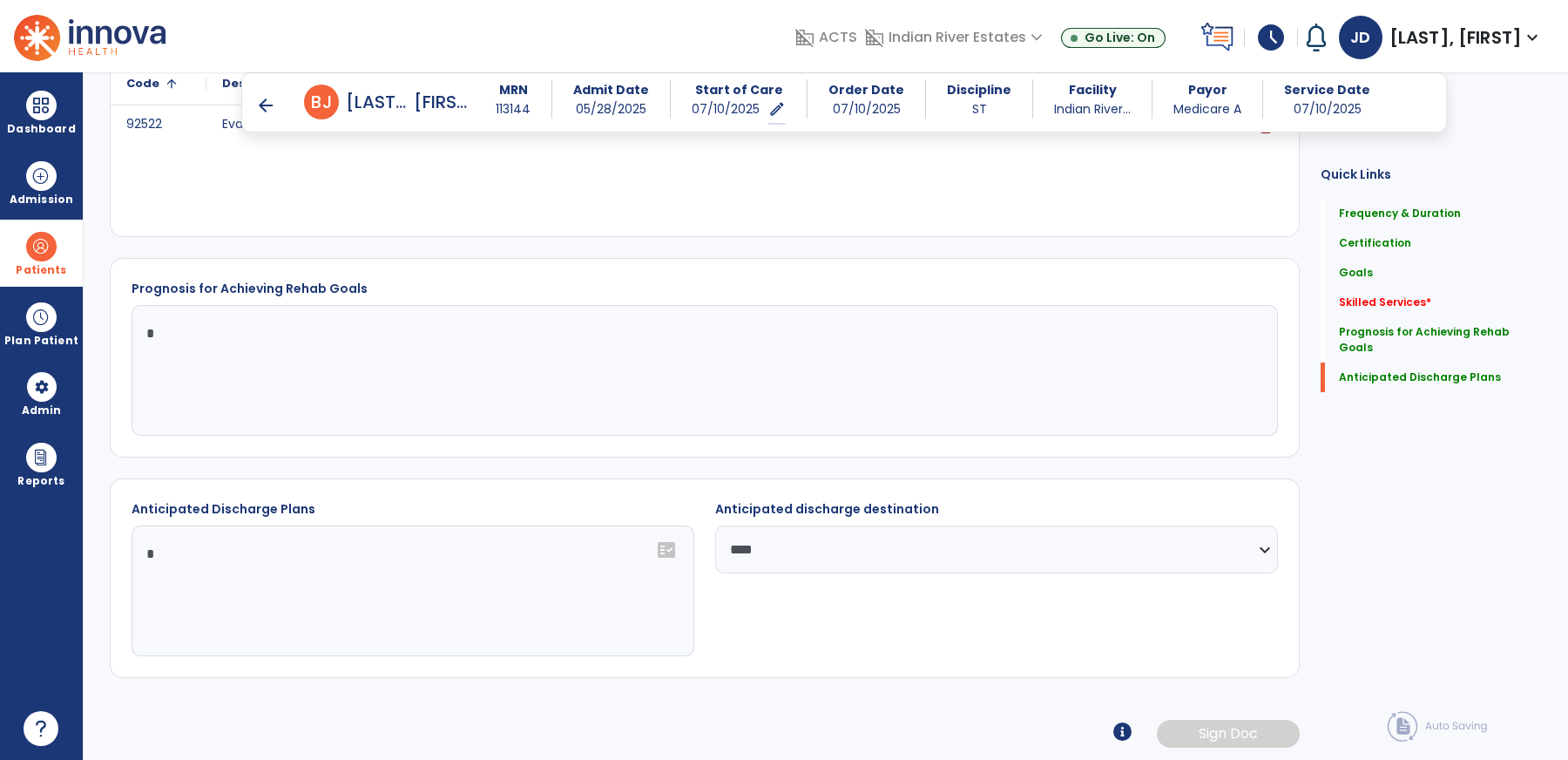 click on "*" 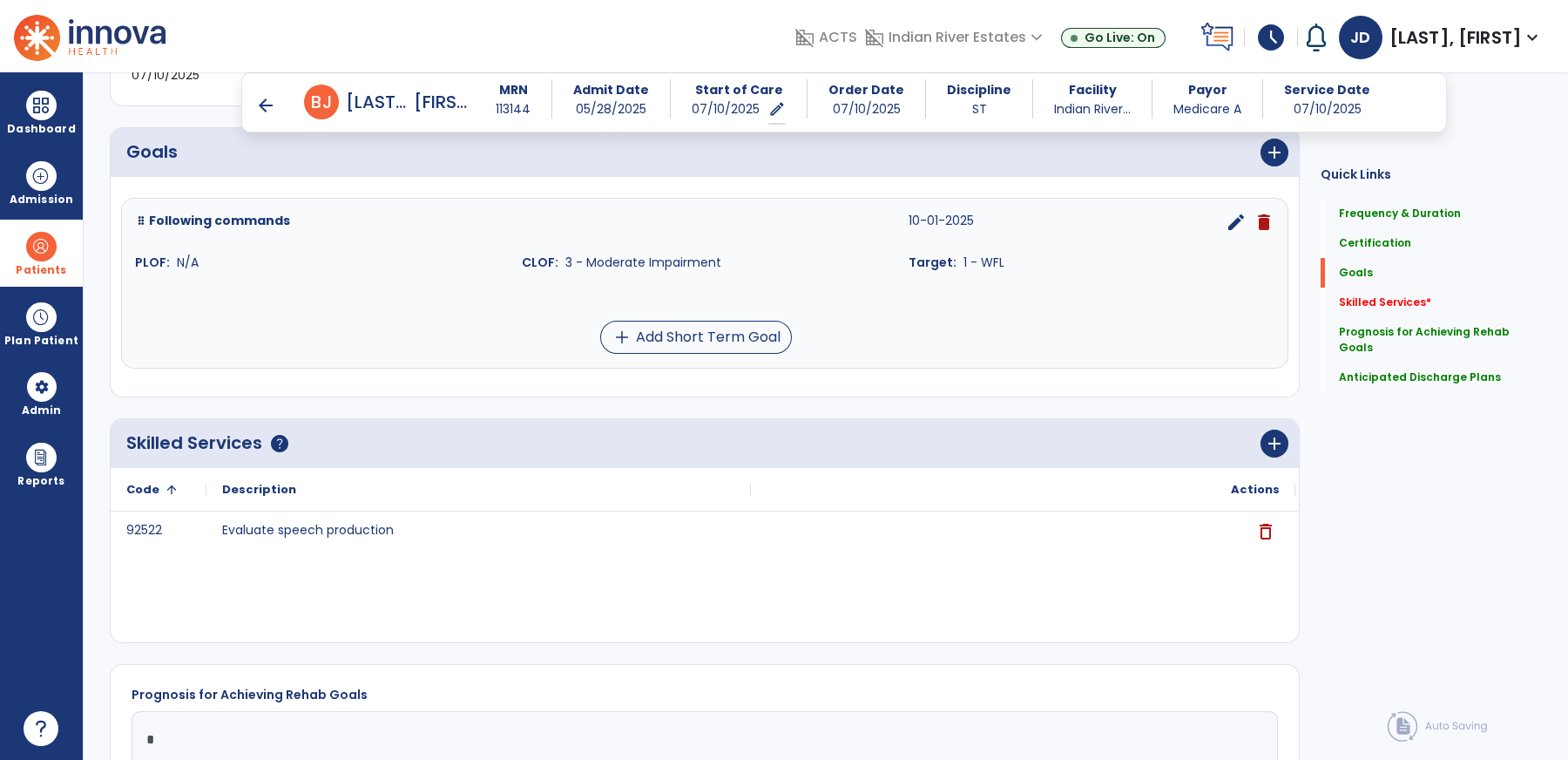 scroll, scrollTop: 383, scrollLeft: 0, axis: vertical 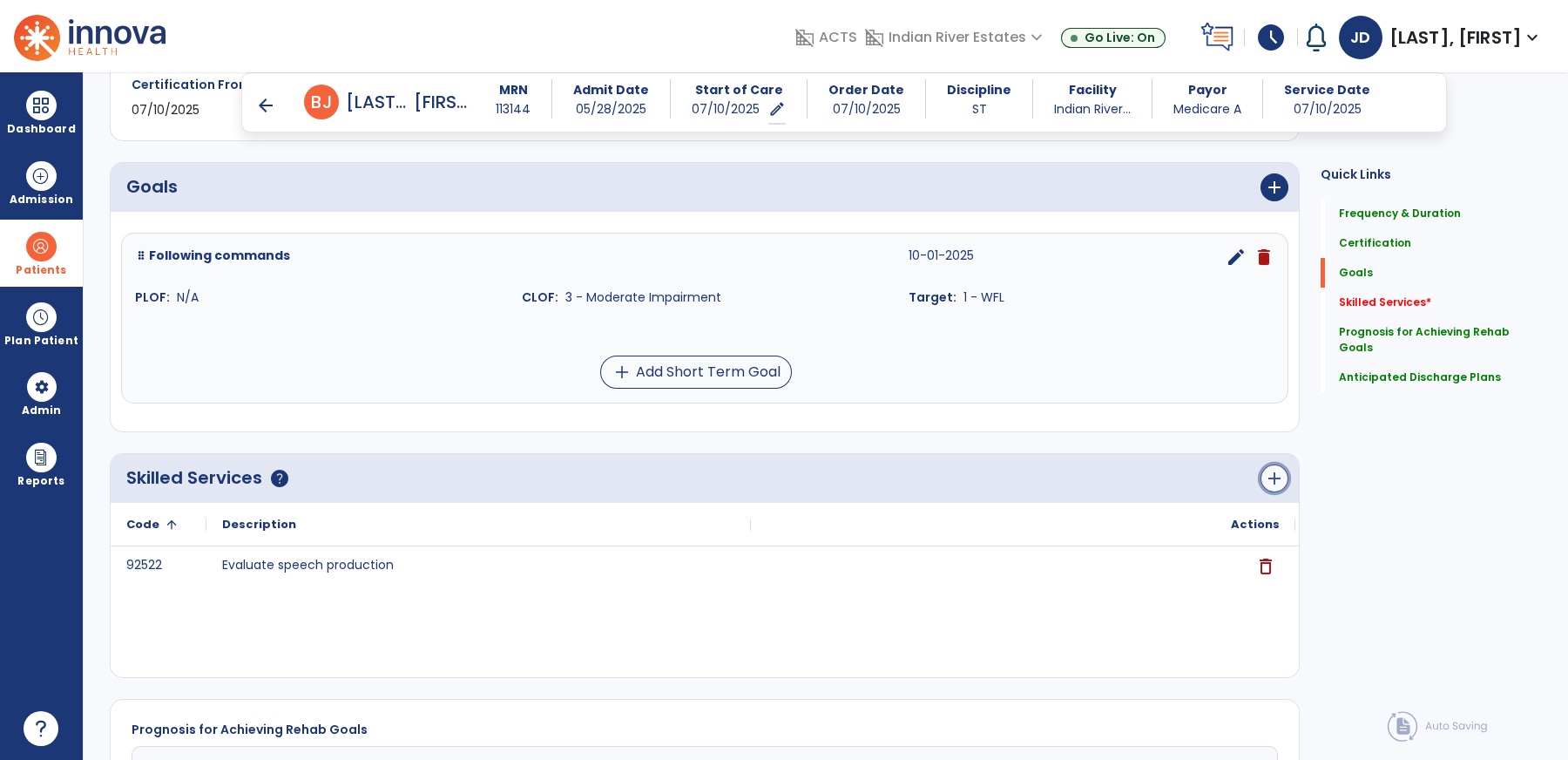 click on "add" 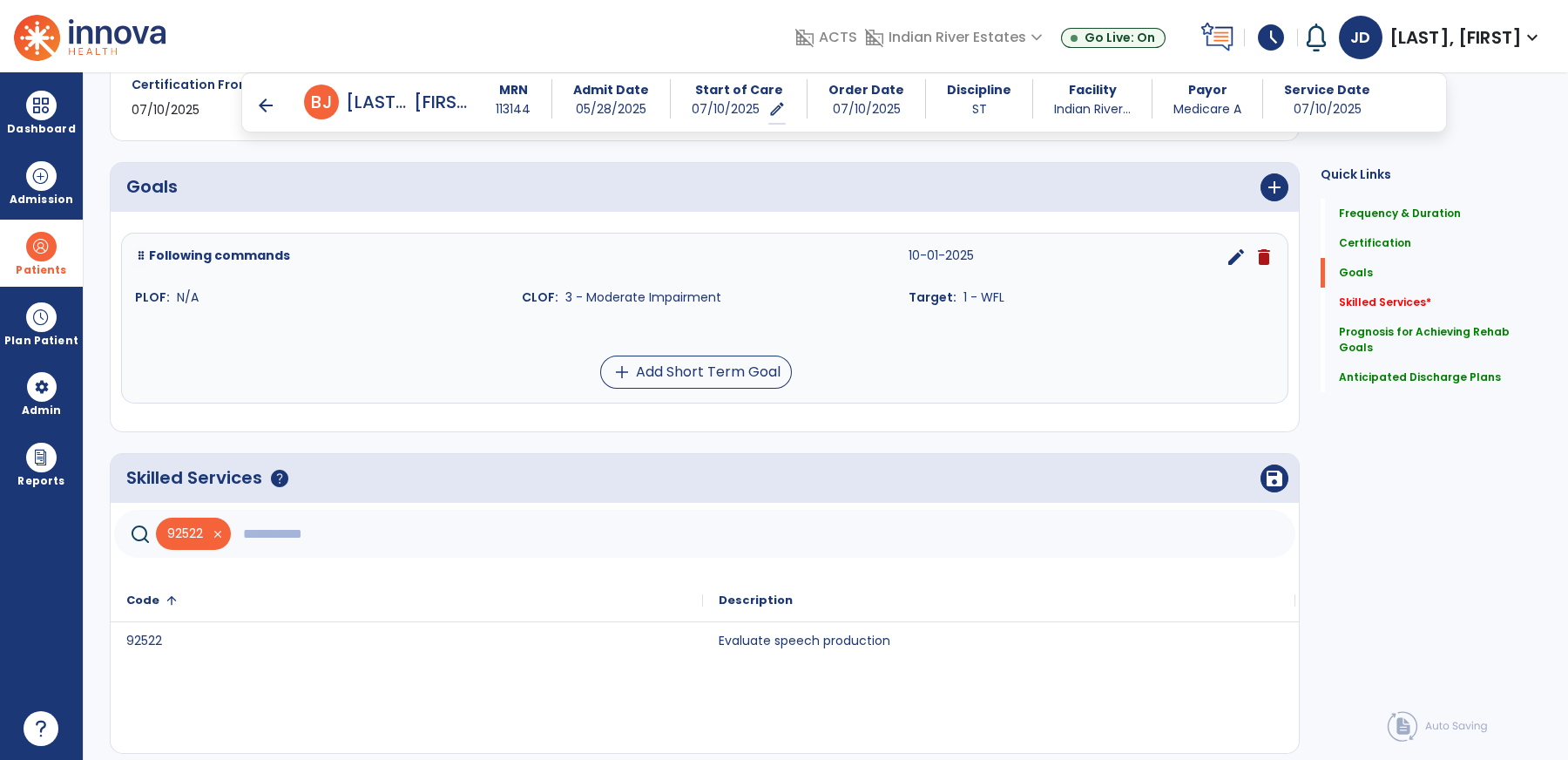 click 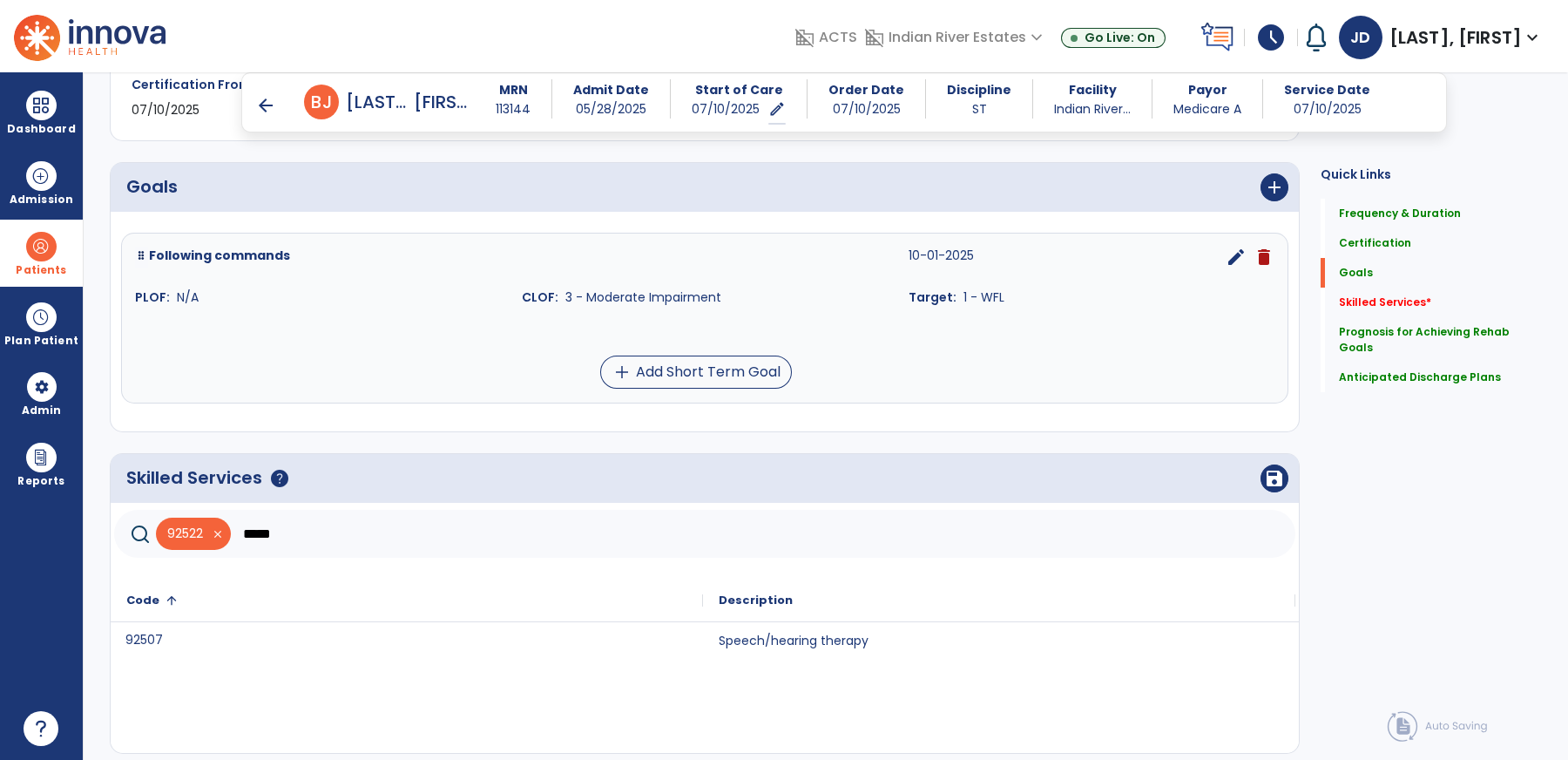 click on "92507" 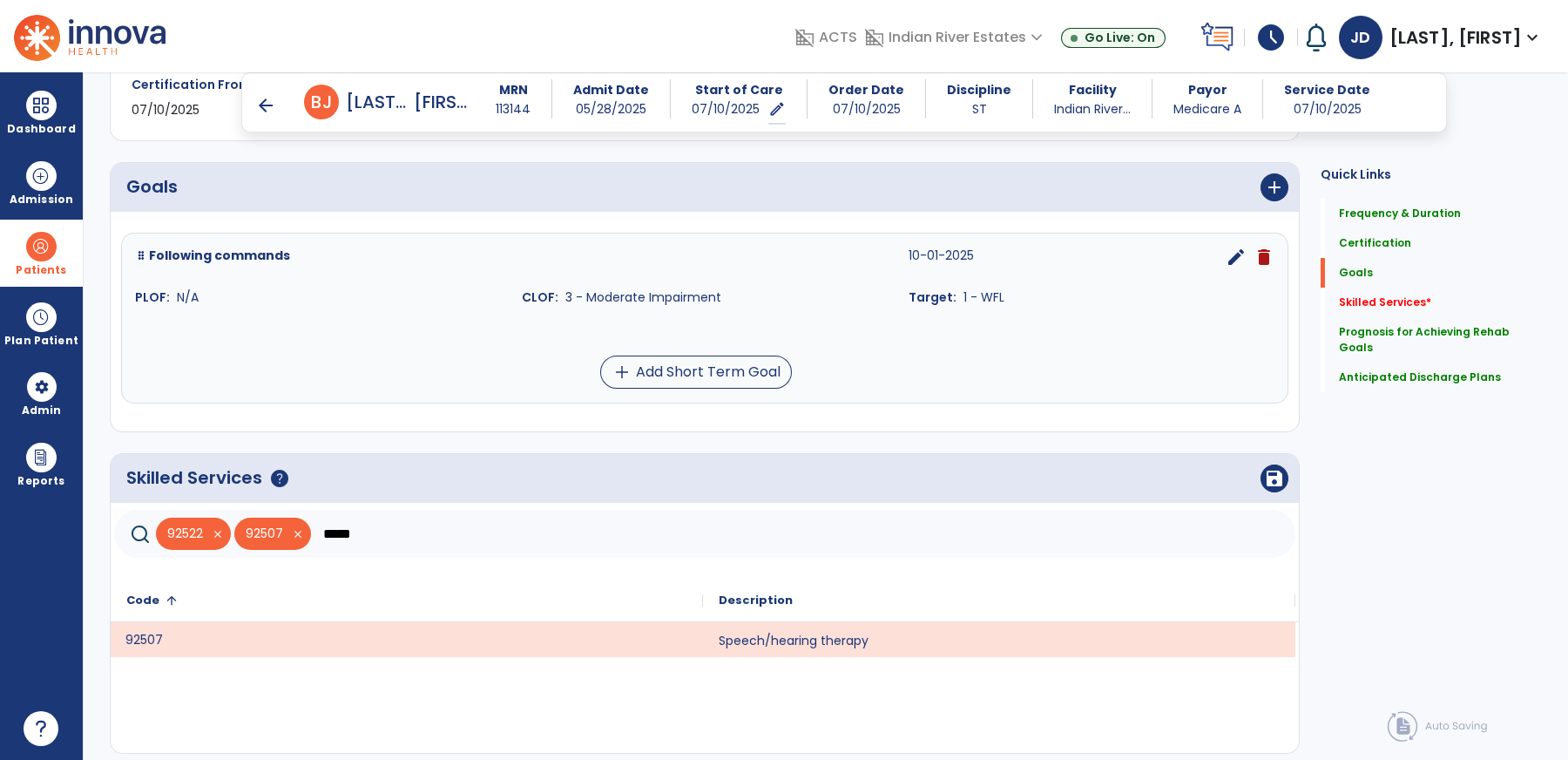 click on "*****" 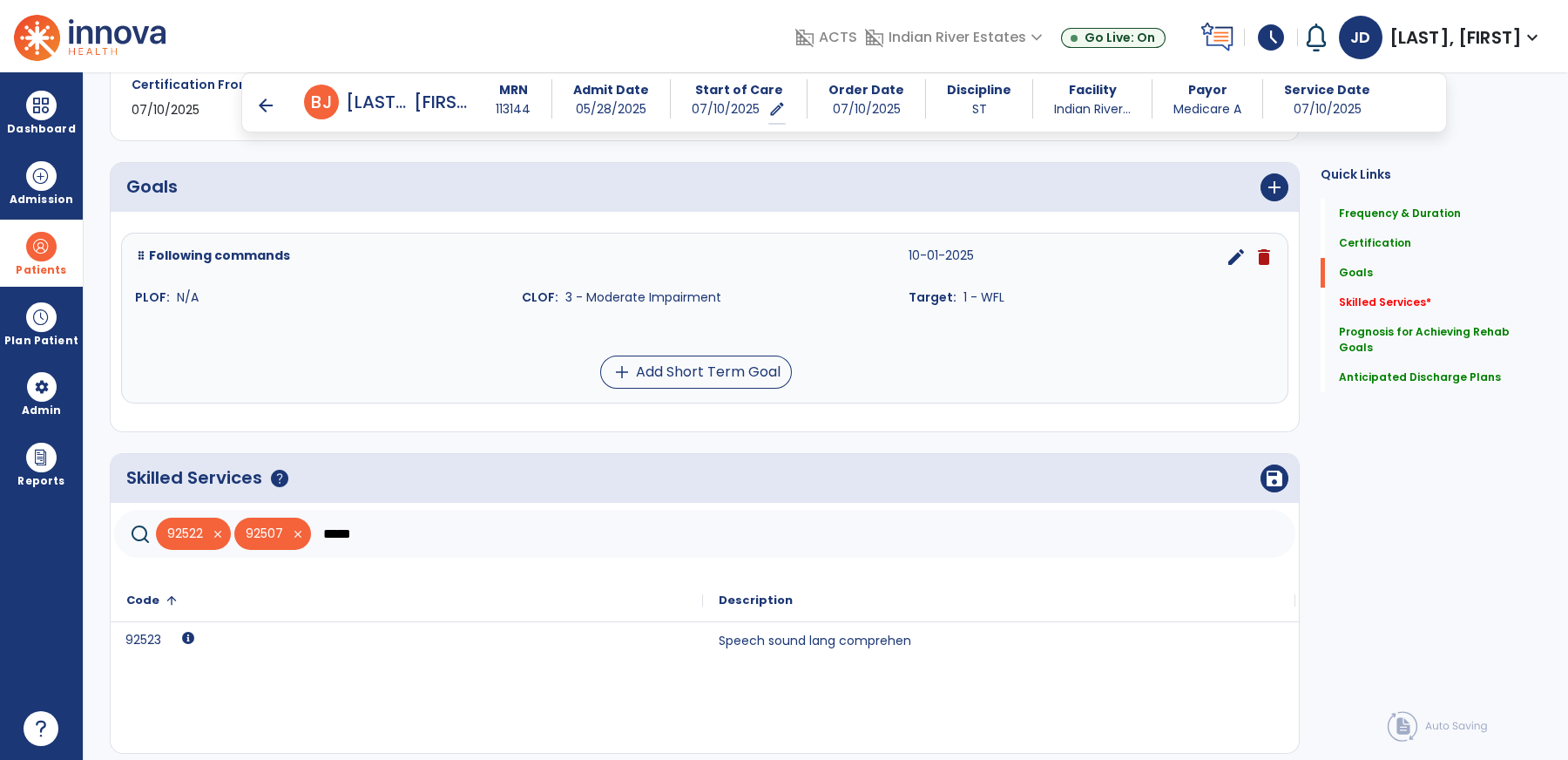 type on "*****" 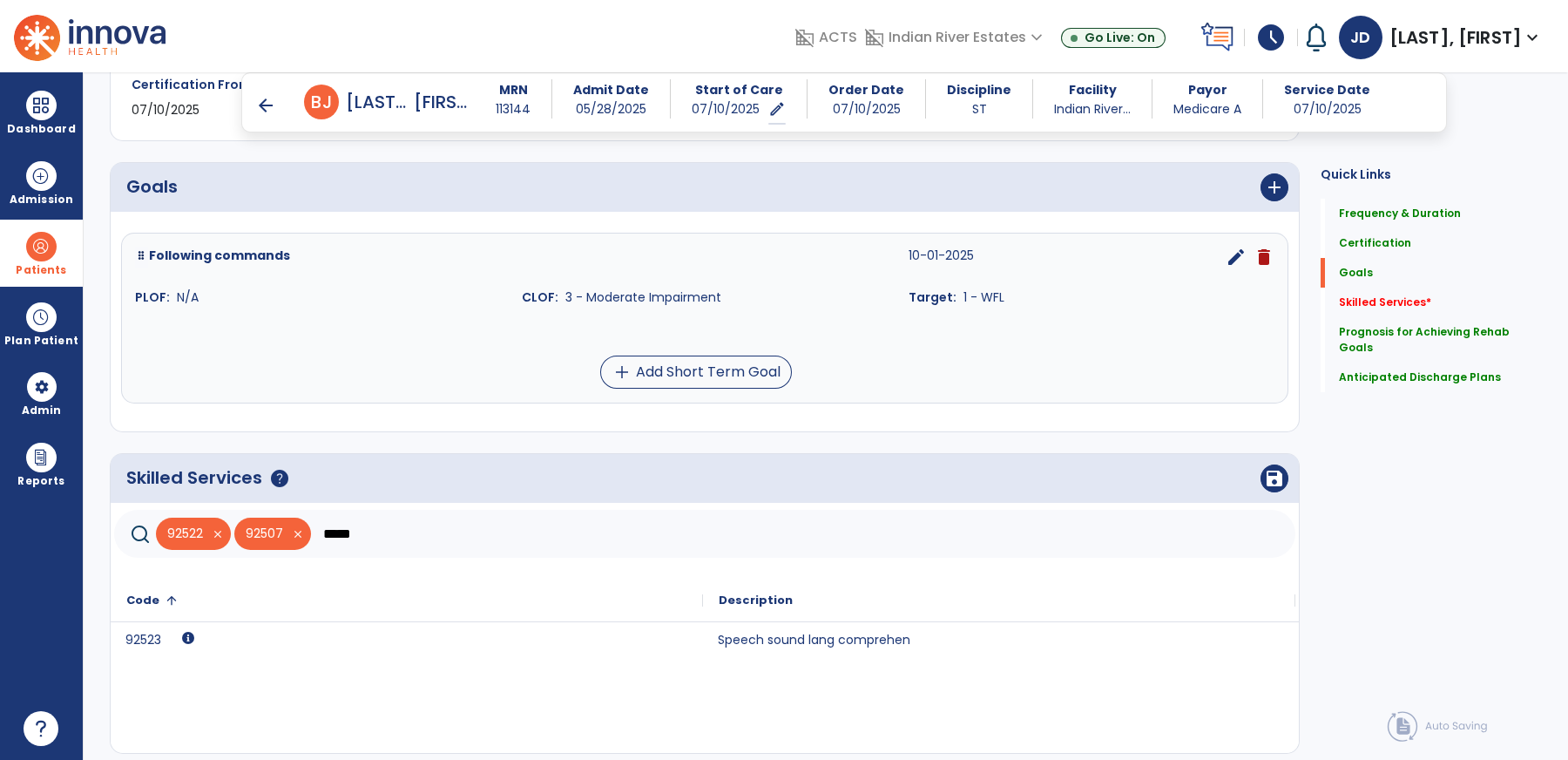 click on "Speech sound lang comprehen" 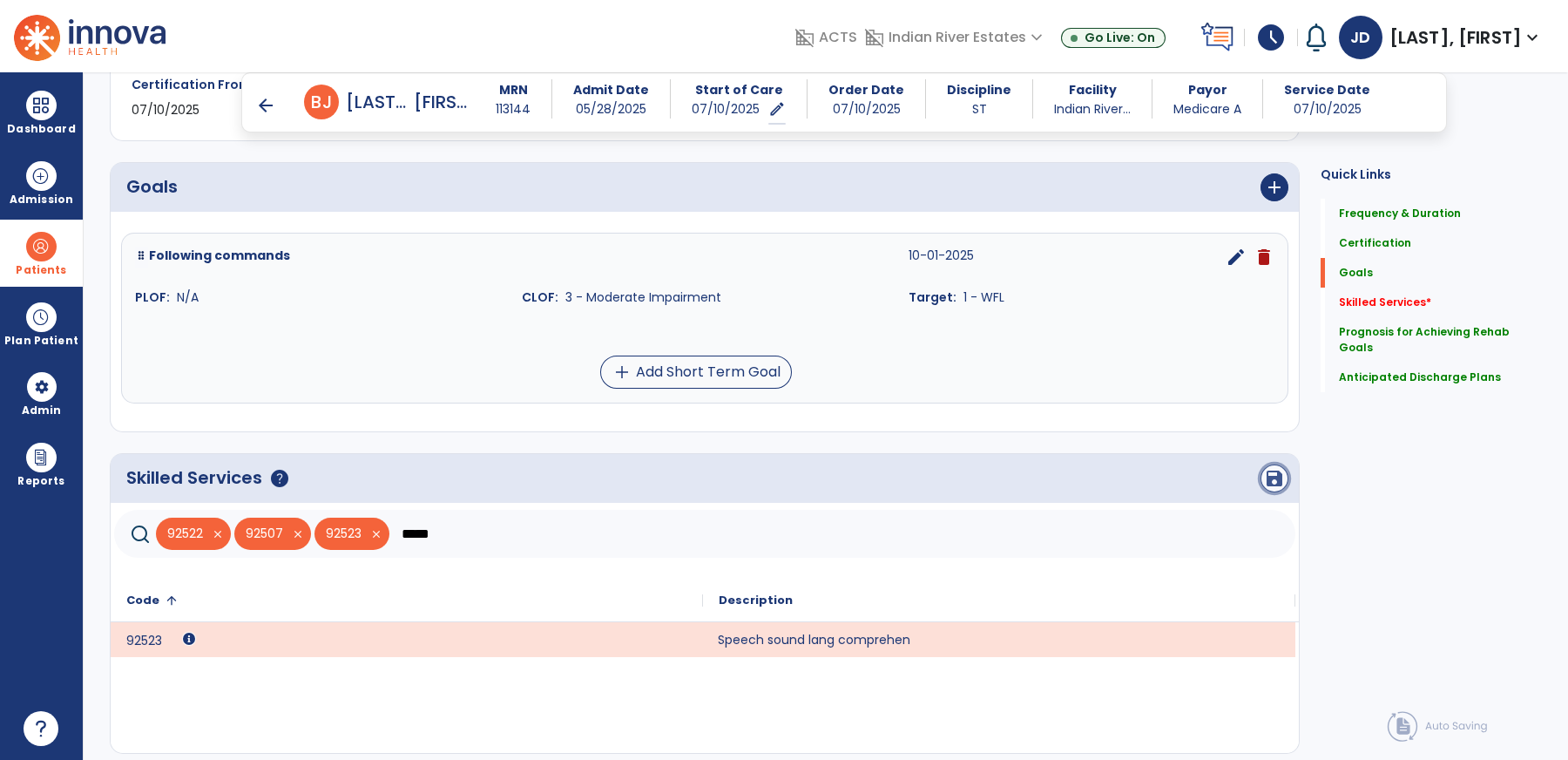 click on "save" 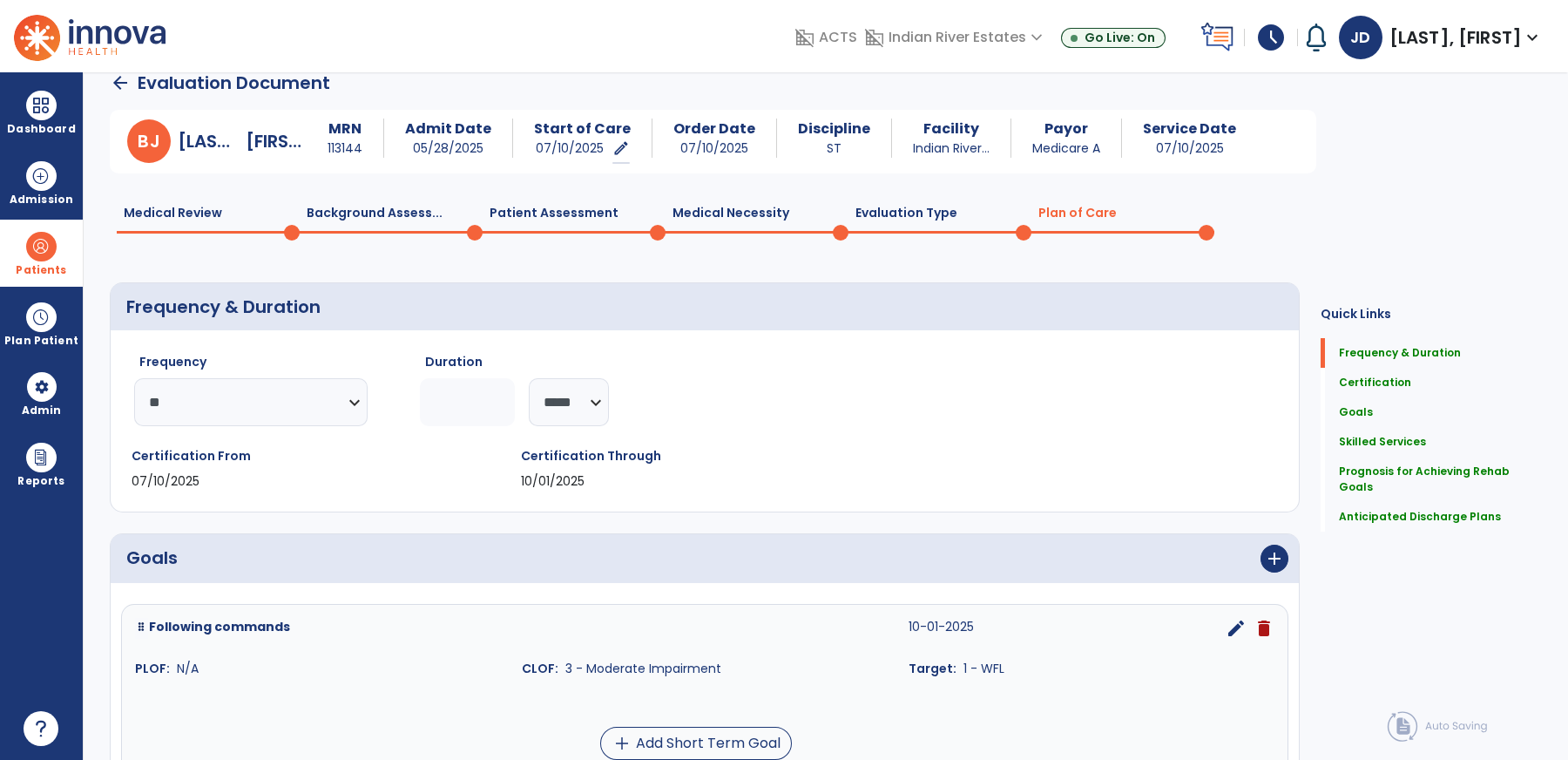 scroll, scrollTop: 27, scrollLeft: 0, axis: vertical 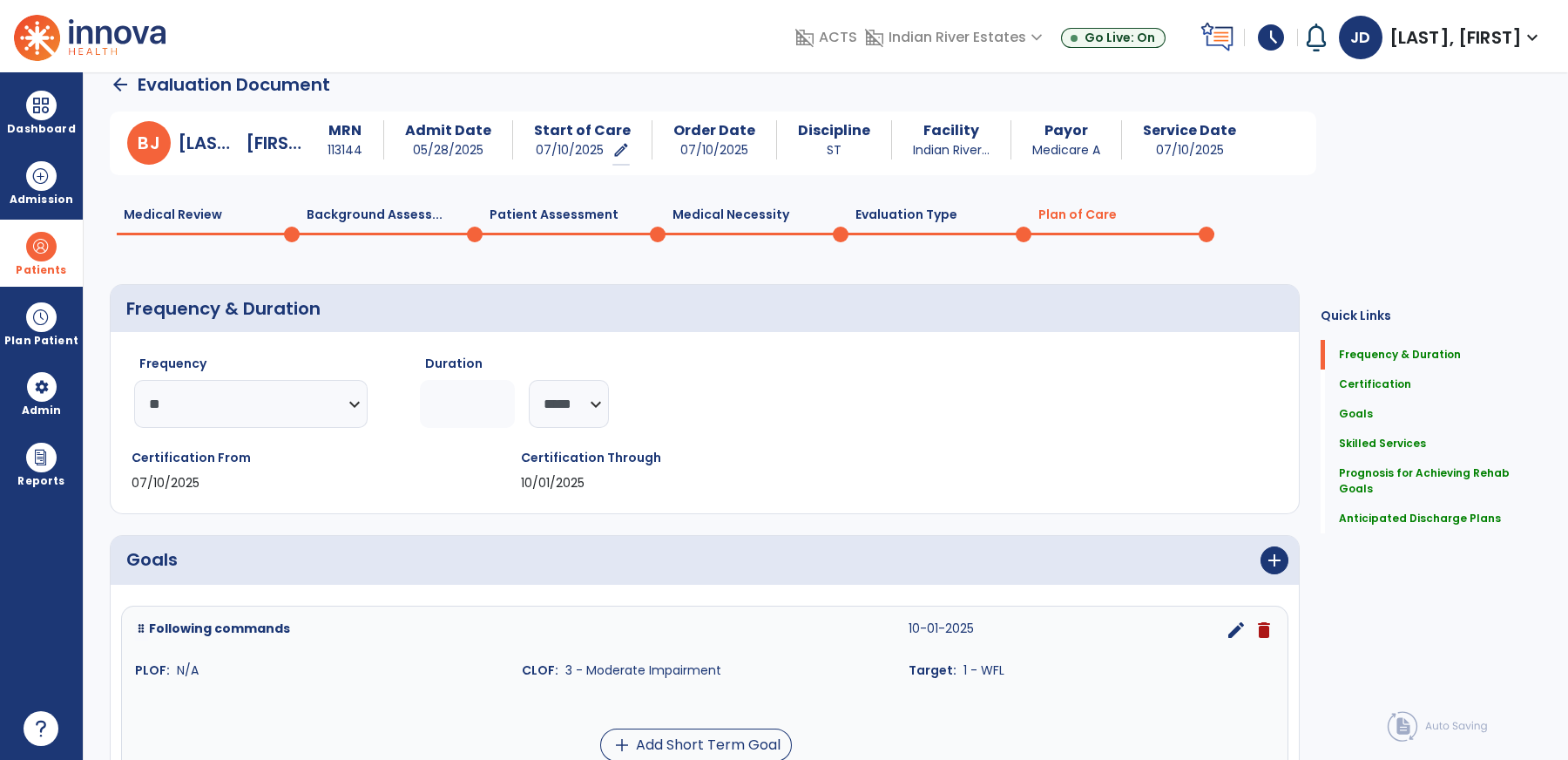 click on "Medical Review  0" 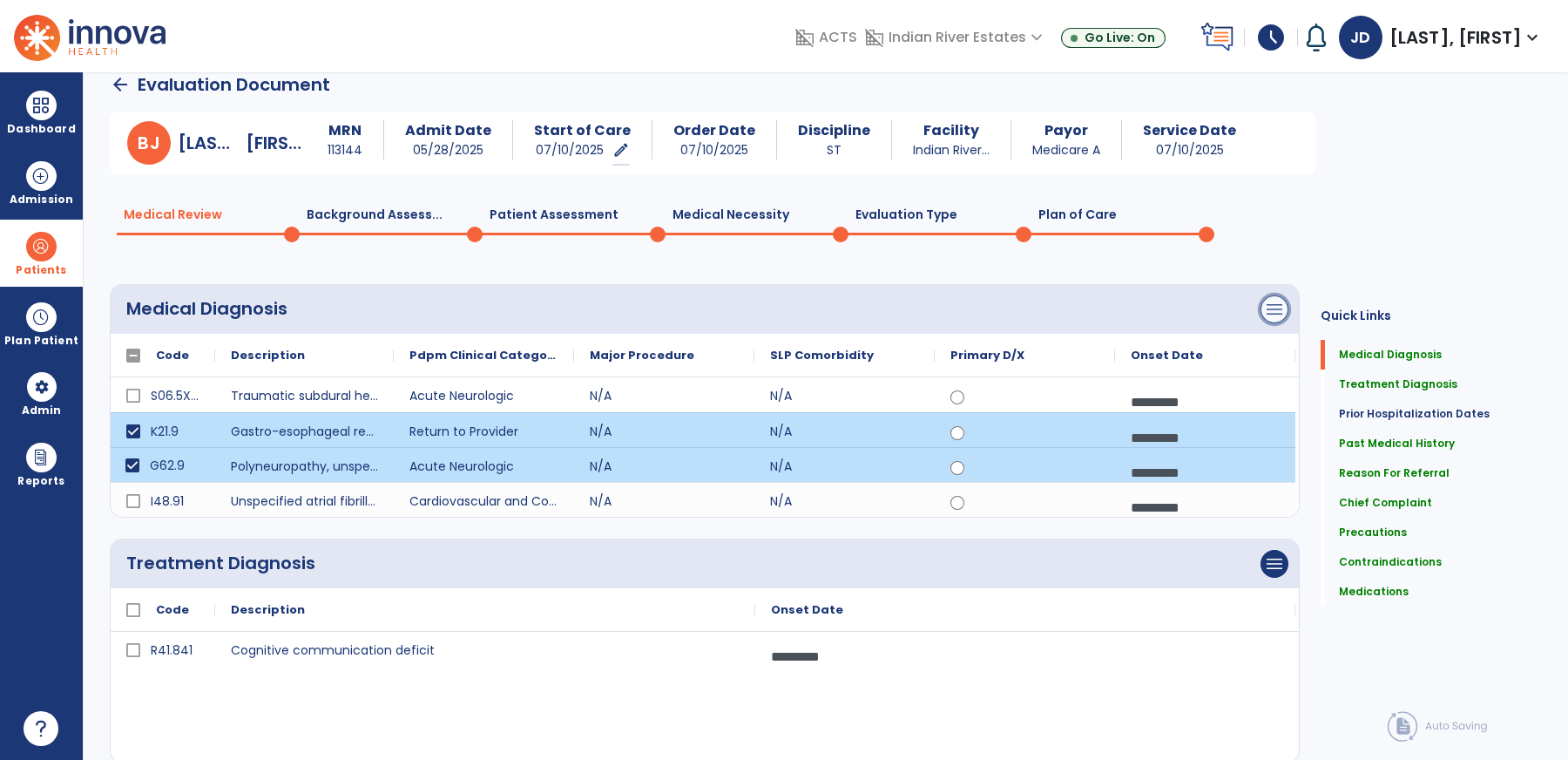 click on "menu" at bounding box center (1274, 309) 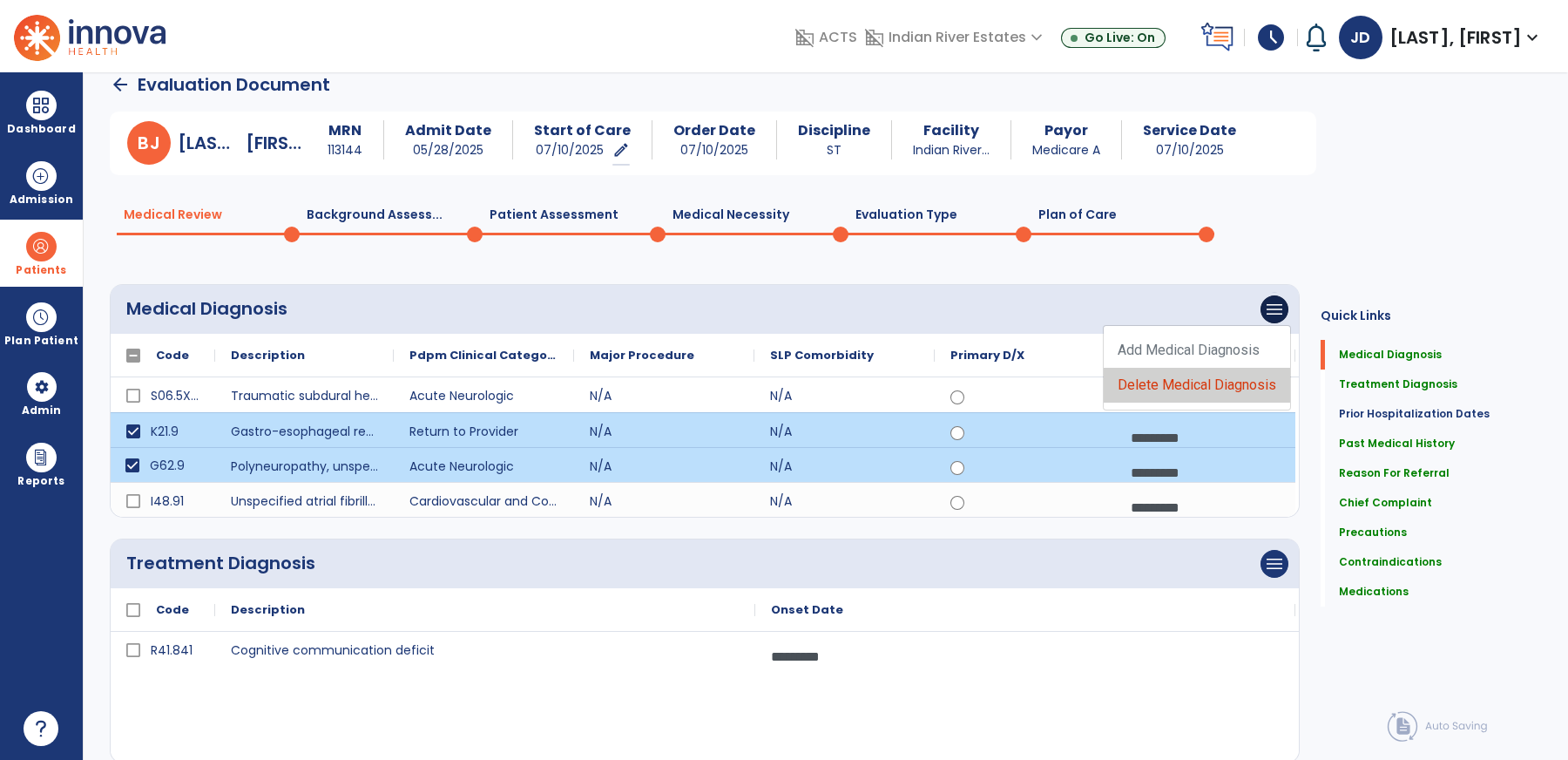click on "Delete Medical Diagnosis" 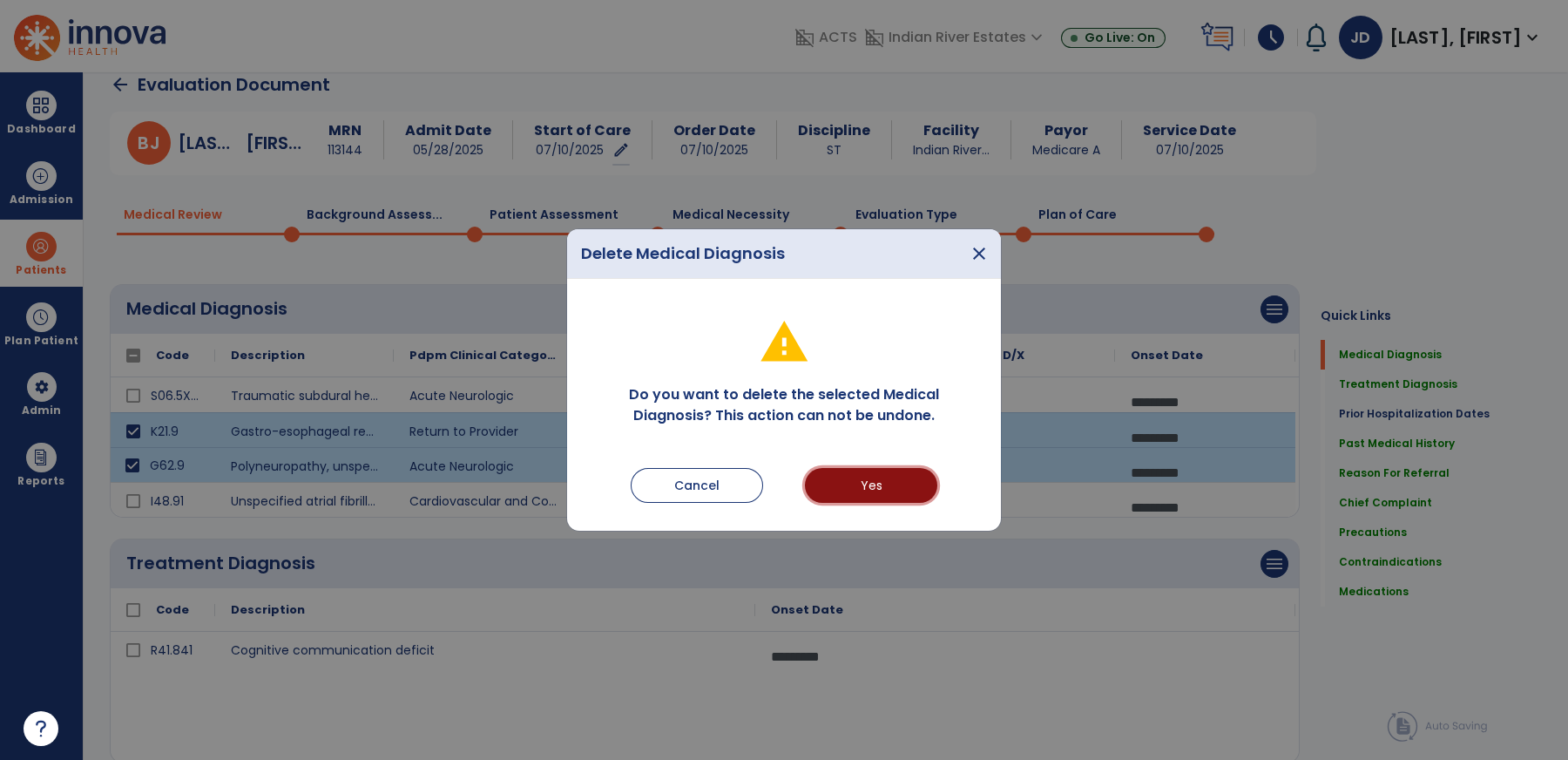 click on "Yes" at bounding box center [871, 485] 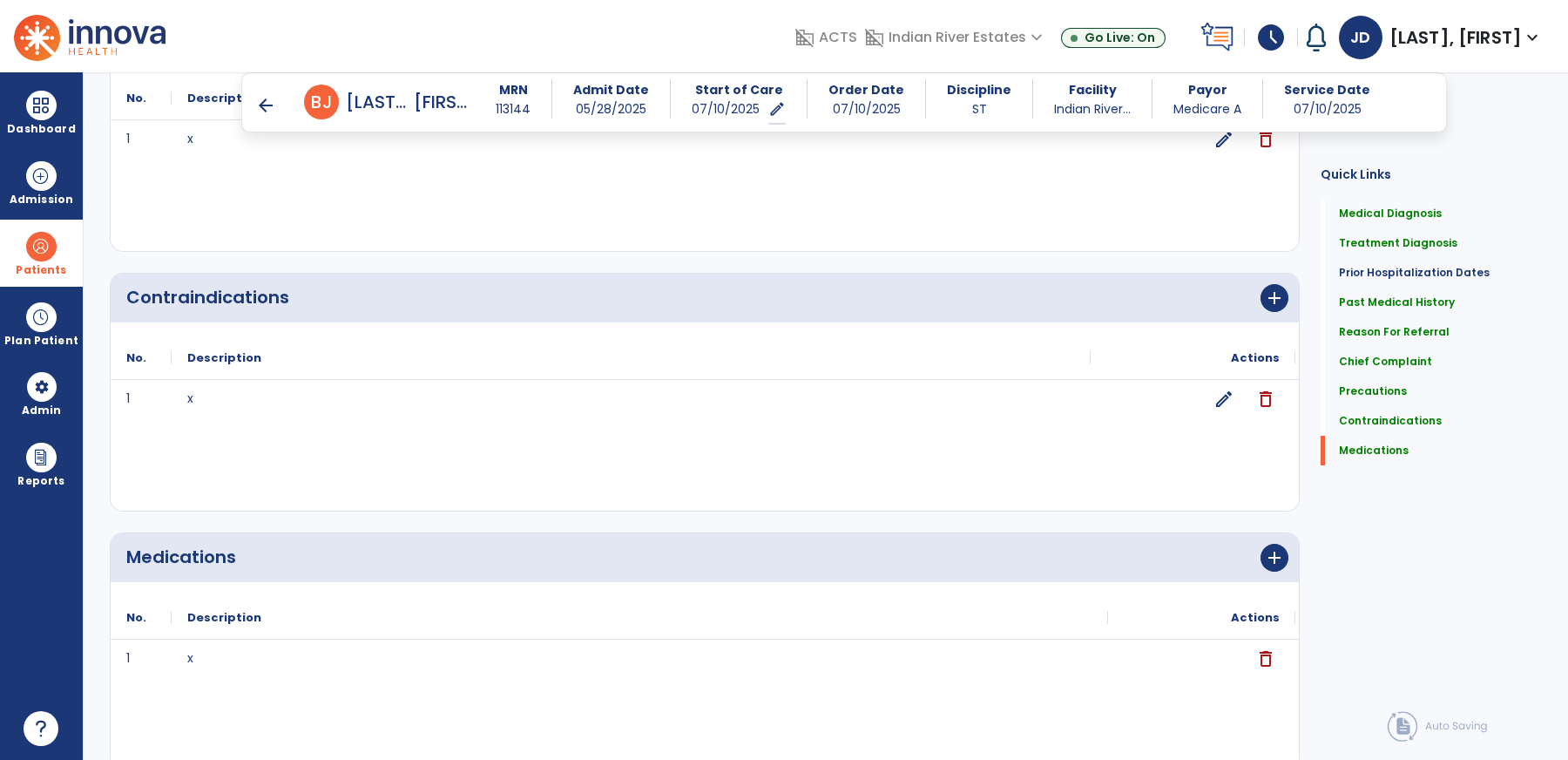 scroll, scrollTop: 1790, scrollLeft: 0, axis: vertical 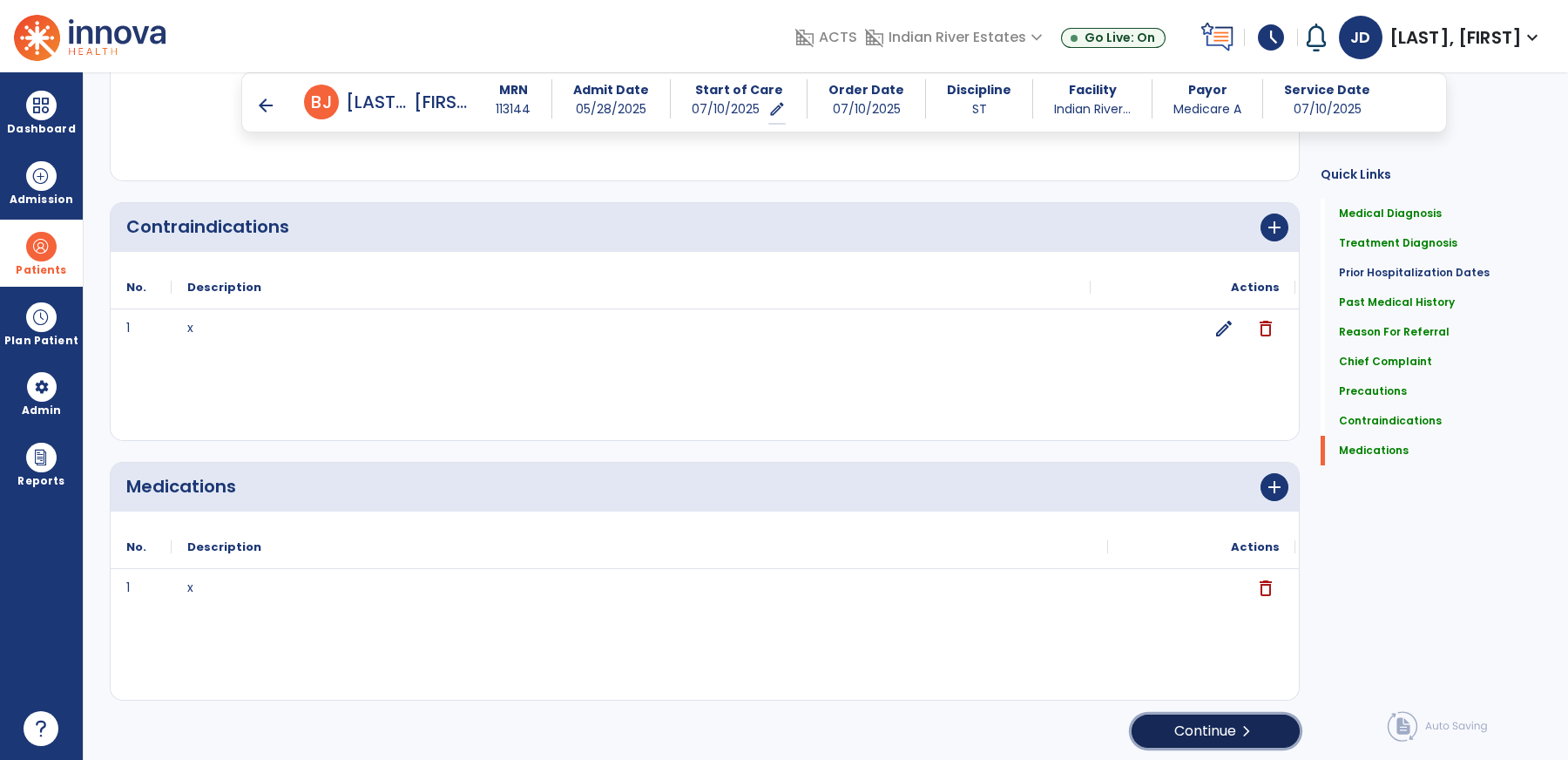 click on "Continue  chevron_right" 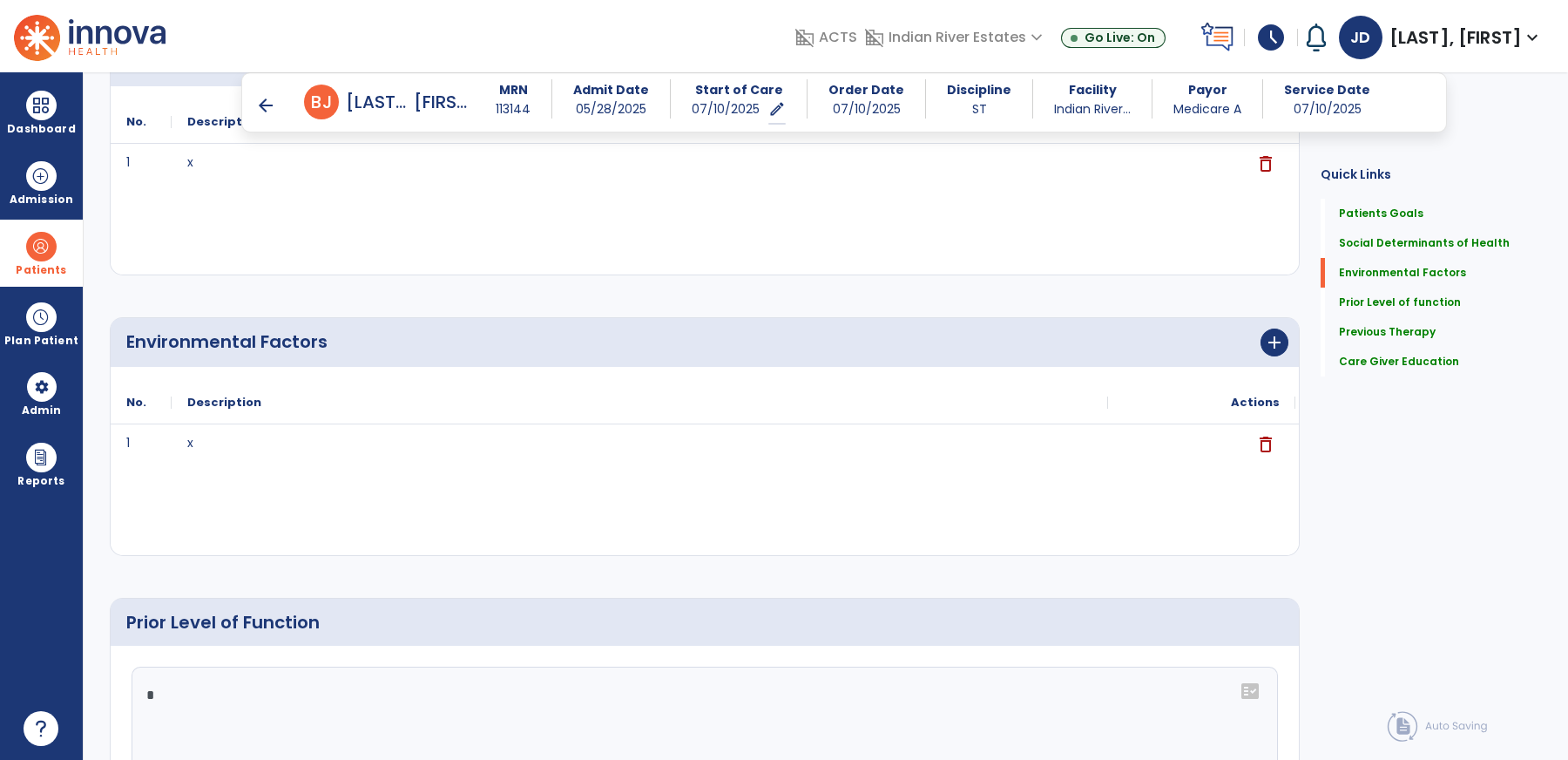 scroll, scrollTop: 1184, scrollLeft: 0, axis: vertical 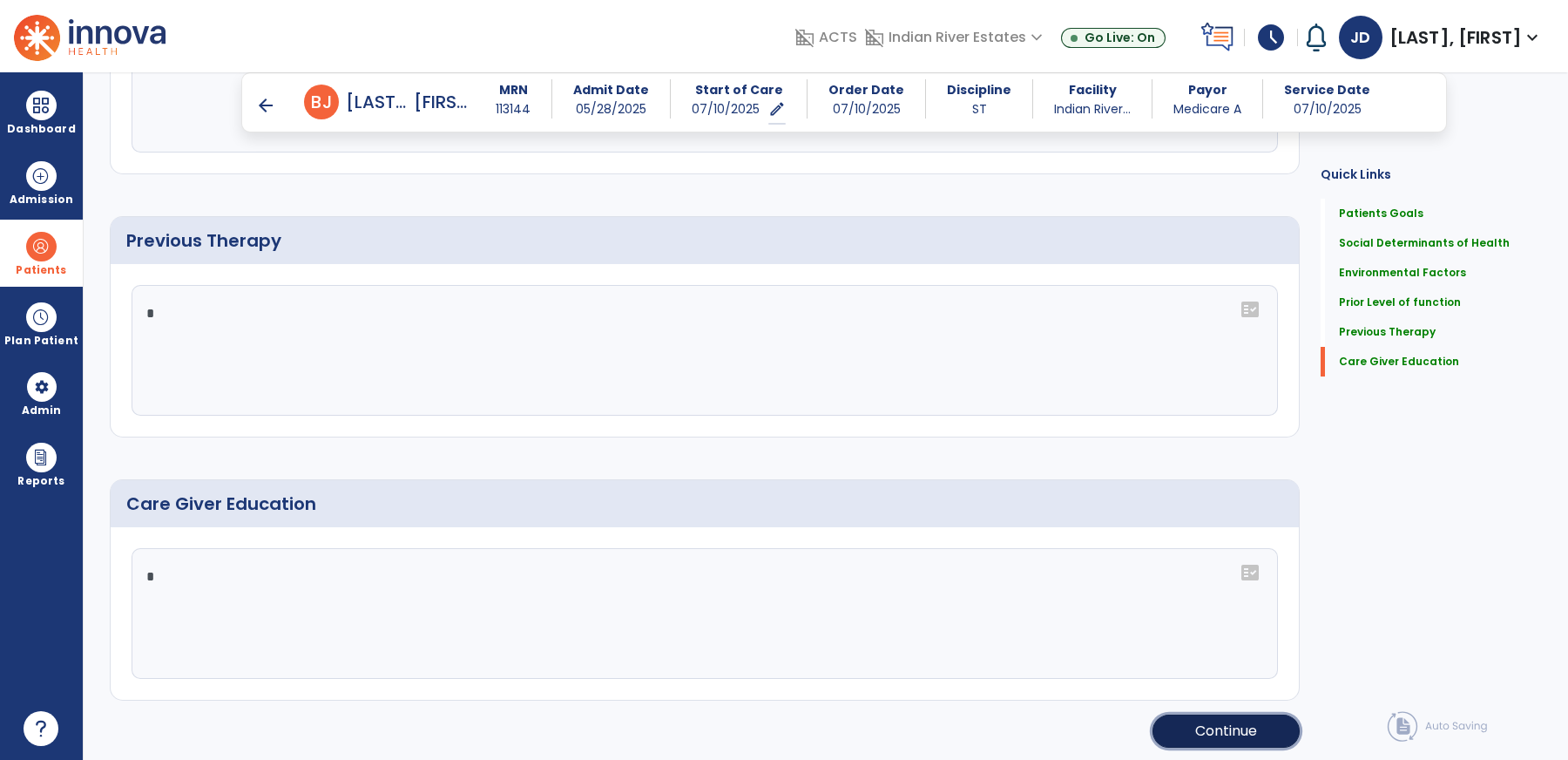 click on "Continue" 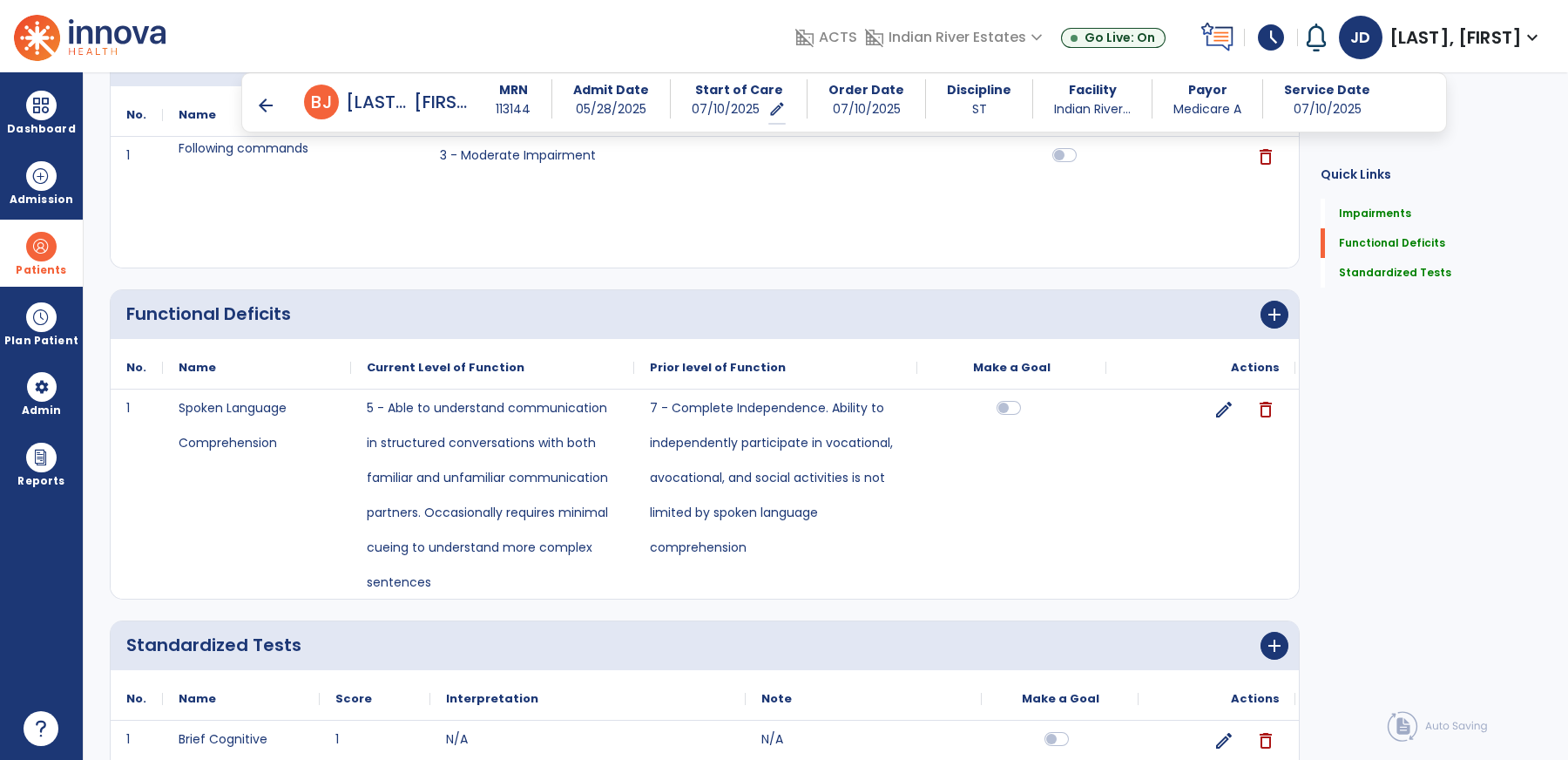 scroll, scrollTop: 411, scrollLeft: 0, axis: vertical 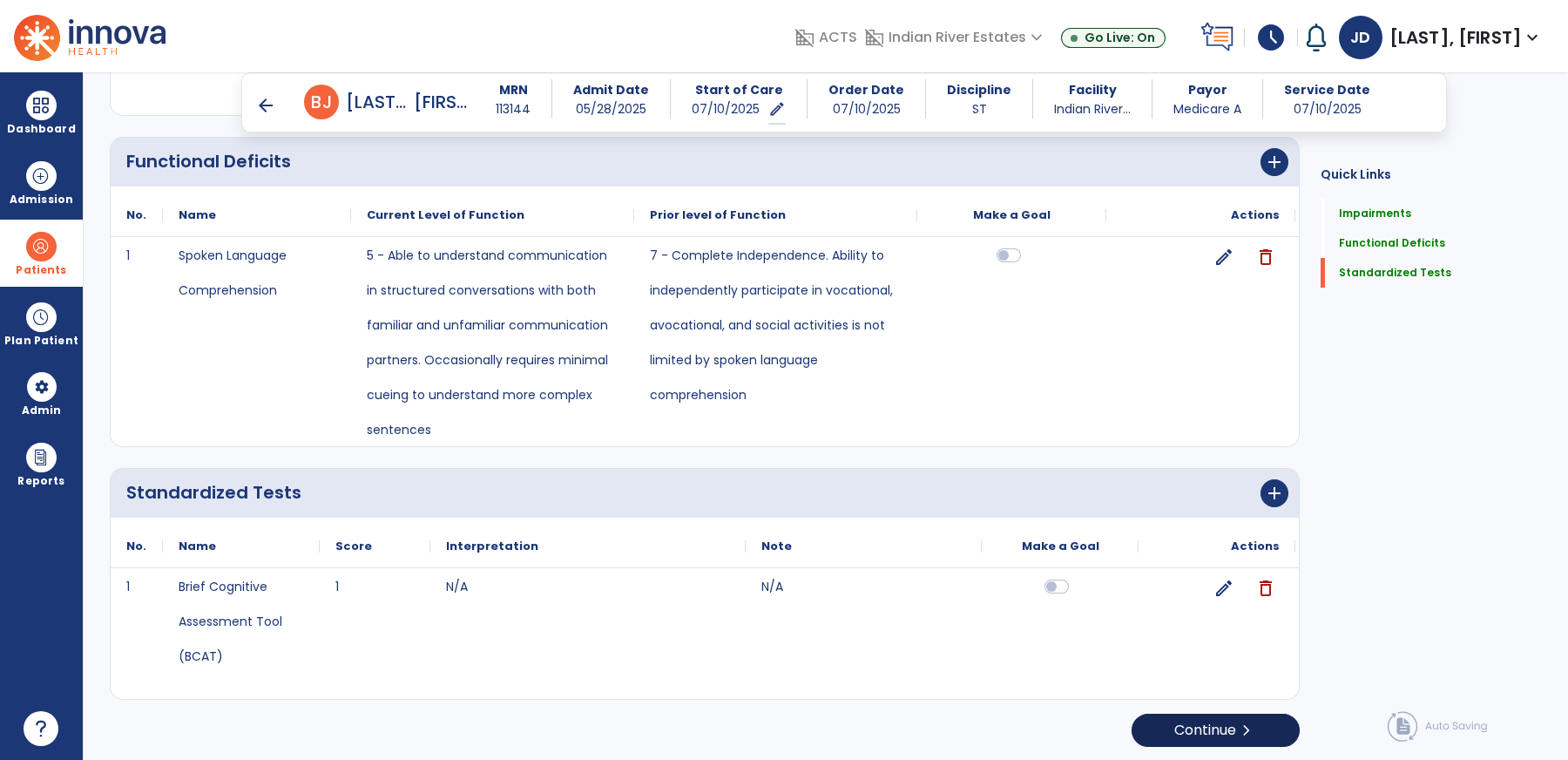 click on "Continue  chevron_right" 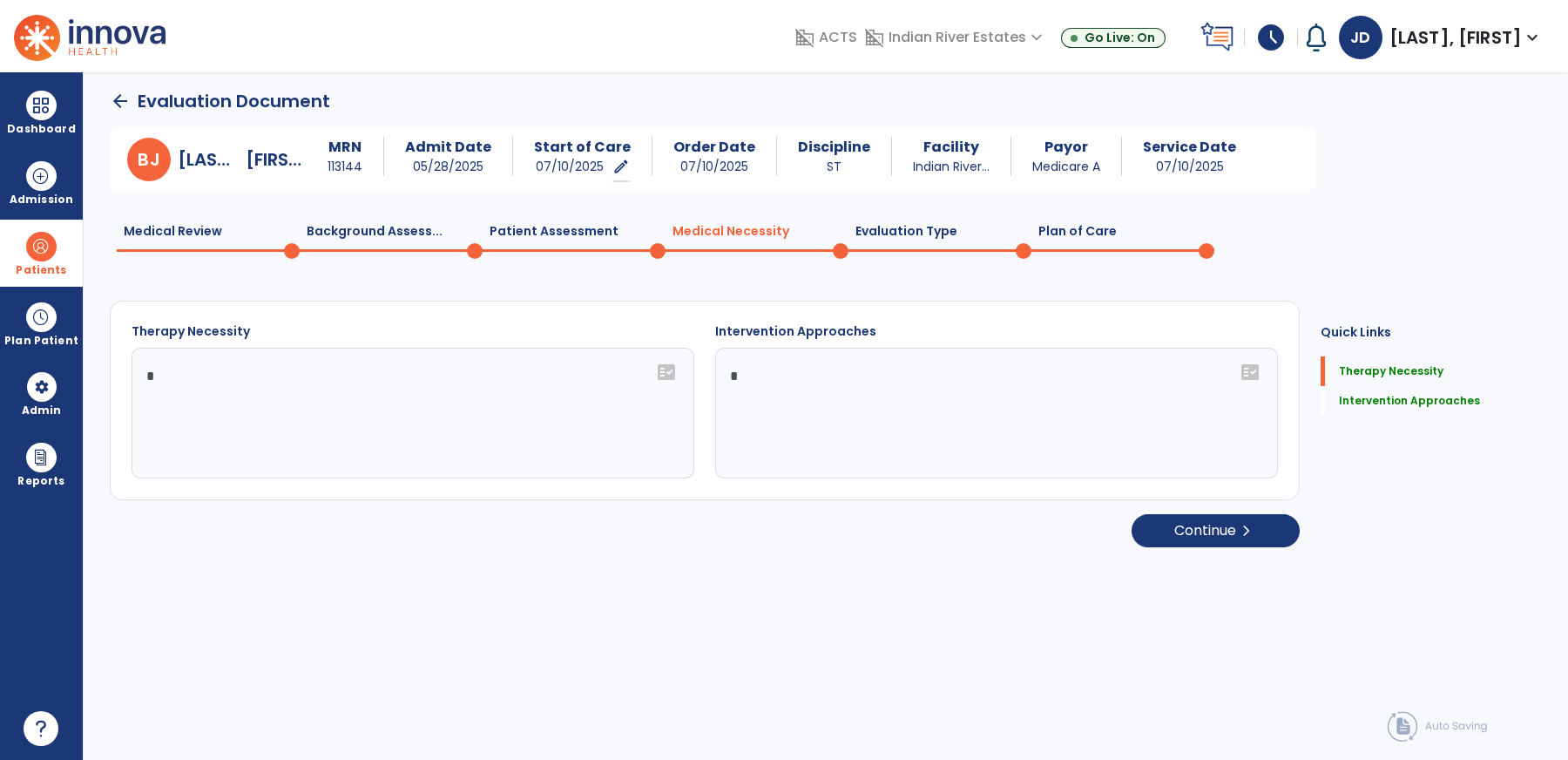 scroll, scrollTop: 0, scrollLeft: 0, axis: both 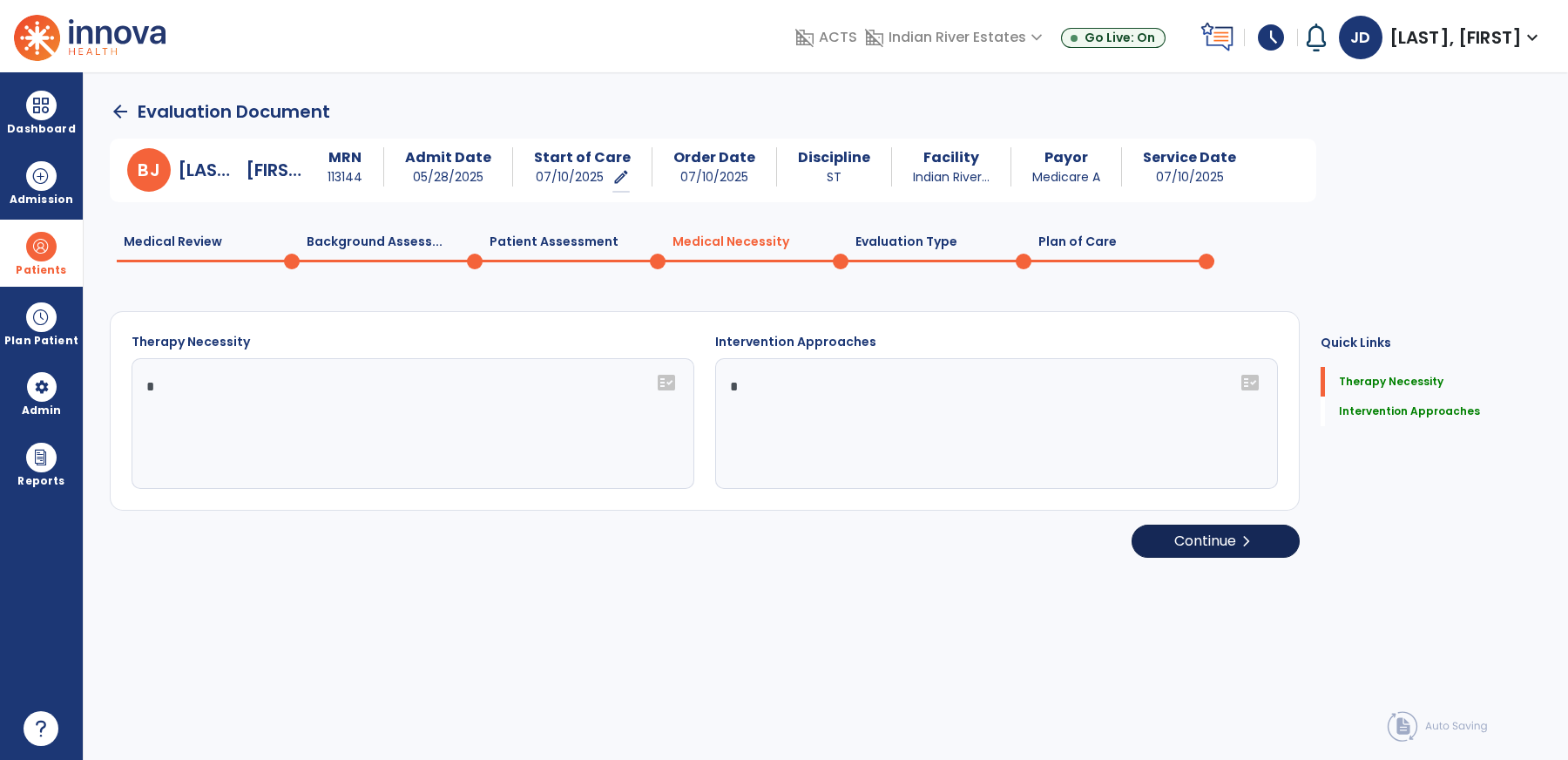 click on "Continue  chevron_right" 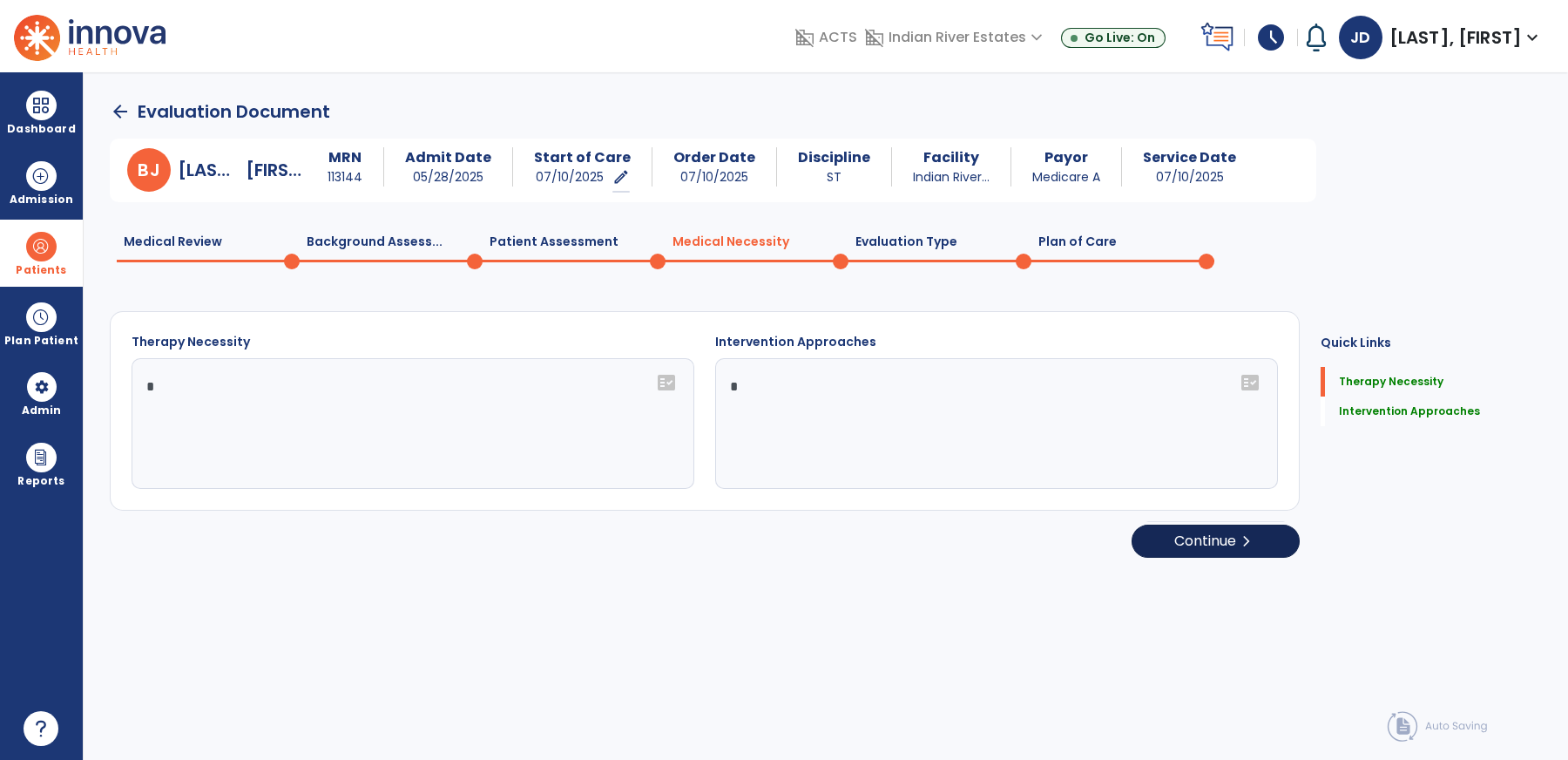 select on "**********" 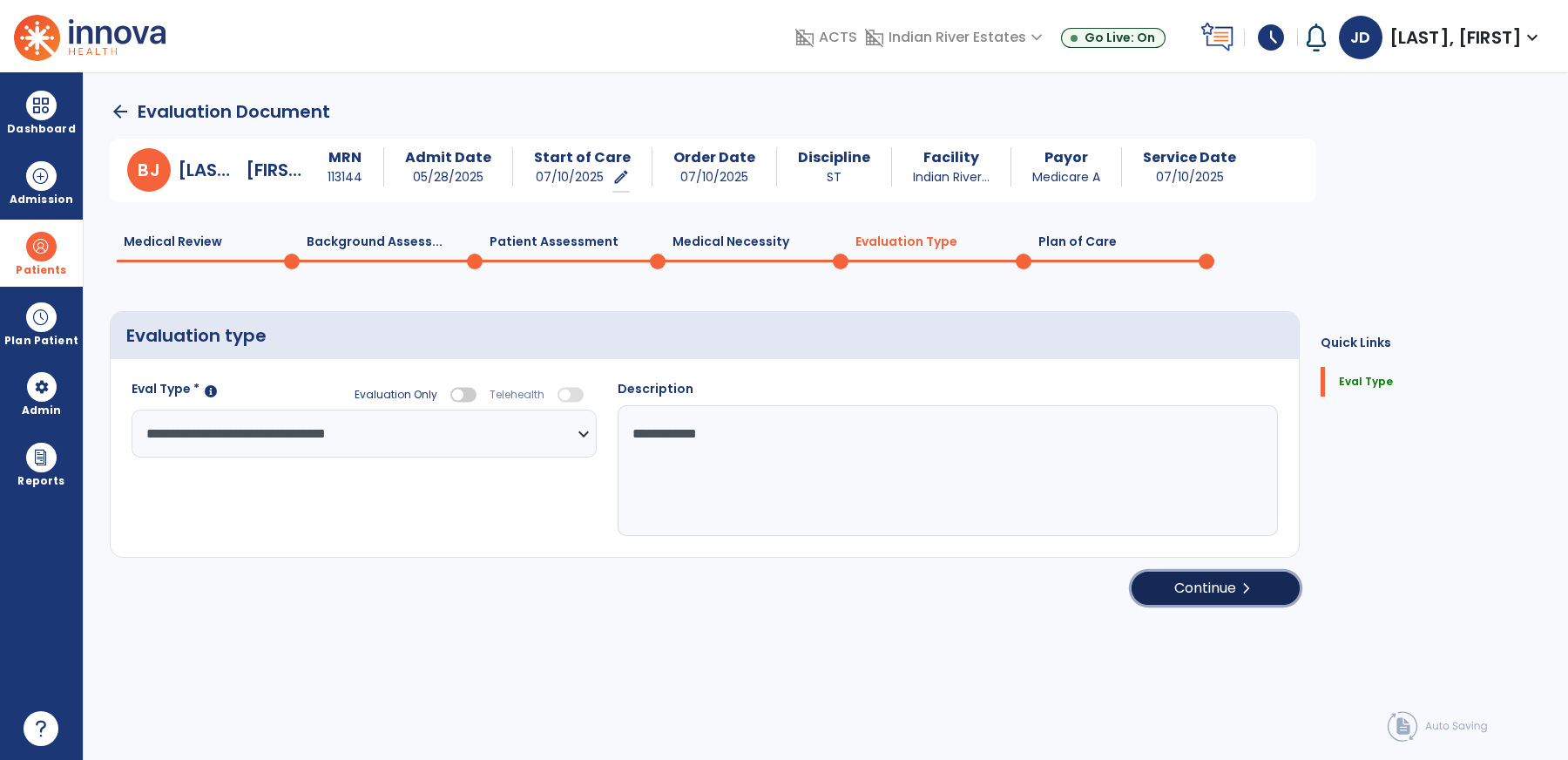 click on "Continue  chevron_right" 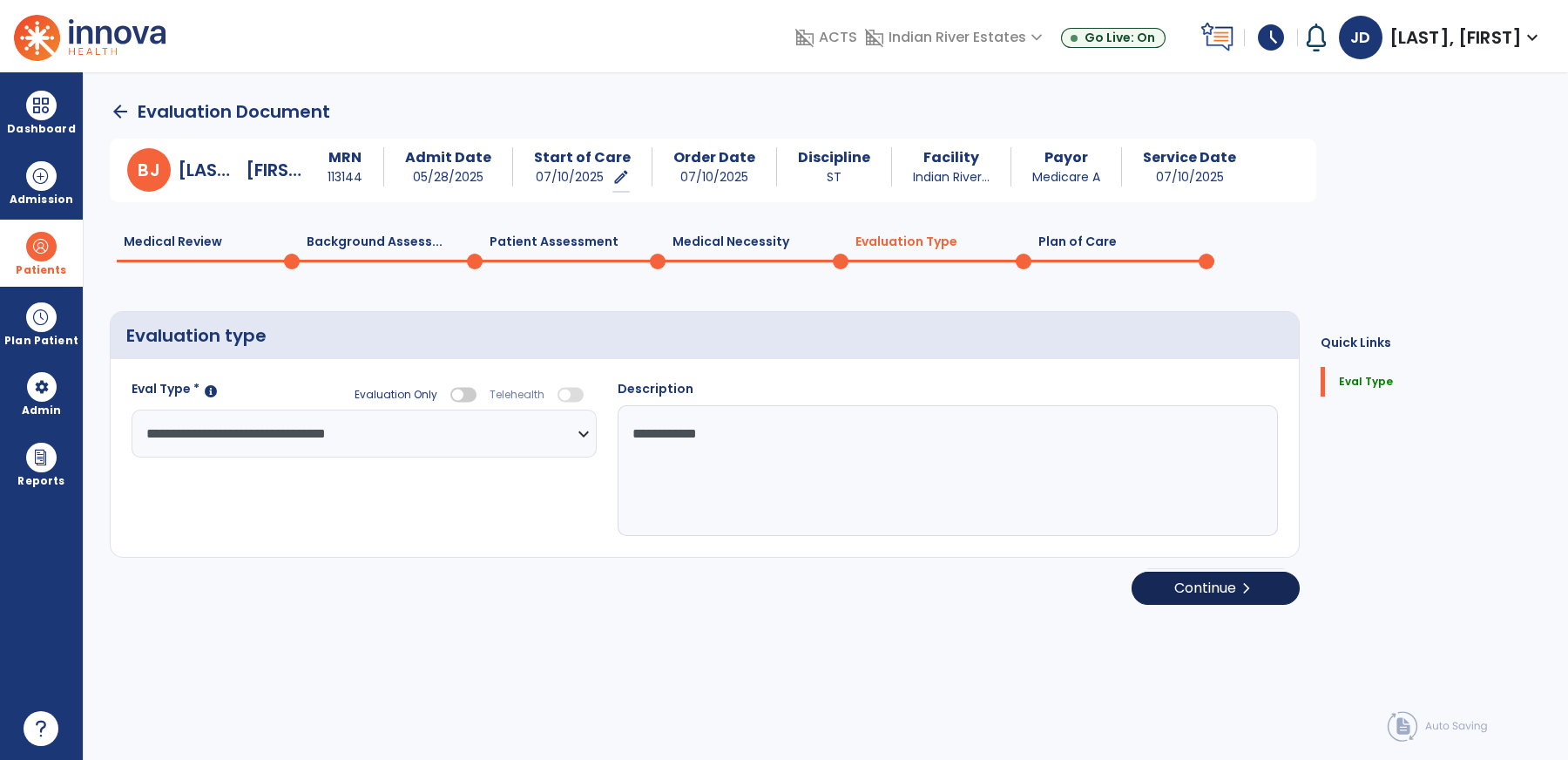 select on "**" 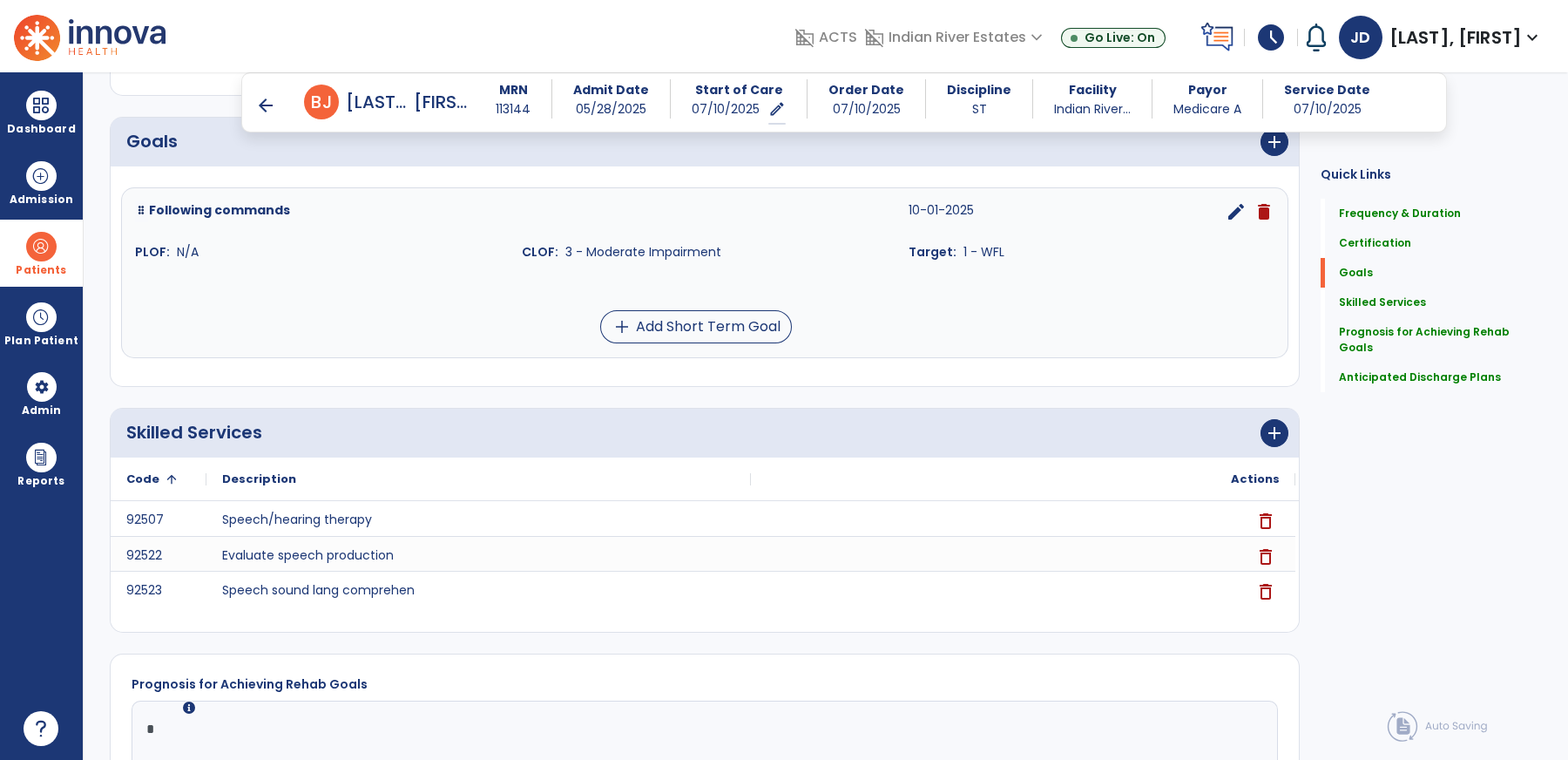 scroll, scrollTop: 826, scrollLeft: 0, axis: vertical 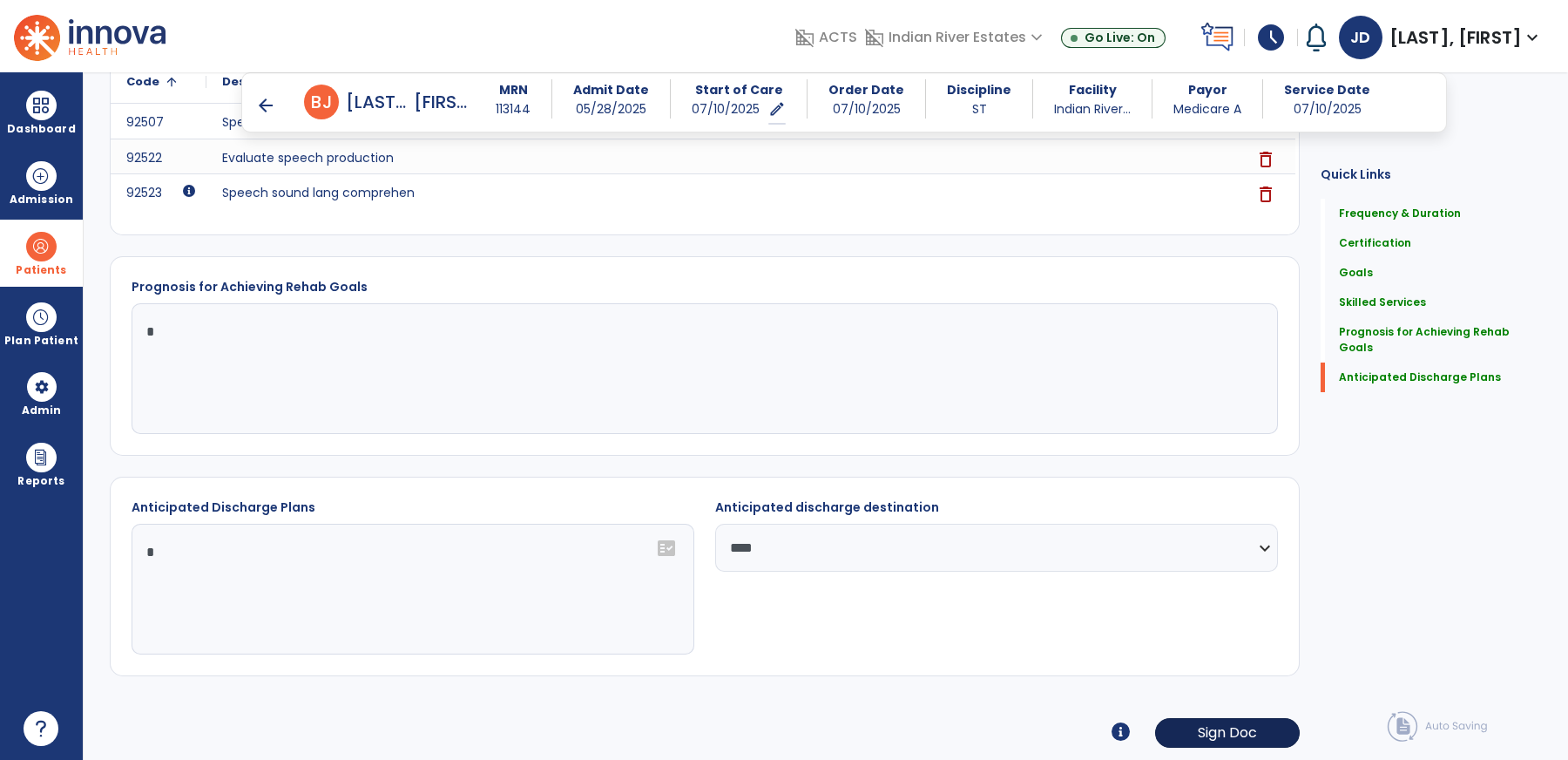 click on "Sign Doc" 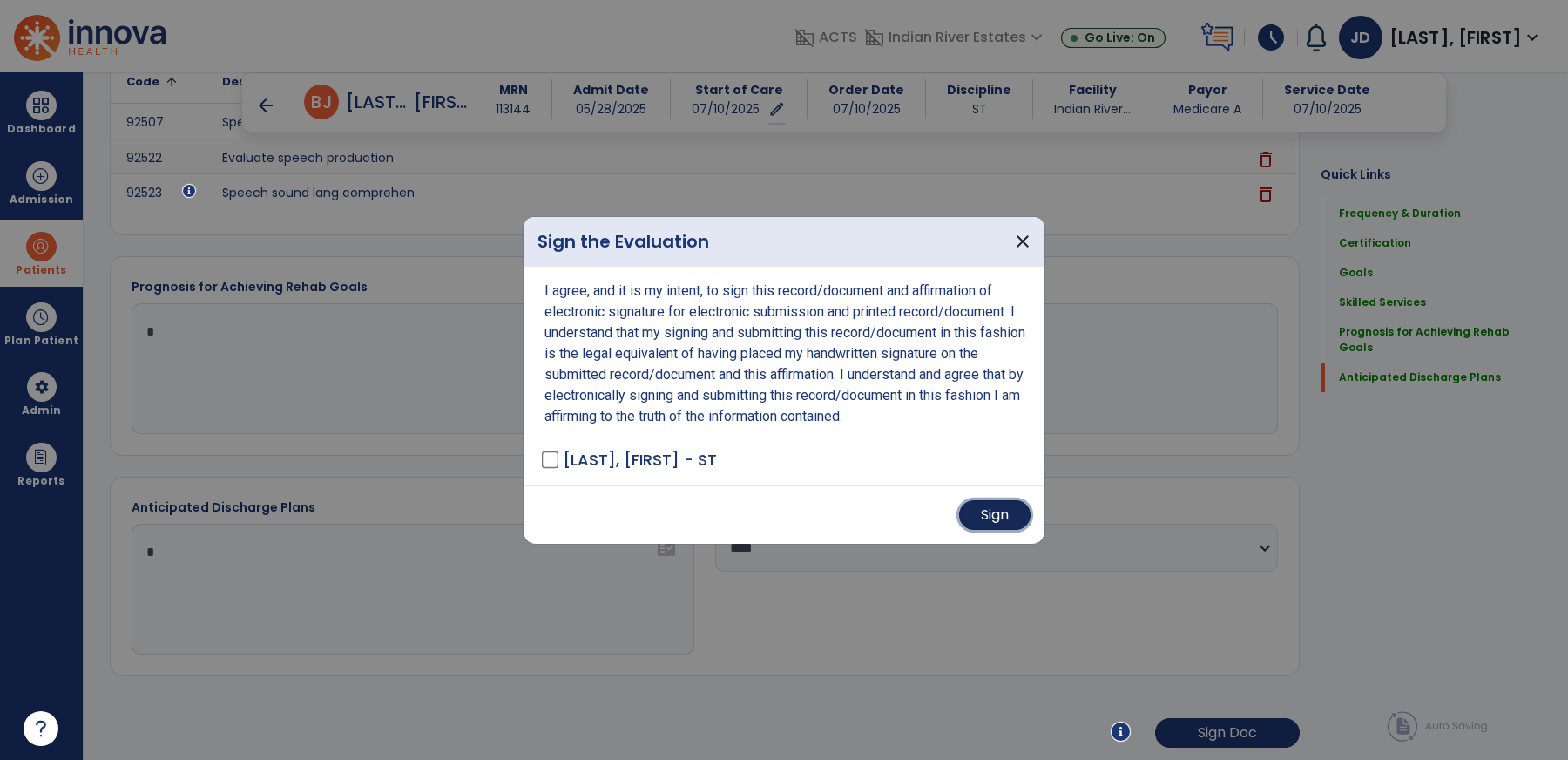 click on "Sign" at bounding box center [995, 515] 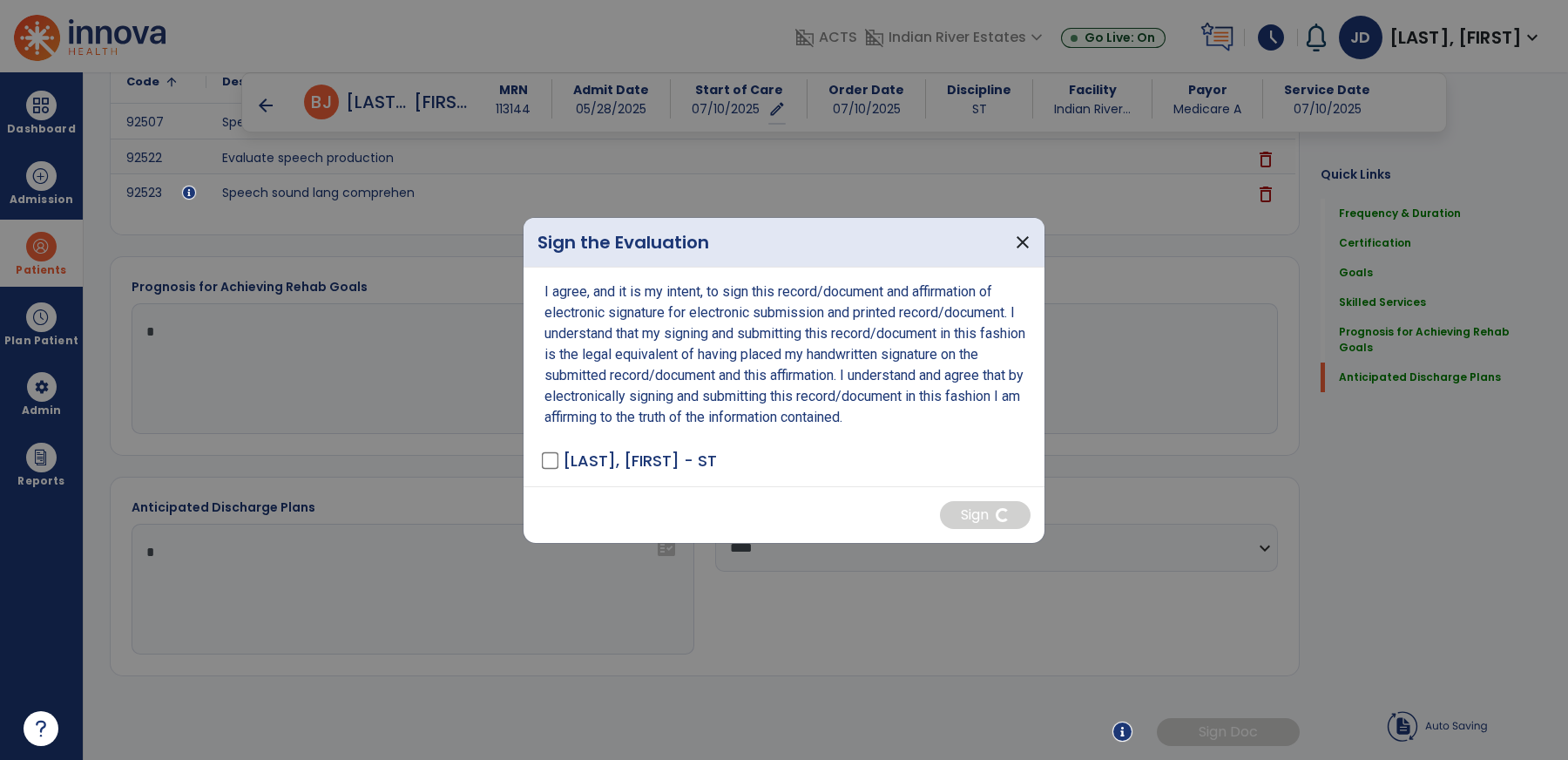 scroll, scrollTop: 824, scrollLeft: 0, axis: vertical 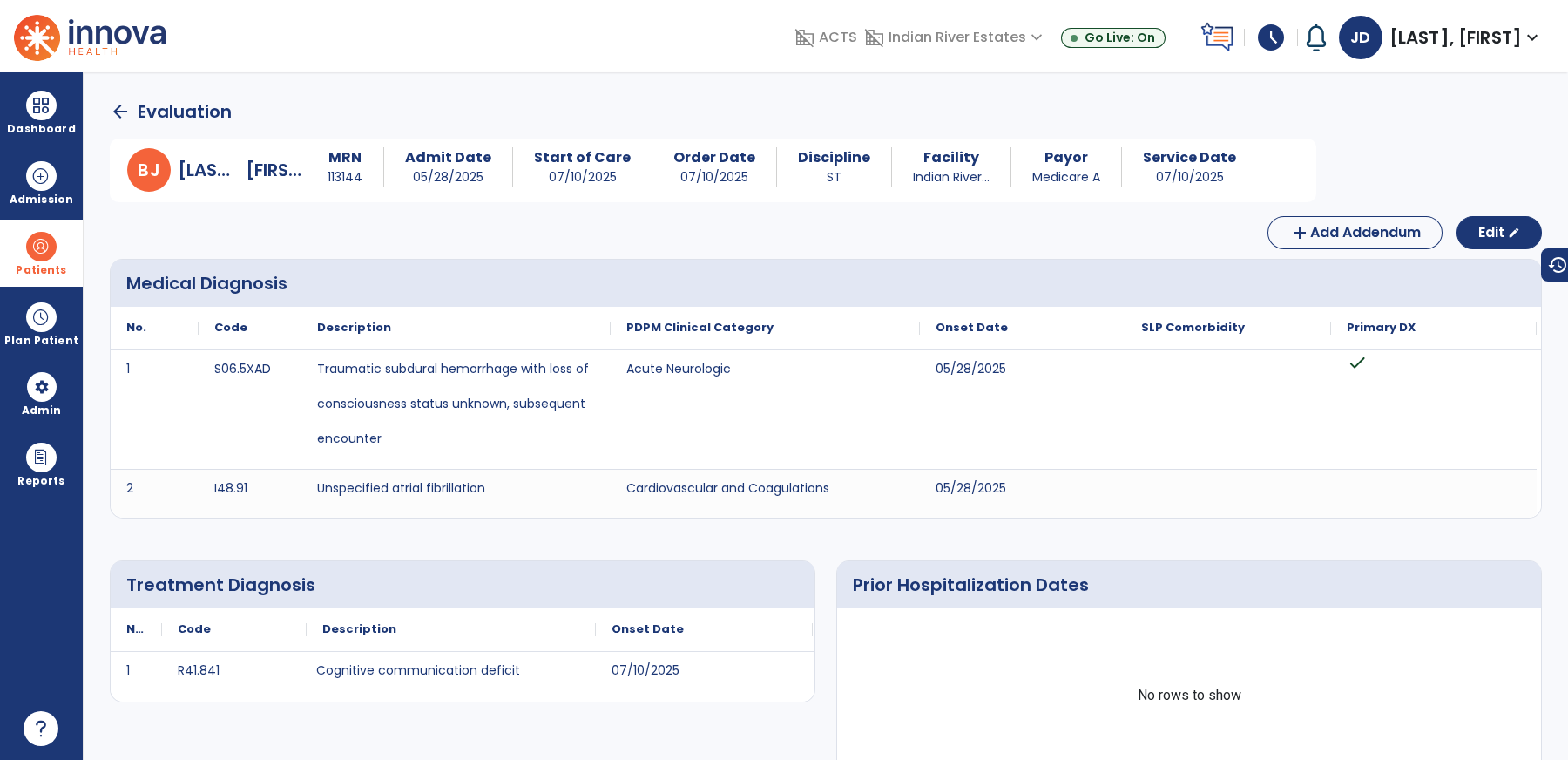 click on "arrow_back" 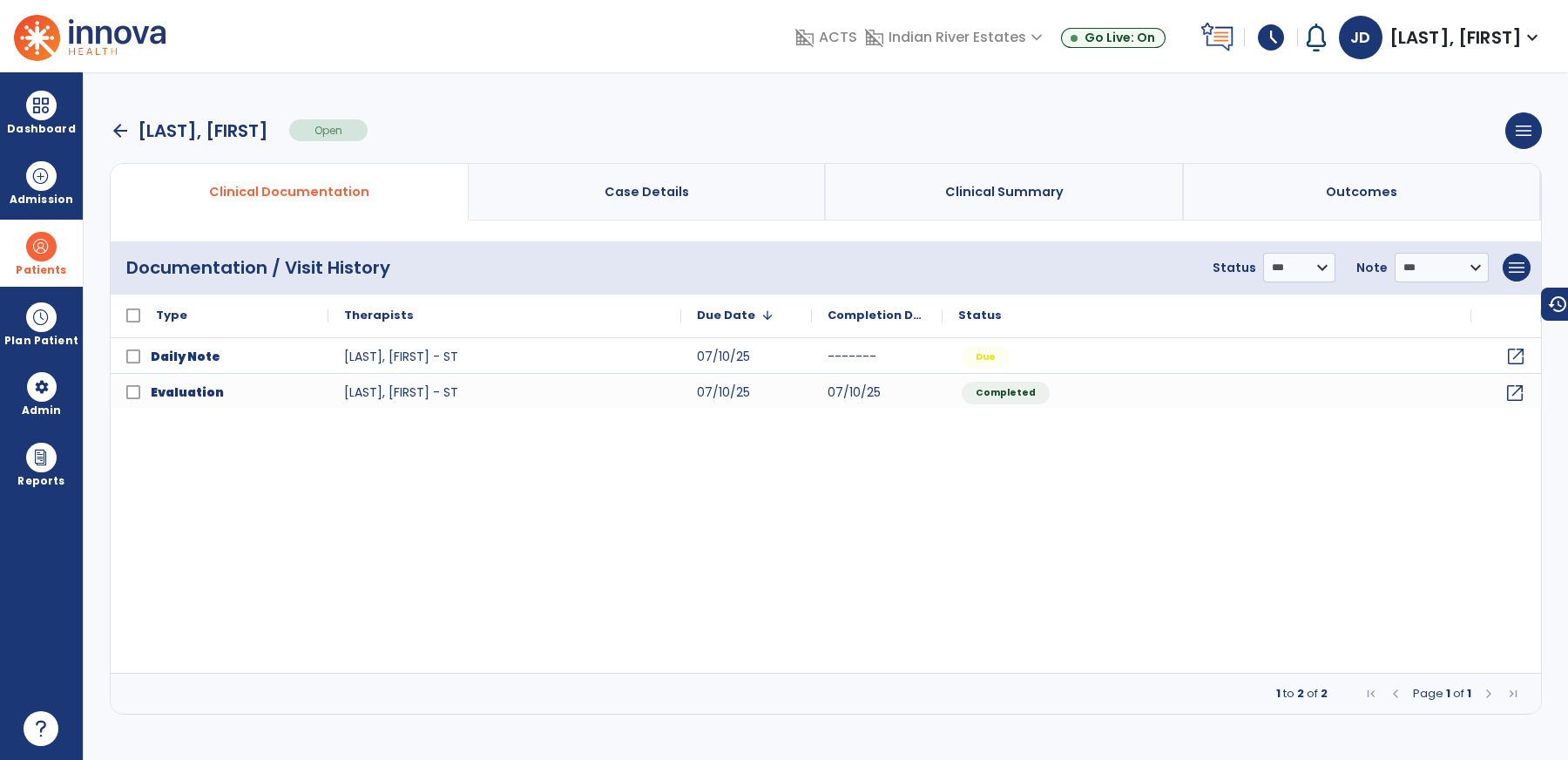 click on "open_in_new" 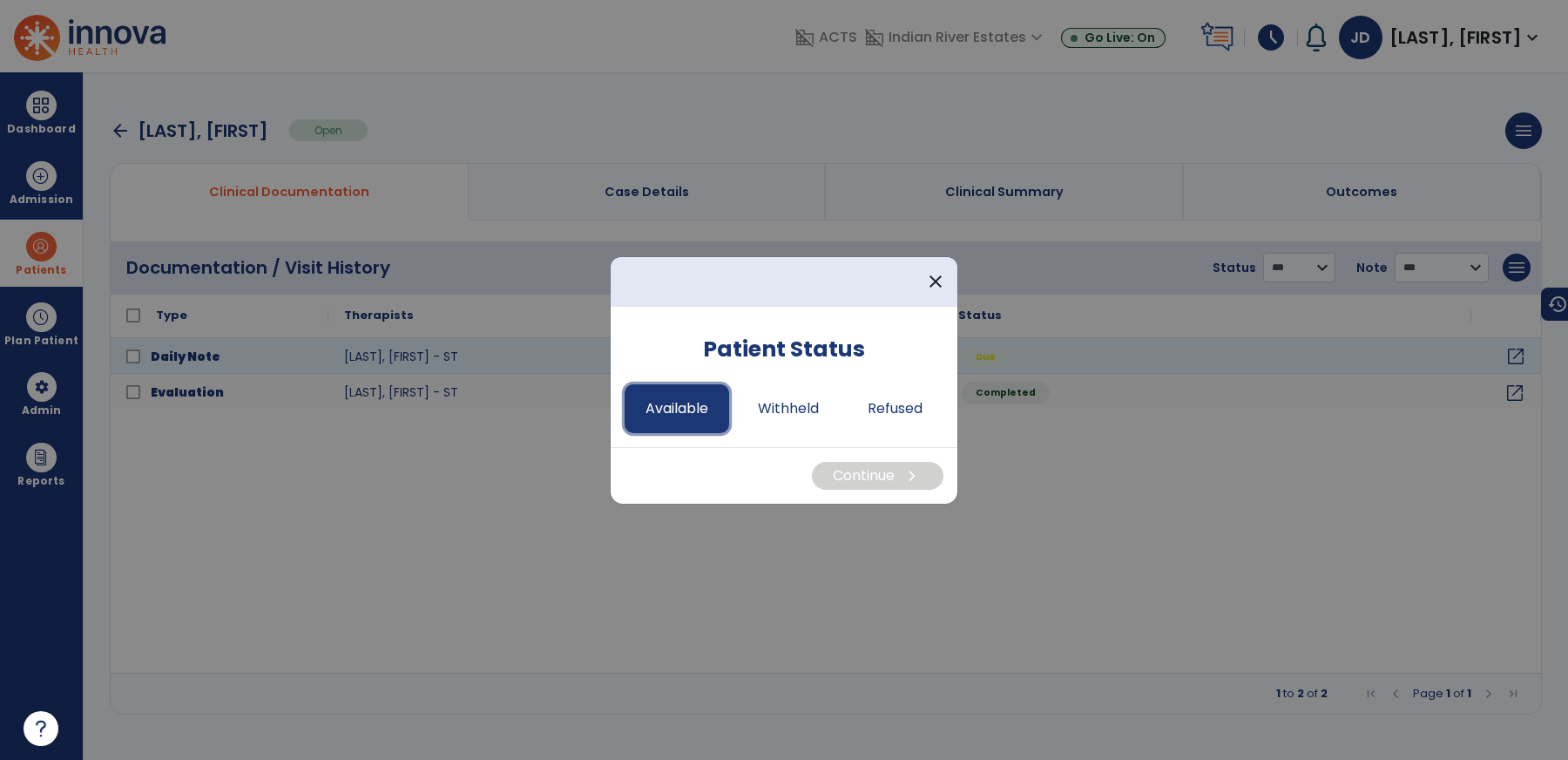 click on "Available" at bounding box center [677, 409] 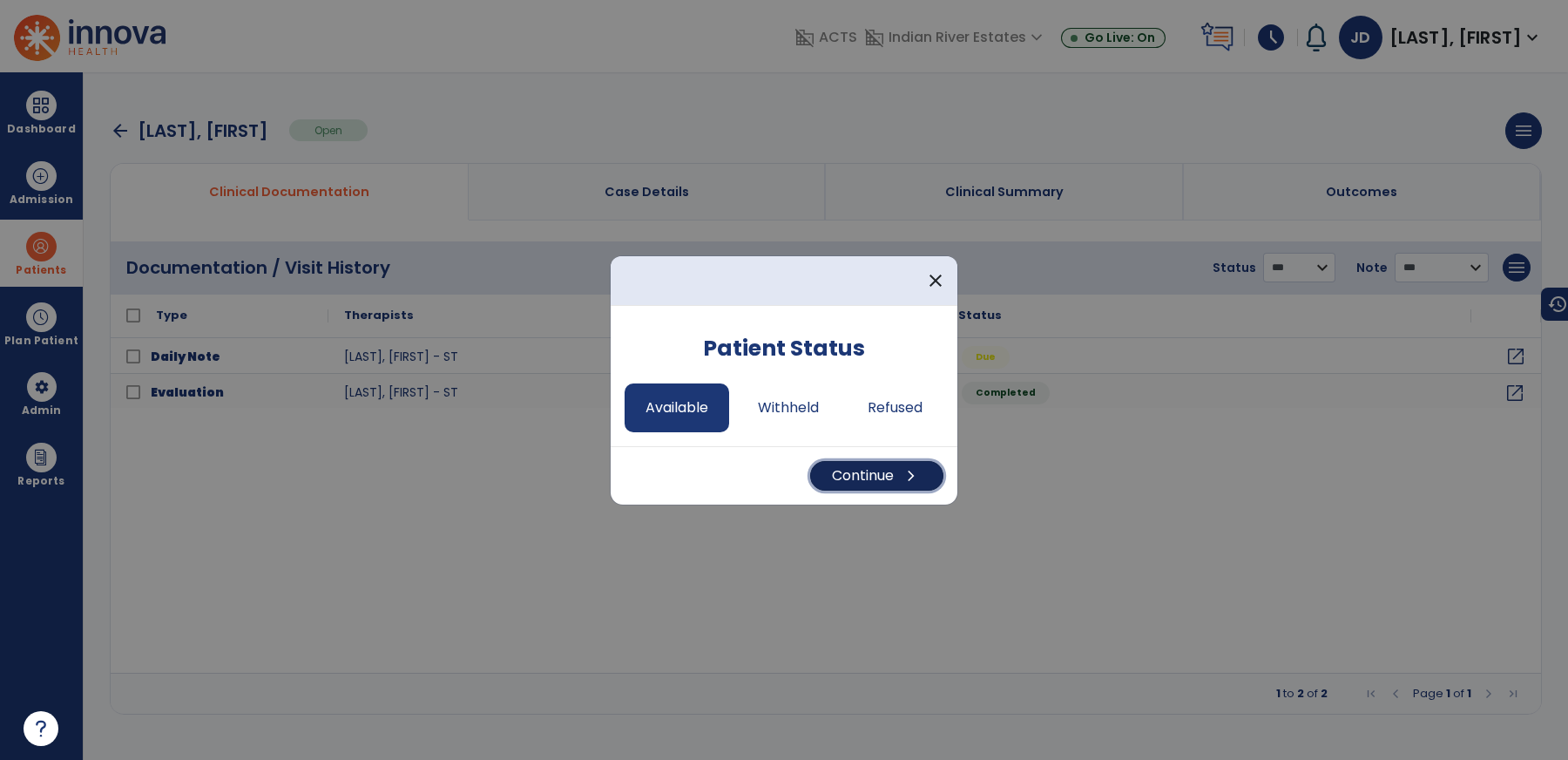 click on "Continue   chevron_right" at bounding box center (876, 476) 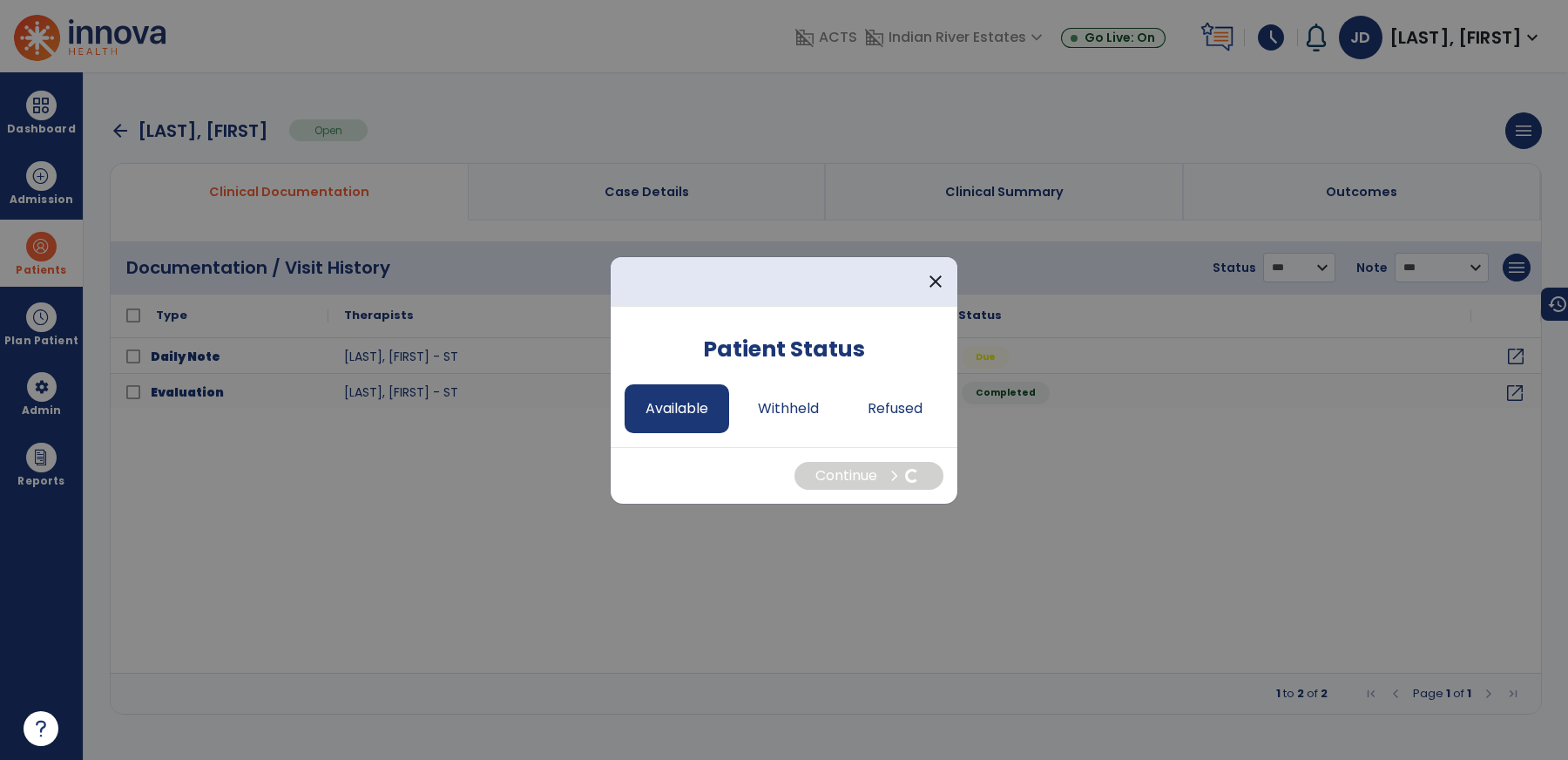select on "*" 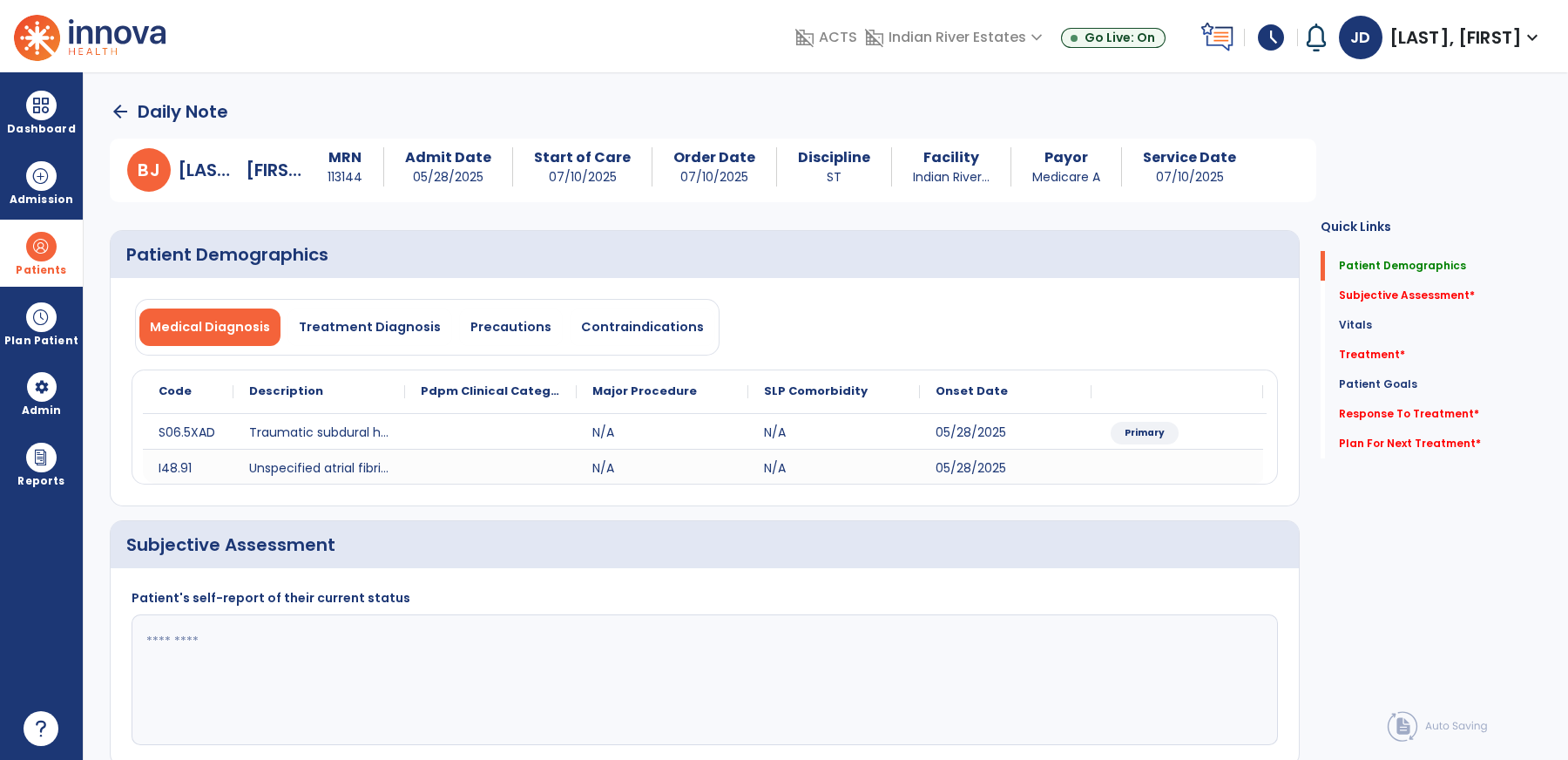 click 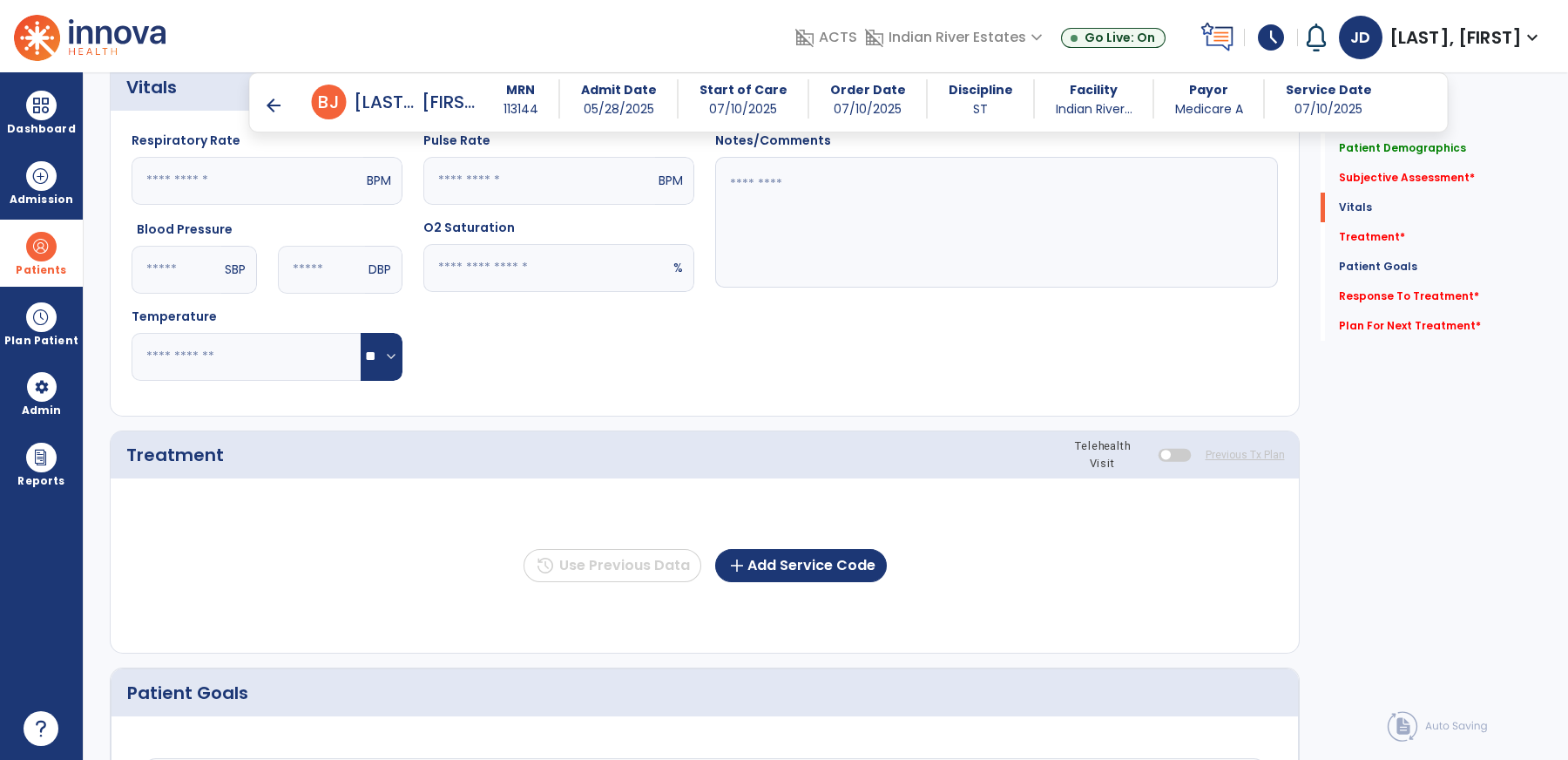 scroll, scrollTop: 710, scrollLeft: 0, axis: vertical 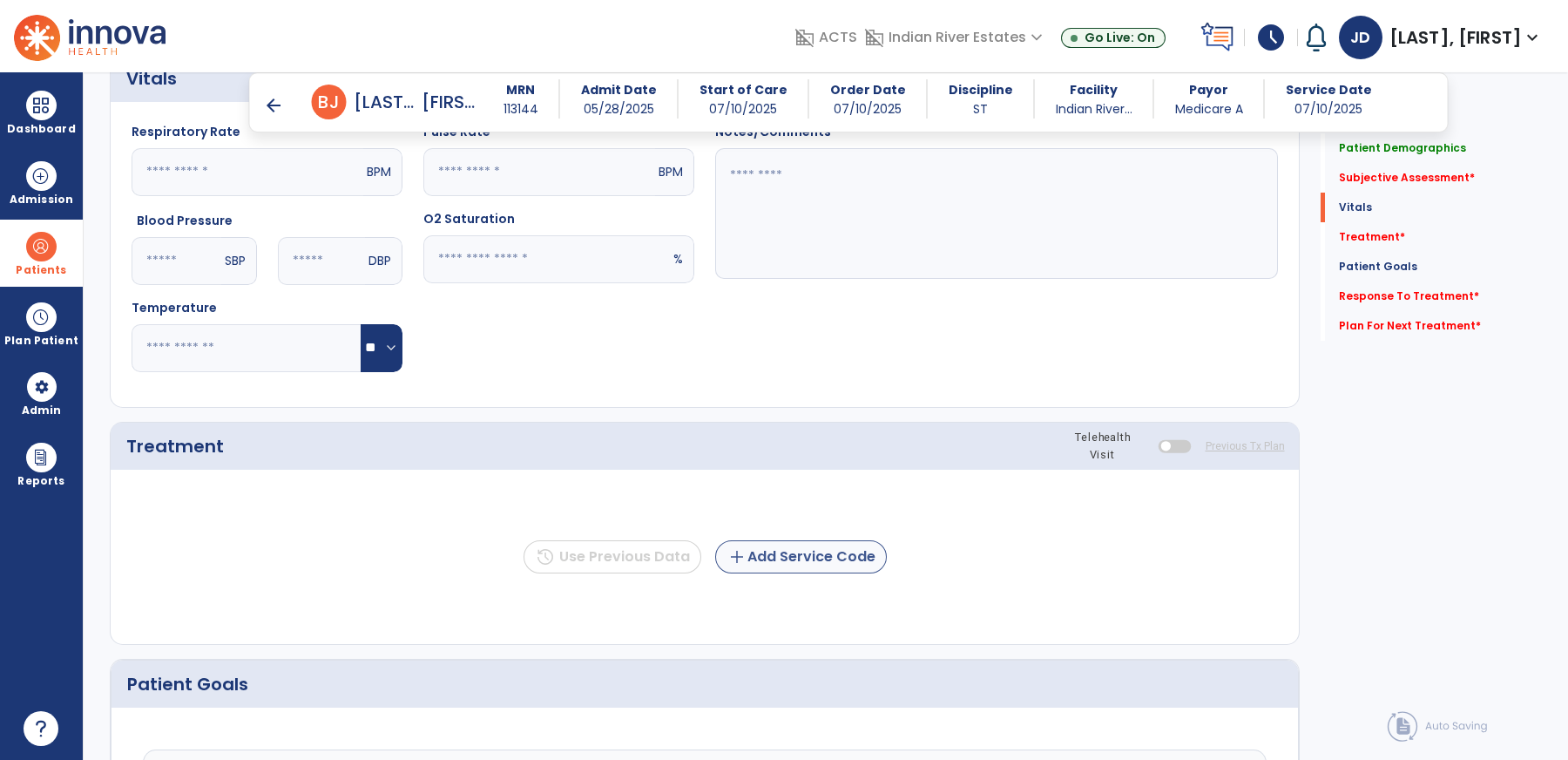 type on "*" 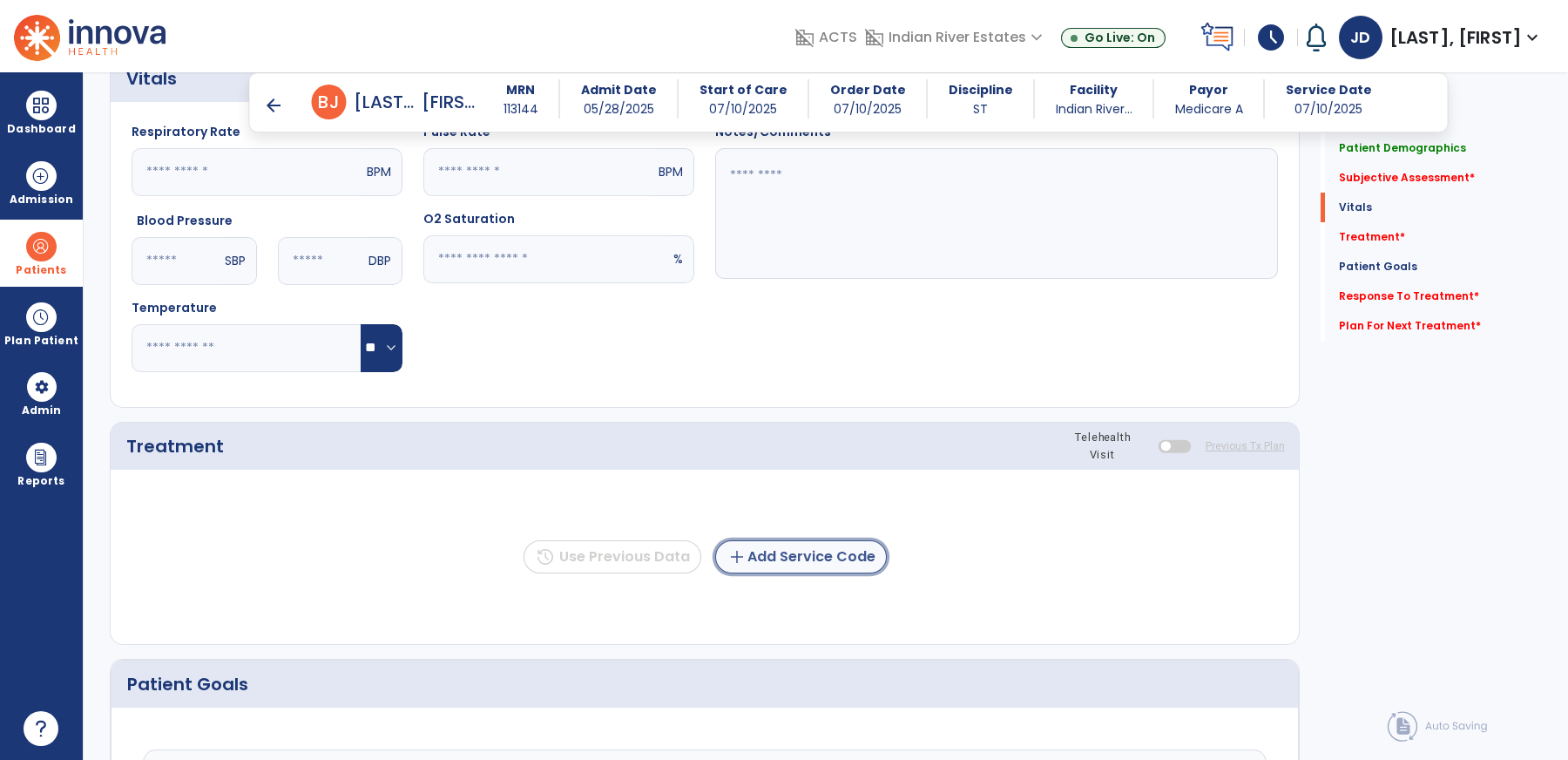 click on "add  Add Service Code" 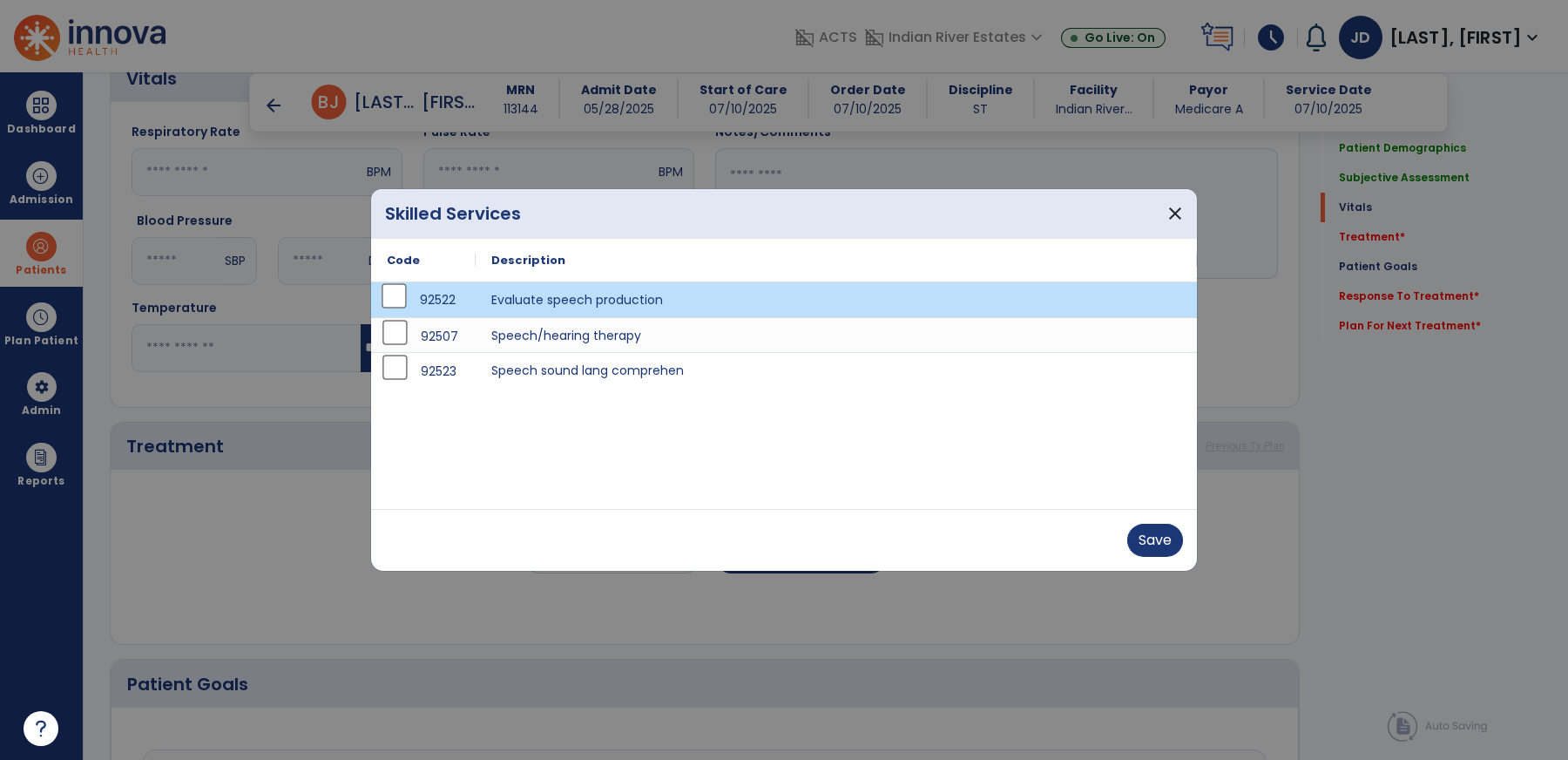 click on "Save" at bounding box center (784, 539) 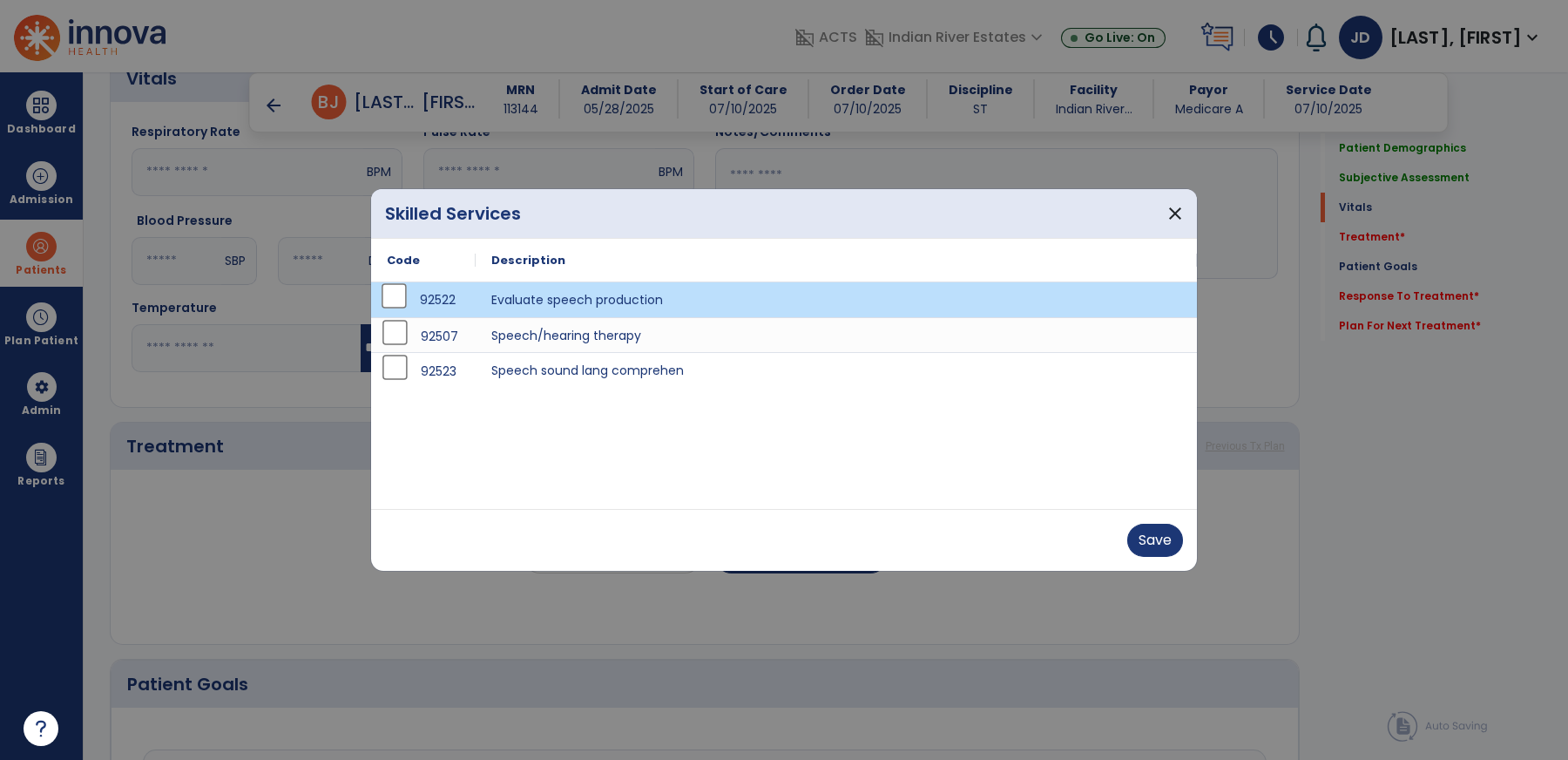 click on "Save" at bounding box center (784, 539) 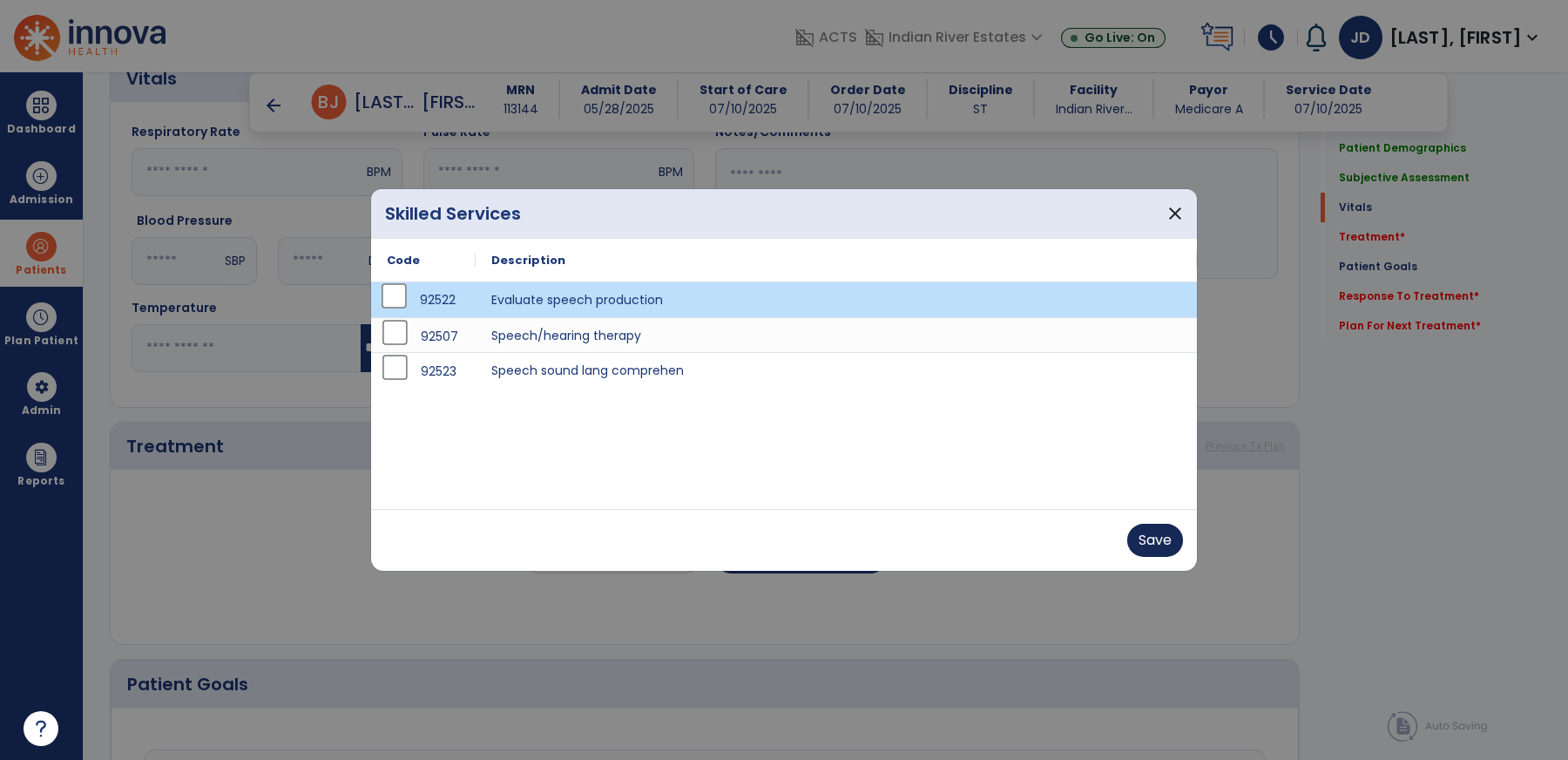 click on "Save" at bounding box center (1155, 540) 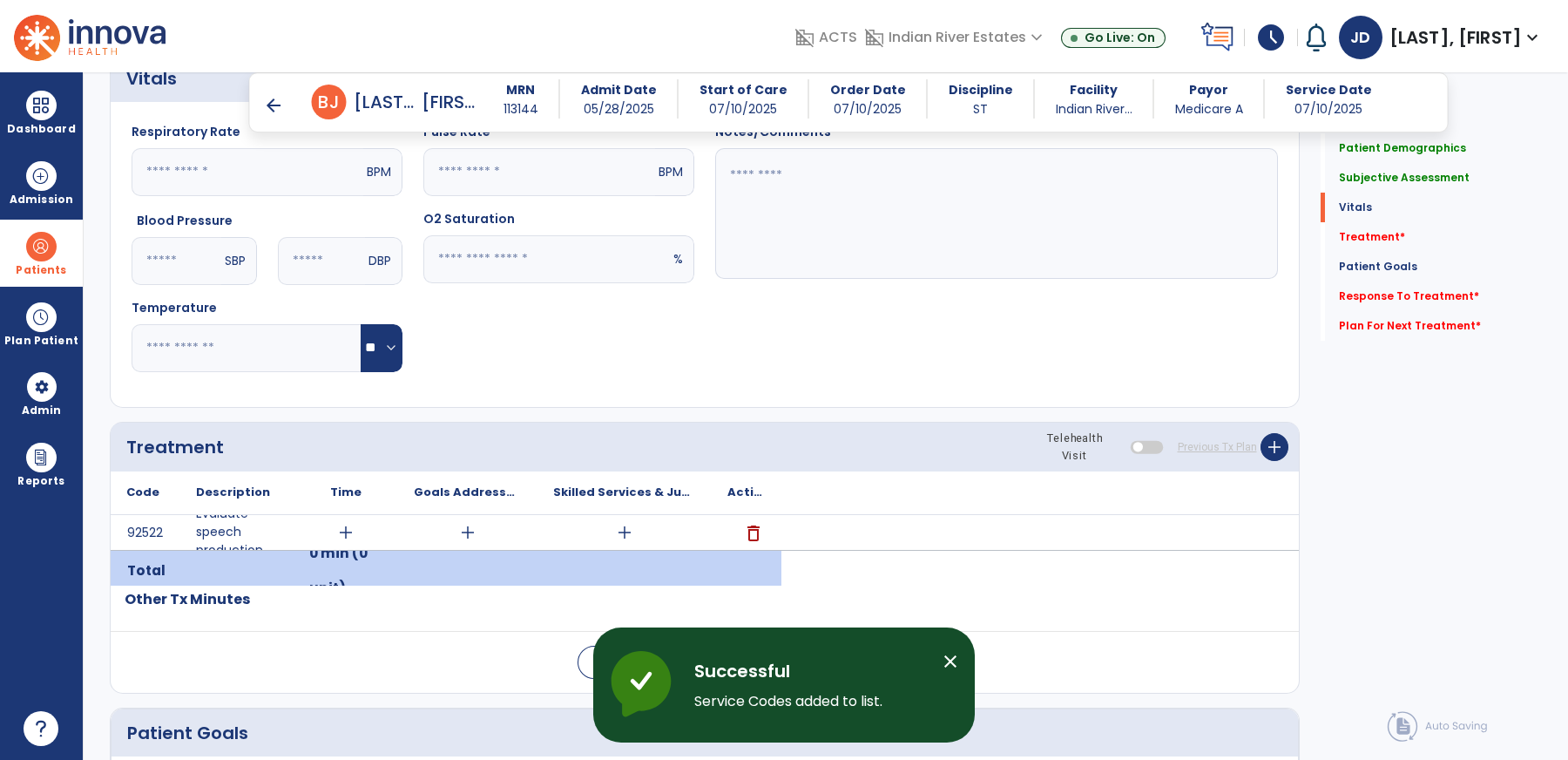 click on "92522  Evaluate speech production  add add add delete" at bounding box center (705, 533) 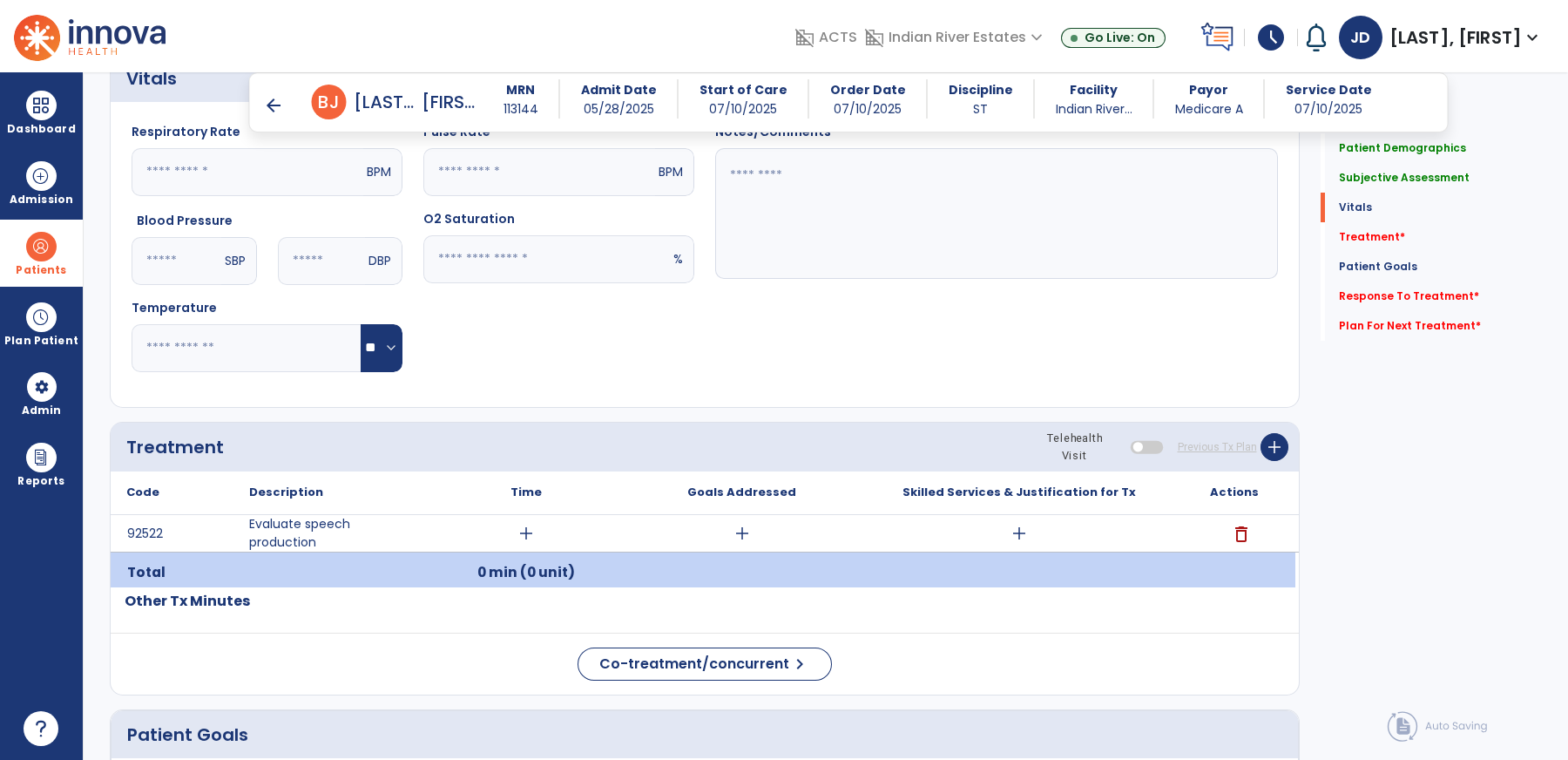 click on "add" at bounding box center [526, 533] 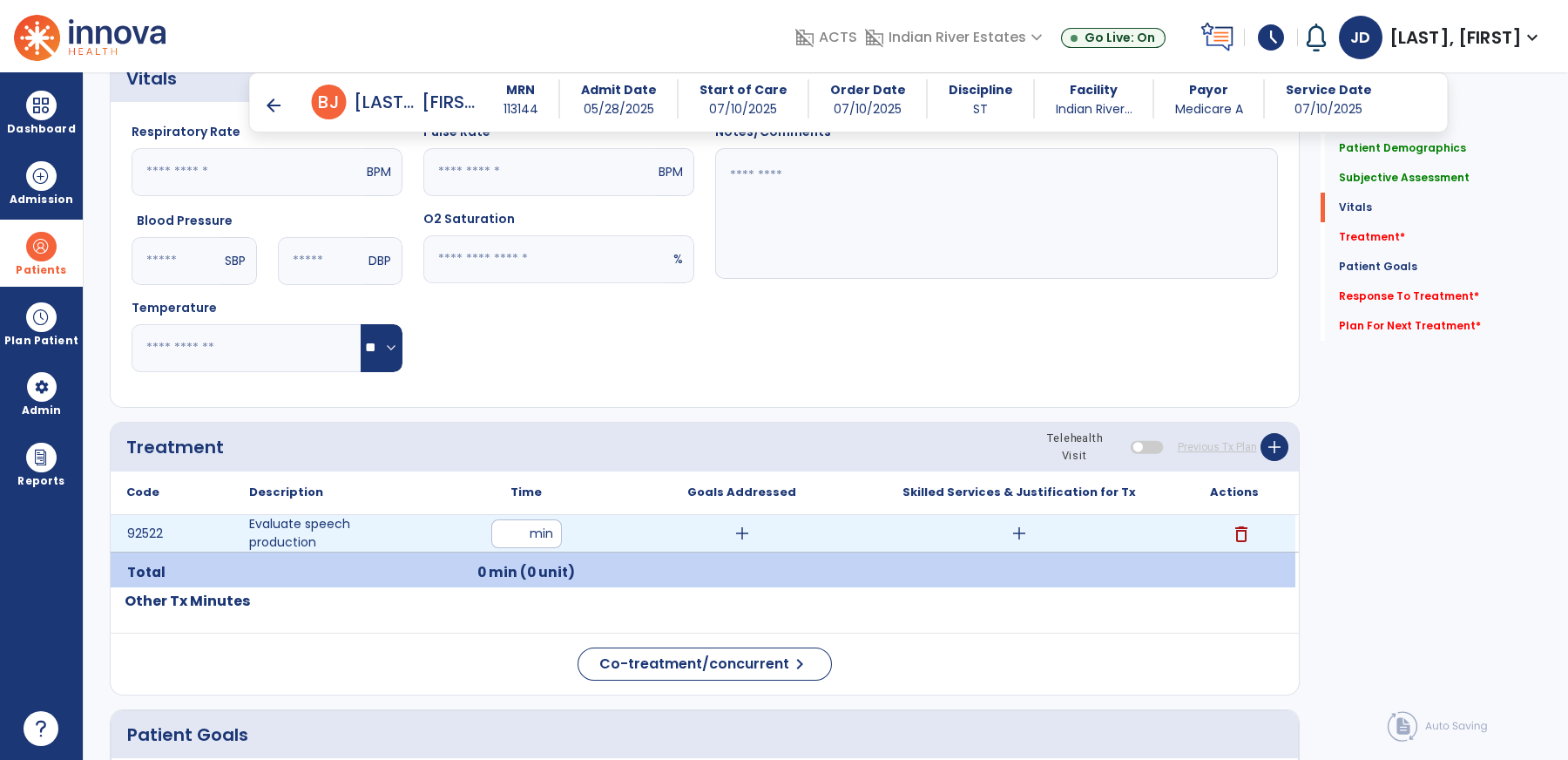 type on "**" 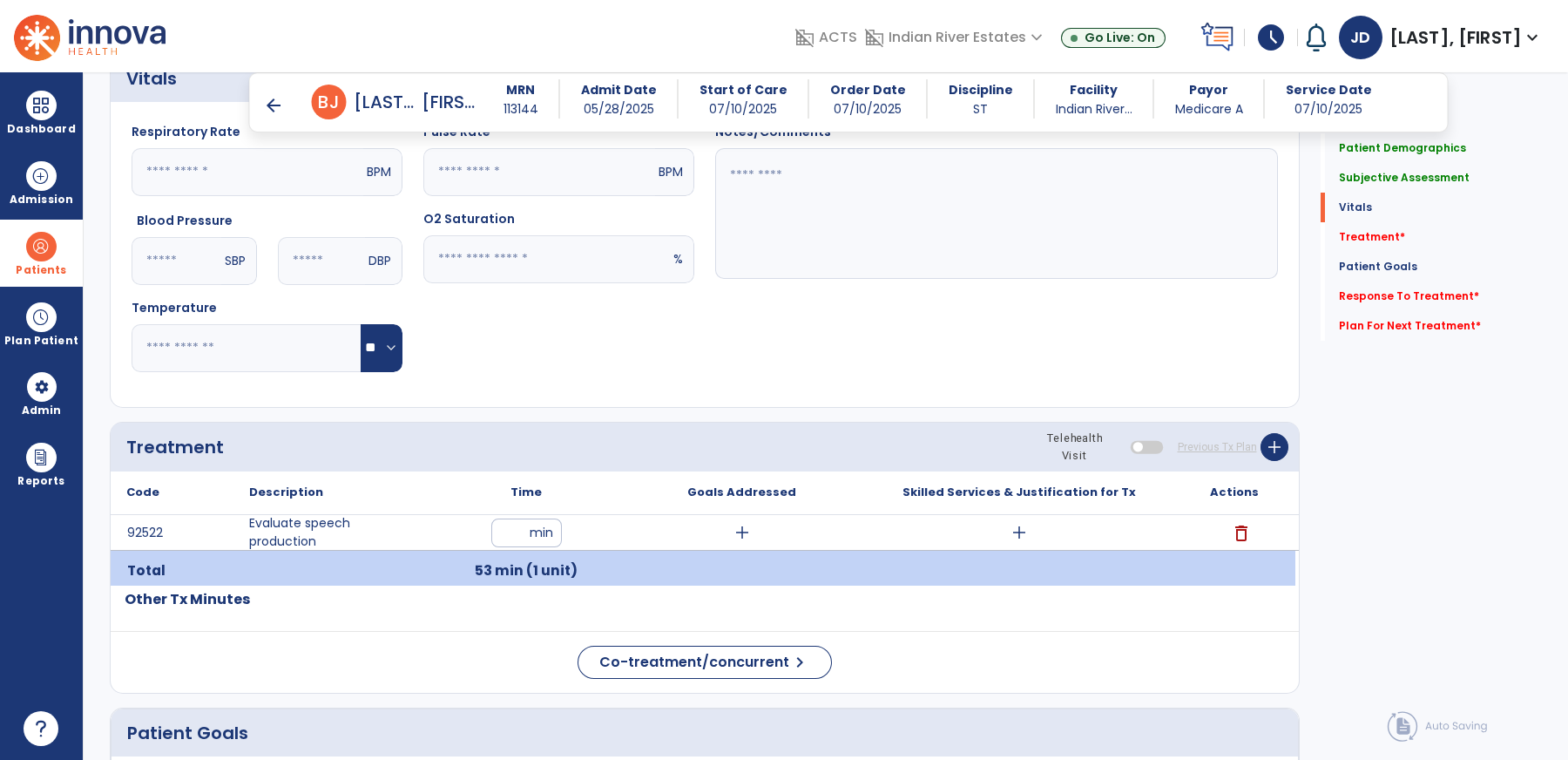 click on "add" at bounding box center (742, 533) 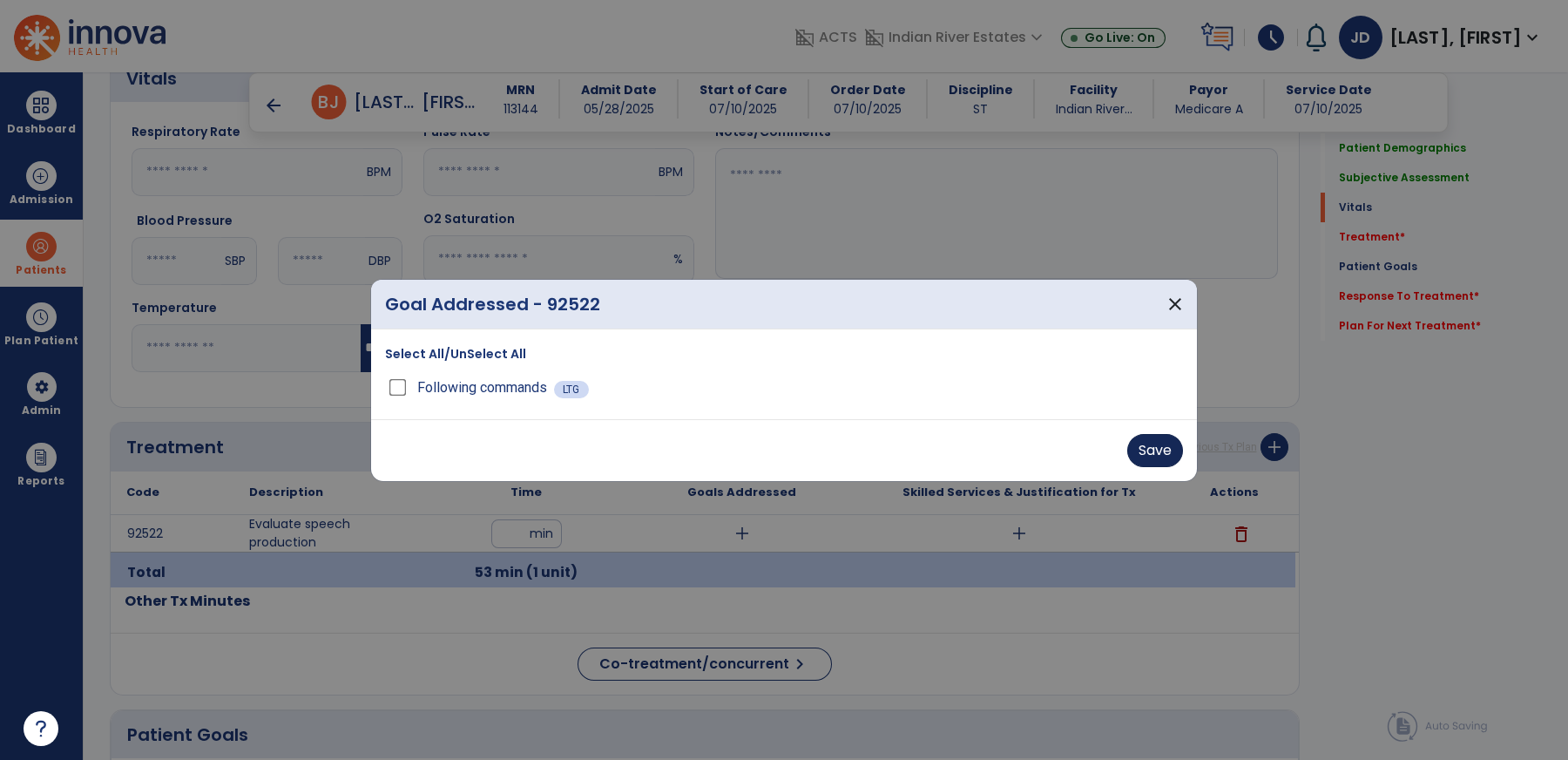 click on "Save" at bounding box center [1155, 451] 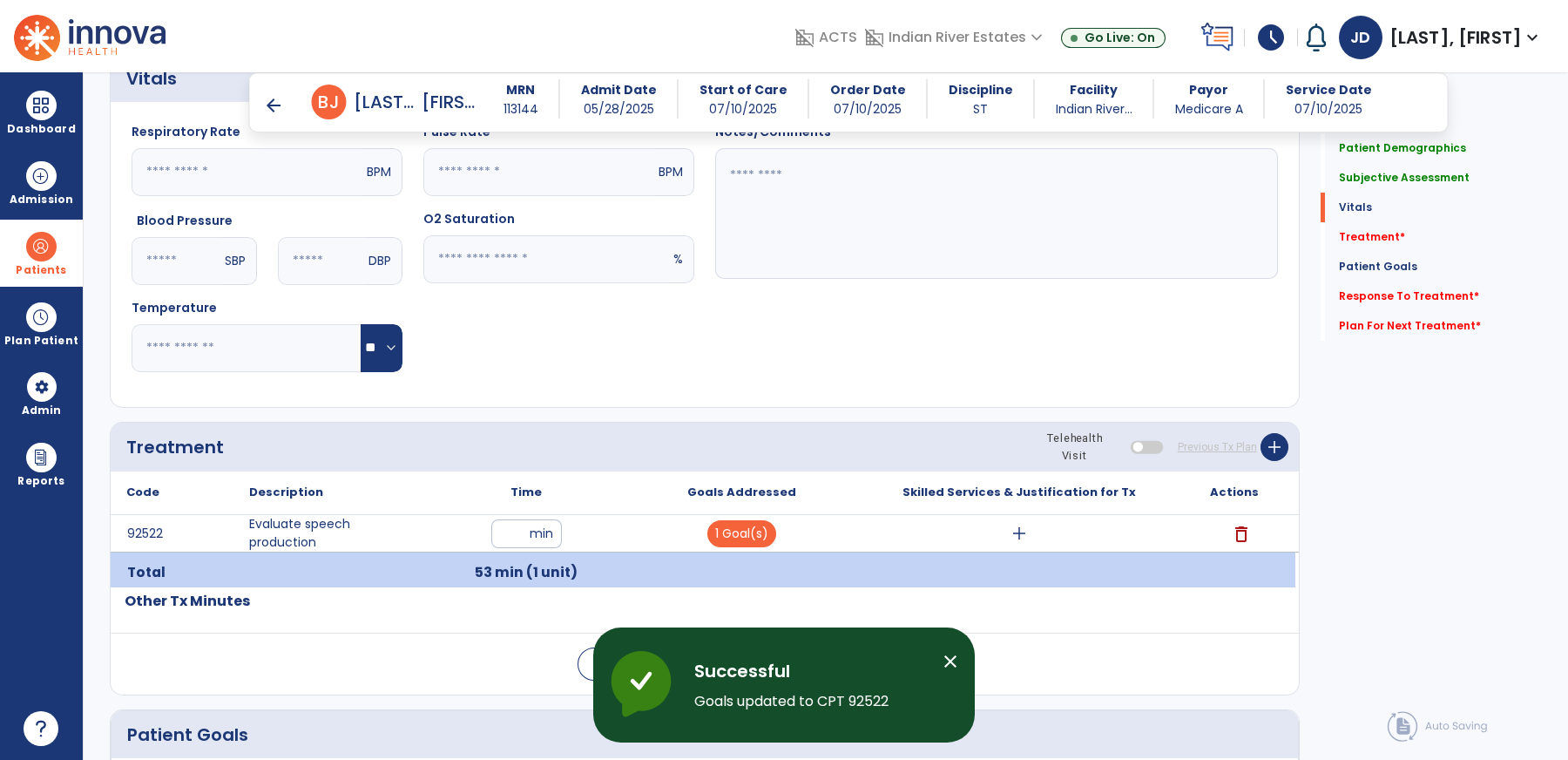 click on "add" at bounding box center [1019, 533] 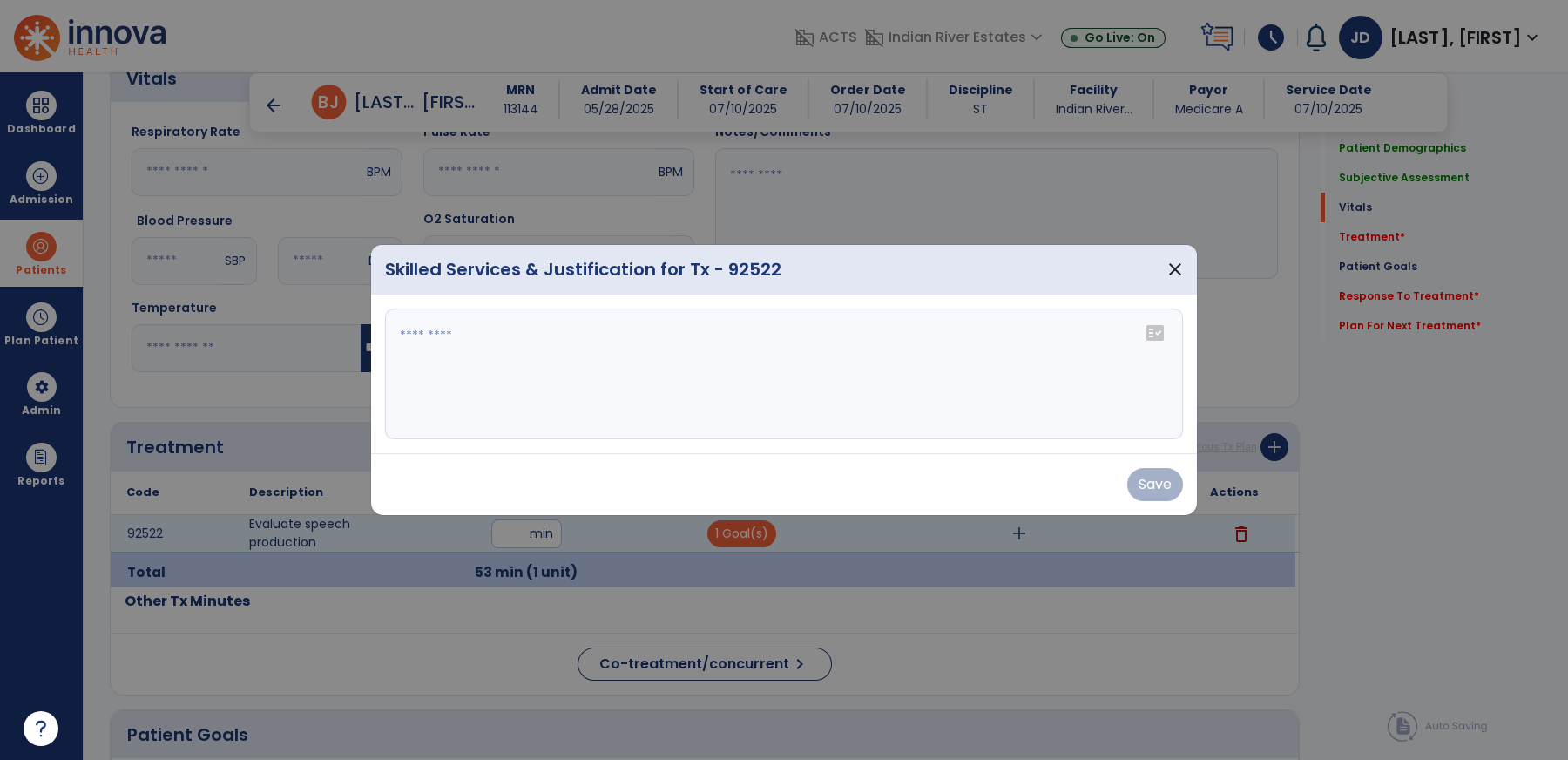 click at bounding box center [784, 374] 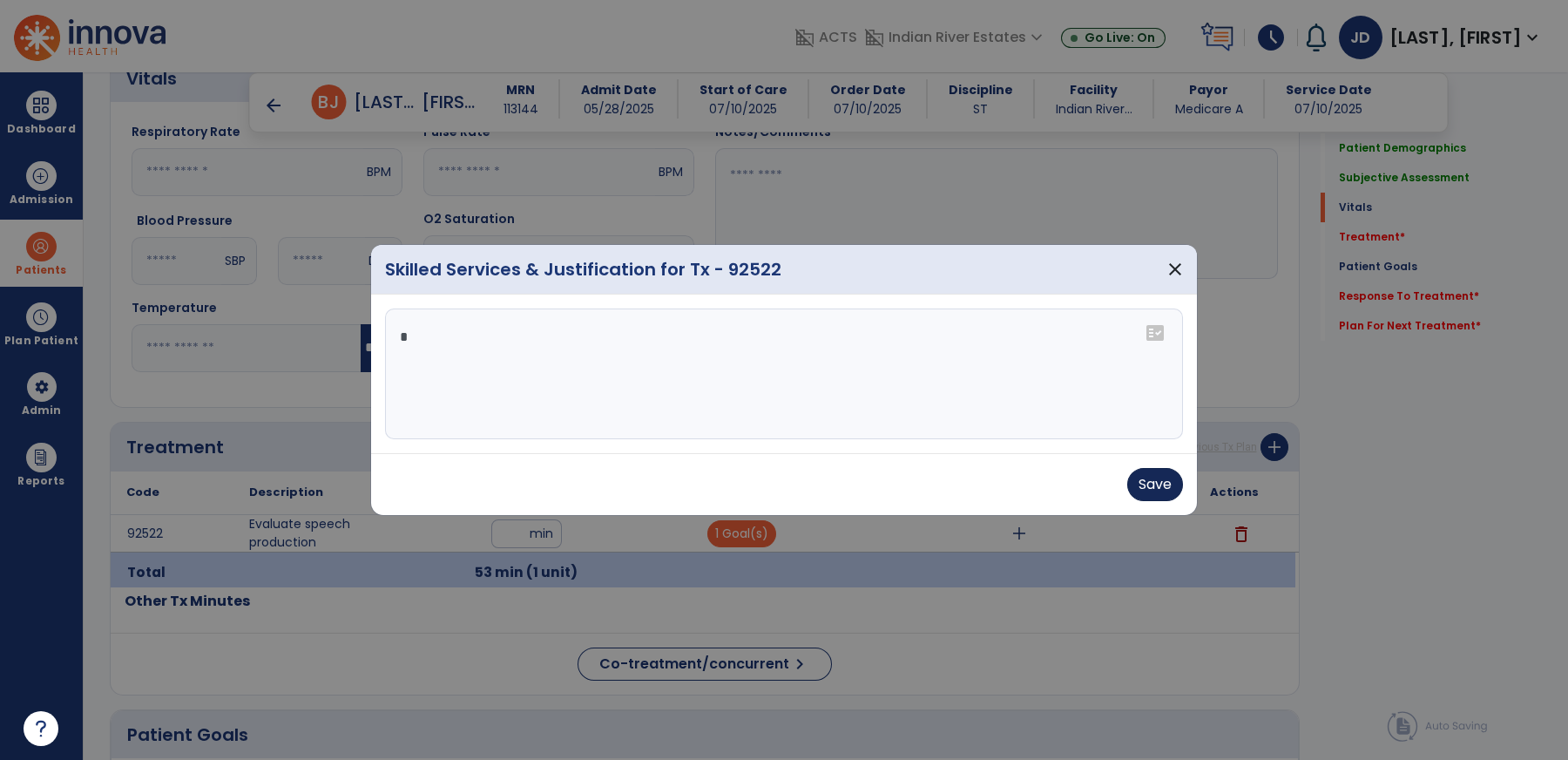 type on "*" 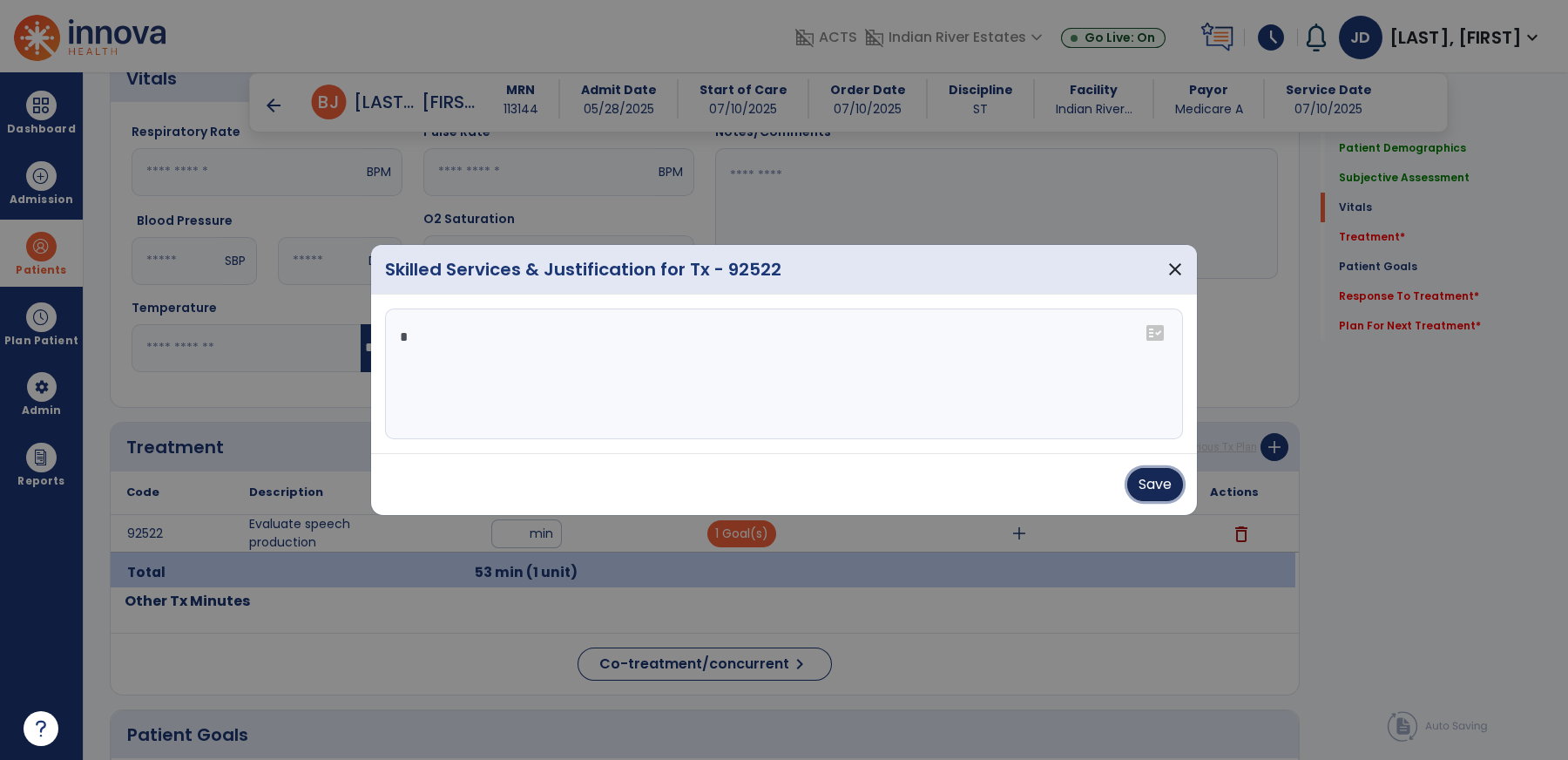 click on "Save" at bounding box center [1155, 485] 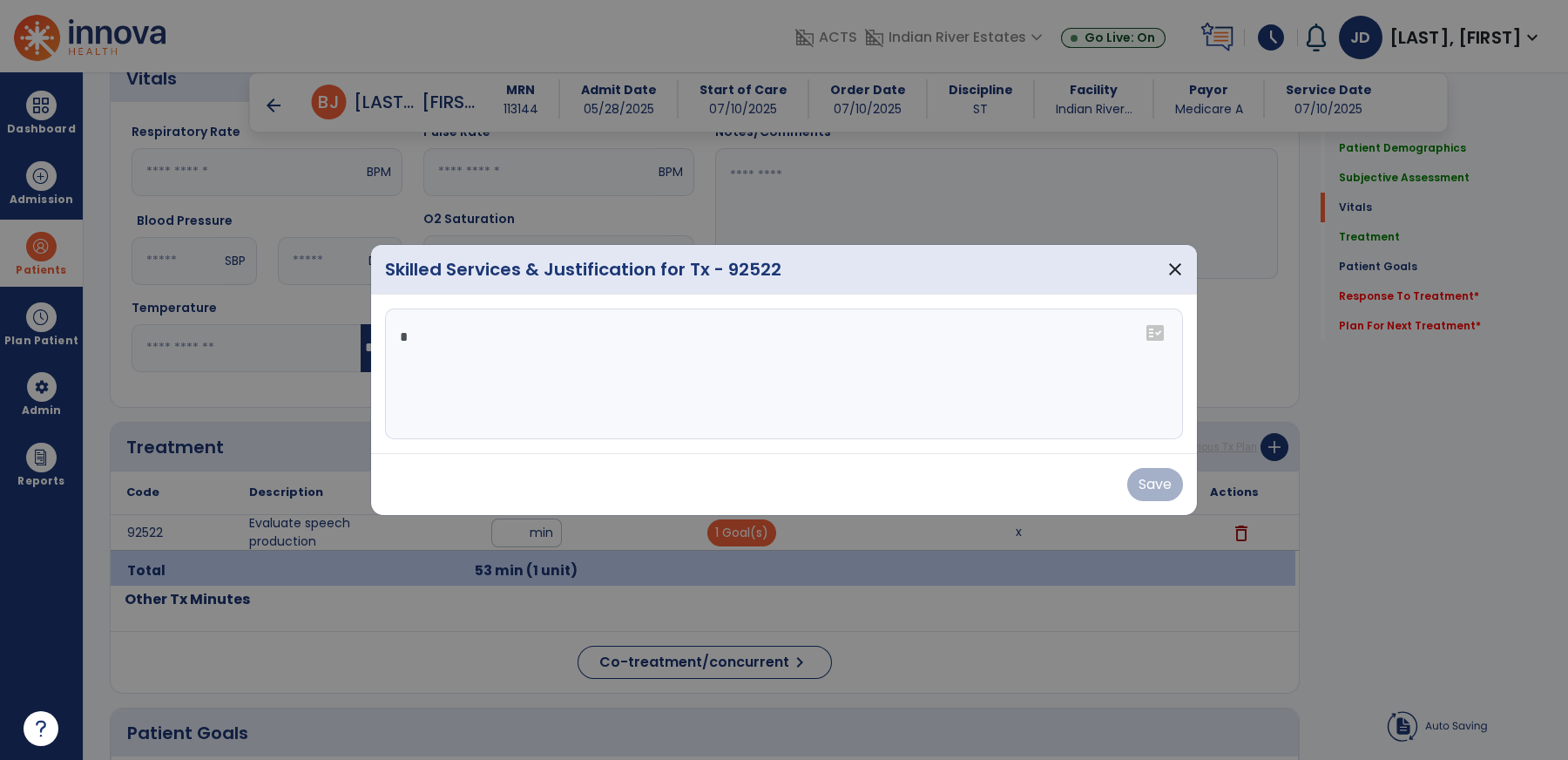 click on "Skilled Services & Justification for Tx" at bounding box center [1018, 492] 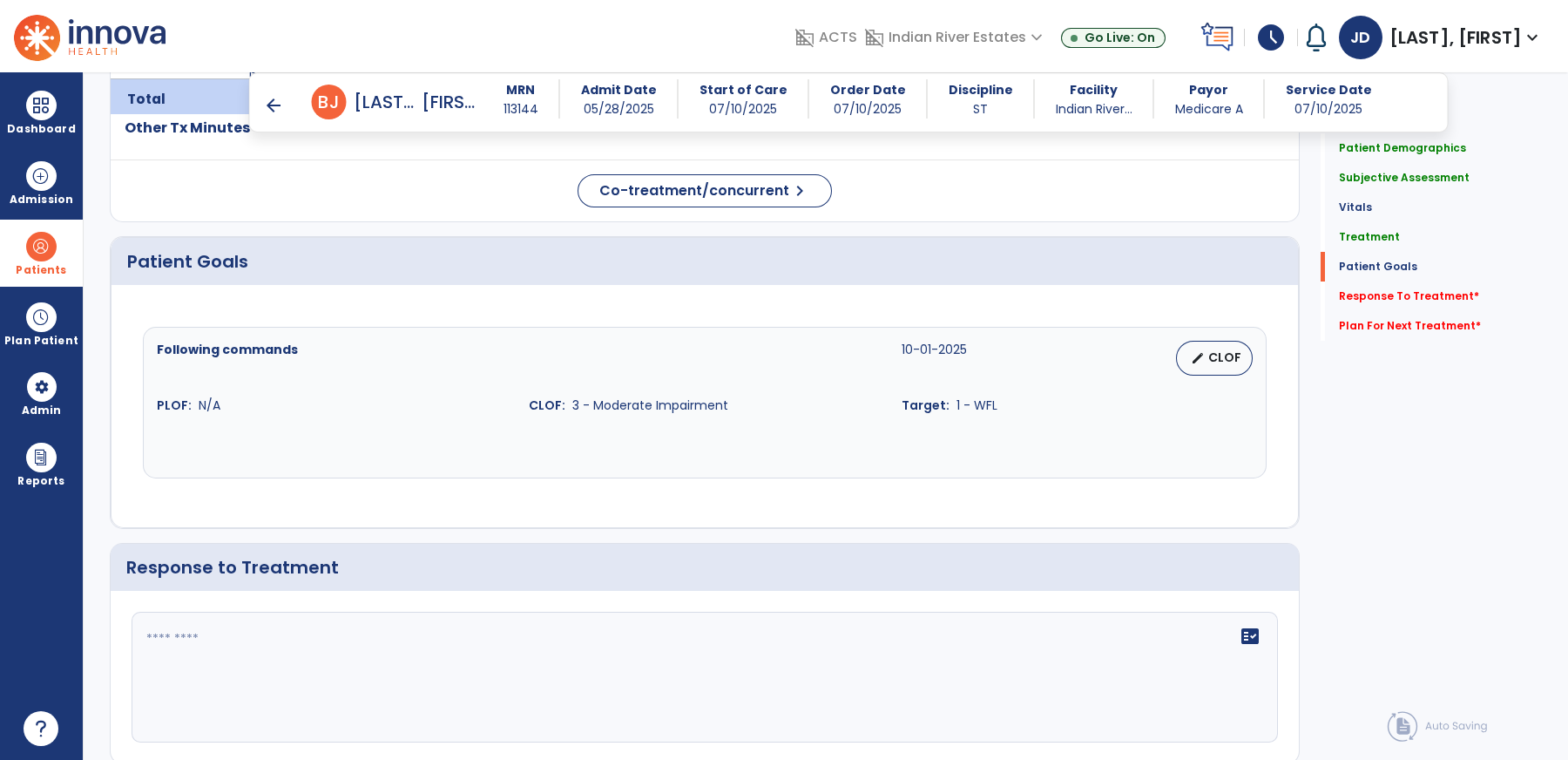 scroll, scrollTop: 1267, scrollLeft: 0, axis: vertical 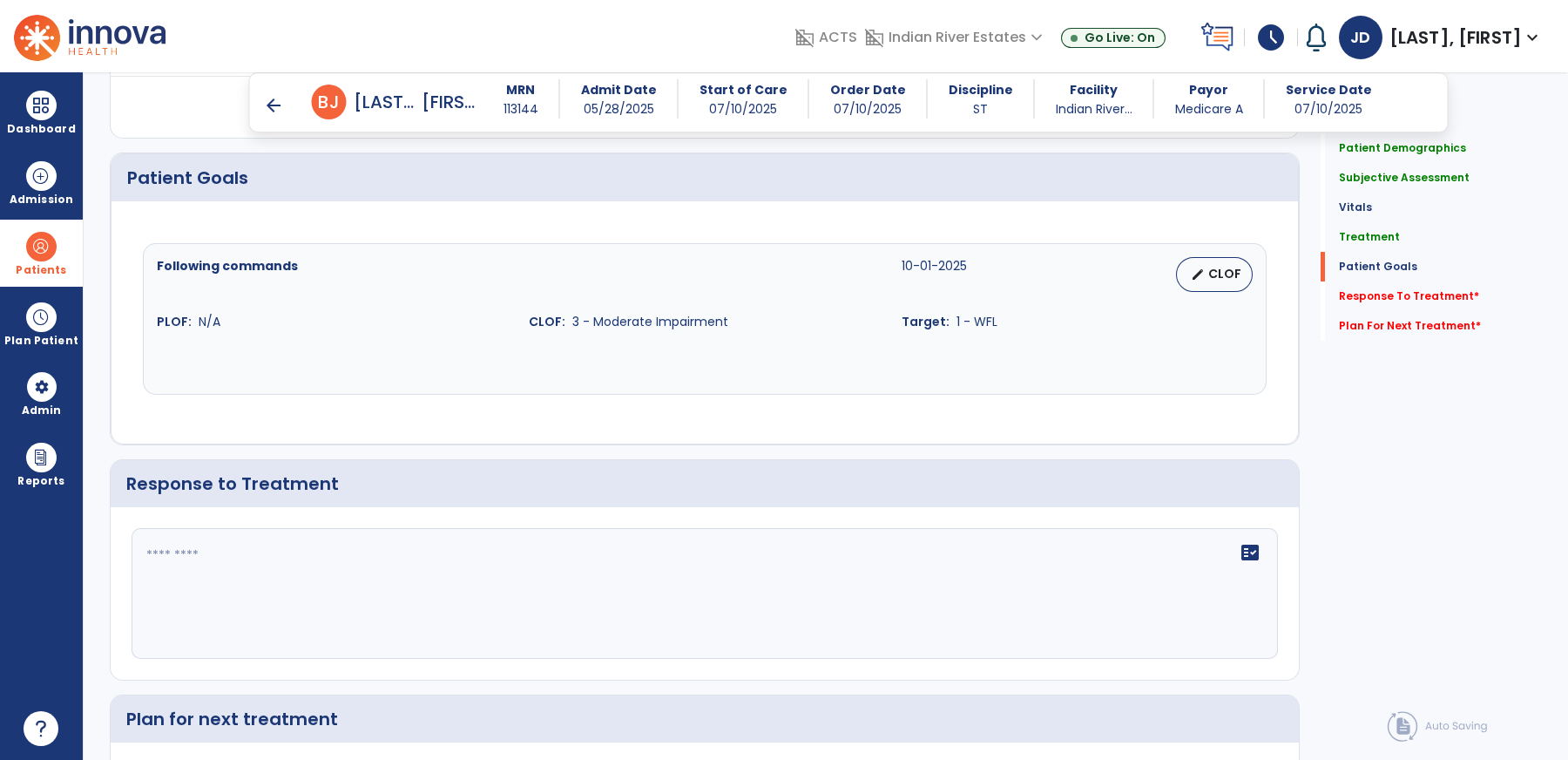 click 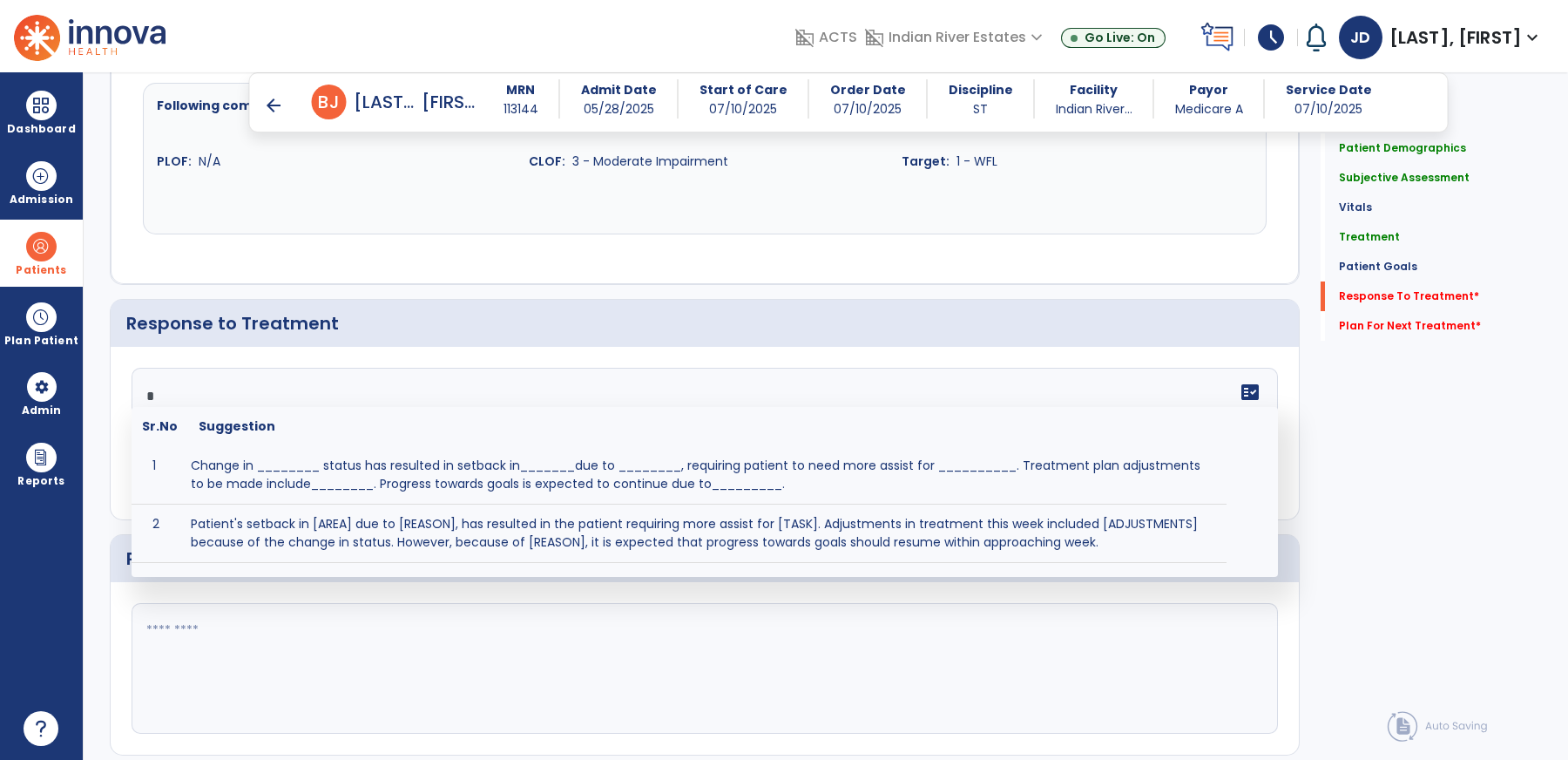 scroll, scrollTop: 1445, scrollLeft: 0, axis: vertical 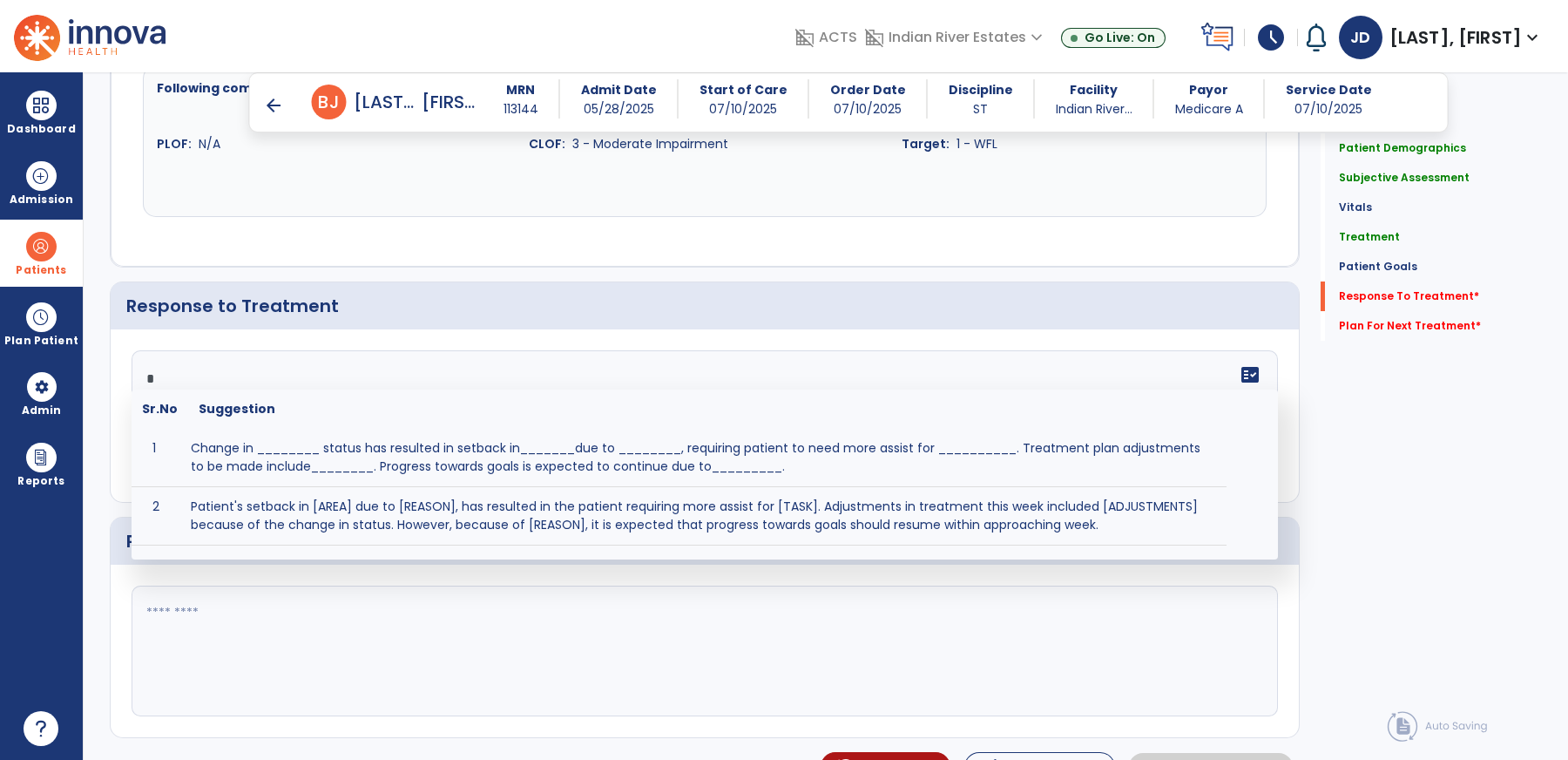 type on "*" 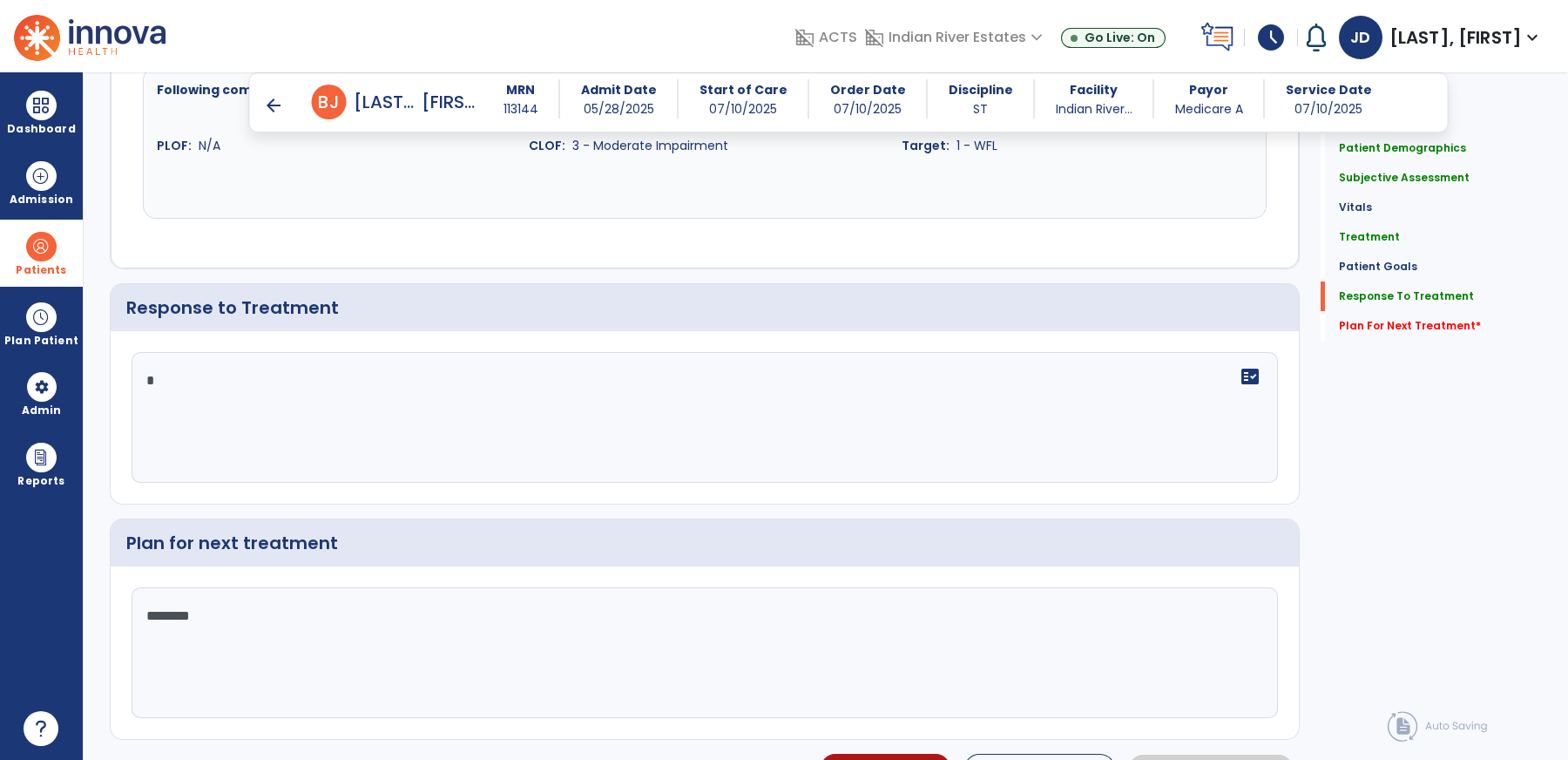 scroll, scrollTop: 1445, scrollLeft: 0, axis: vertical 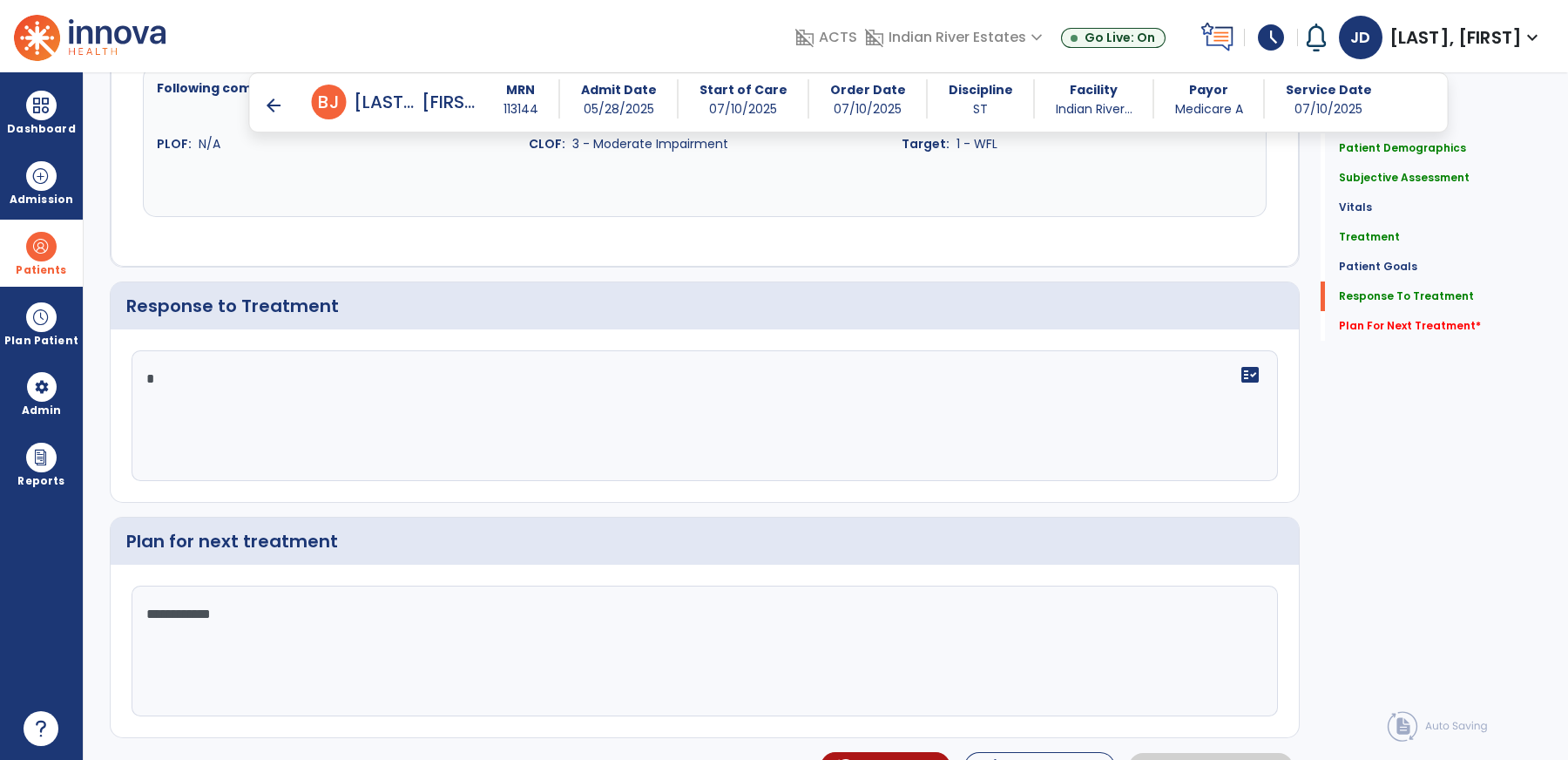 type on "**********" 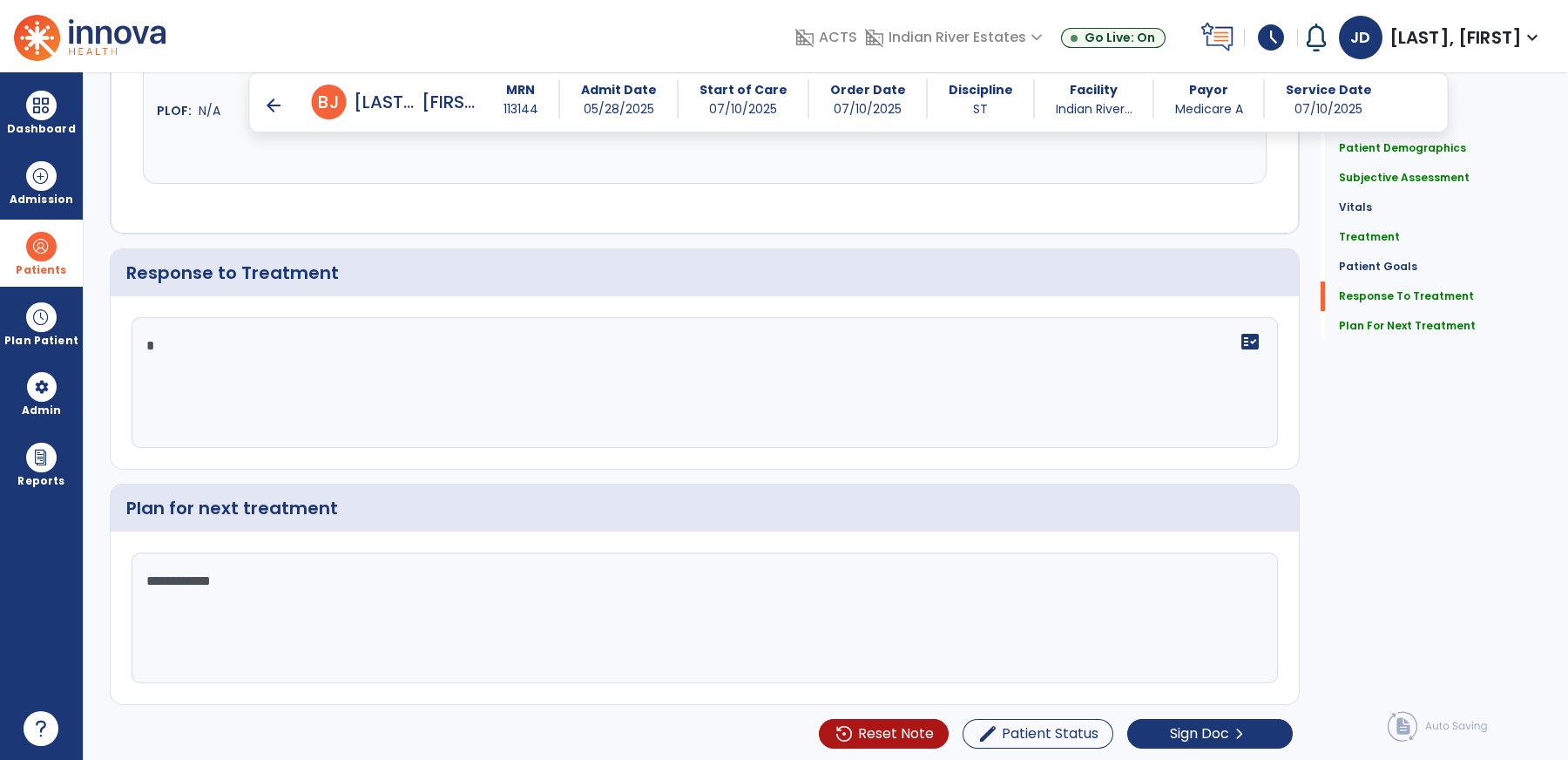 click on "*" 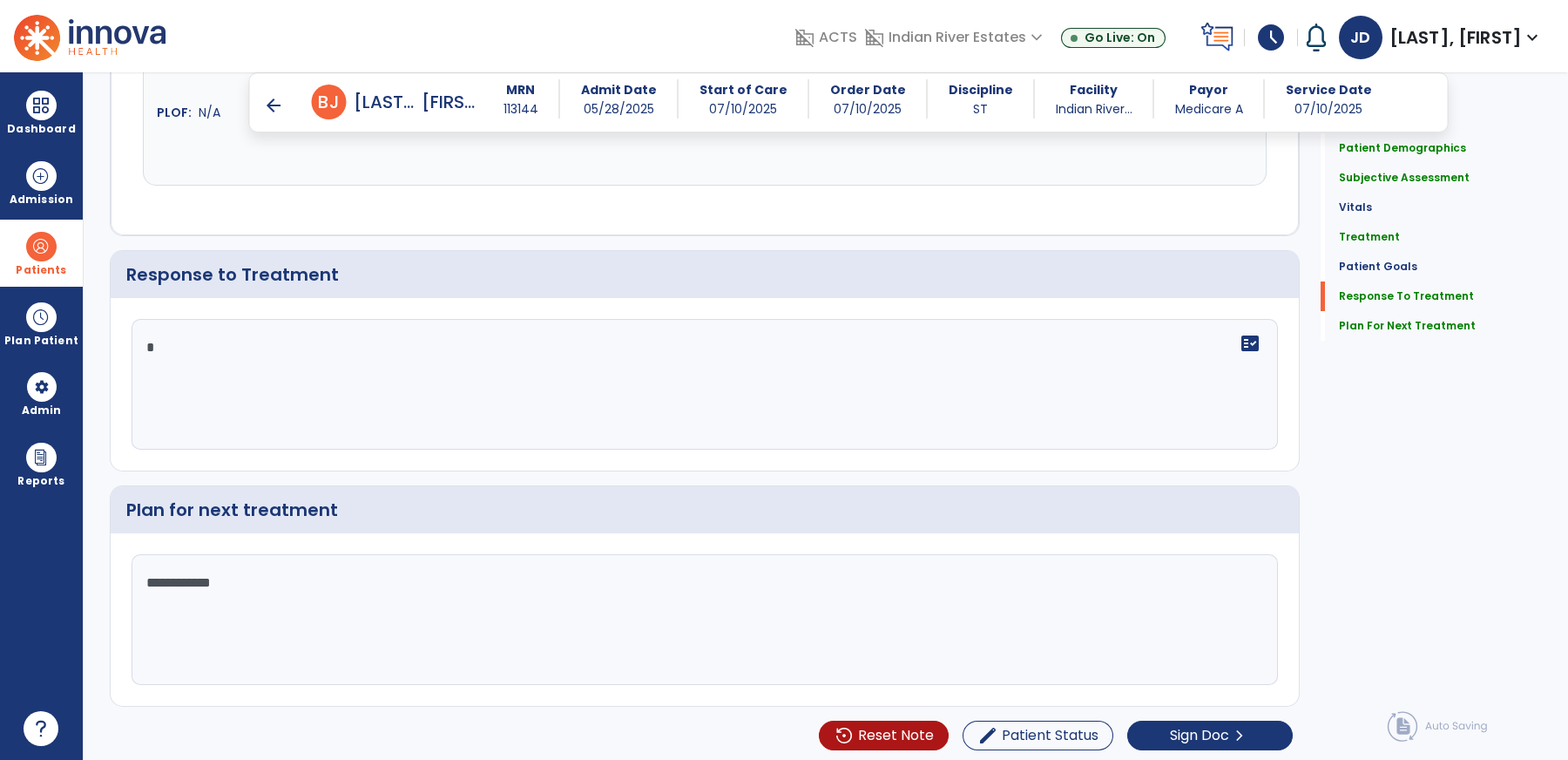 scroll, scrollTop: 1477, scrollLeft: 0, axis: vertical 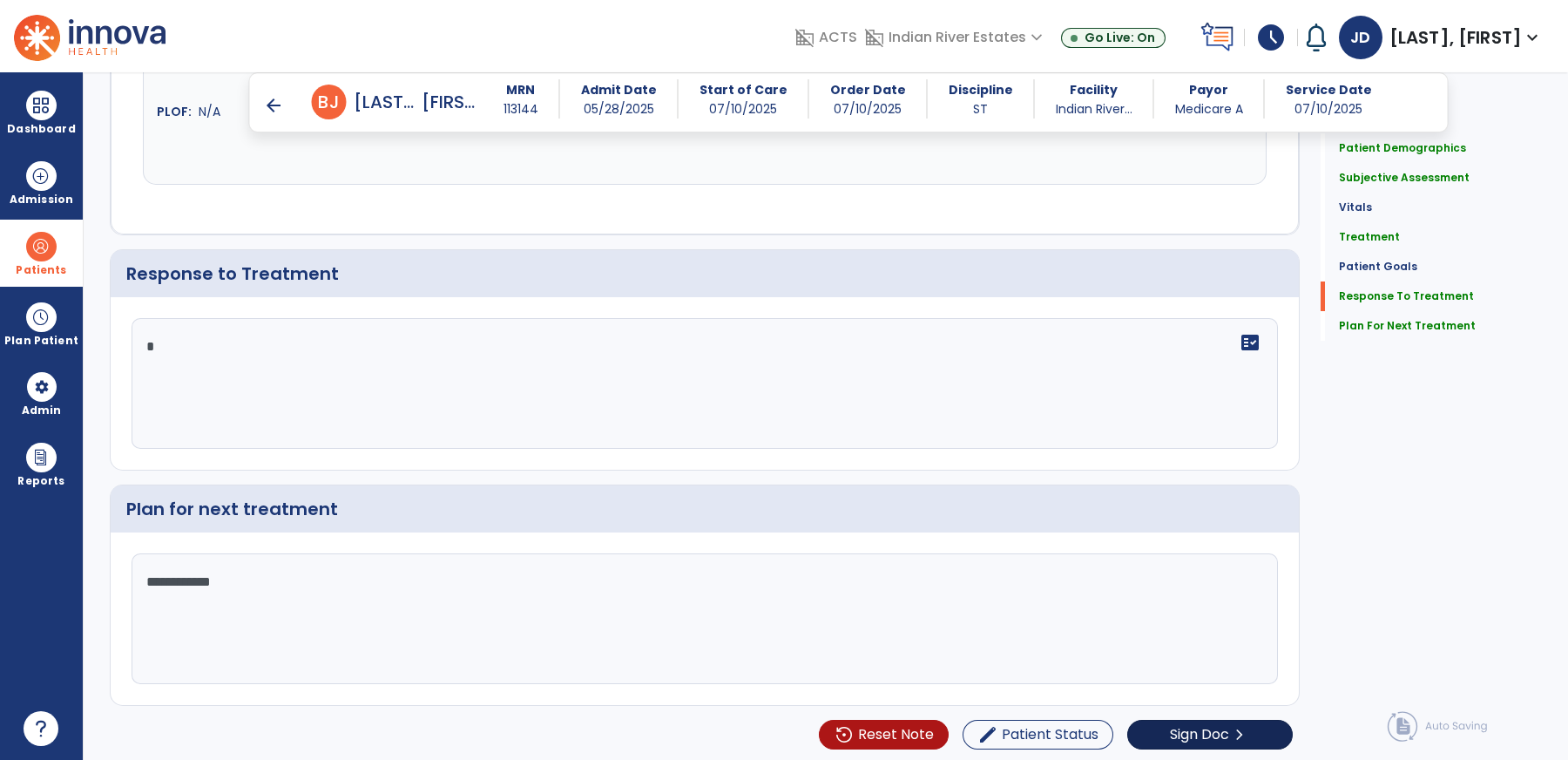 click on "Sign Doc" 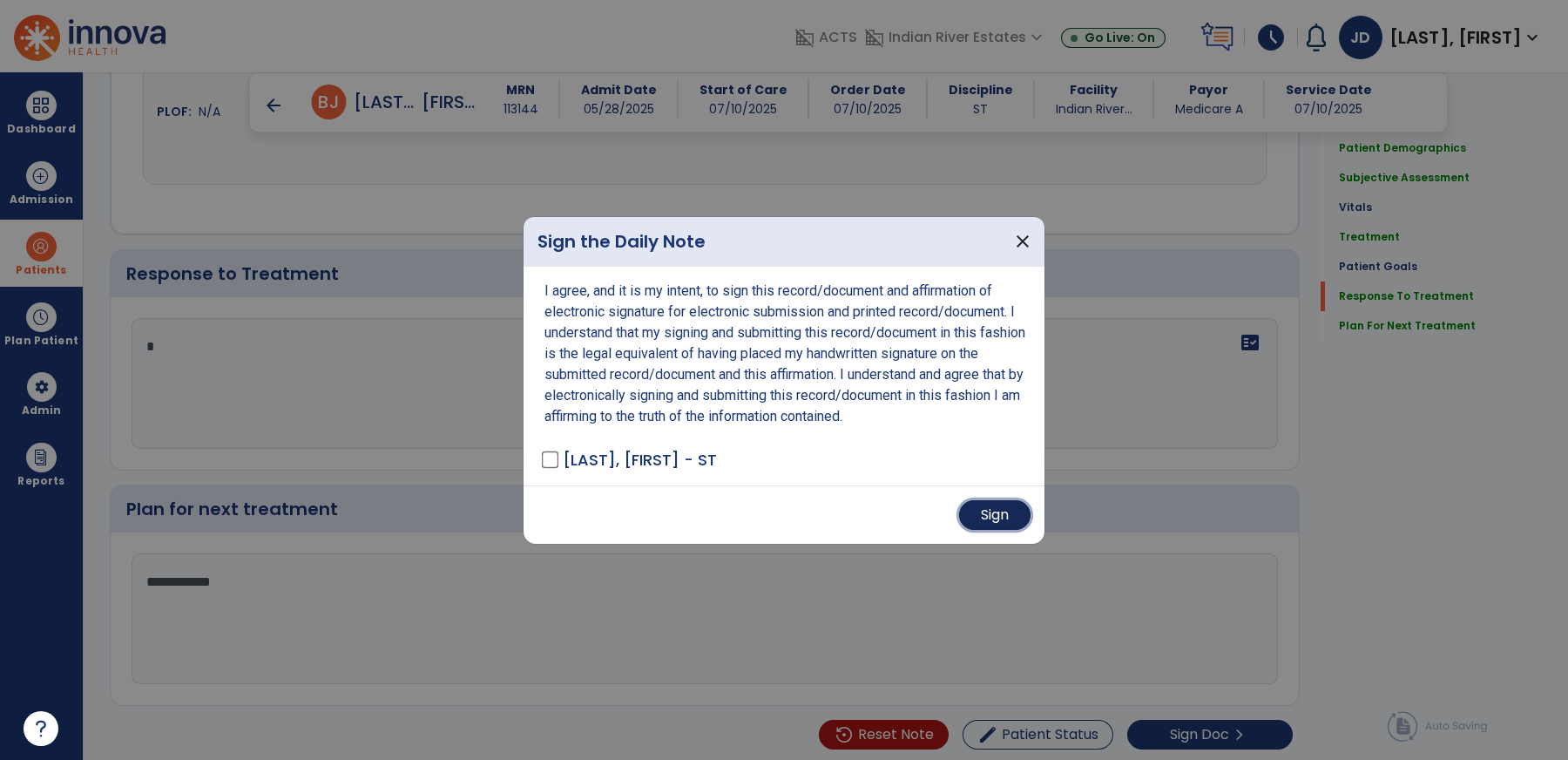 click on "Sign" at bounding box center [995, 515] 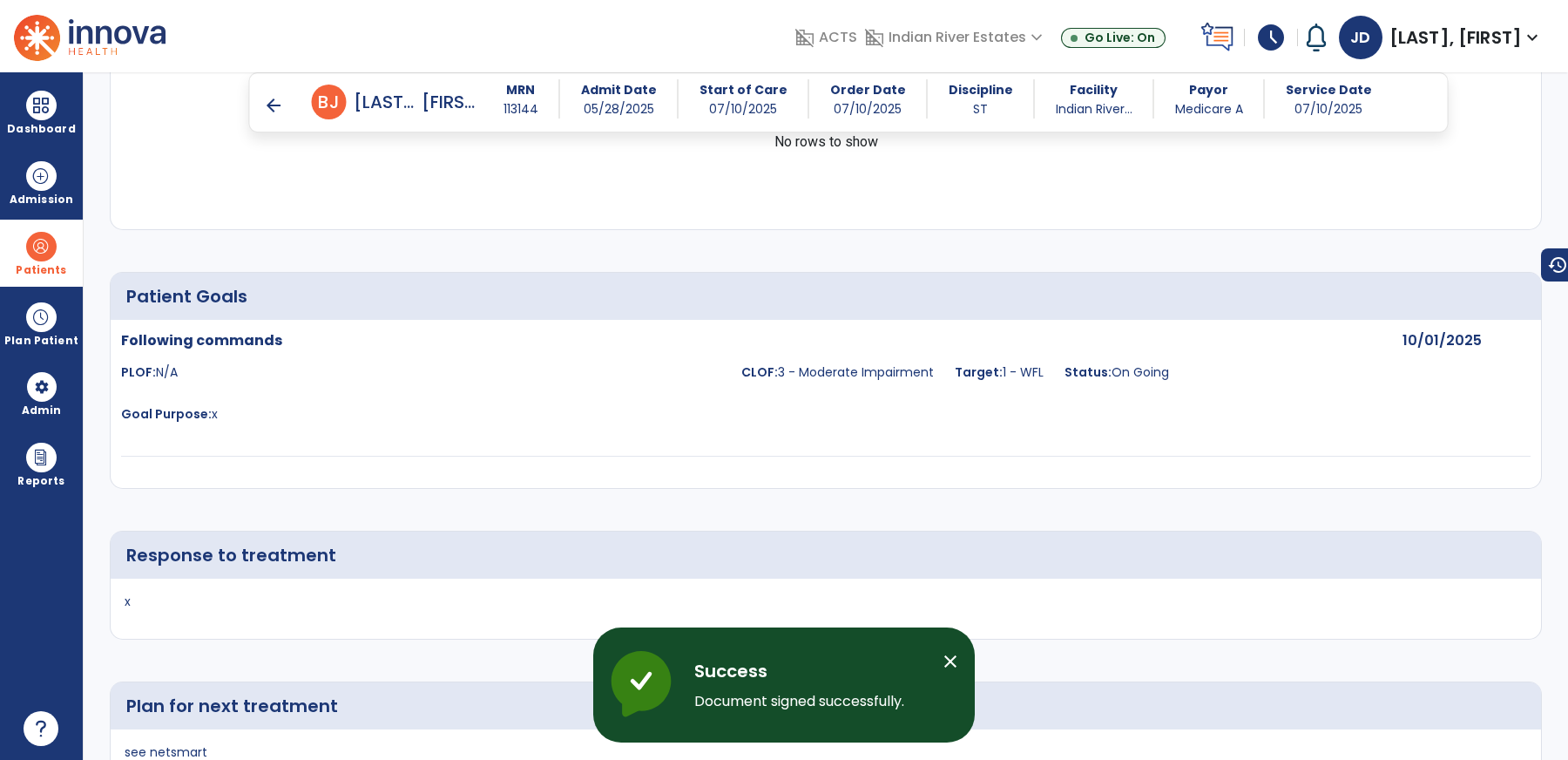 click on "close" at bounding box center [950, 662] 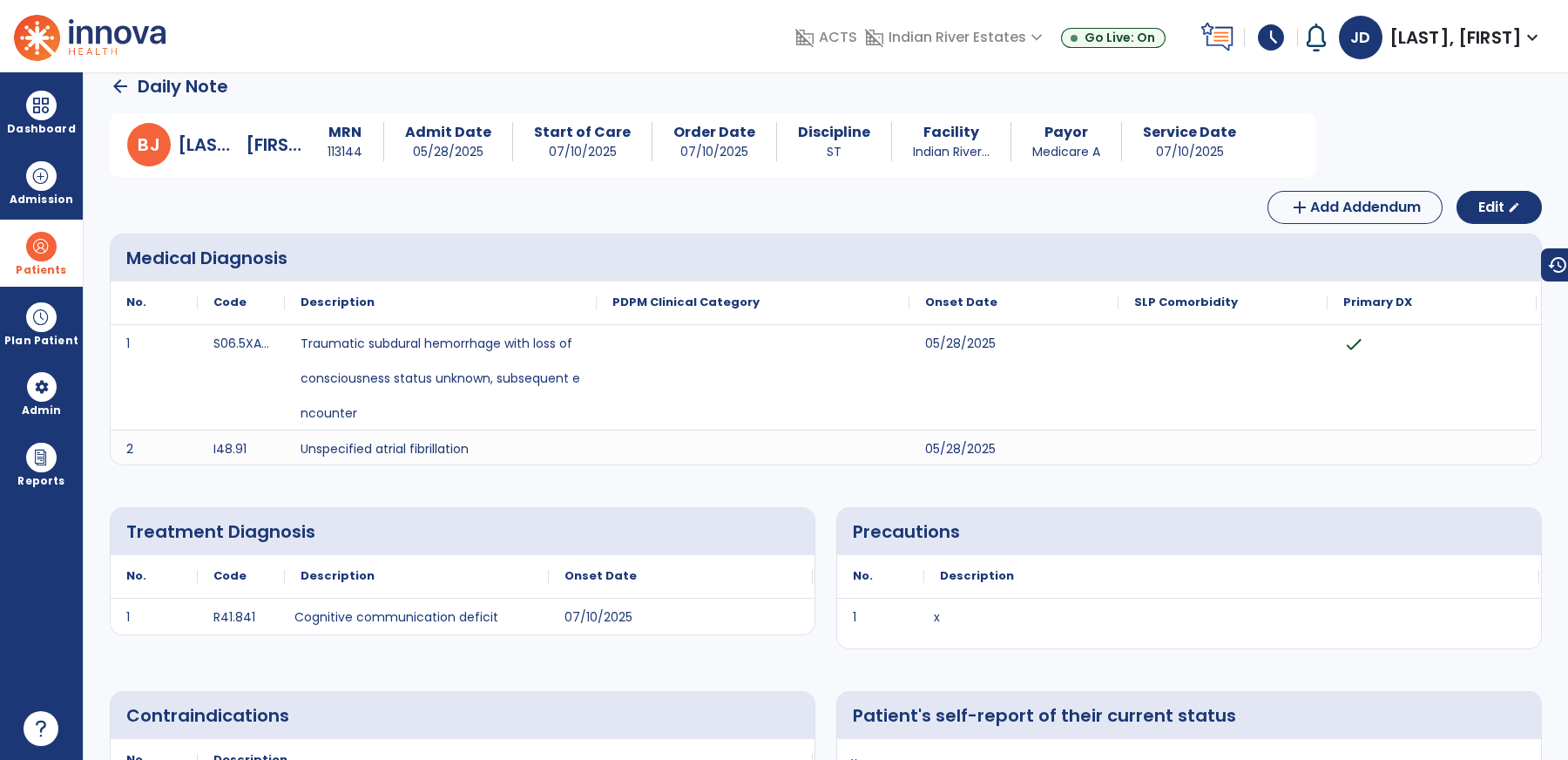 scroll, scrollTop: 23, scrollLeft: 0, axis: vertical 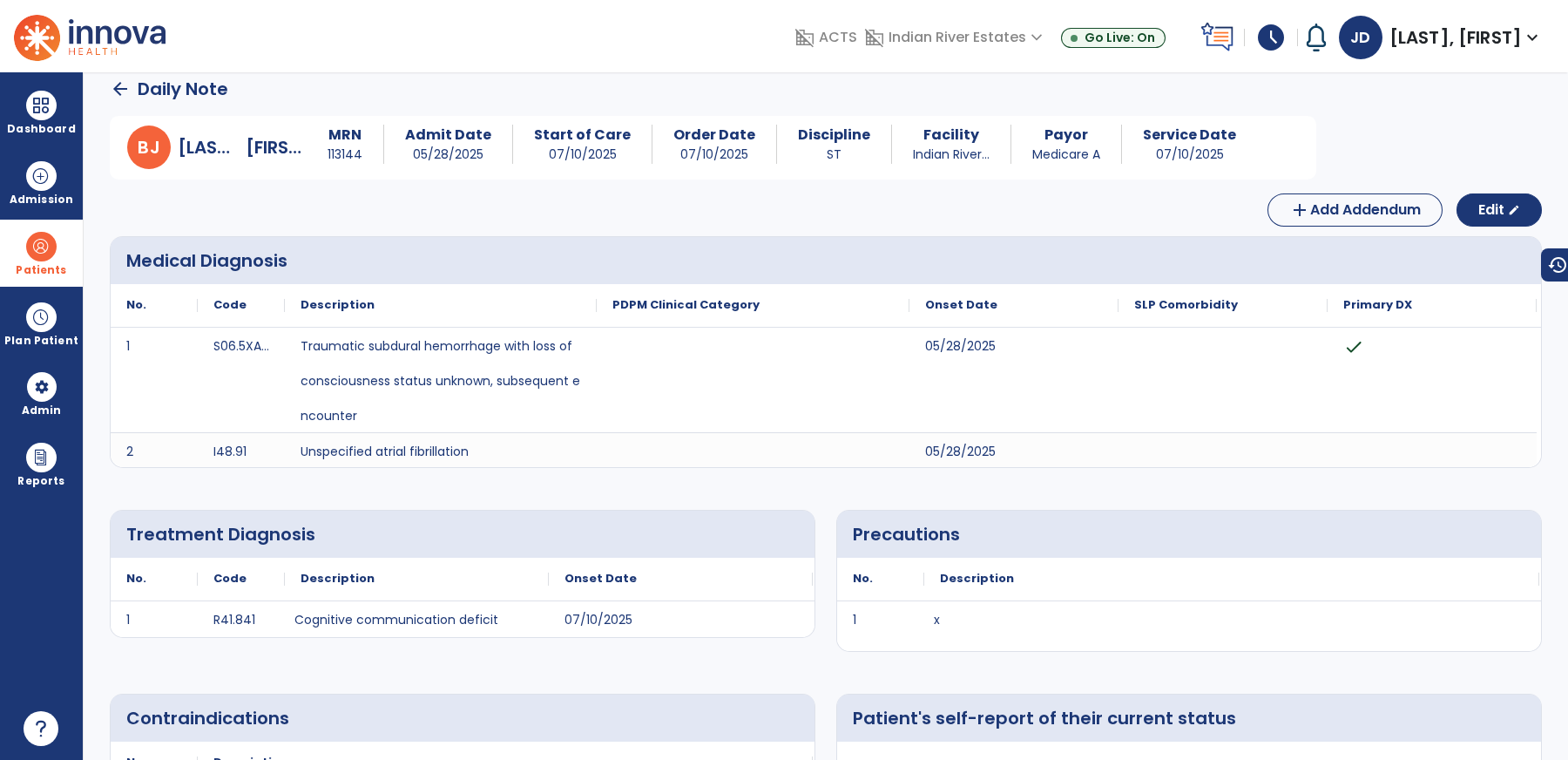click on "arrow_back" 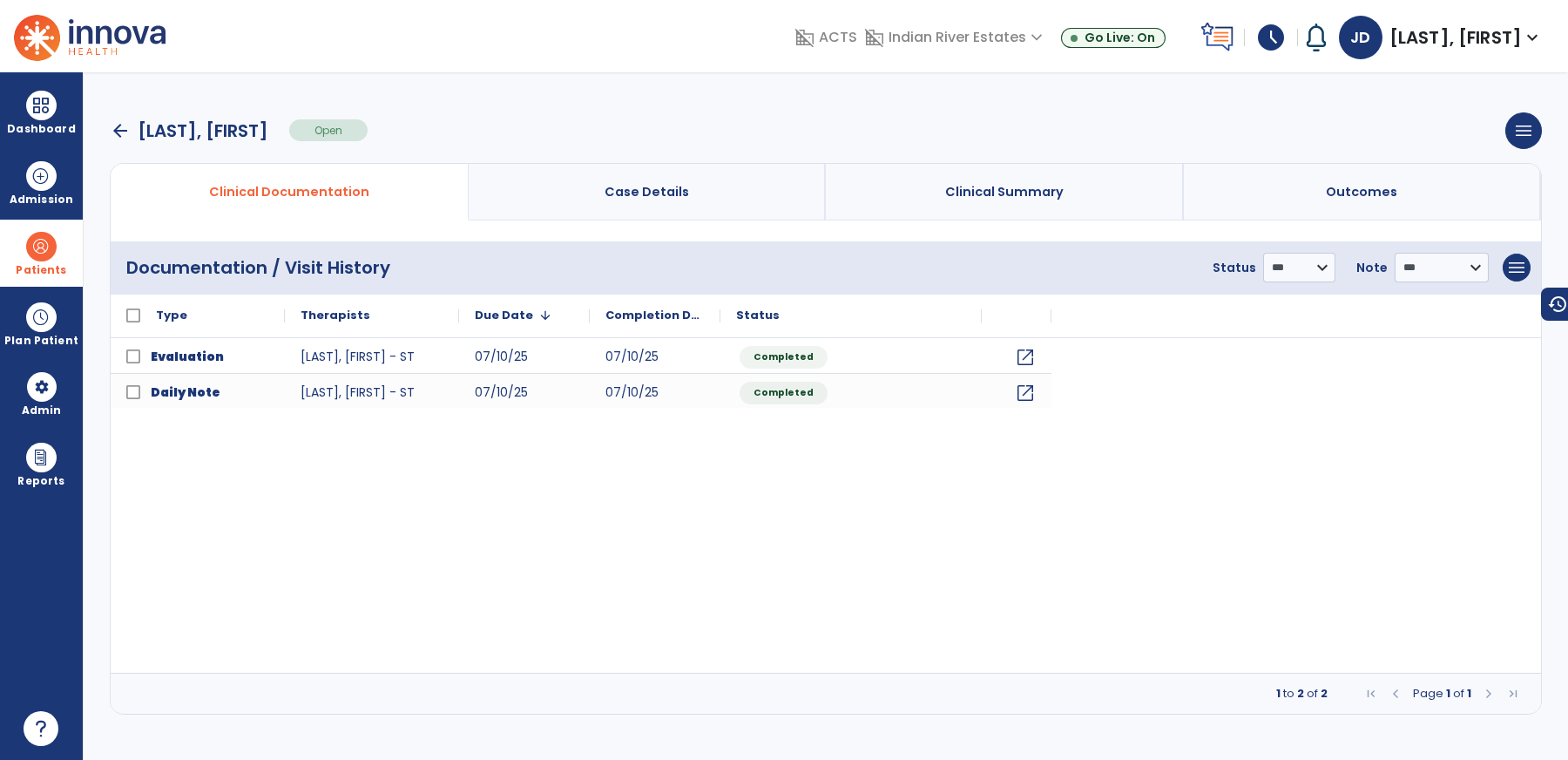 scroll, scrollTop: 0, scrollLeft: 0, axis: both 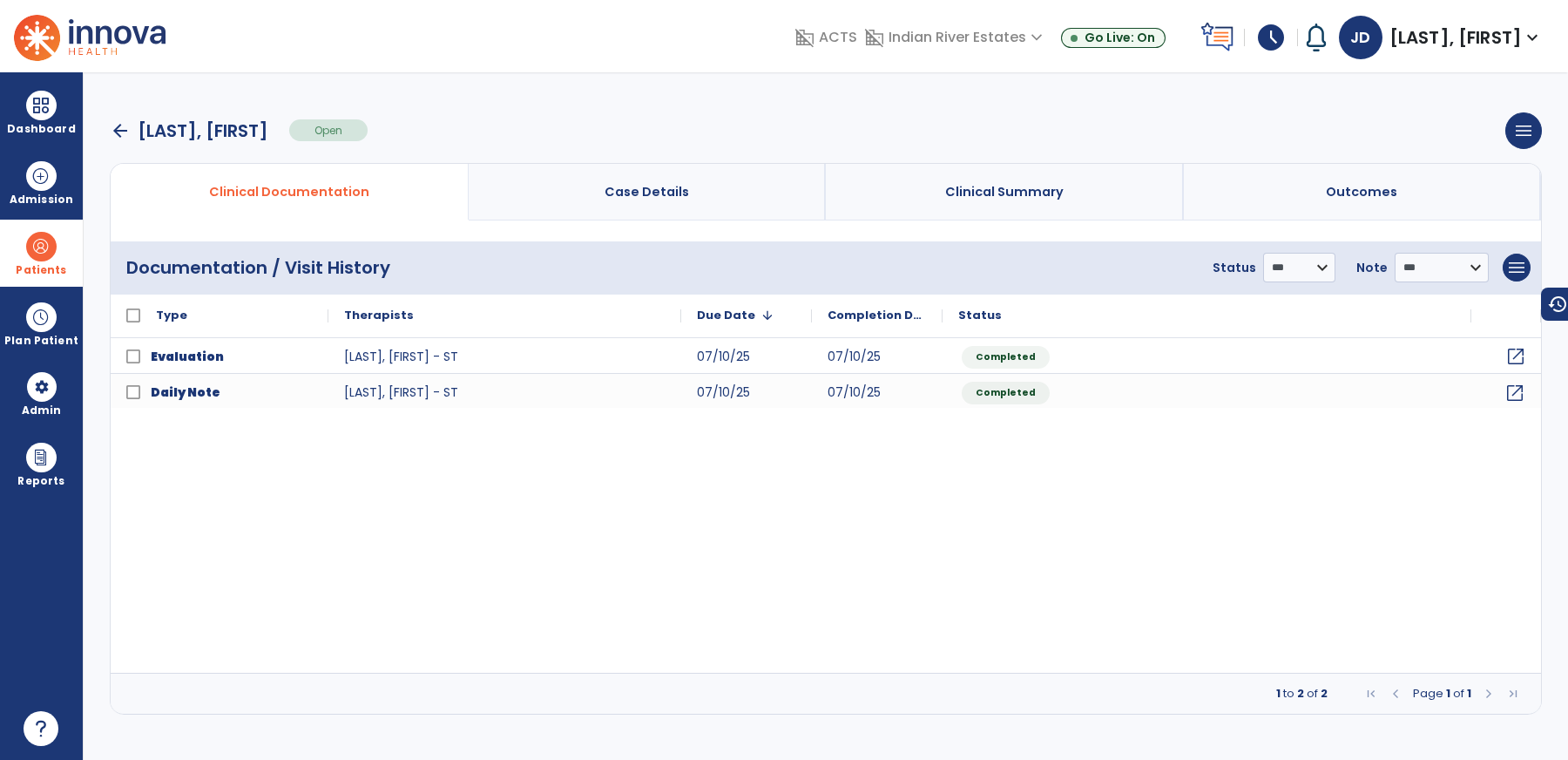 click on "open_in_new" 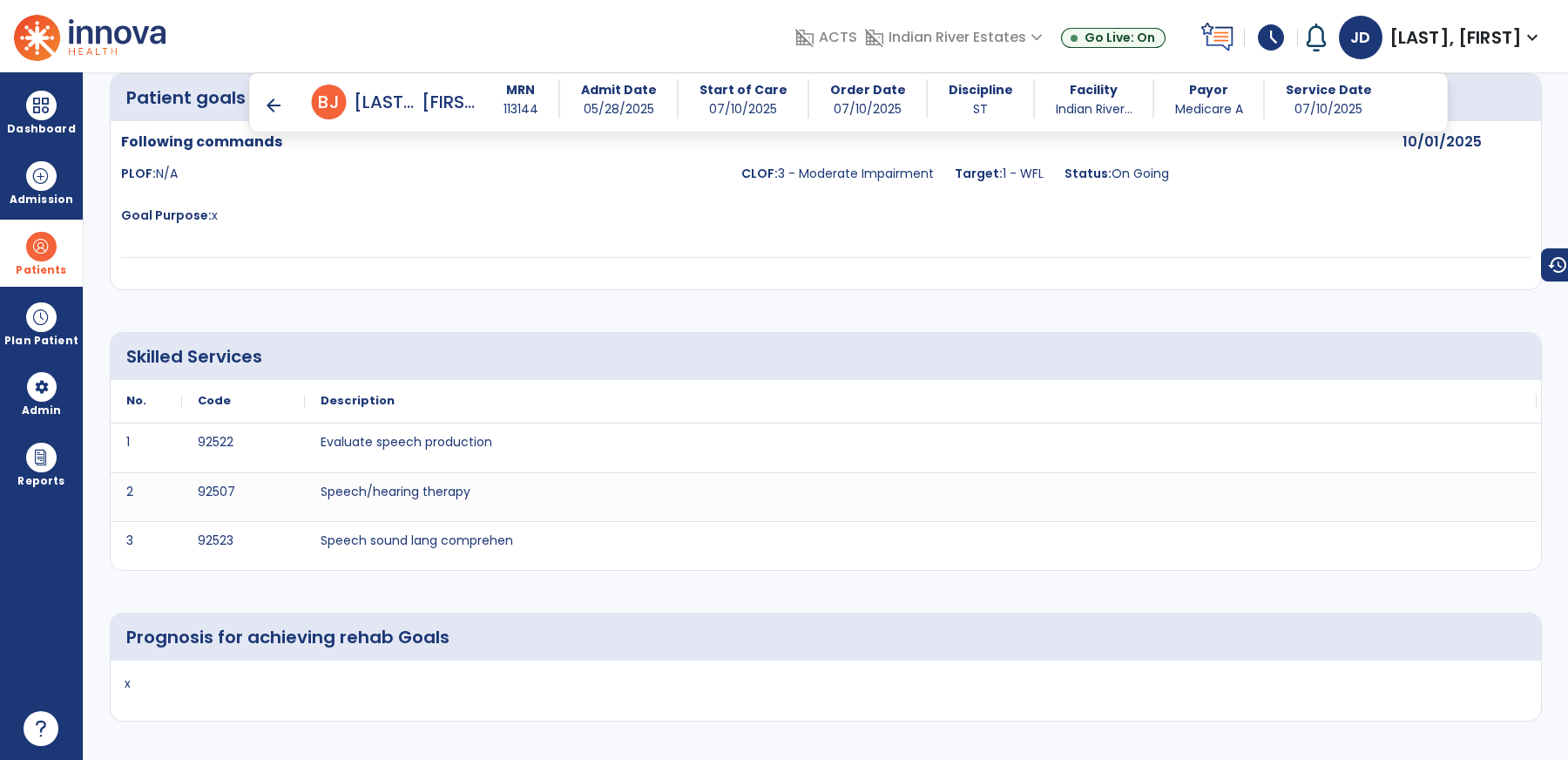 scroll, scrollTop: 2978, scrollLeft: 0, axis: vertical 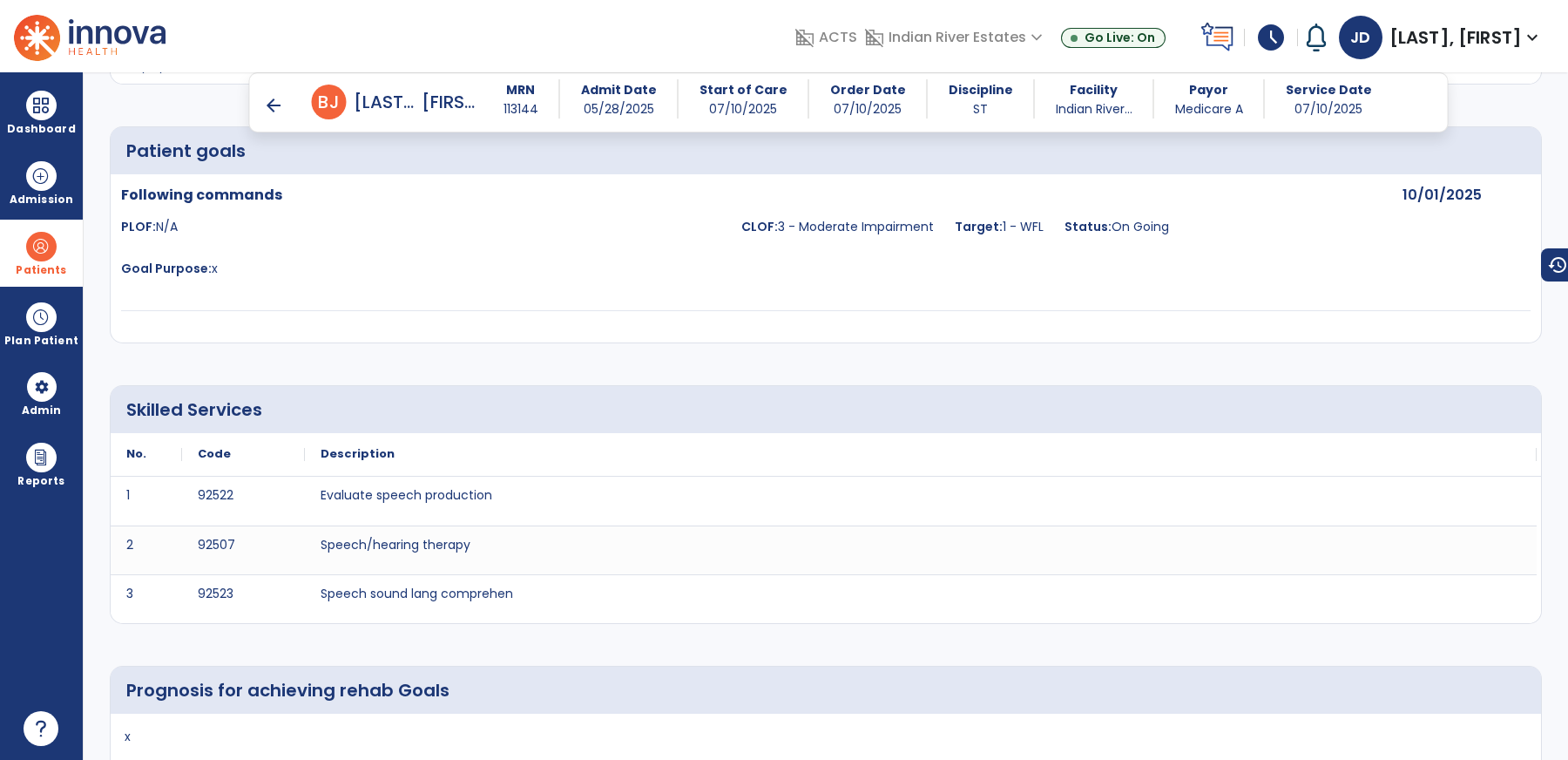 click on "arrow_back" at bounding box center [274, 105] 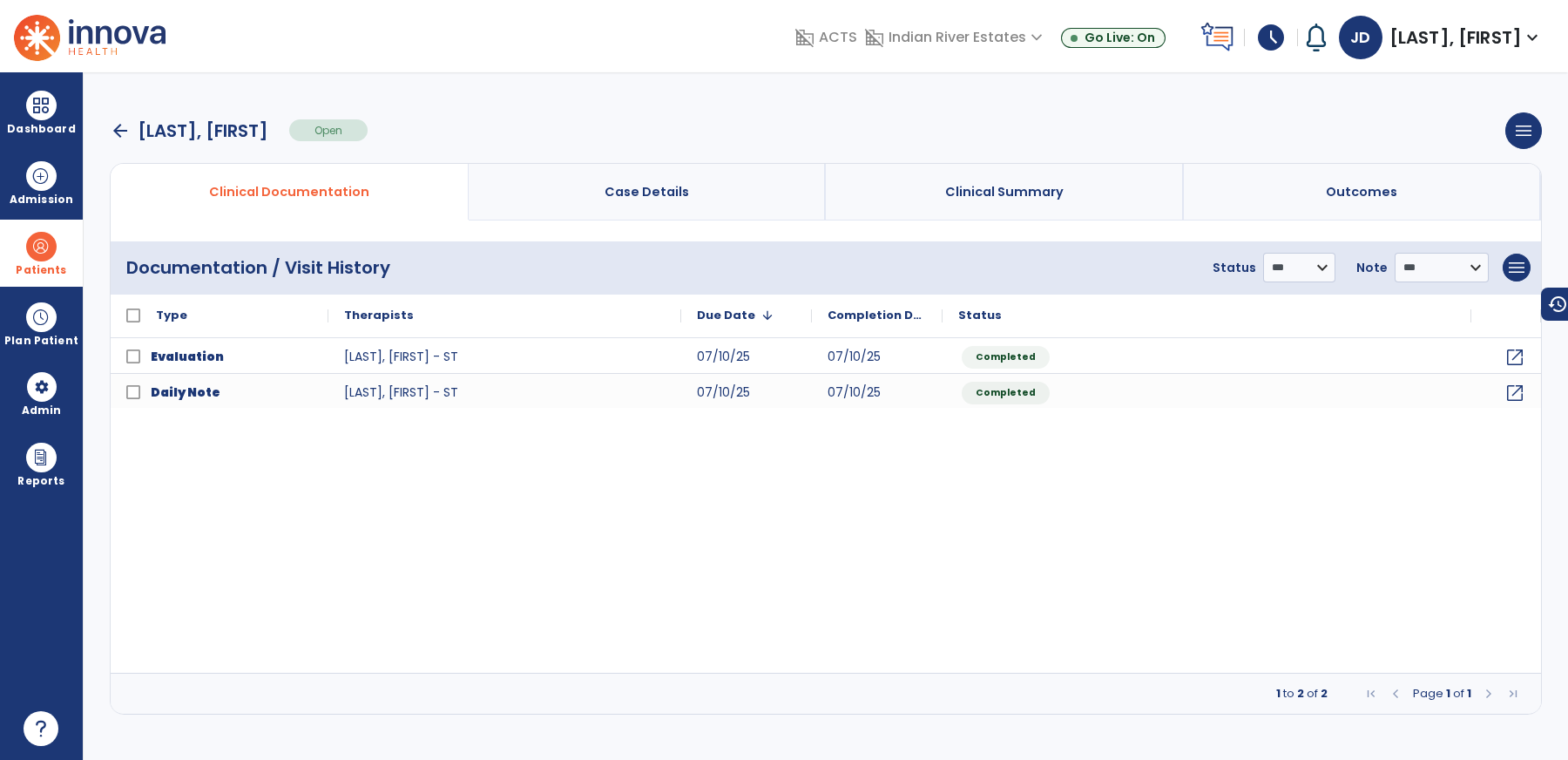 scroll, scrollTop: 0, scrollLeft: 0, axis: both 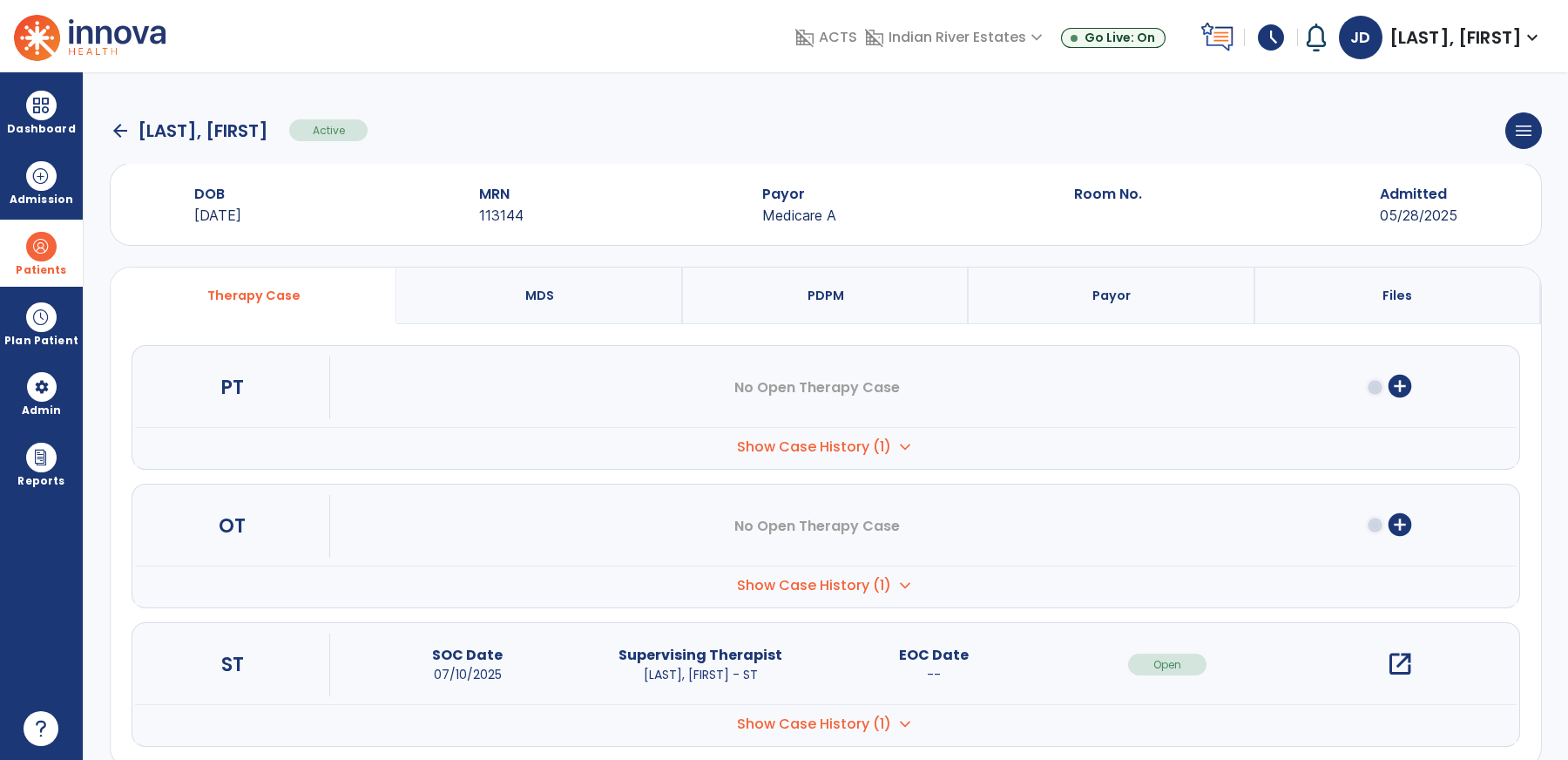 click on "arrow_back" 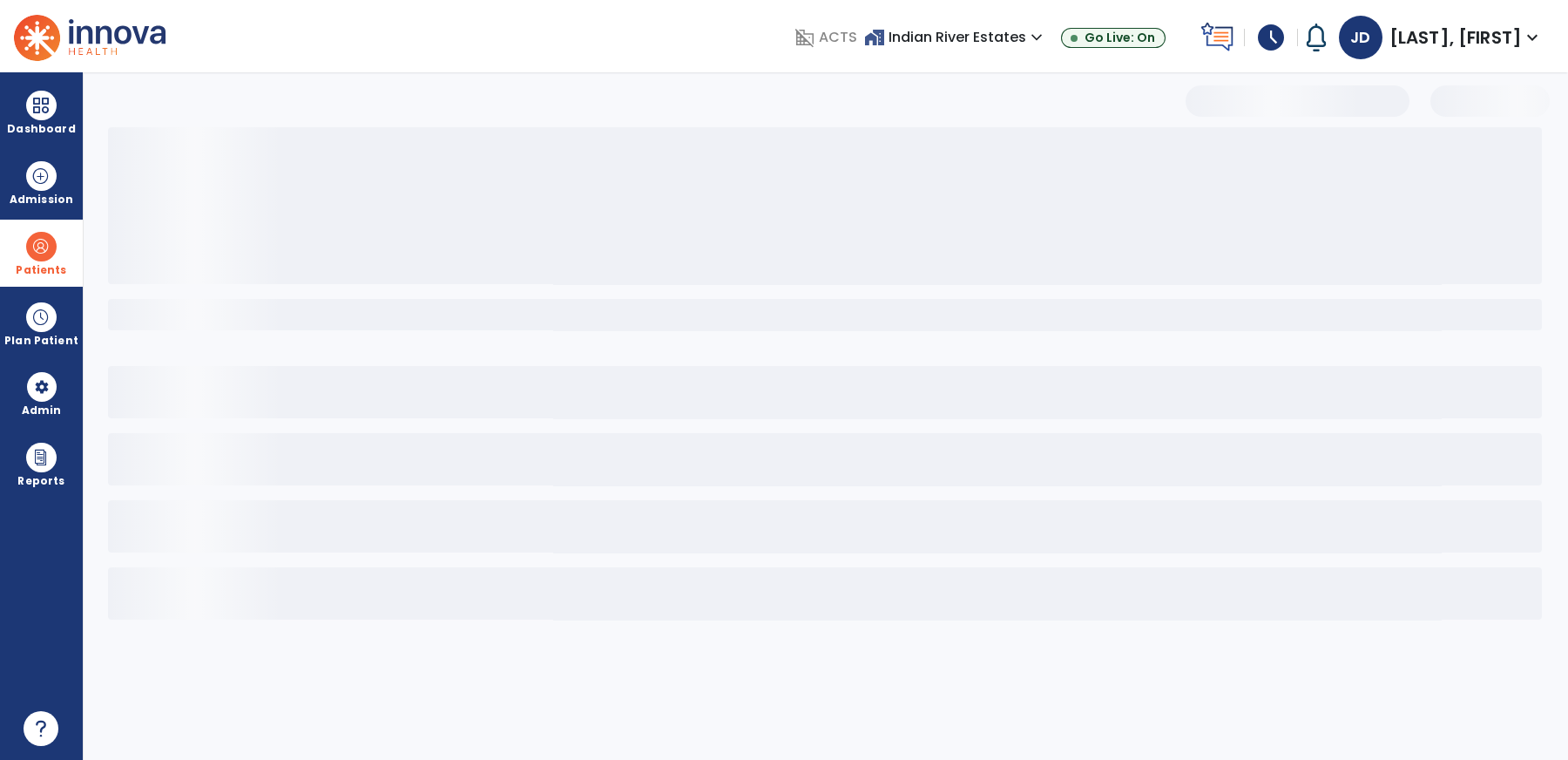 select on "***" 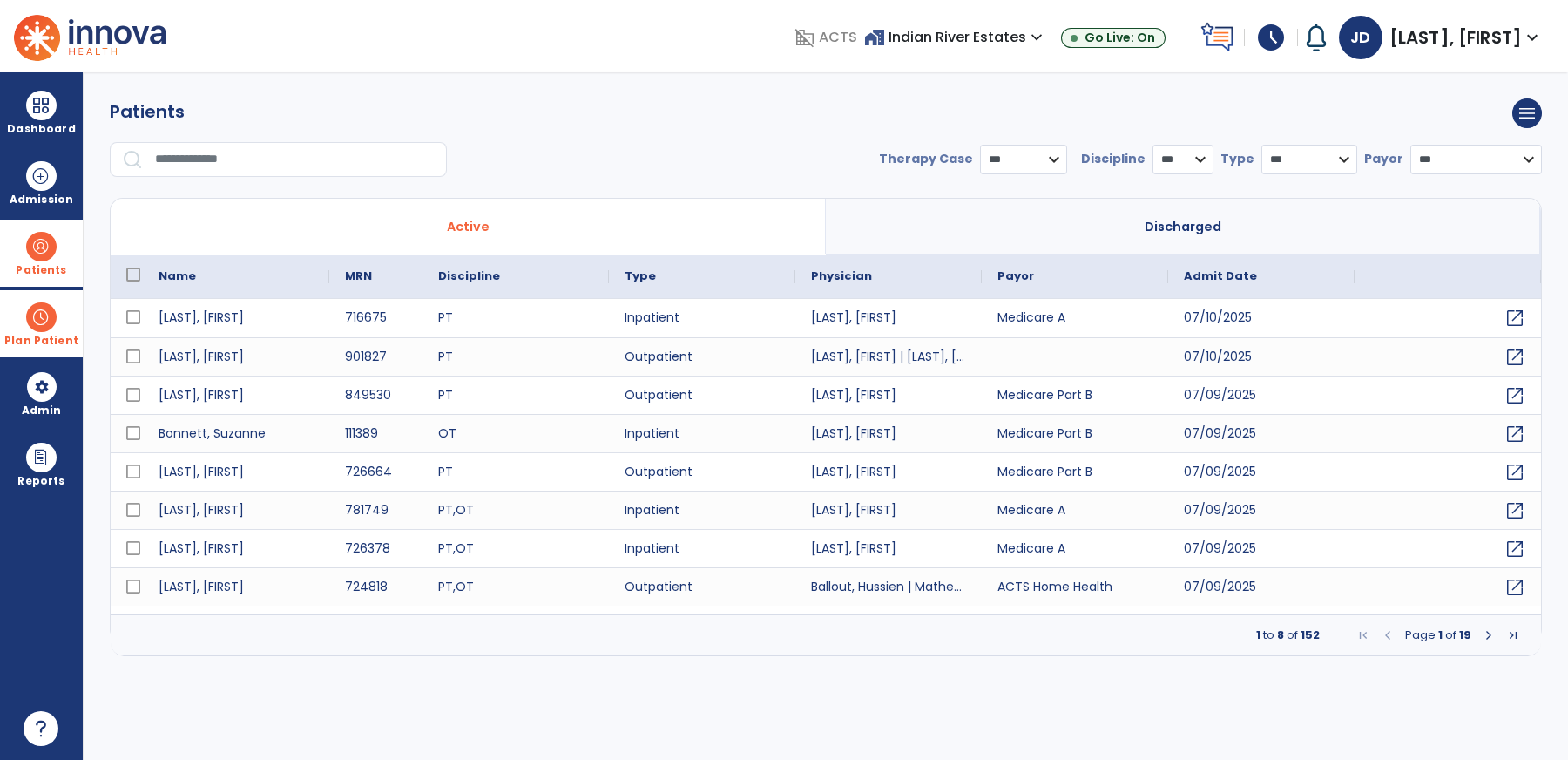 click on "Plan Patient" at bounding box center [41, 253] 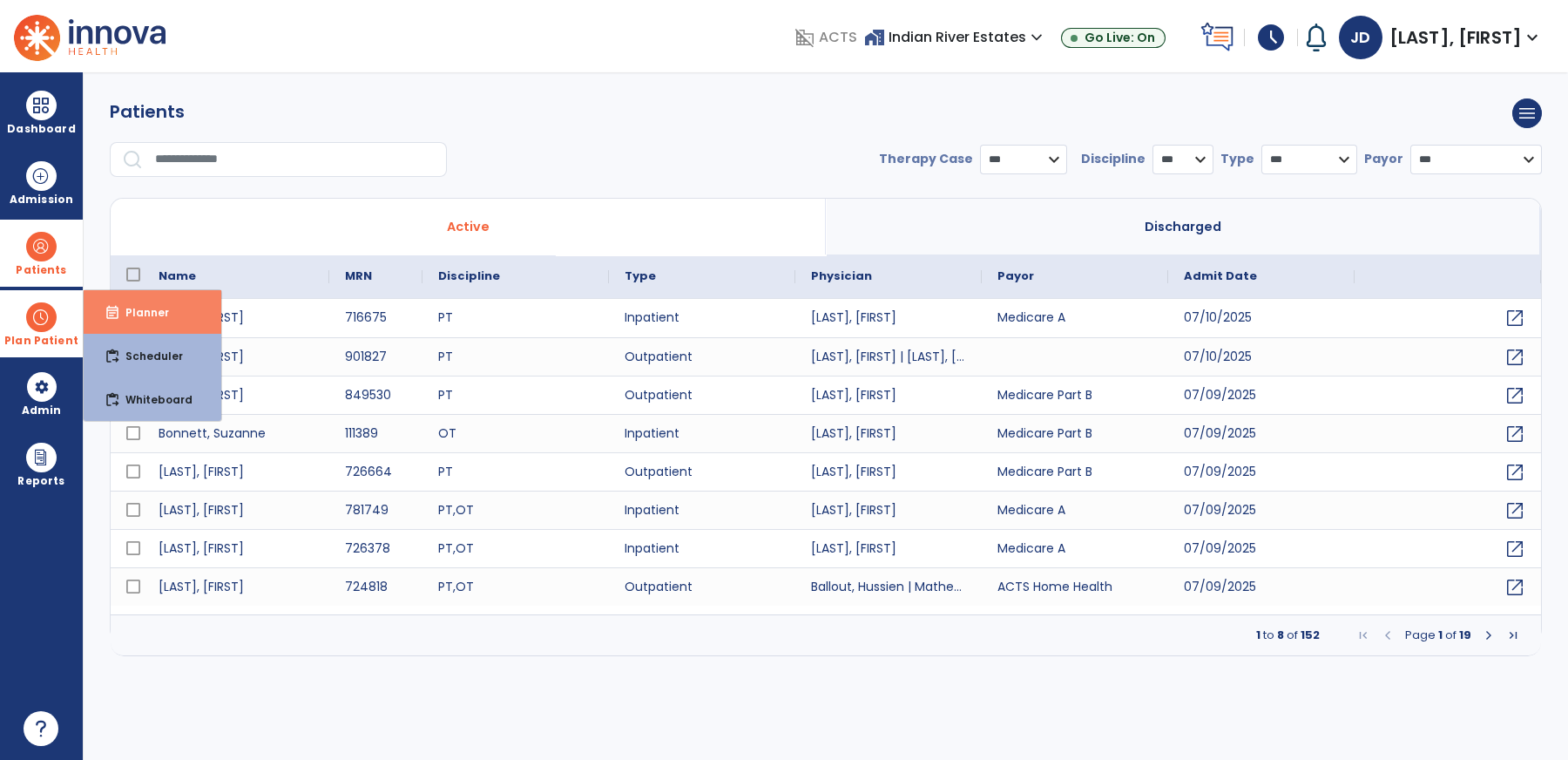 click on "Planner" at bounding box center [140, 312] 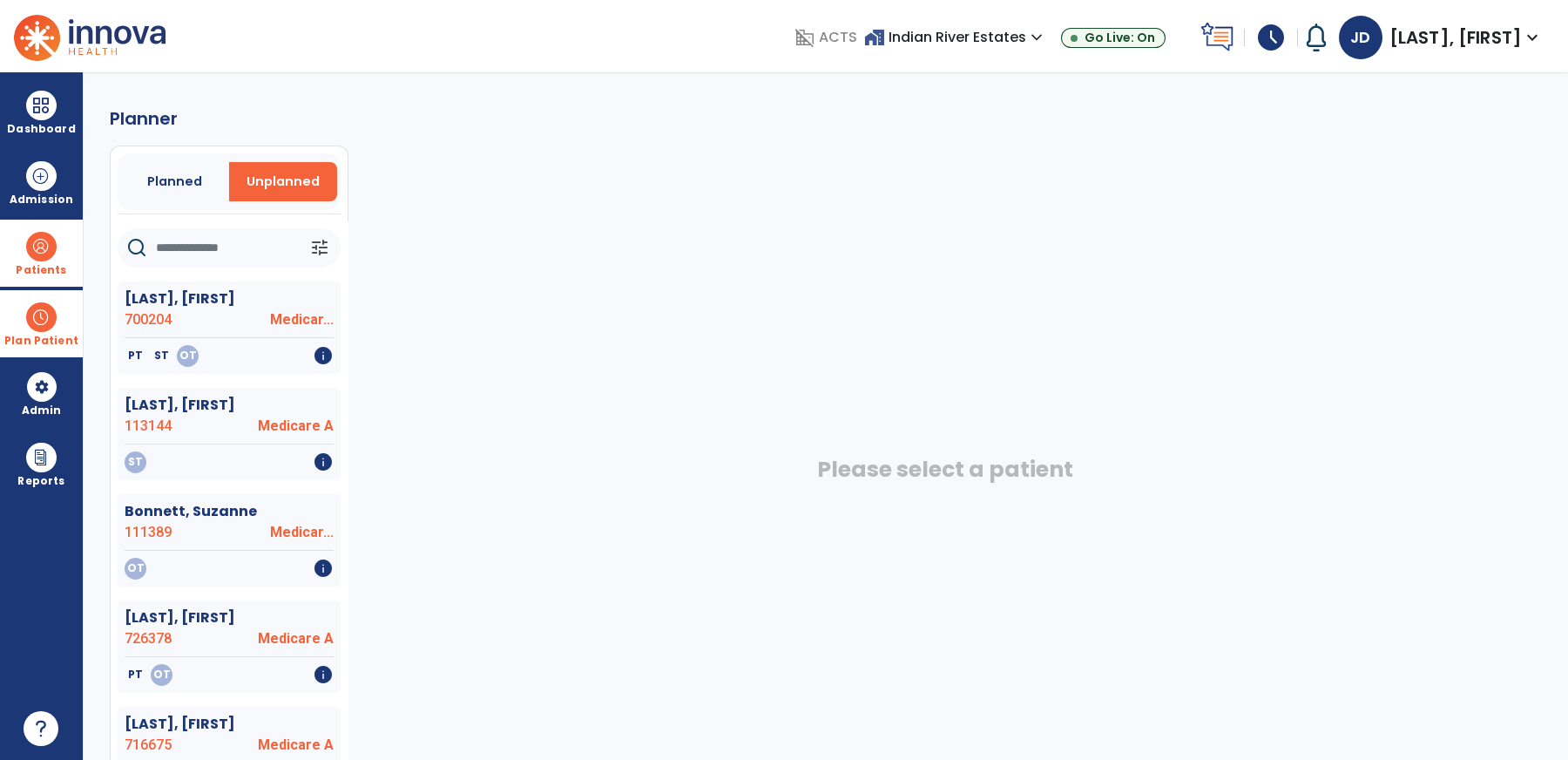 click 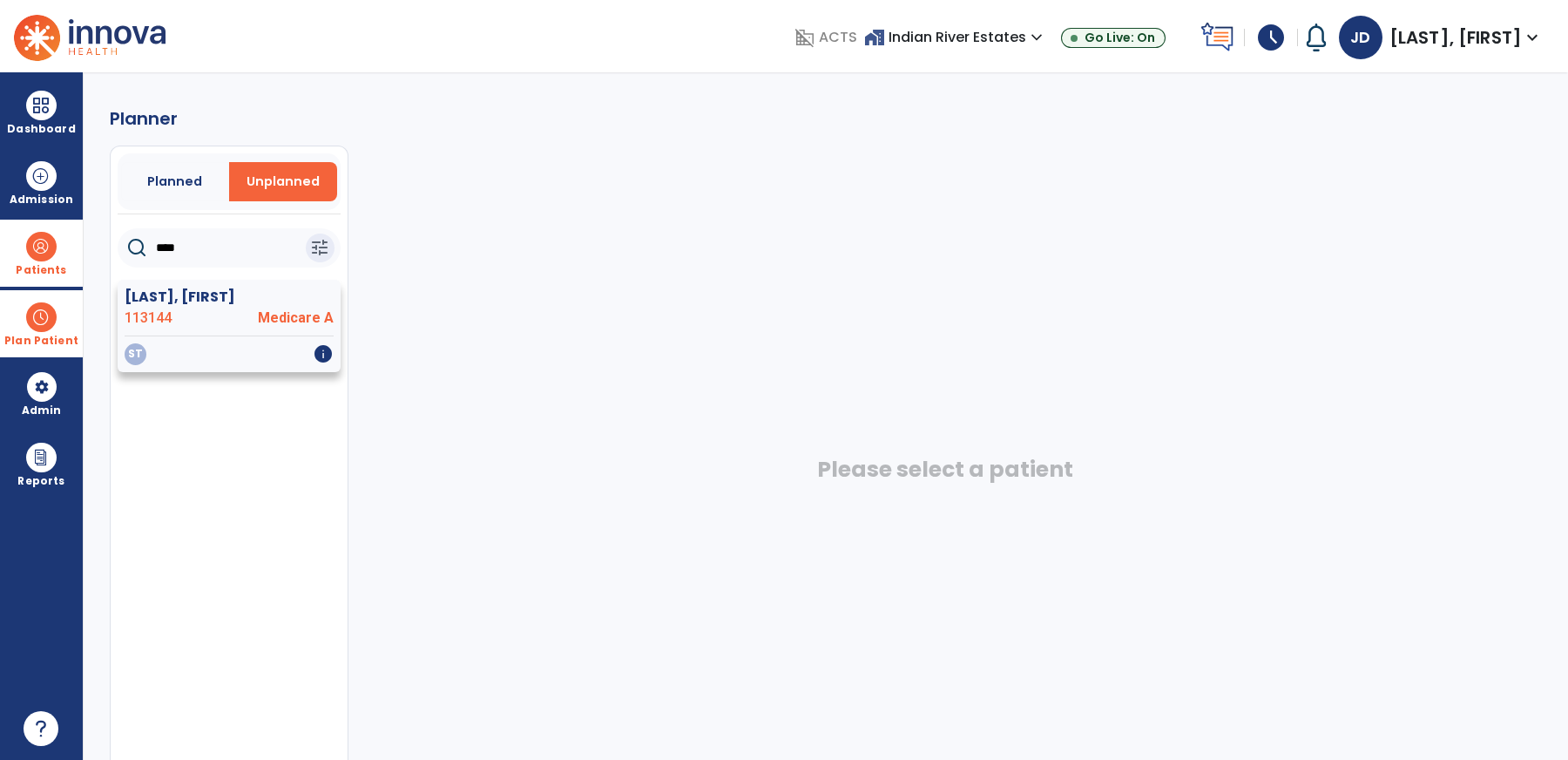 type on "****" 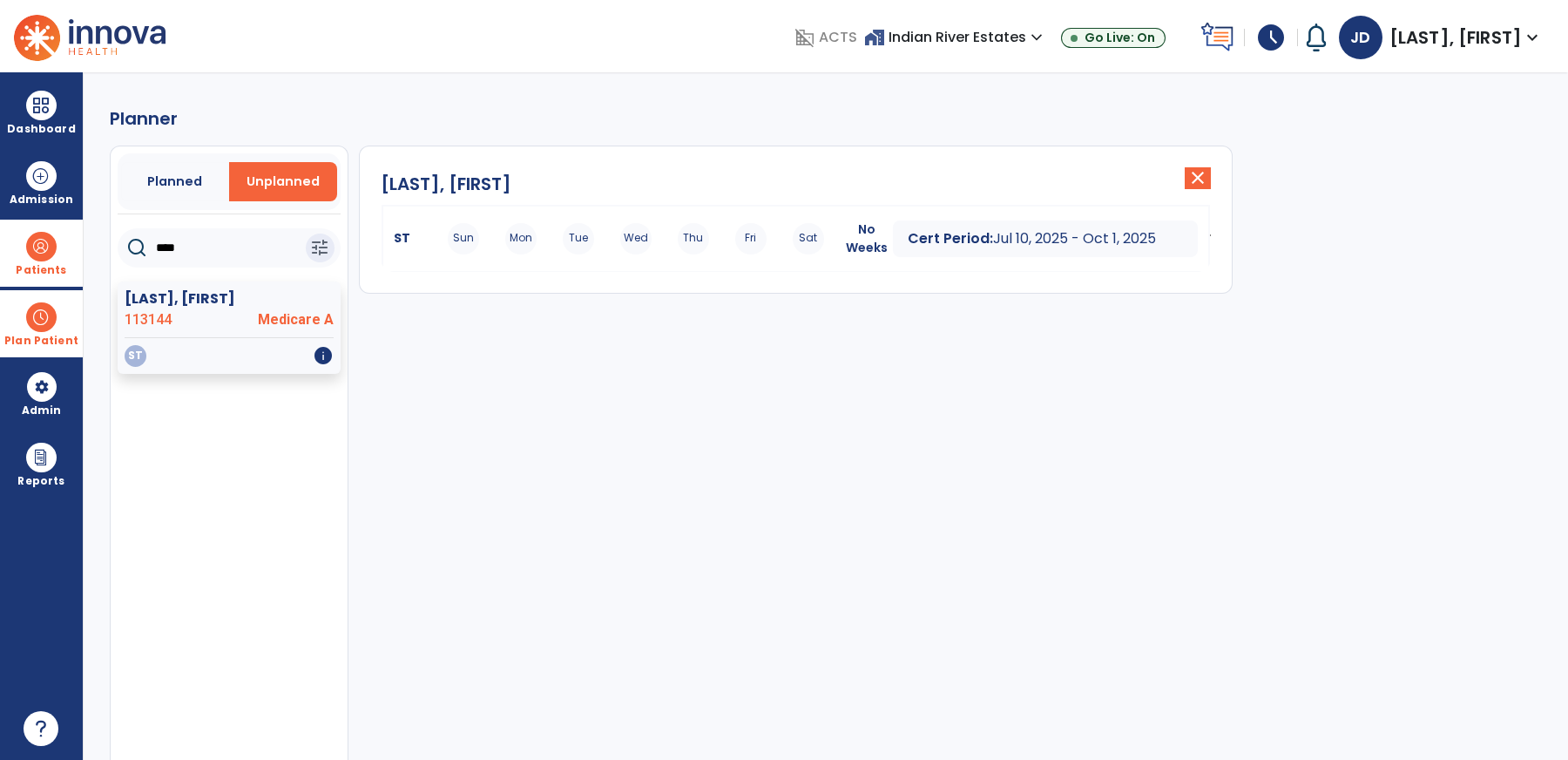 click on "Mon" at bounding box center [521, 239] 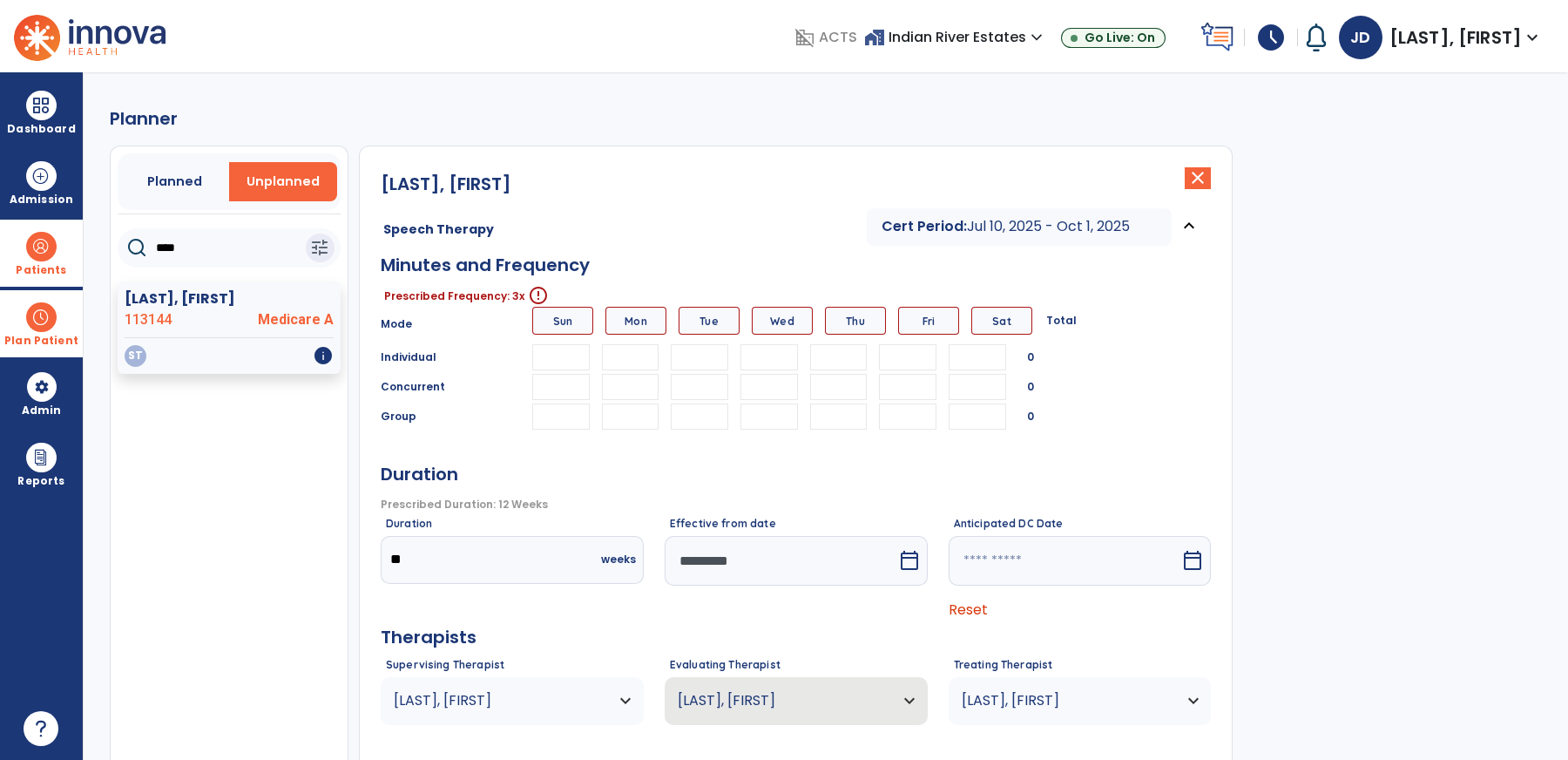click at bounding box center (631, 357) 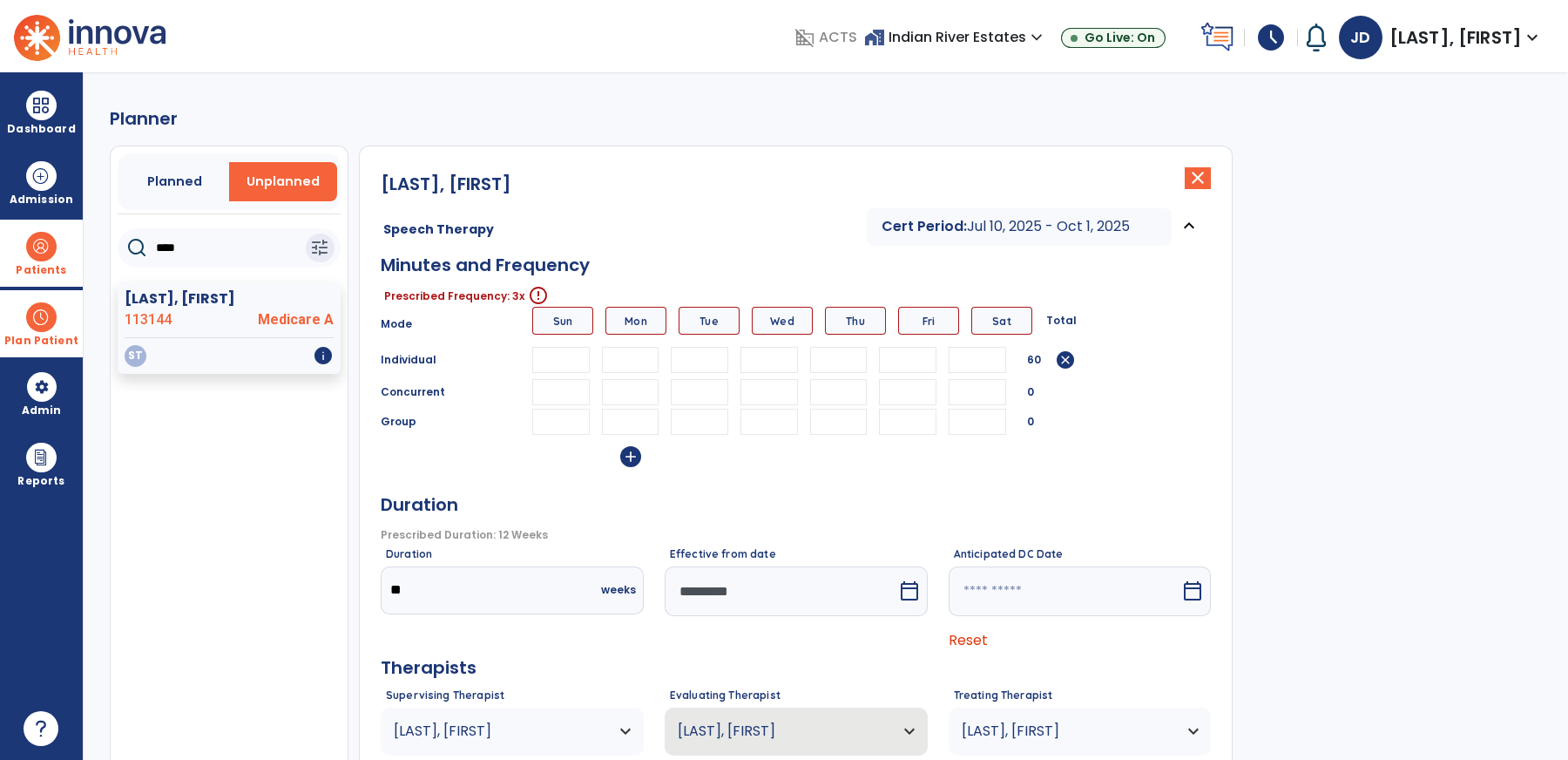 type on "**" 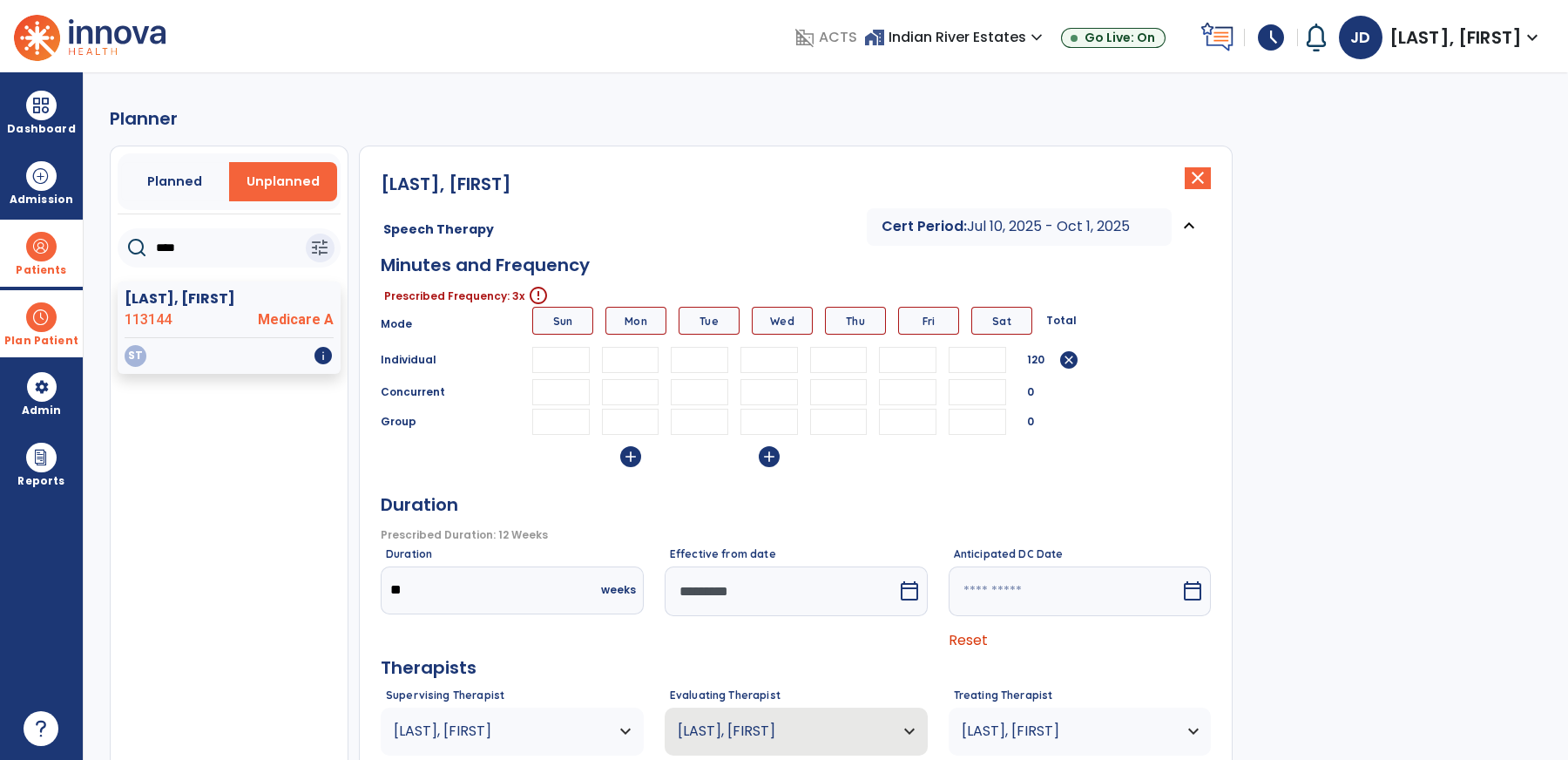 type on "**" 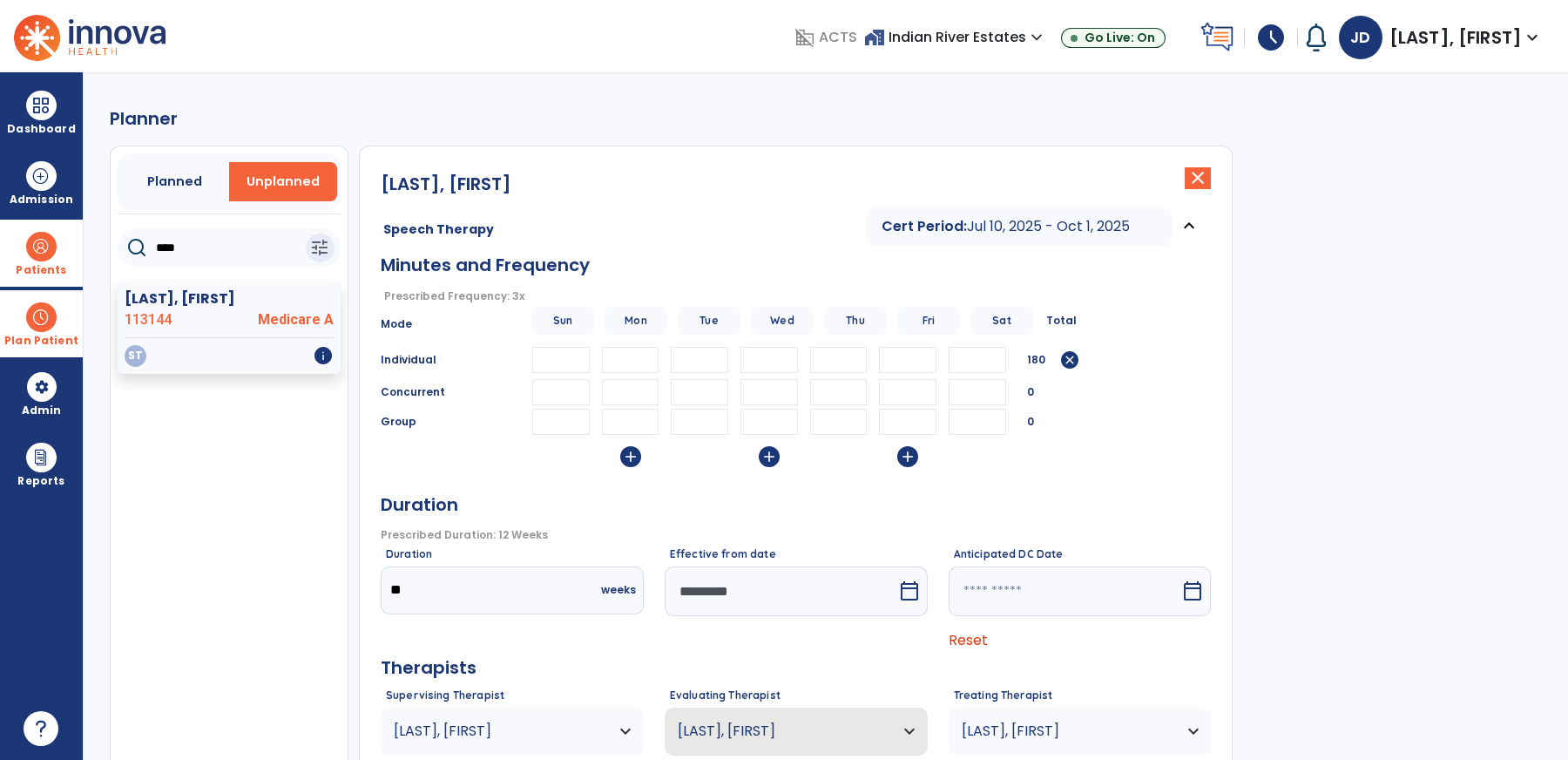 type on "**" 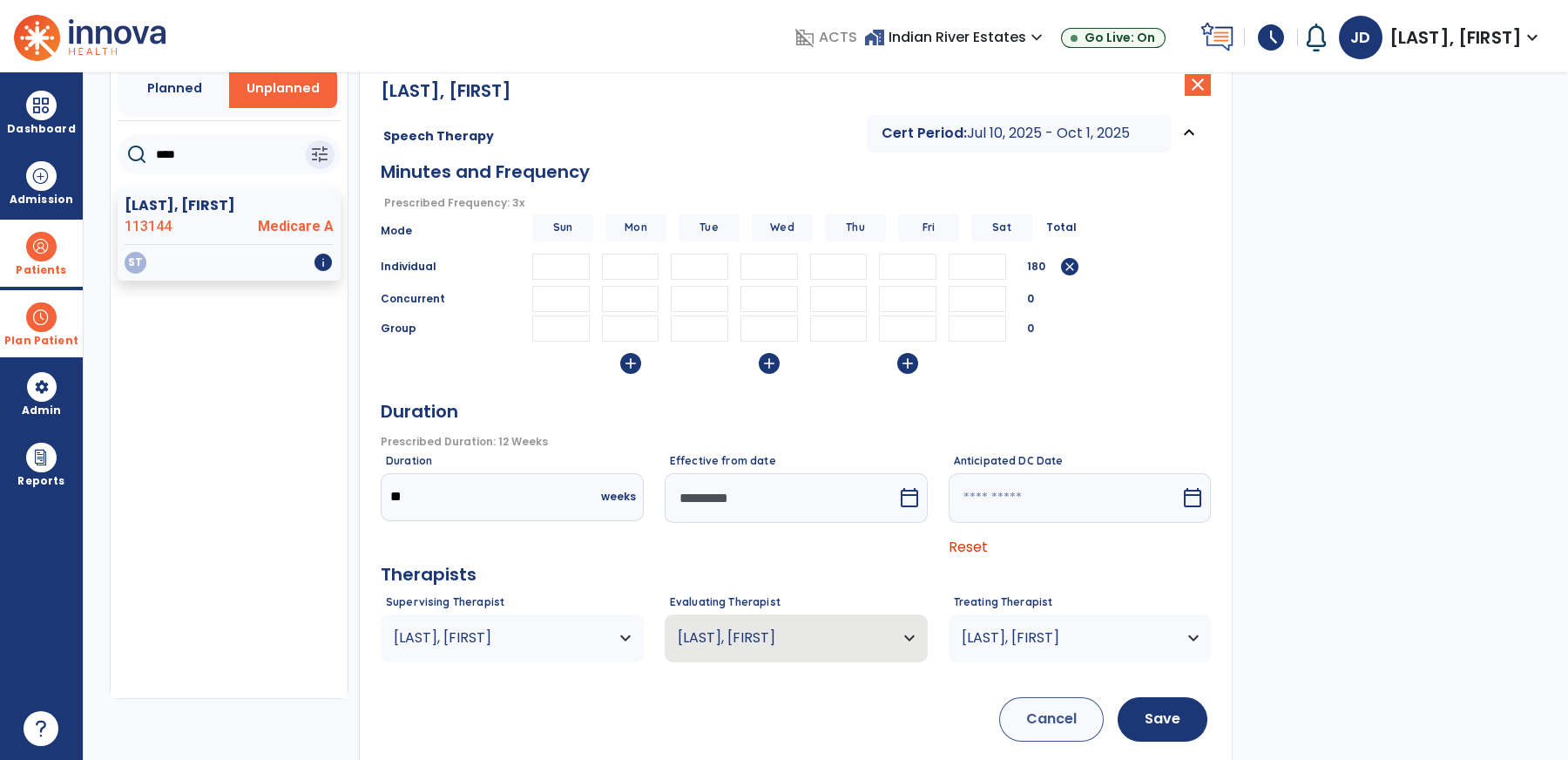 scroll, scrollTop: 118, scrollLeft: 0, axis: vertical 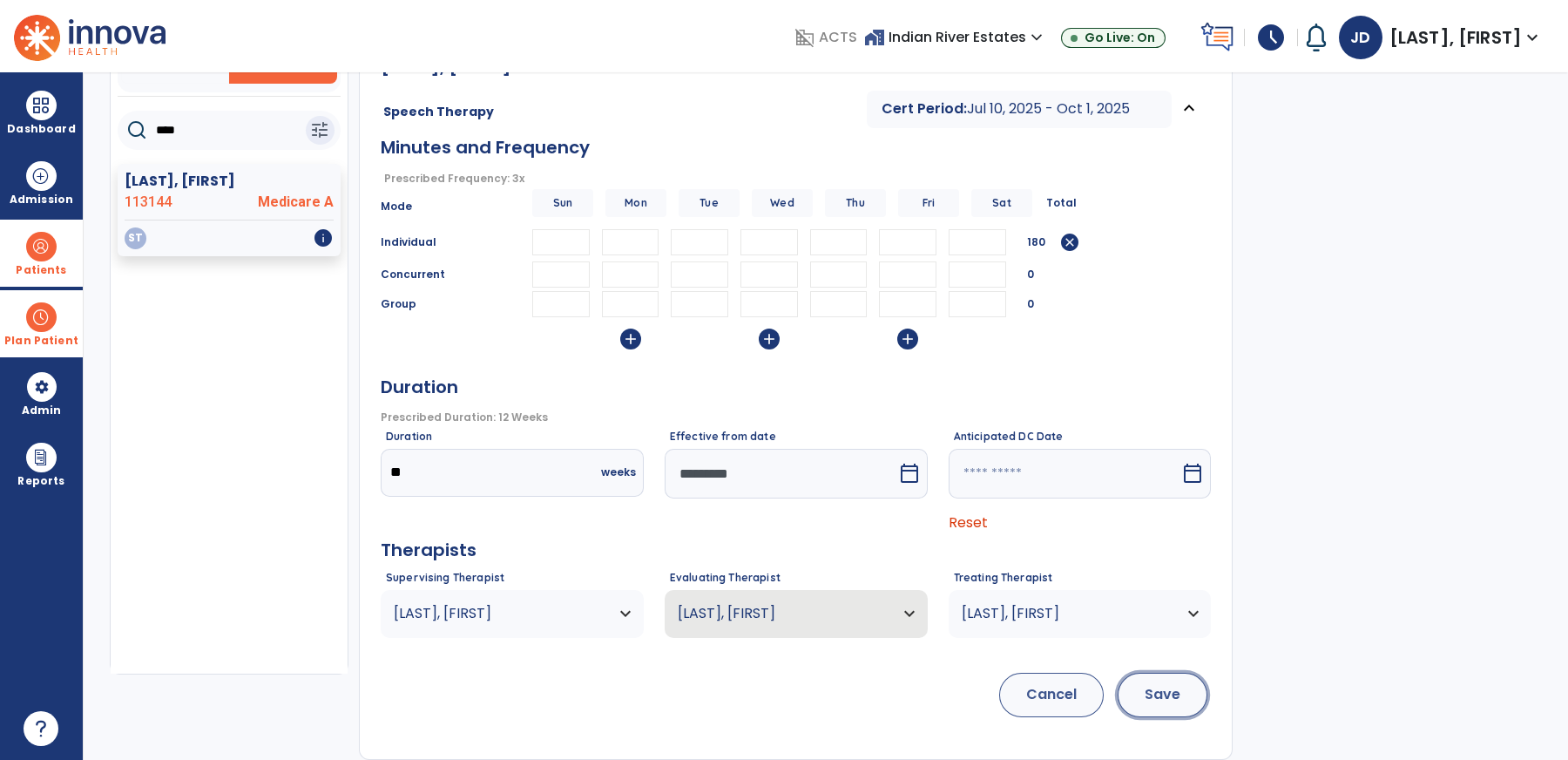 click on "Save" at bounding box center [1162, 695] 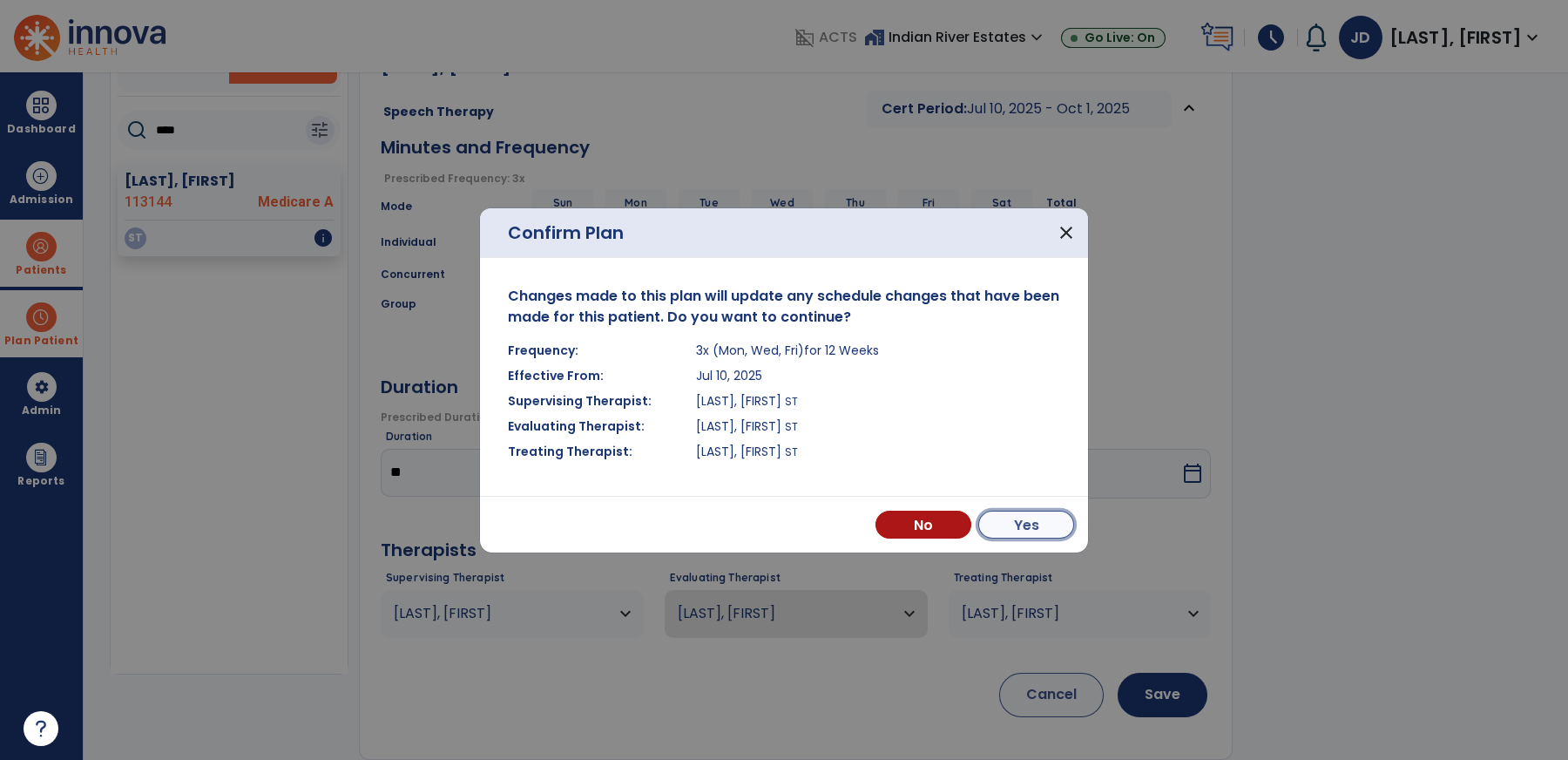 click on "Yes" at bounding box center [1026, 525] 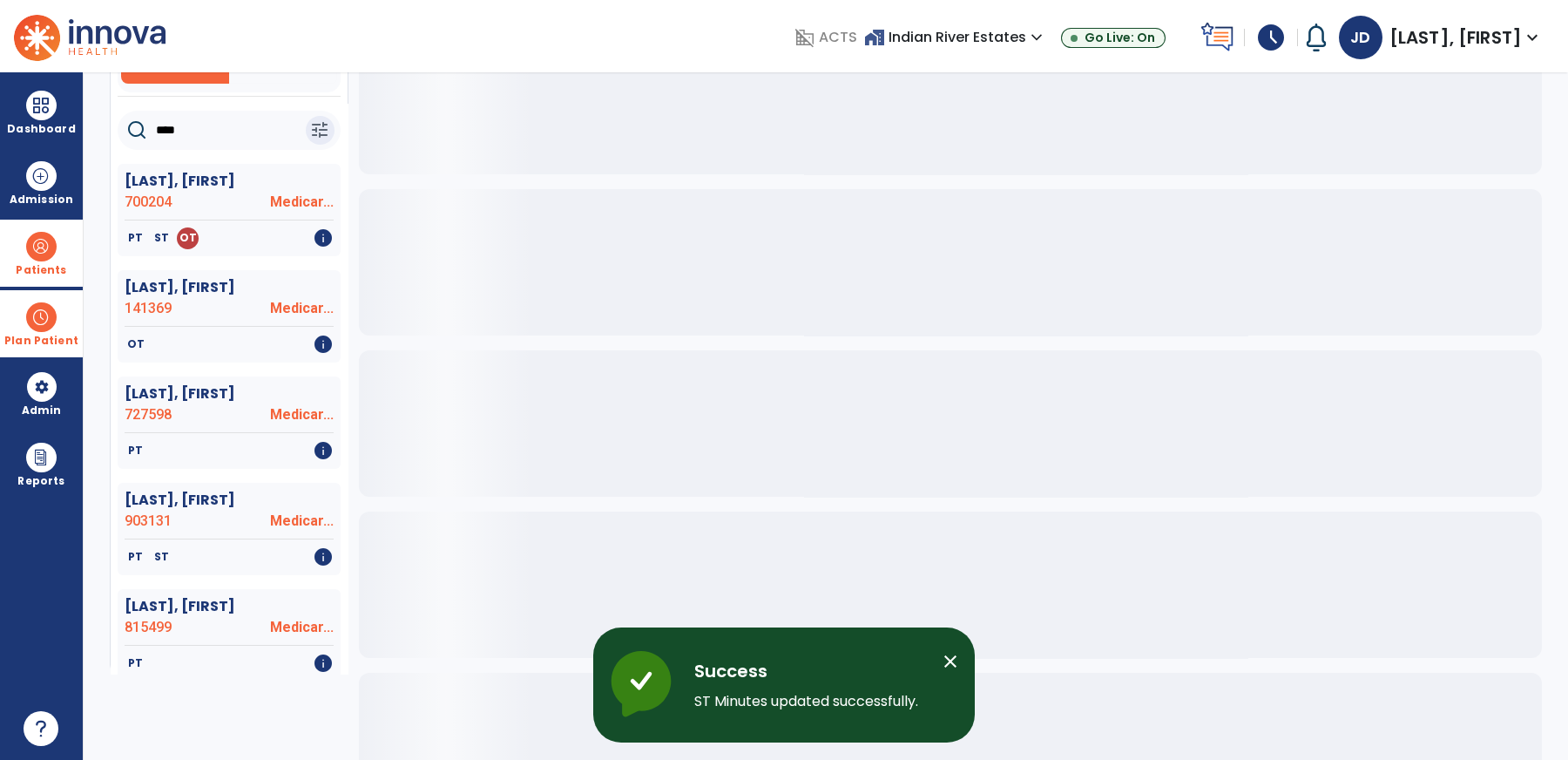 click on "close" at bounding box center (950, 662) 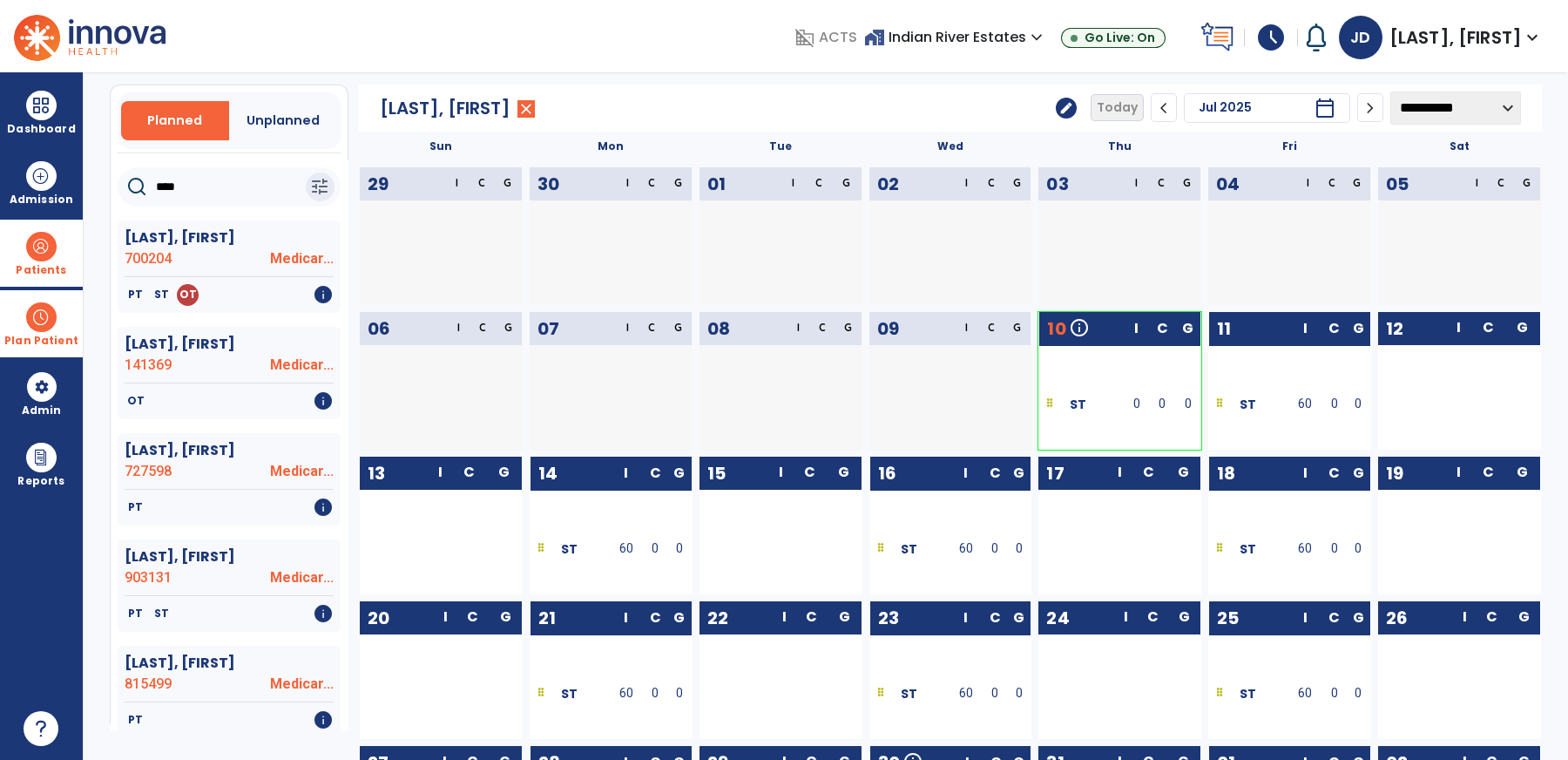 scroll, scrollTop: 46, scrollLeft: 0, axis: vertical 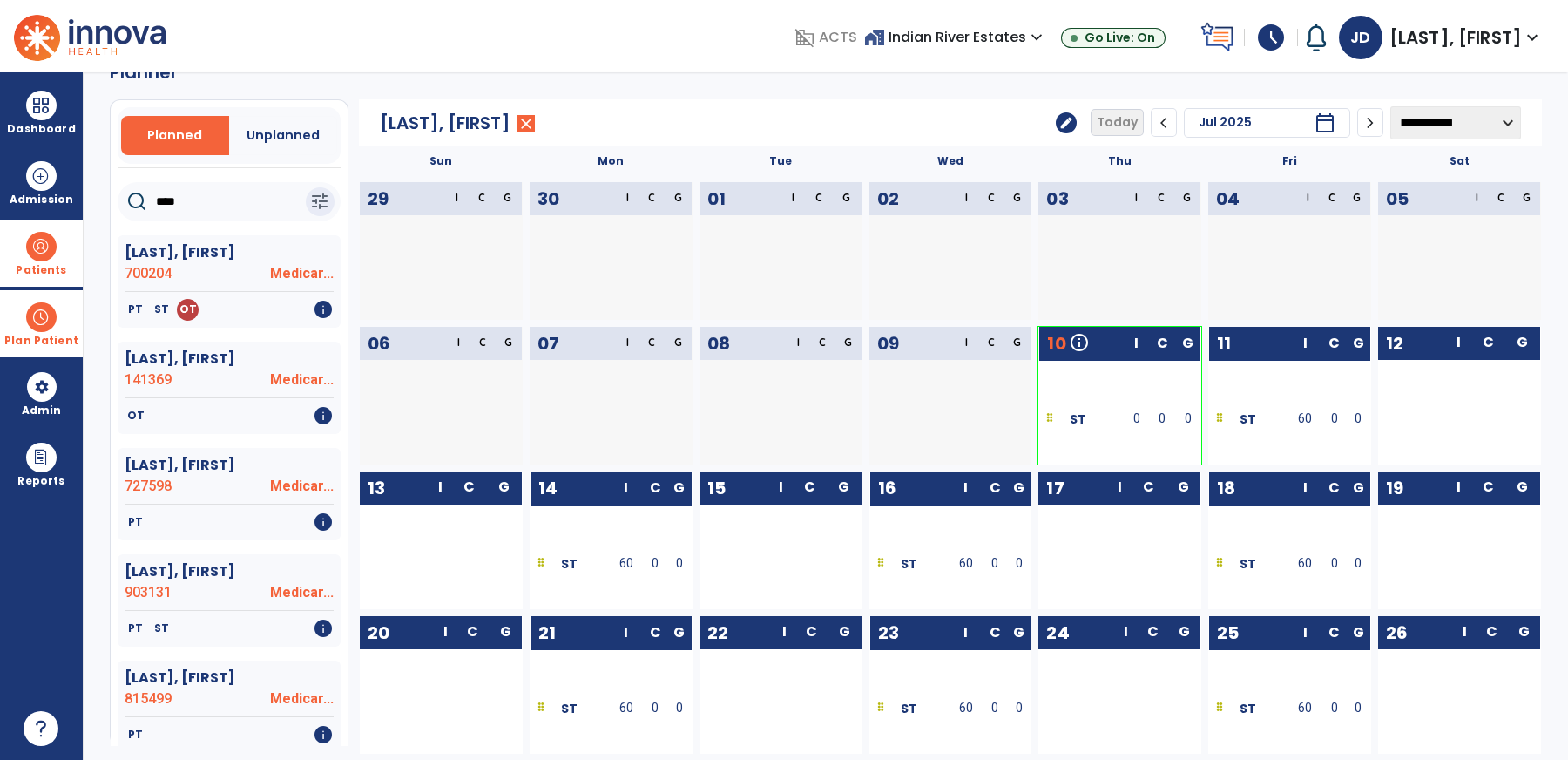 click on "Patients" at bounding box center [41, 270] 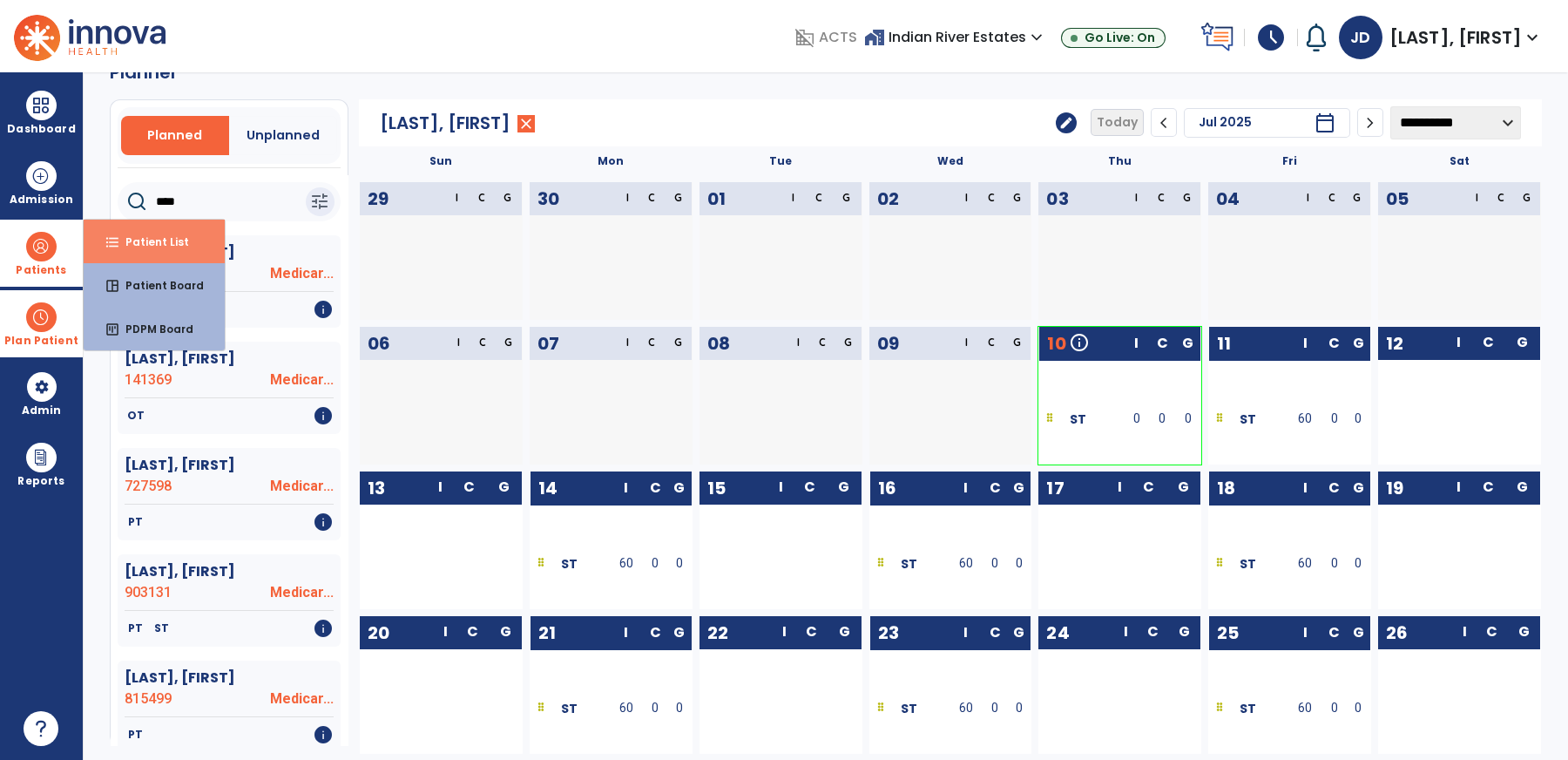 click on "Patient List" at bounding box center [150, 241] 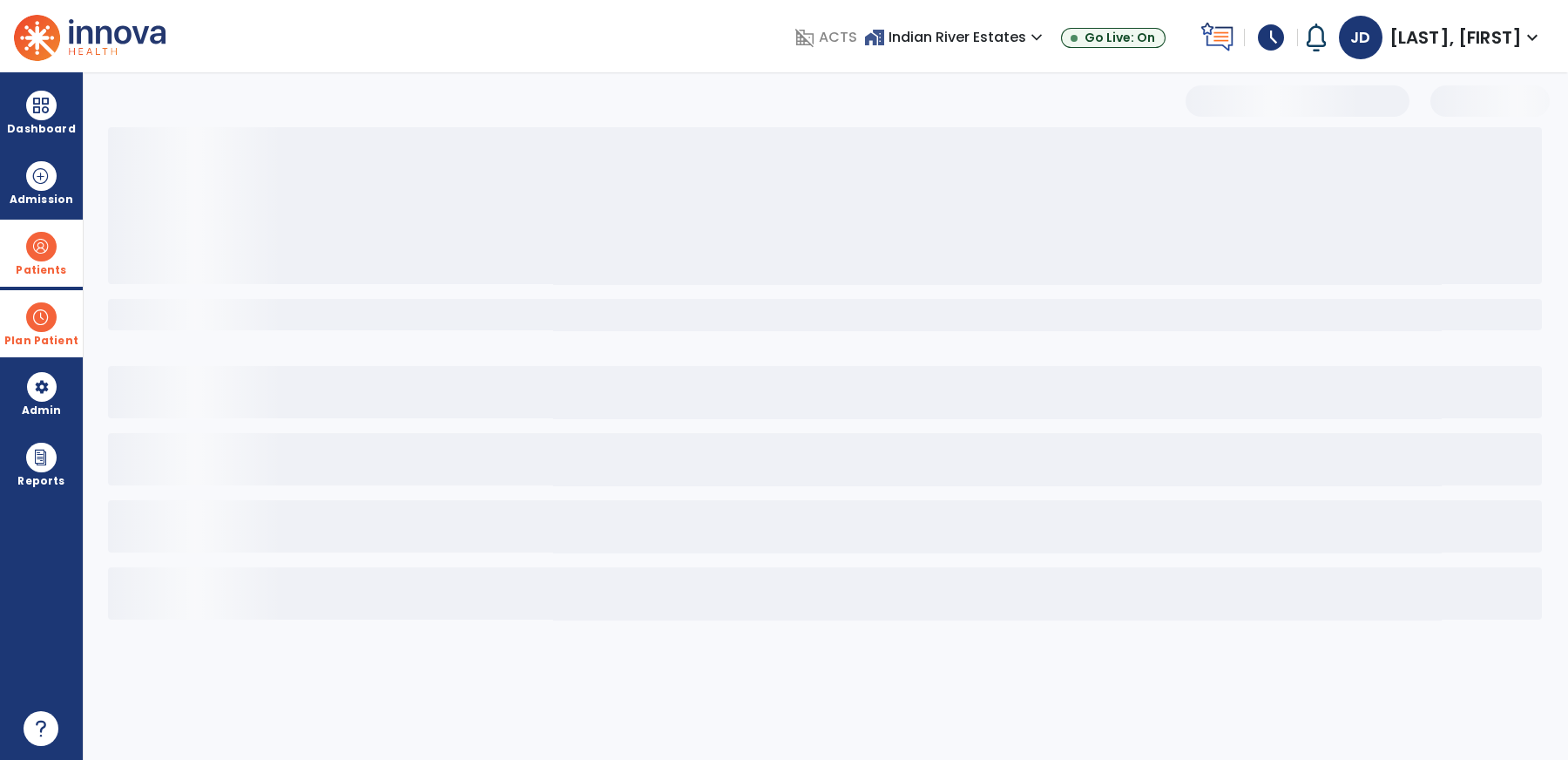 scroll, scrollTop: 0, scrollLeft: 0, axis: both 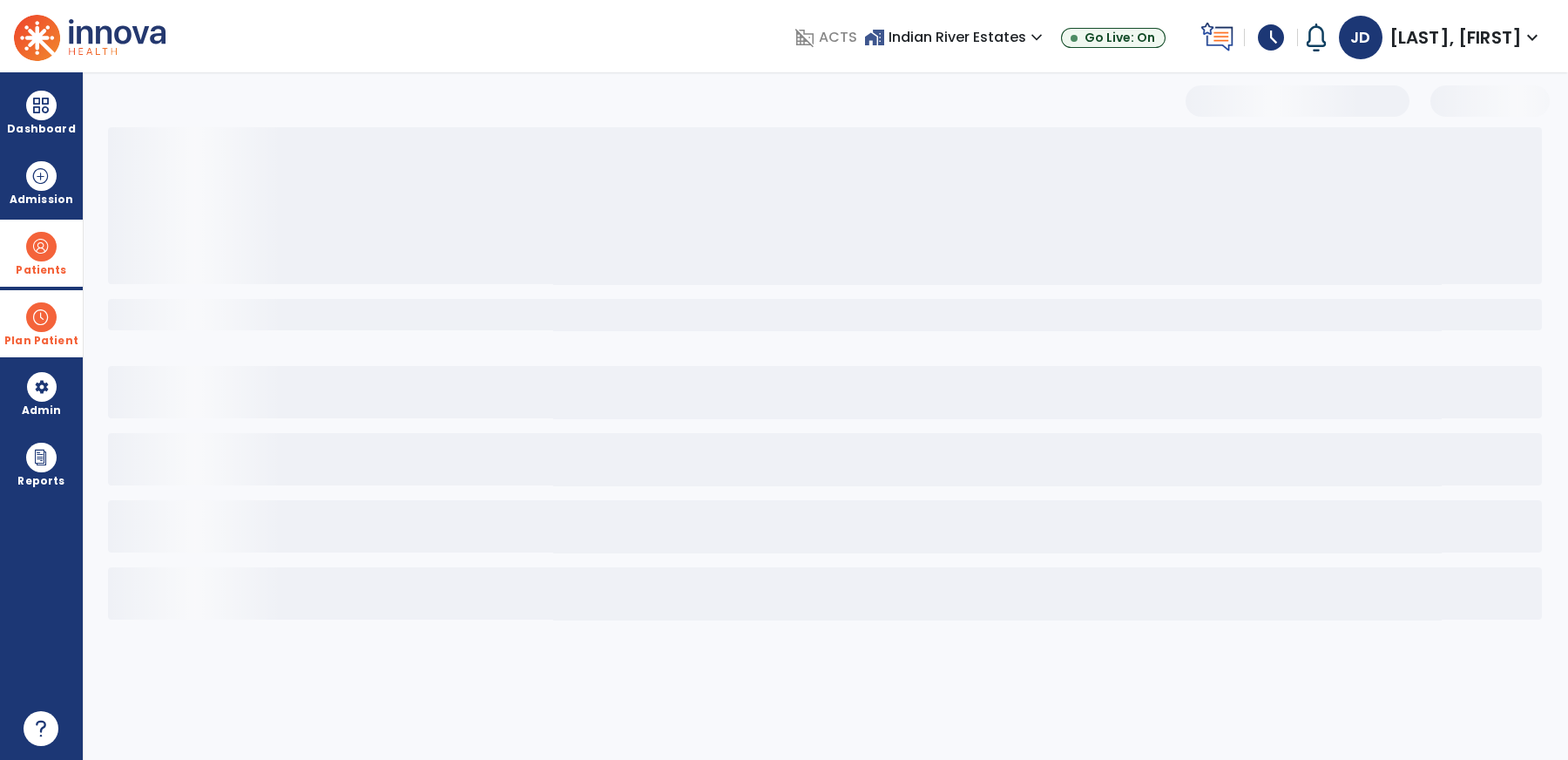 select on "***" 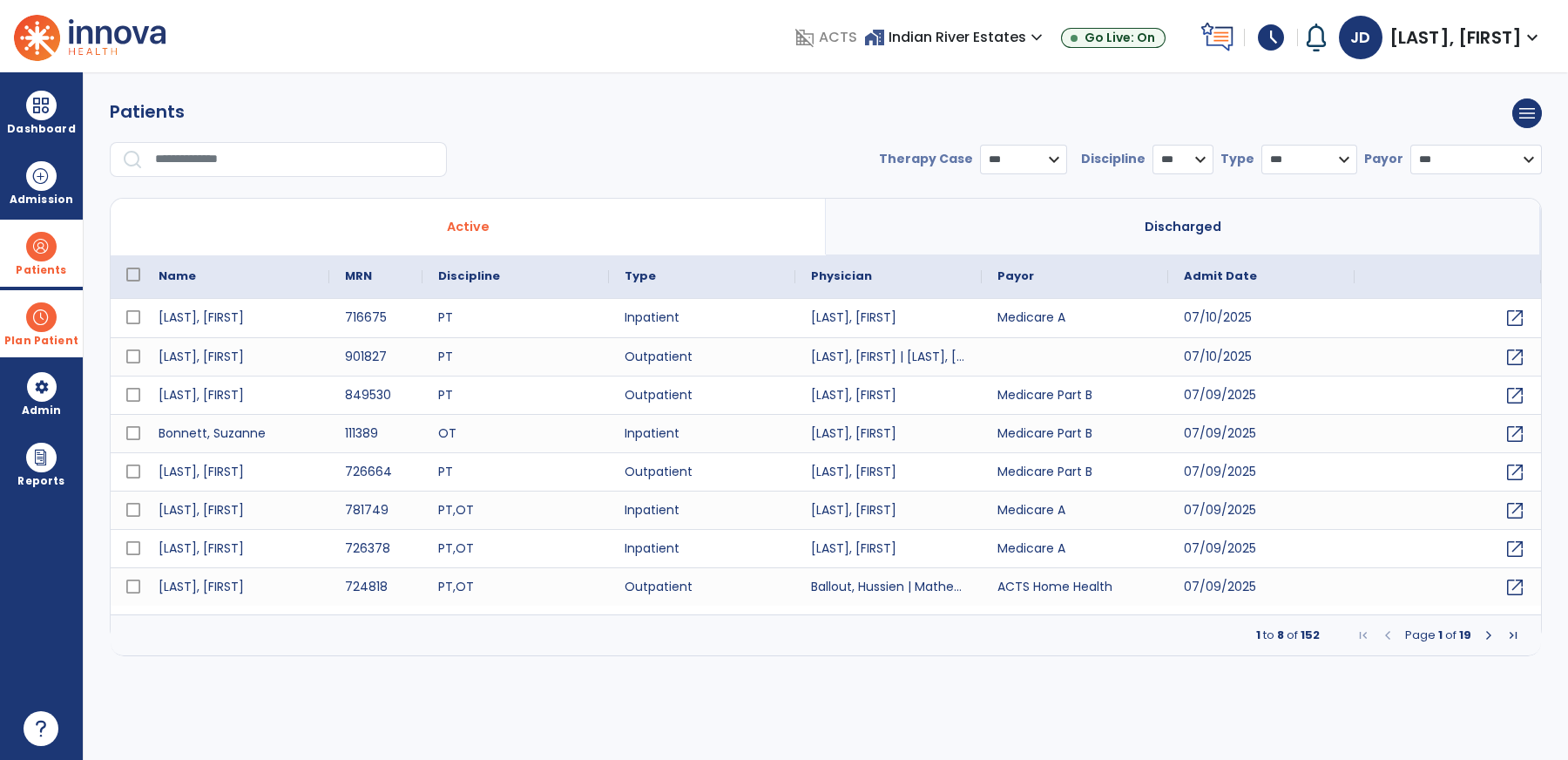 click at bounding box center [294, 159] 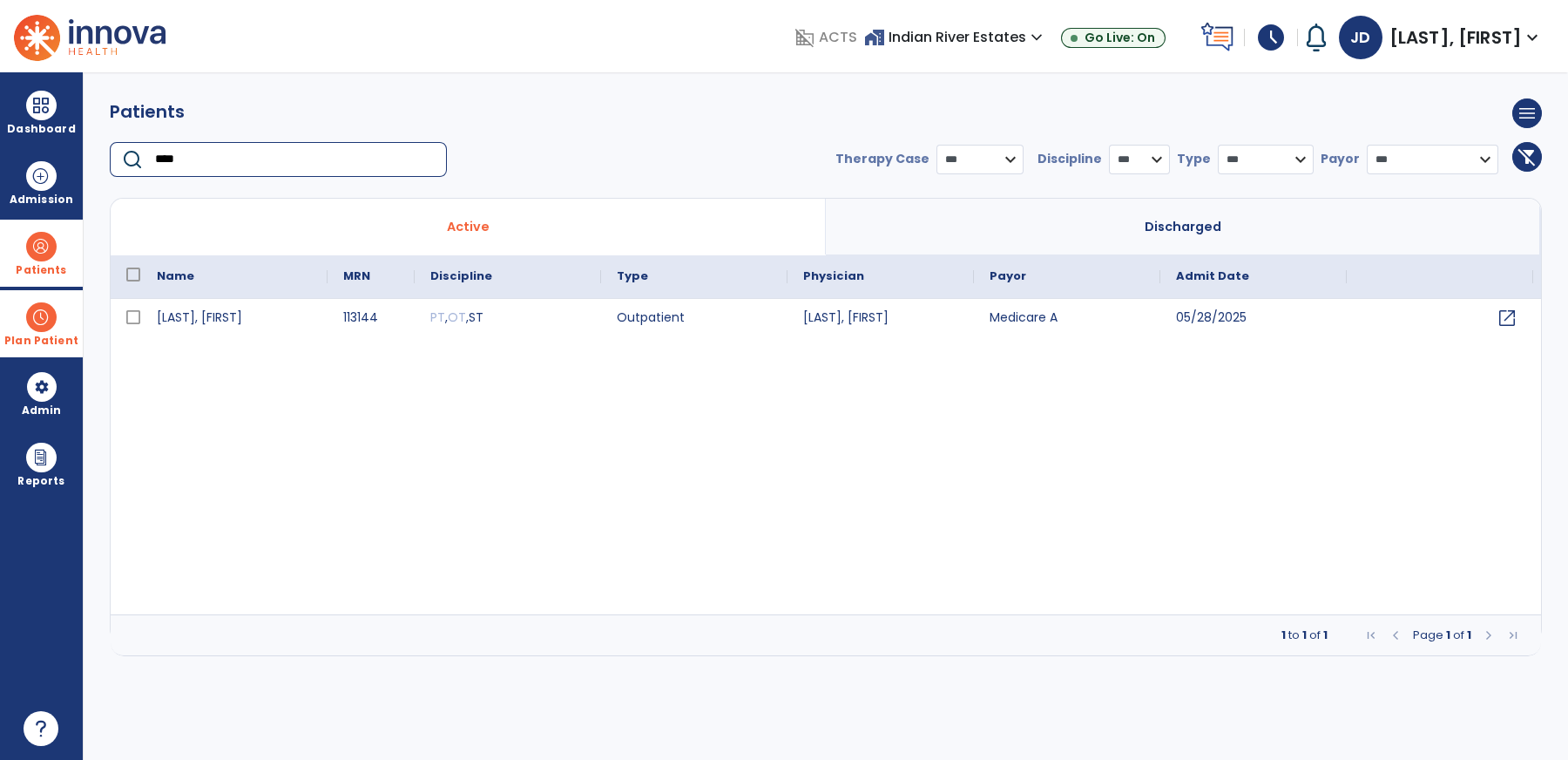 type on "****" 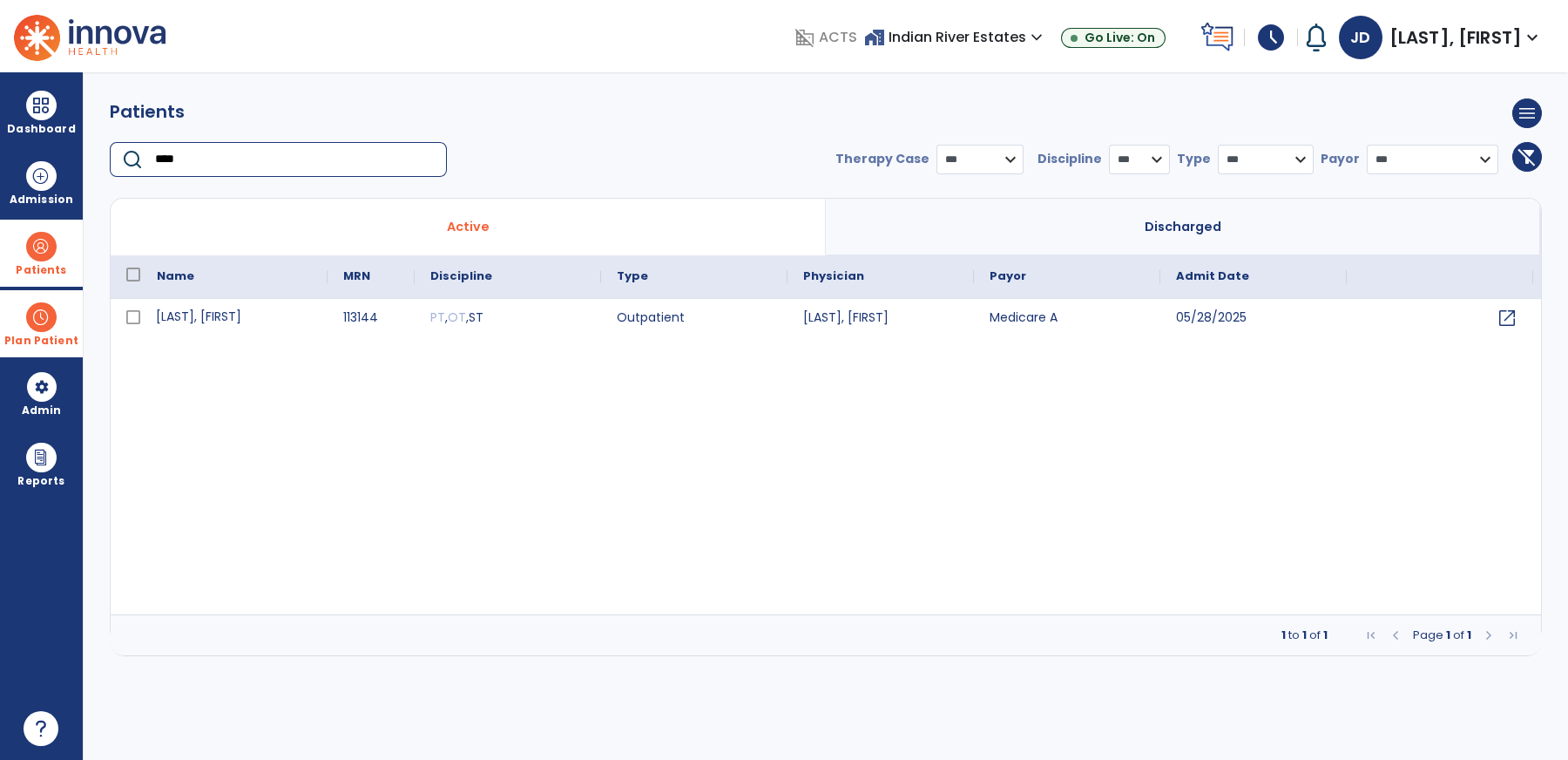 click on "[LAST], [FIRST]" at bounding box center [234, 318] 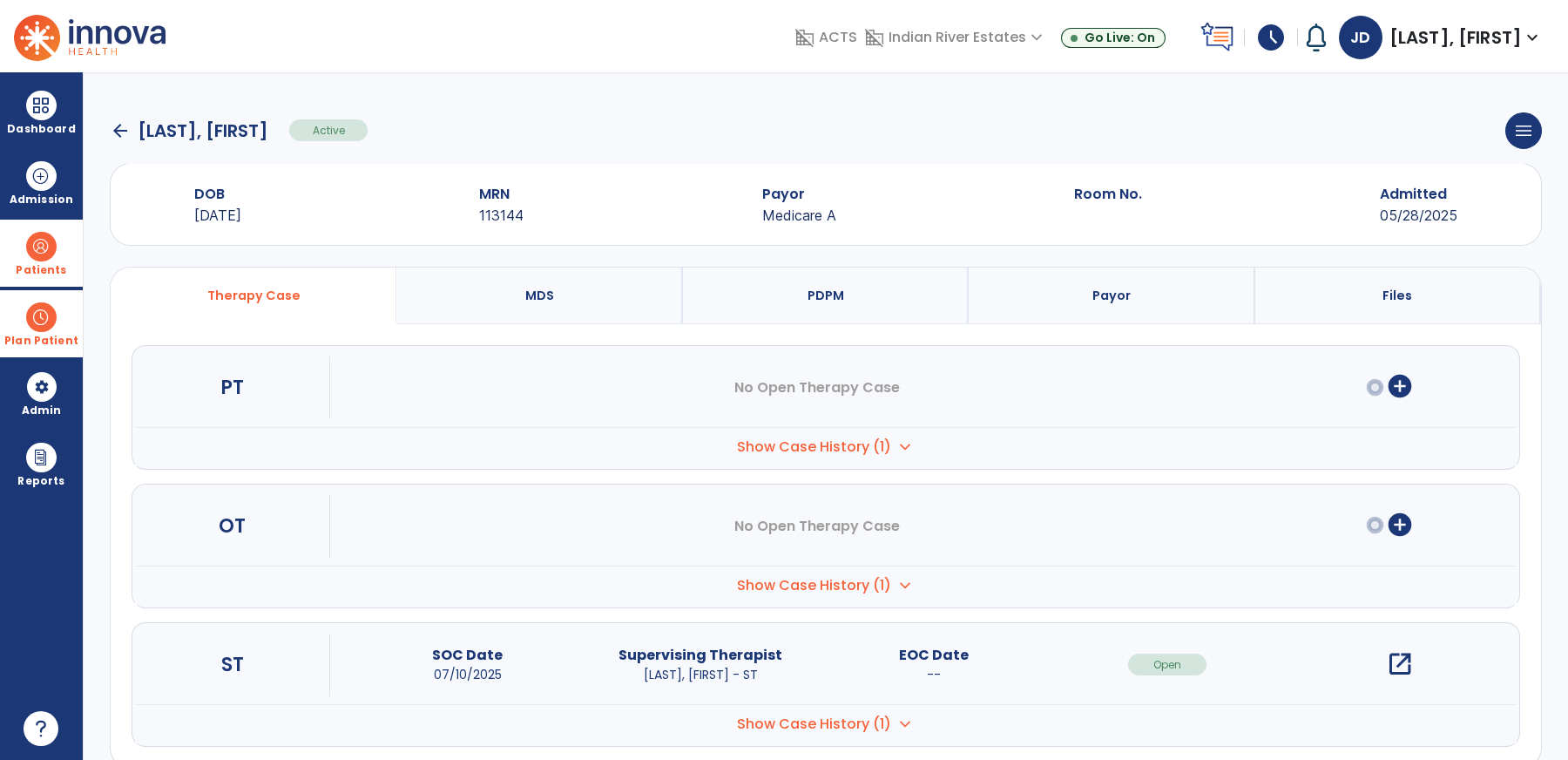 click on "open_in_new" at bounding box center [1400, 664] 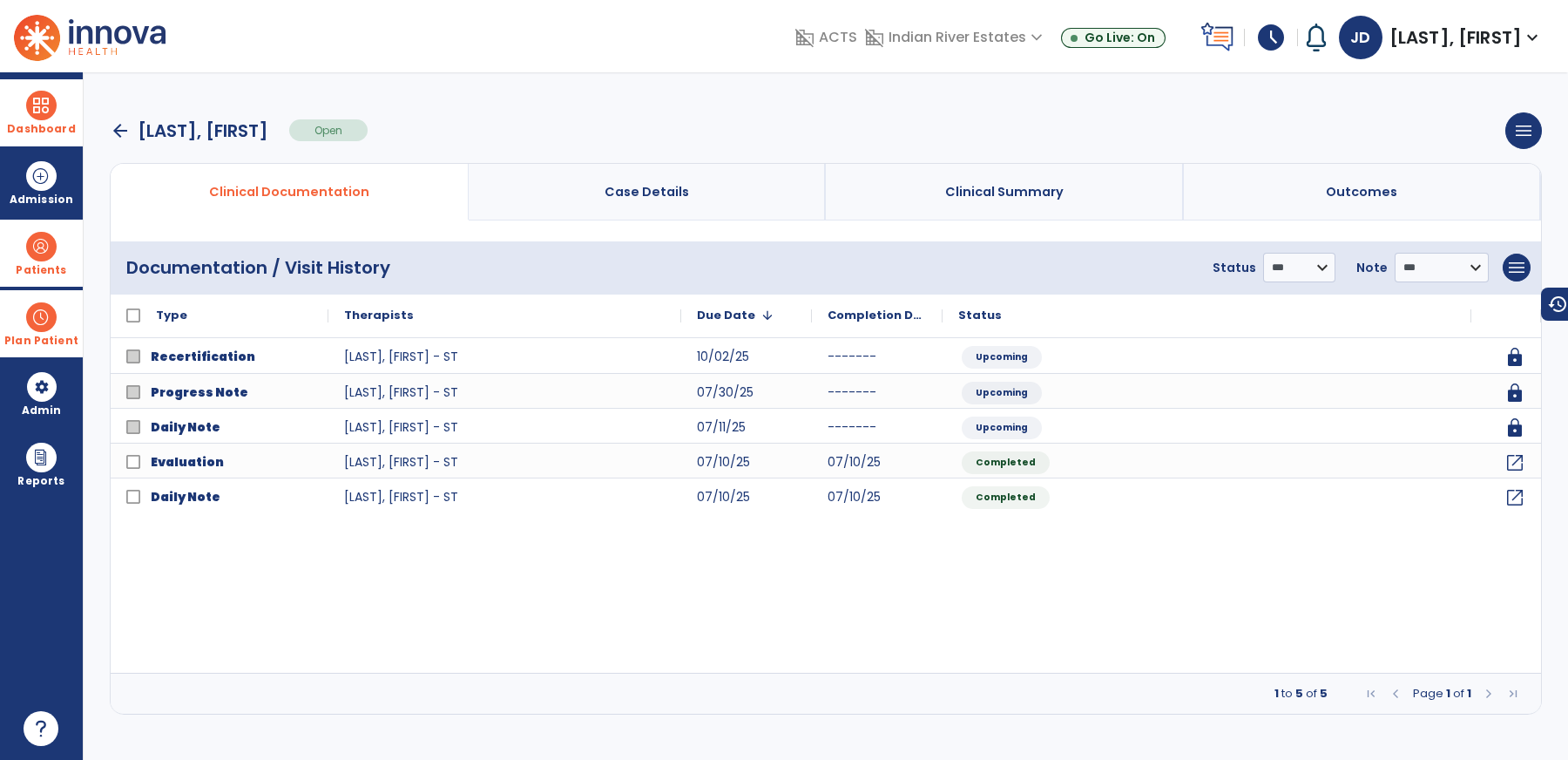 click at bounding box center [41, 105] 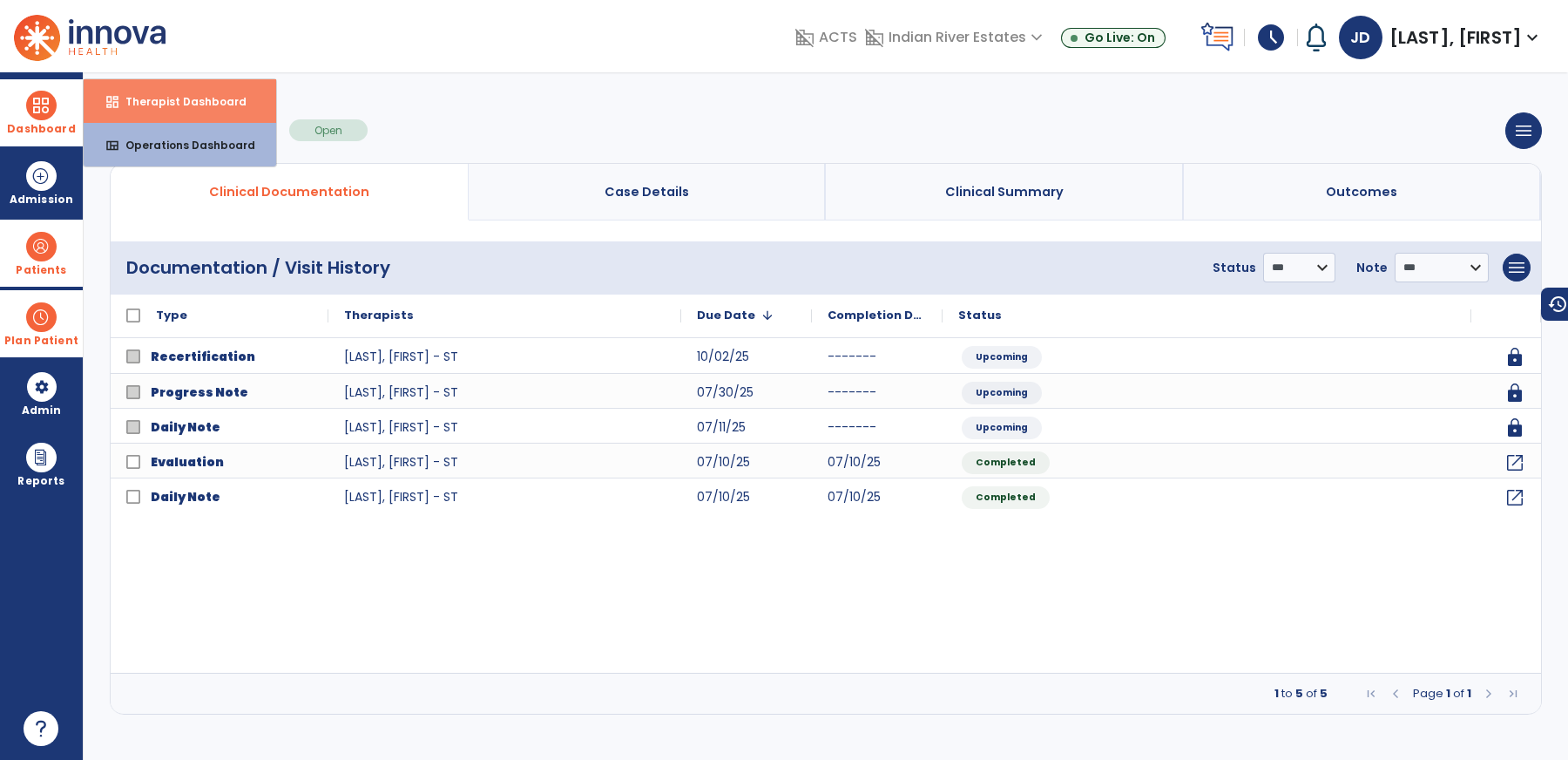 click on "Therapist Dashboard" at bounding box center (179, 101) 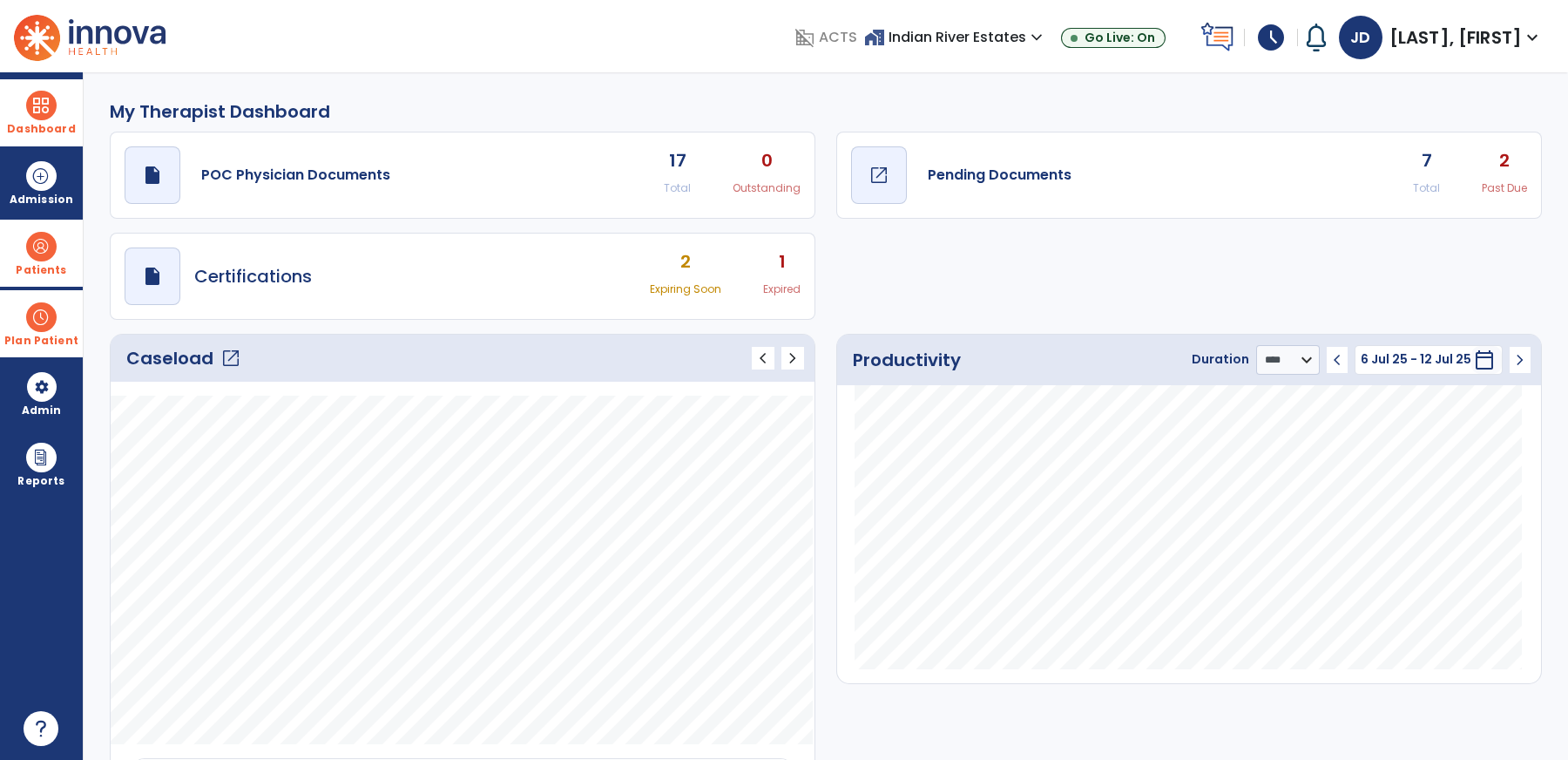 click on "draft   open_in_new  Pending Documents" 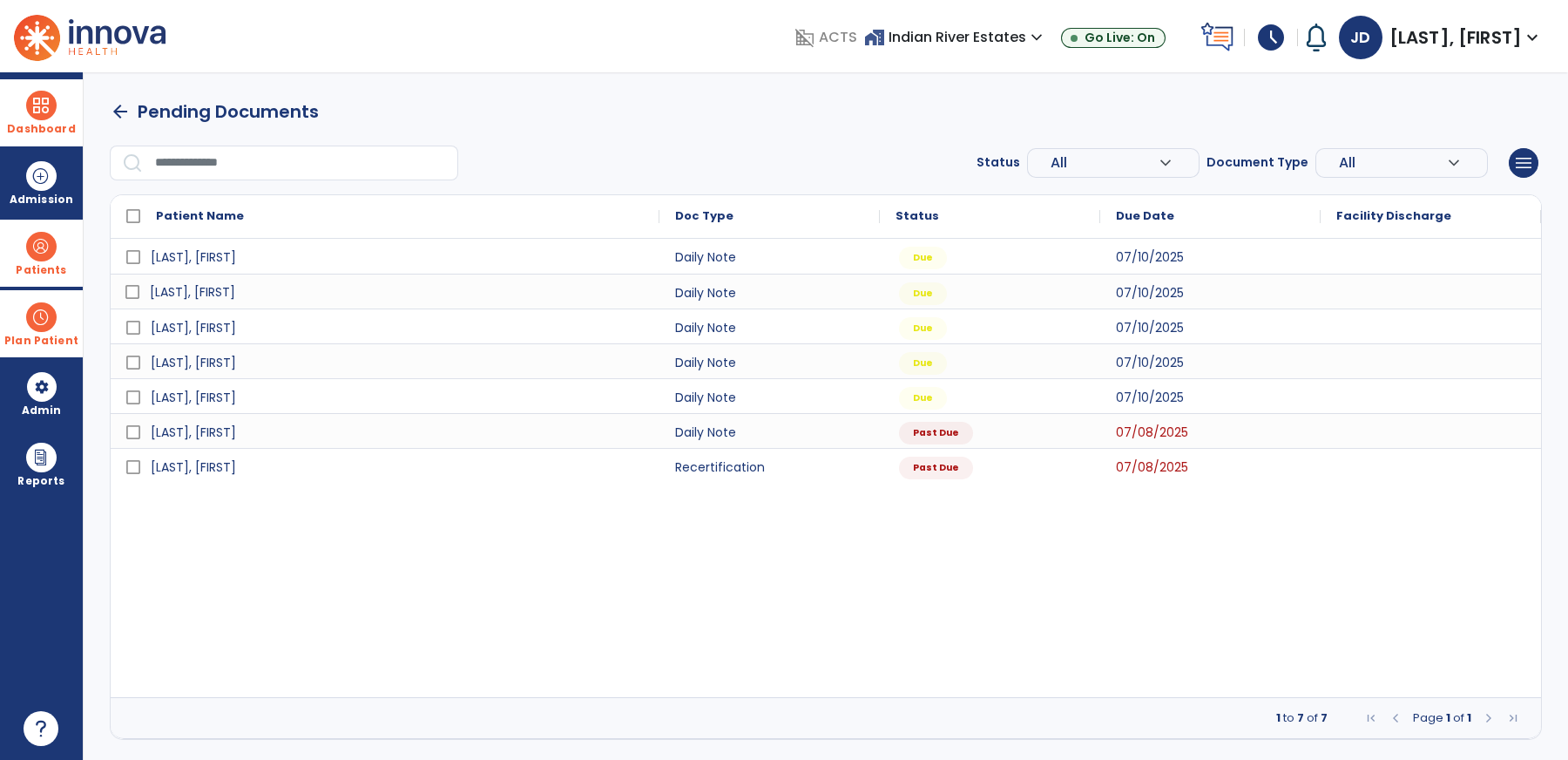 click on "[LAST], [FIRST]" at bounding box center [193, 292] 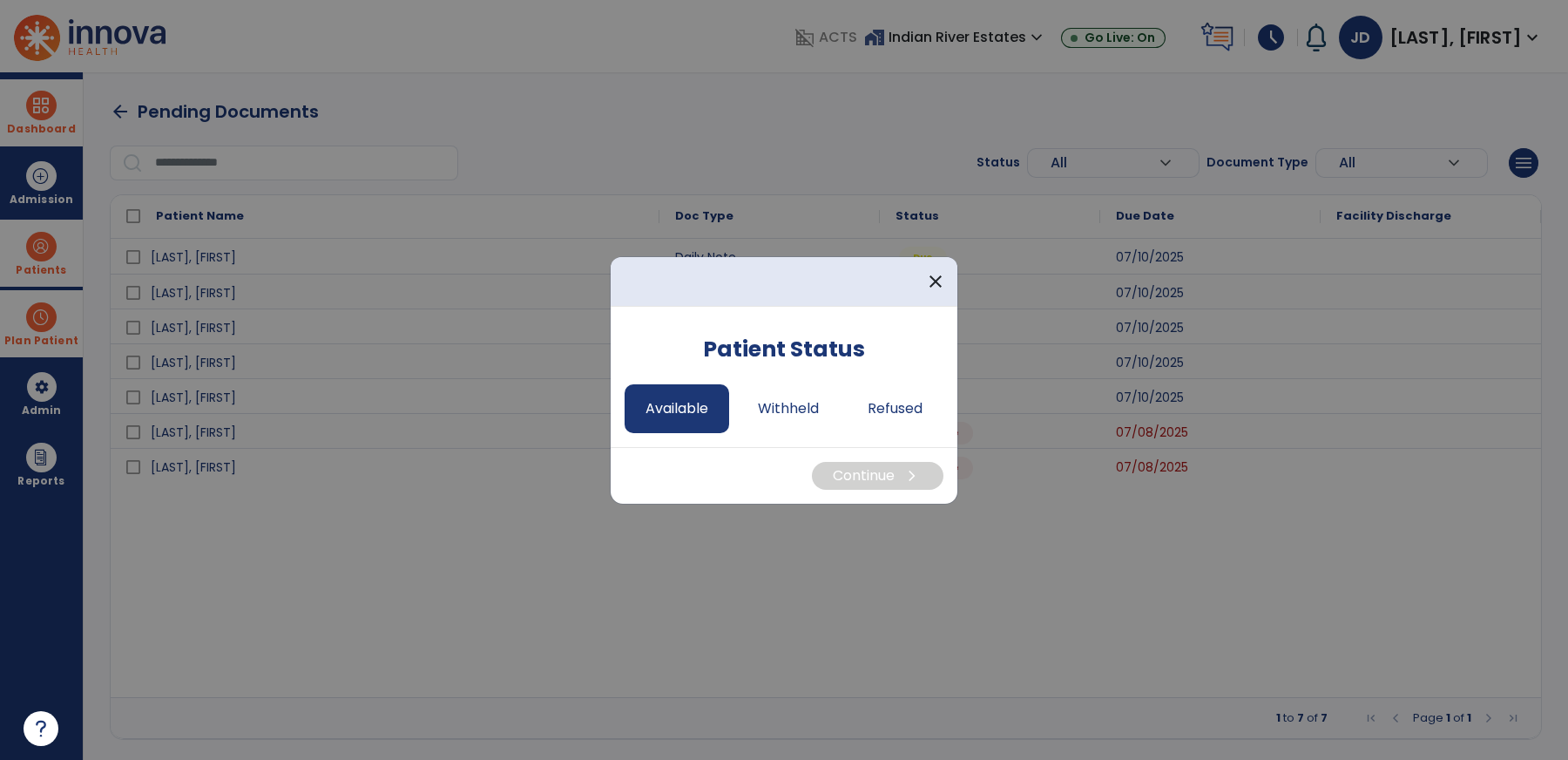 click on "Available" at bounding box center (677, 409) 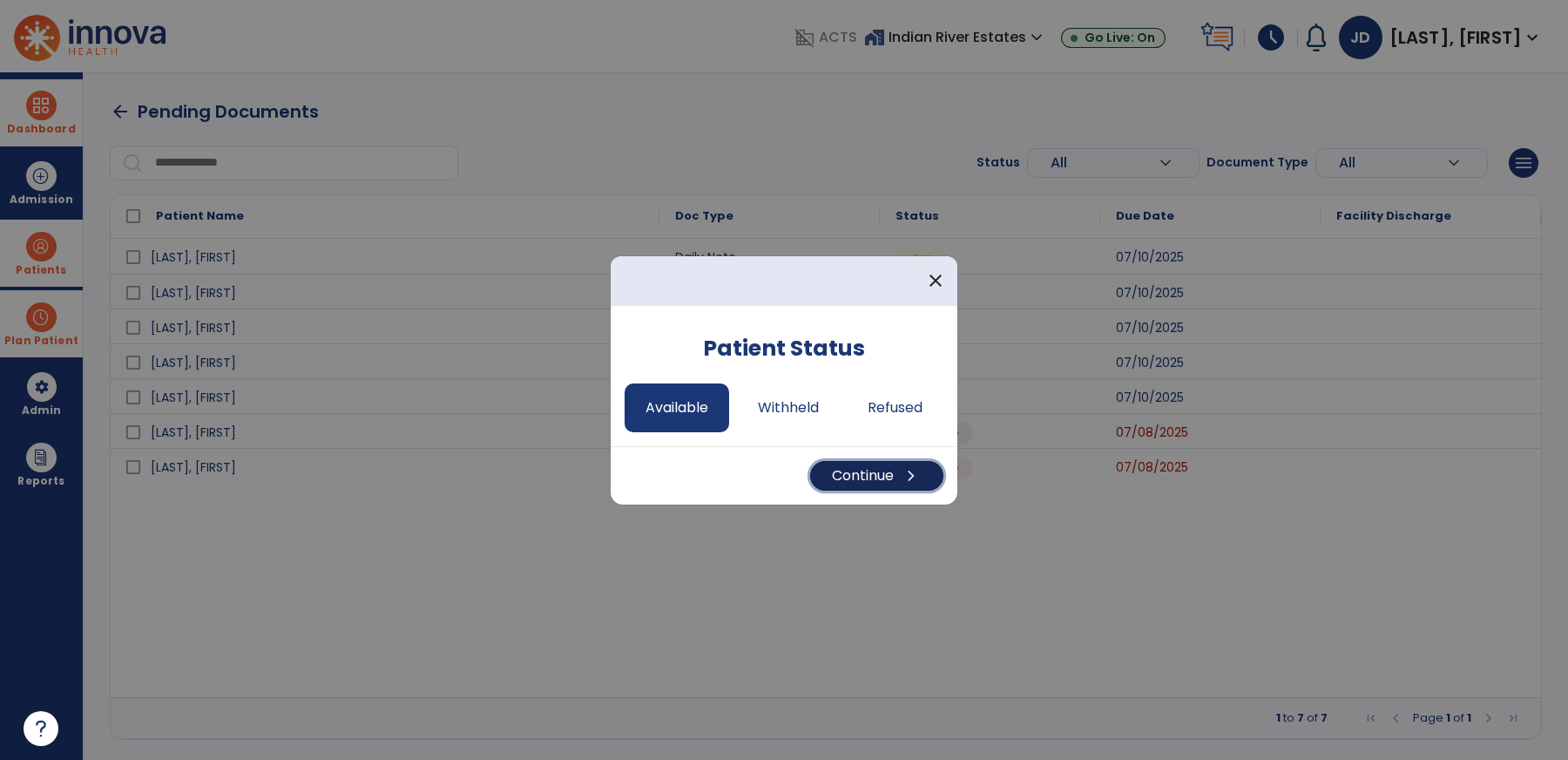 click on "Continue   chevron_right" at bounding box center [876, 476] 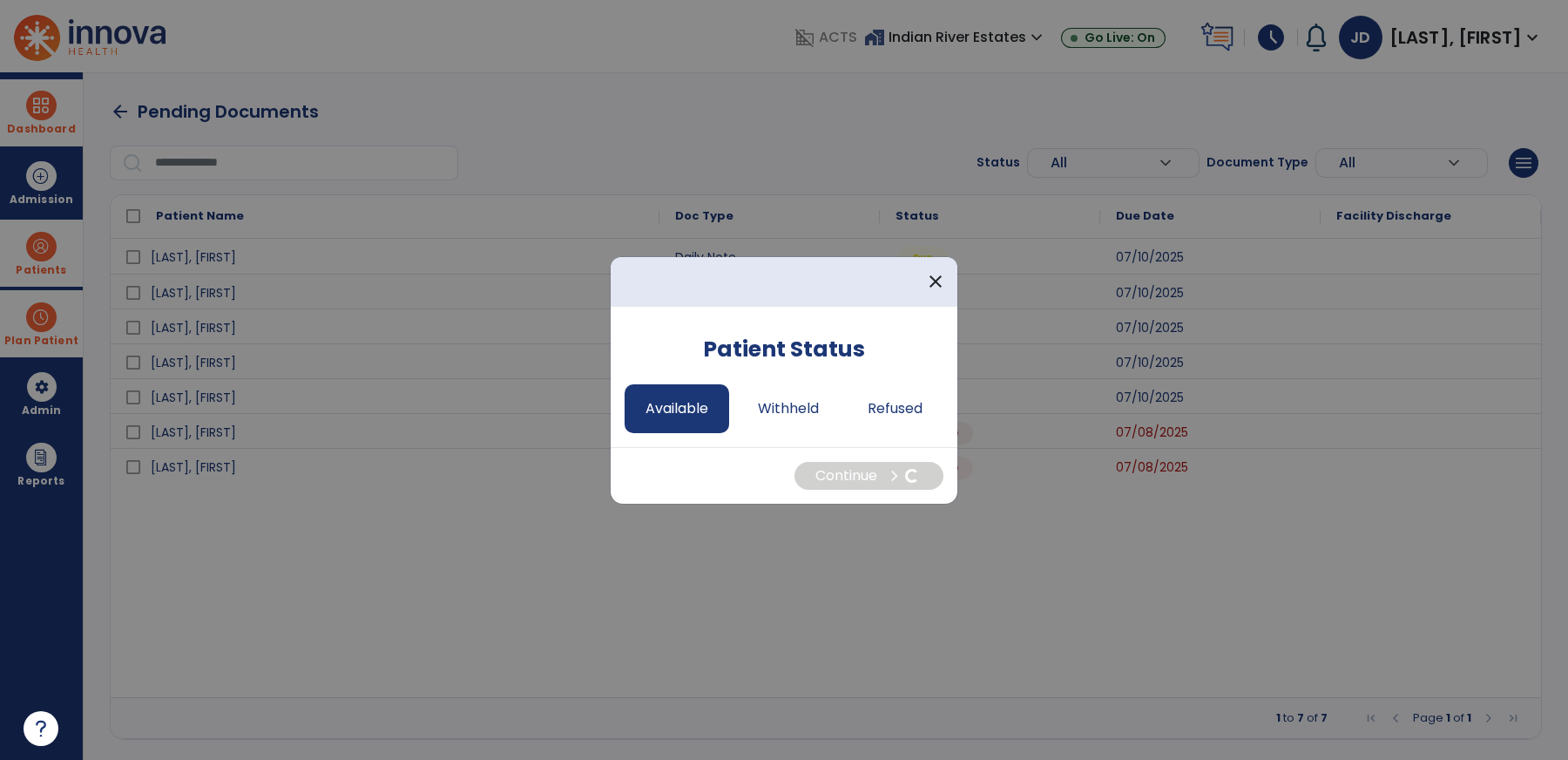 select on "*" 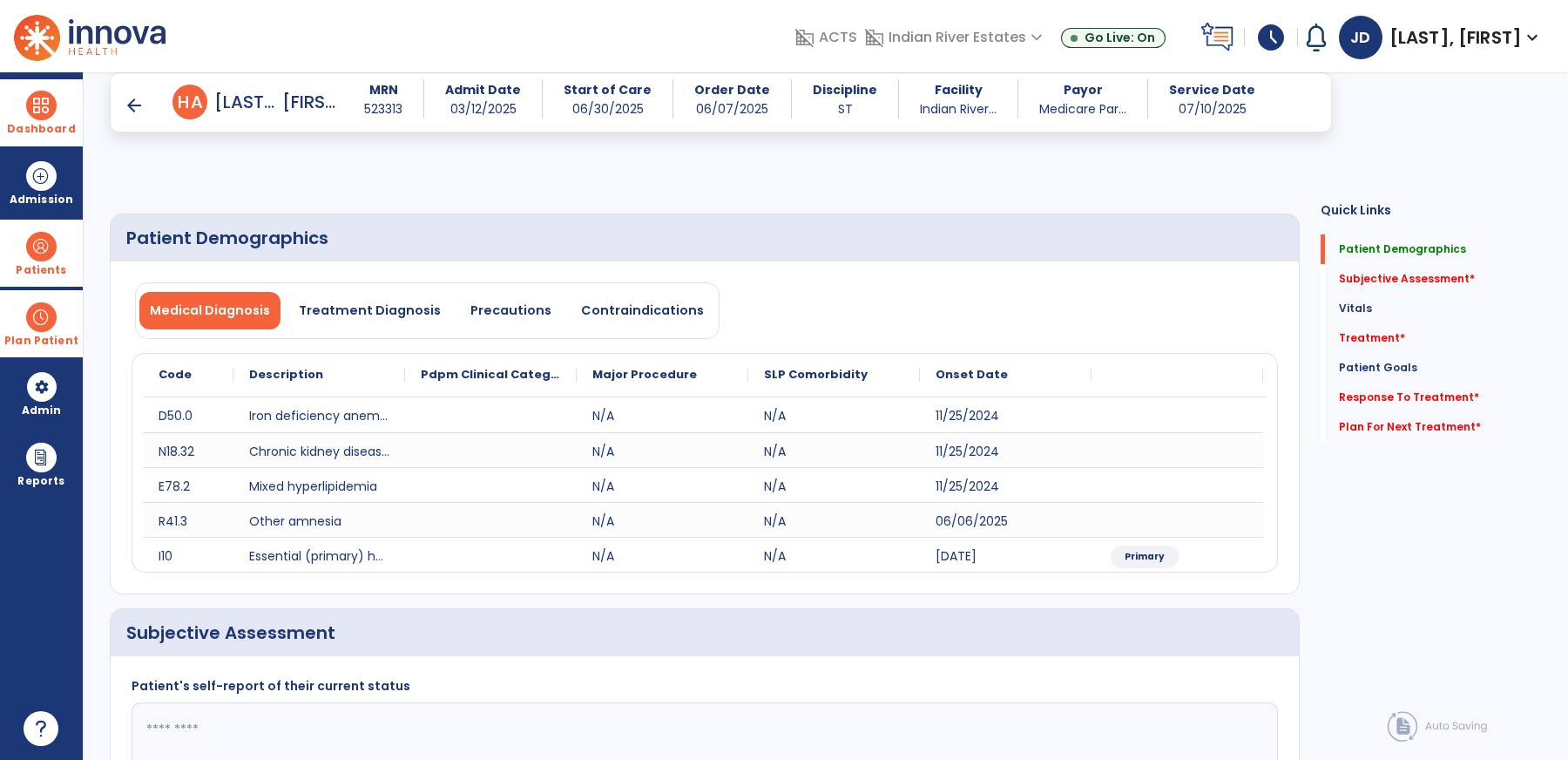 scroll, scrollTop: 202, scrollLeft: 0, axis: vertical 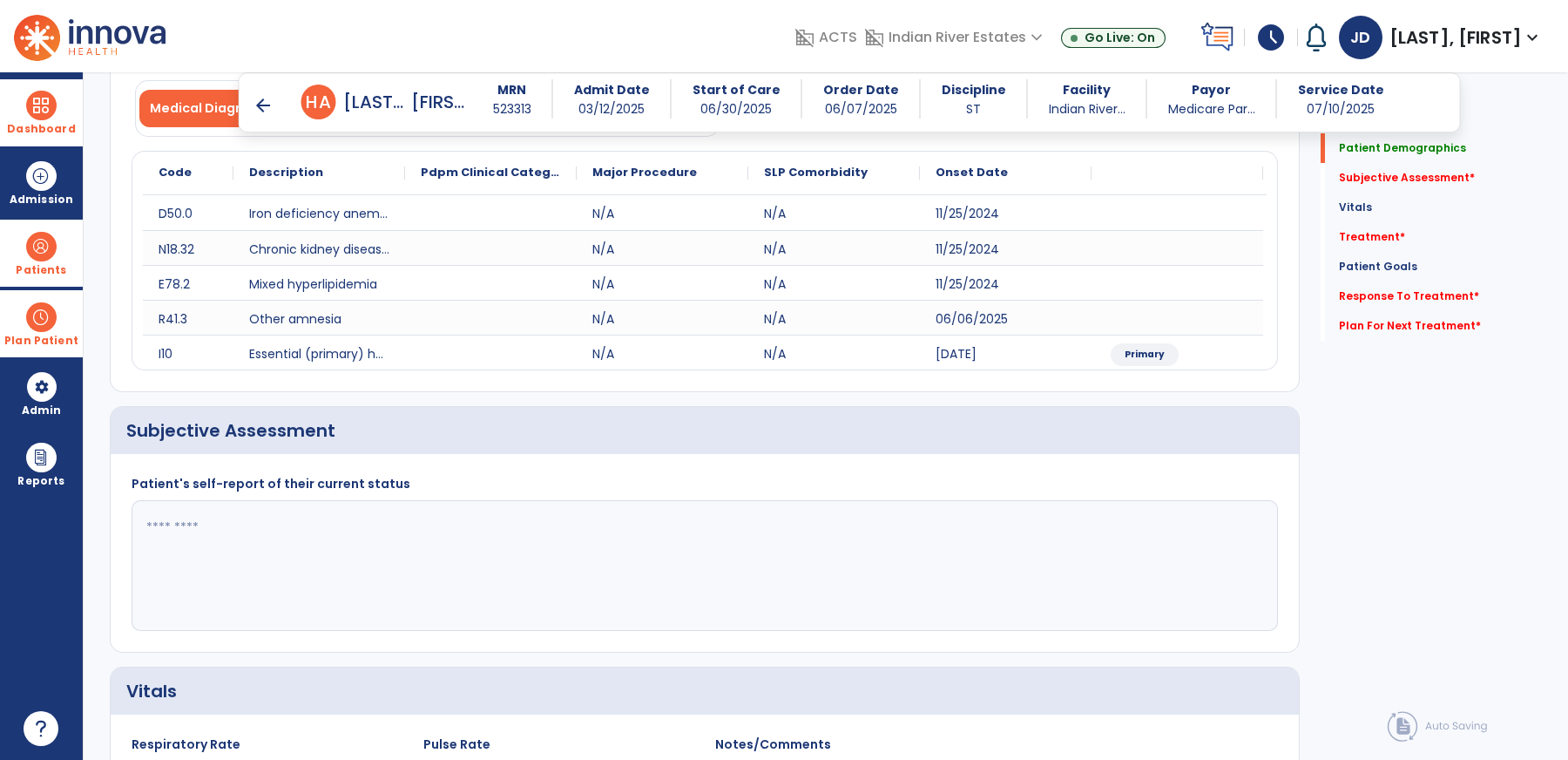 click 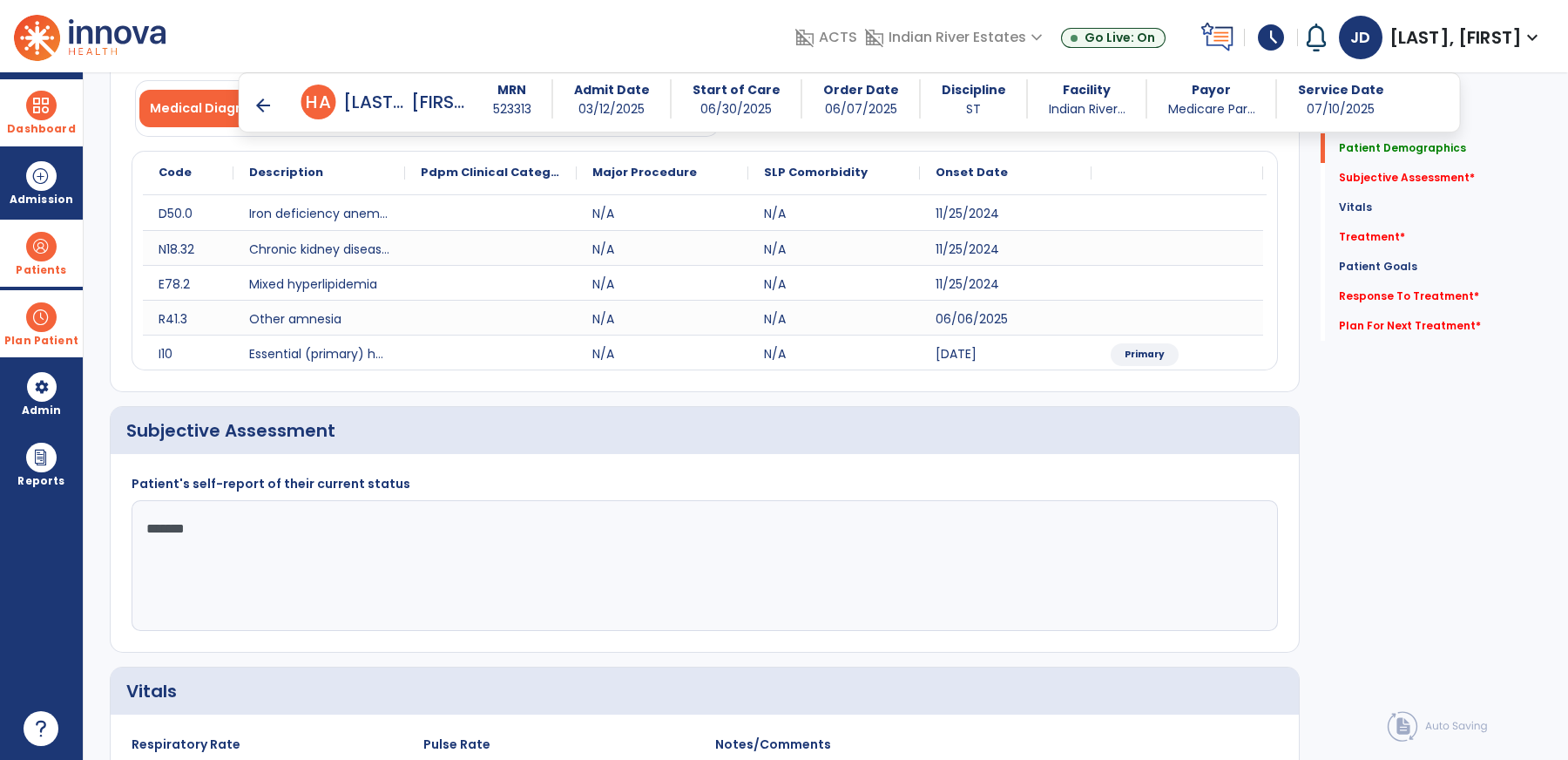 type on "********" 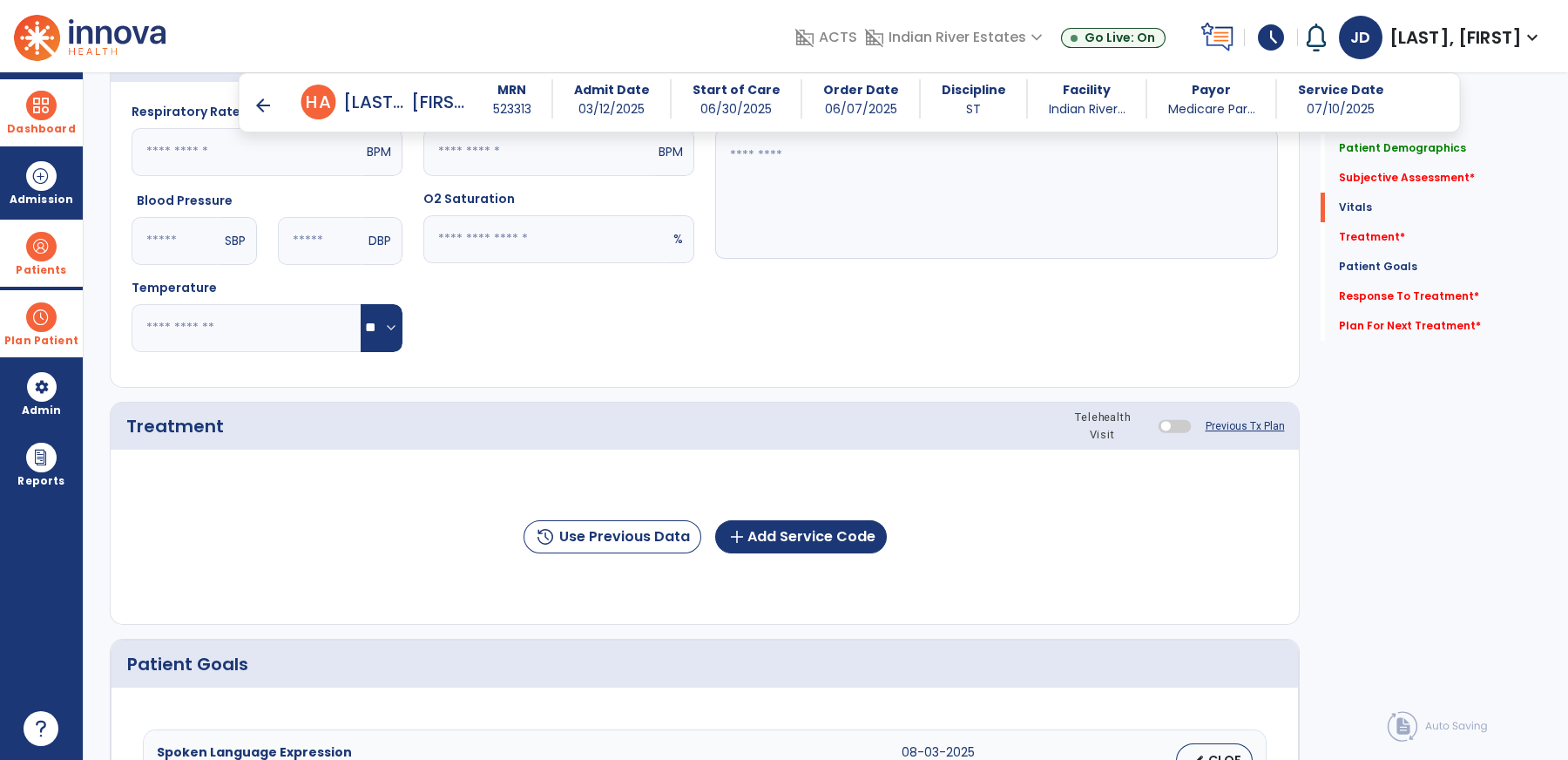 scroll, scrollTop: 837, scrollLeft: 0, axis: vertical 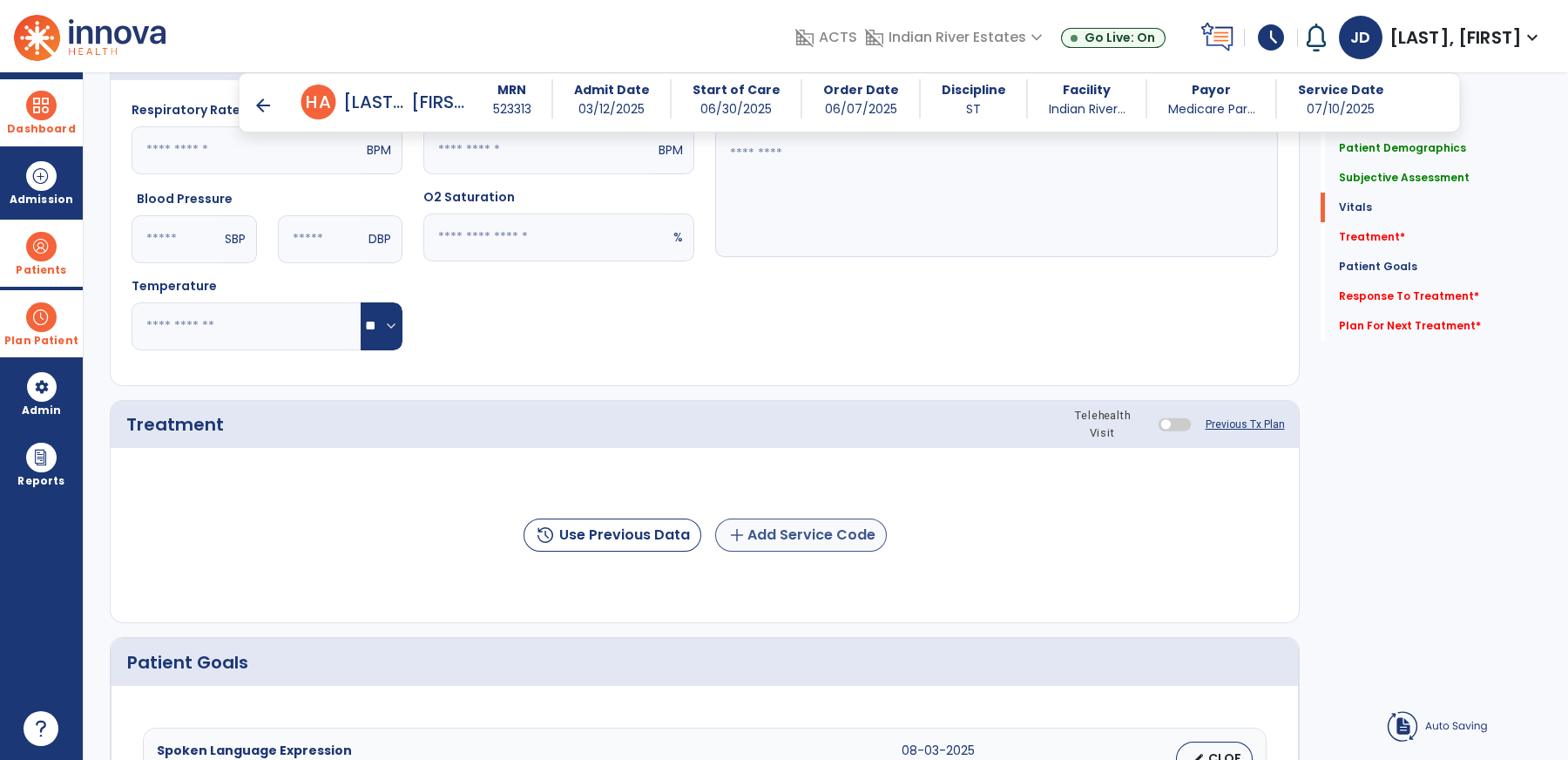 type on "**********" 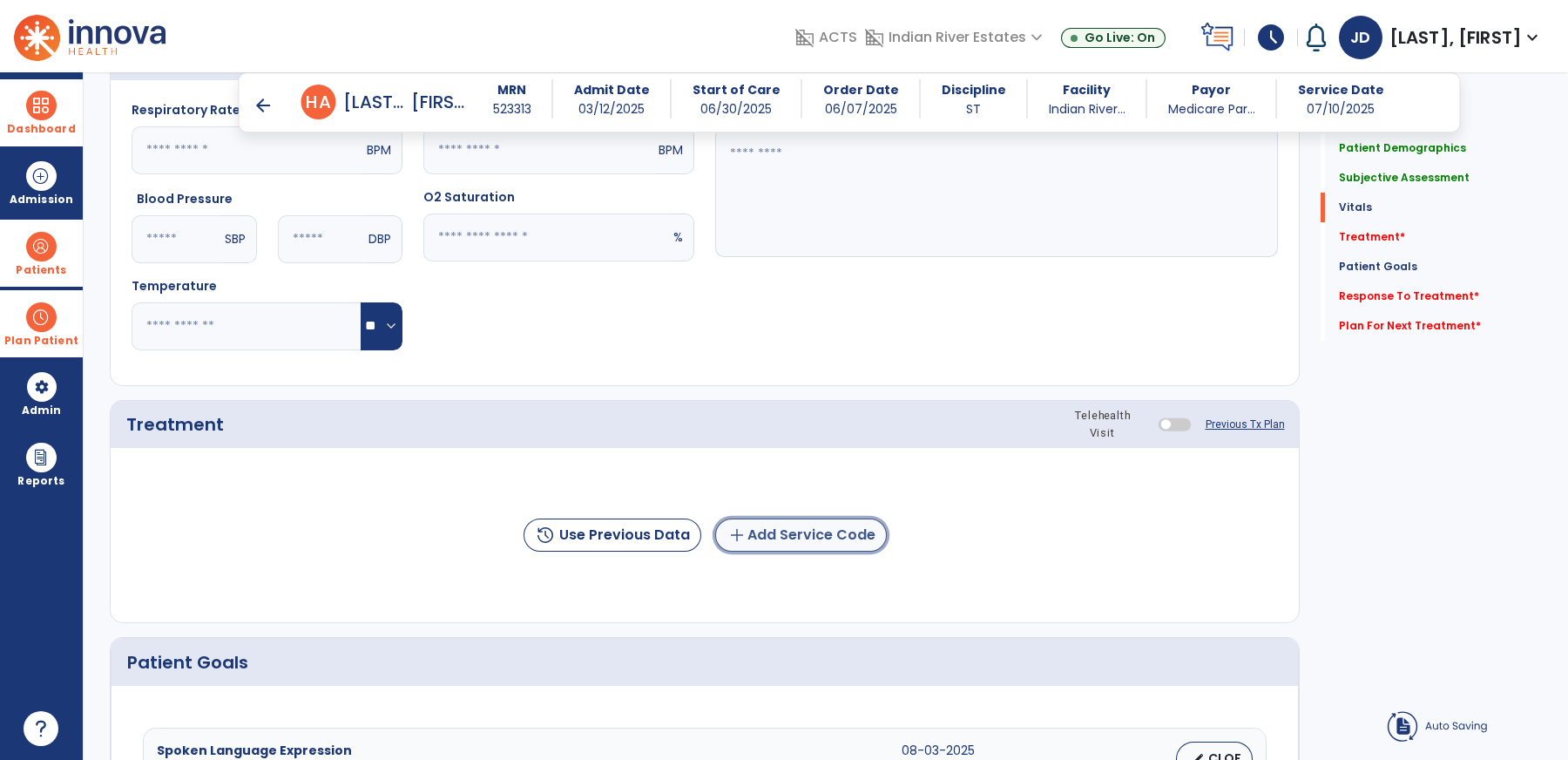 click on "add  Add Service Code" 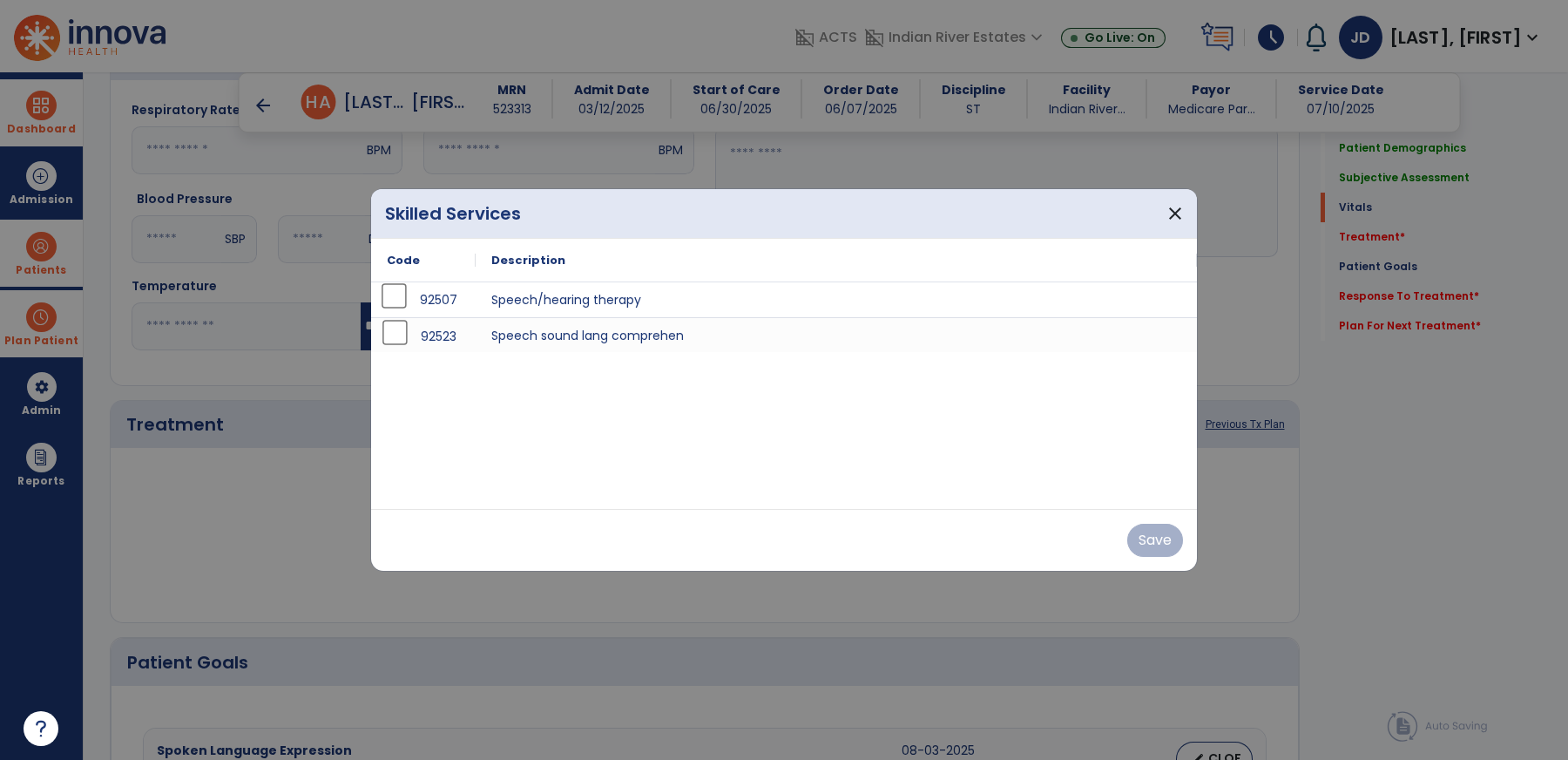 click on "92507" at bounding box center (438, 300) 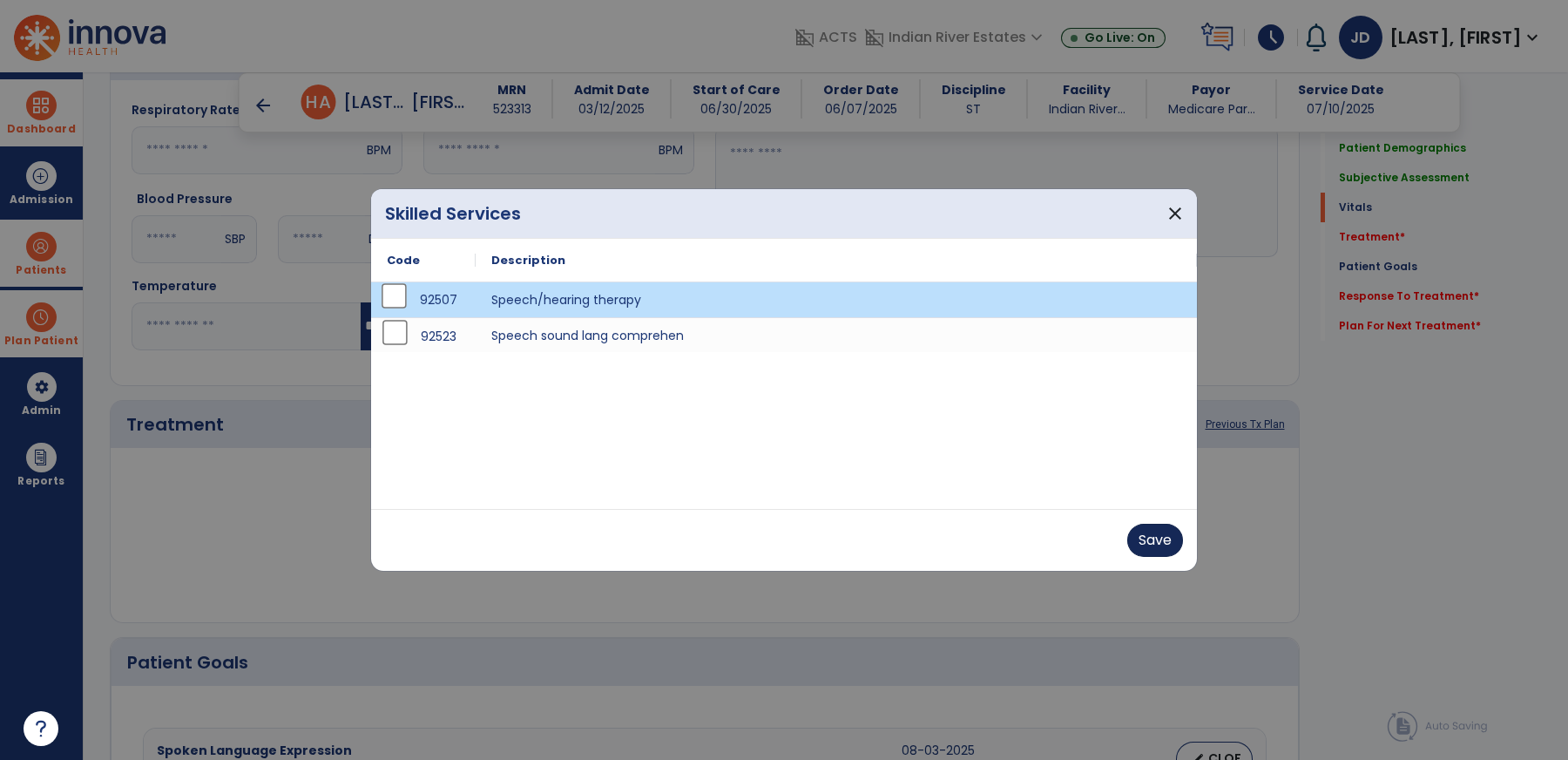 click on "Save" at bounding box center [1155, 540] 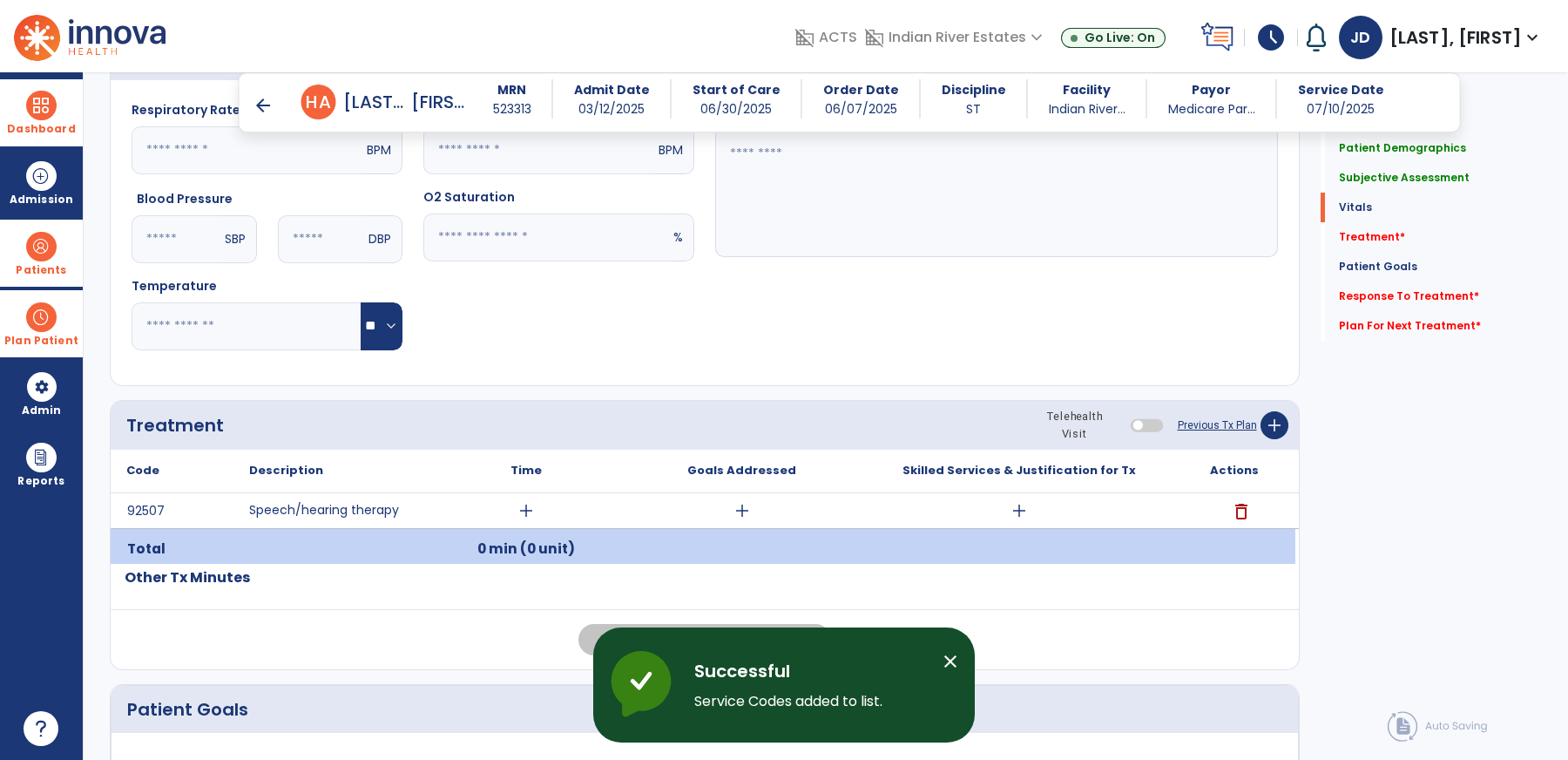 click on "close" at bounding box center (950, 662) 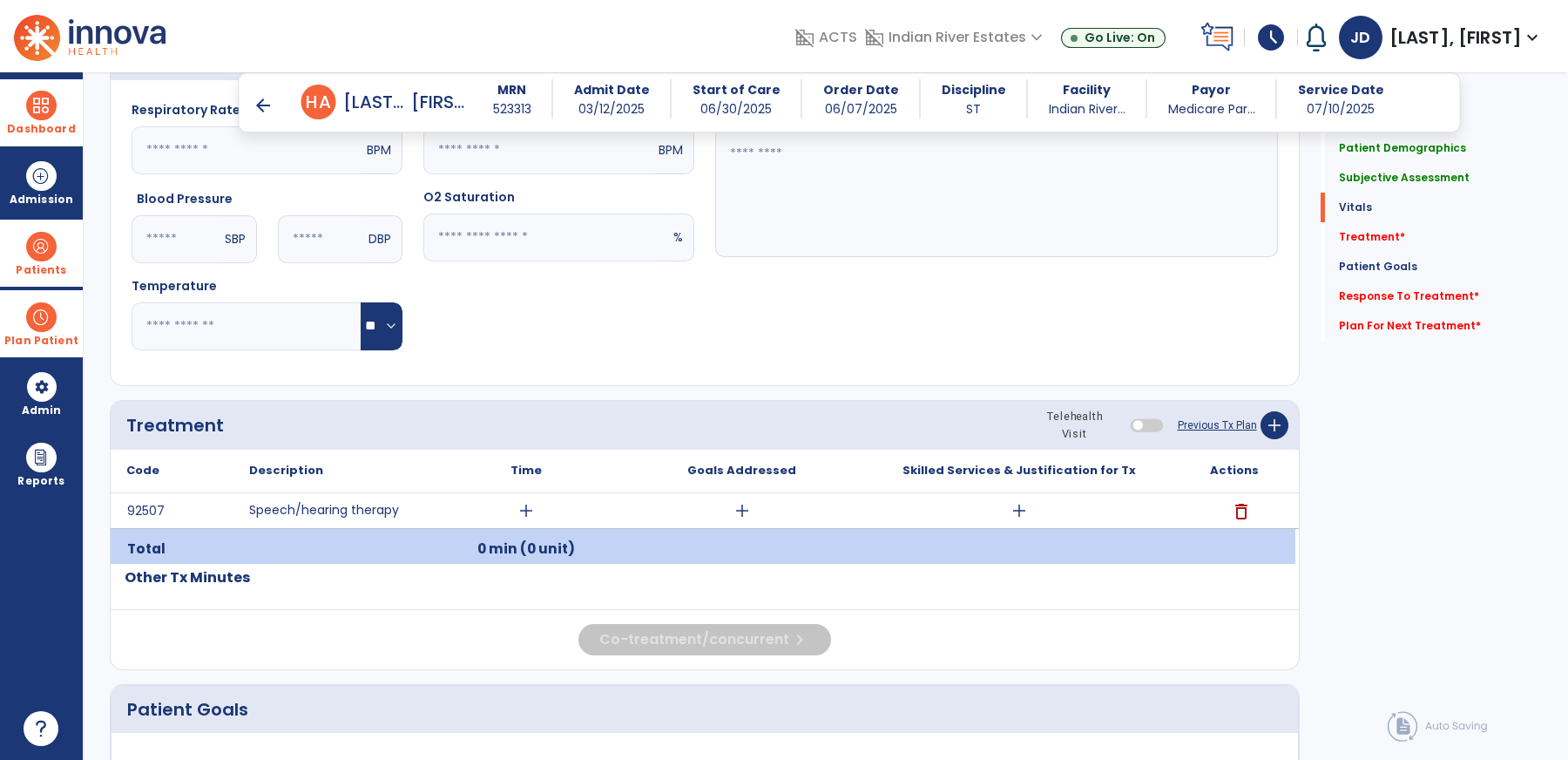 click on "add" at bounding box center [526, 511] 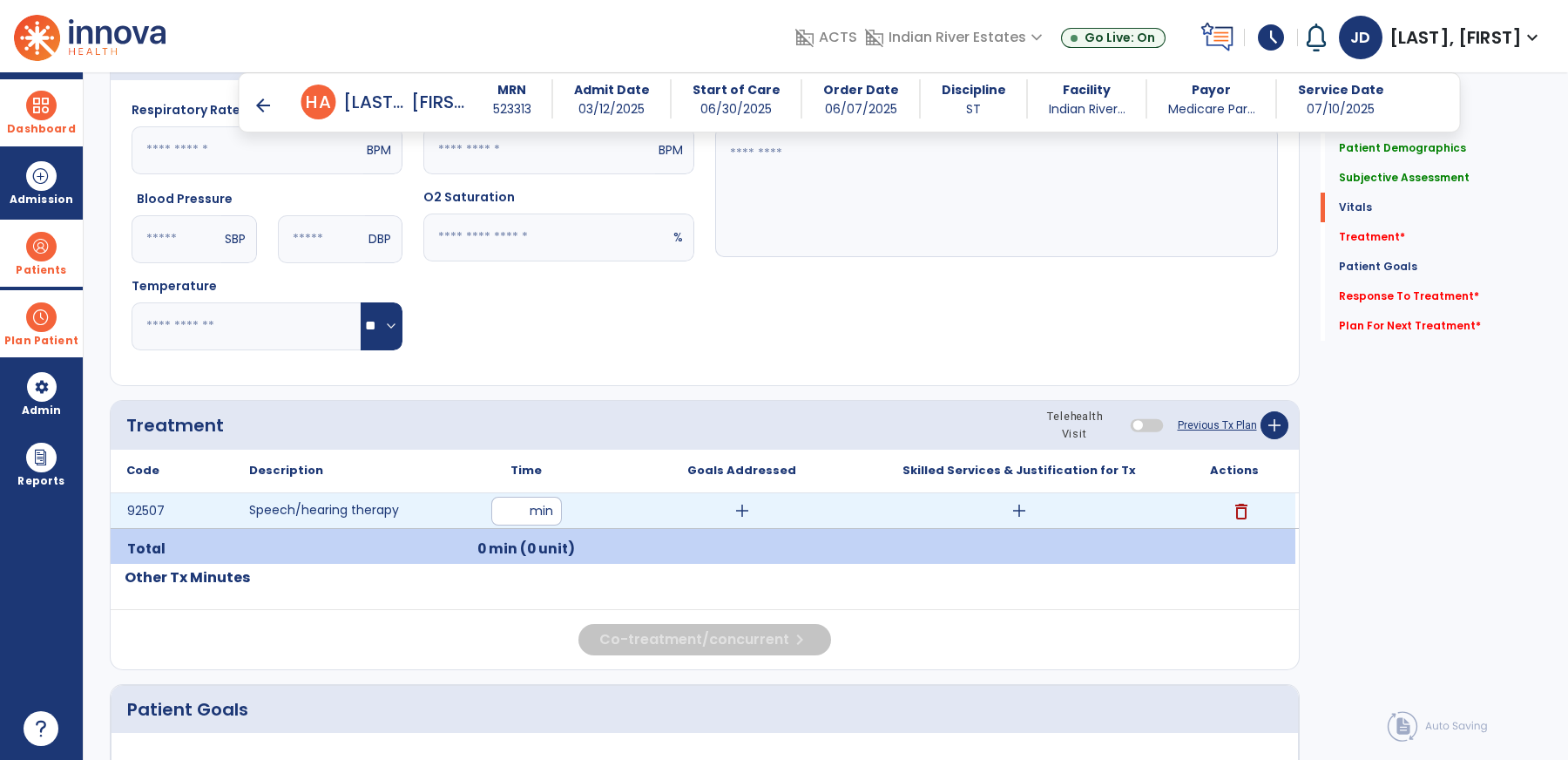 type on "**" 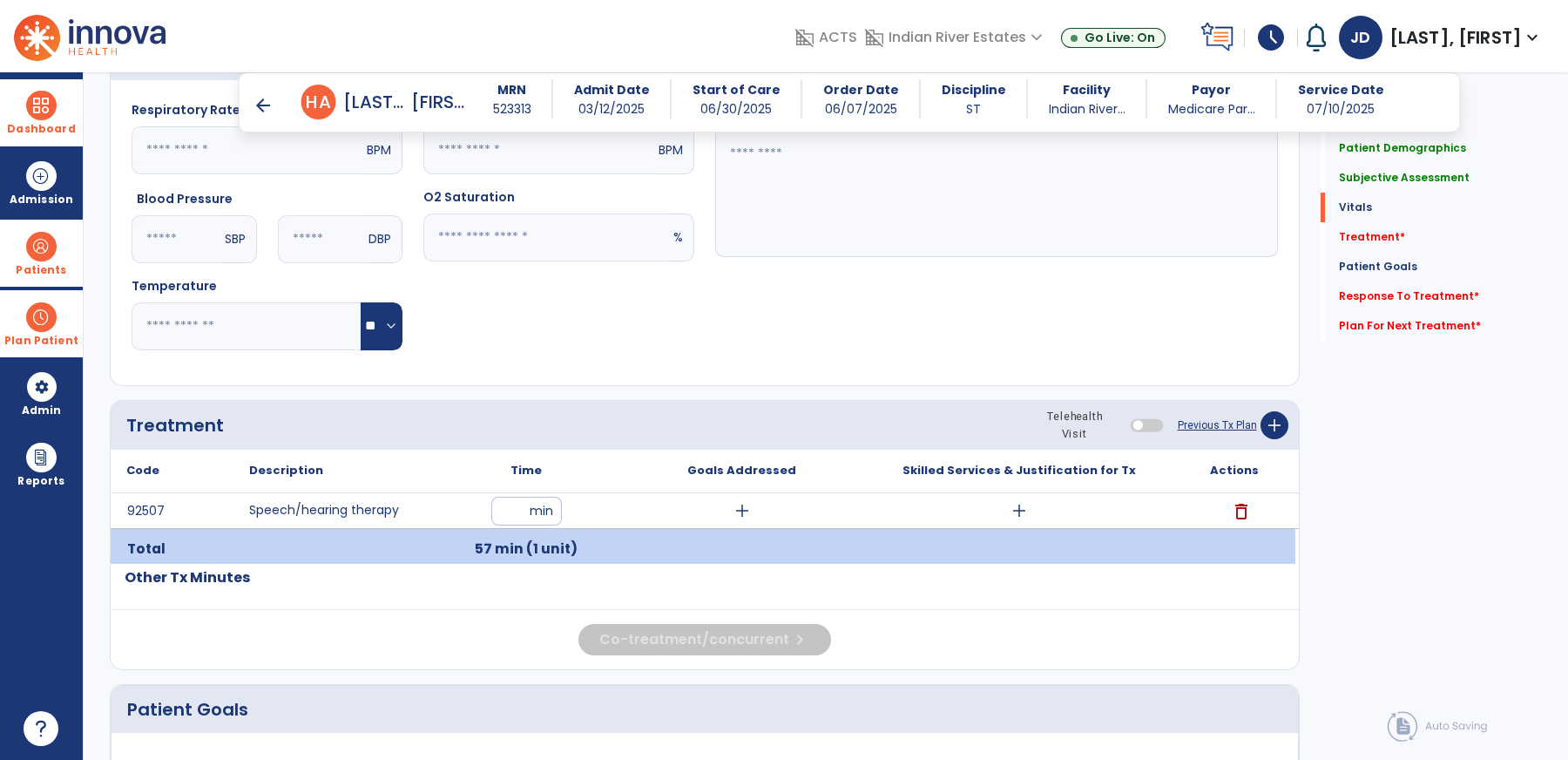 click on "add" at bounding box center [741, 511] 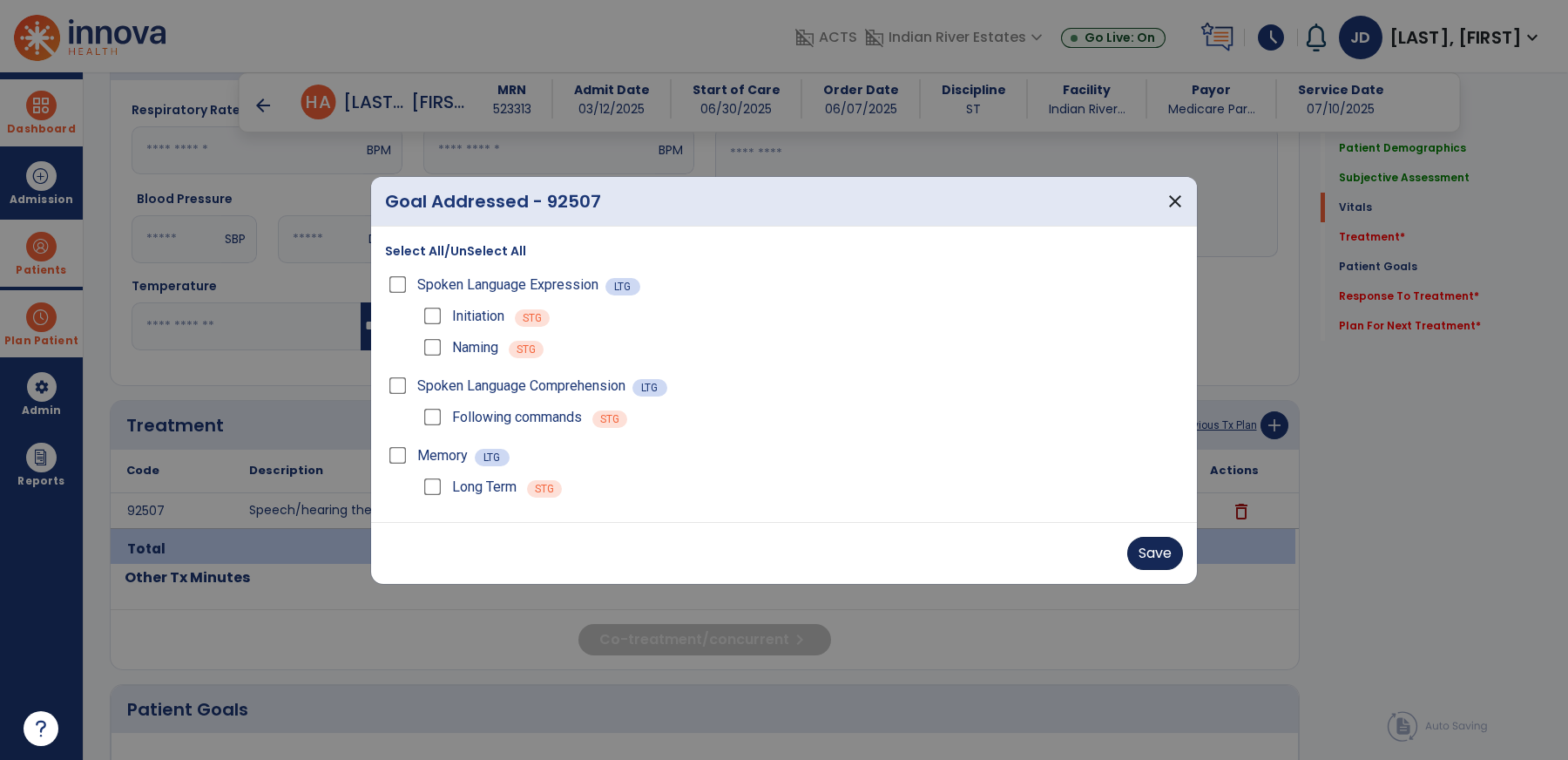 click on "Save" at bounding box center [1155, 553] 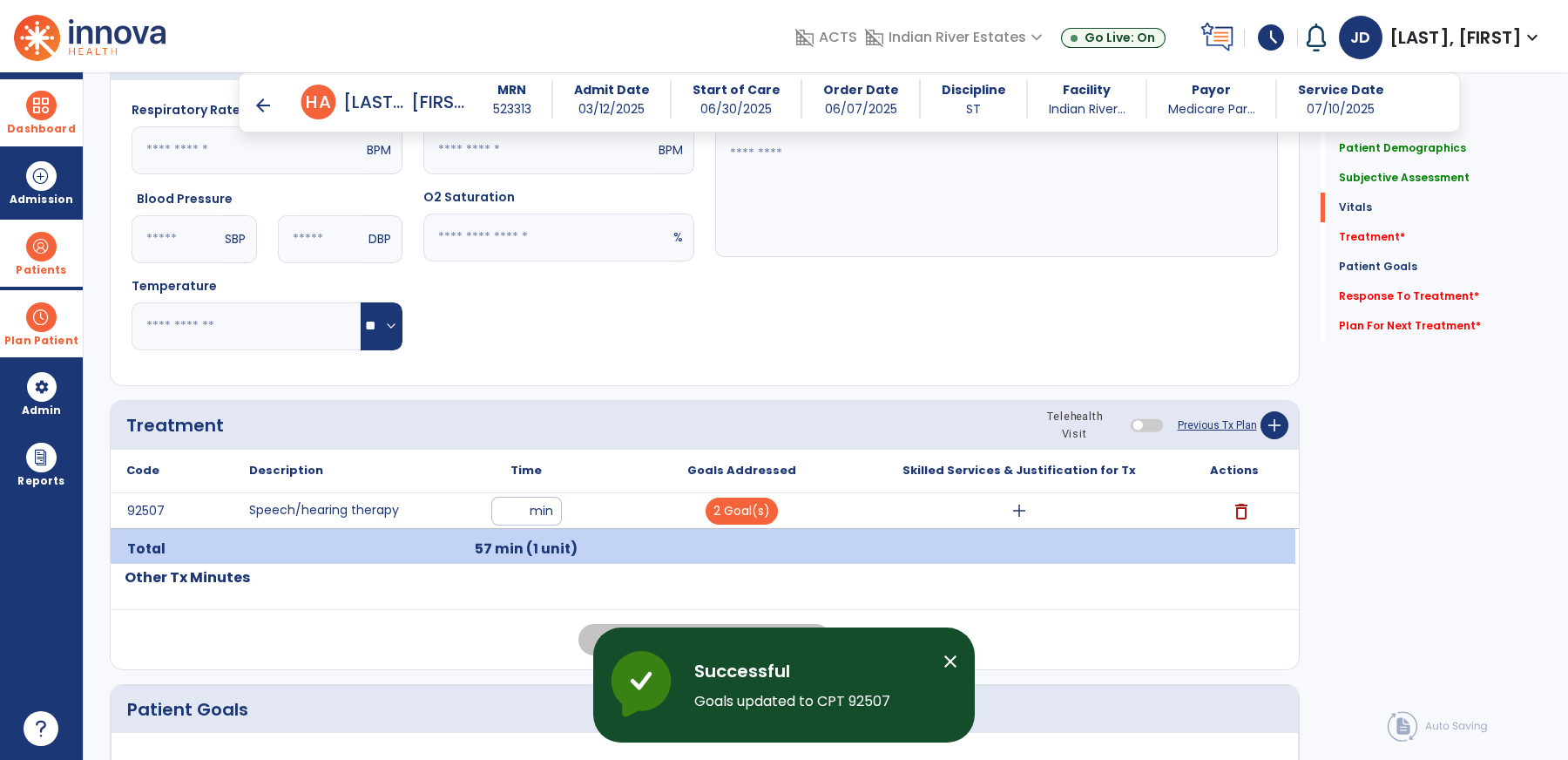 click on "close" at bounding box center [950, 662] 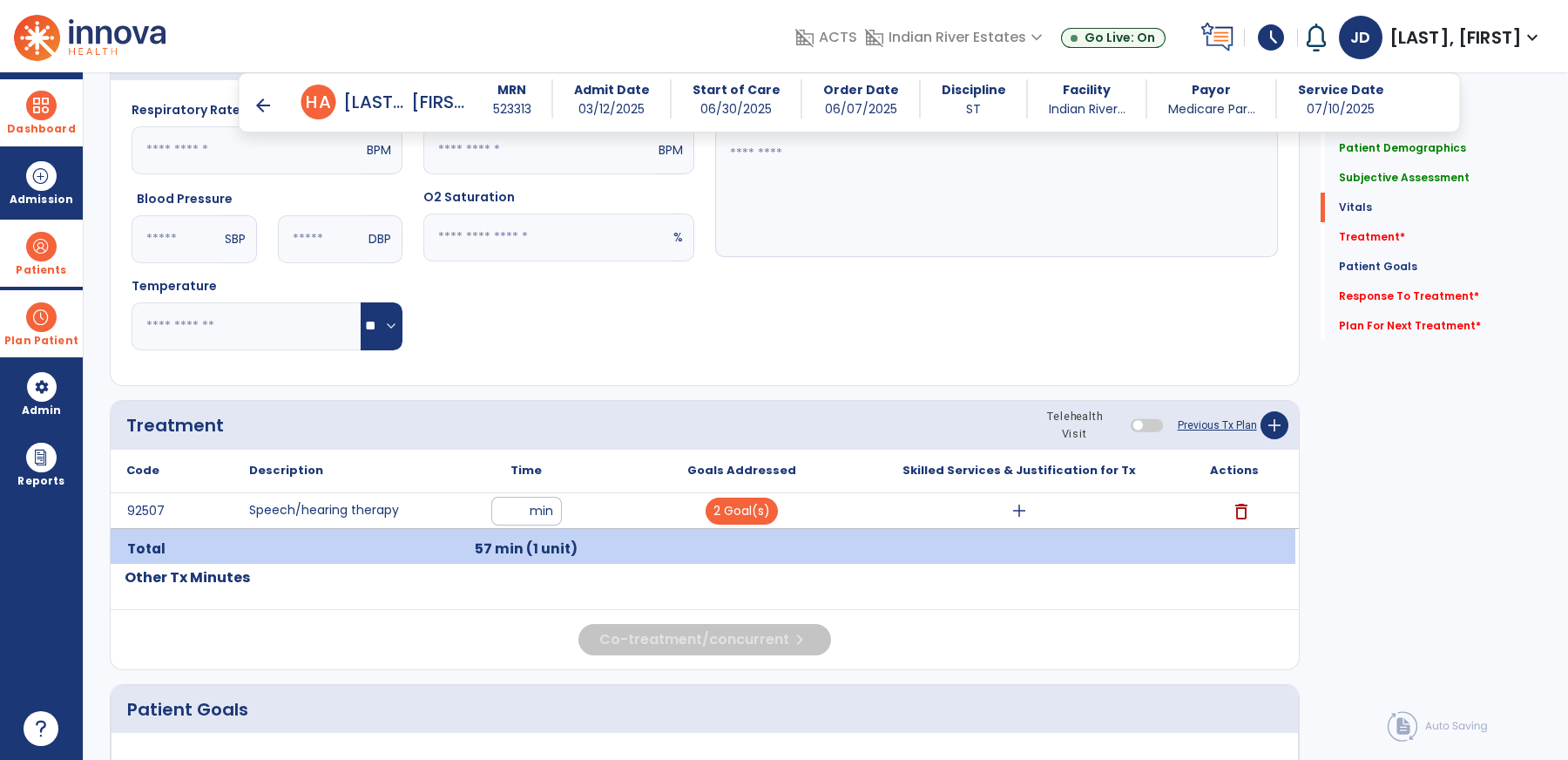 click on "add" at bounding box center (1019, 511) 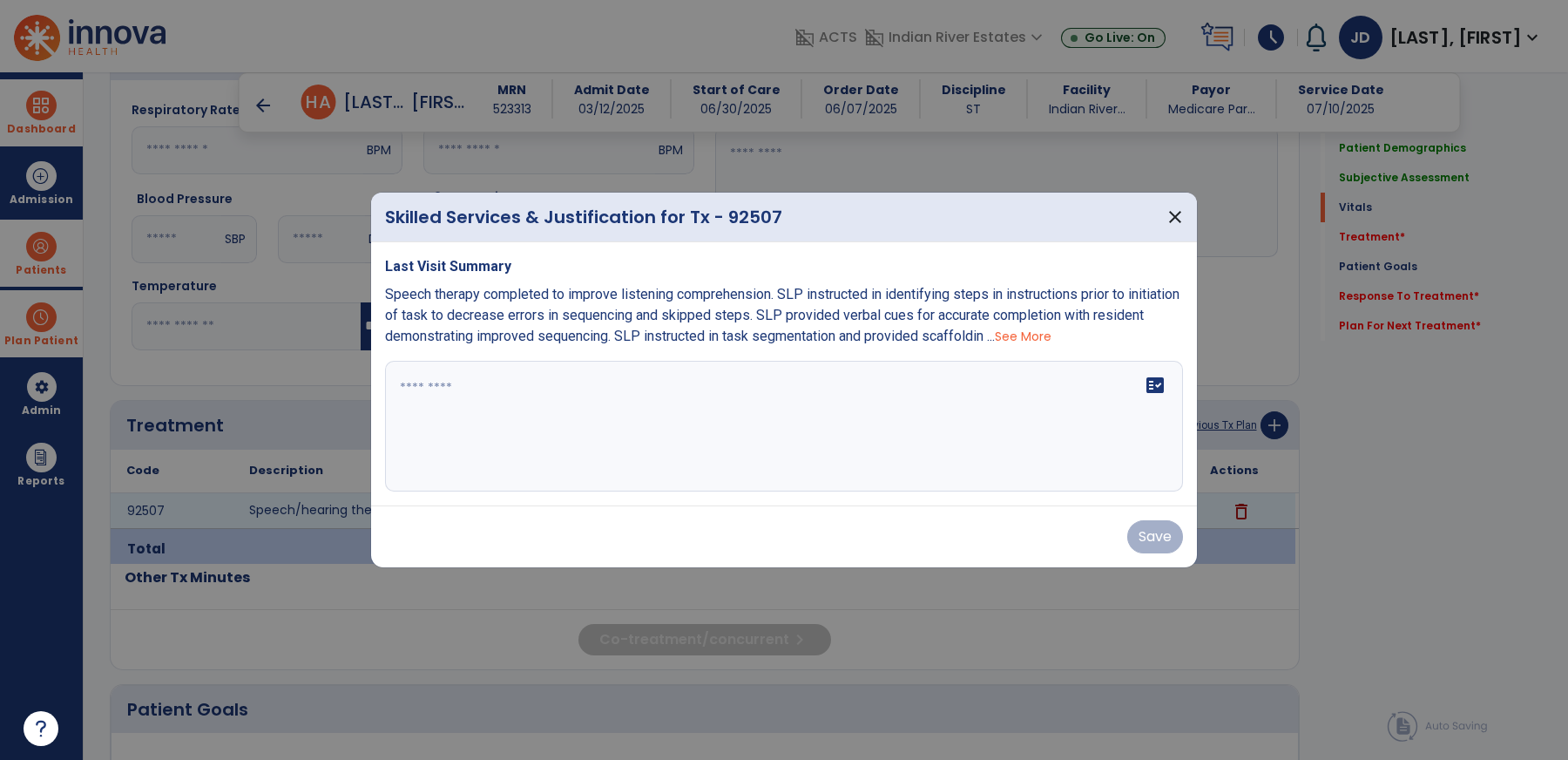 click at bounding box center (784, 426) 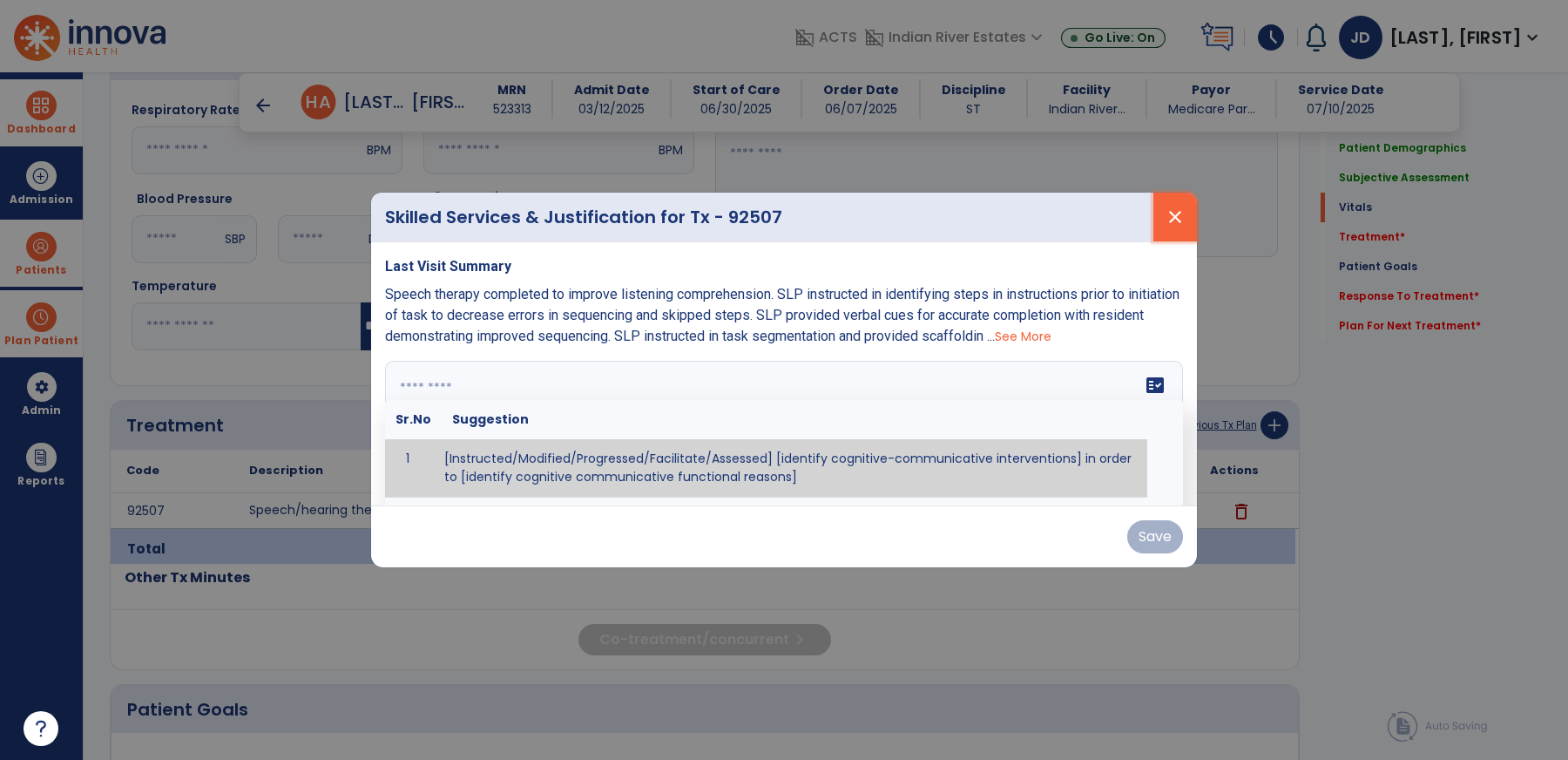 click on "close" at bounding box center [1175, 217] 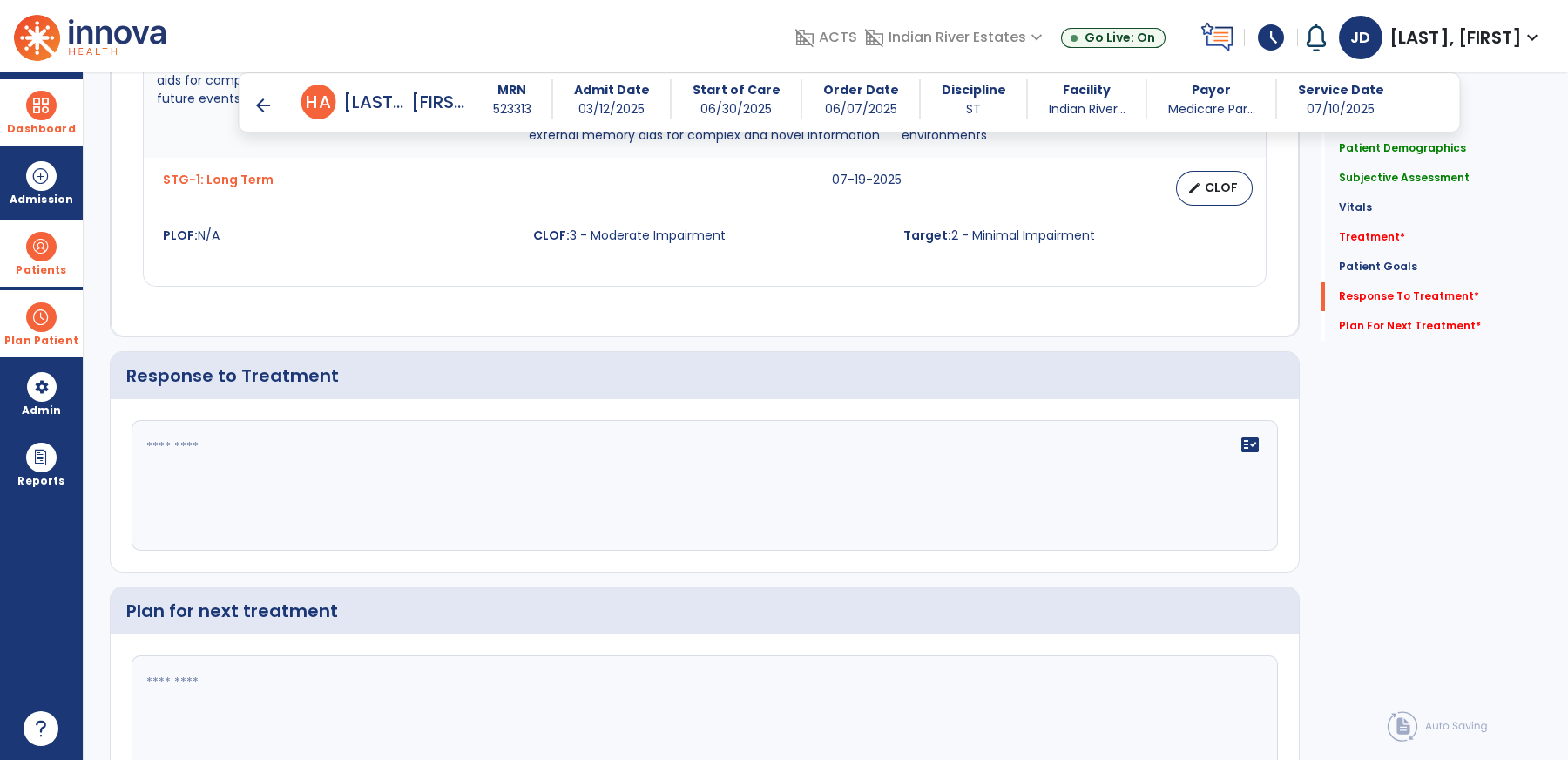 scroll, scrollTop: 2344, scrollLeft: 0, axis: vertical 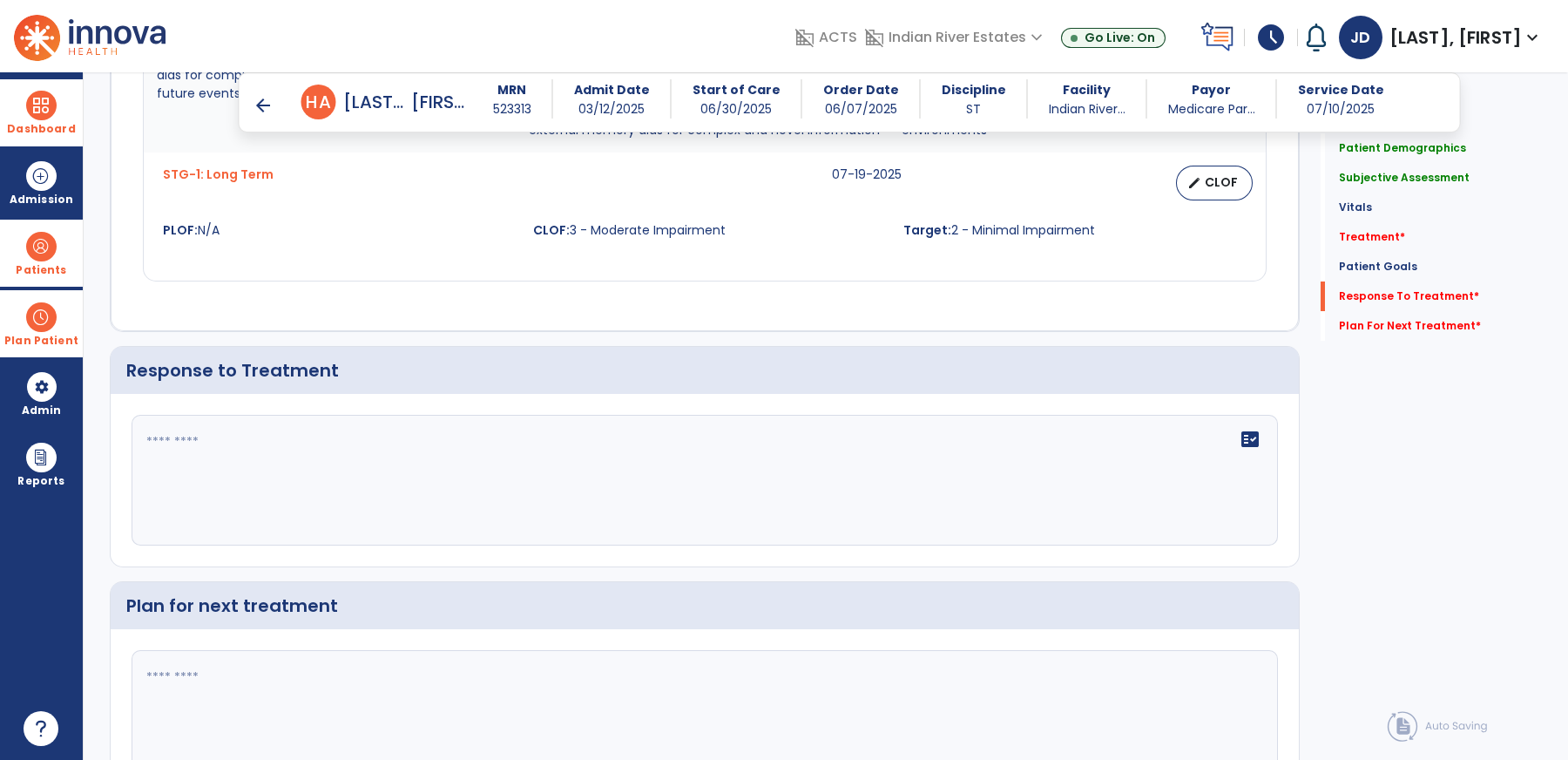 click 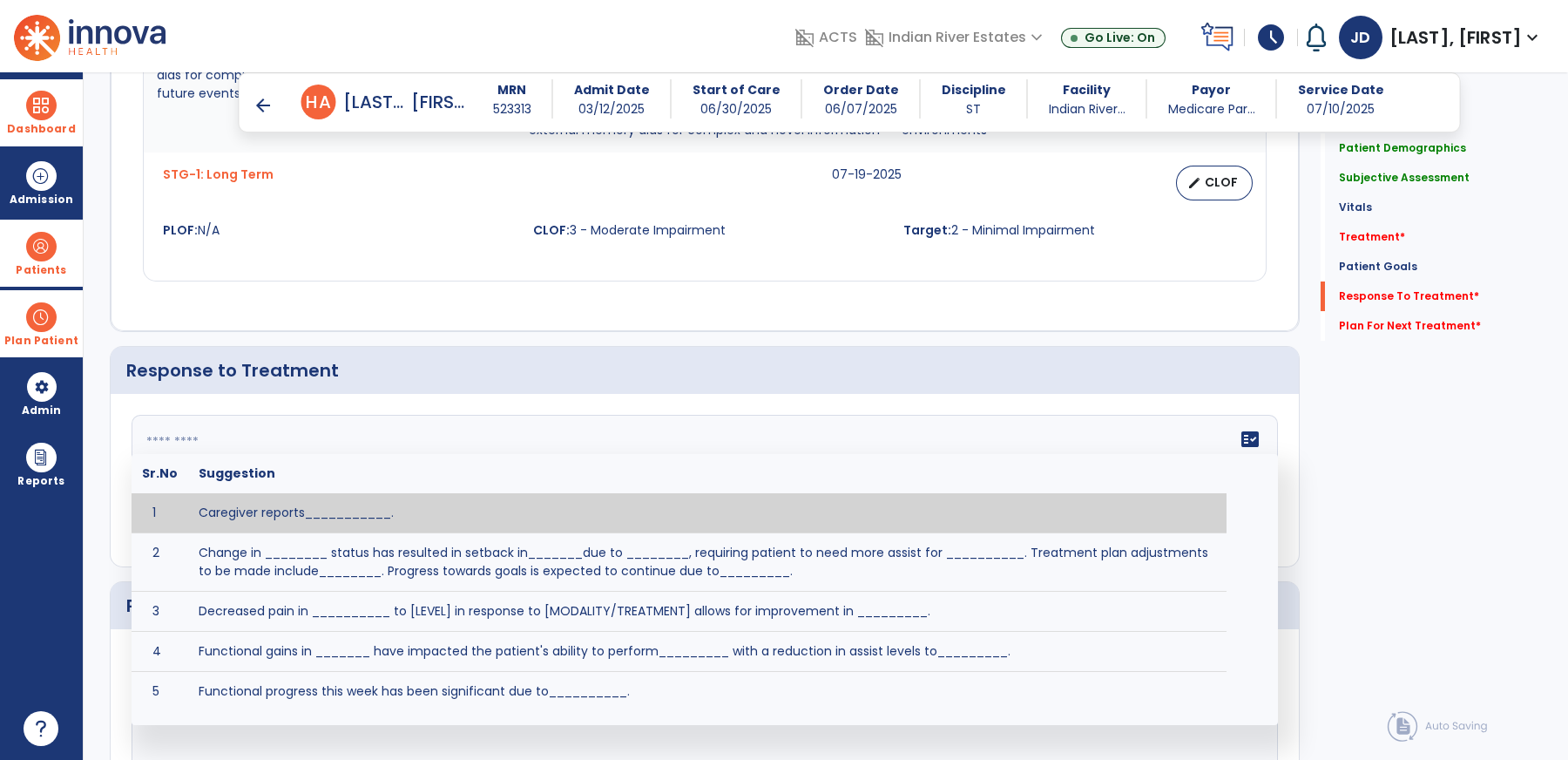 paste on "**********" 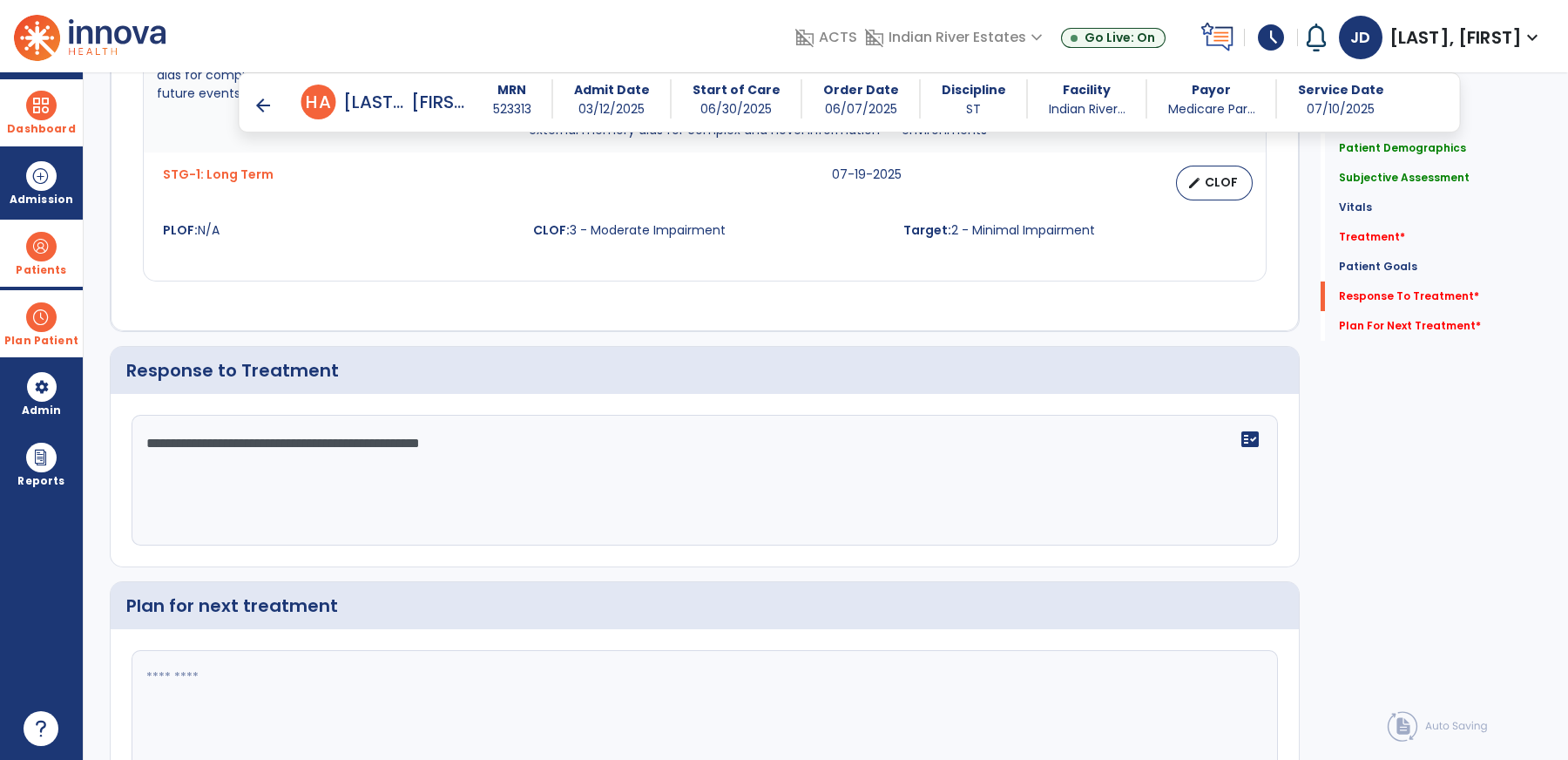 type on "**********" 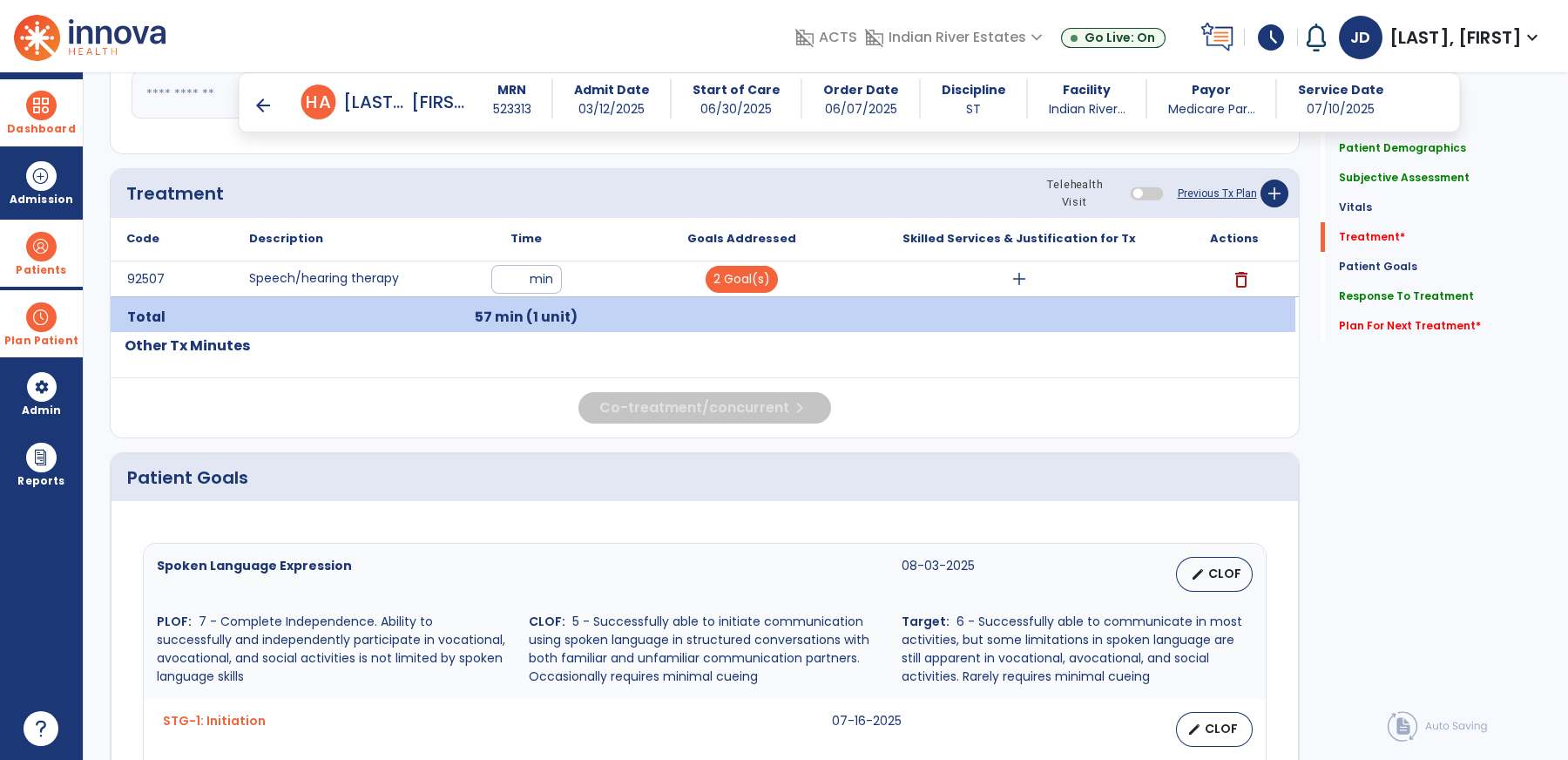 scroll, scrollTop: 1076, scrollLeft: 0, axis: vertical 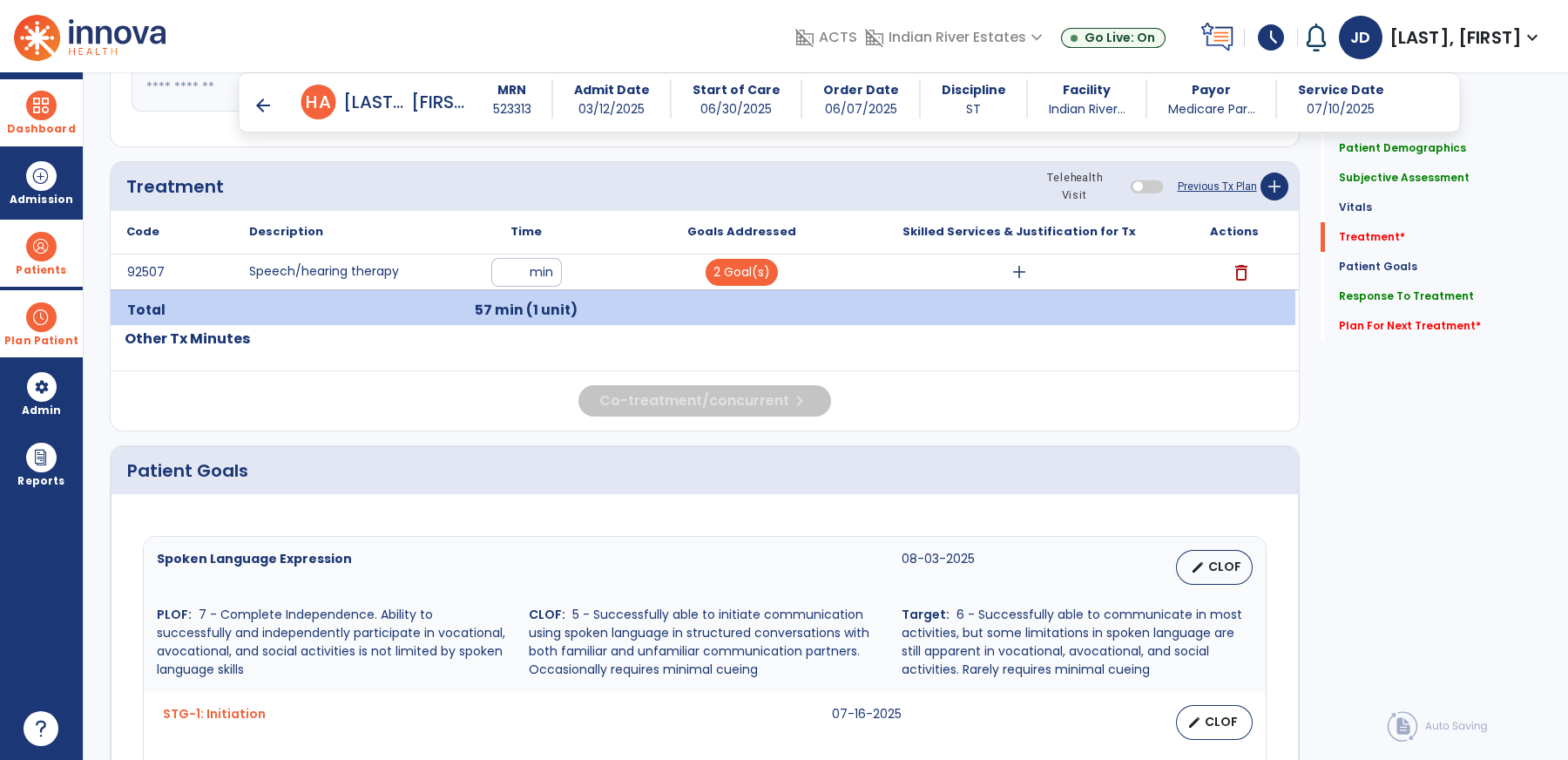 click on "add" at bounding box center [1019, 272] 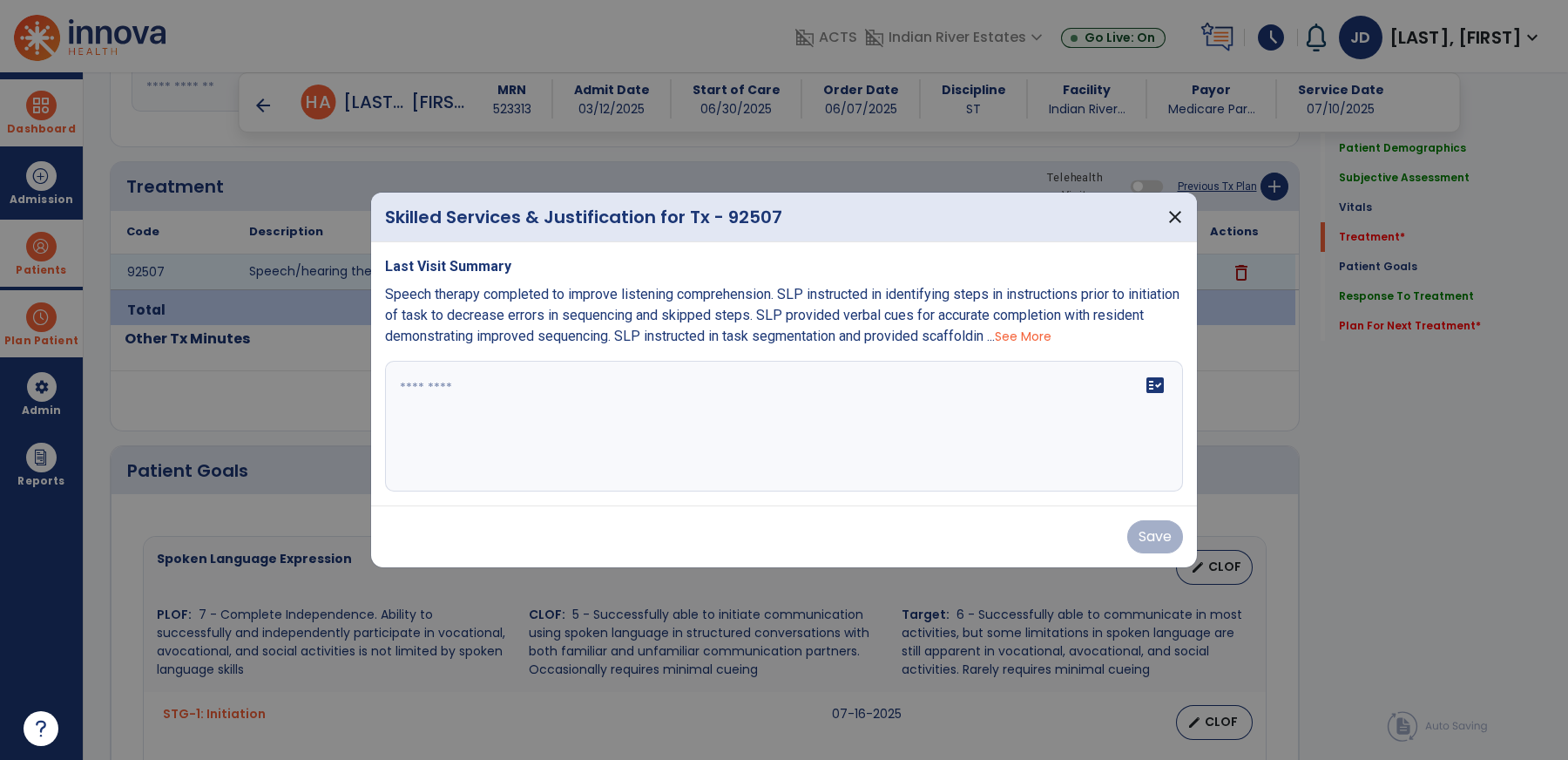 click at bounding box center (784, 426) 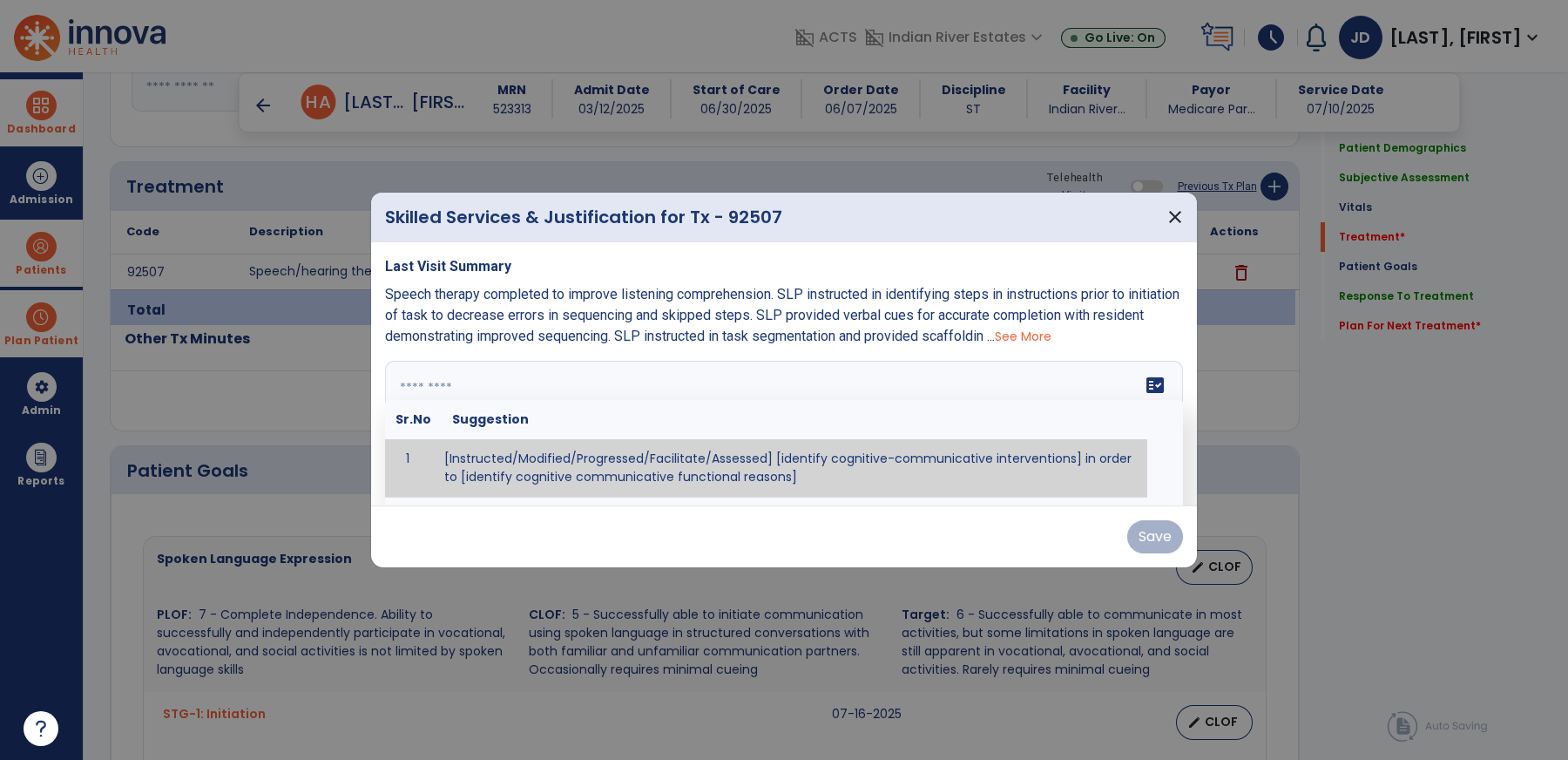 paste on "**********" 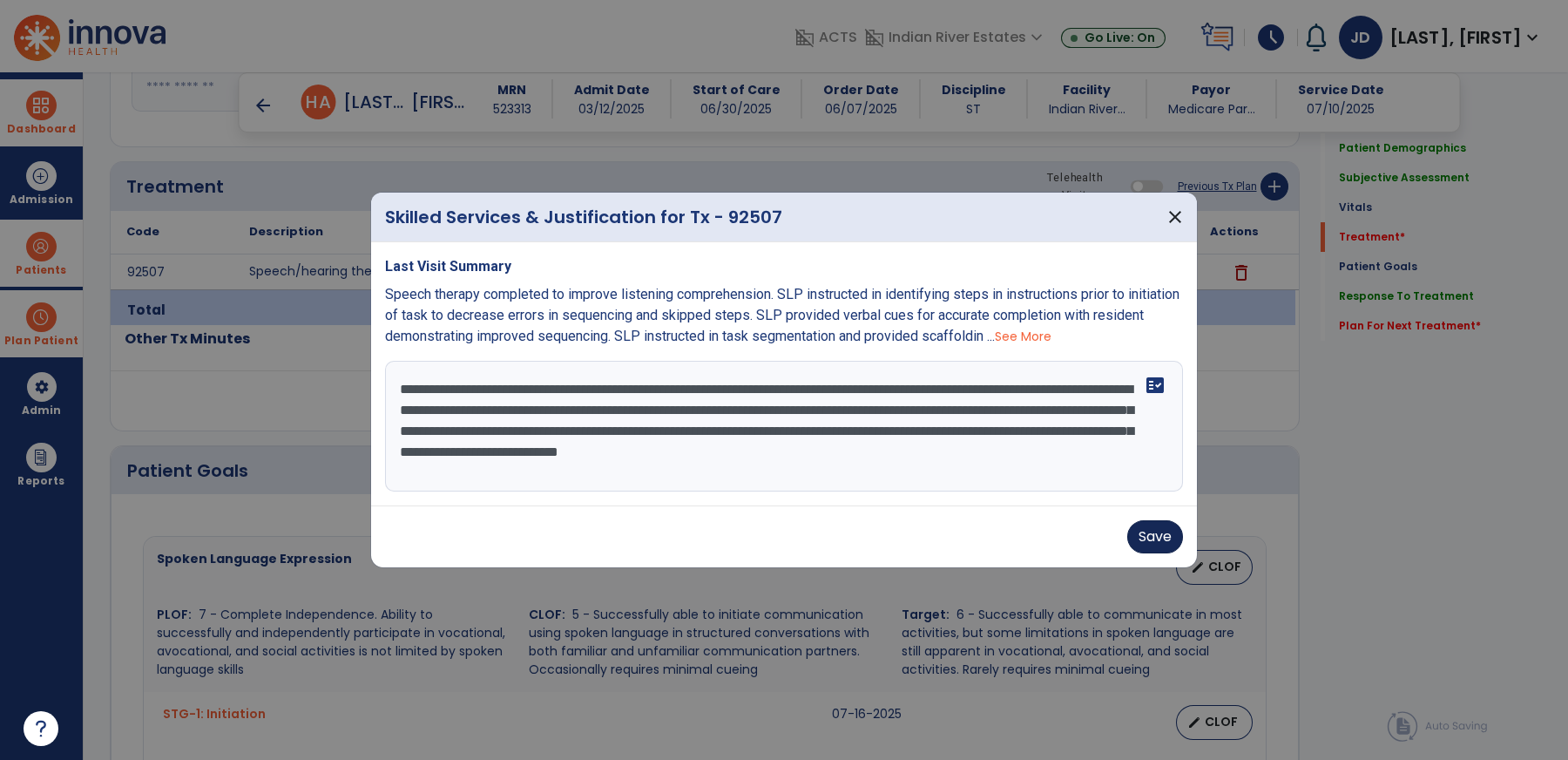 type on "**********" 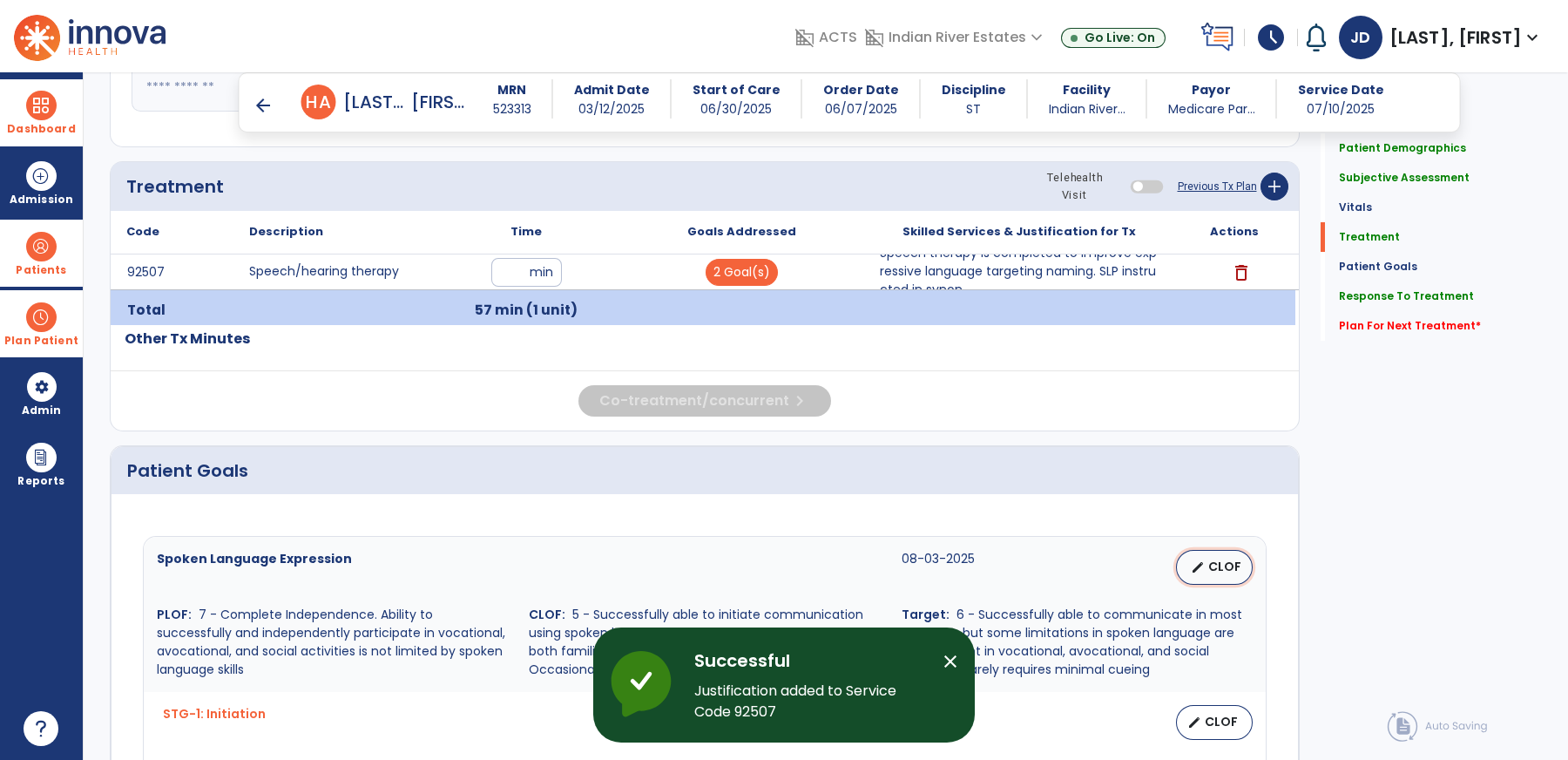 click on "edit   CLOF" at bounding box center (1214, 567) 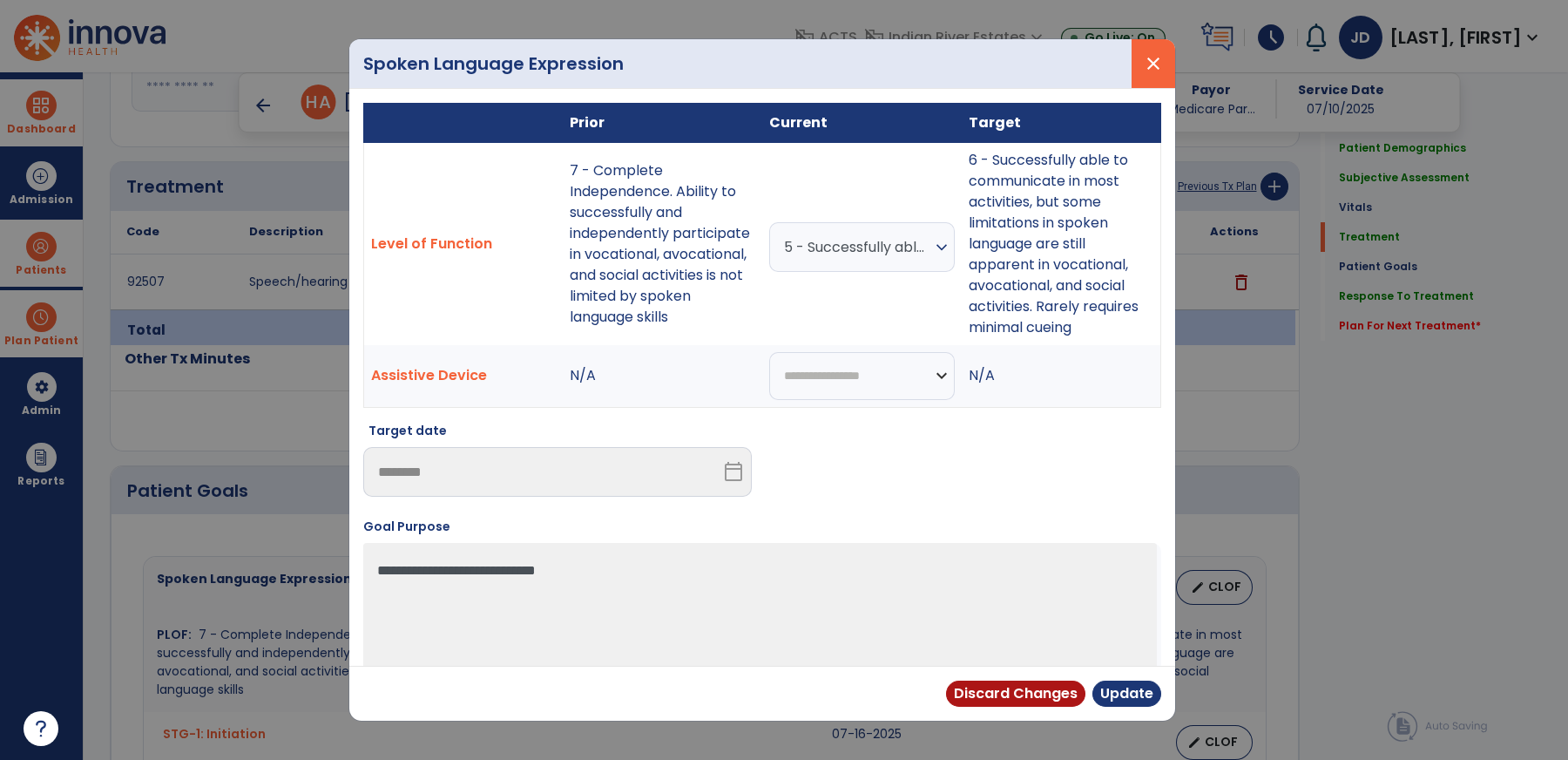 click on "close" at bounding box center [1153, 64] 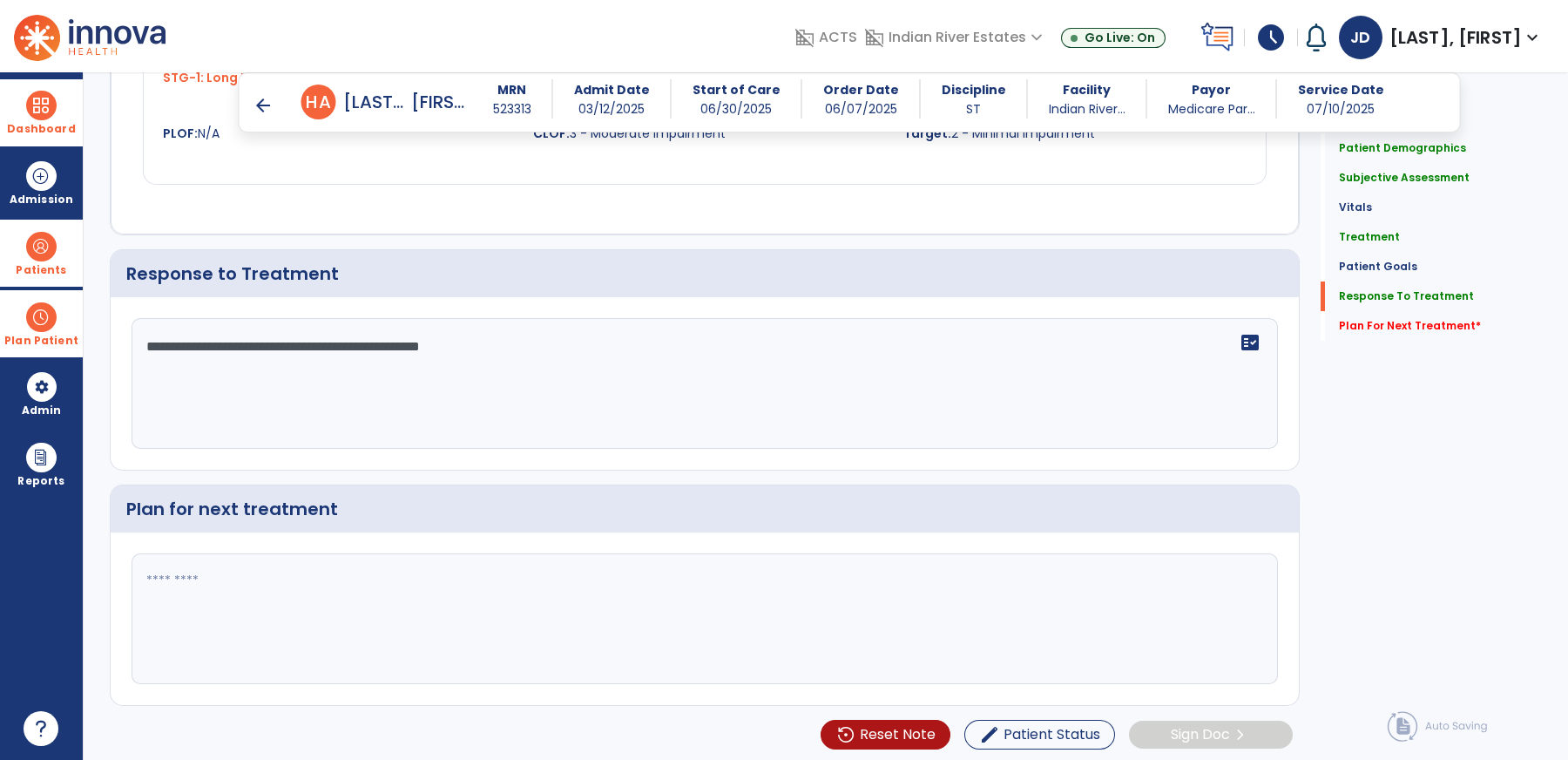 scroll, scrollTop: 2455, scrollLeft: 0, axis: vertical 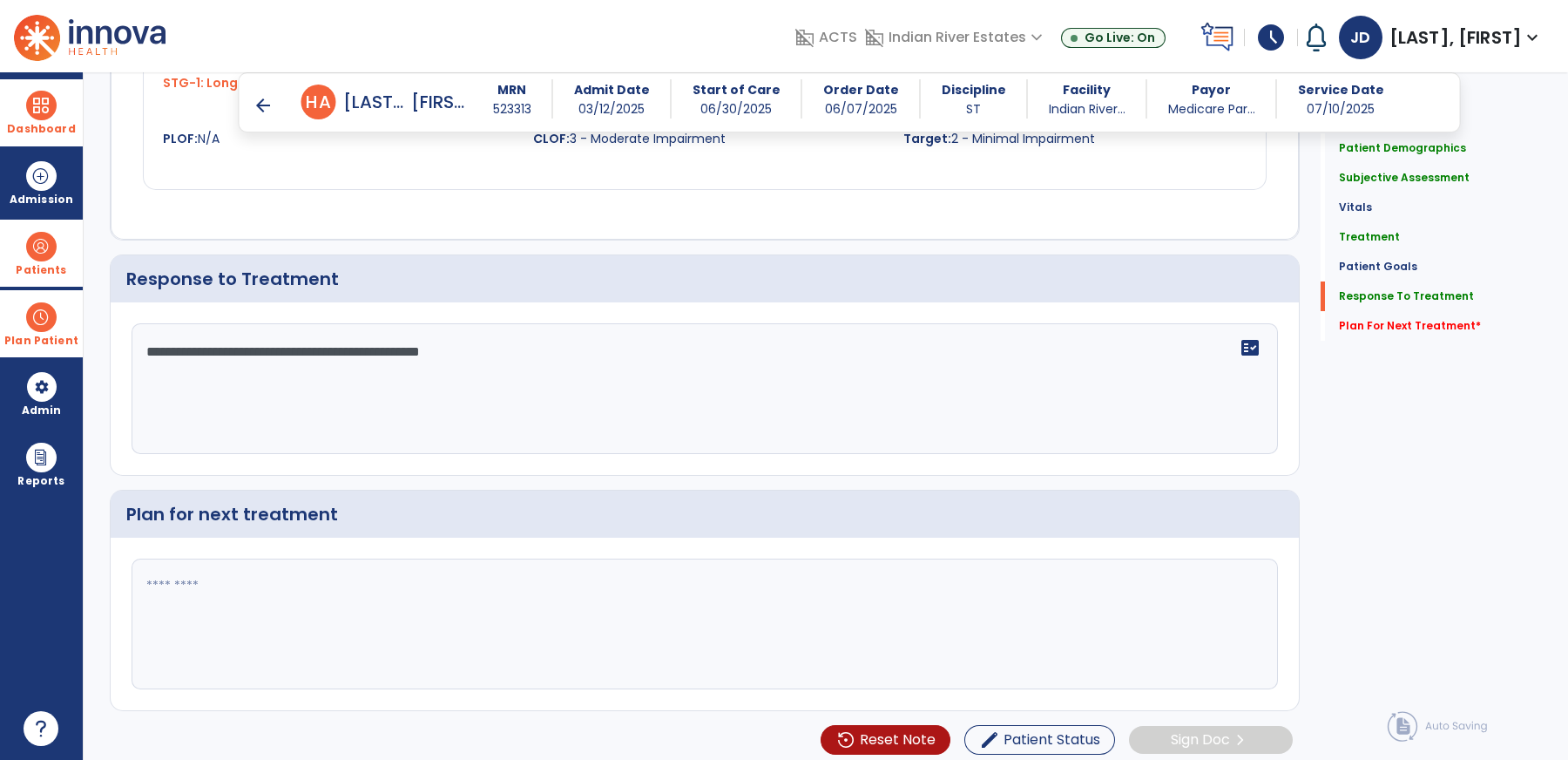 click 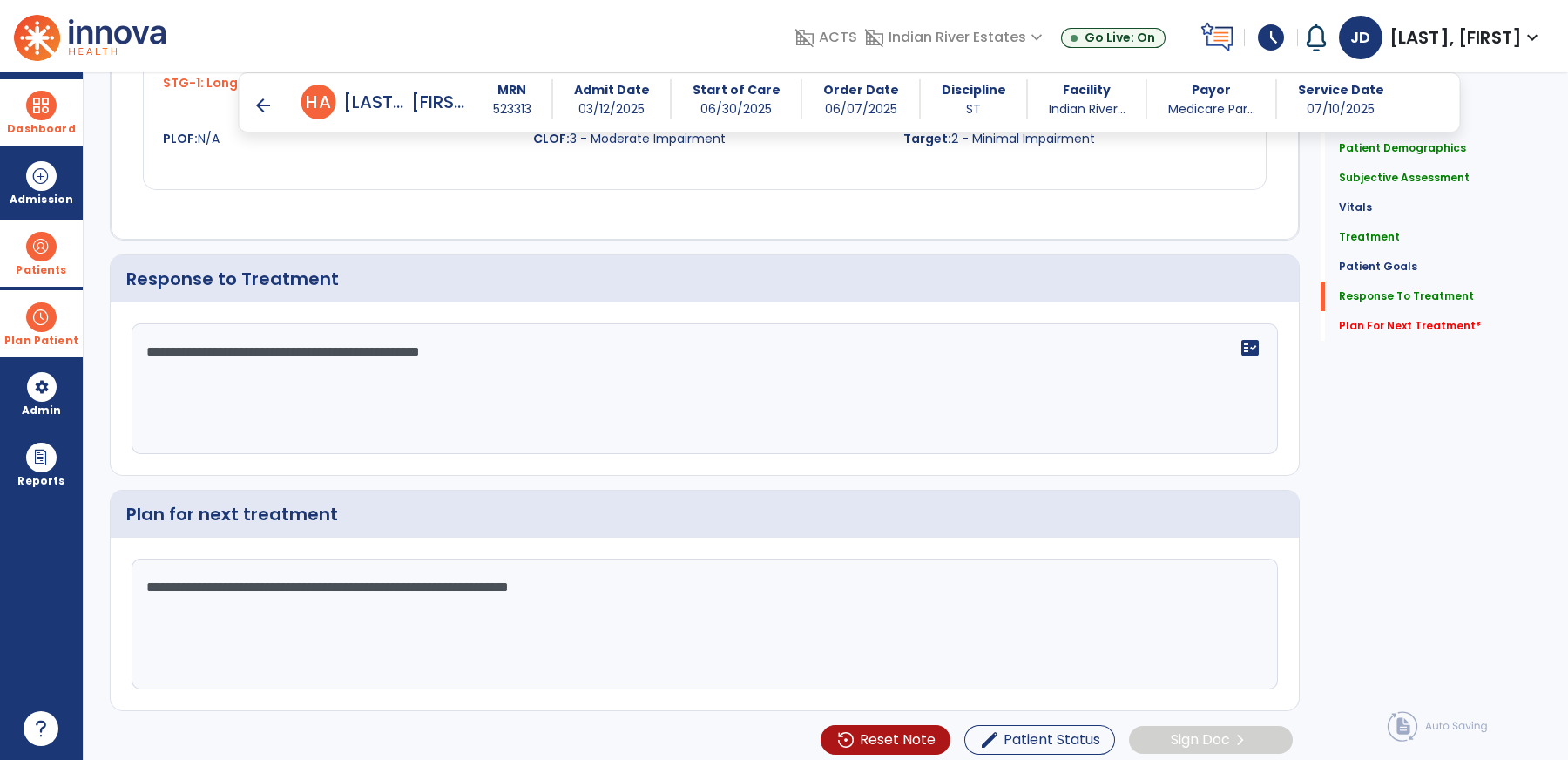 type on "**********" 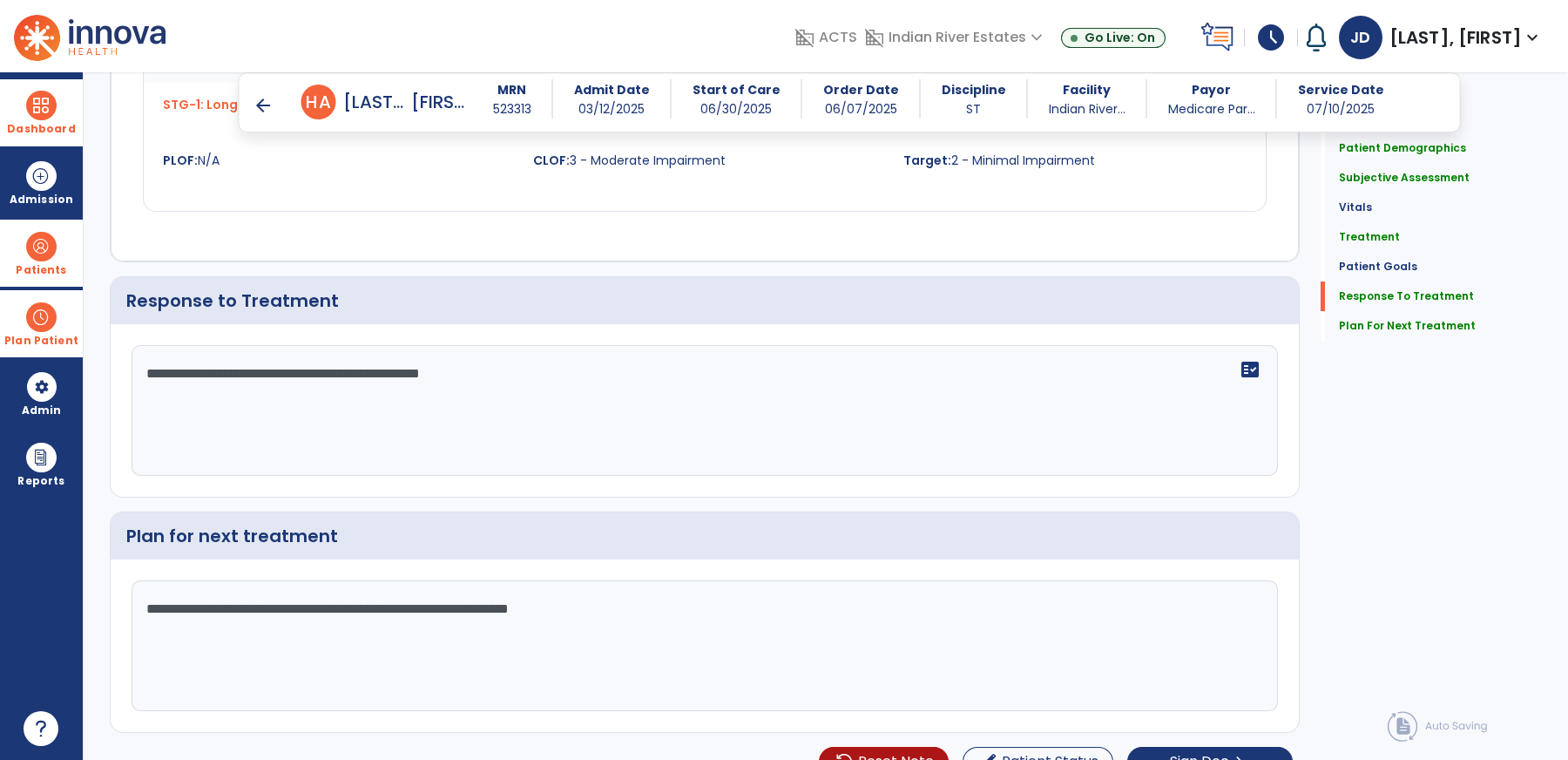 scroll, scrollTop: 2453, scrollLeft: 0, axis: vertical 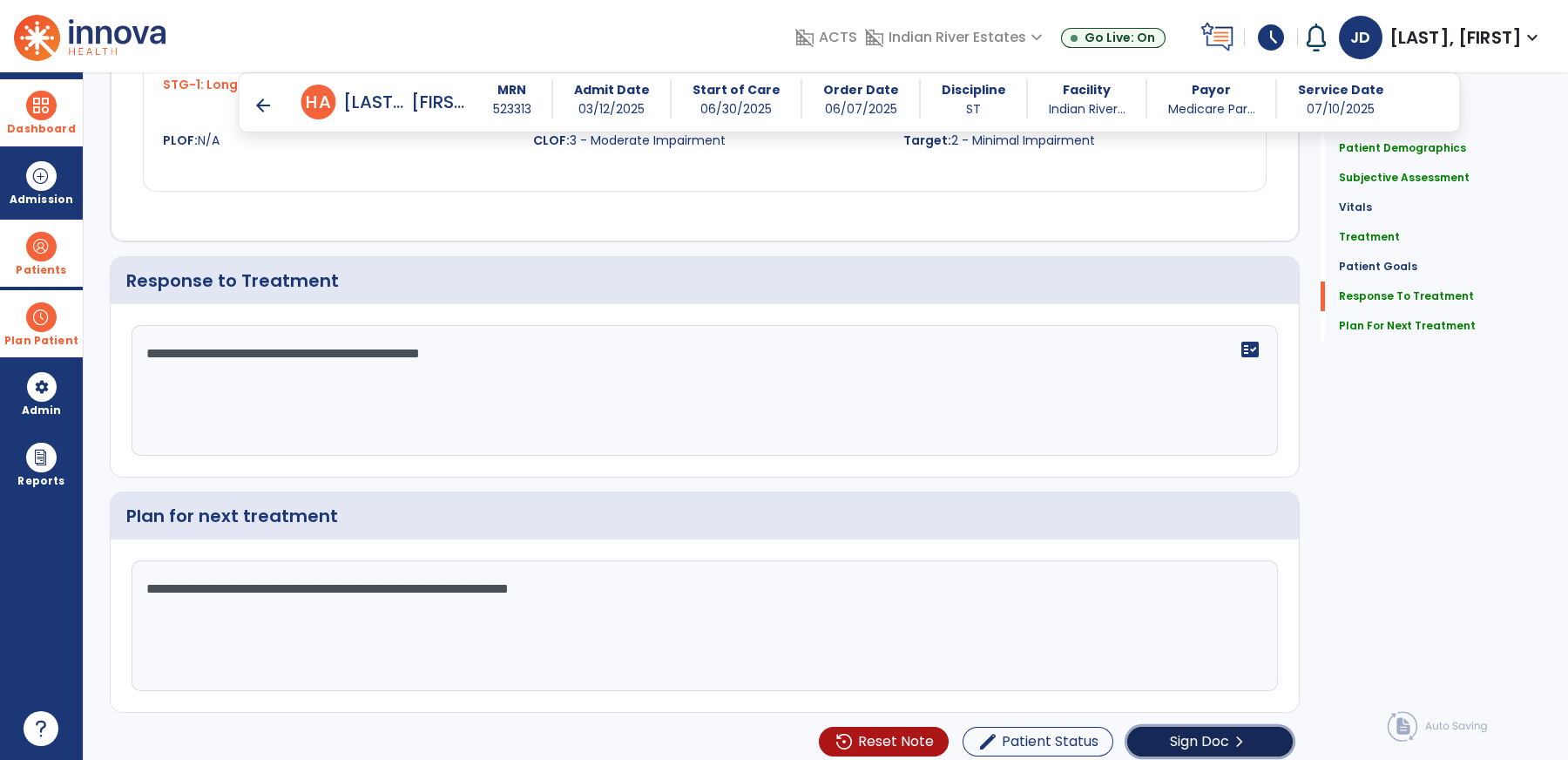 click on "Sign Doc" 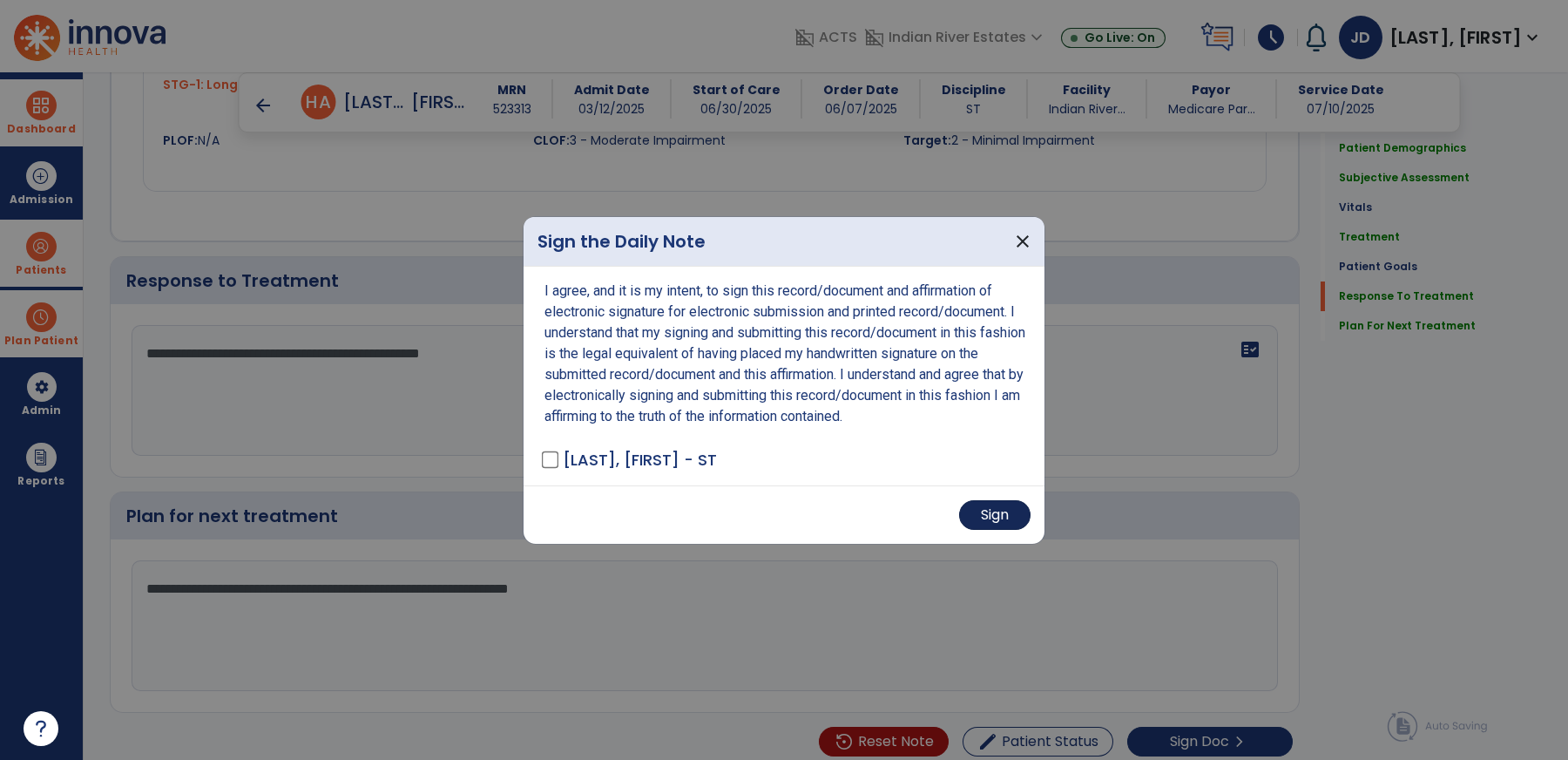 click on "Sign" at bounding box center (995, 515) 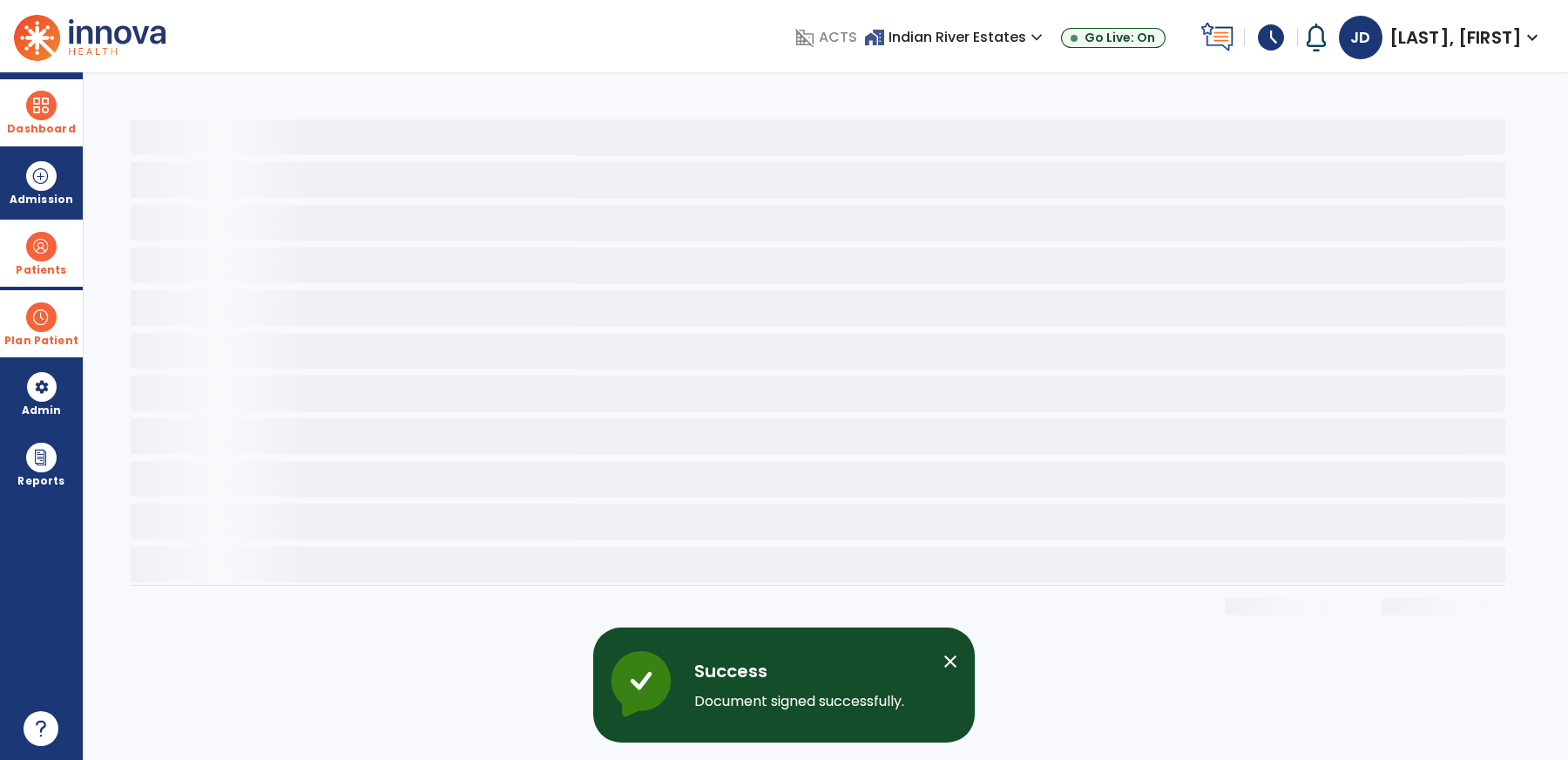 scroll, scrollTop: 0, scrollLeft: 0, axis: both 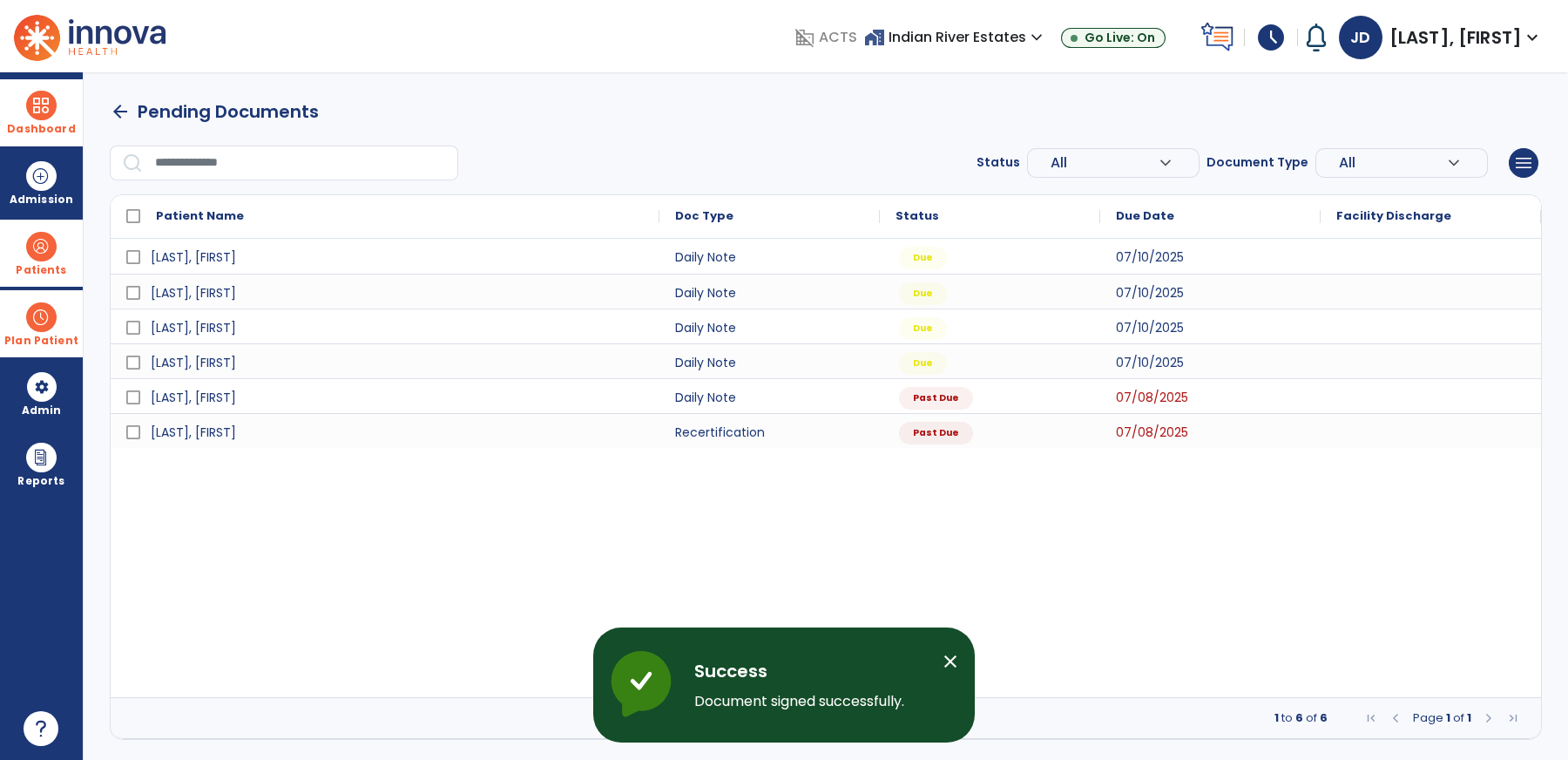 click on "close" at bounding box center [950, 662] 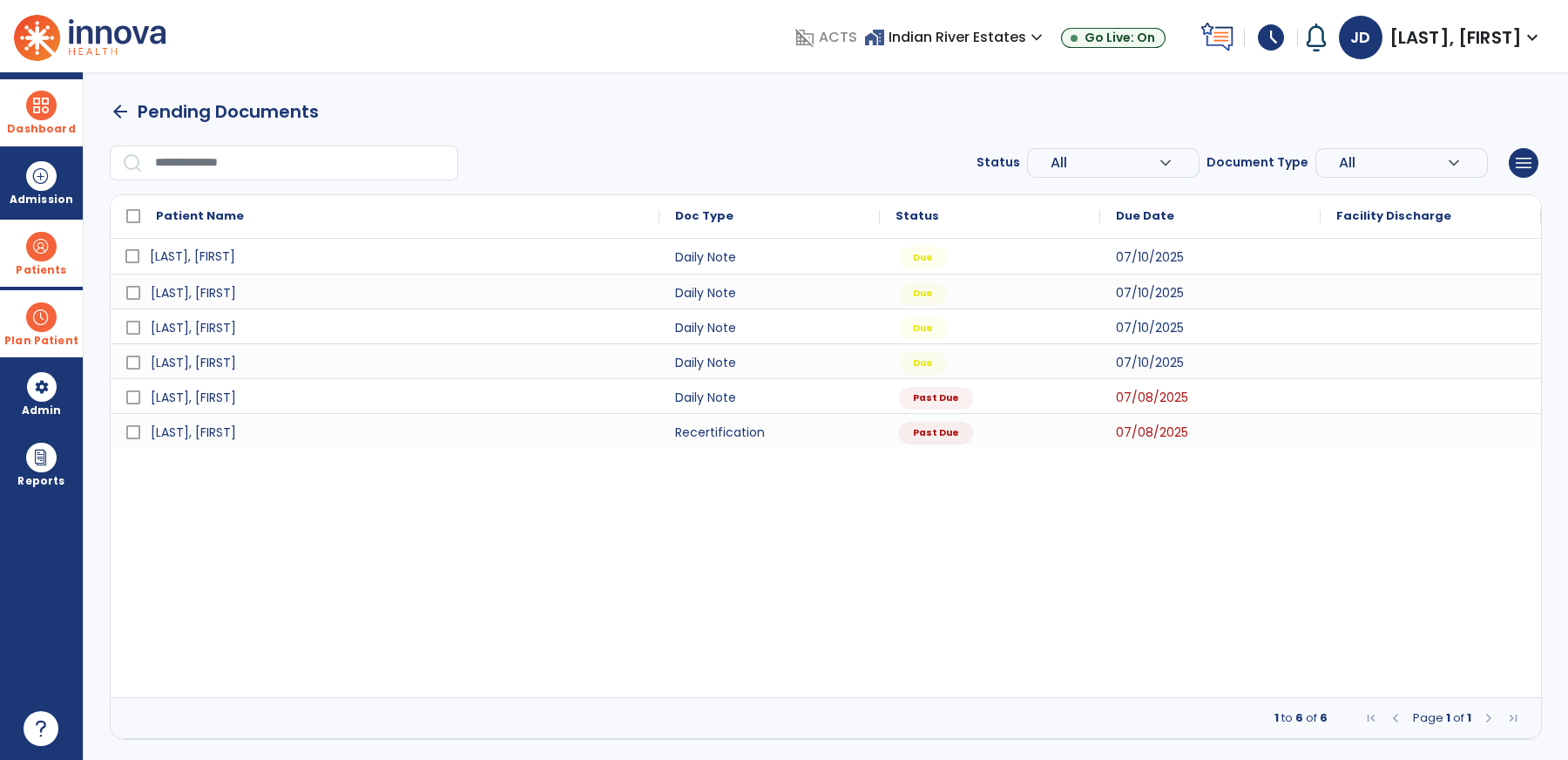 click on "[LAST], [FIRST]" at bounding box center (193, 256) 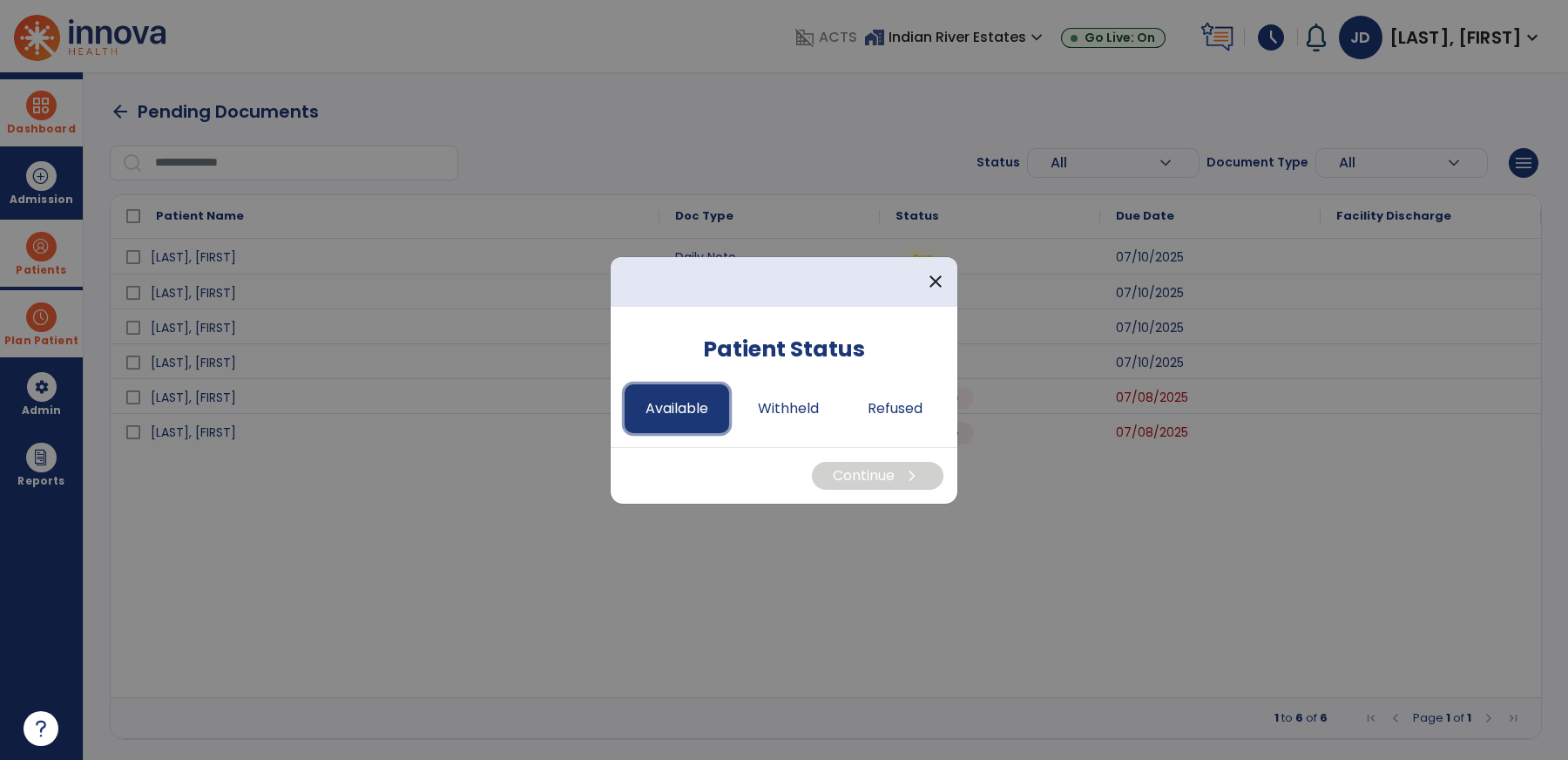 click on "Available" at bounding box center [677, 409] 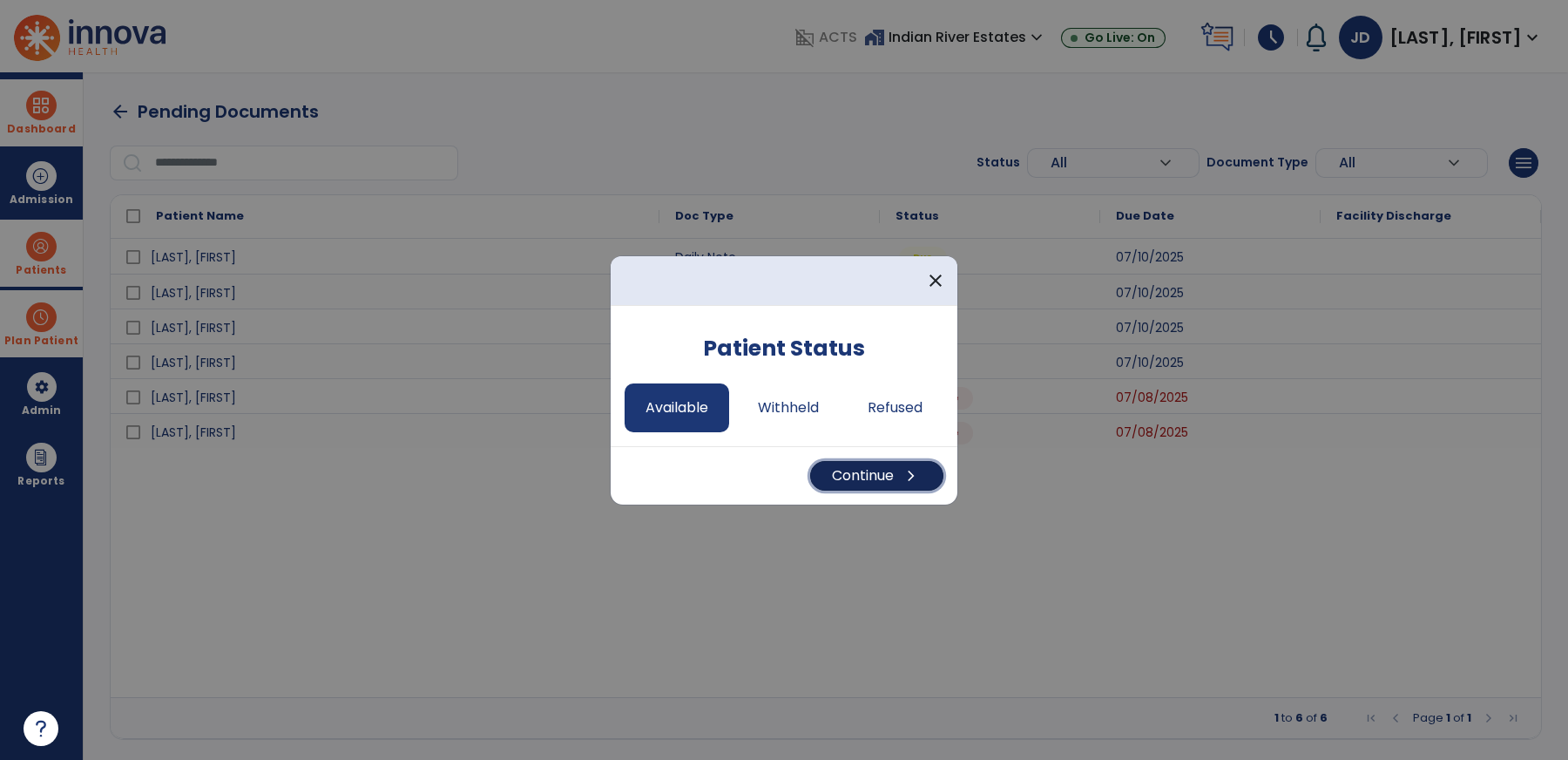 click on "Continue   chevron_right" at bounding box center [876, 476] 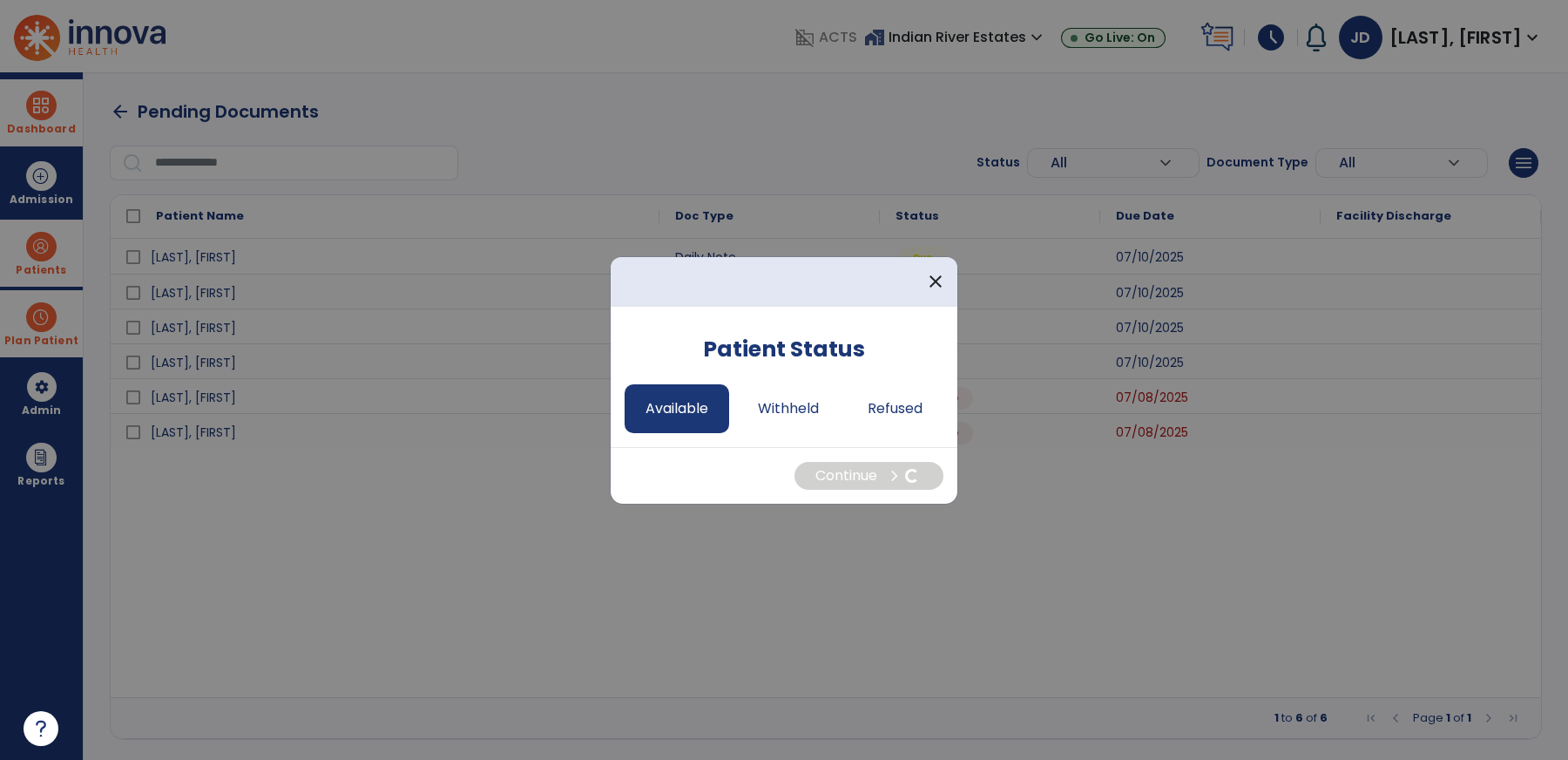 select on "*" 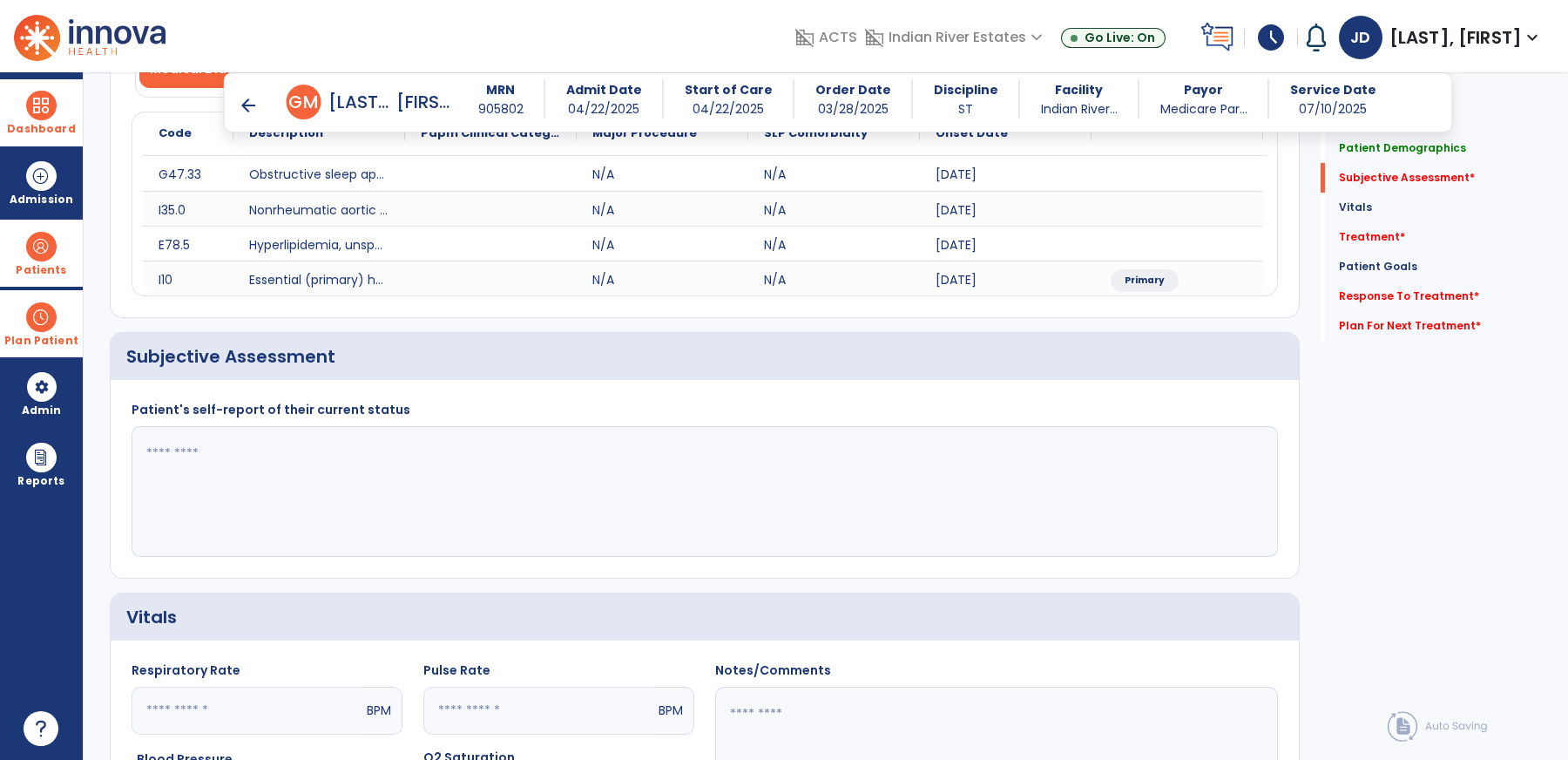 scroll, scrollTop: 244, scrollLeft: 0, axis: vertical 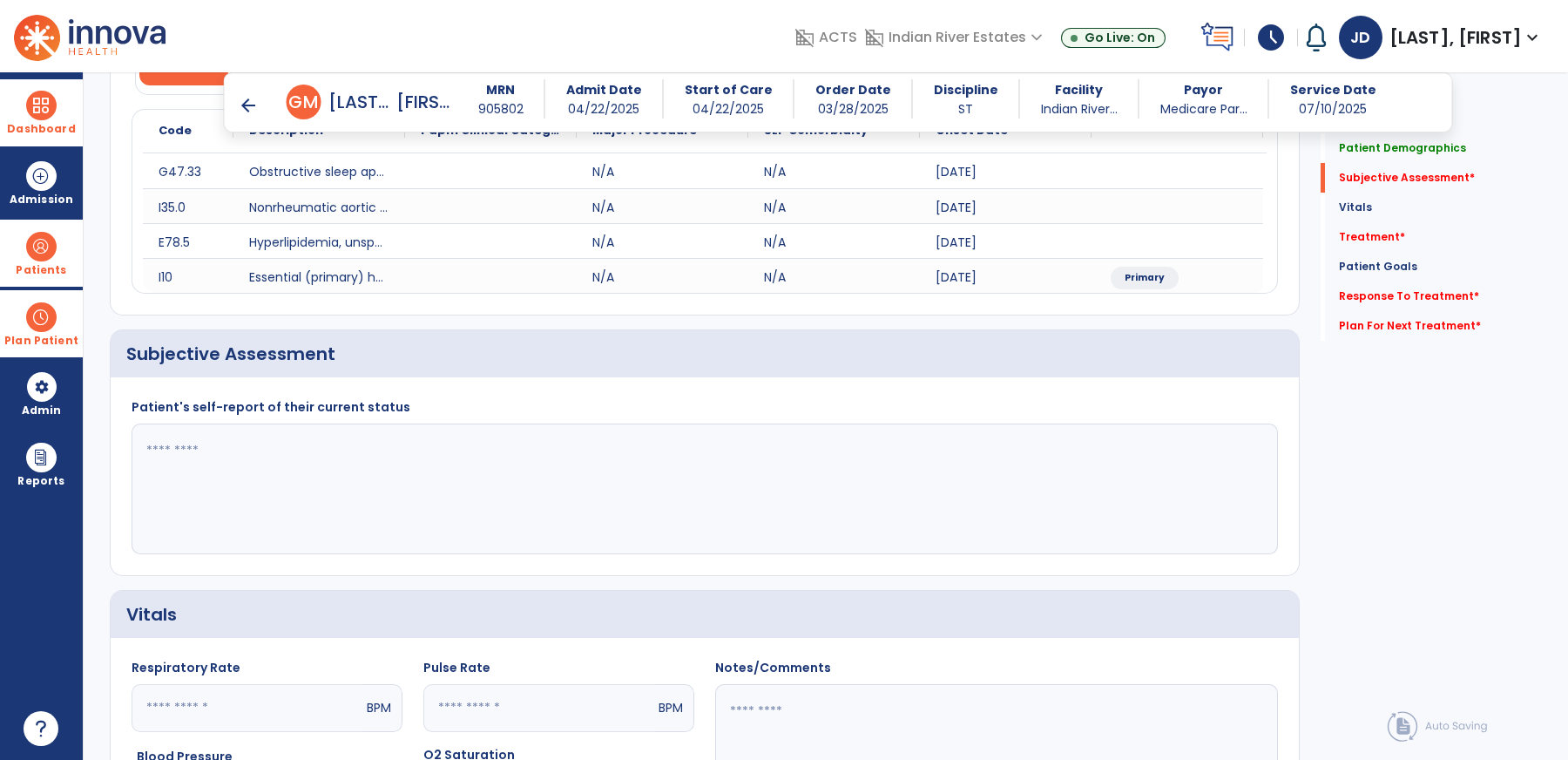 click 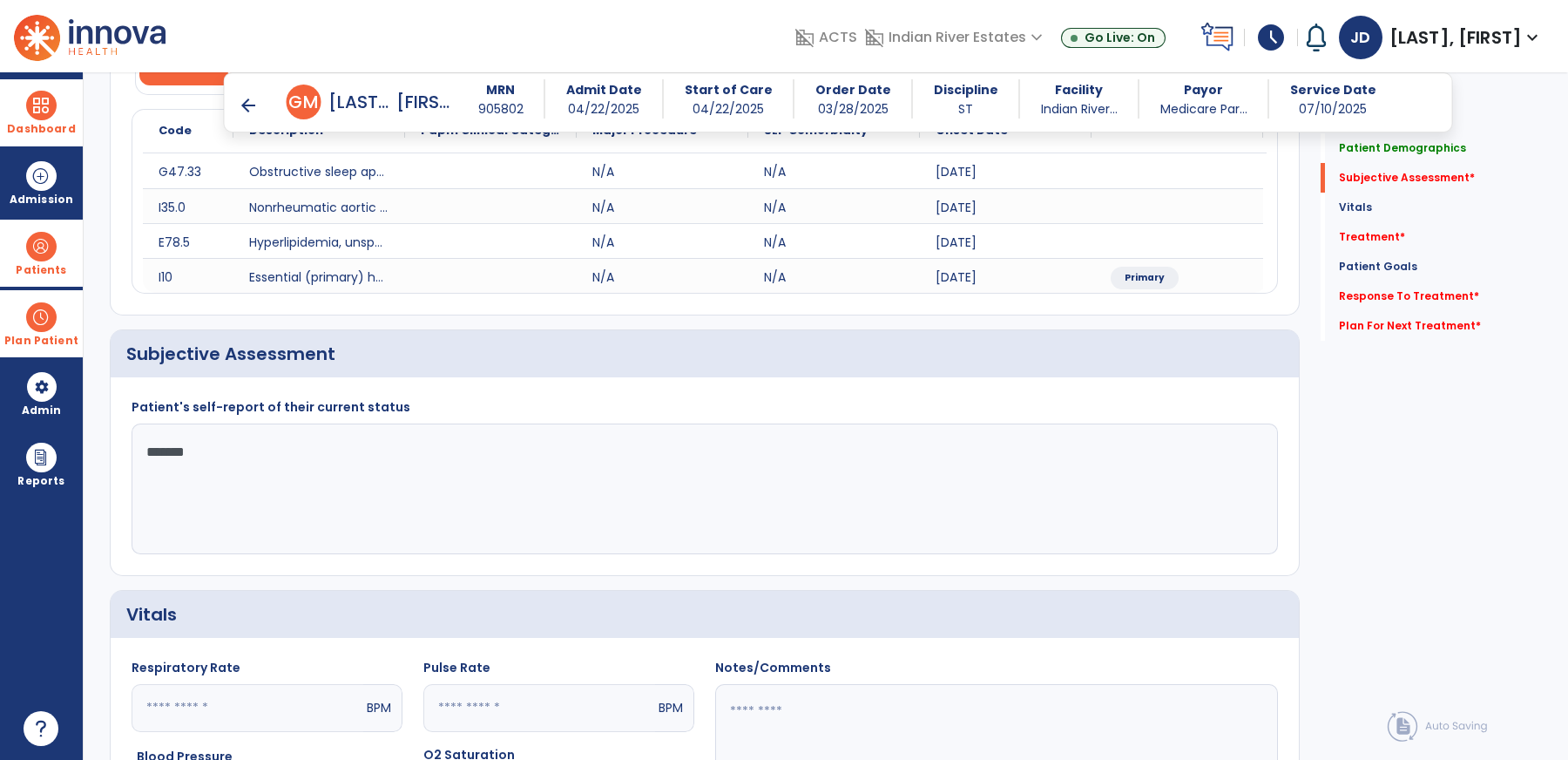 type on "********" 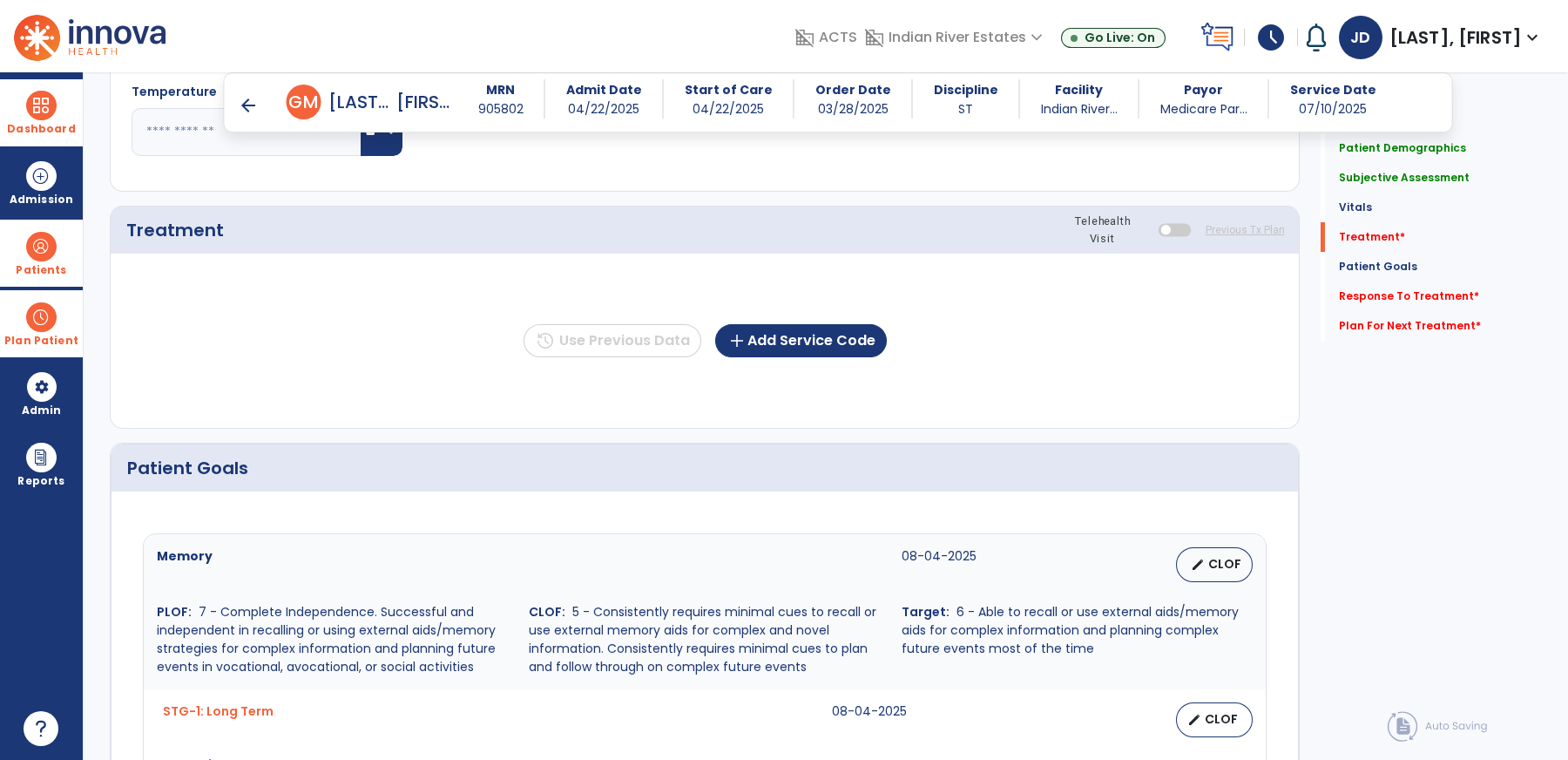 scroll, scrollTop: 1020, scrollLeft: 0, axis: vertical 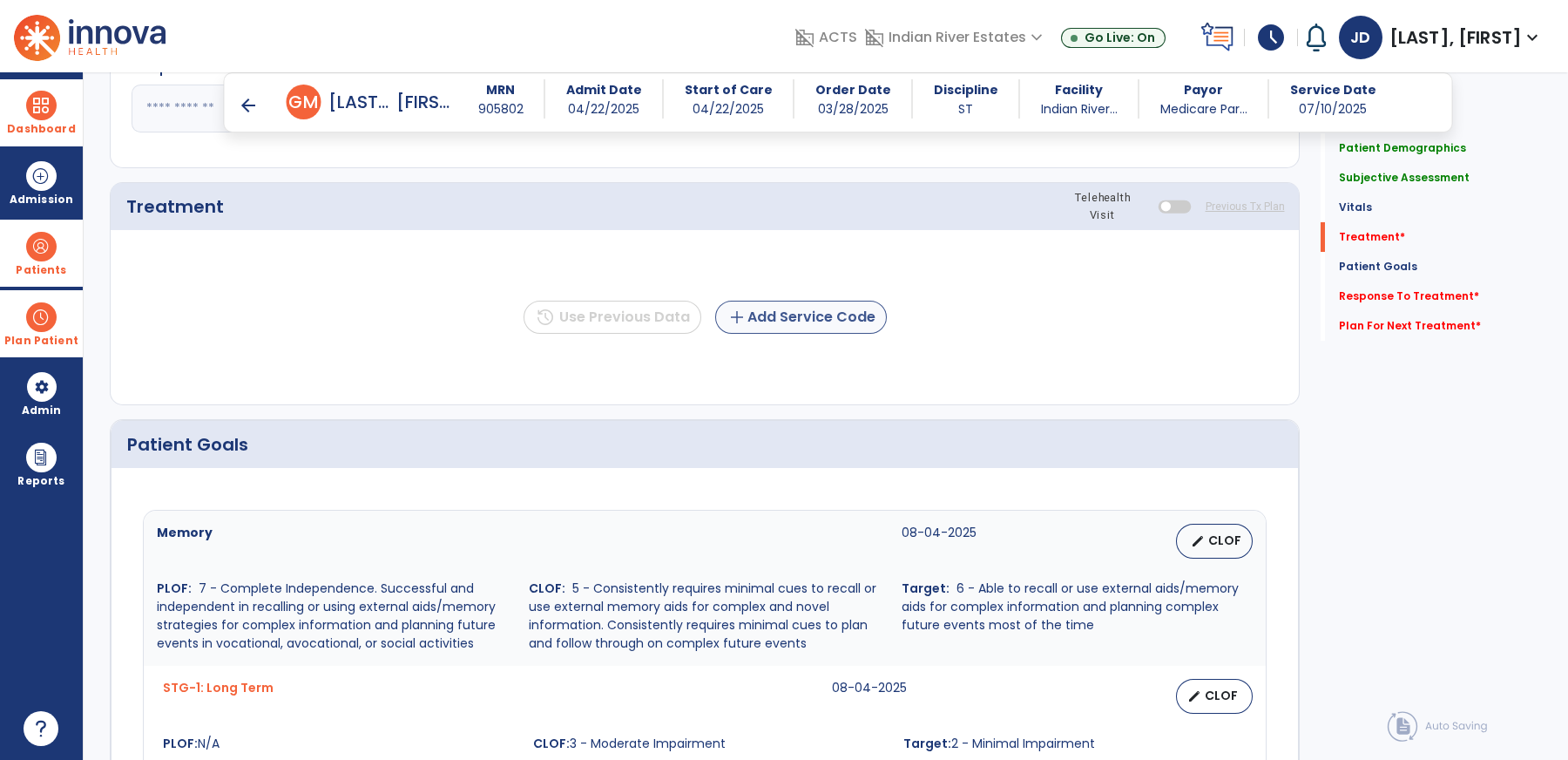 type on "**********" 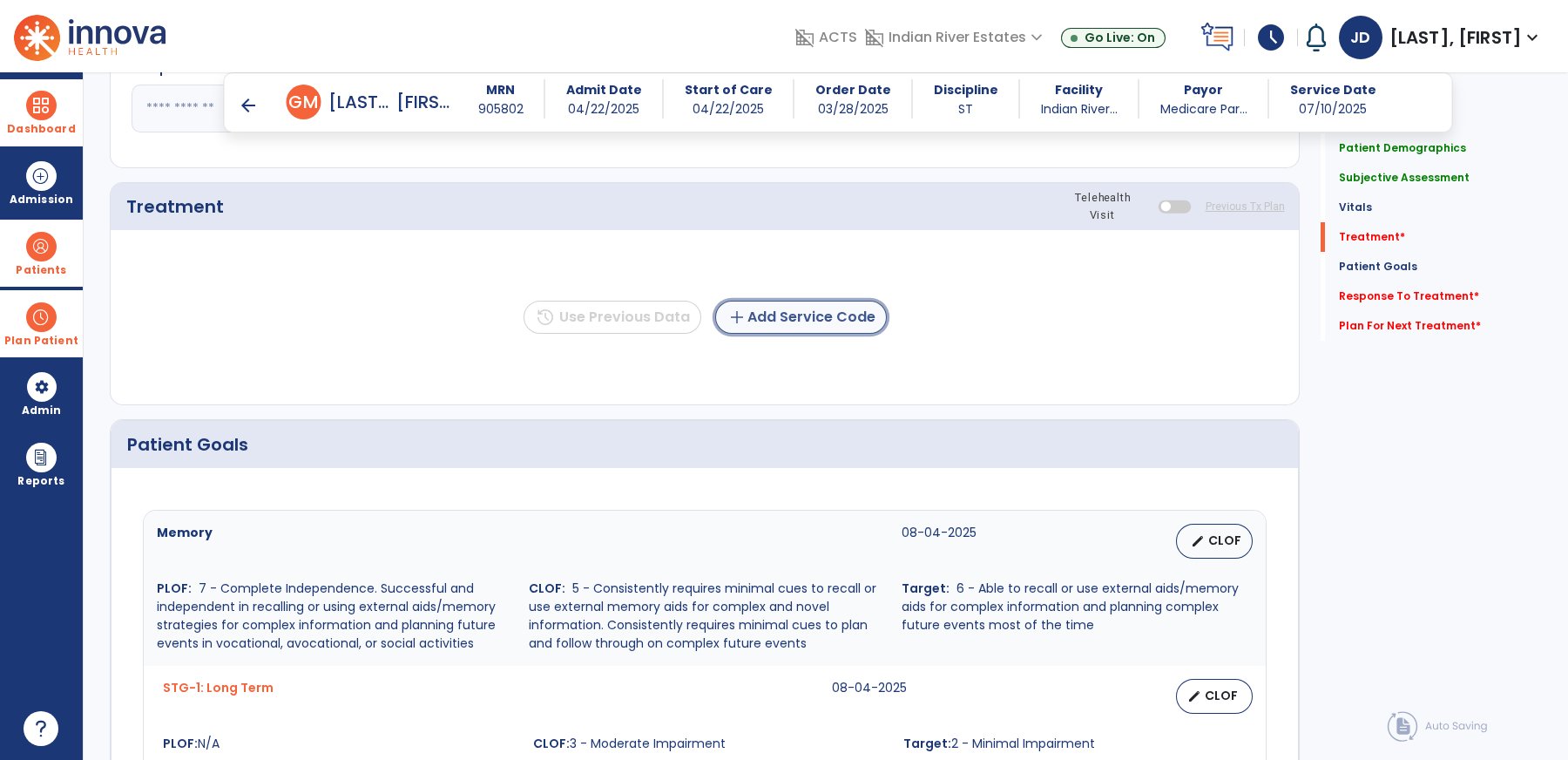click on "add  Add Service Code" 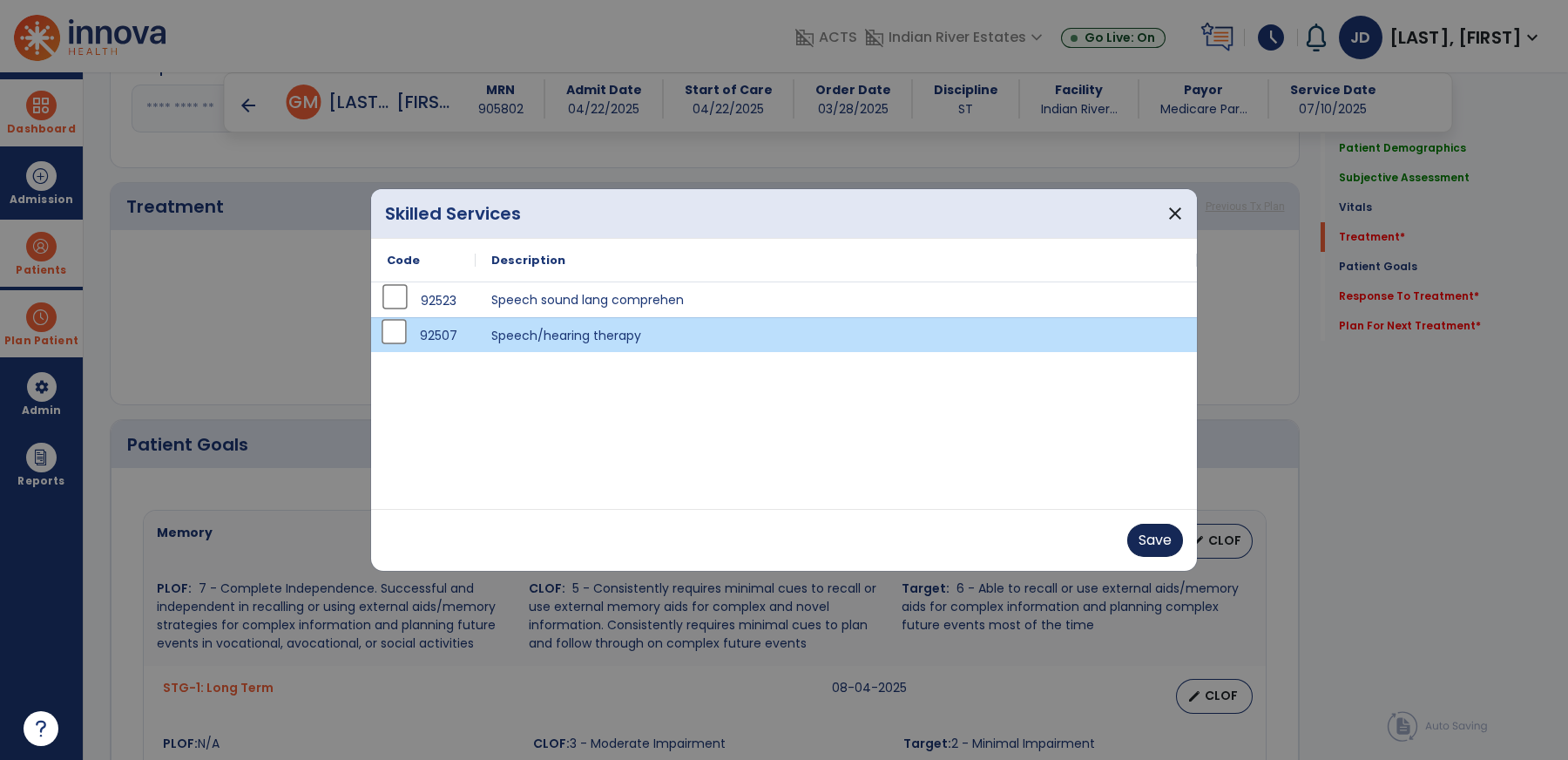 click on "Save" at bounding box center [1155, 540] 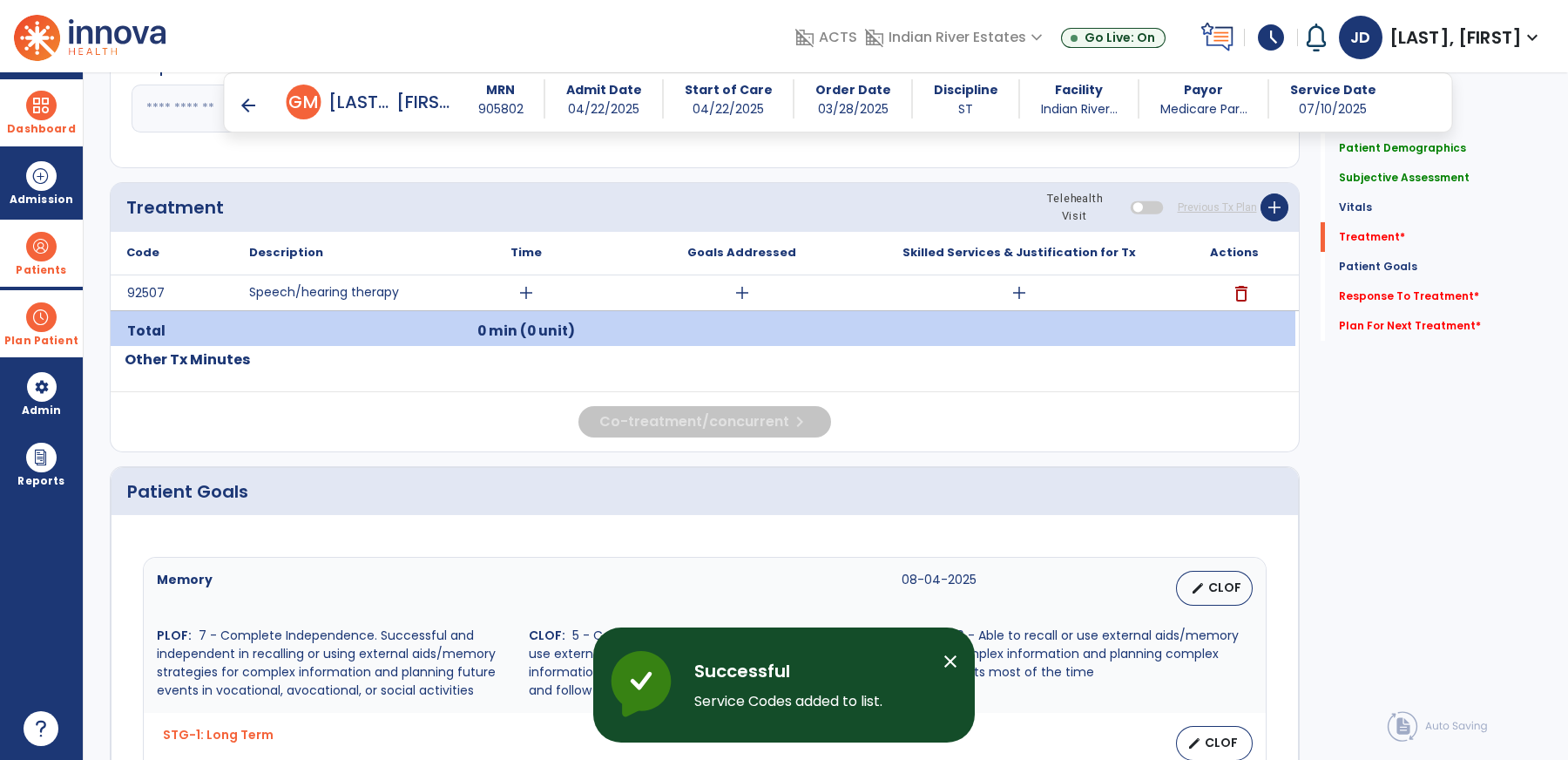 click on "close" at bounding box center (957, 664) 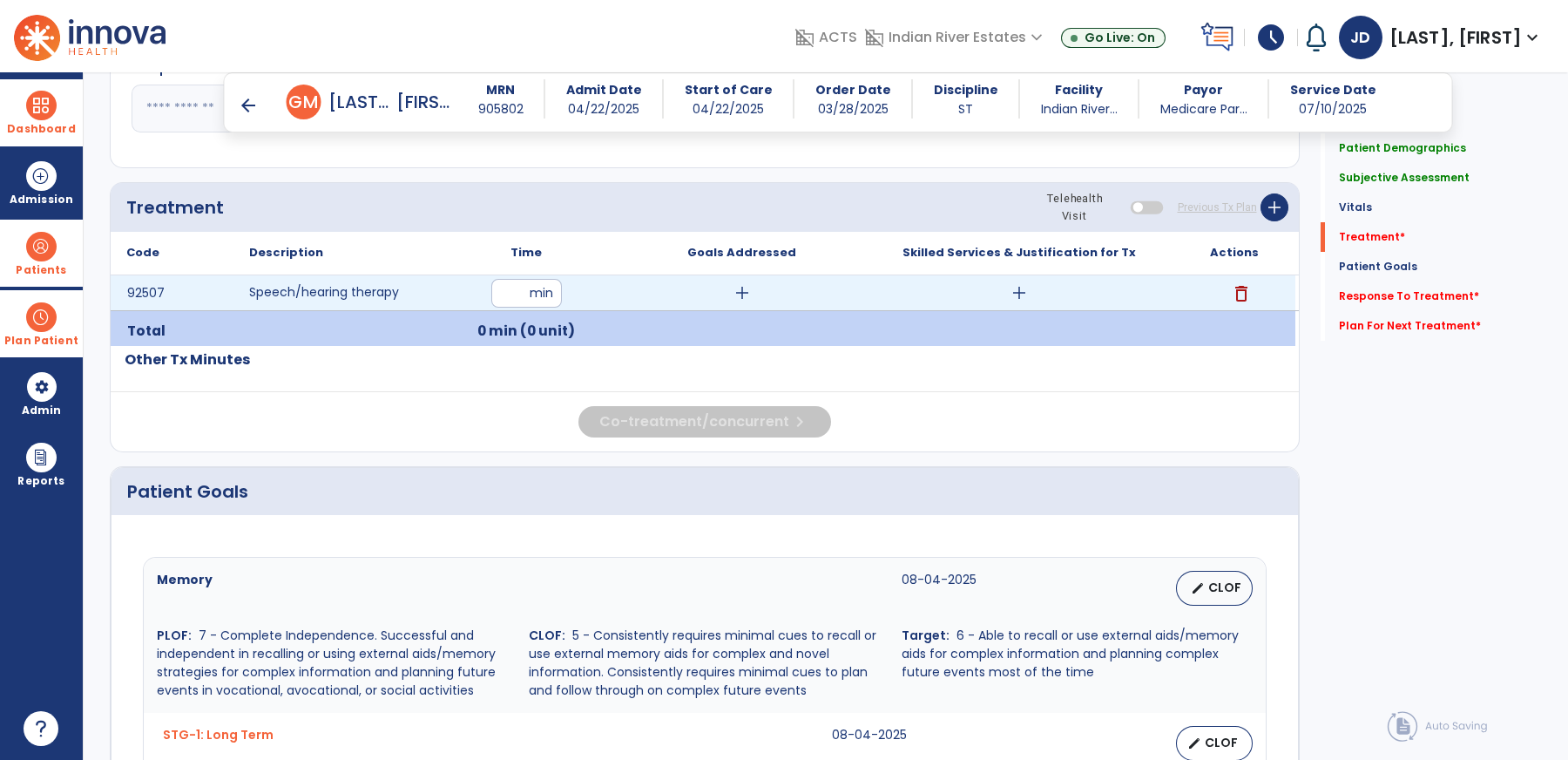 type on "**" 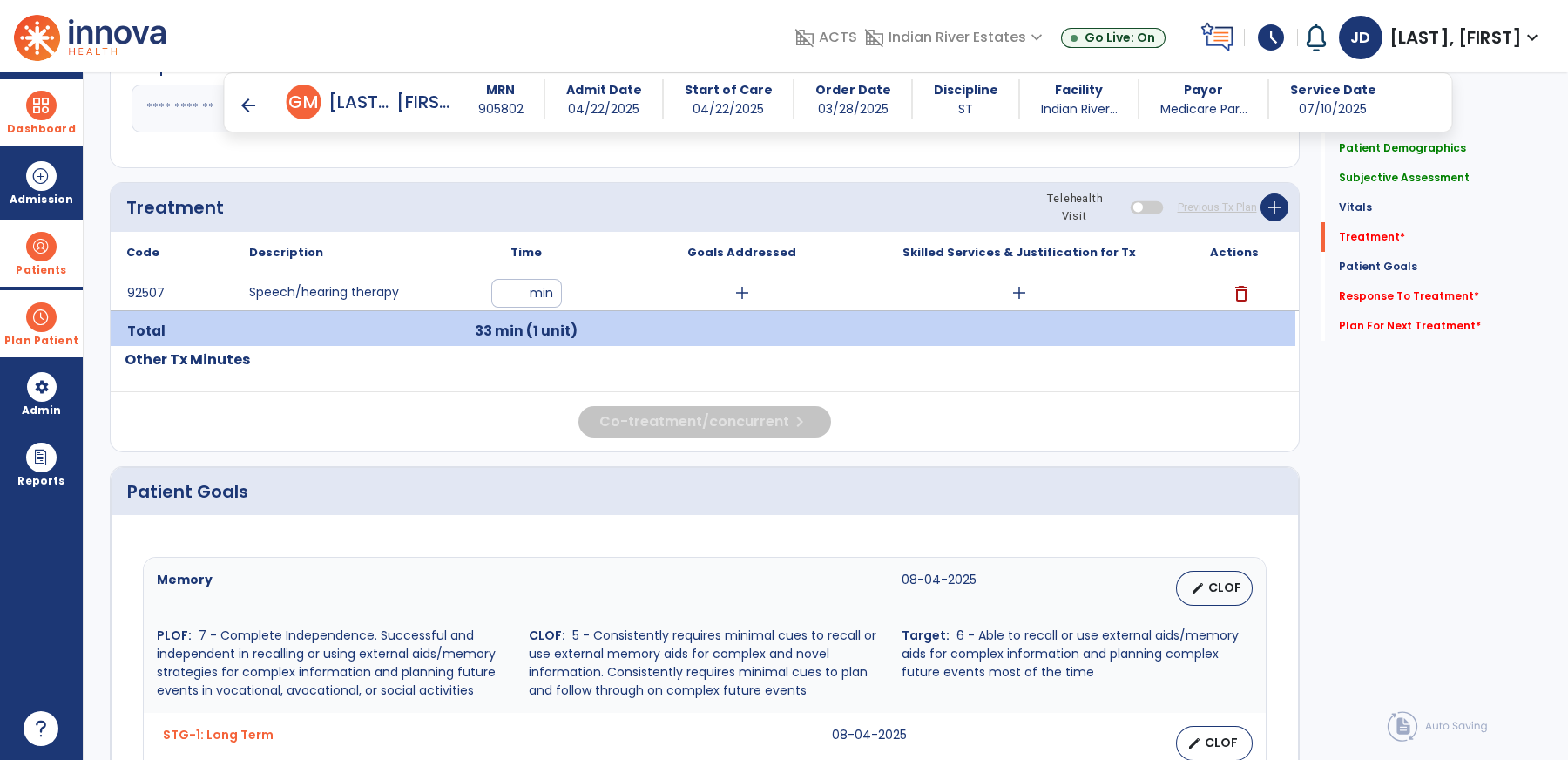click on "add" at bounding box center (742, 293) 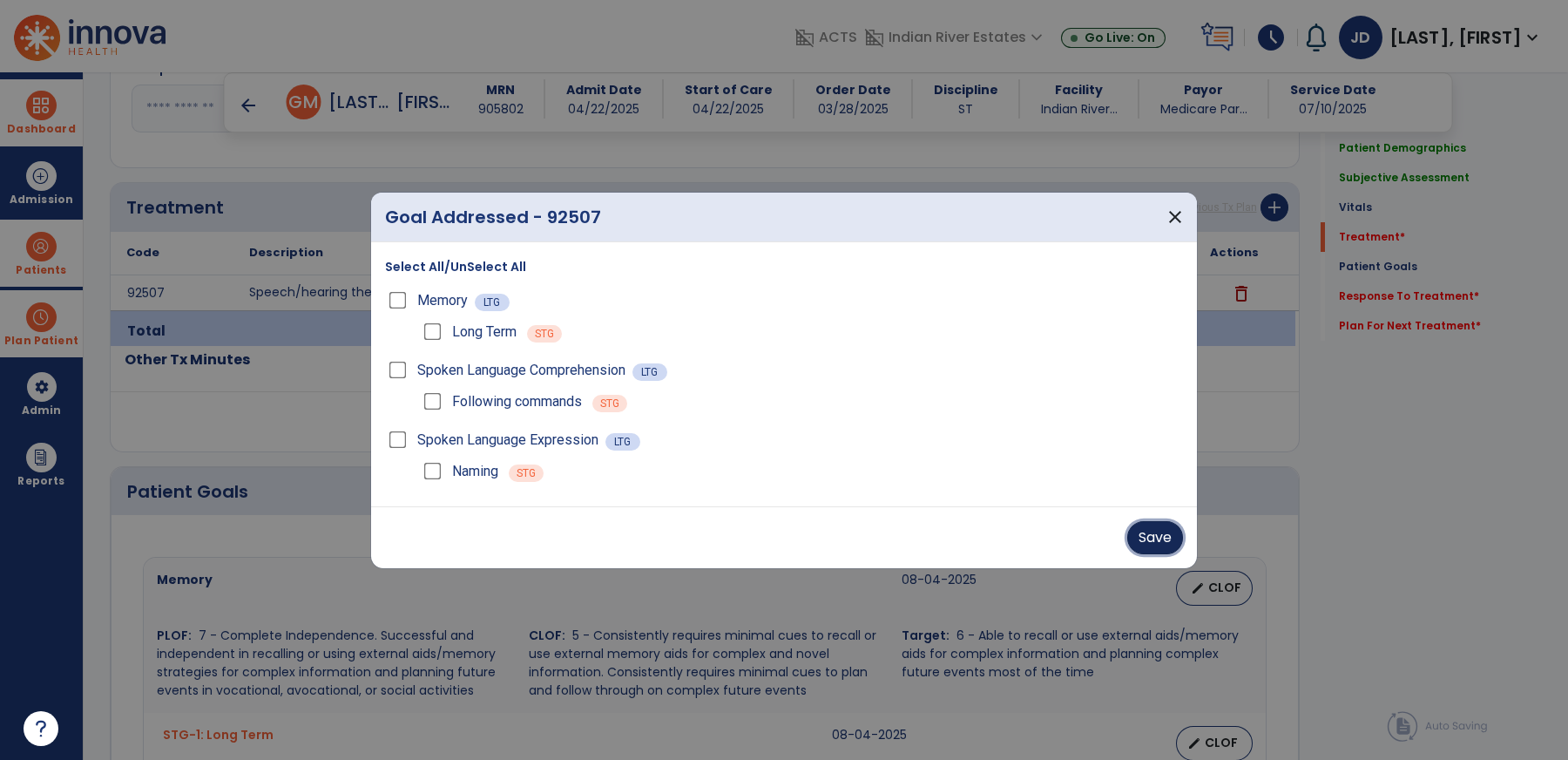 click on "Save" at bounding box center (1155, 538) 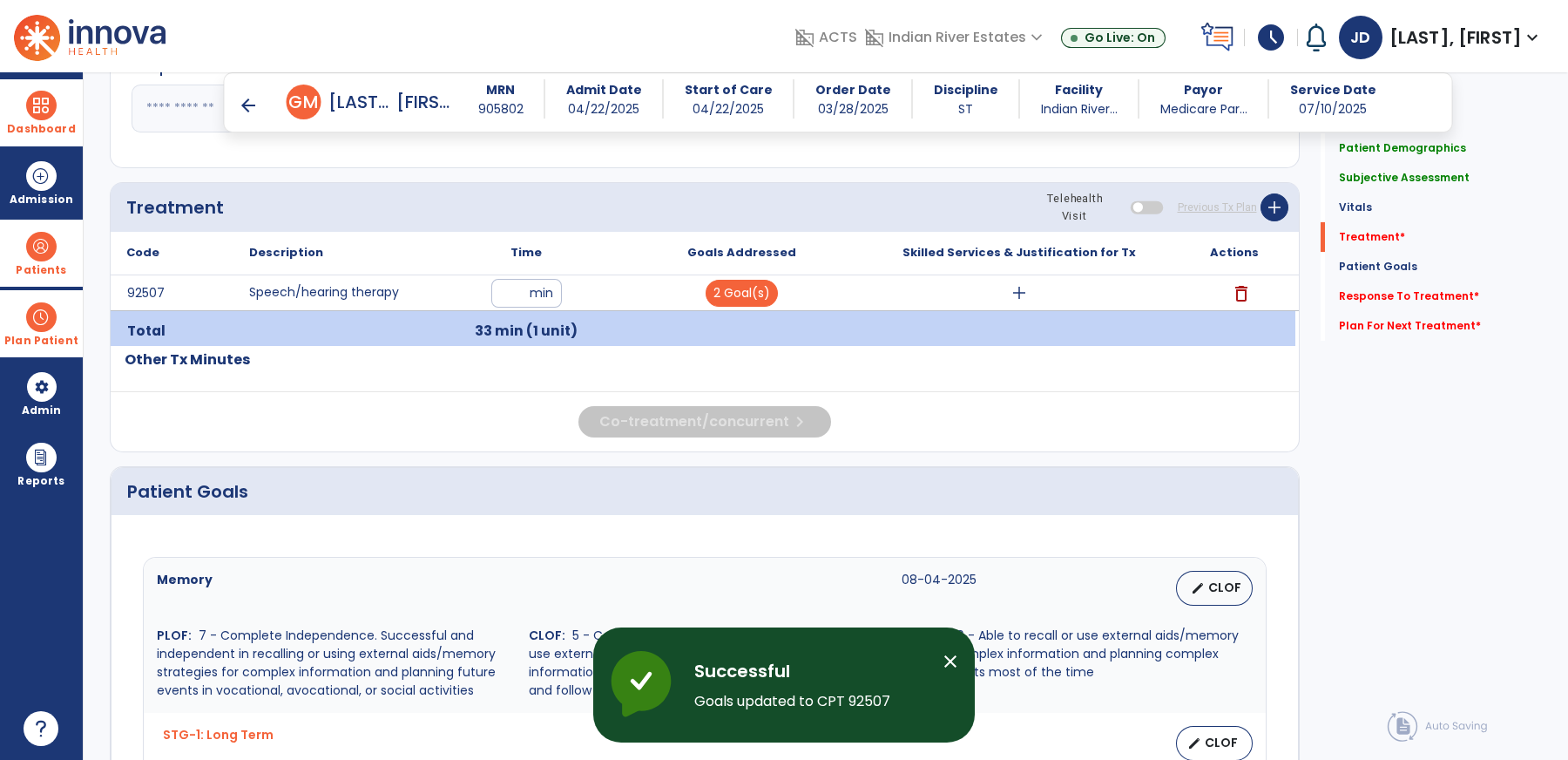 click on "add" at bounding box center (1019, 293) 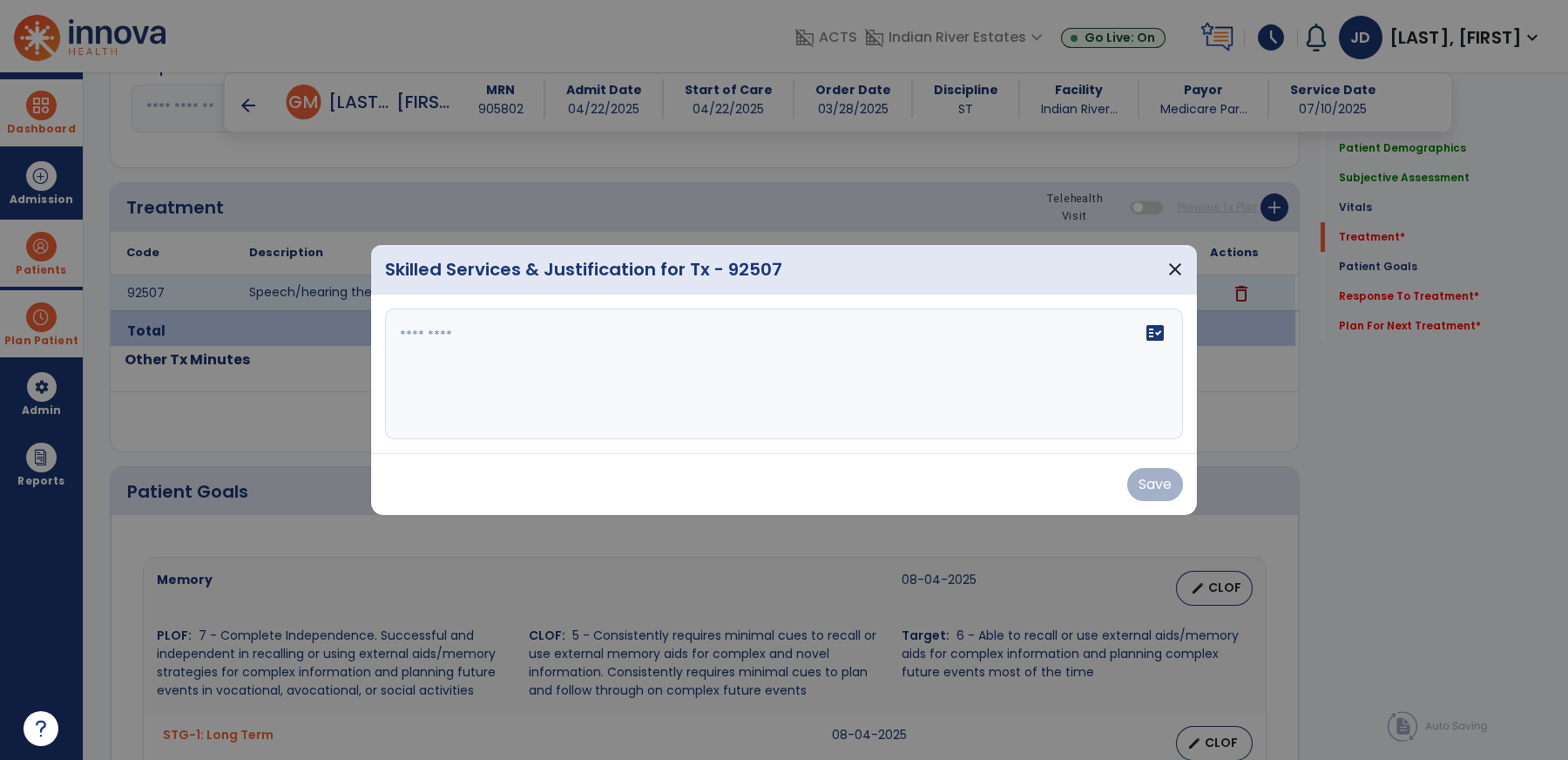 click on "fact_check" at bounding box center (784, 374) 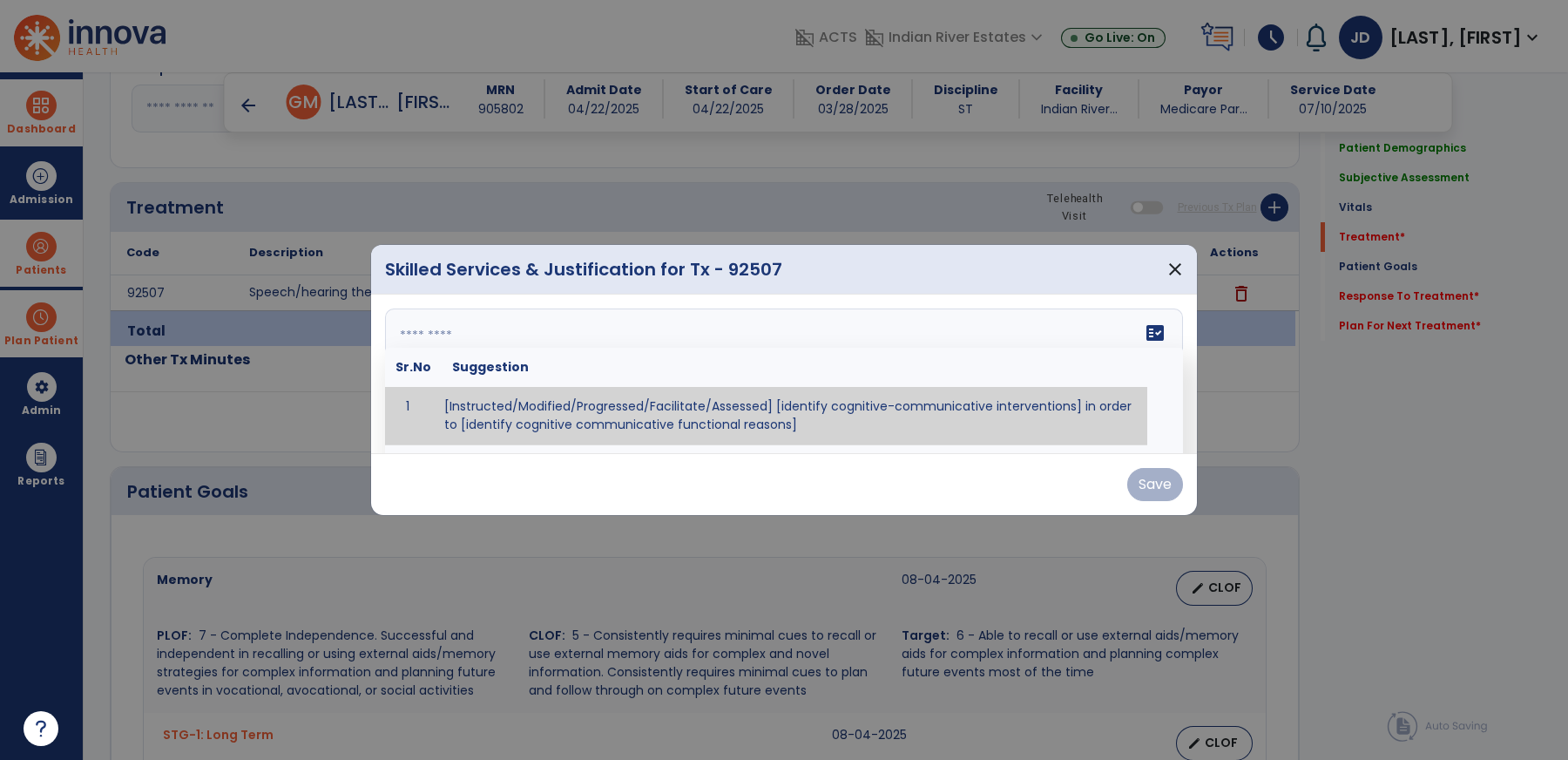 paste on "**********" 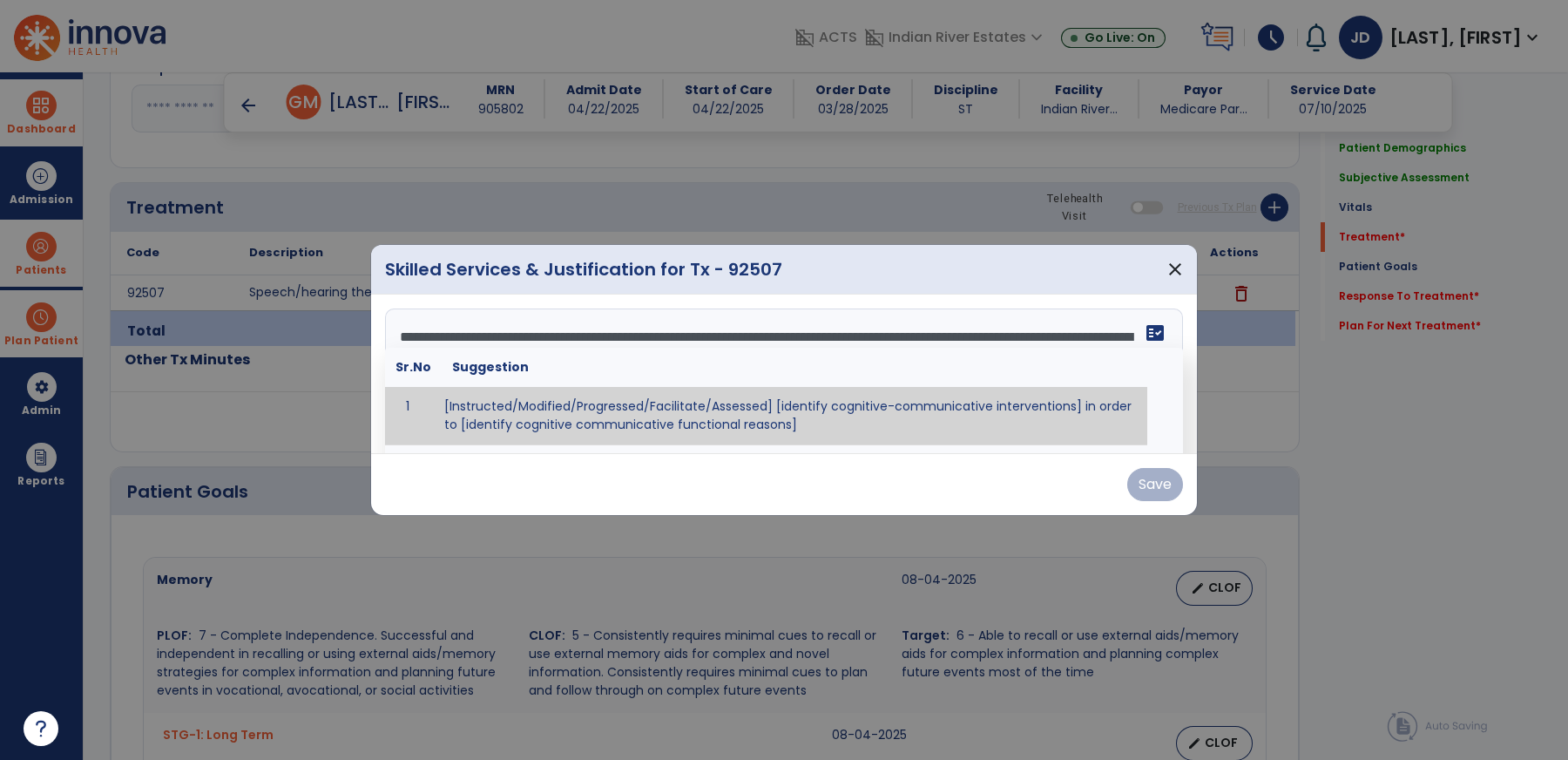 scroll, scrollTop: 12, scrollLeft: 0, axis: vertical 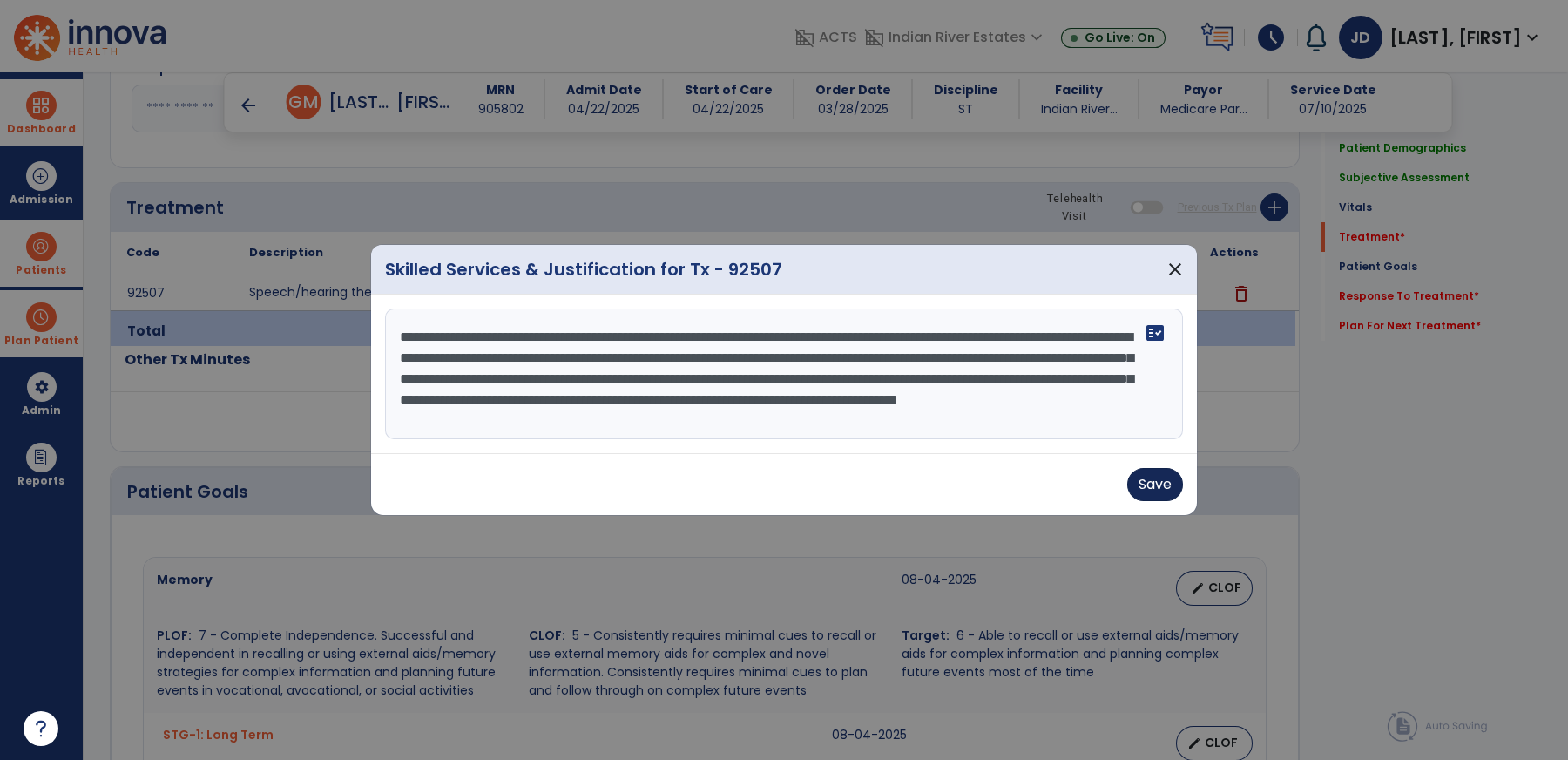 type on "**********" 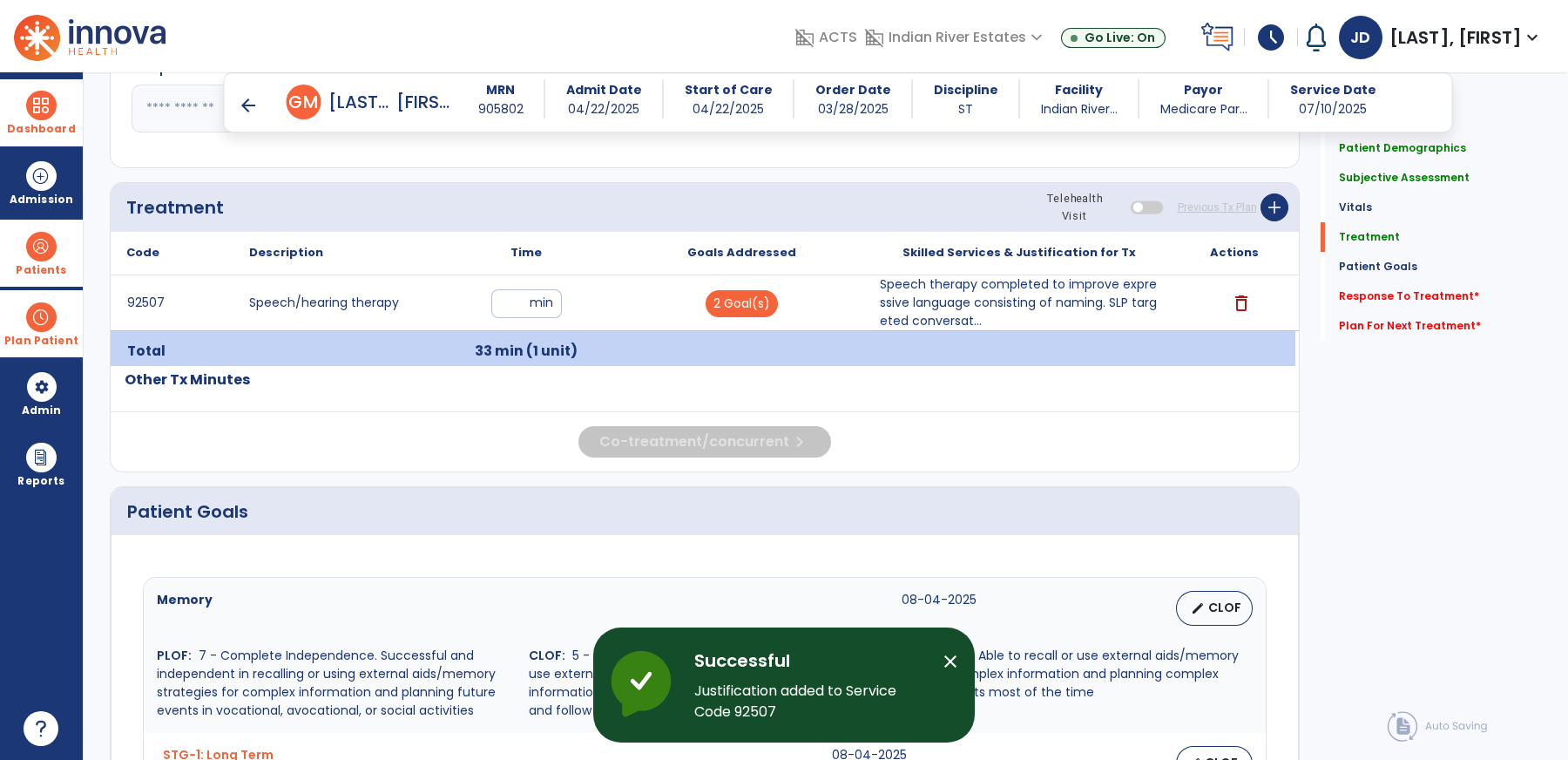 click on "close" at bounding box center [950, 662] 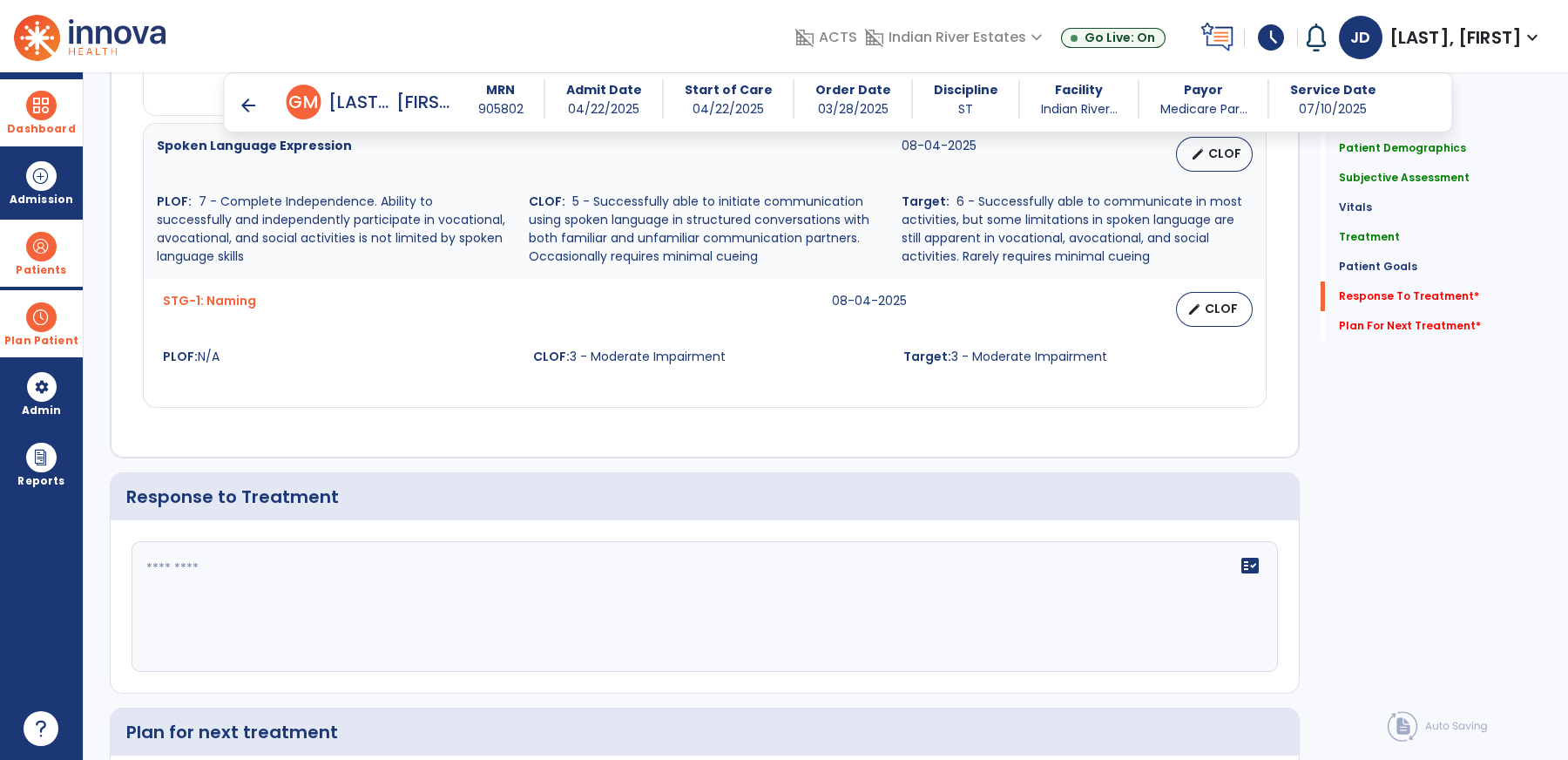 scroll, scrollTop: 2300, scrollLeft: 0, axis: vertical 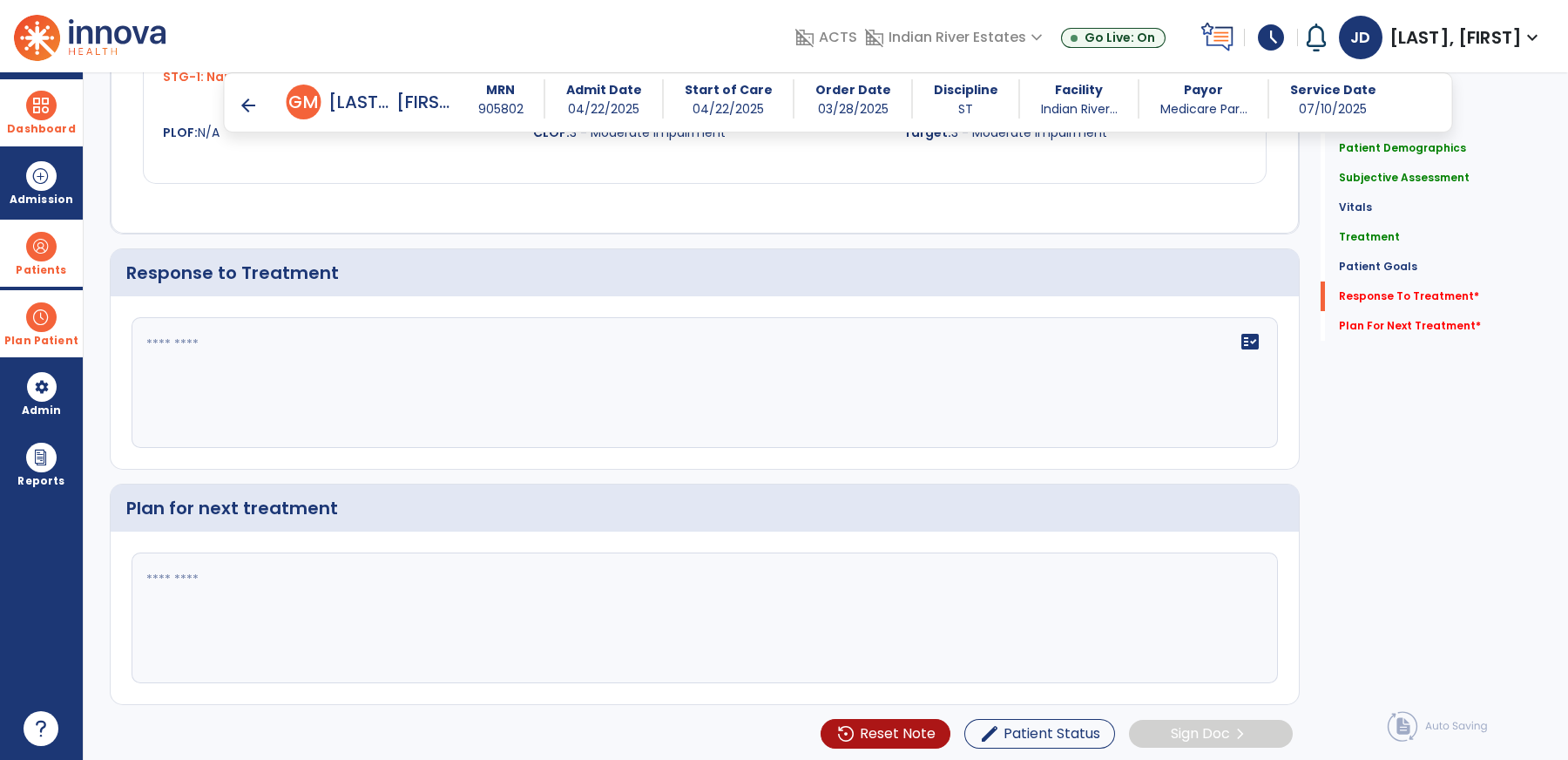 click 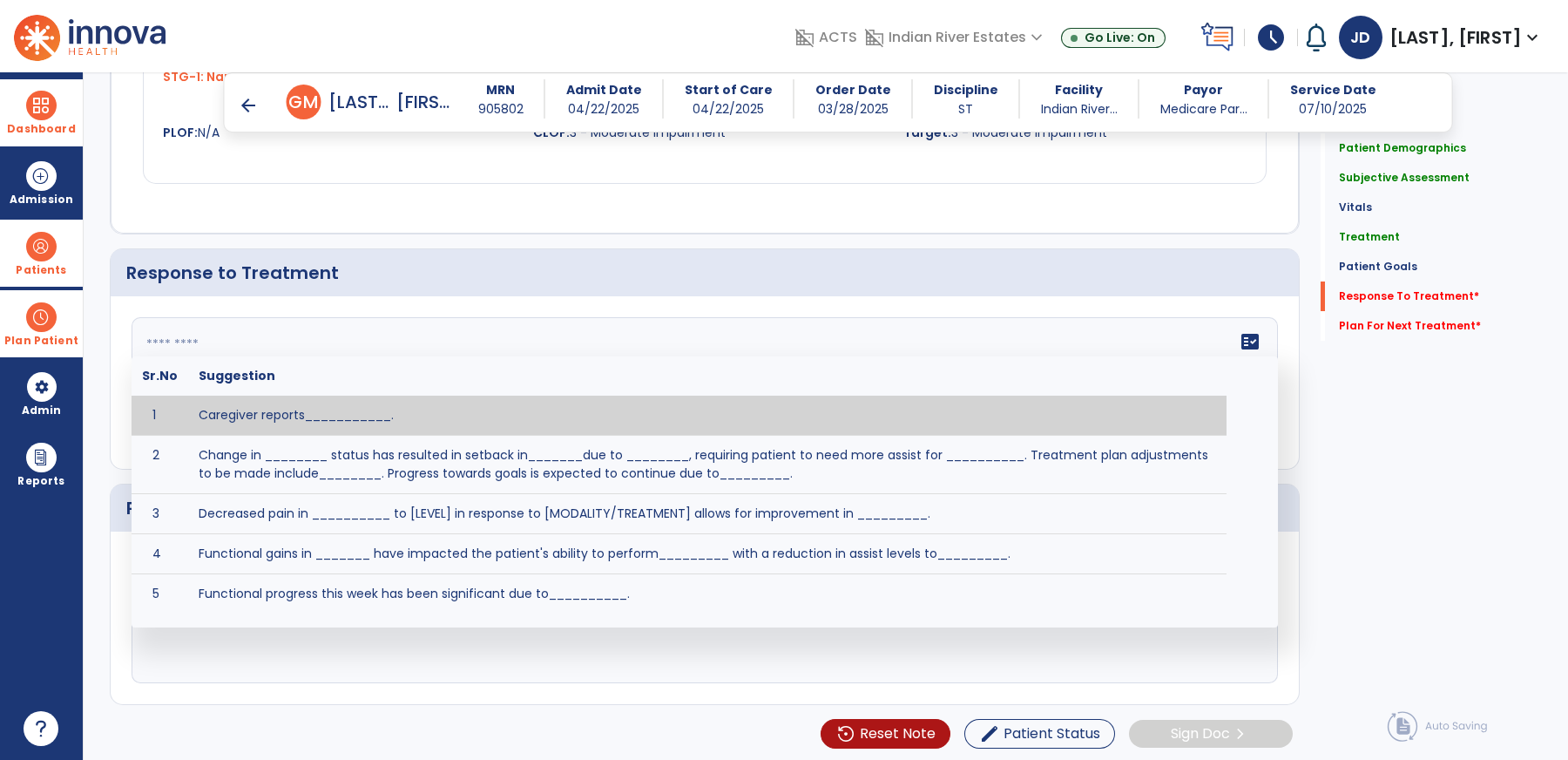 paste on "**********" 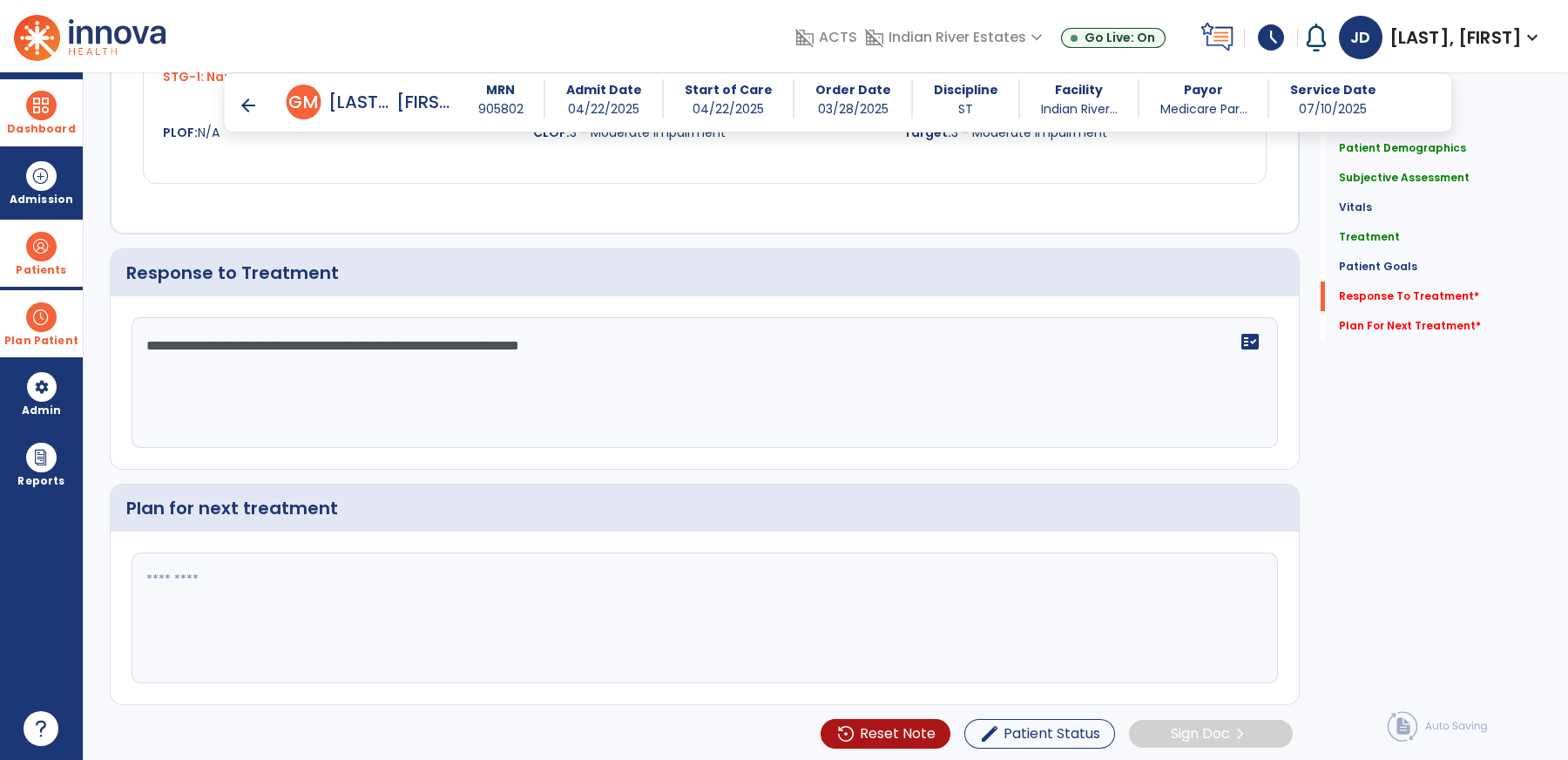 type on "**********" 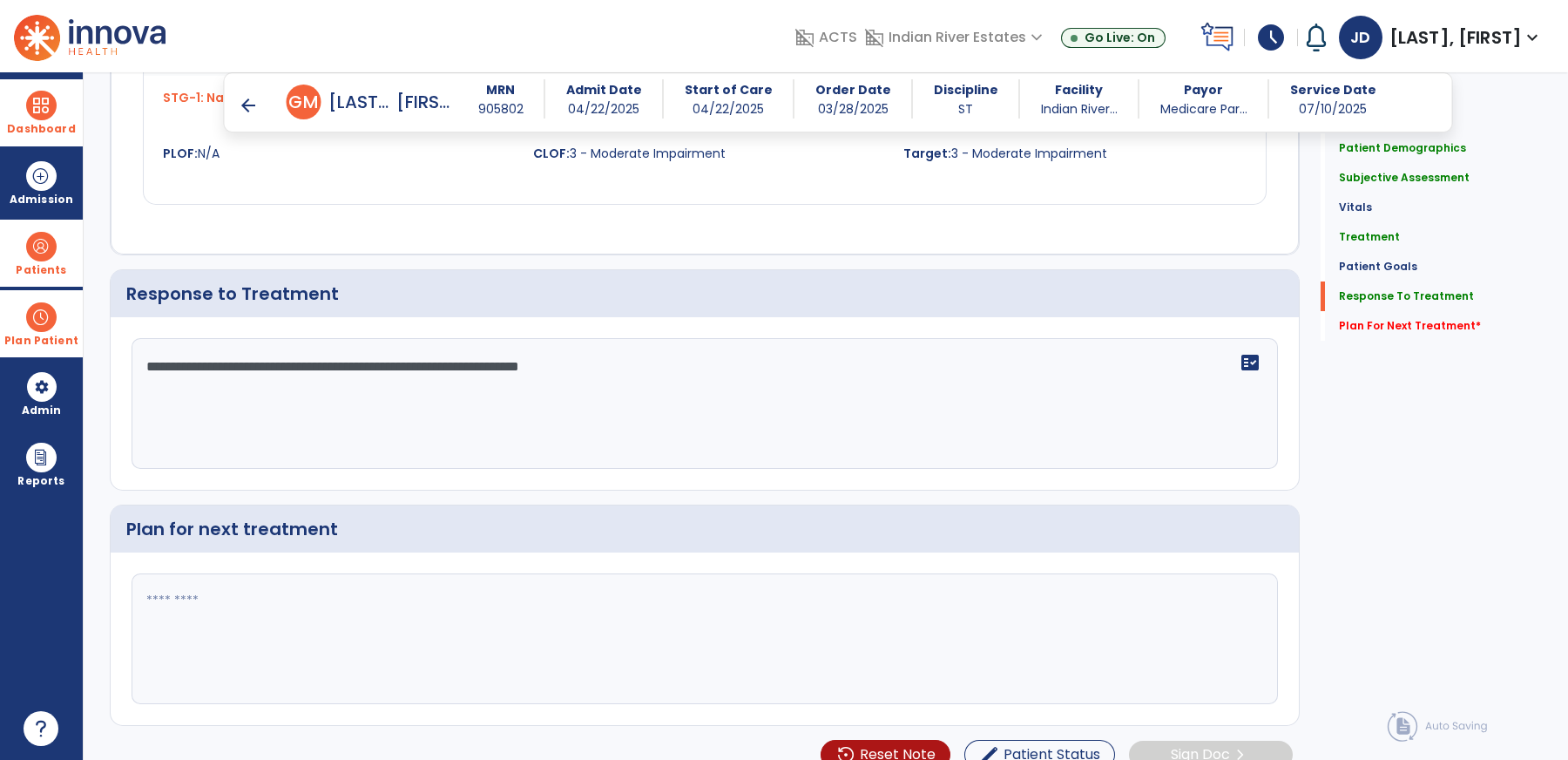 scroll, scrollTop: 2300, scrollLeft: 0, axis: vertical 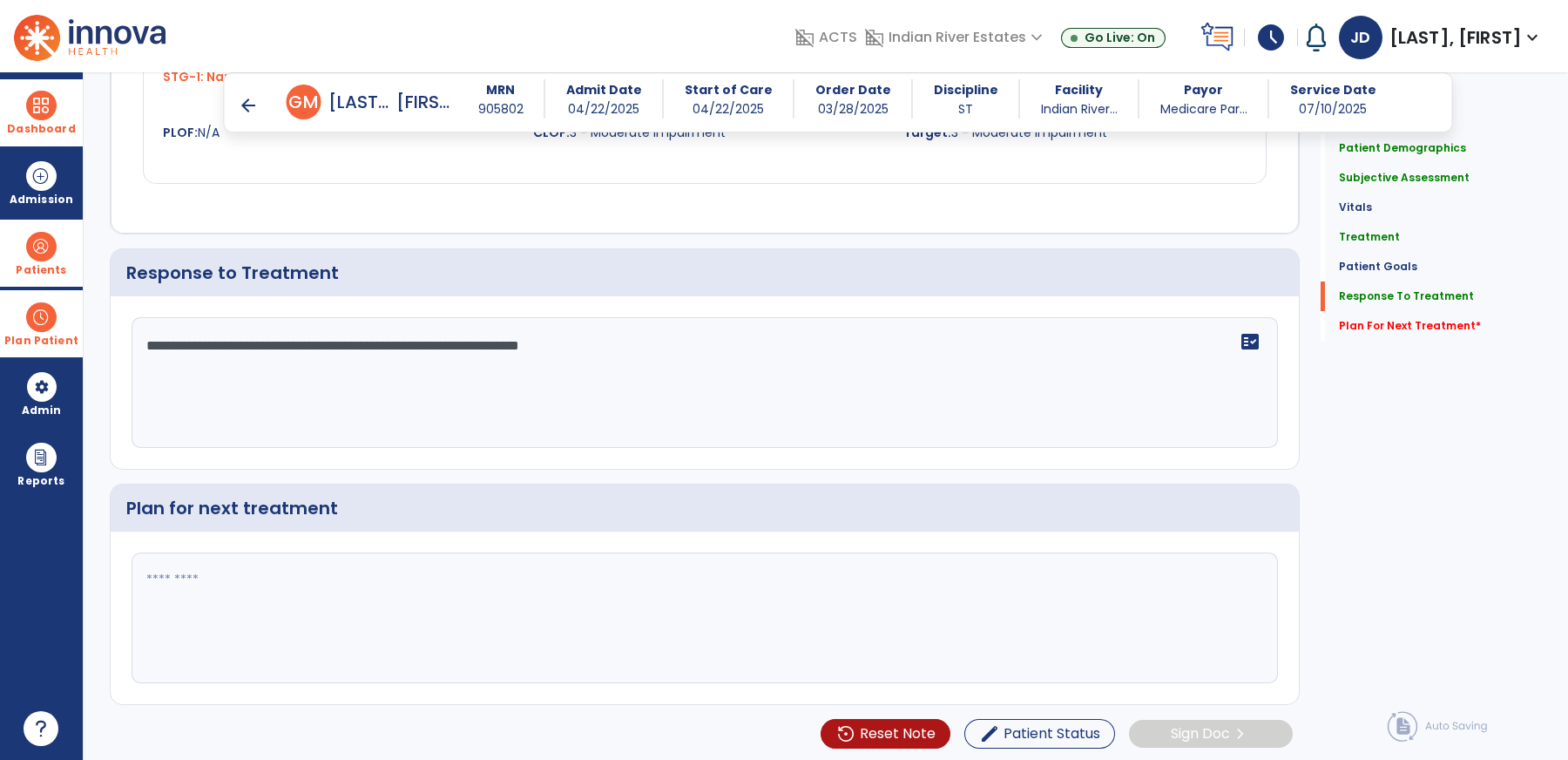 click 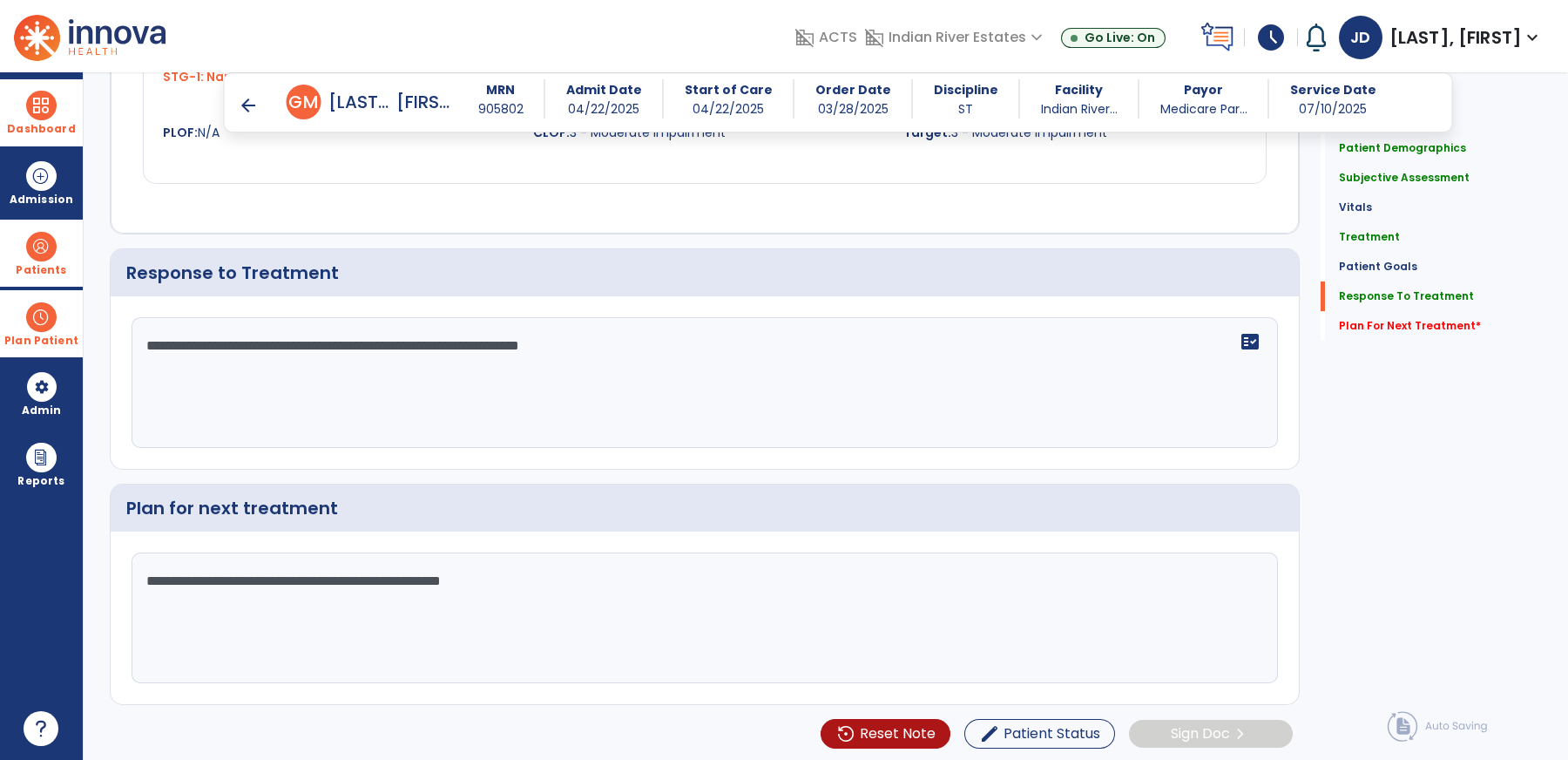 type on "**********" 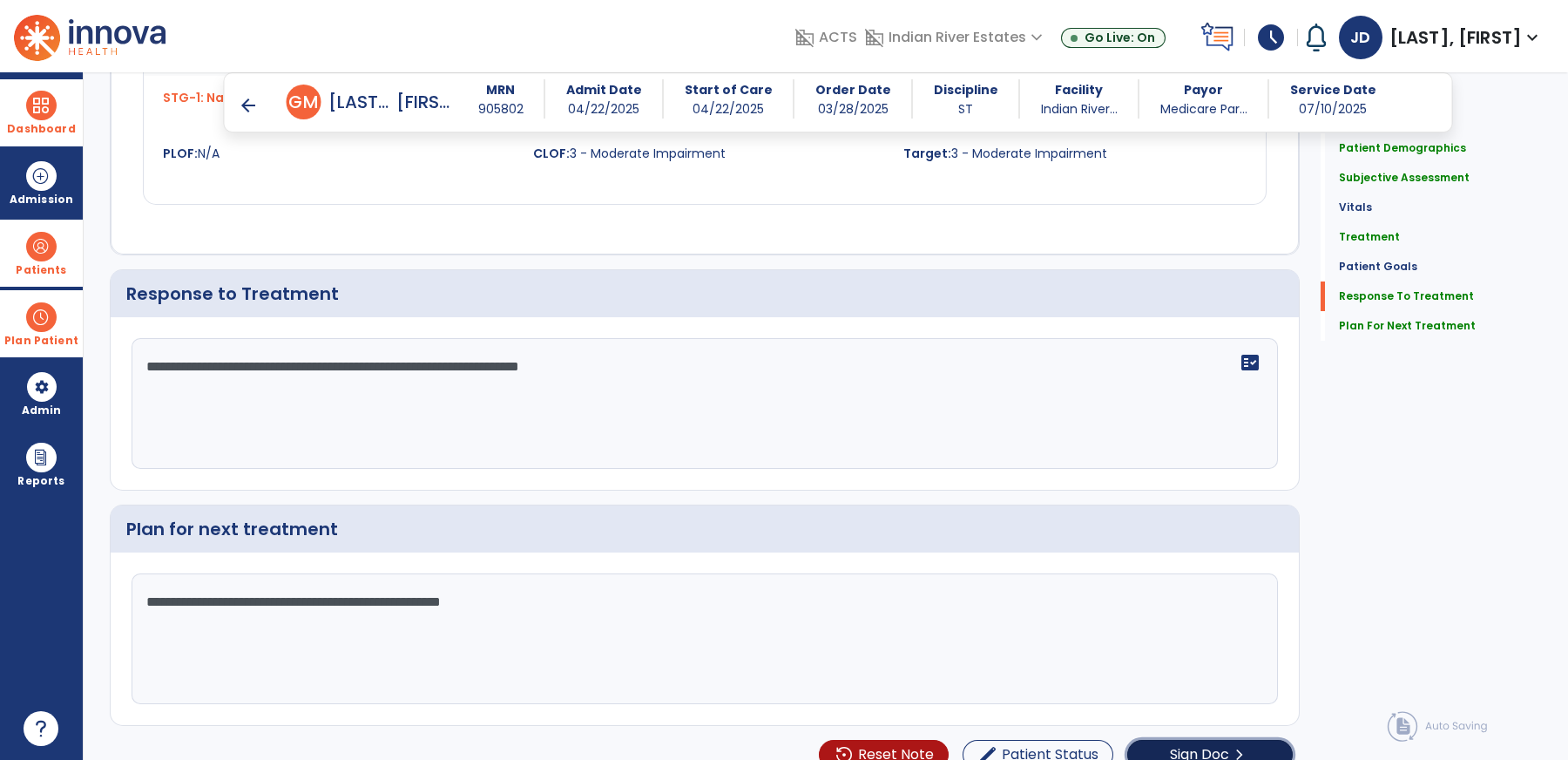 click on "Sign Doc" 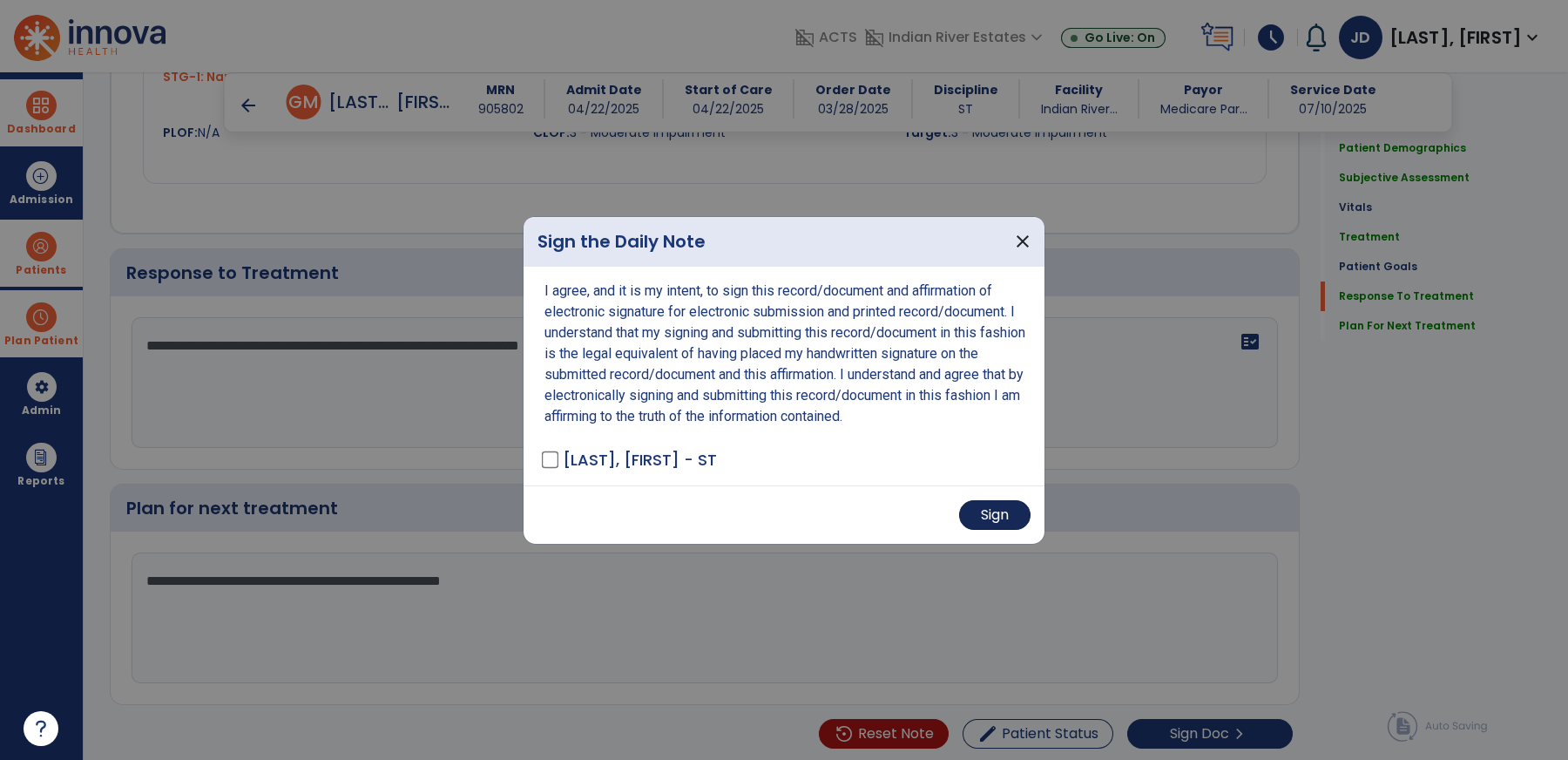 click on "Sign" at bounding box center [995, 515] 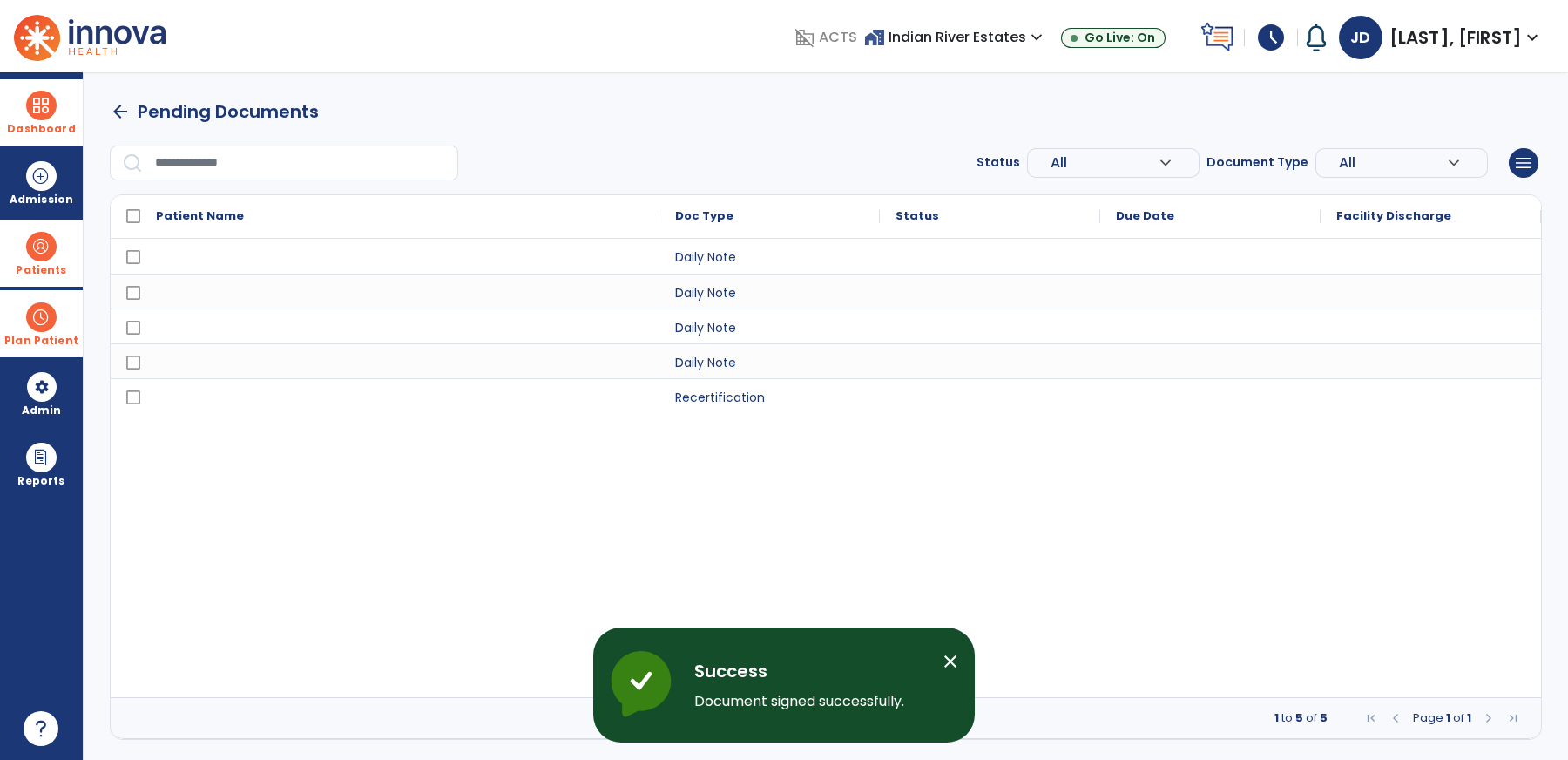 scroll, scrollTop: 0, scrollLeft: 0, axis: both 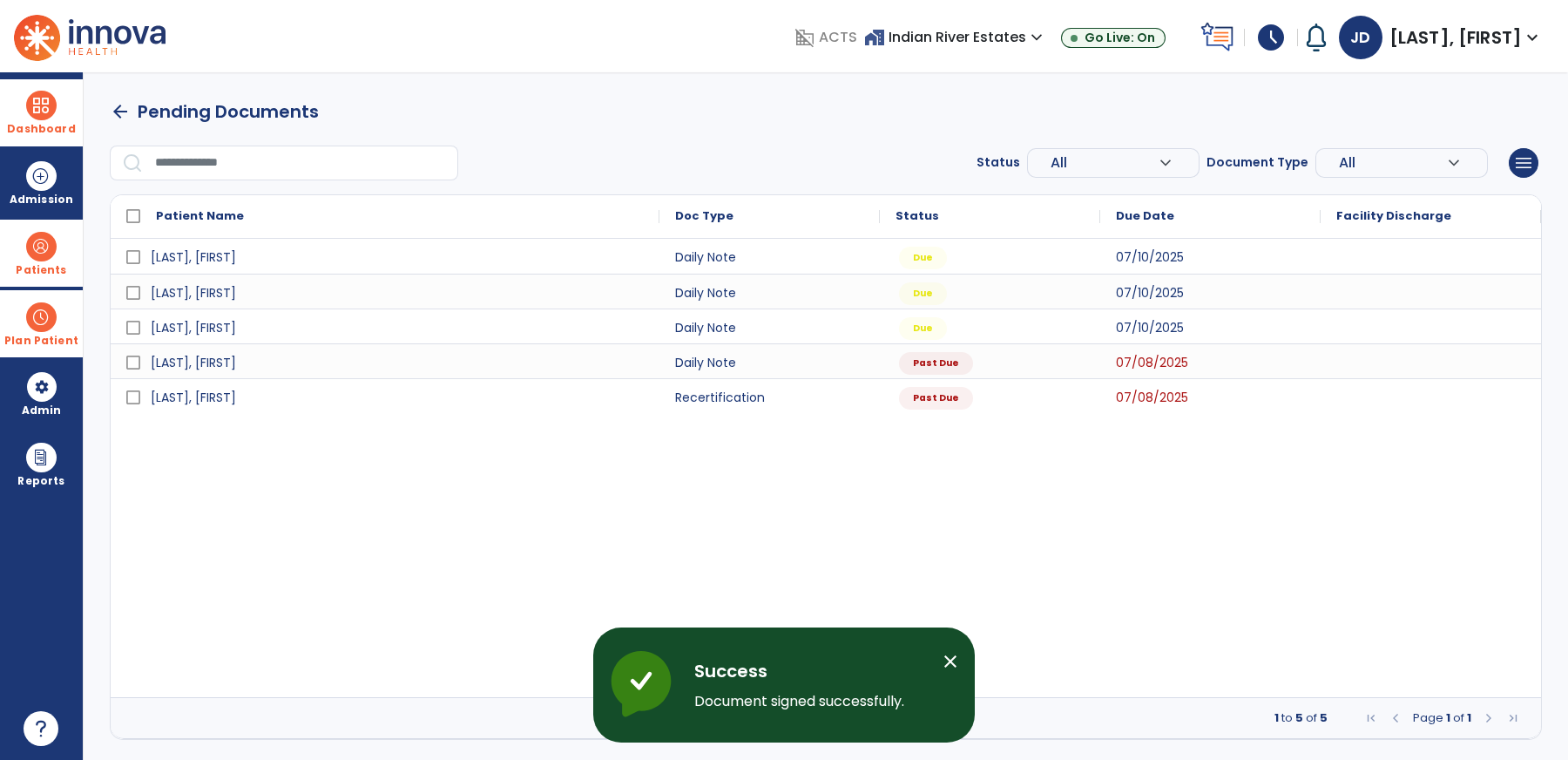 click on "close" at bounding box center [950, 662] 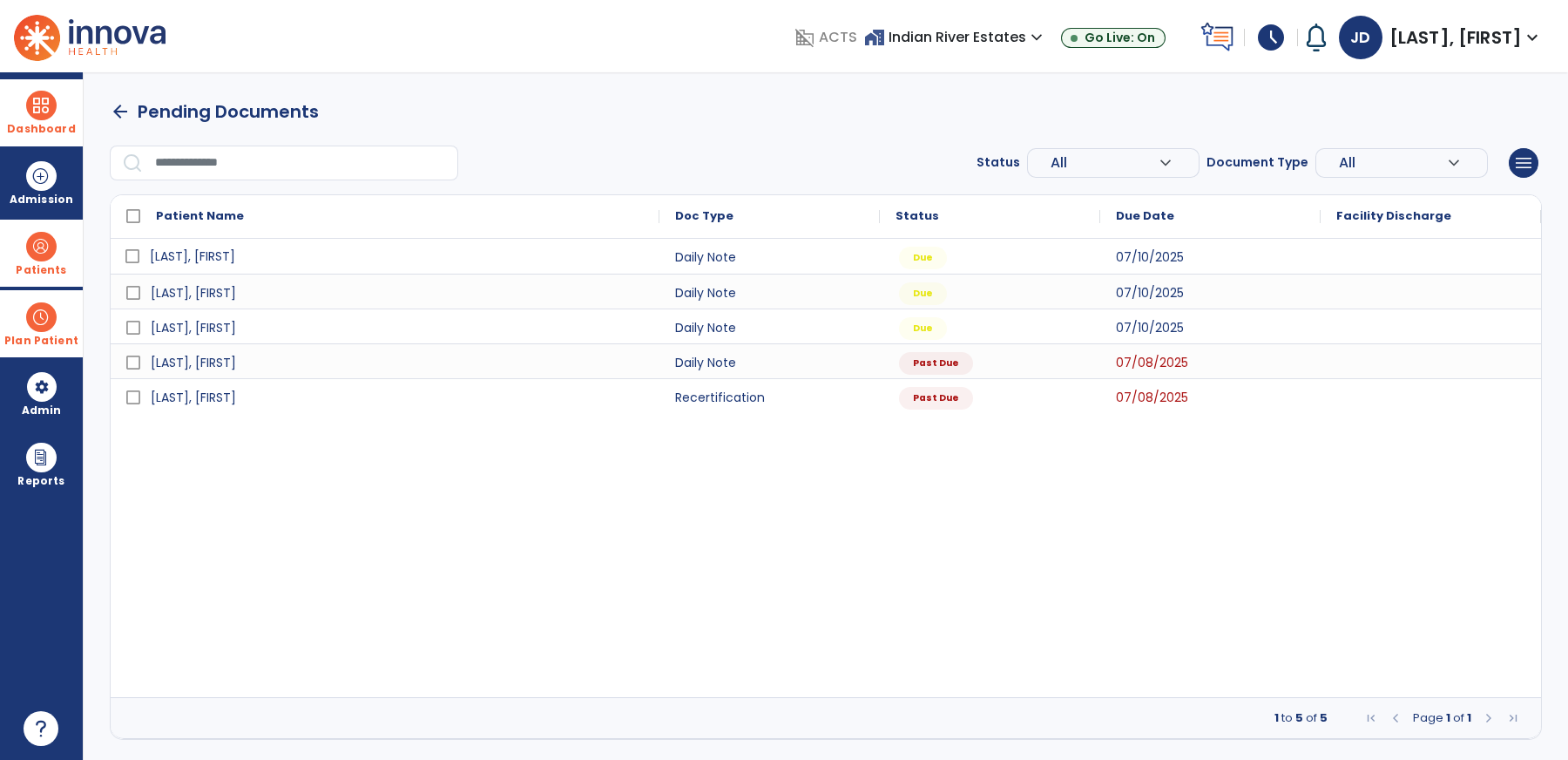 click on "[LAST], [FIRST]" at bounding box center (193, 256) 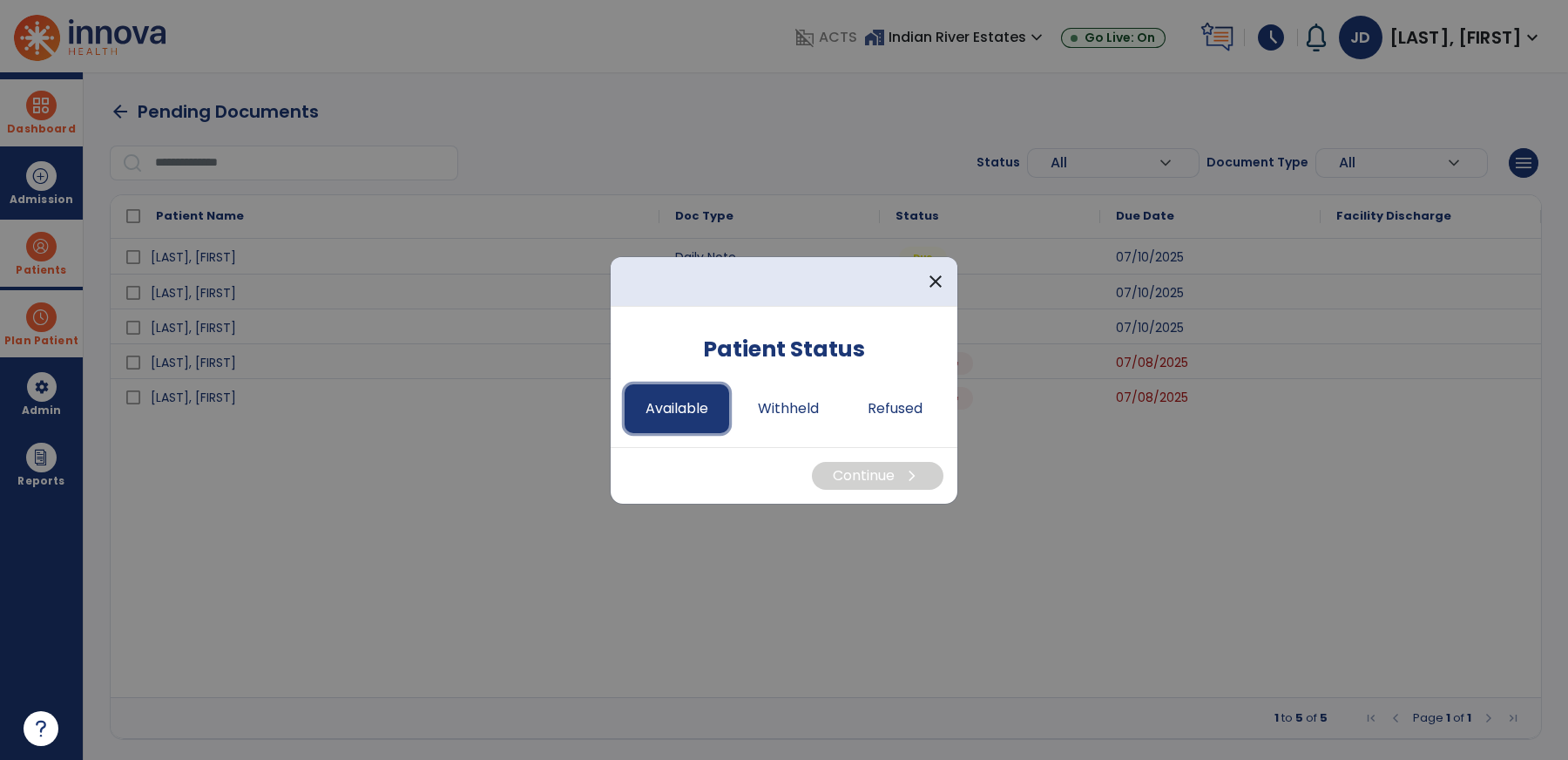 click on "Available" at bounding box center [677, 409] 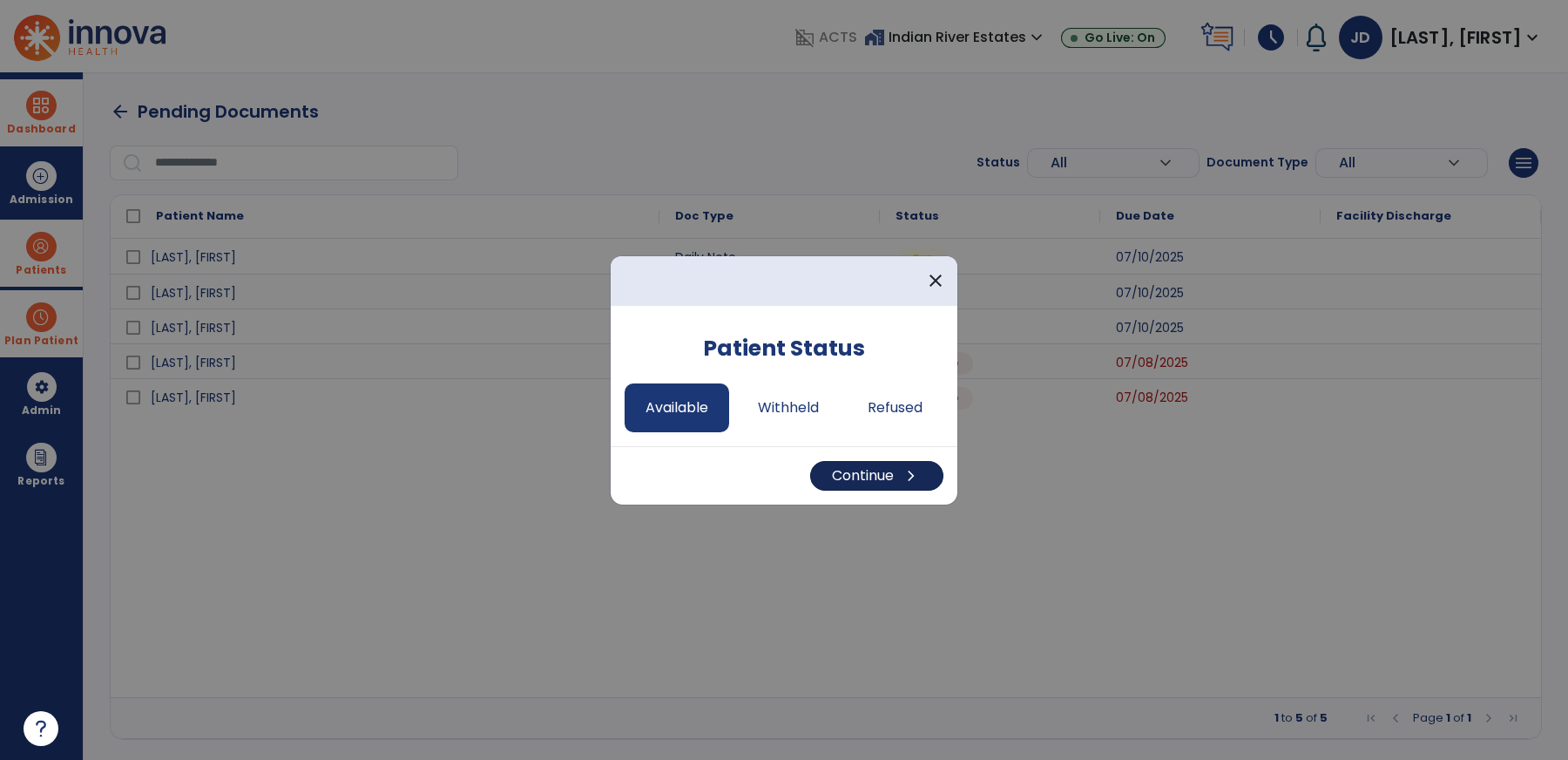 click on "Continue   chevron_right" at bounding box center [876, 476] 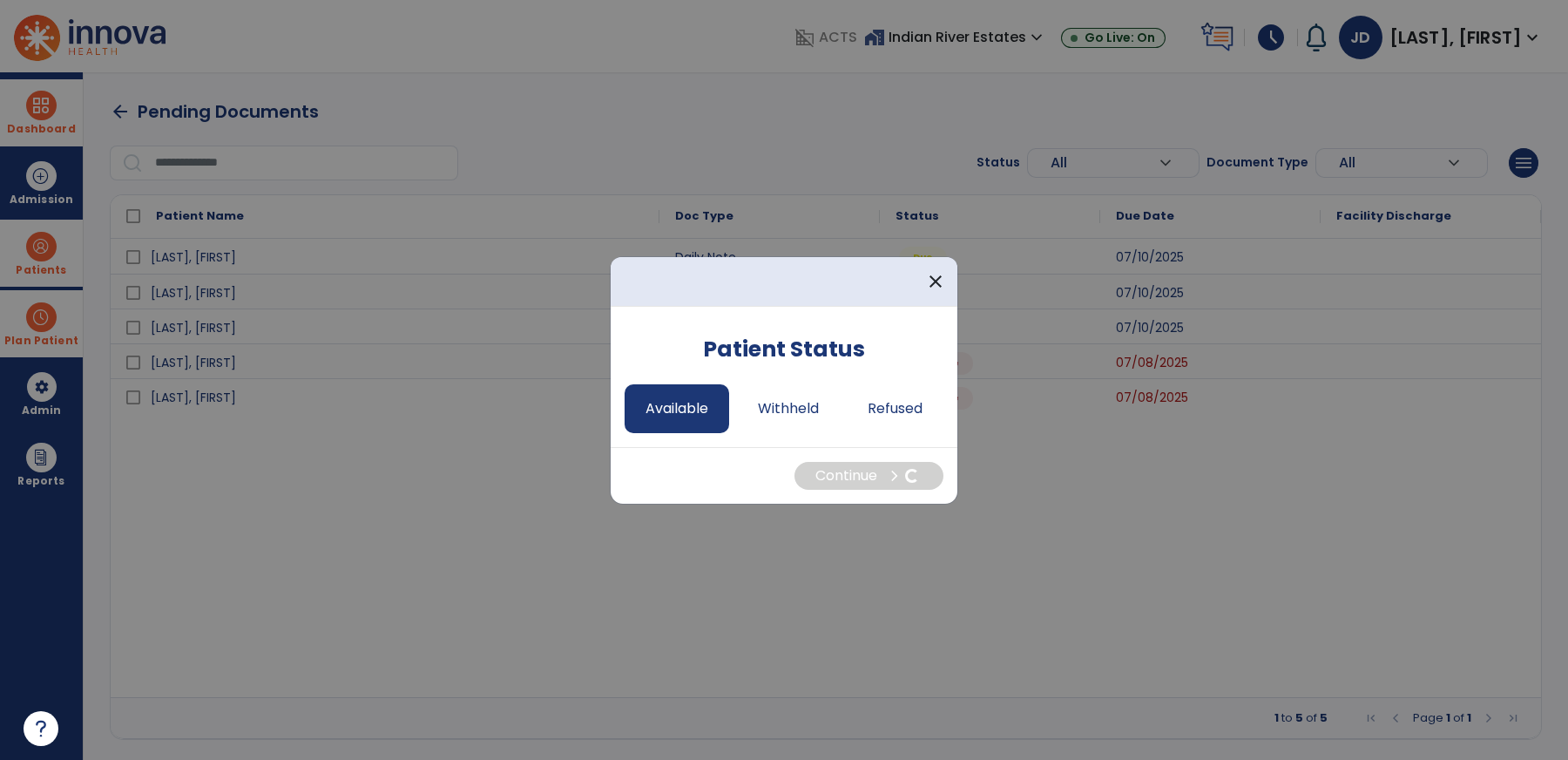 select on "*" 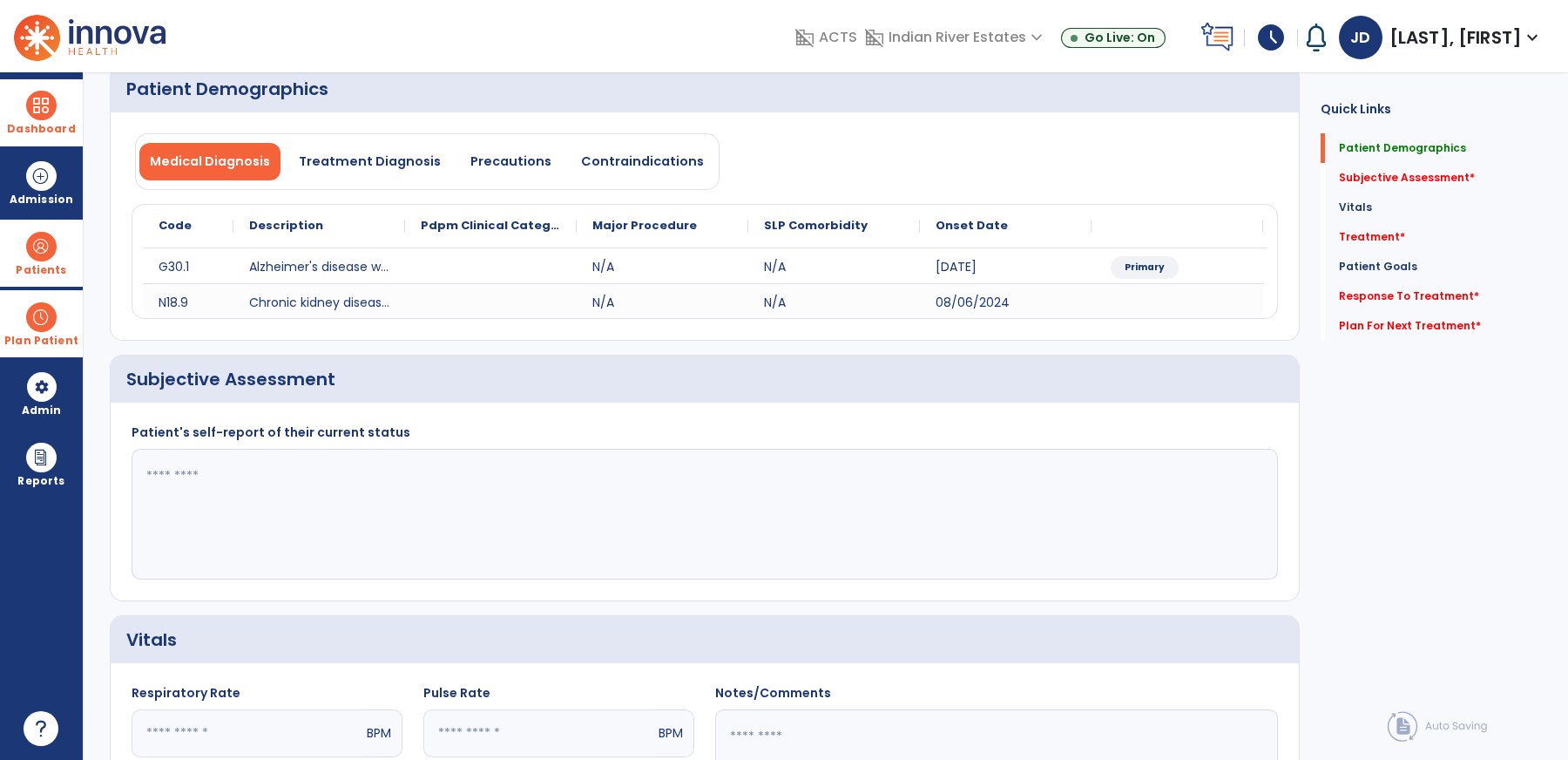 scroll, scrollTop: 179, scrollLeft: 0, axis: vertical 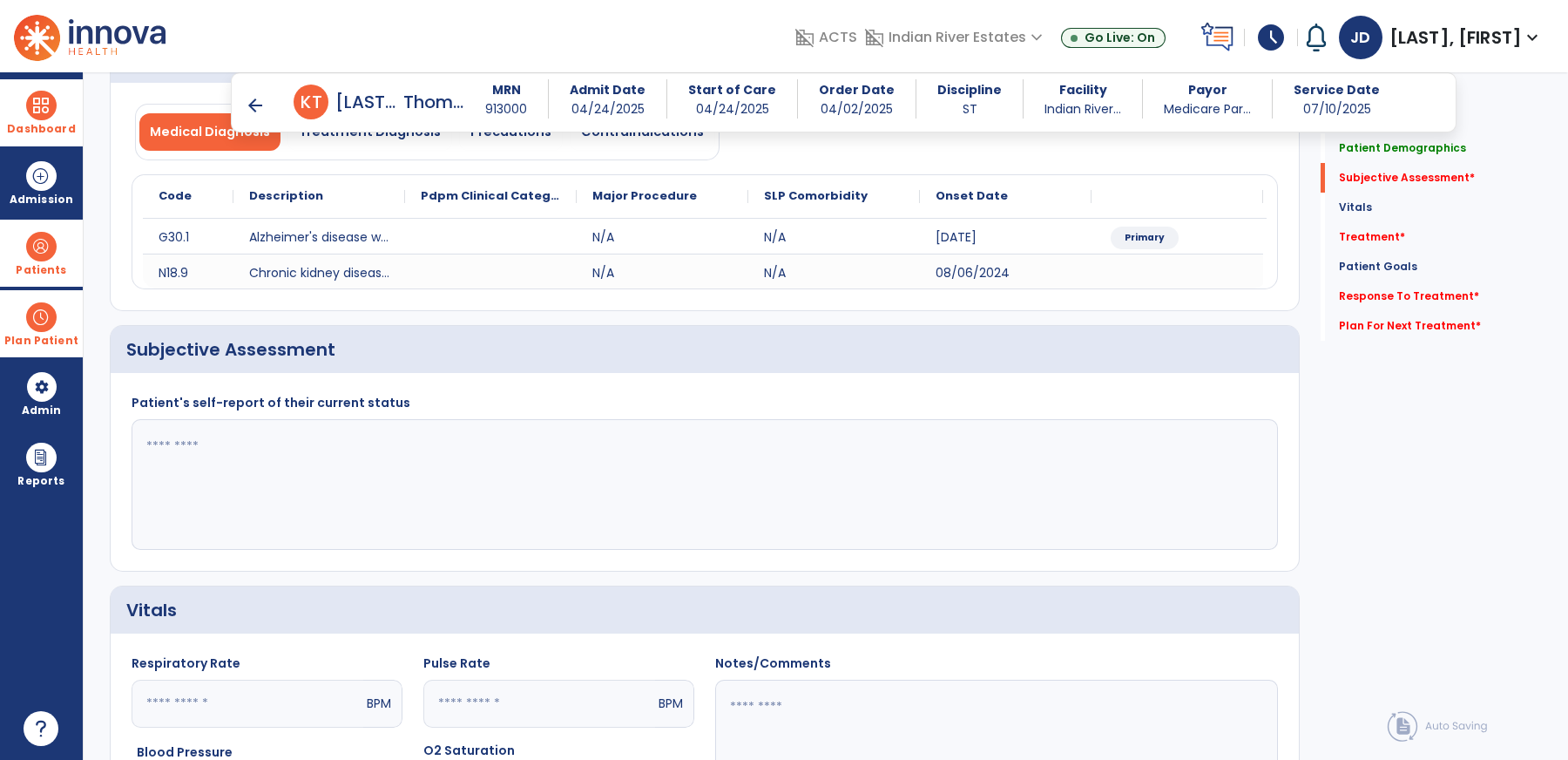 click 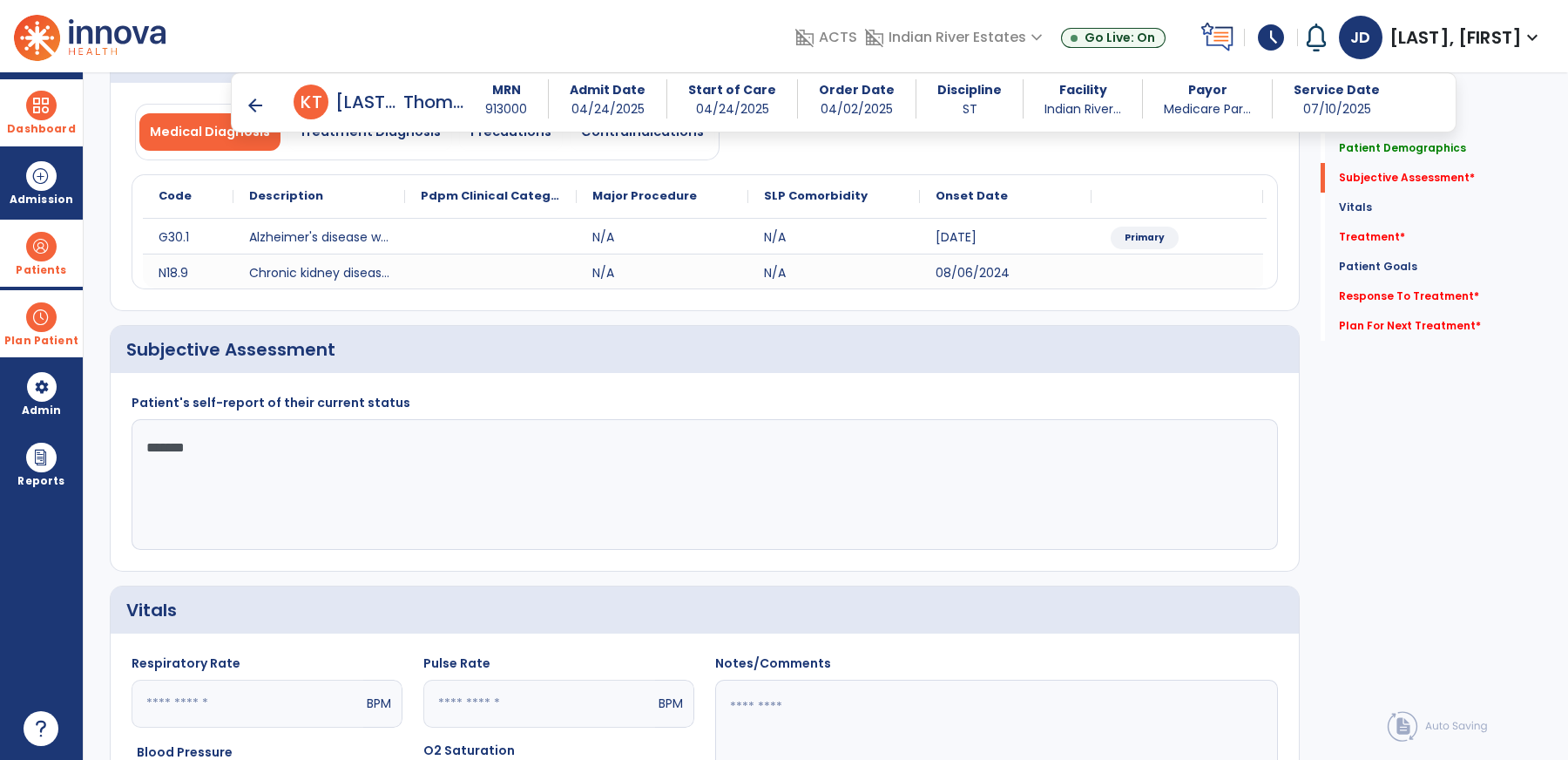 type on "********" 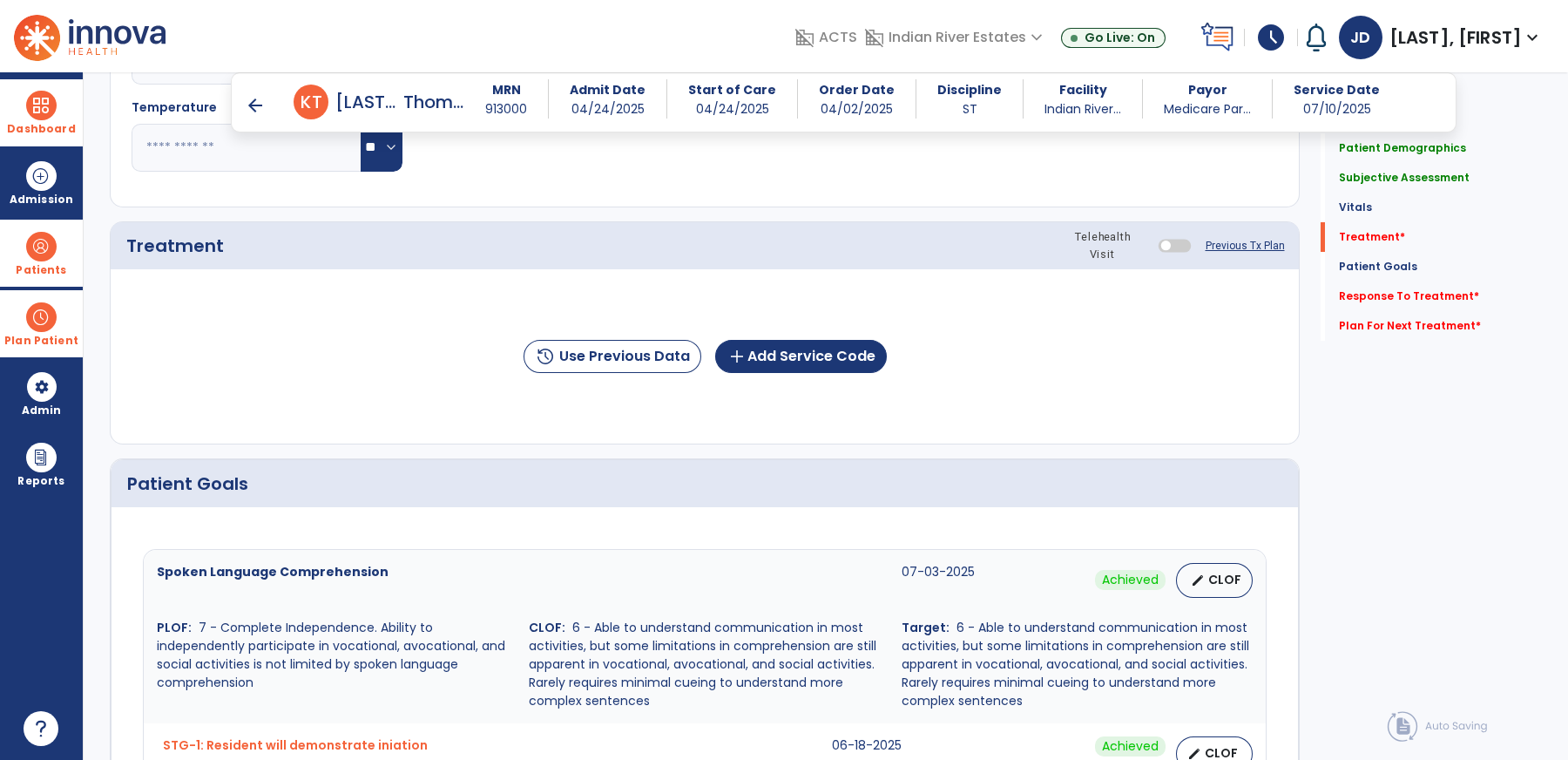scroll, scrollTop: 926, scrollLeft: 0, axis: vertical 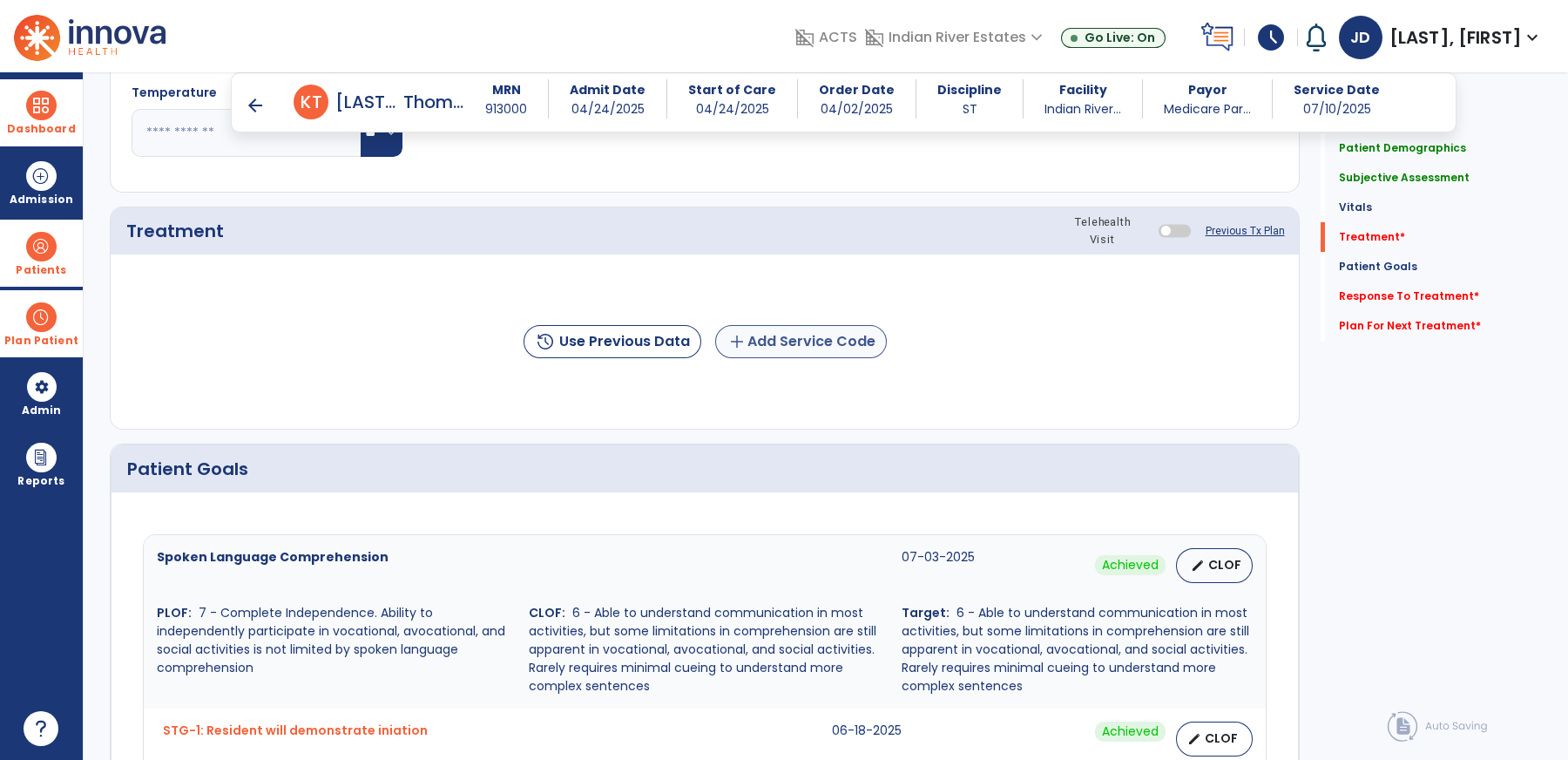 type on "**********" 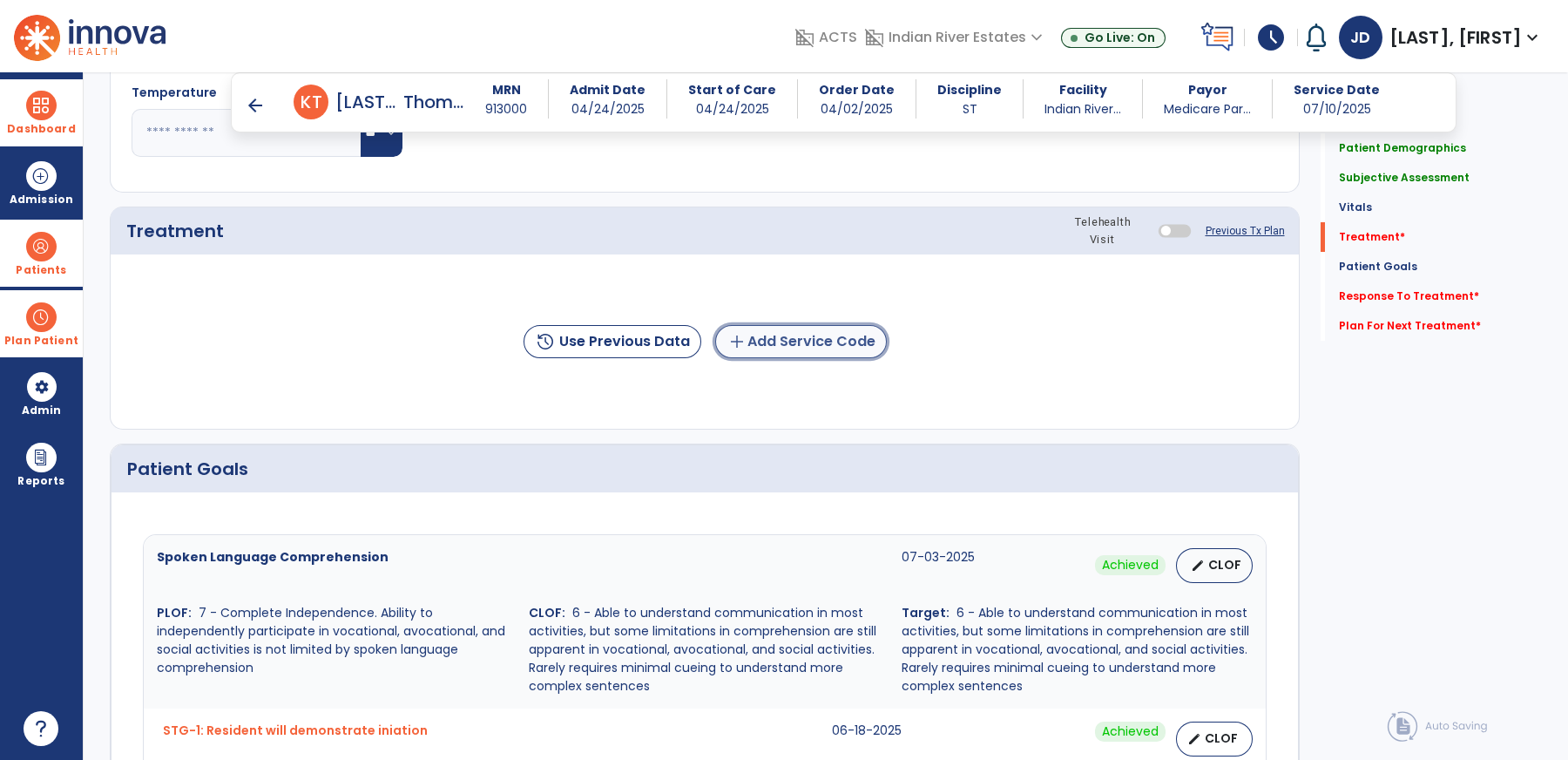 click on "add  Add Service Code" 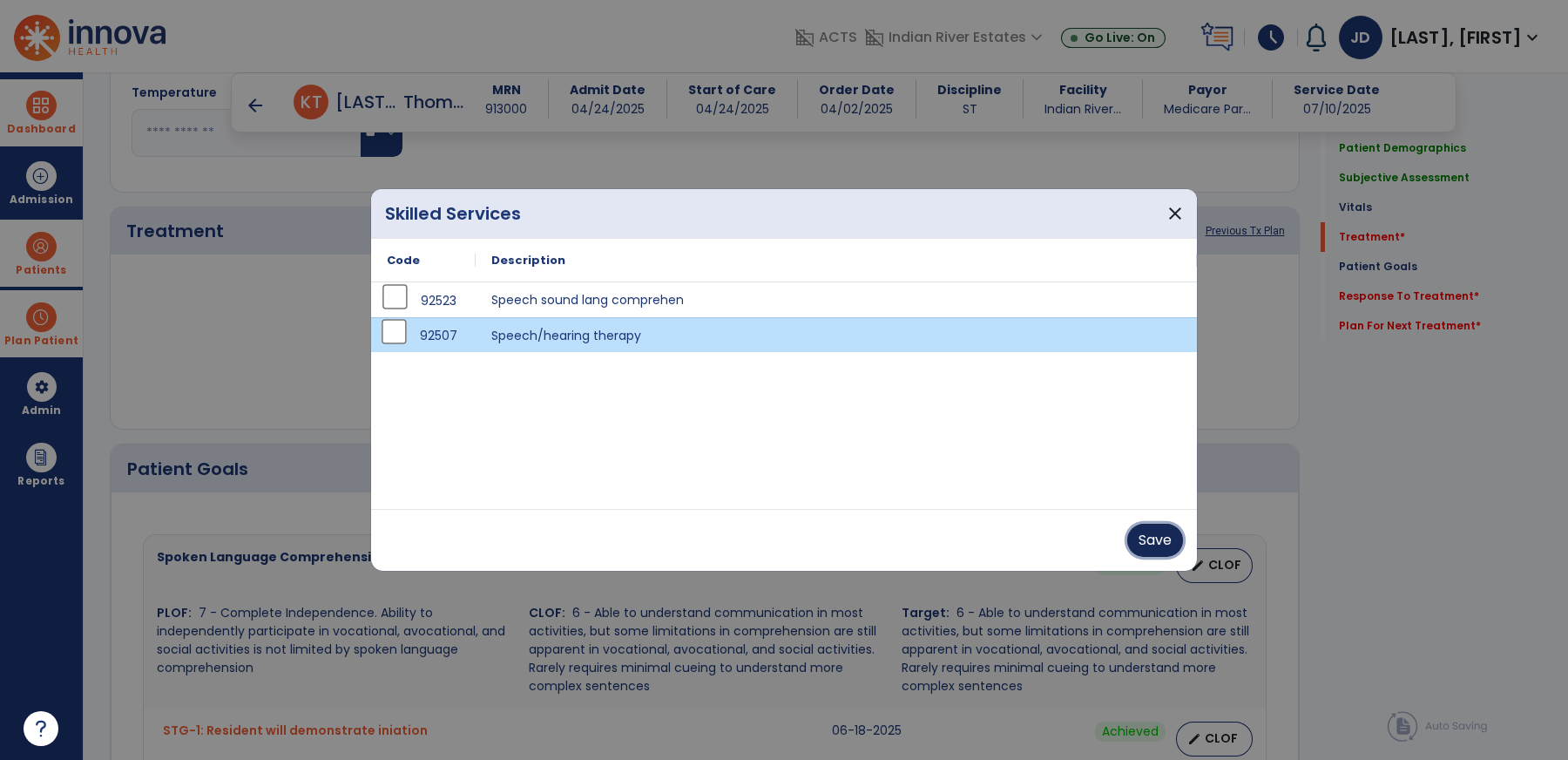 click on "Save" at bounding box center [1155, 540] 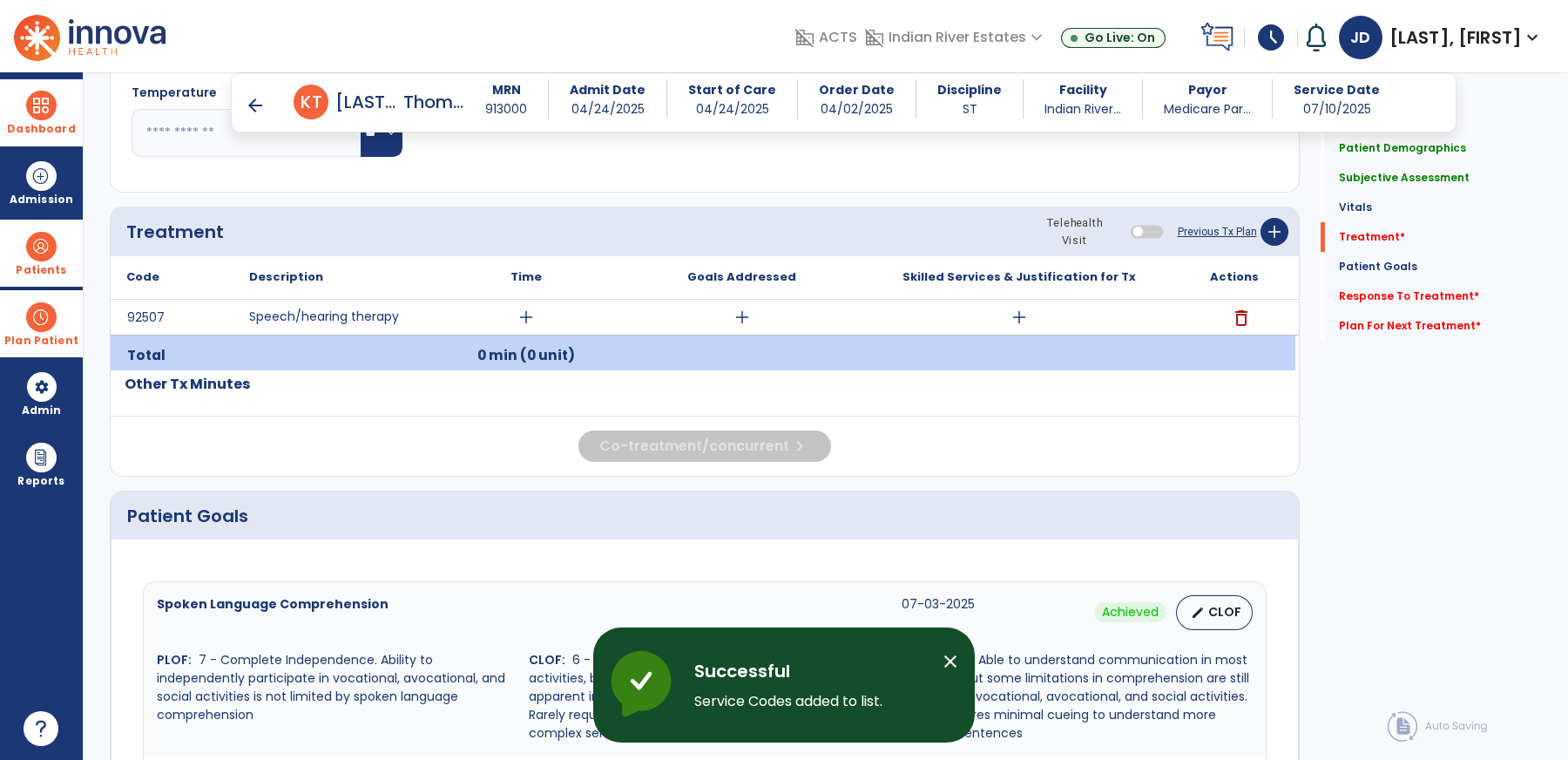 click on "add" at bounding box center [1018, 317] 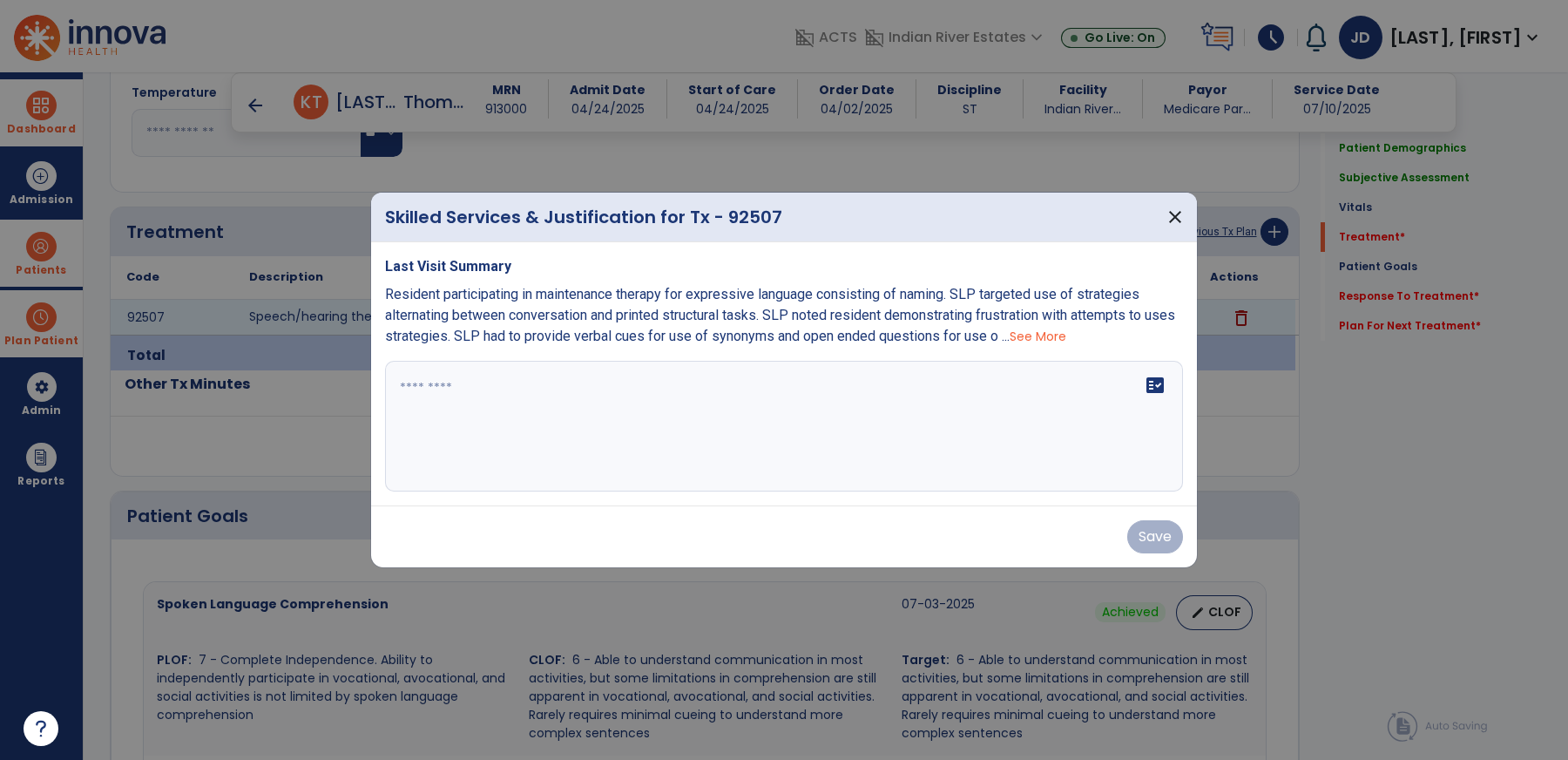 click on "fact_check" at bounding box center [784, 426] 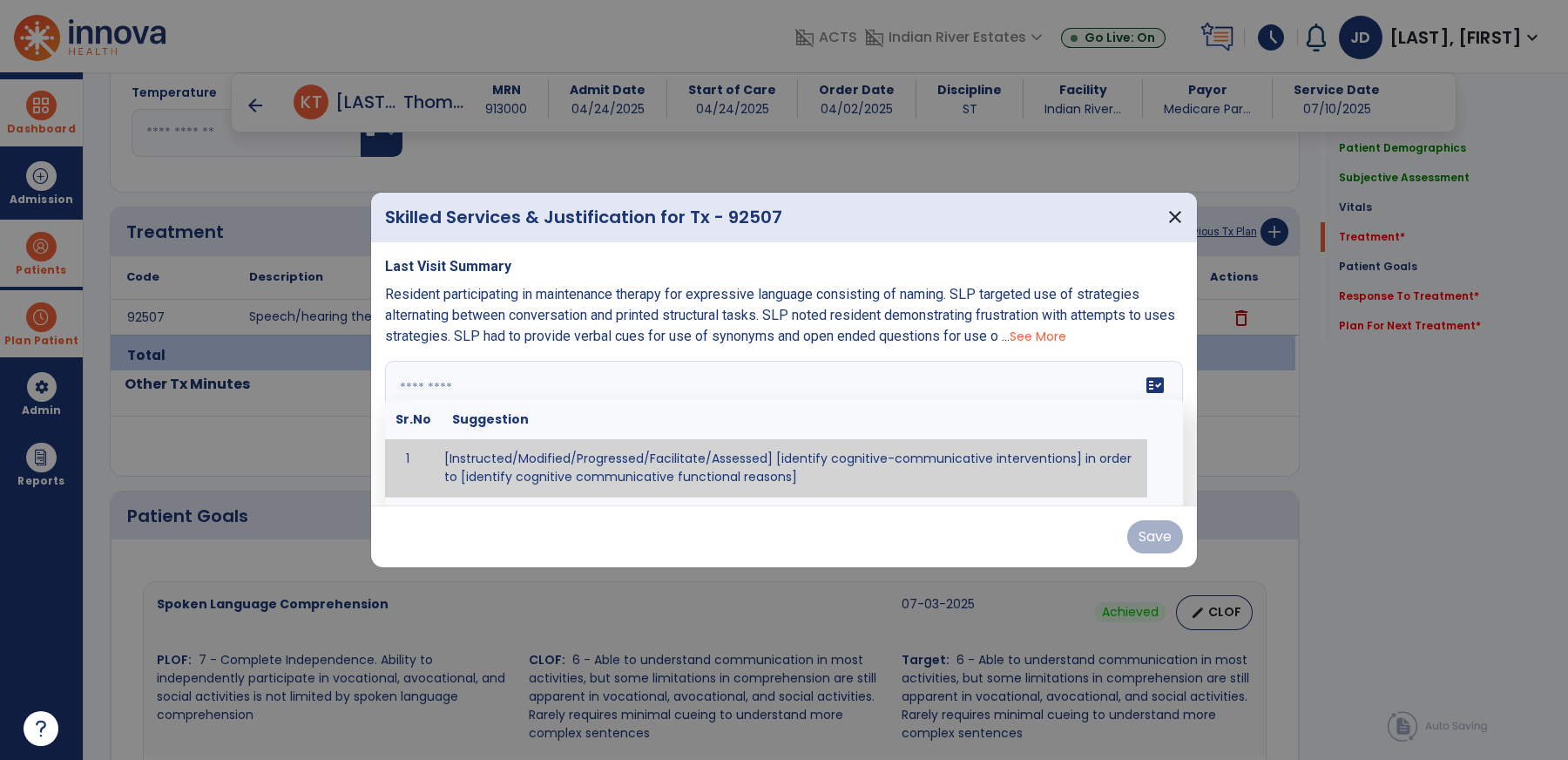 paste on "**********" 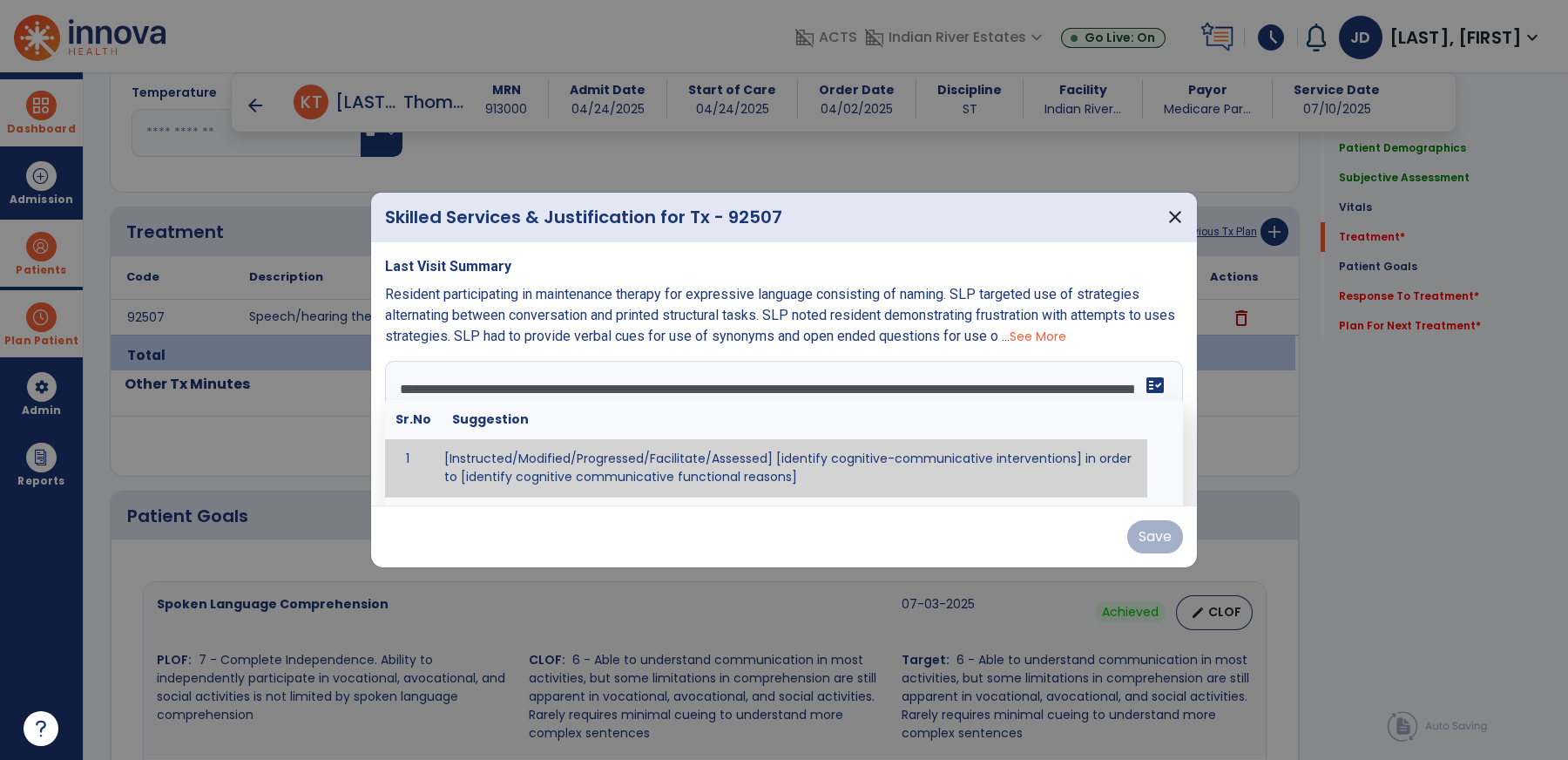 scroll, scrollTop: 54, scrollLeft: 0, axis: vertical 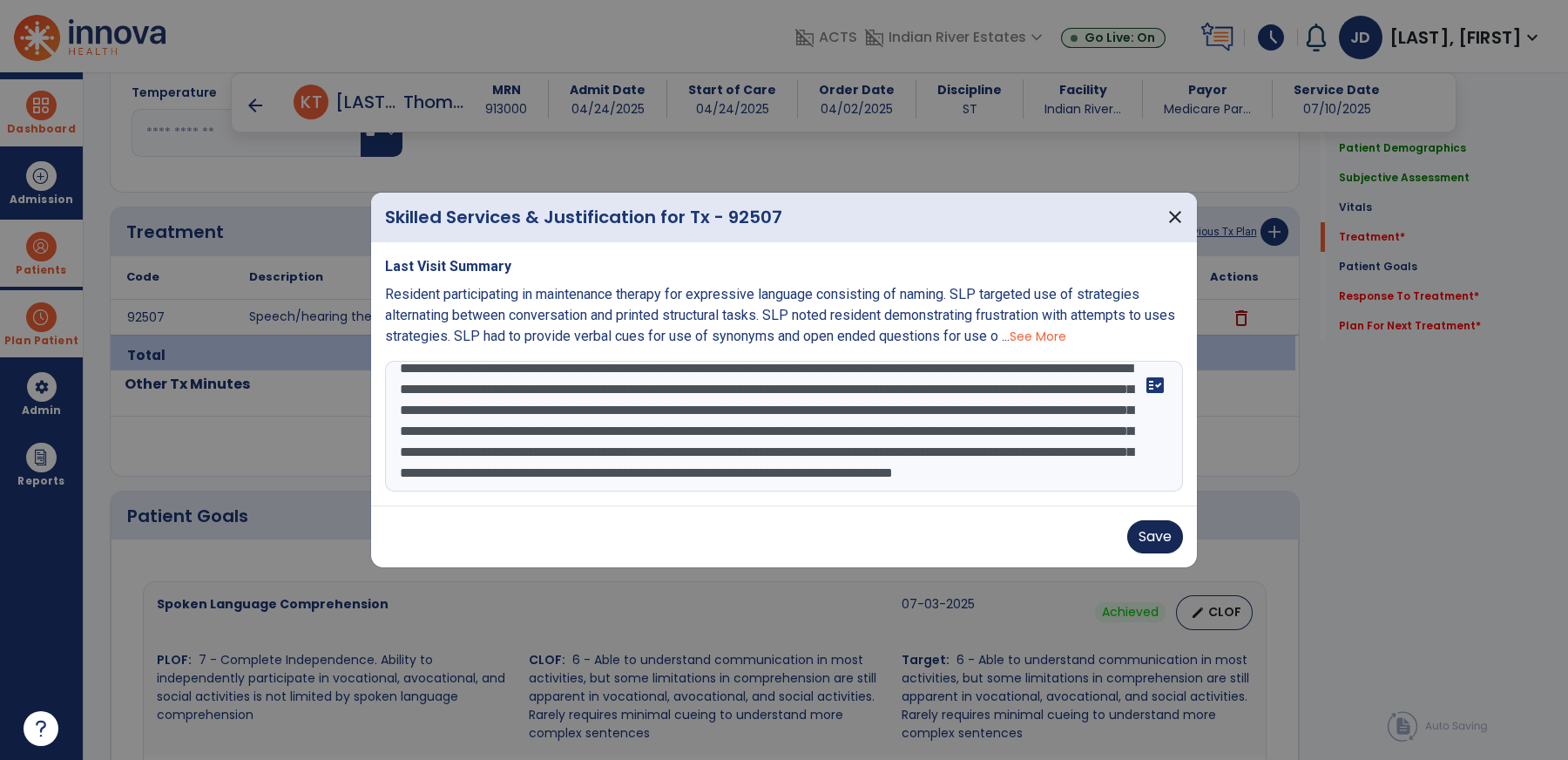 type on "**********" 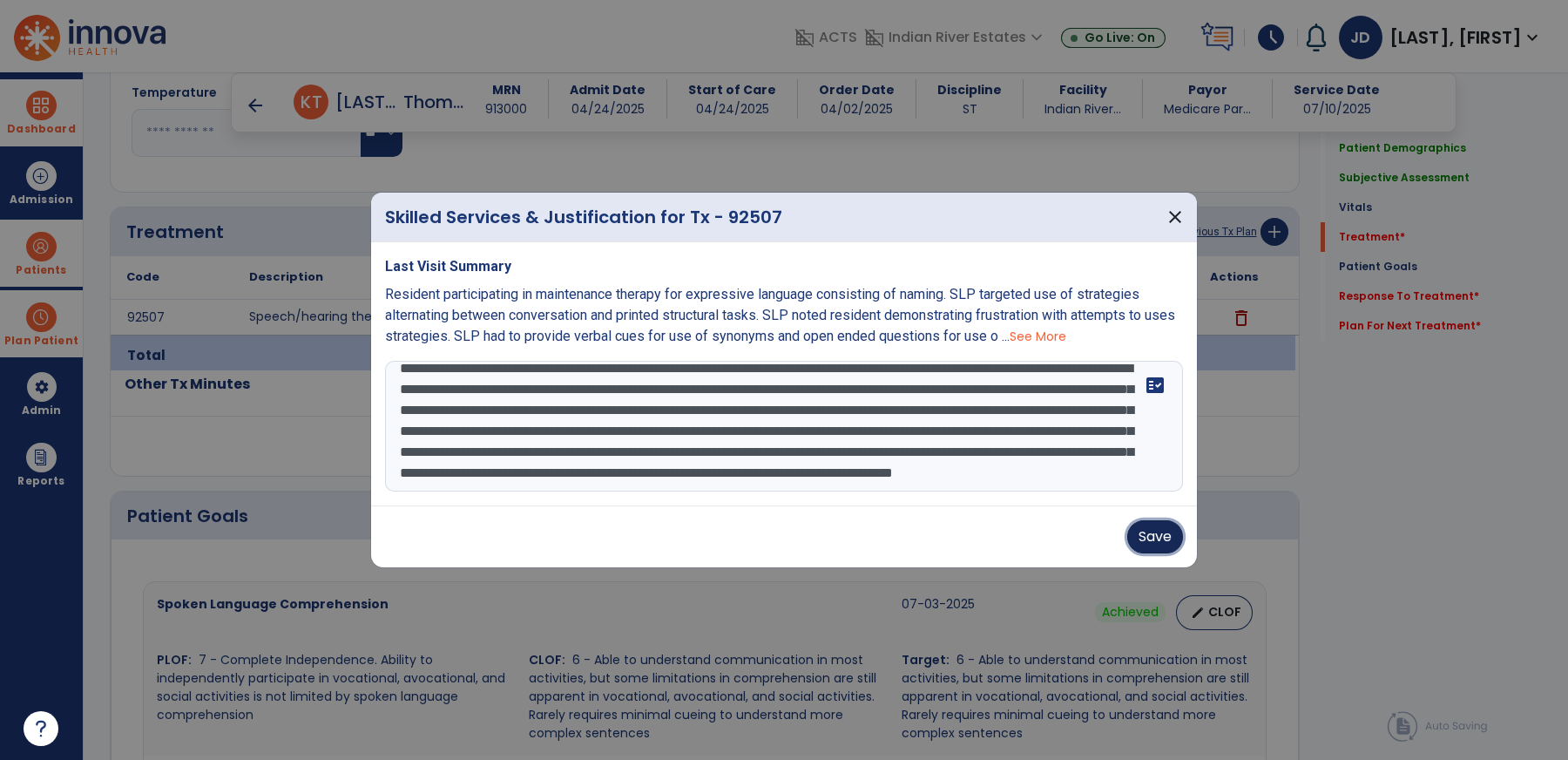click on "Save" at bounding box center [1155, 537] 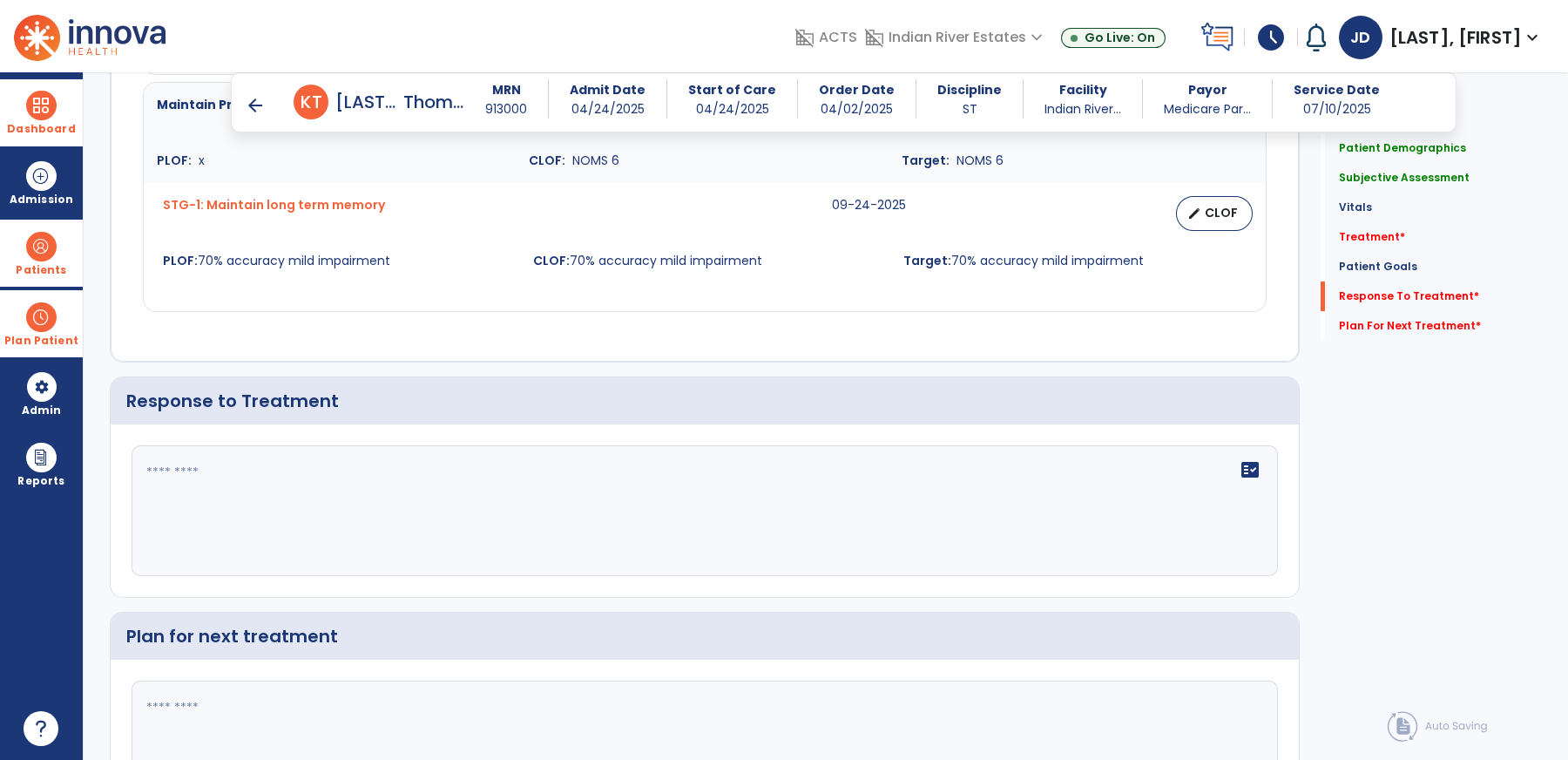 scroll, scrollTop: 3202, scrollLeft: 0, axis: vertical 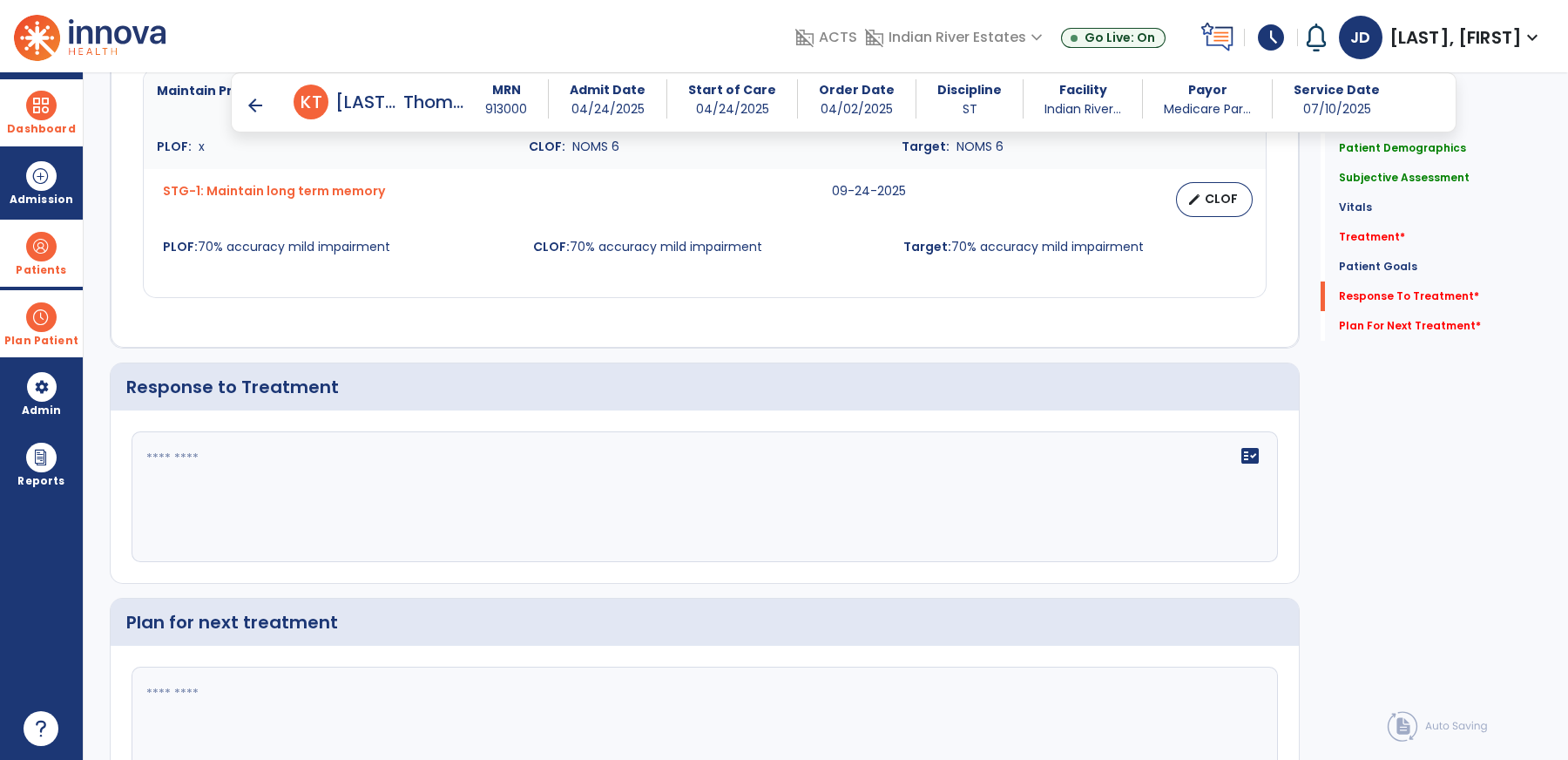 click on "fact_check" 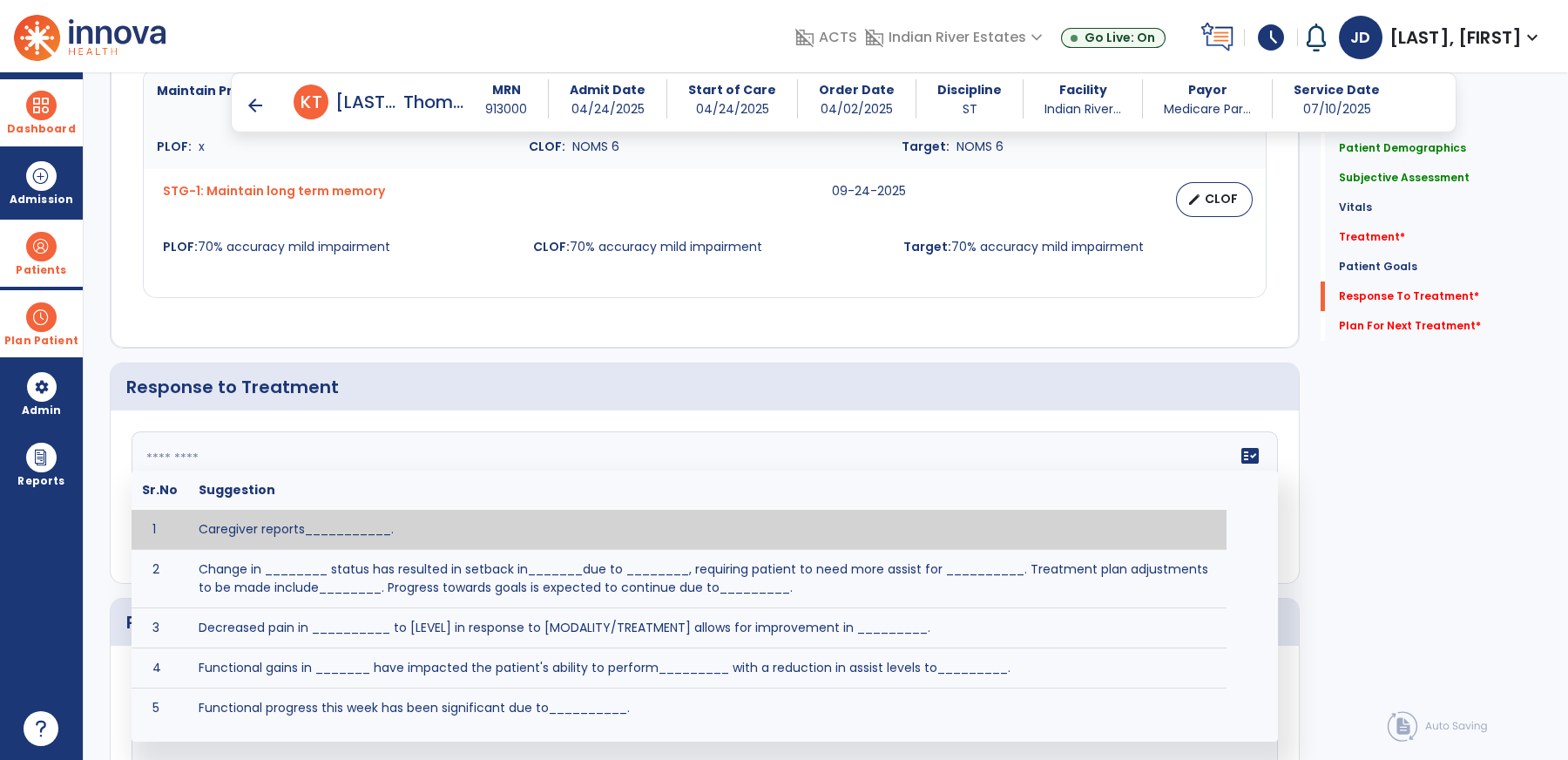 paste on "**********" 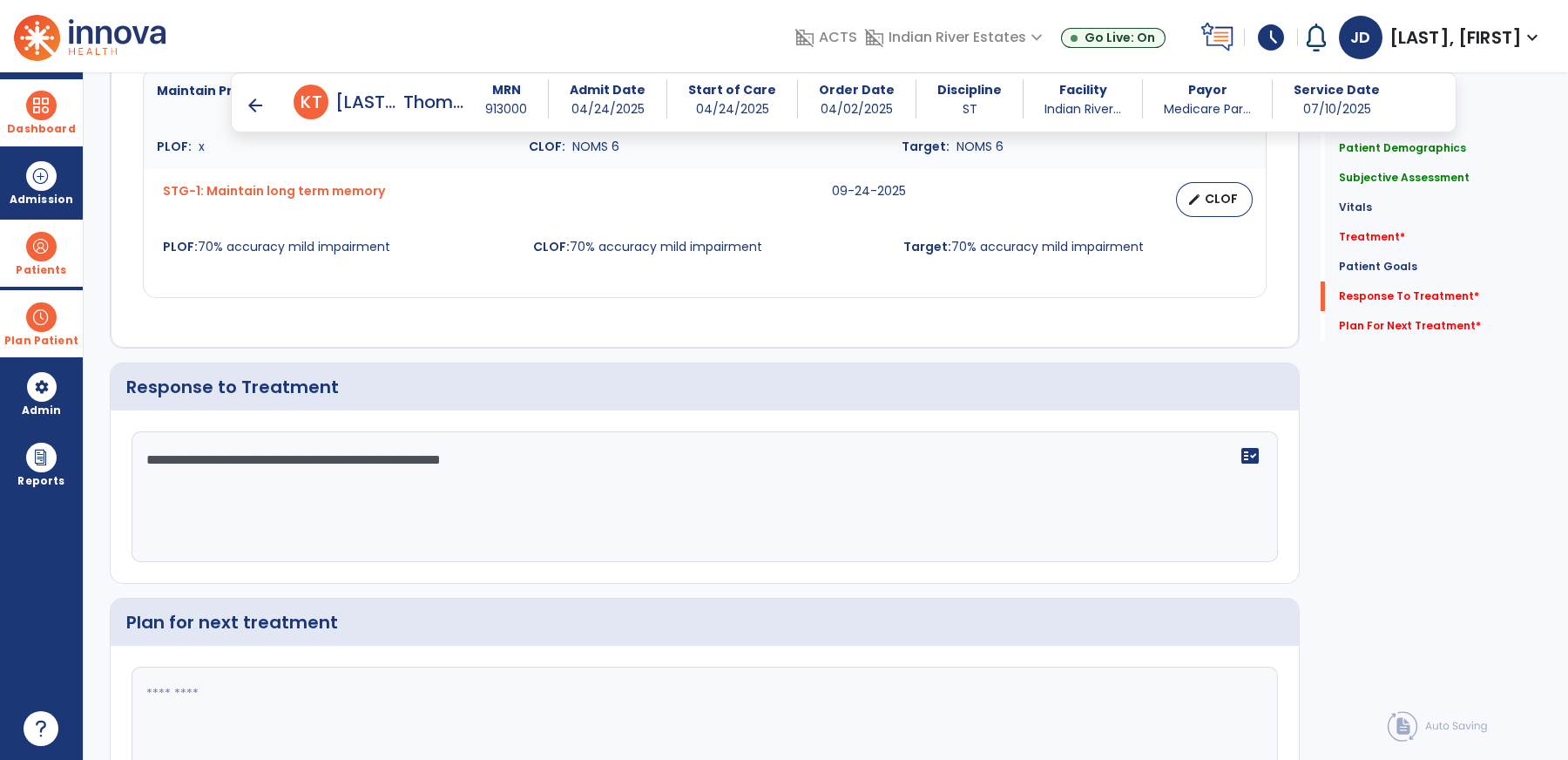 type on "**********" 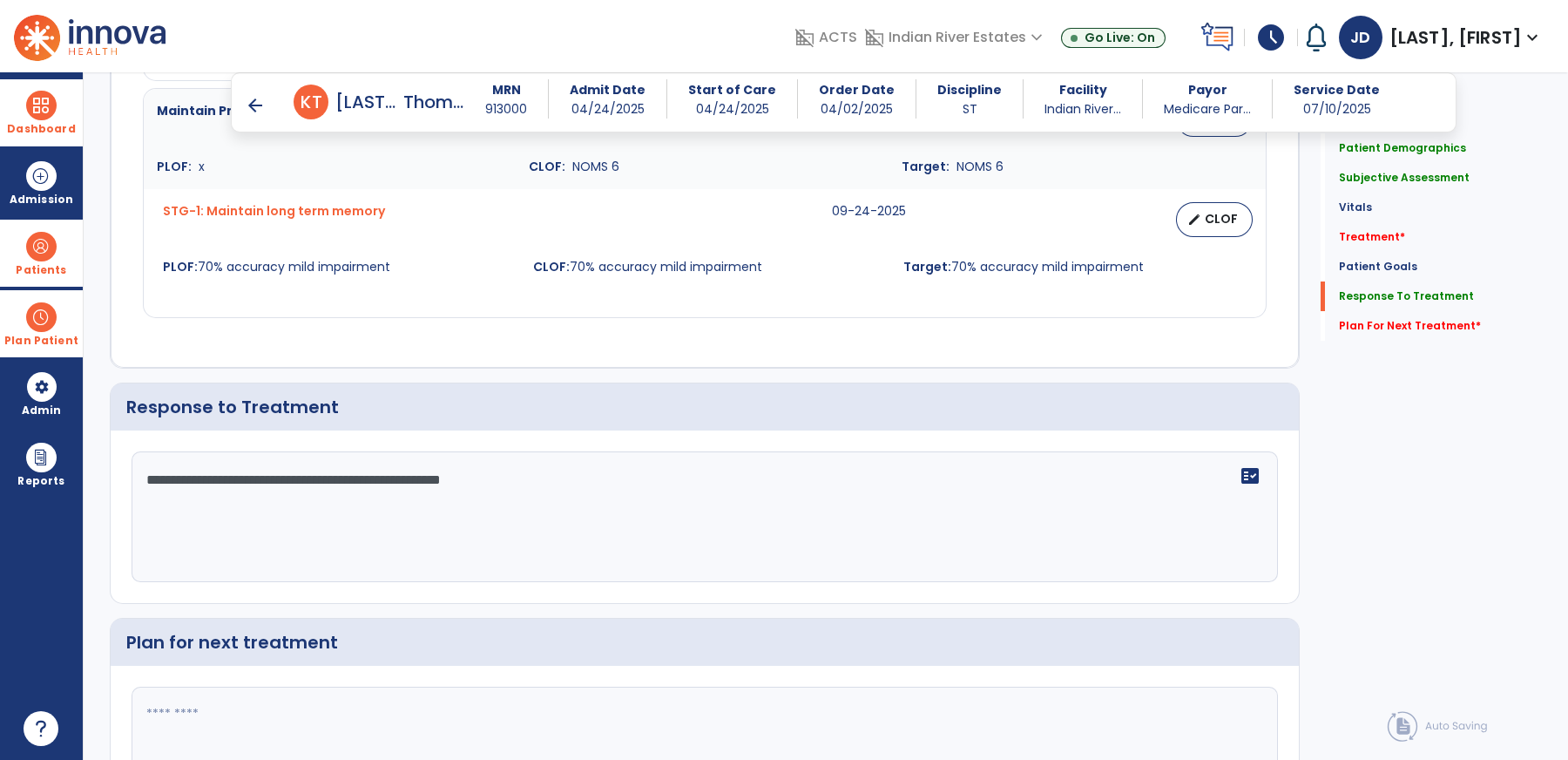 scroll, scrollTop: 3202, scrollLeft: 0, axis: vertical 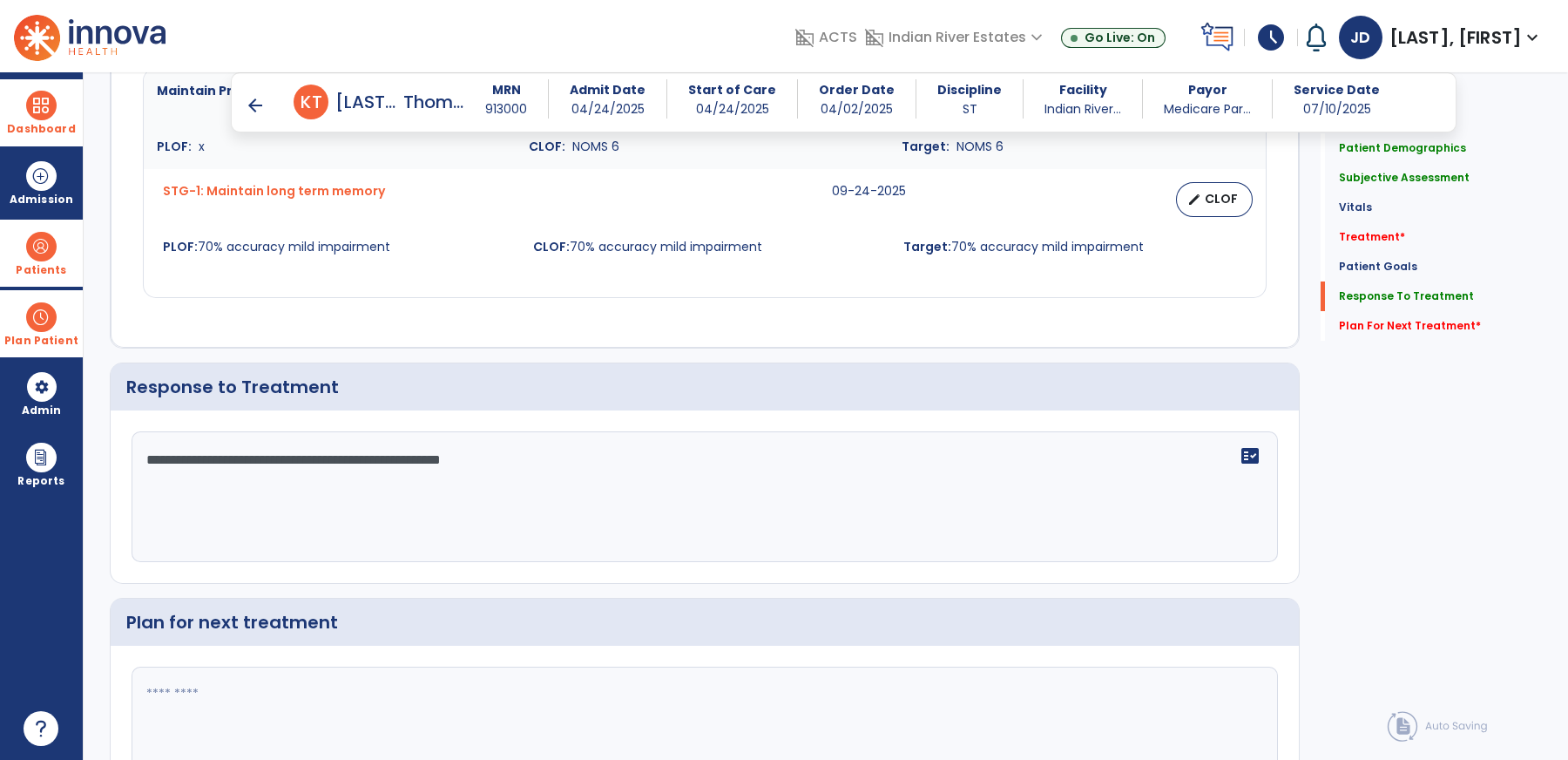 click 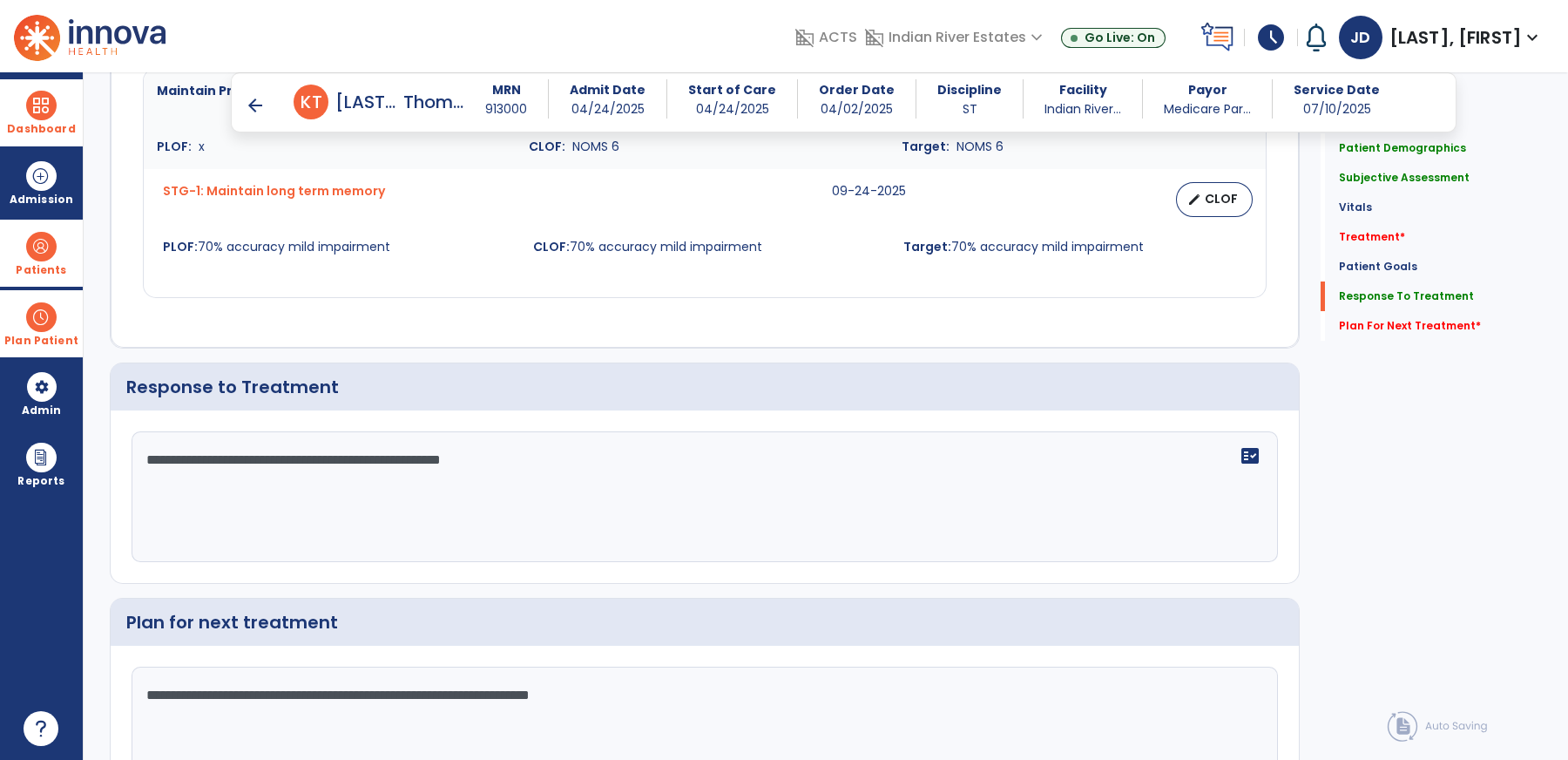 scroll, scrollTop: 3315, scrollLeft: 0, axis: vertical 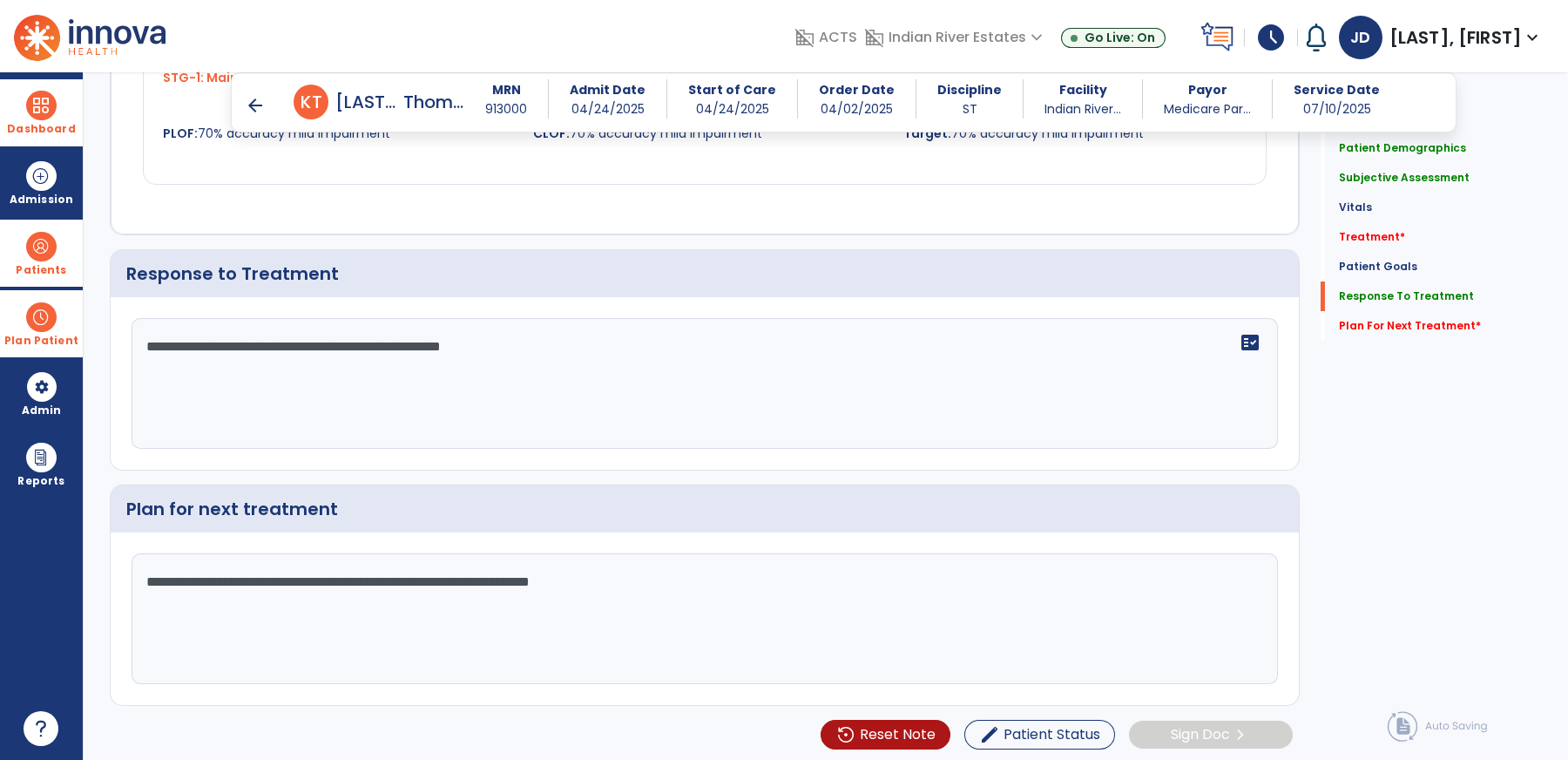 type on "**********" 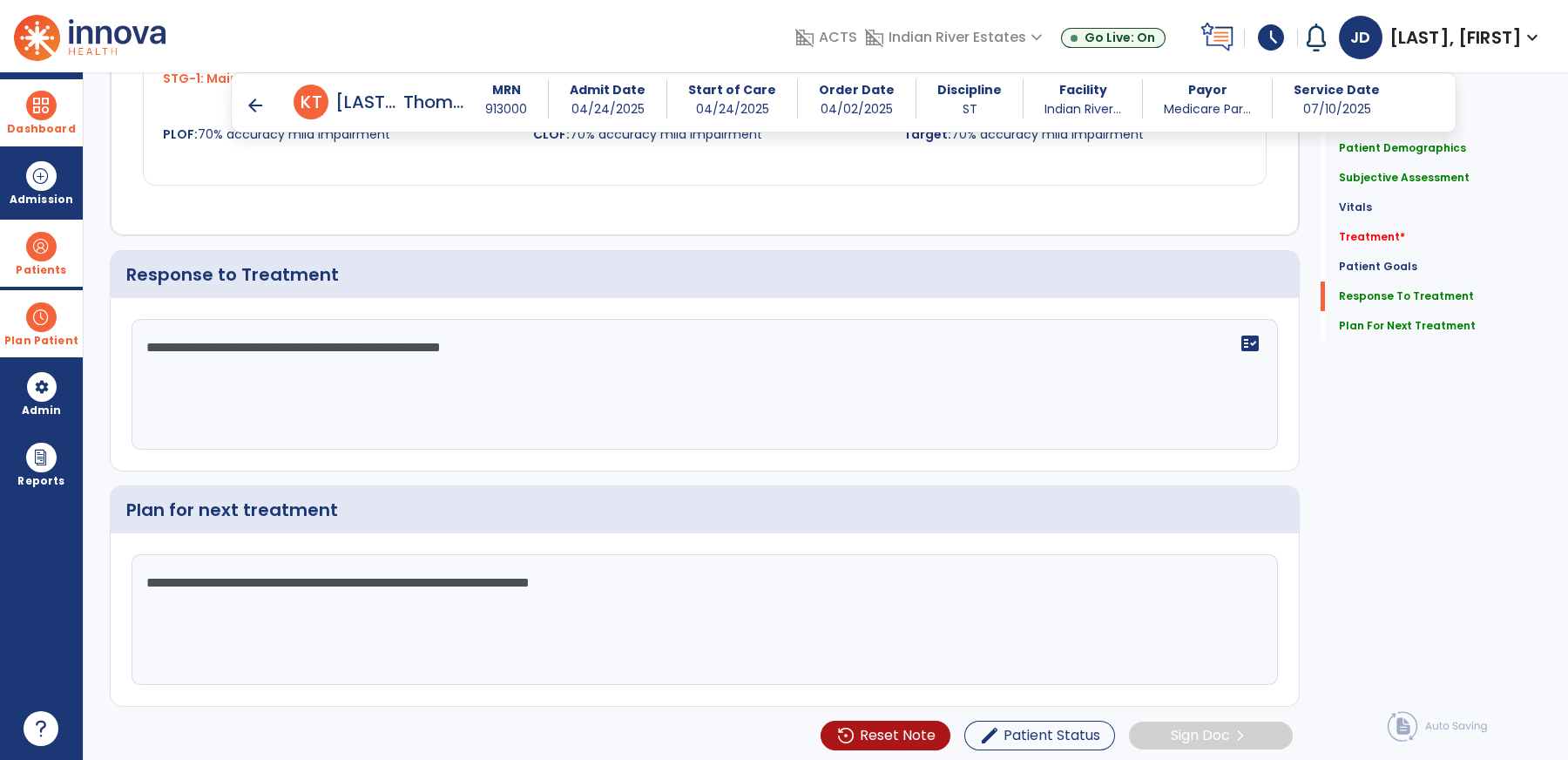 scroll, scrollTop: 3315, scrollLeft: 0, axis: vertical 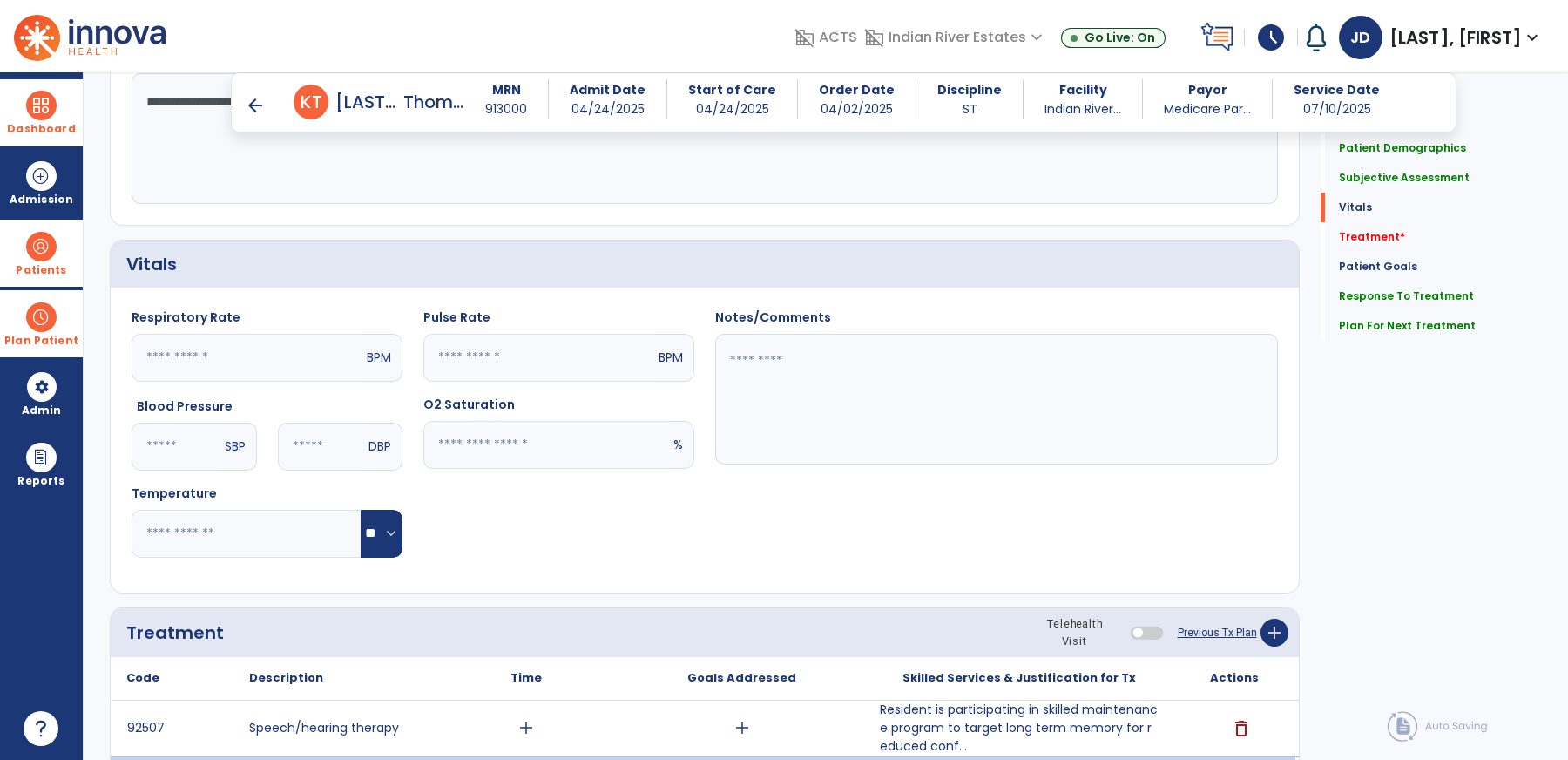 click on "add" at bounding box center [742, 728] 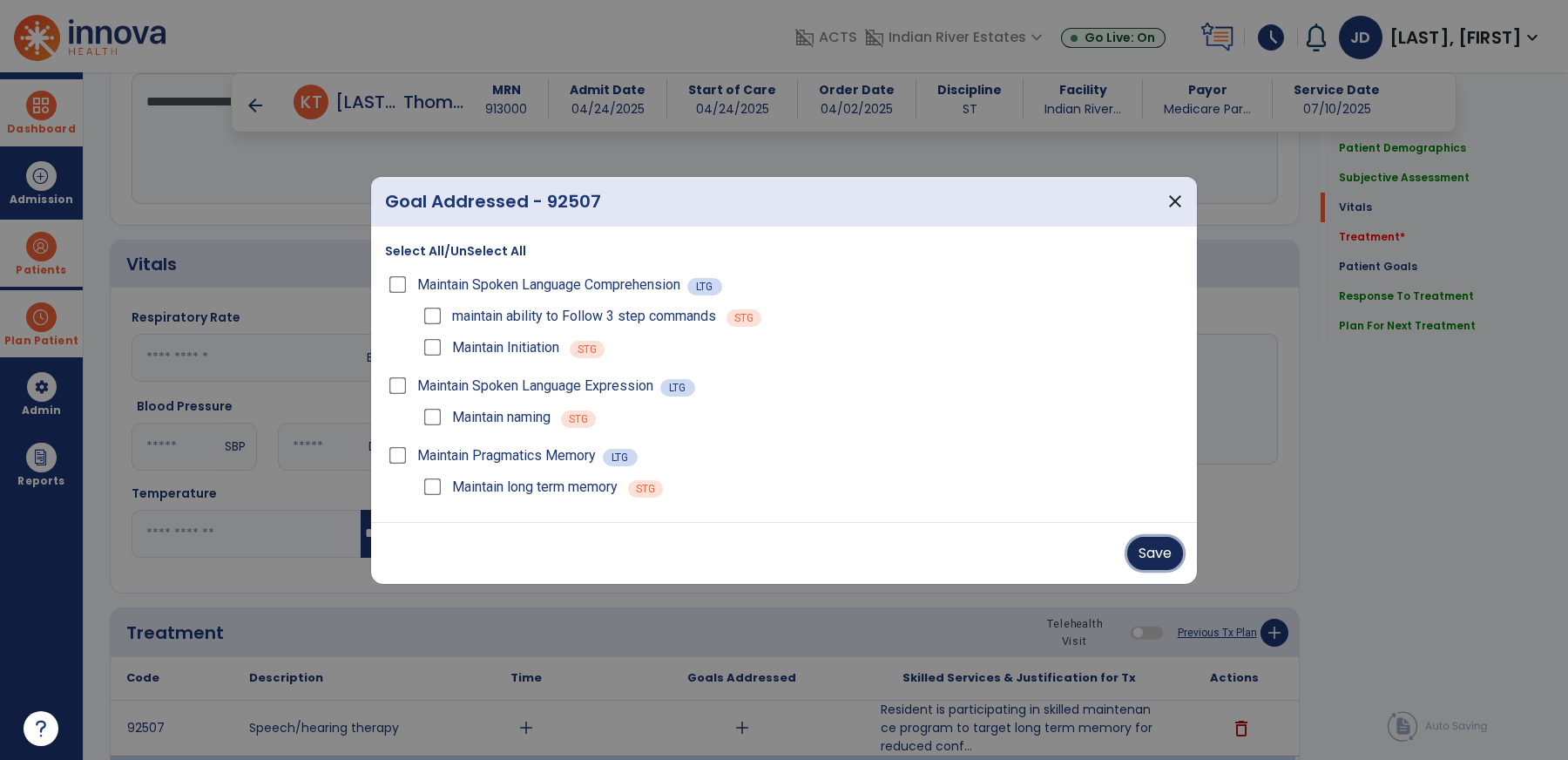 click on "Save" at bounding box center [1155, 553] 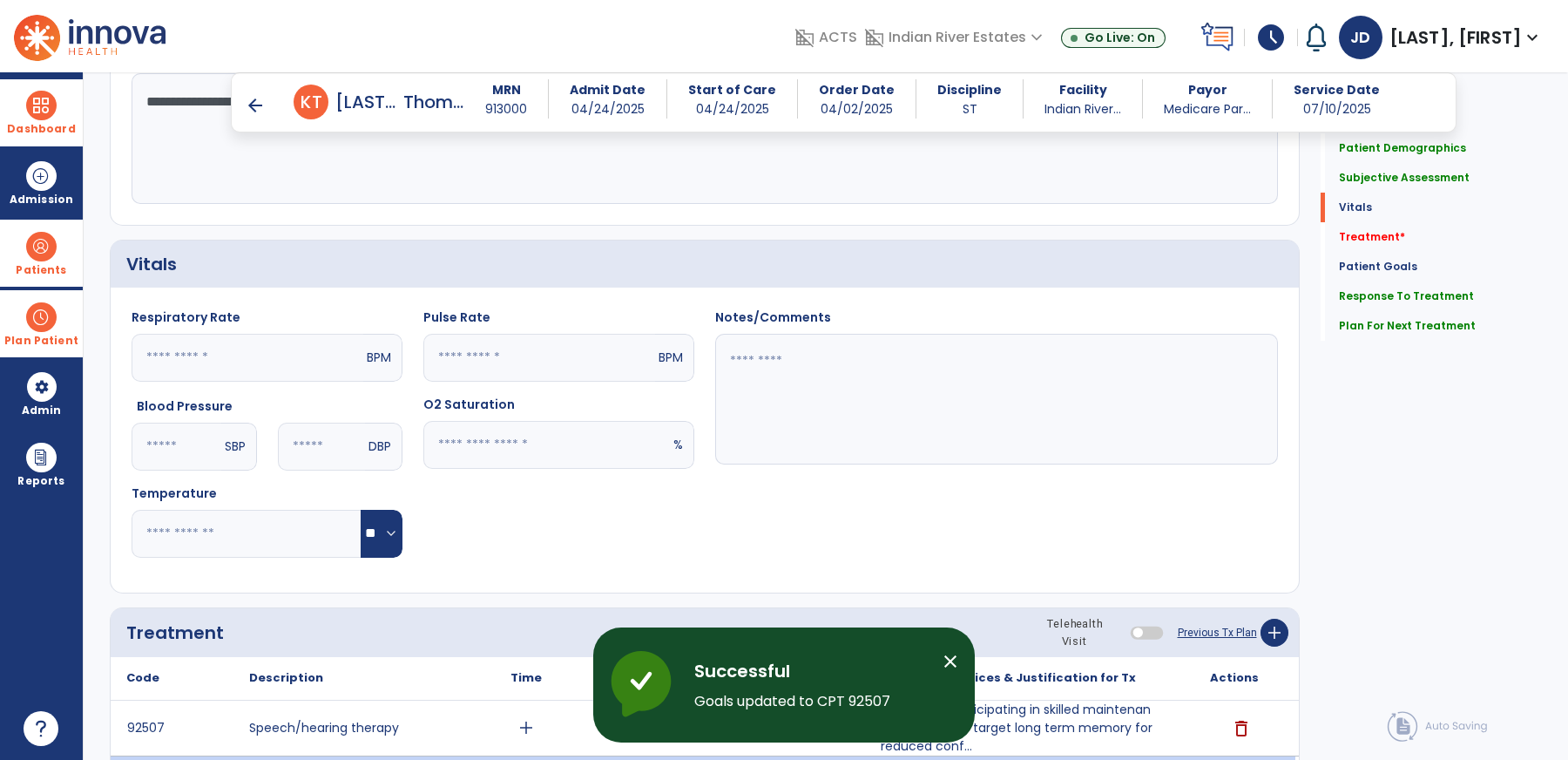 click on "close" at bounding box center [950, 662] 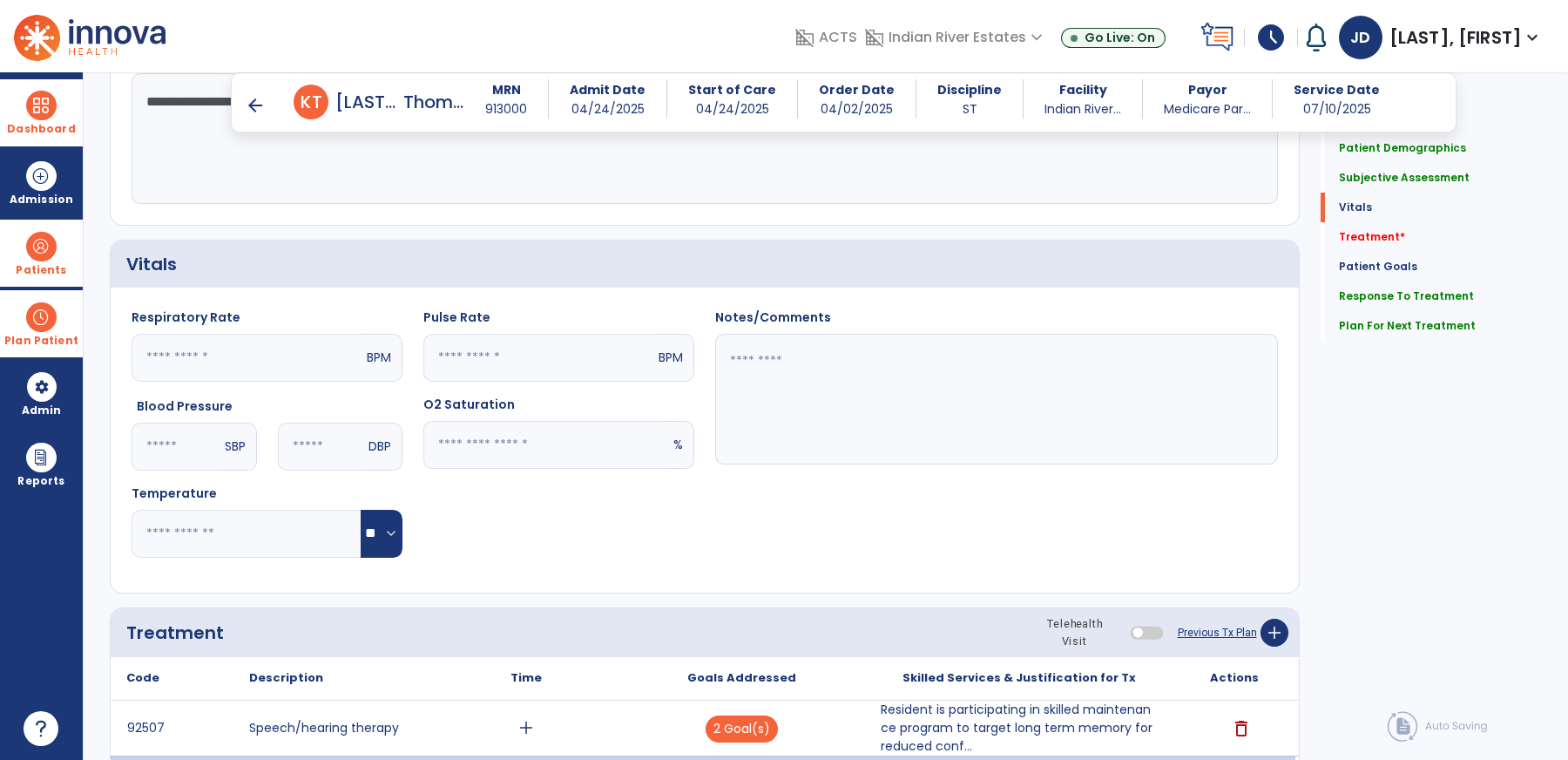 click on "add" at bounding box center [526, 728] 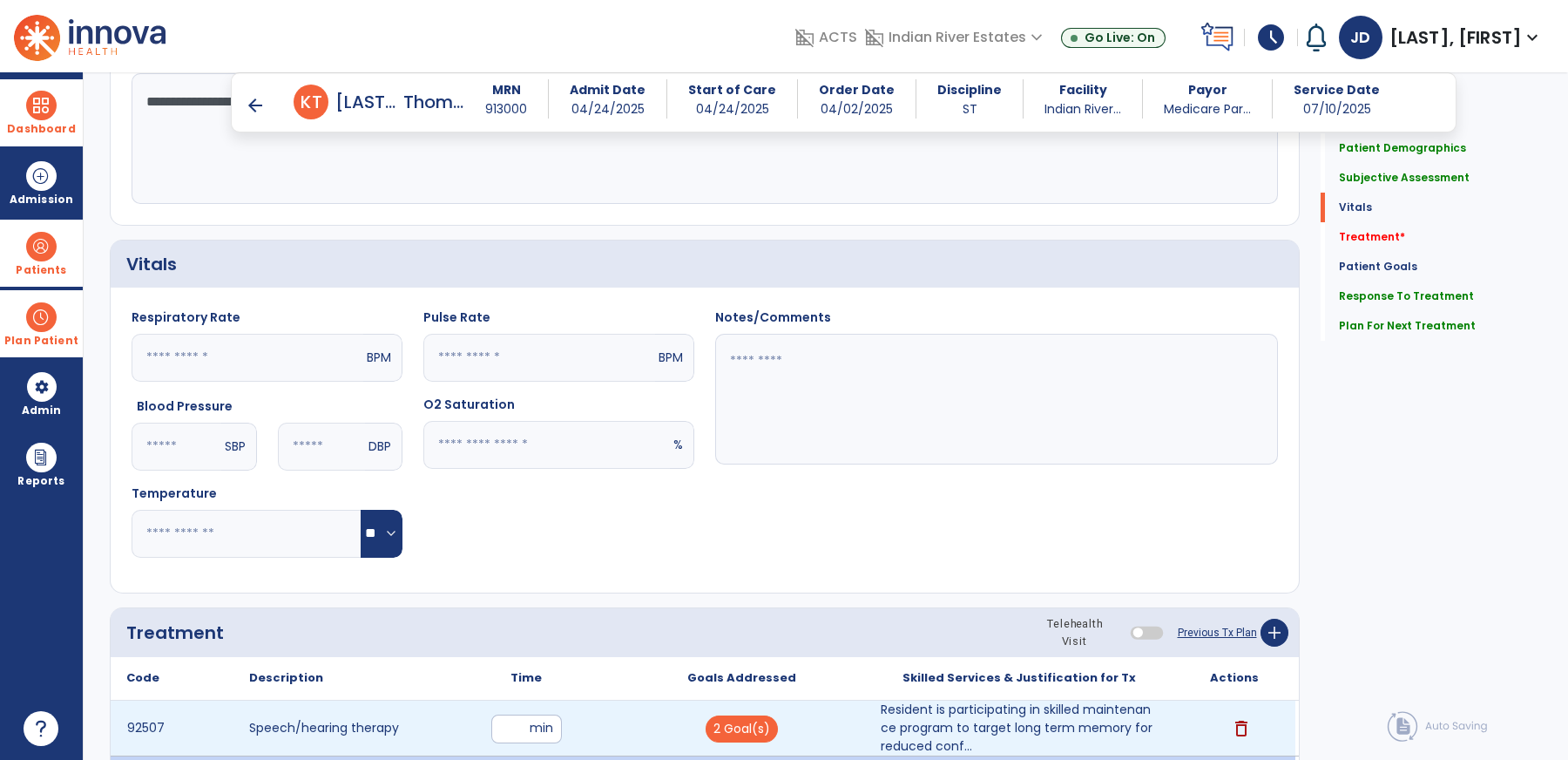 type on "**" 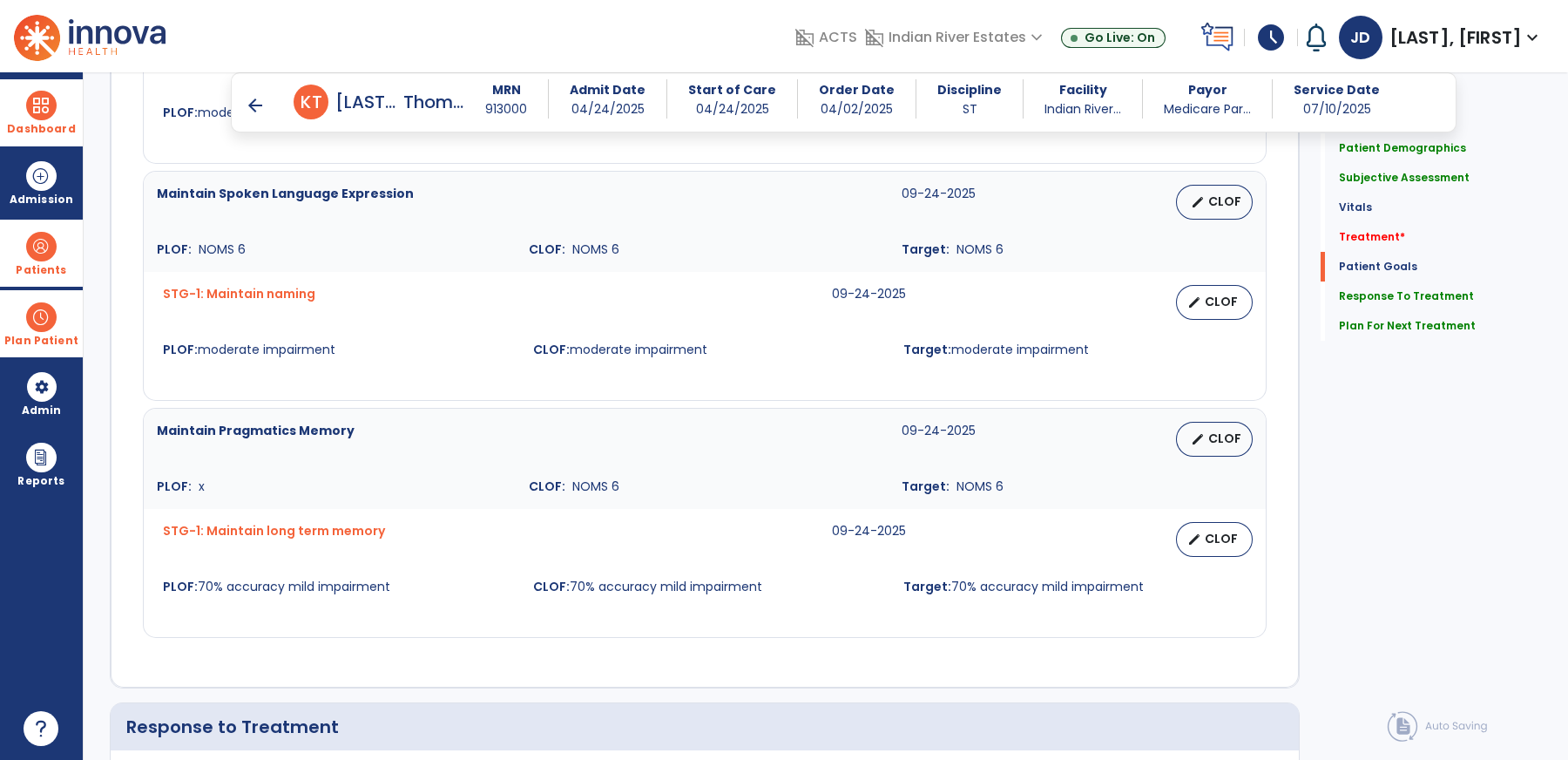 scroll, scrollTop: 3315, scrollLeft: 0, axis: vertical 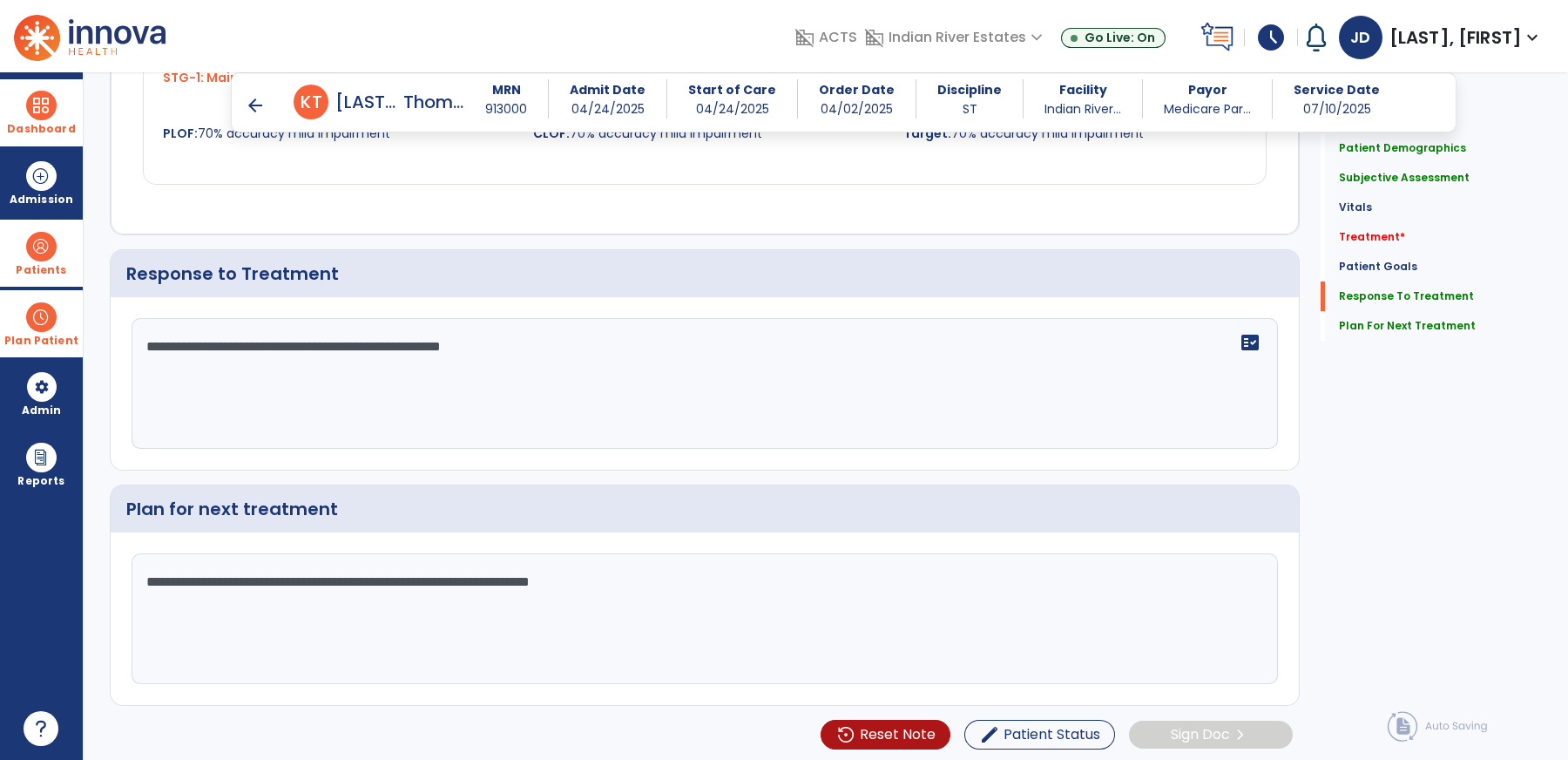 click on "**********" 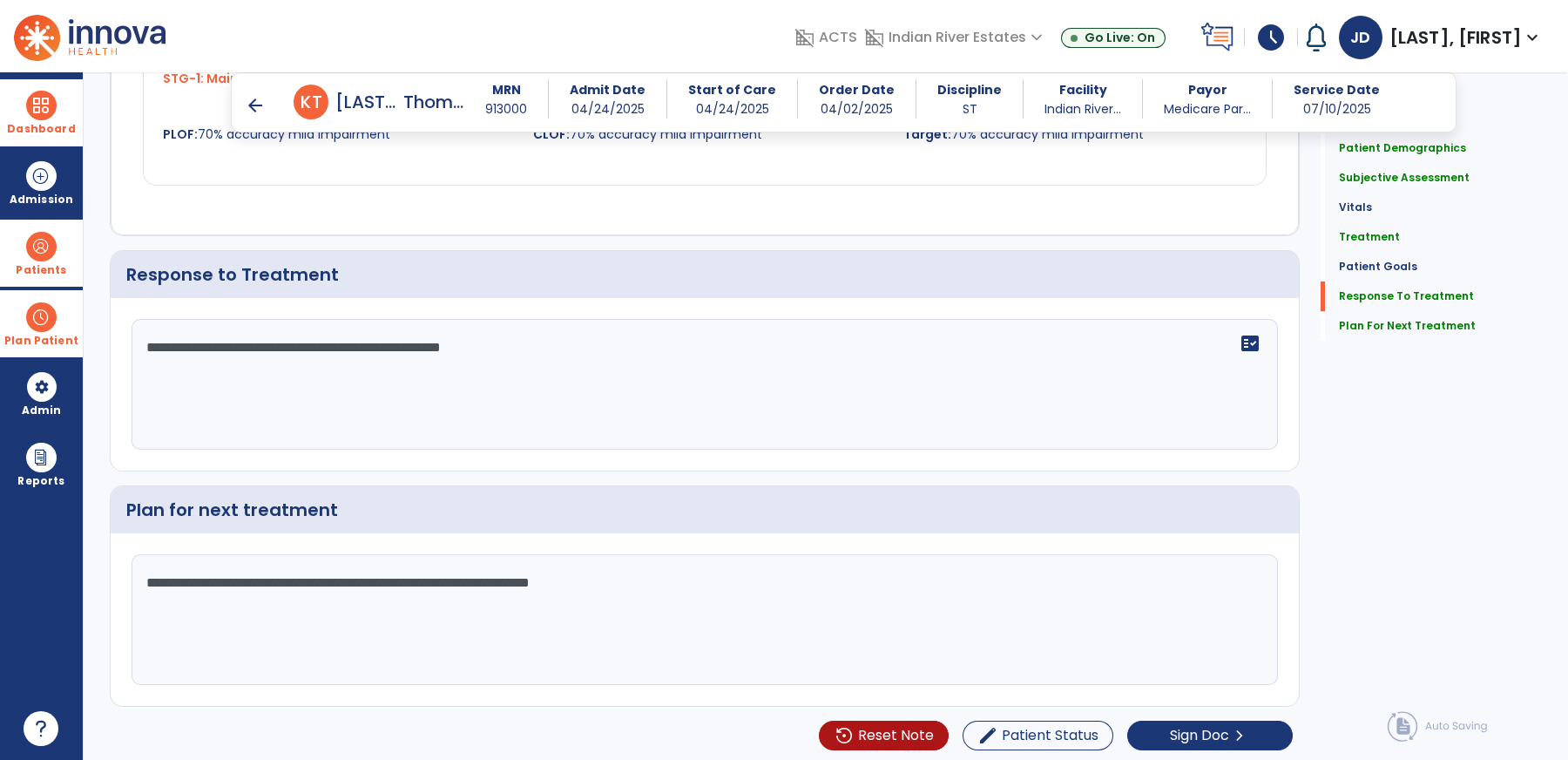 scroll, scrollTop: 3315, scrollLeft: 0, axis: vertical 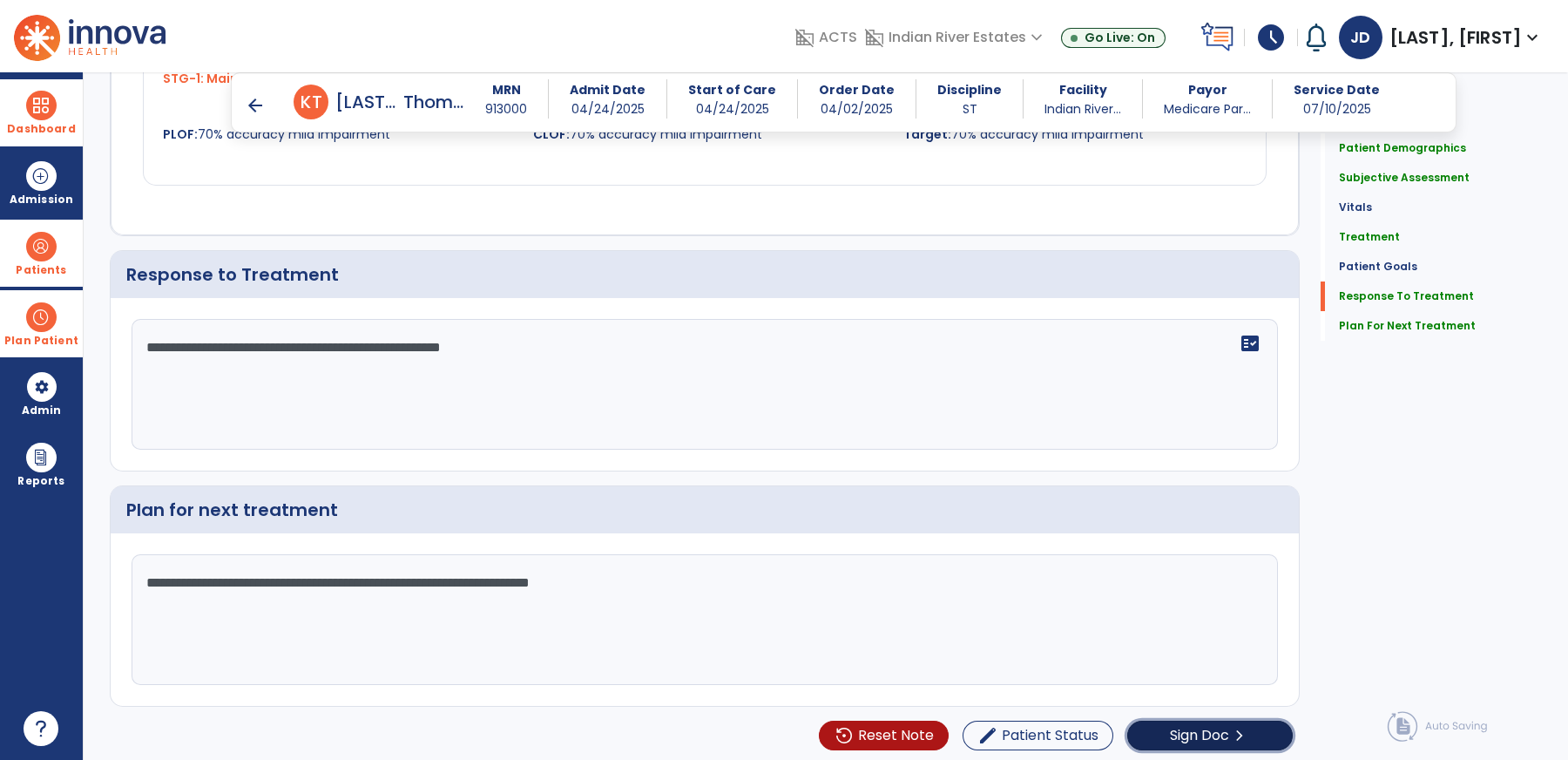 click on "Sign Doc" 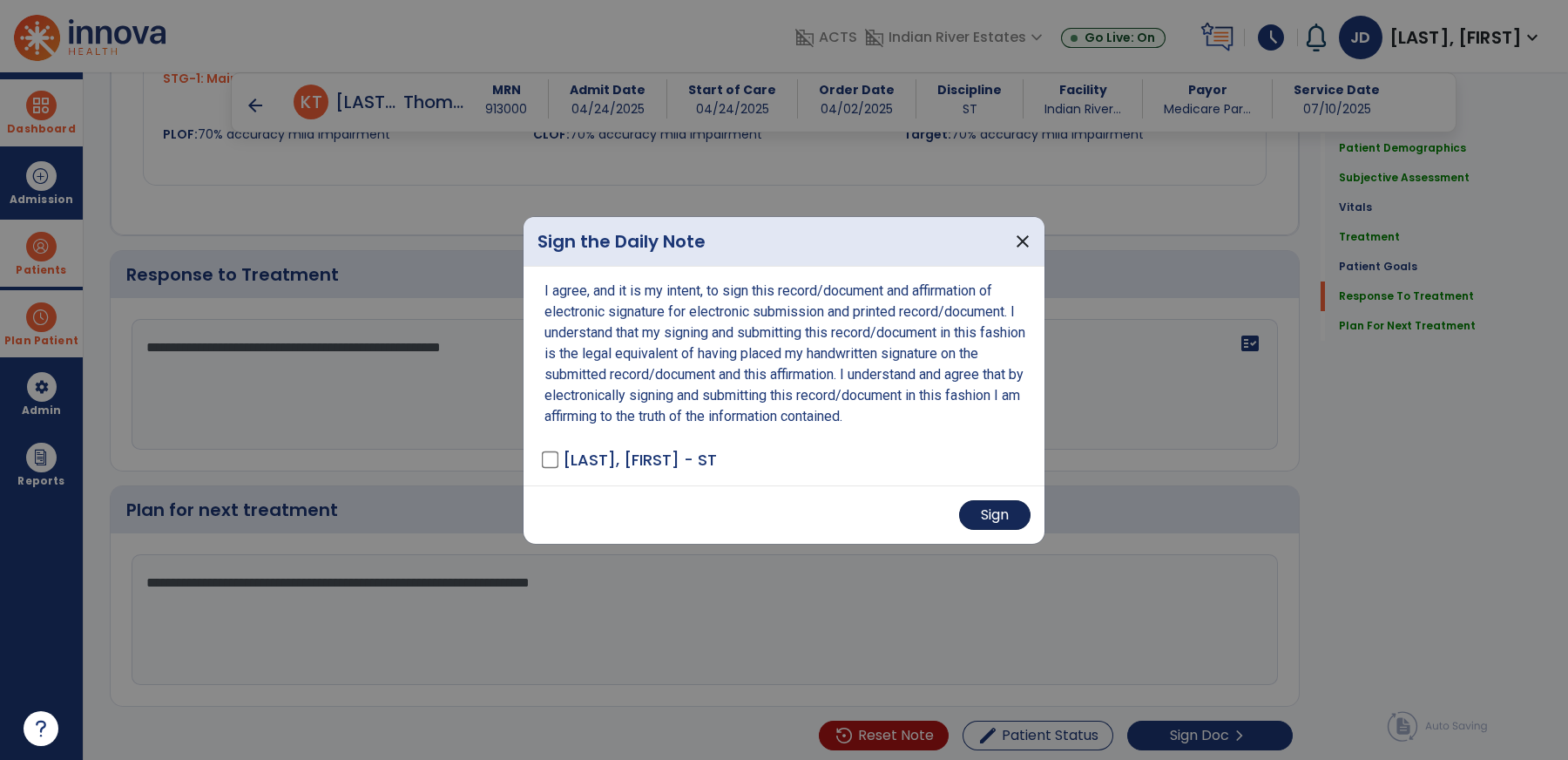 click on "Sign" at bounding box center [995, 515] 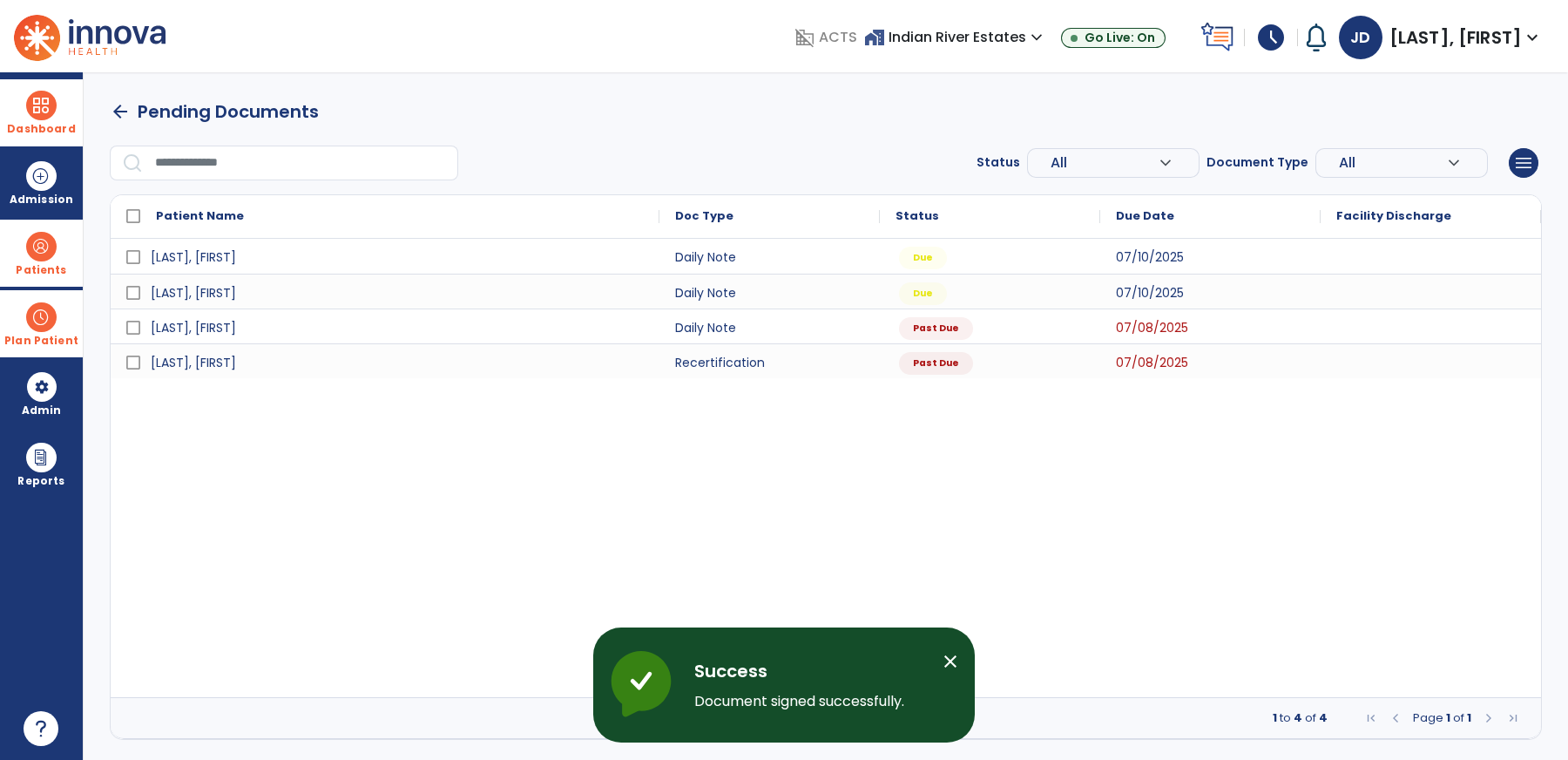 scroll, scrollTop: 0, scrollLeft: 0, axis: both 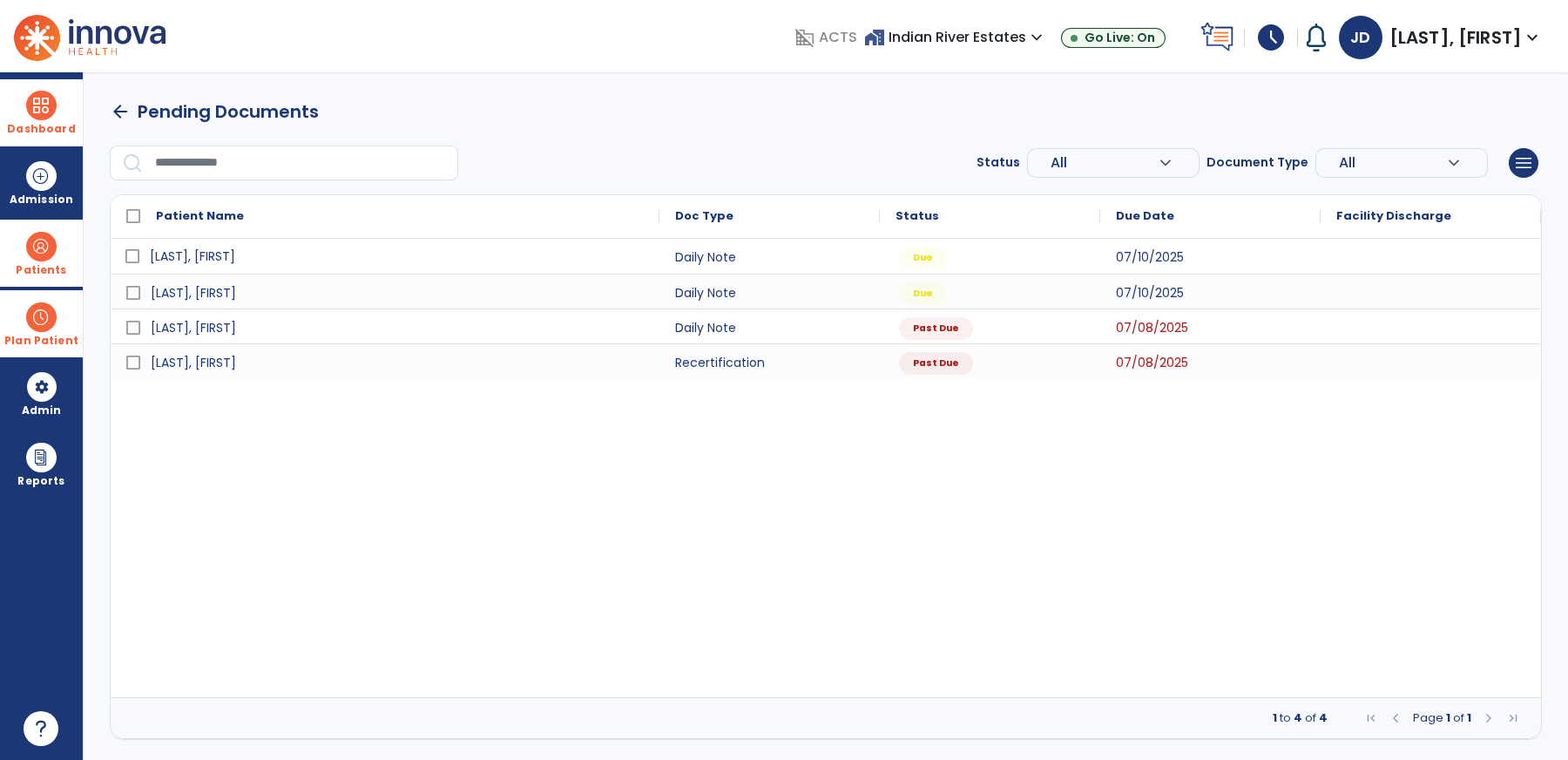 click on "[LAST], [FIRST]" at bounding box center (193, 256) 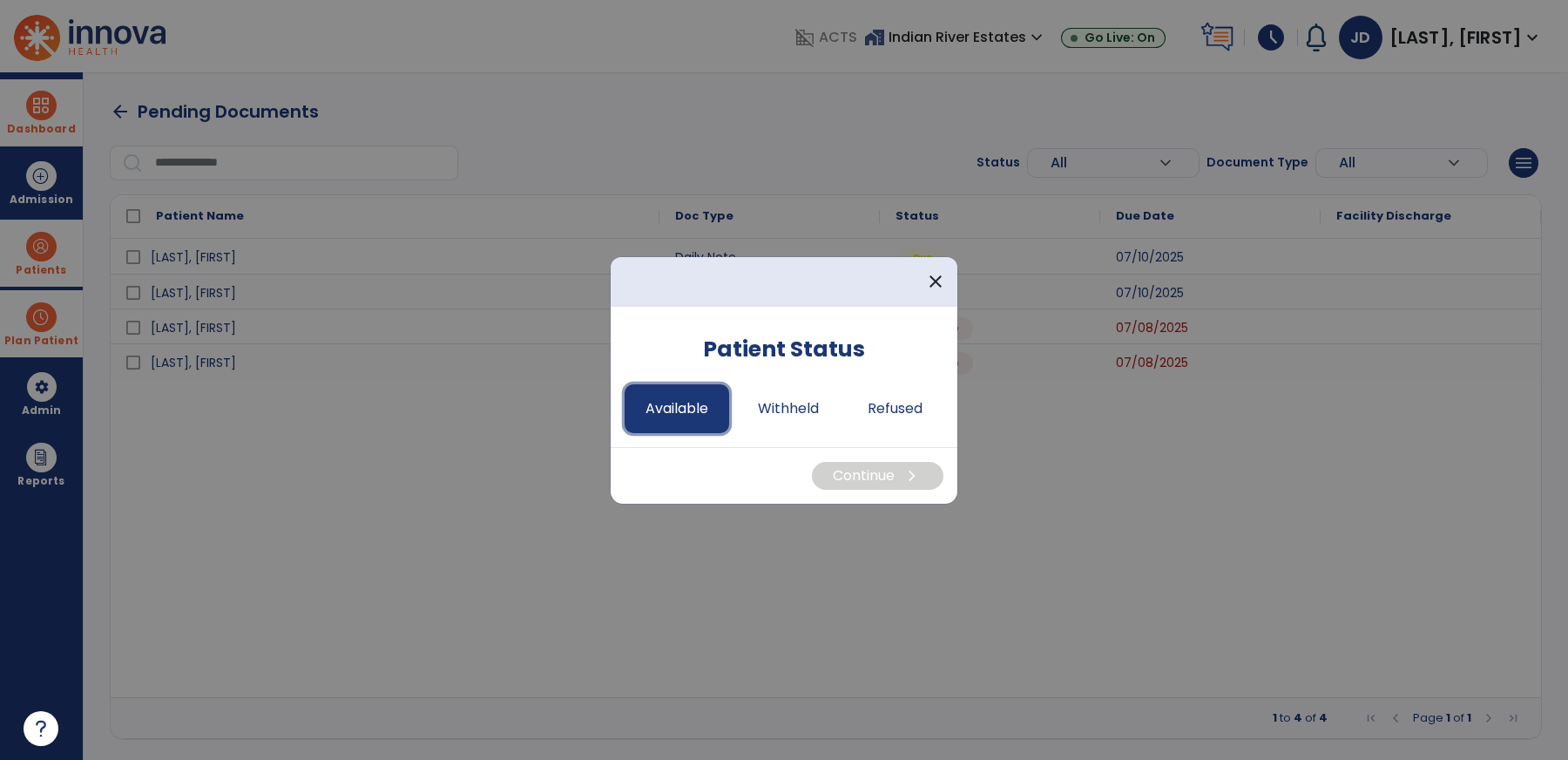 click on "Available" at bounding box center [677, 409] 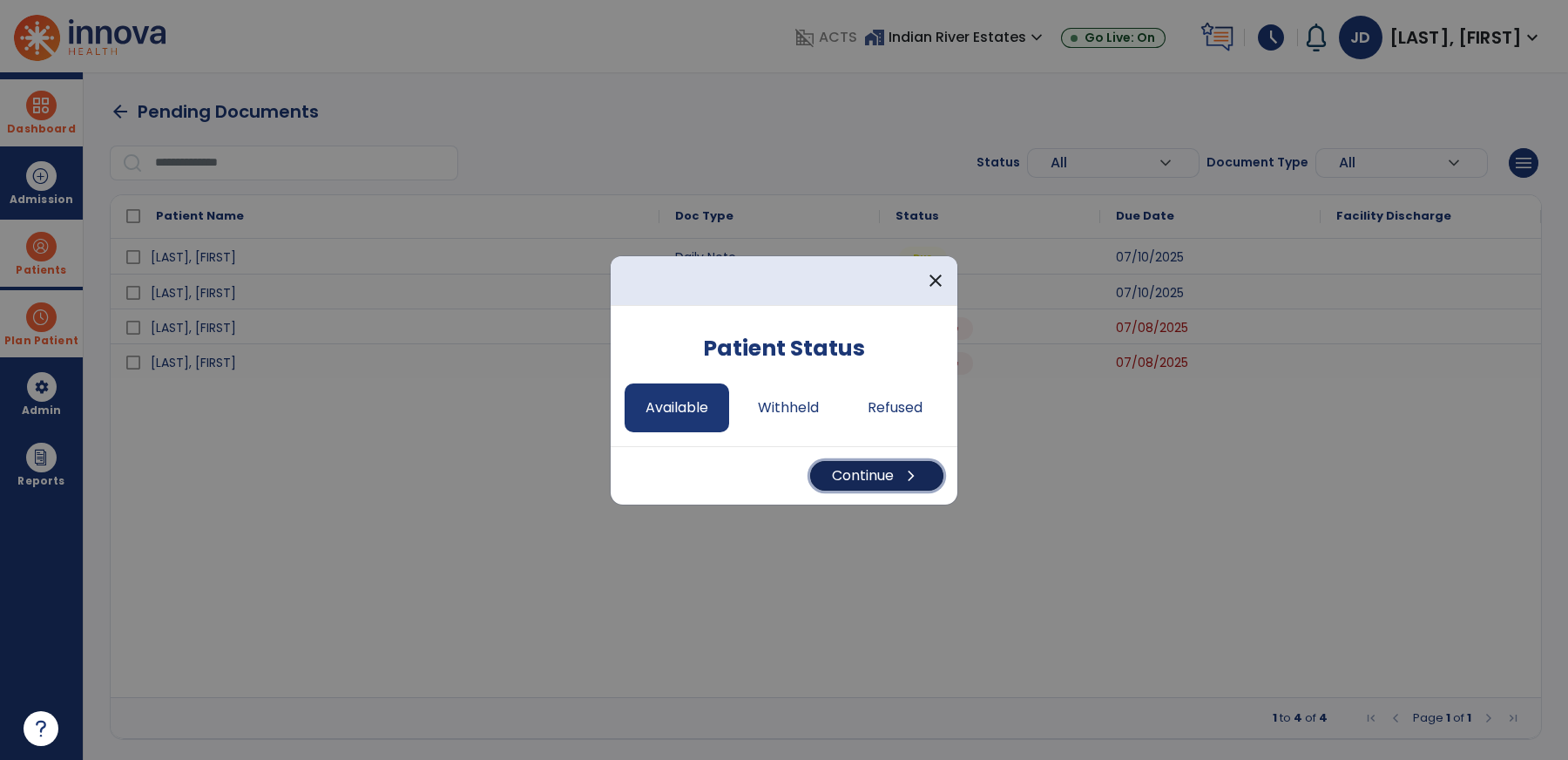 click on "chevron_right" at bounding box center (911, 476) 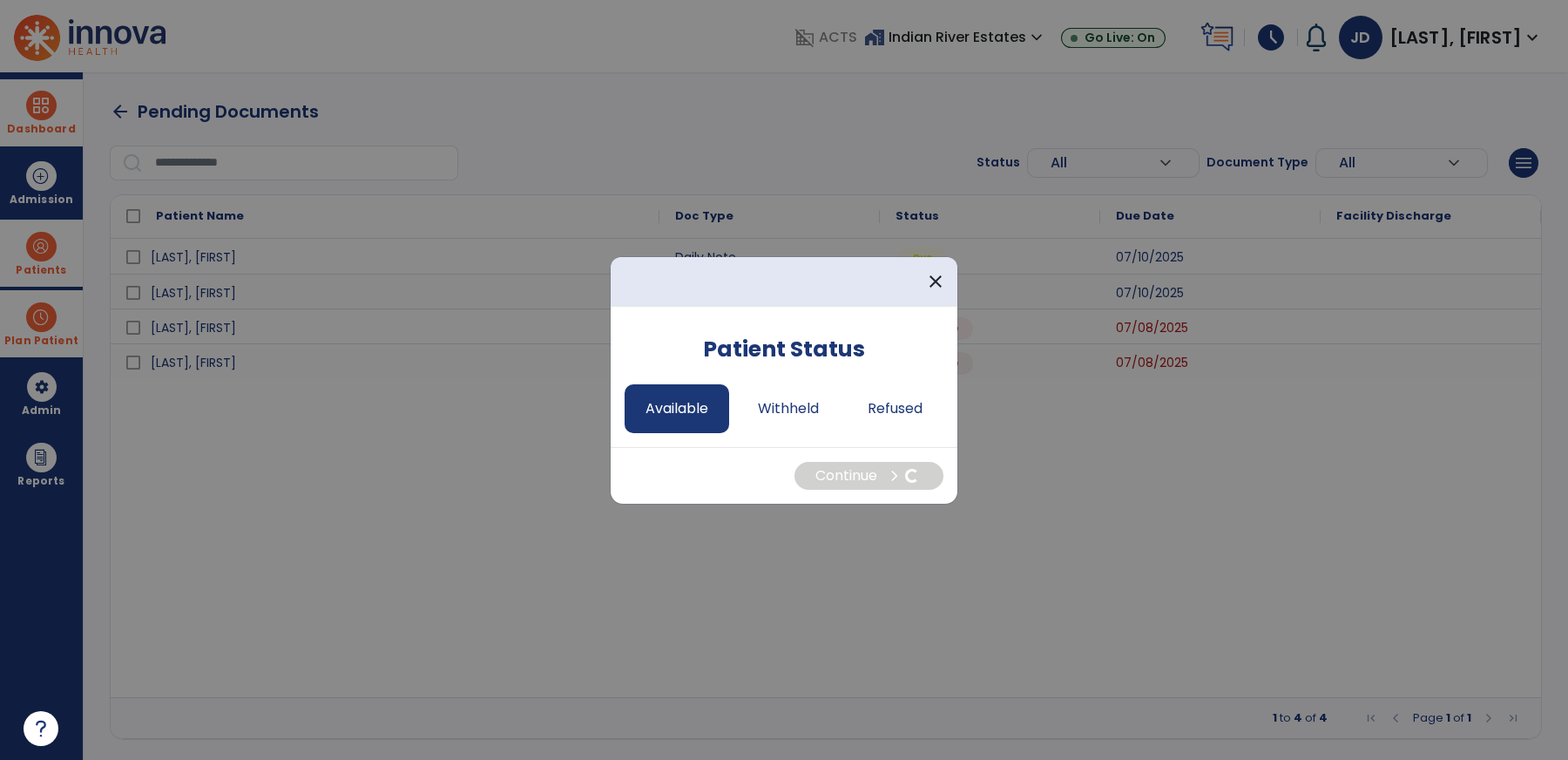 select on "*" 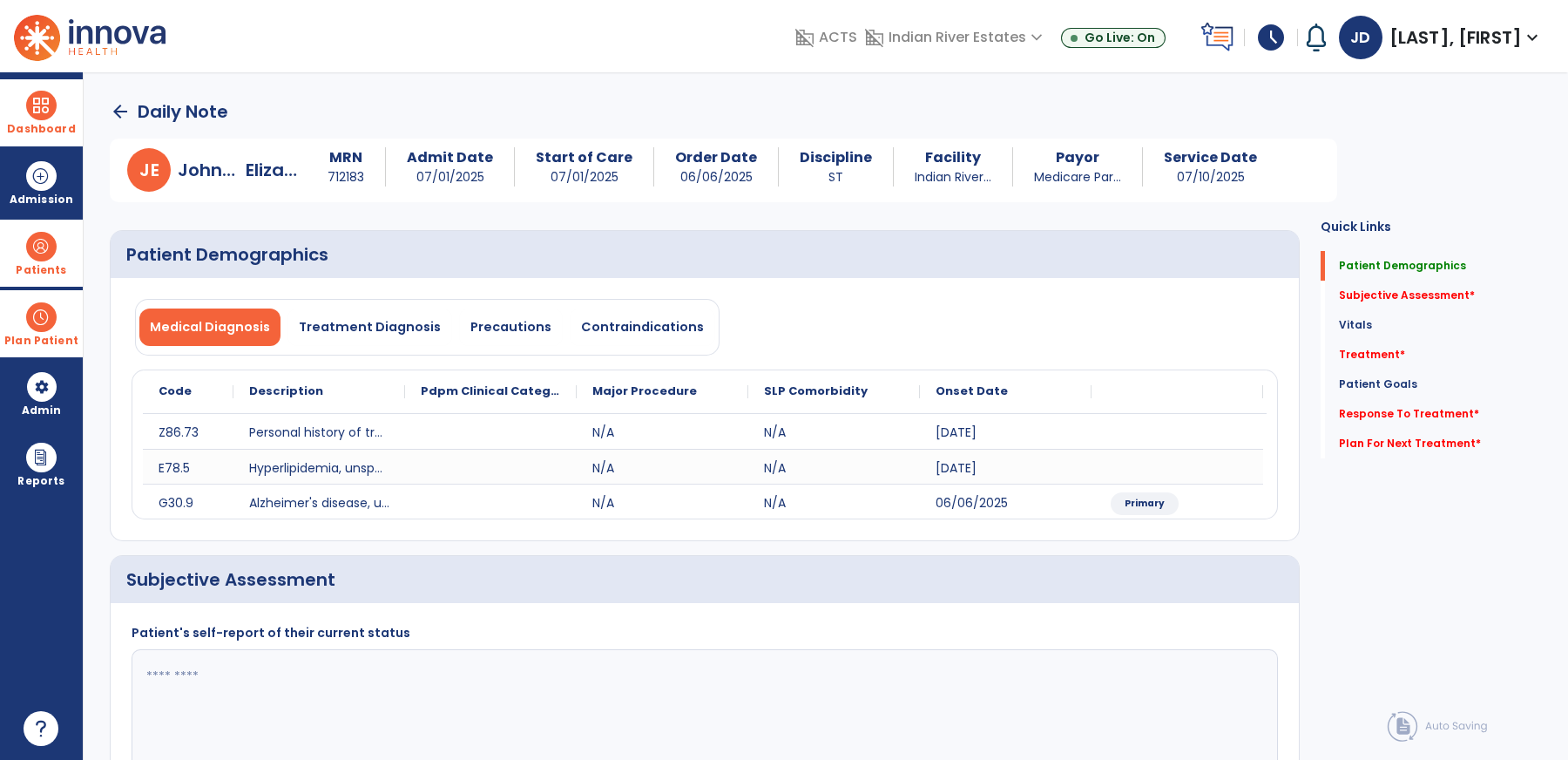 click 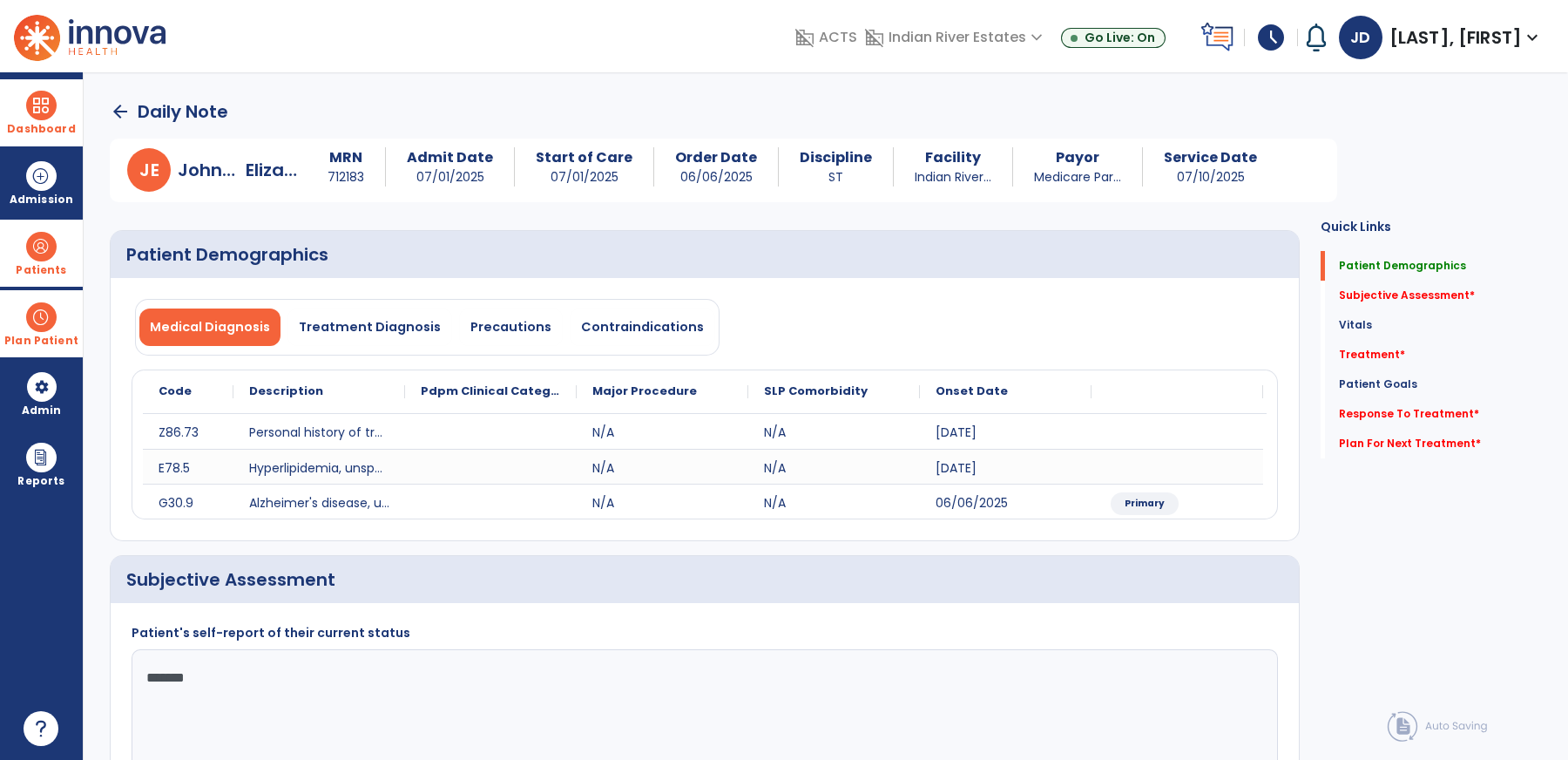 type on "********" 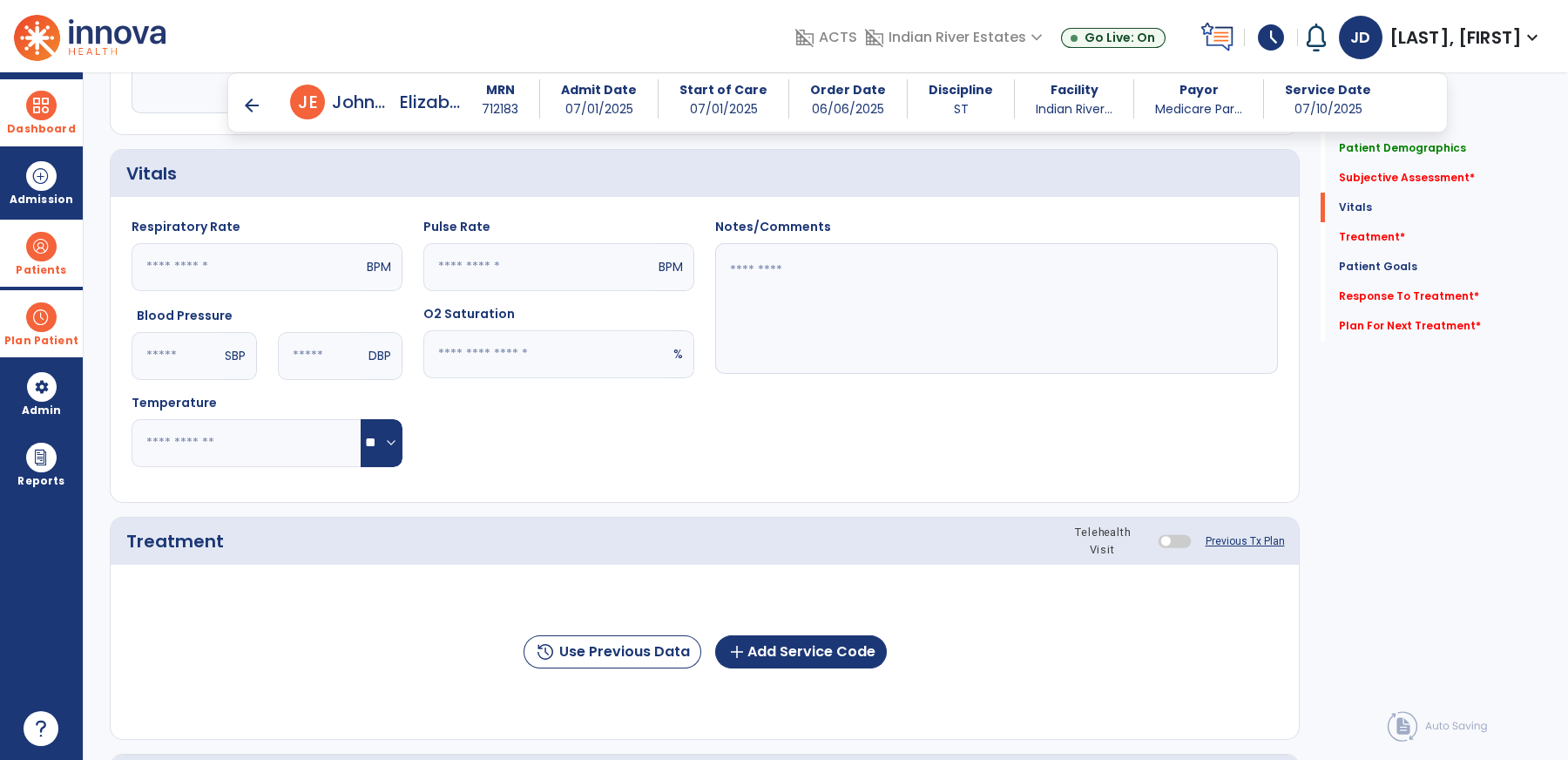 scroll, scrollTop: 683, scrollLeft: 0, axis: vertical 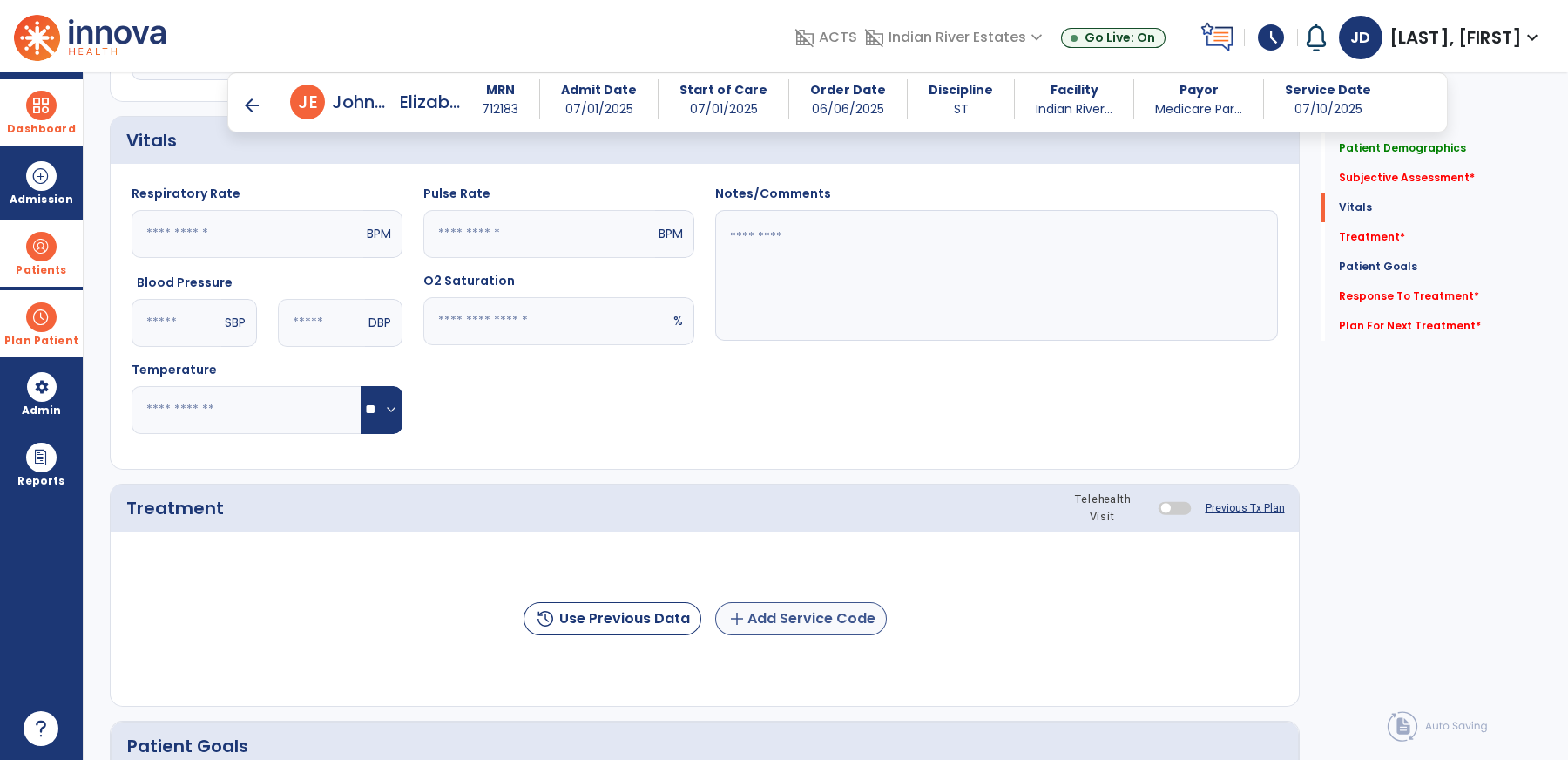 type on "**********" 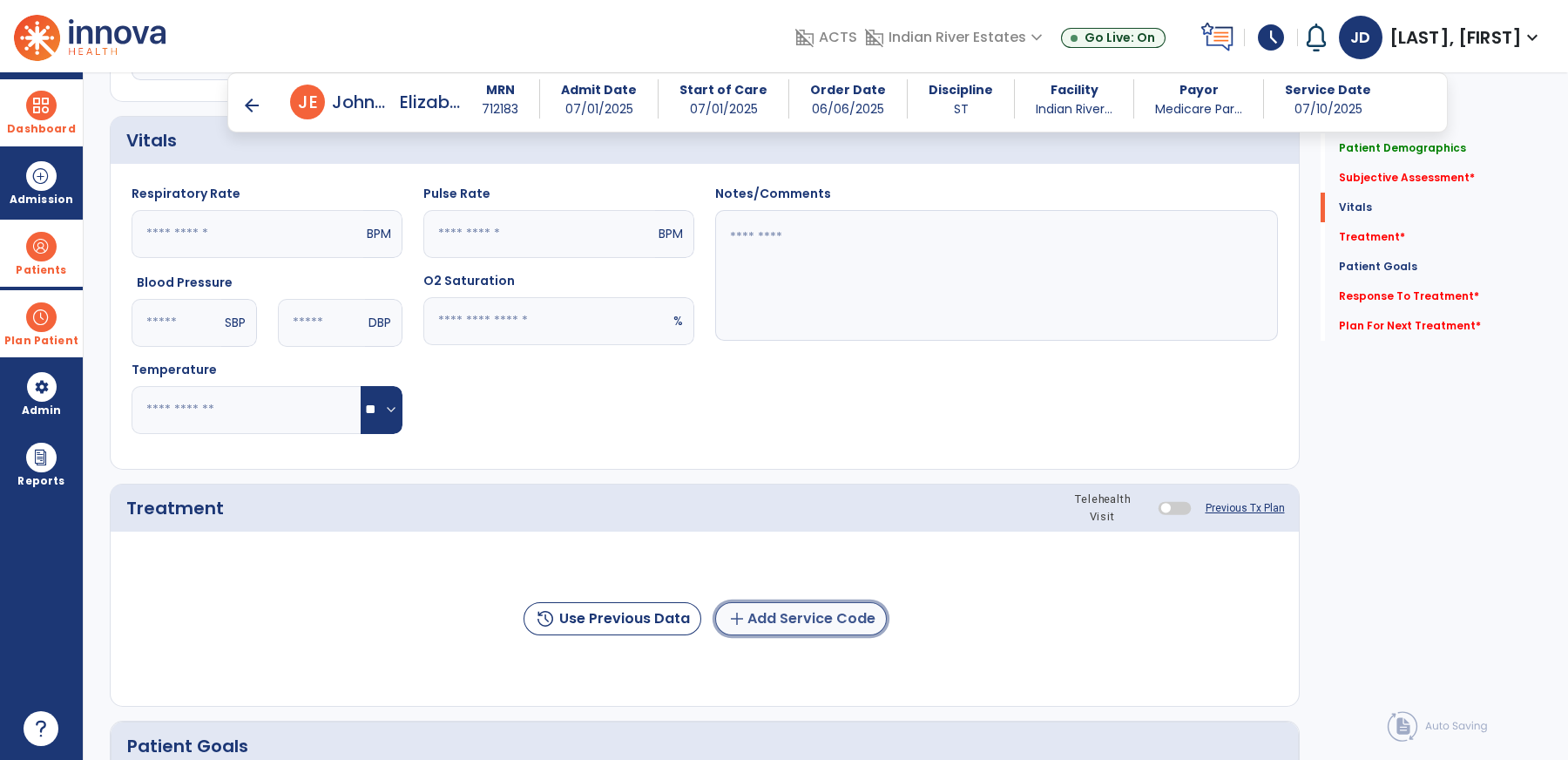 click on "add  Add Service Code" 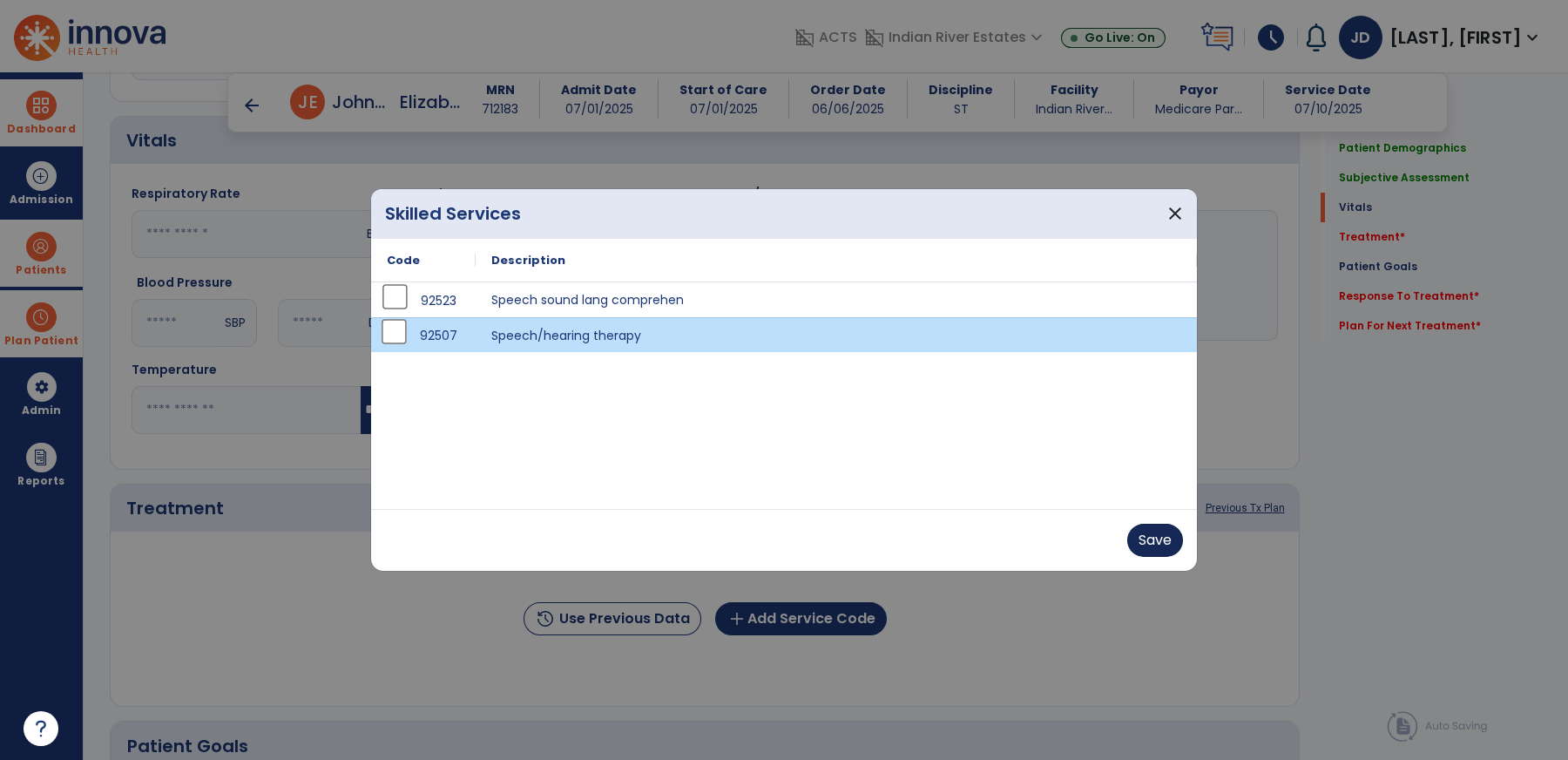 click on "Save" at bounding box center (1155, 540) 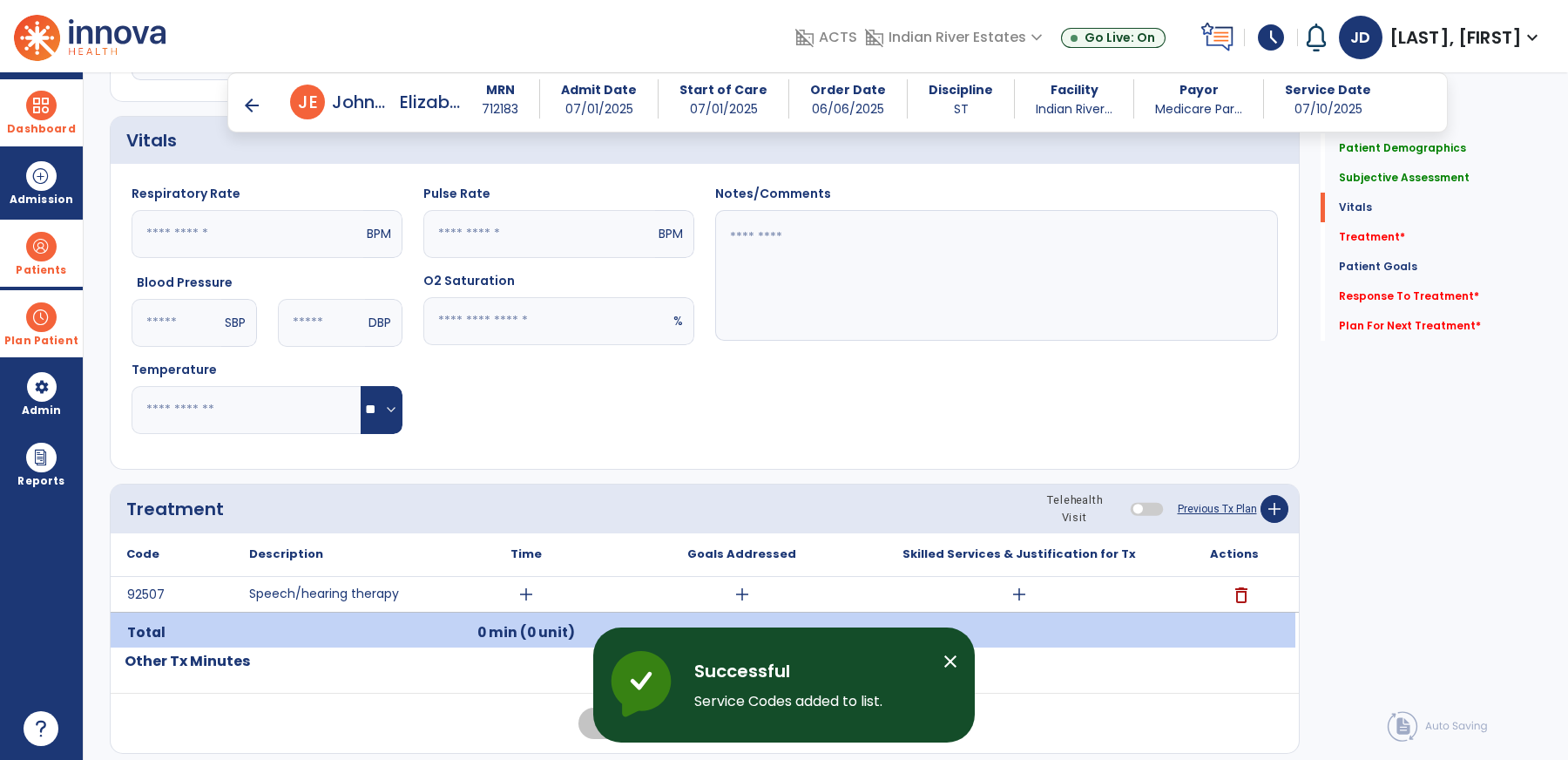 click on "close" at bounding box center (950, 662) 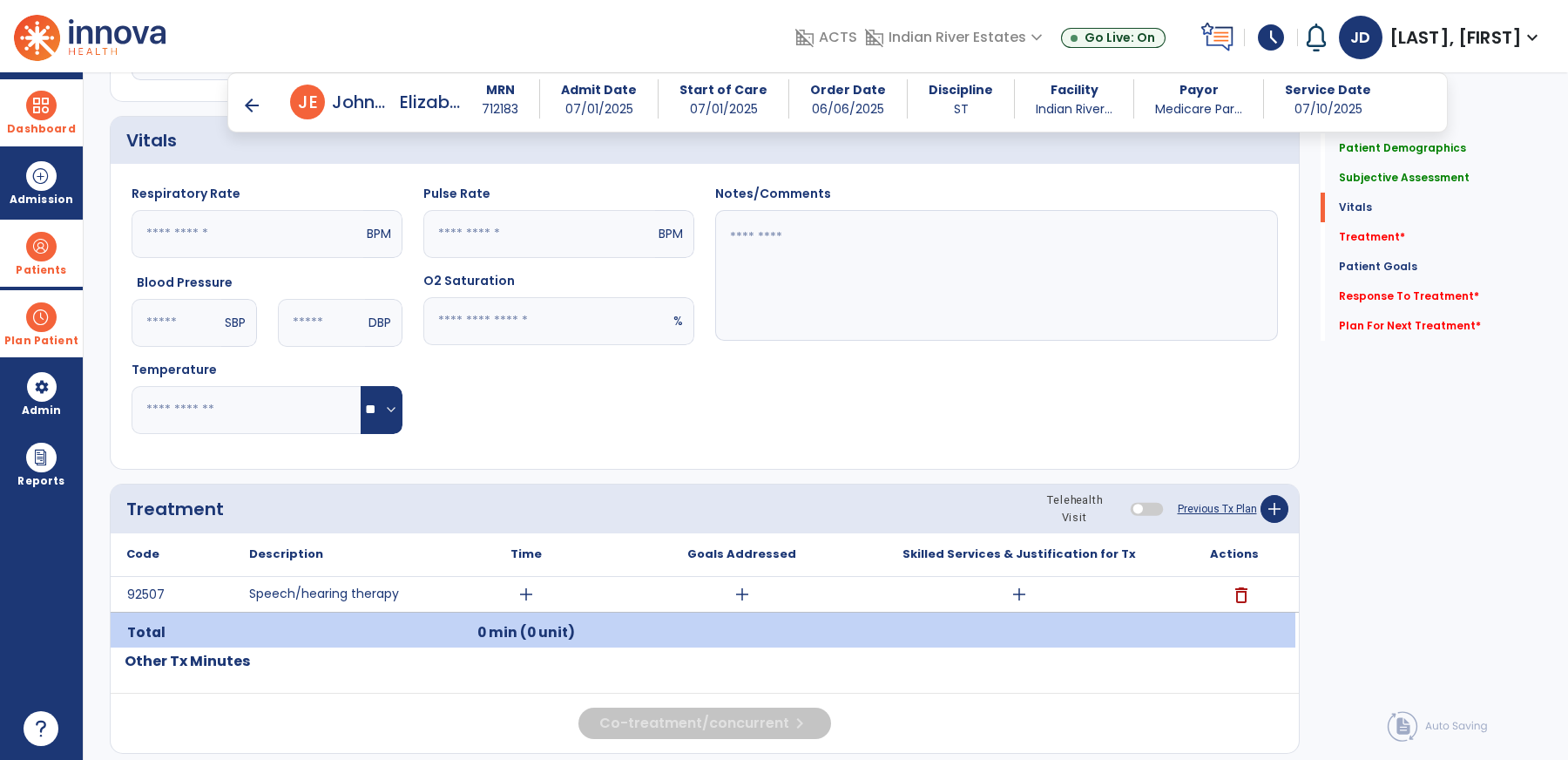 click on "add" at bounding box center [1019, 594] 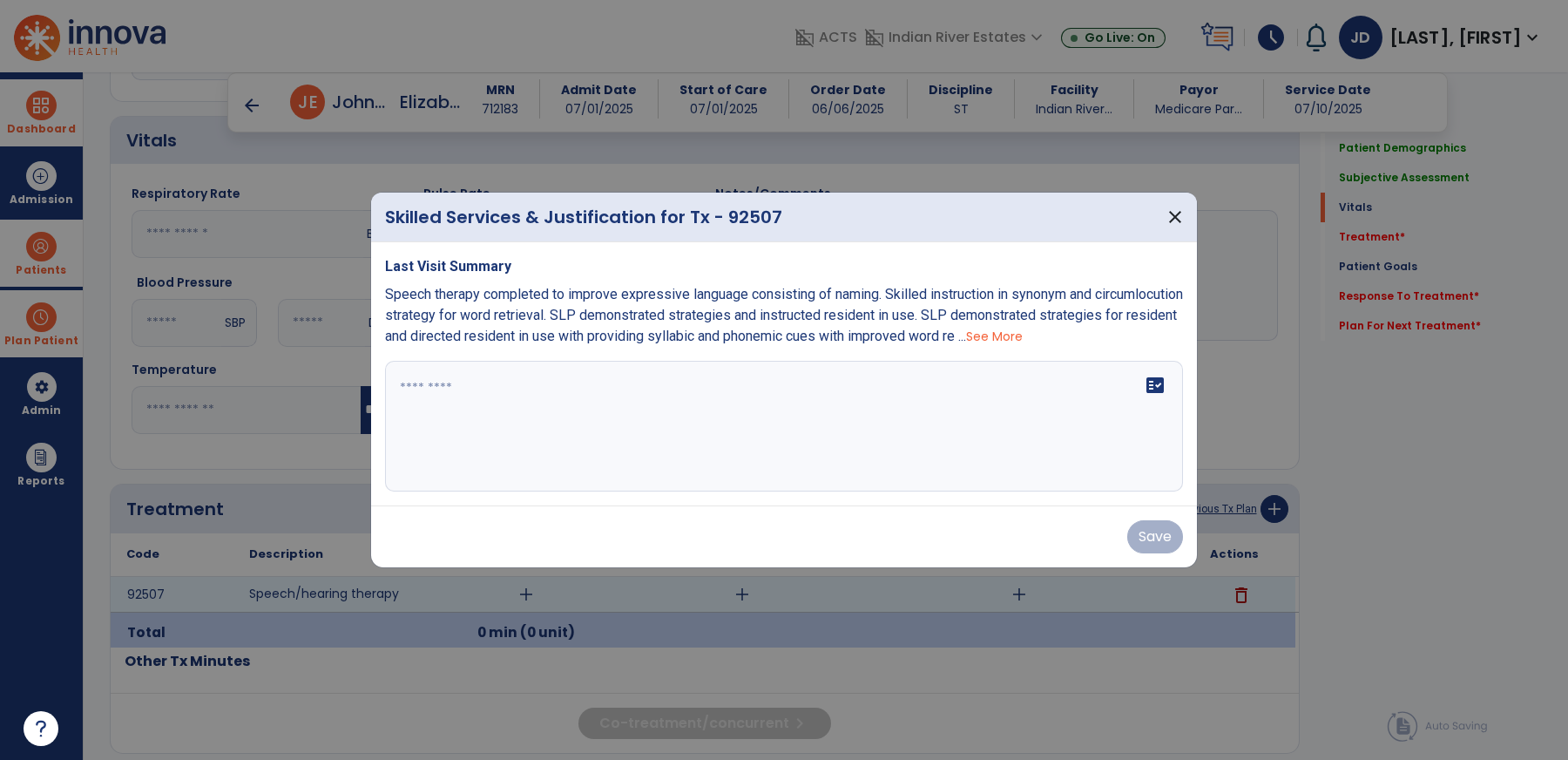 click at bounding box center (784, 426) 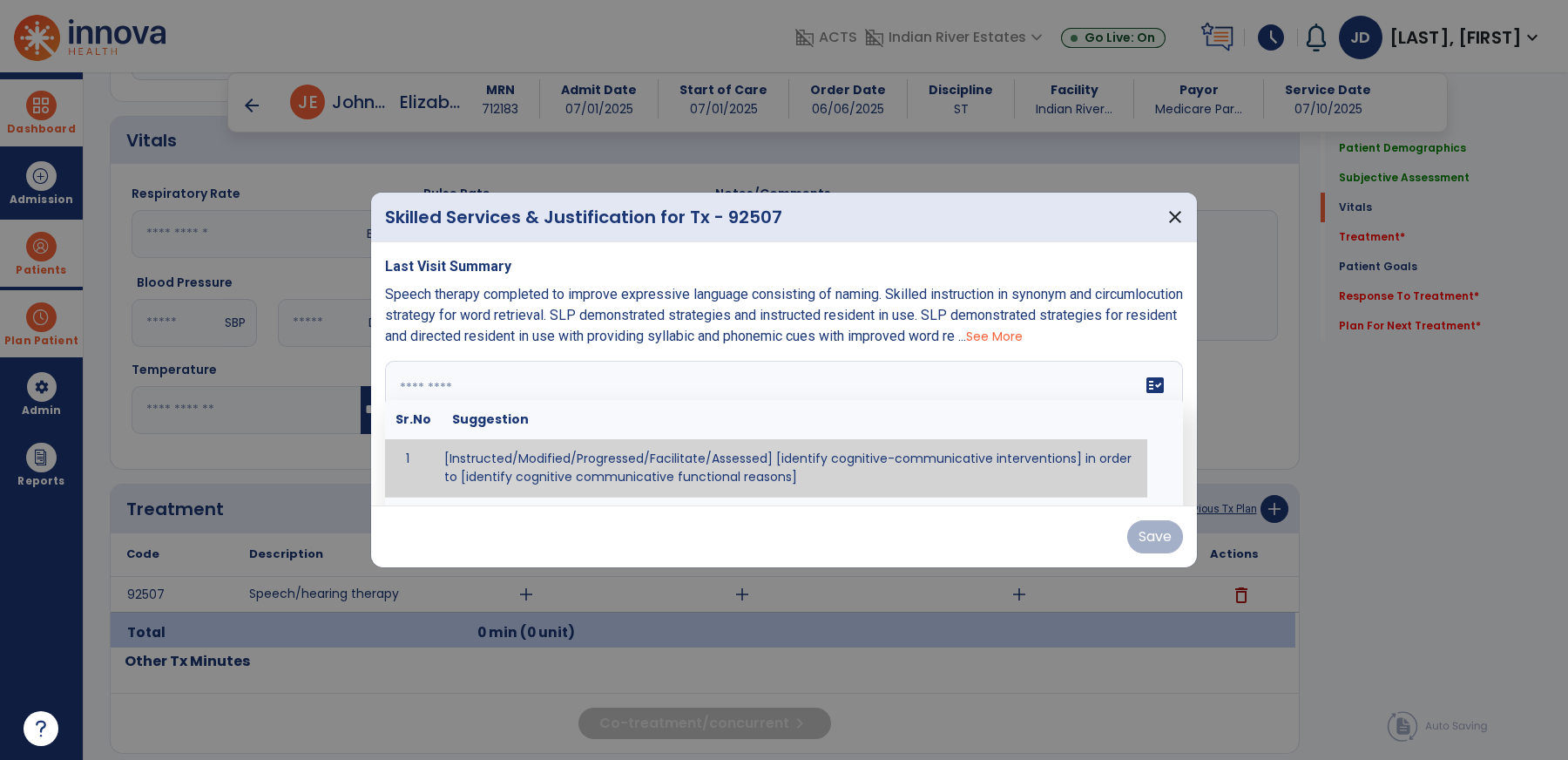 paste on "**********" 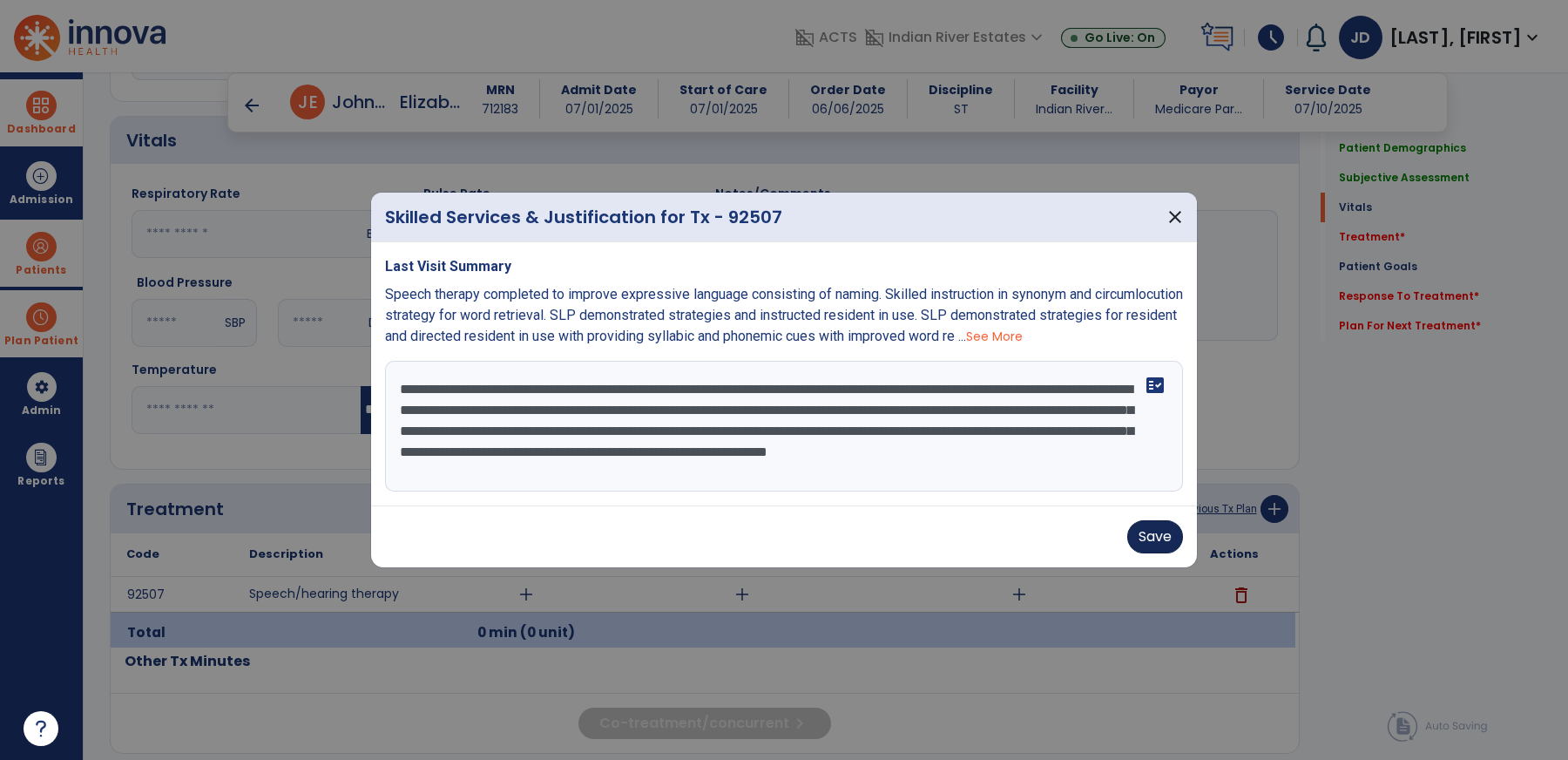 type on "**********" 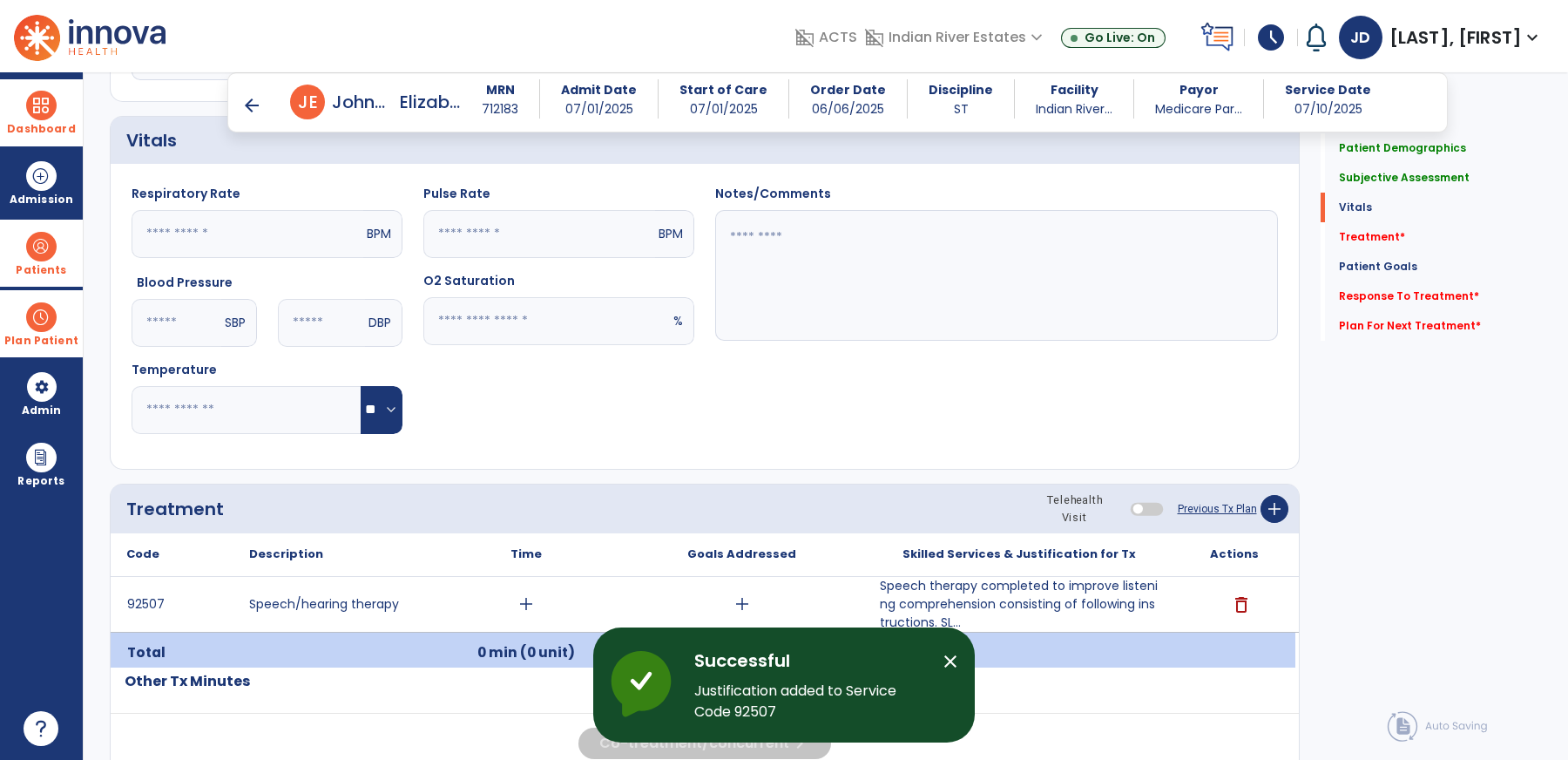 click on "add" at bounding box center (526, 604) 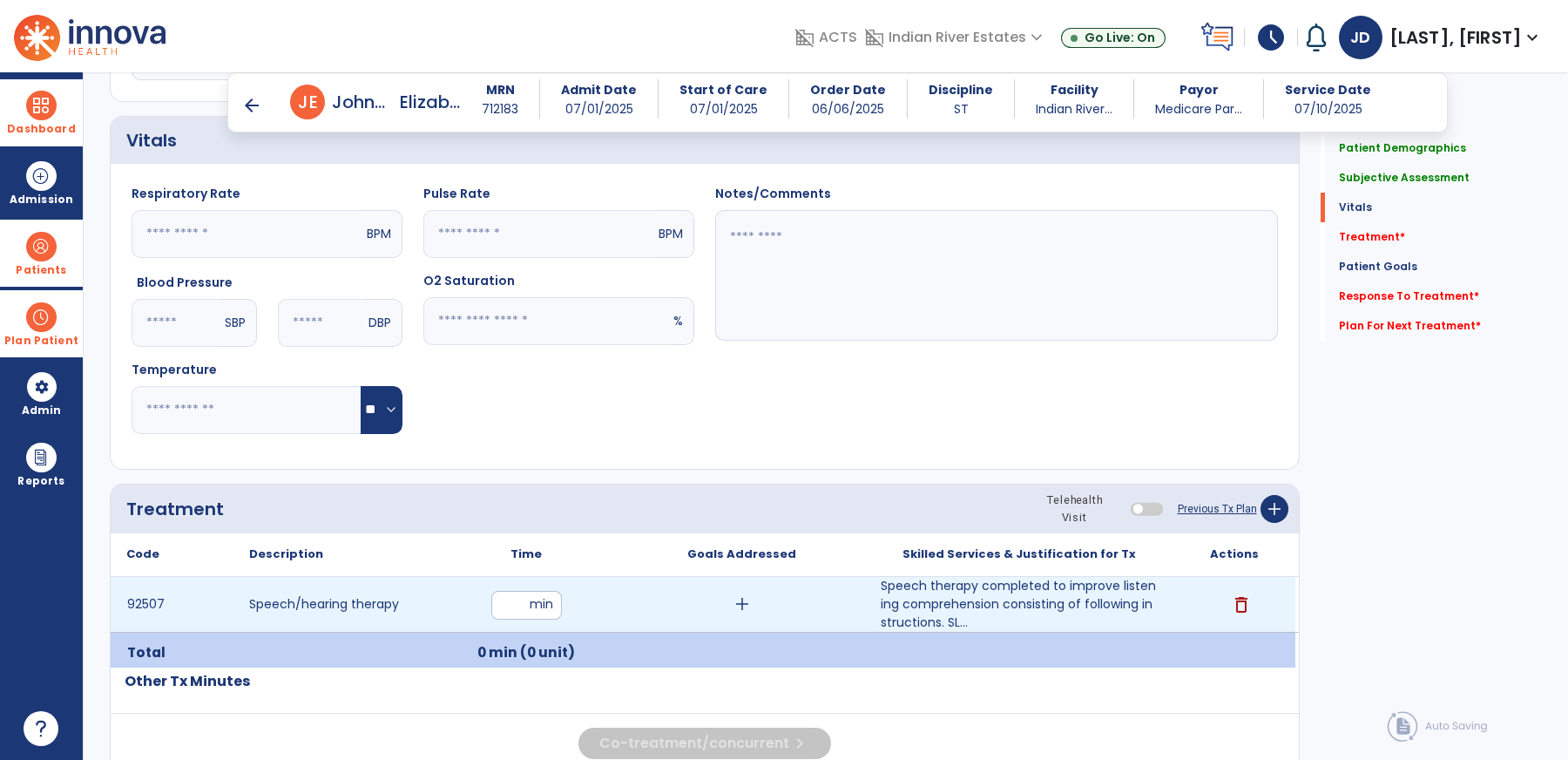 type on "**" 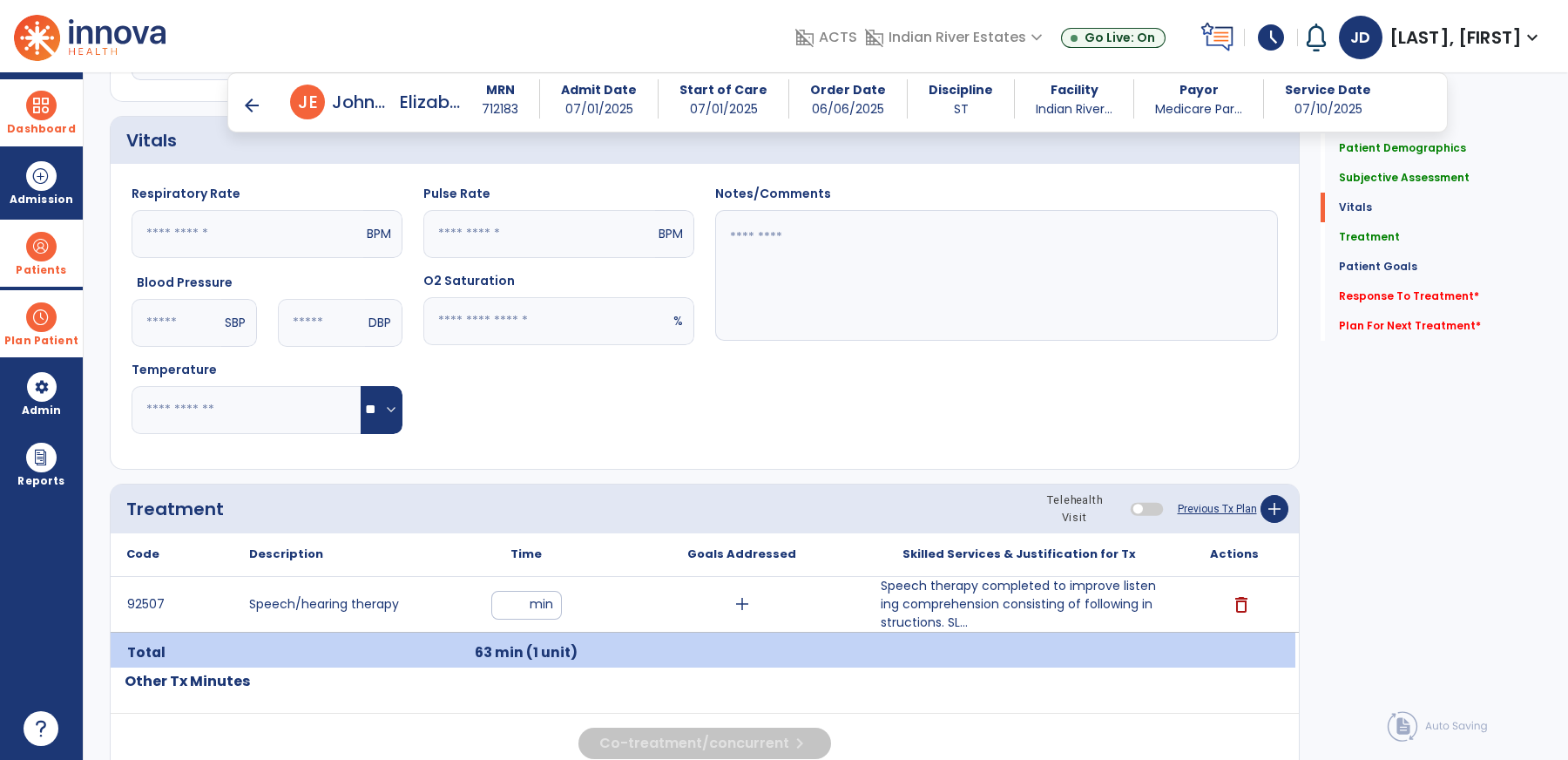 click on "add" at bounding box center [742, 604] 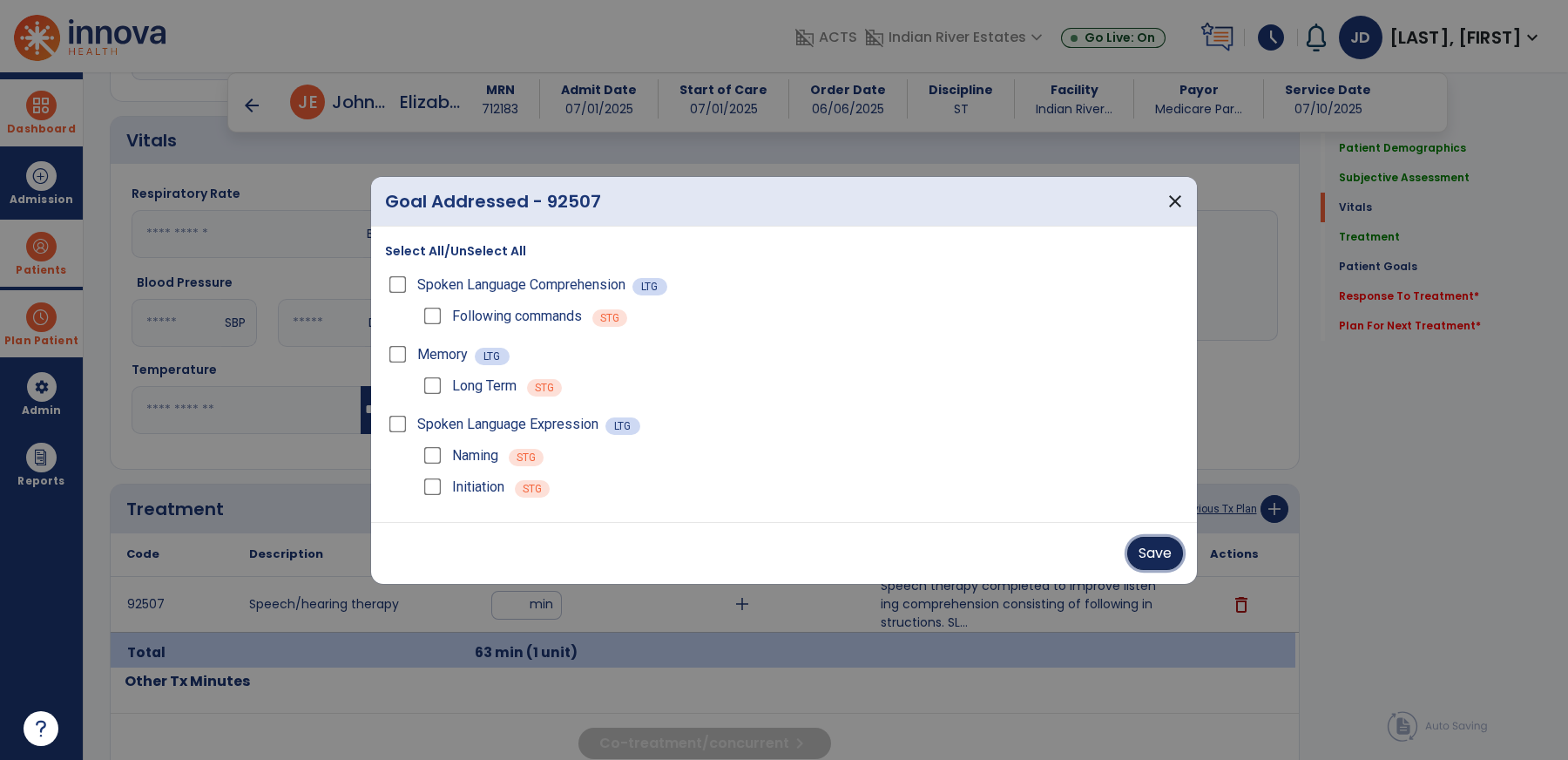 click on "Save" at bounding box center (1155, 553) 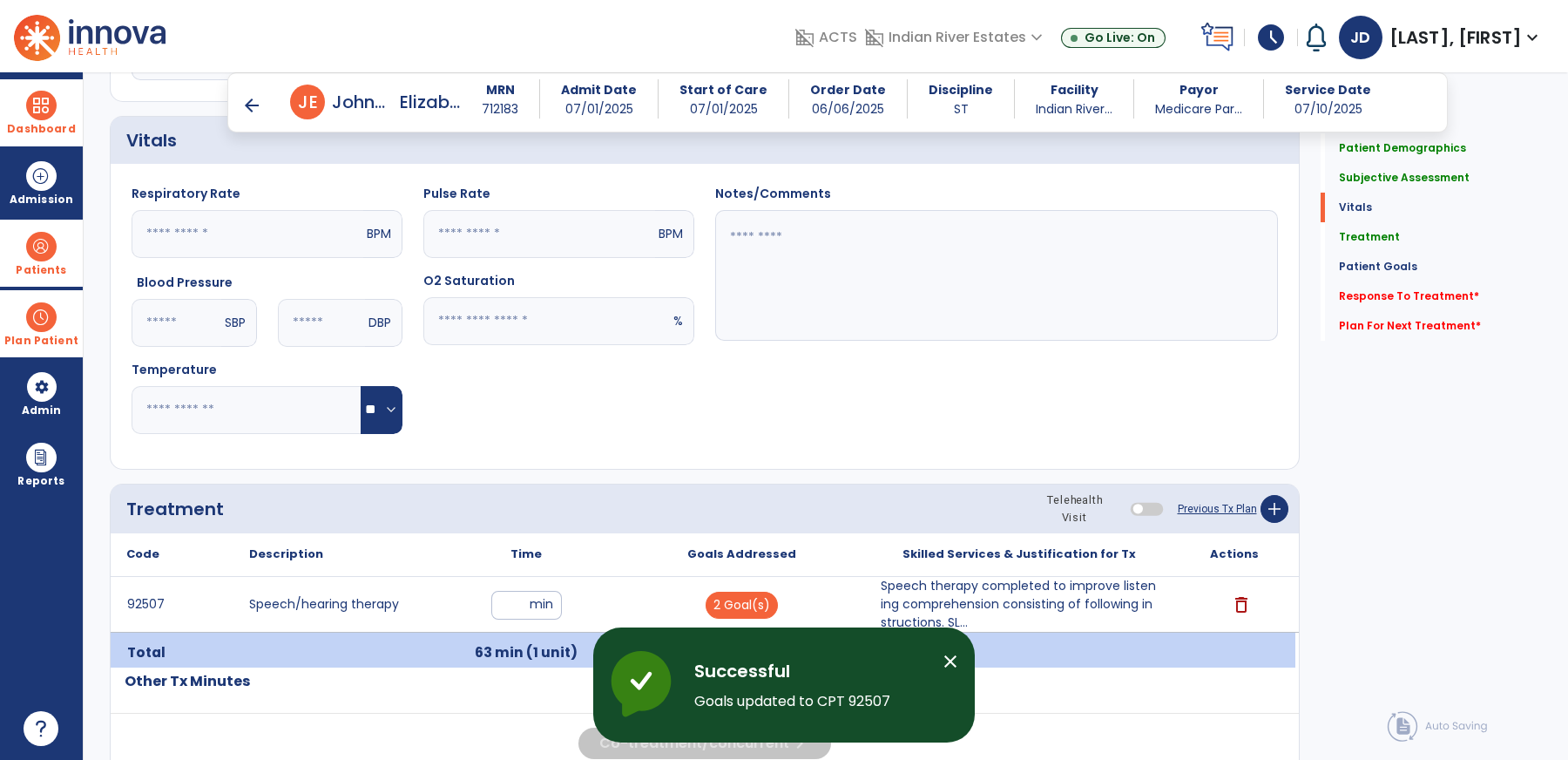 click on "close" at bounding box center (950, 662) 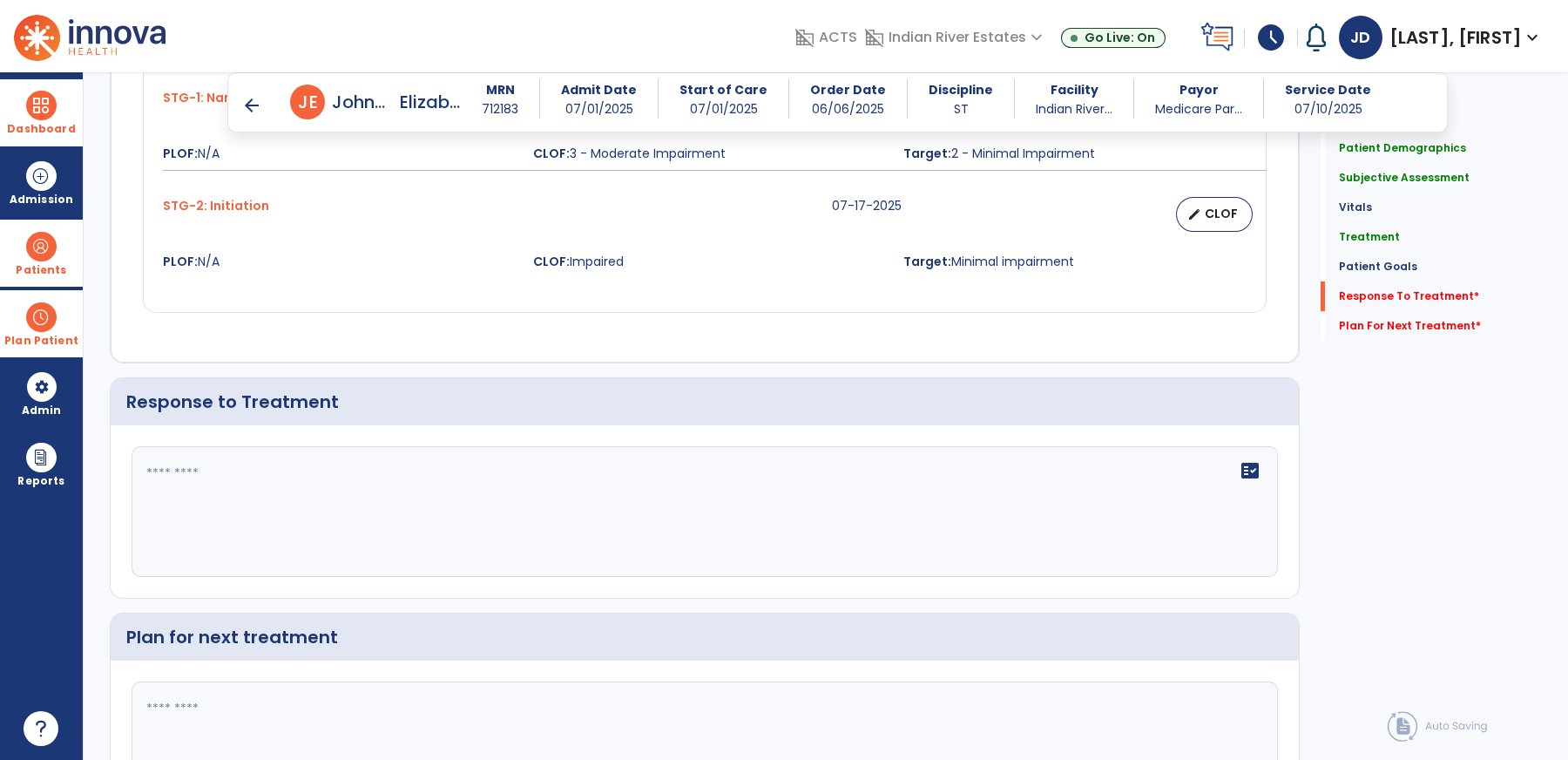 scroll, scrollTop: 2392, scrollLeft: 0, axis: vertical 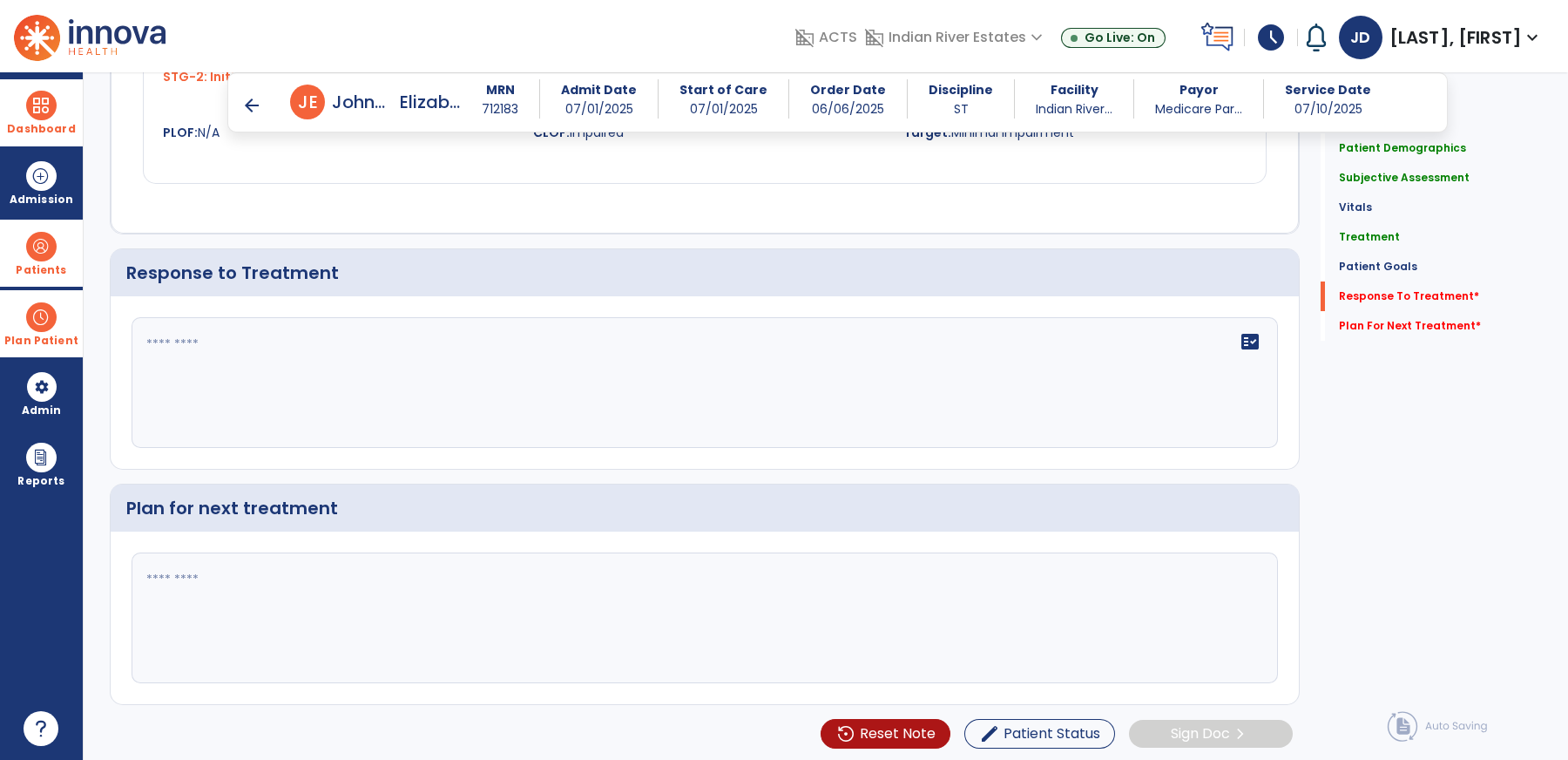 click on "fact_check" 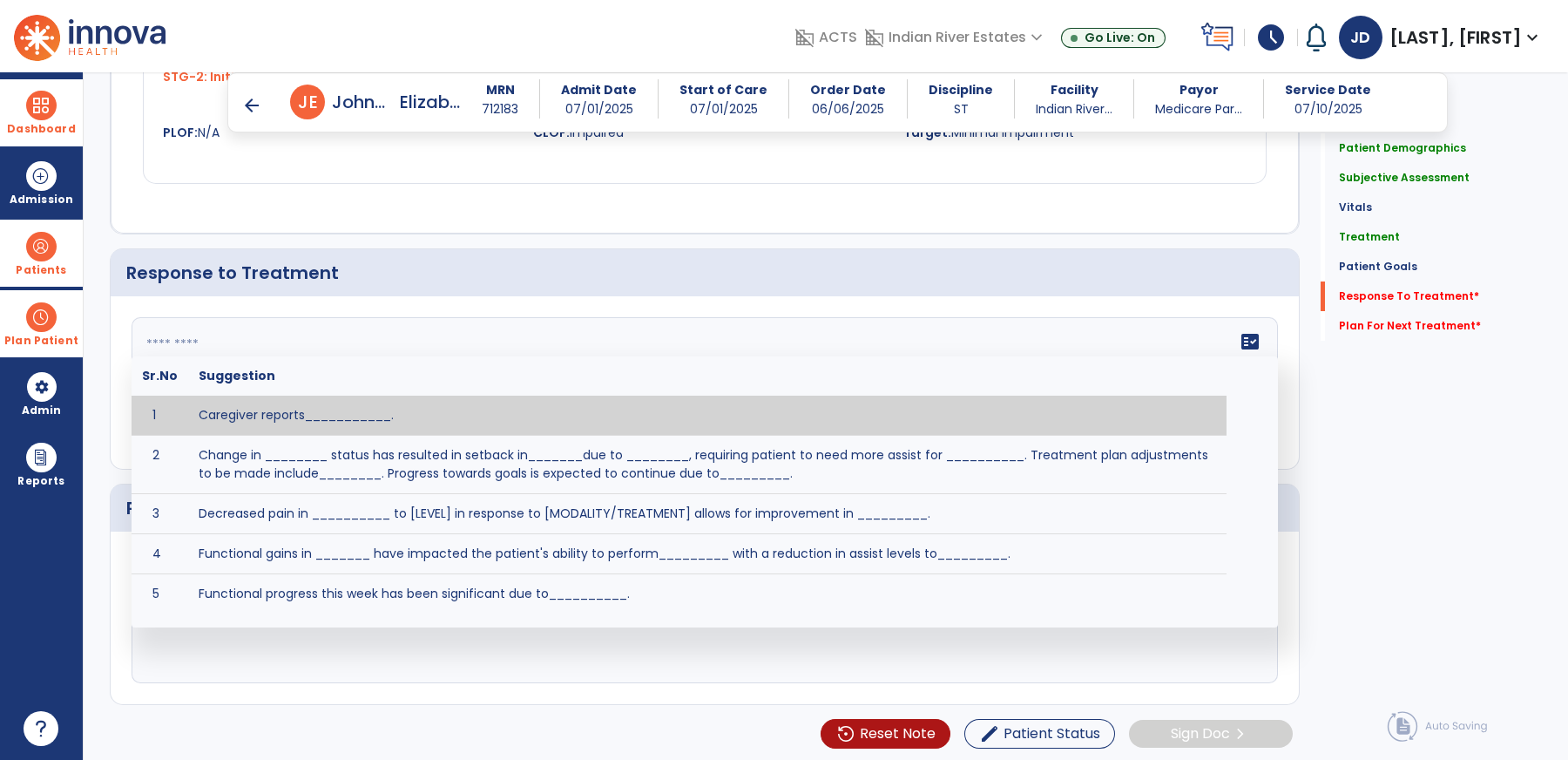 paste on "**********" 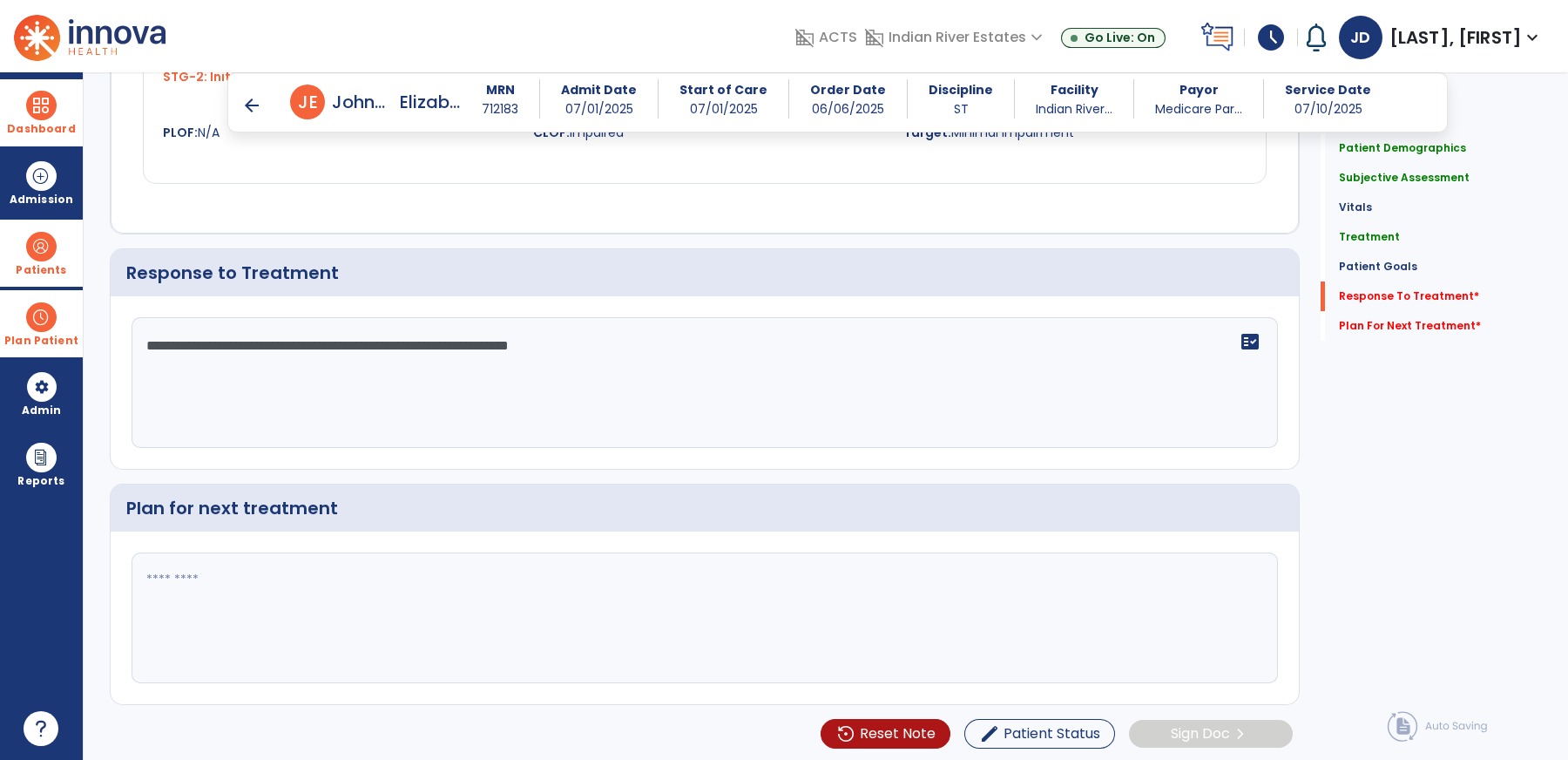 type on "**********" 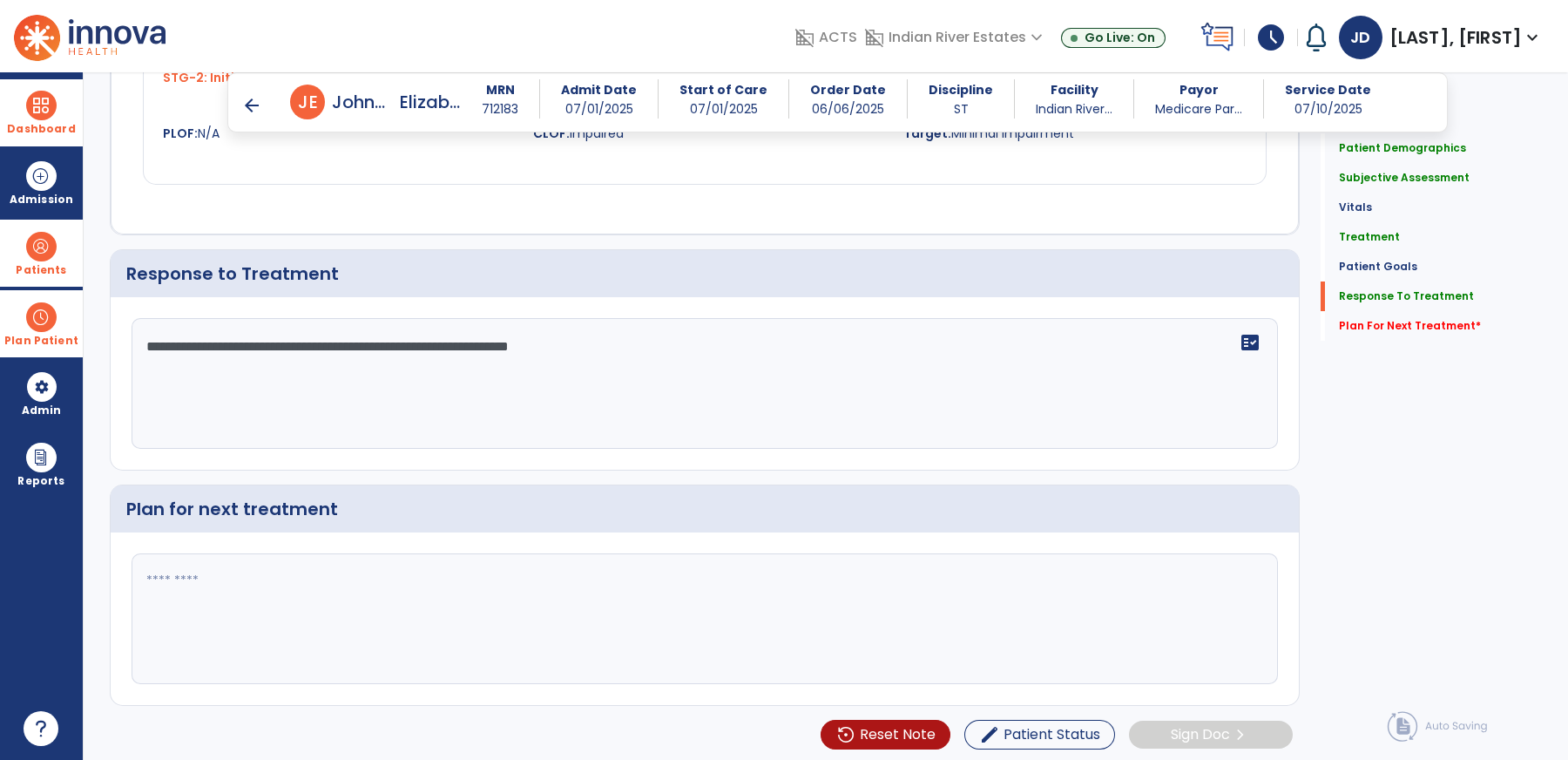scroll, scrollTop: 2392, scrollLeft: 0, axis: vertical 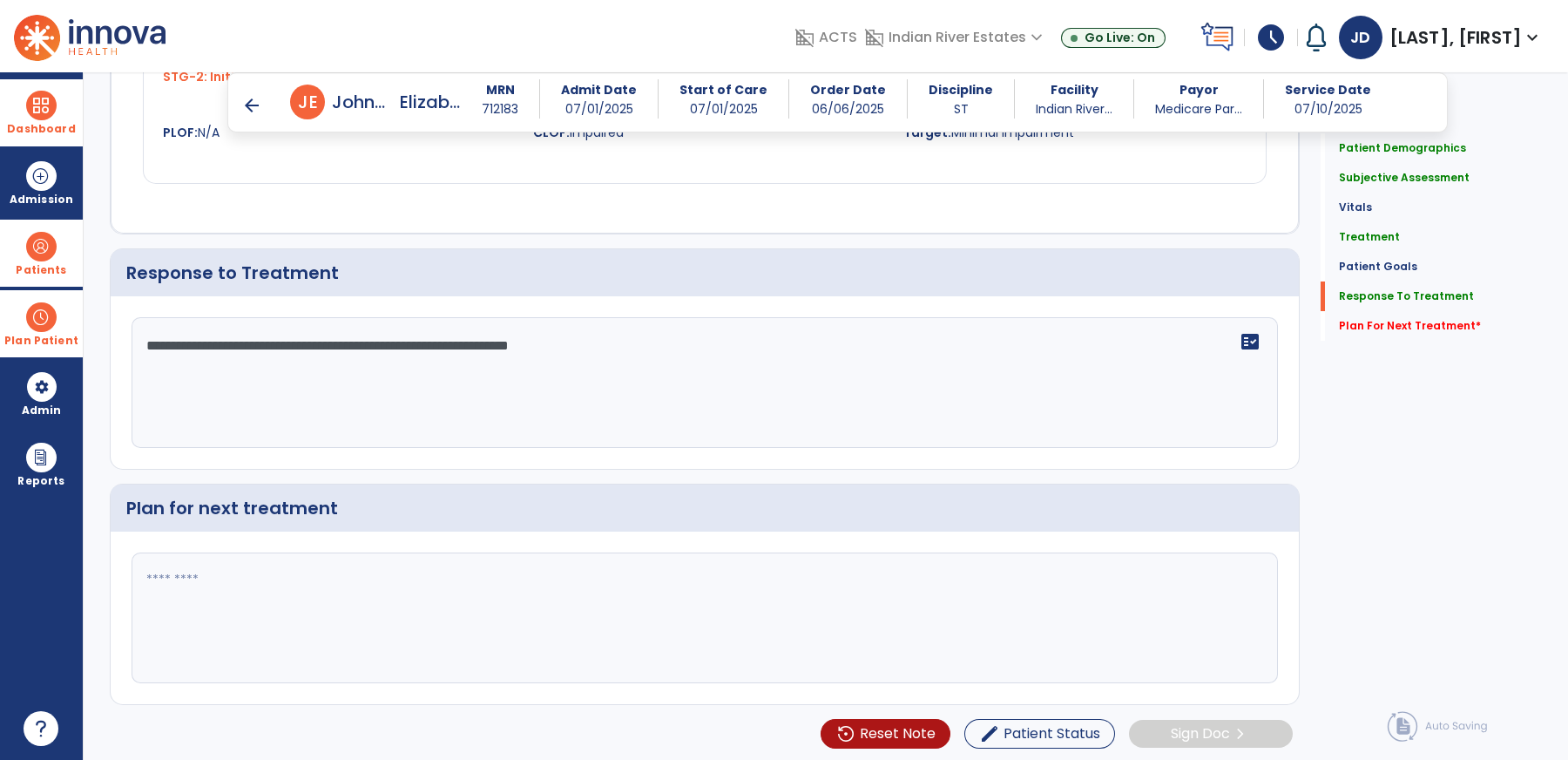 click 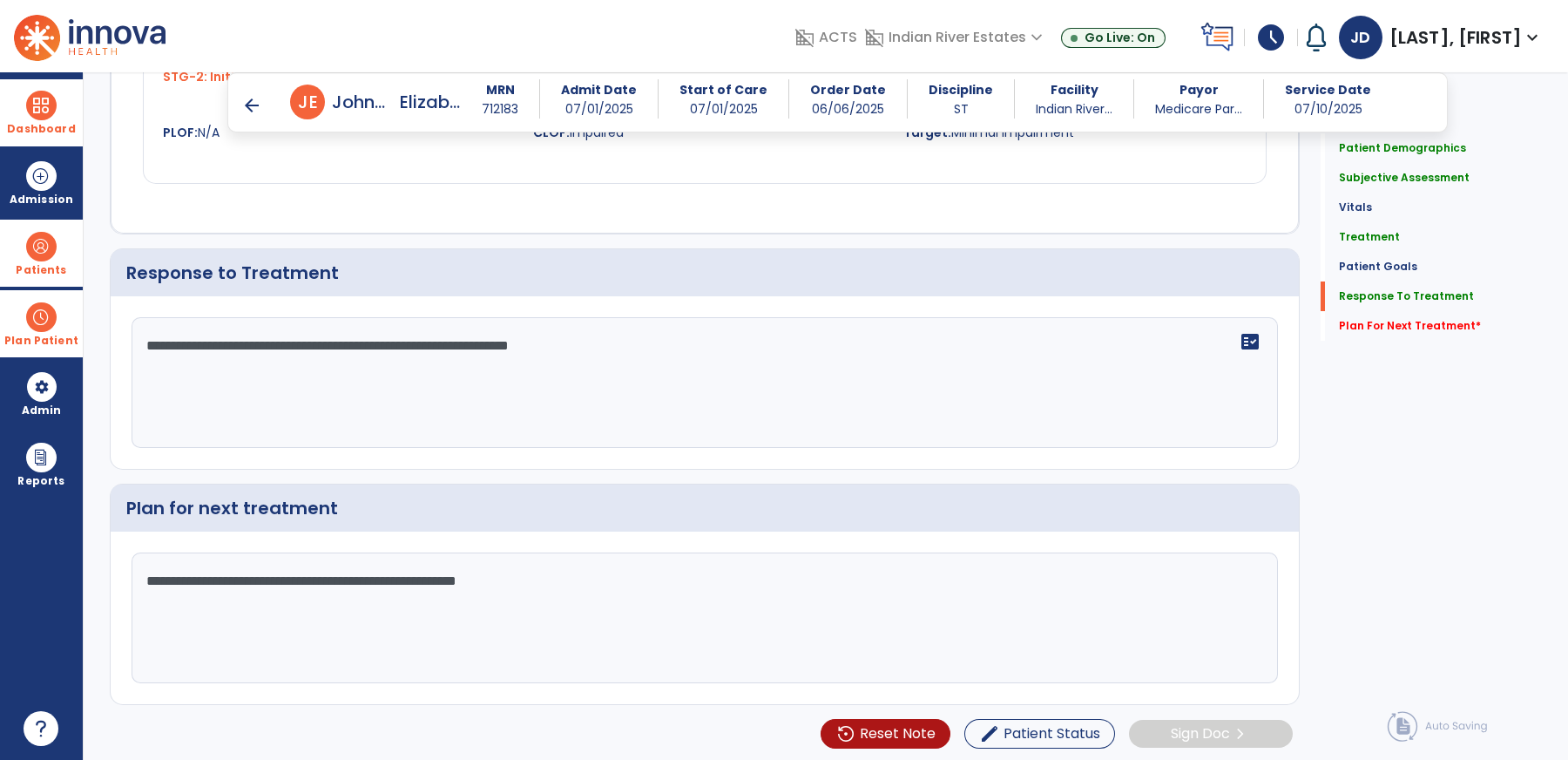type on "**********" 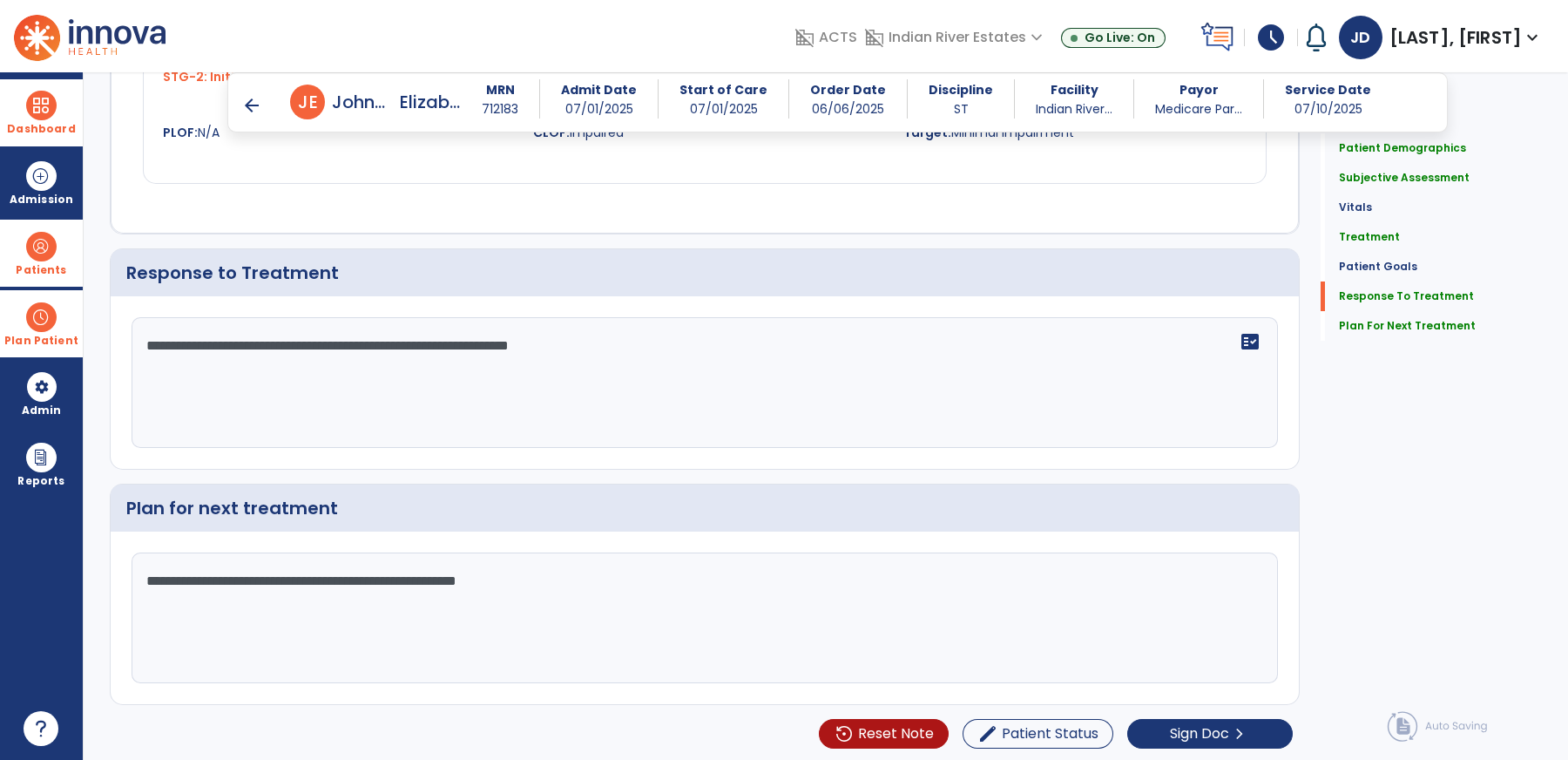 scroll, scrollTop: 2392, scrollLeft: 0, axis: vertical 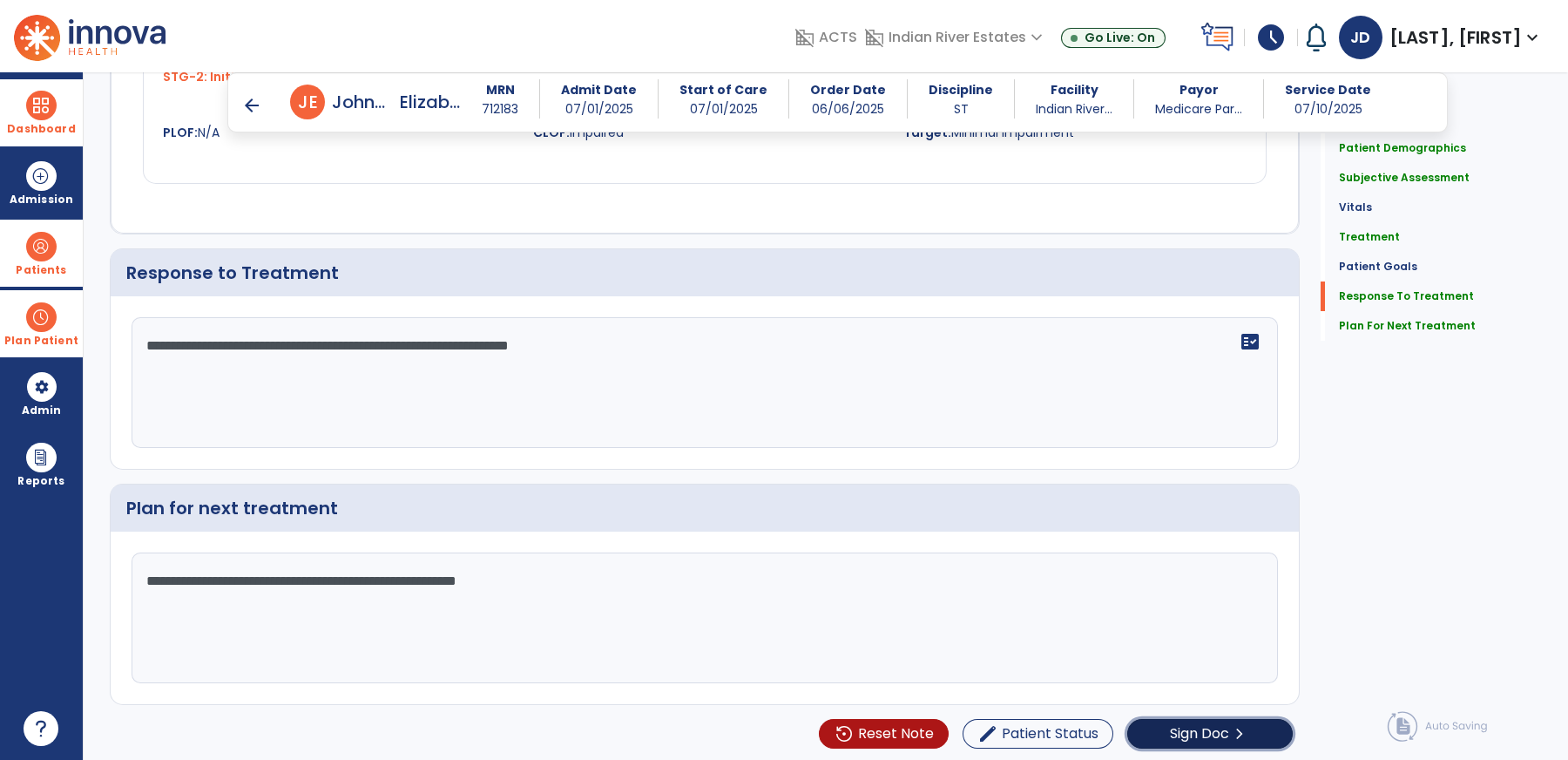 click on "Sign Doc" 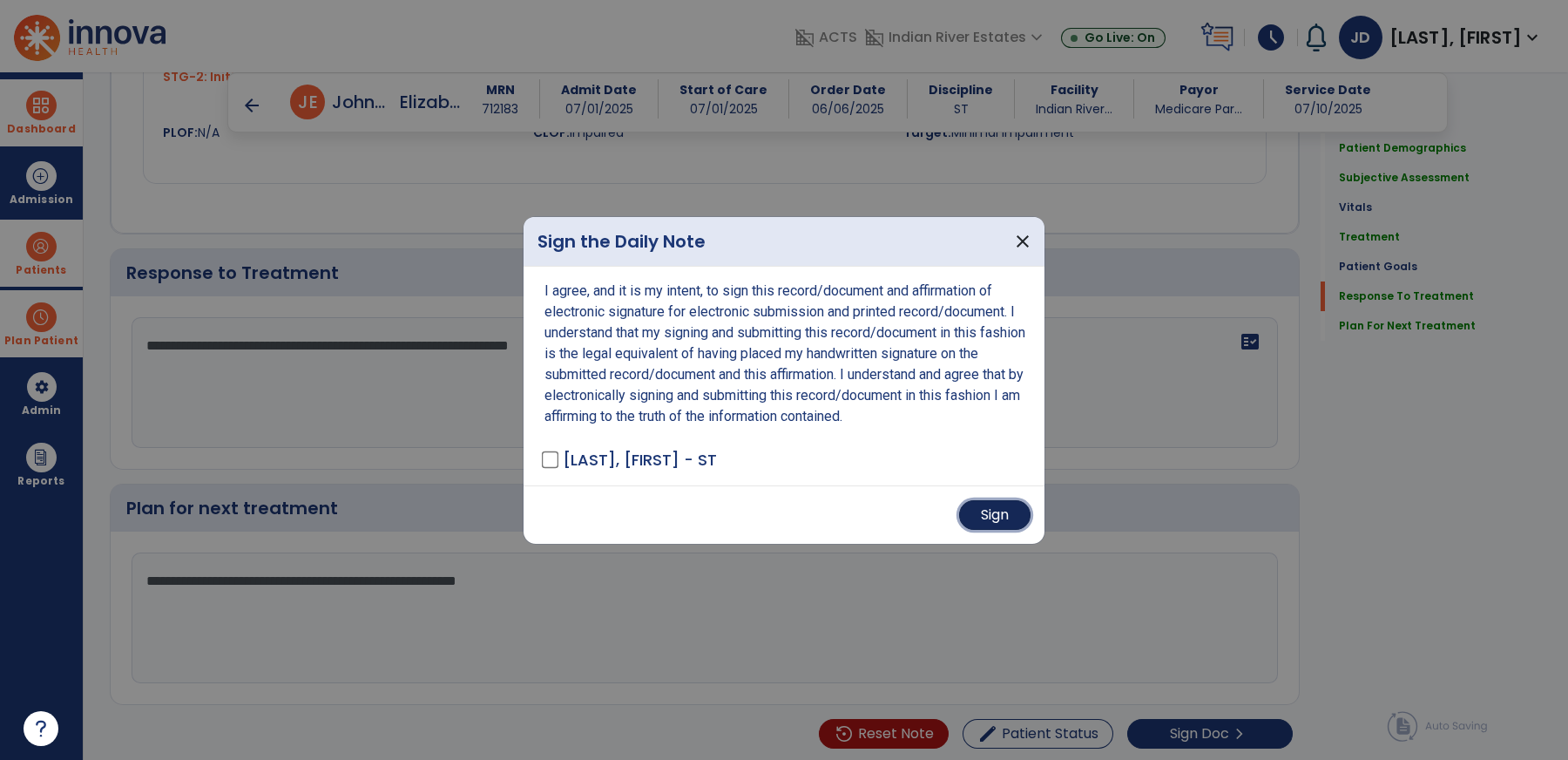 click on "Sign" at bounding box center (995, 515) 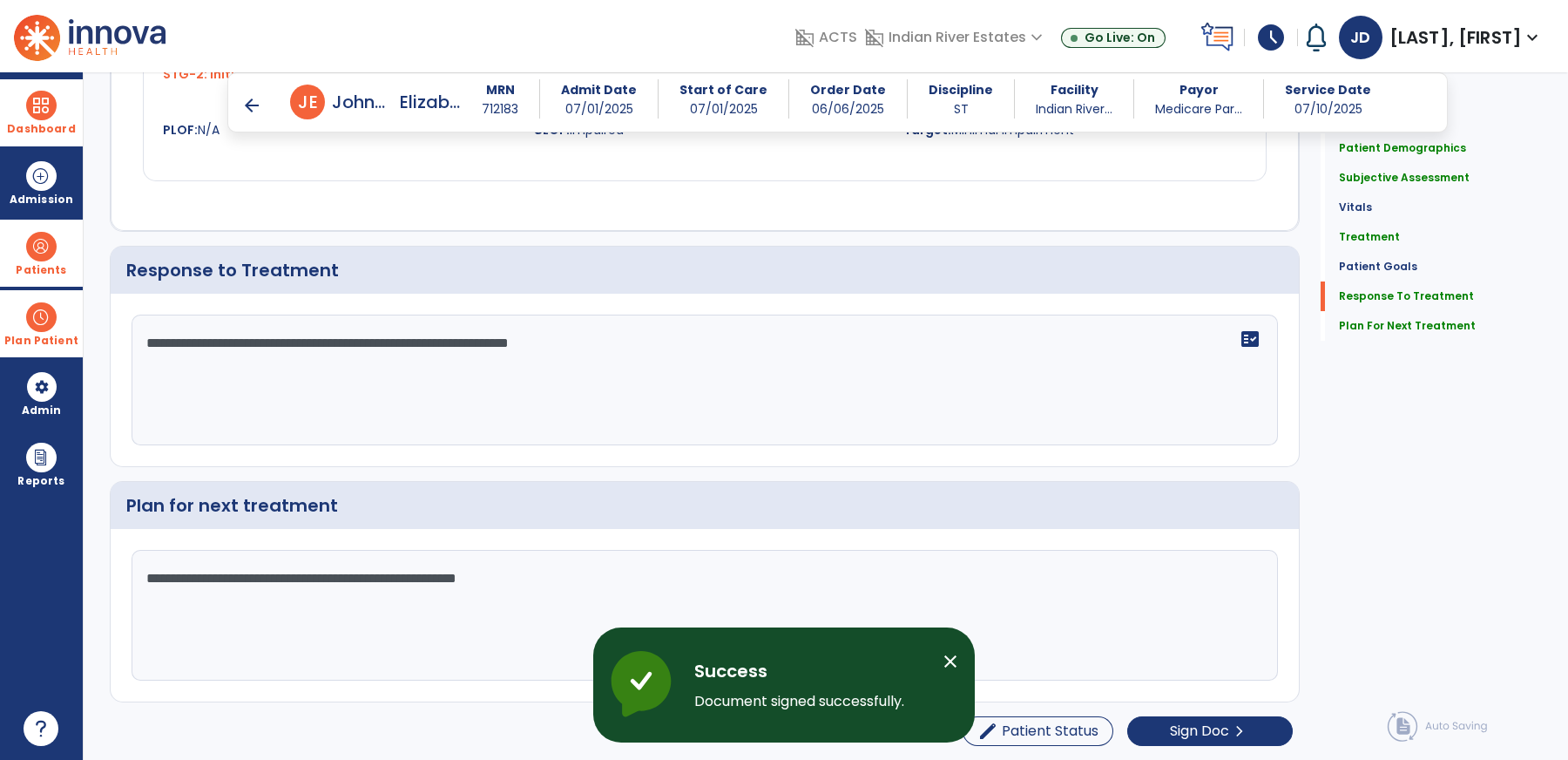 scroll, scrollTop: 0, scrollLeft: 0, axis: both 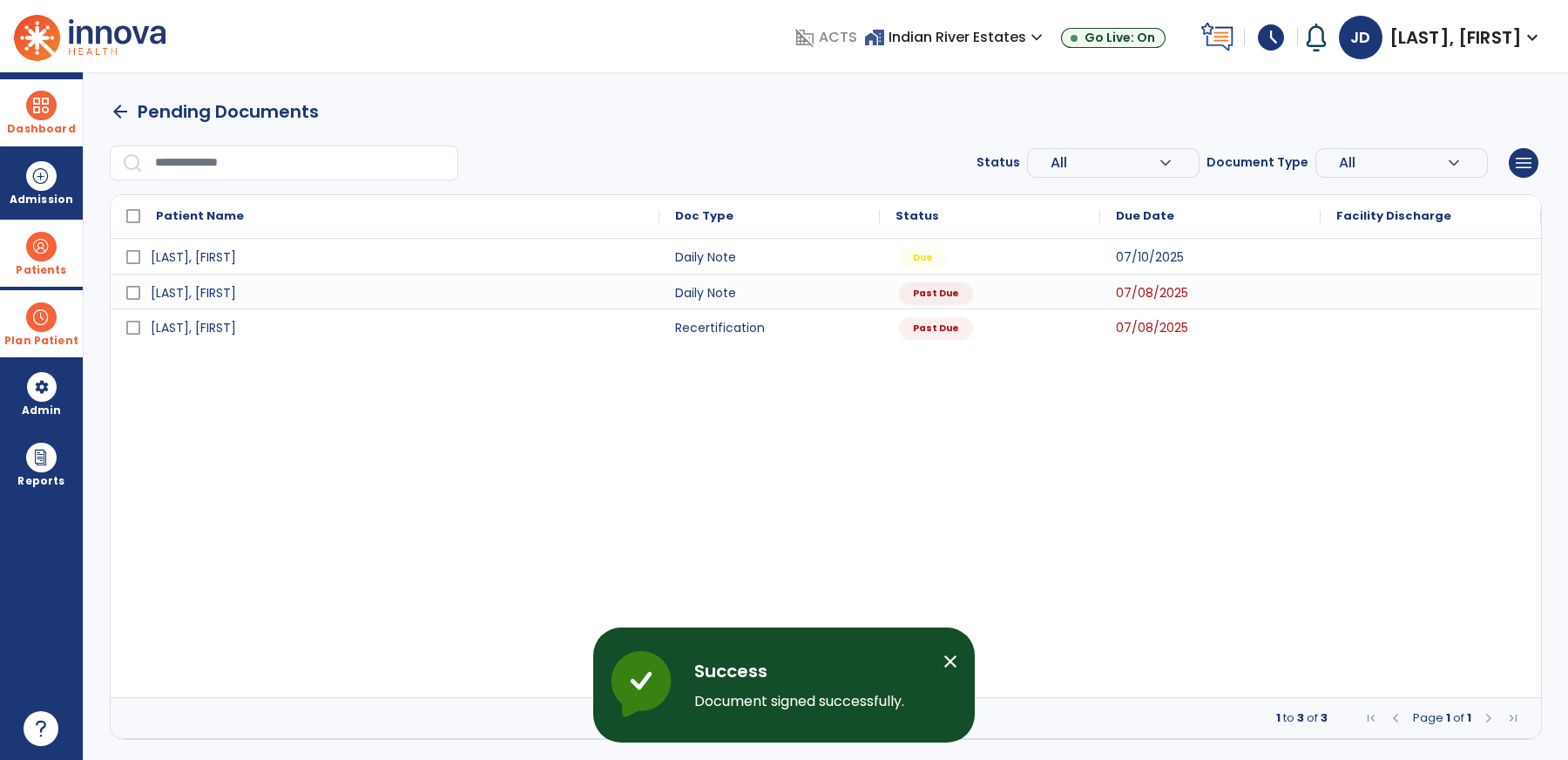 click on "close" at bounding box center (950, 662) 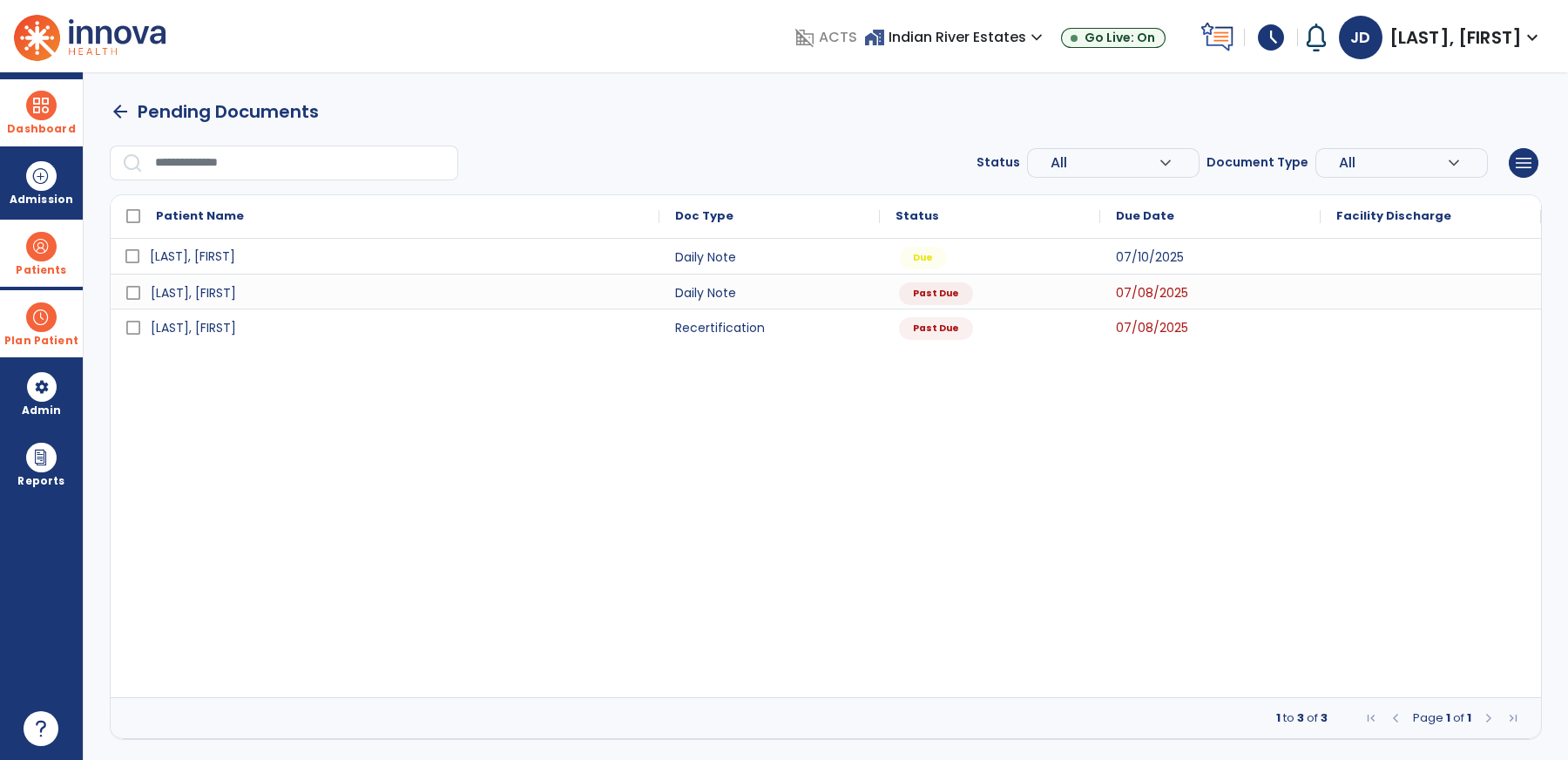 click on "[LAST], [FIRST]" at bounding box center (193, 256) 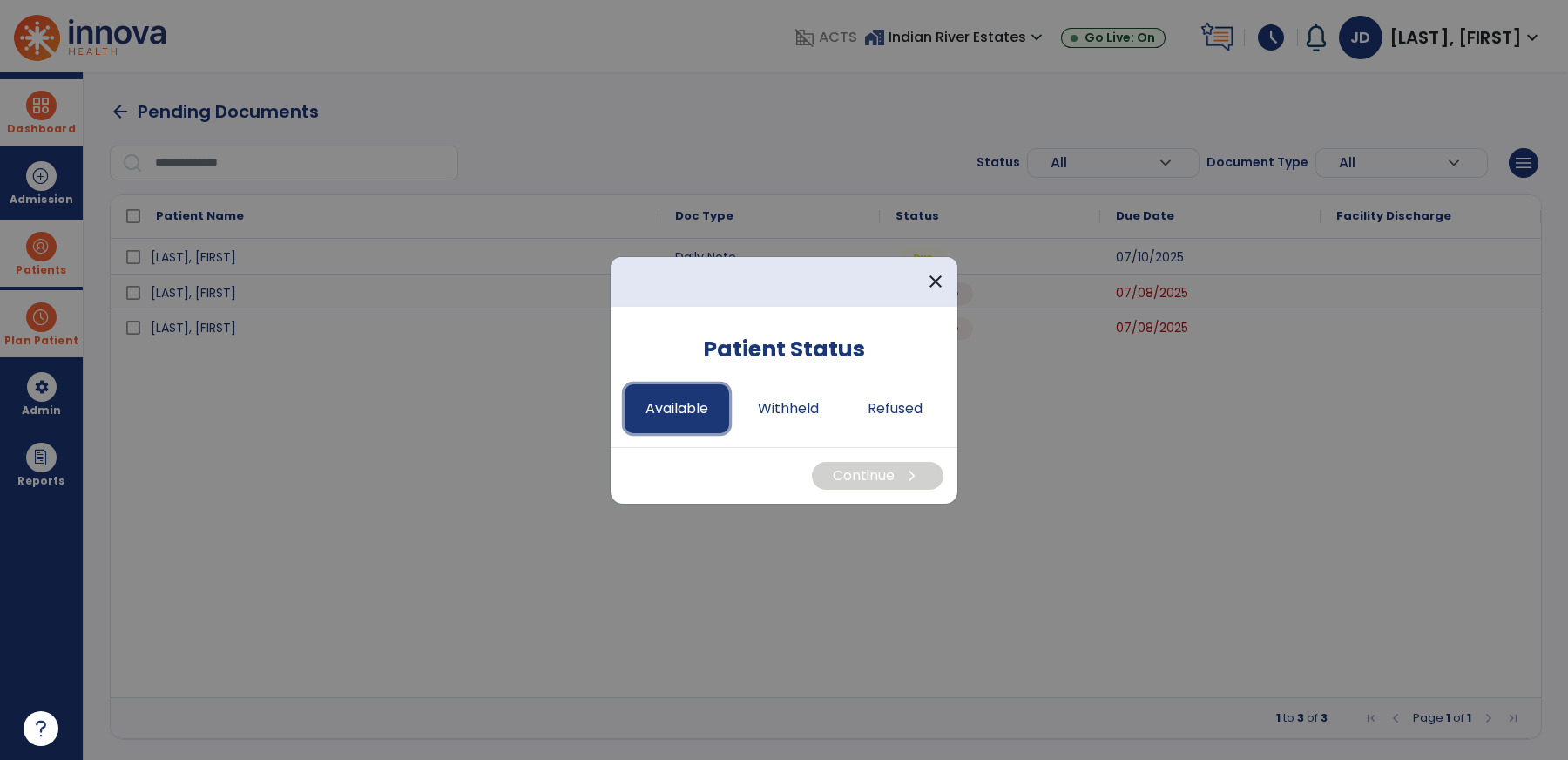 click on "Available" at bounding box center [677, 409] 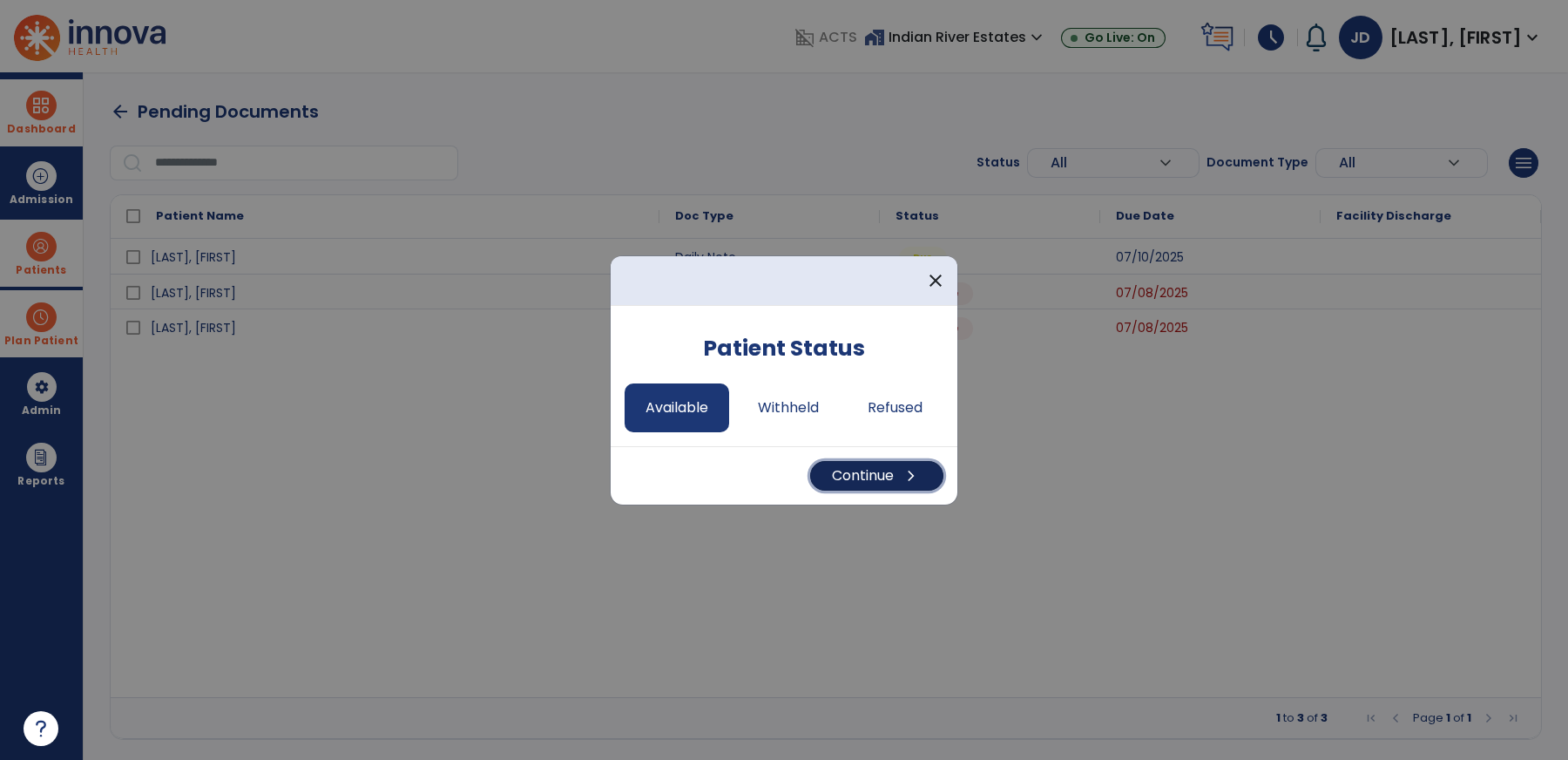 click on "Continue   chevron_right" at bounding box center [876, 476] 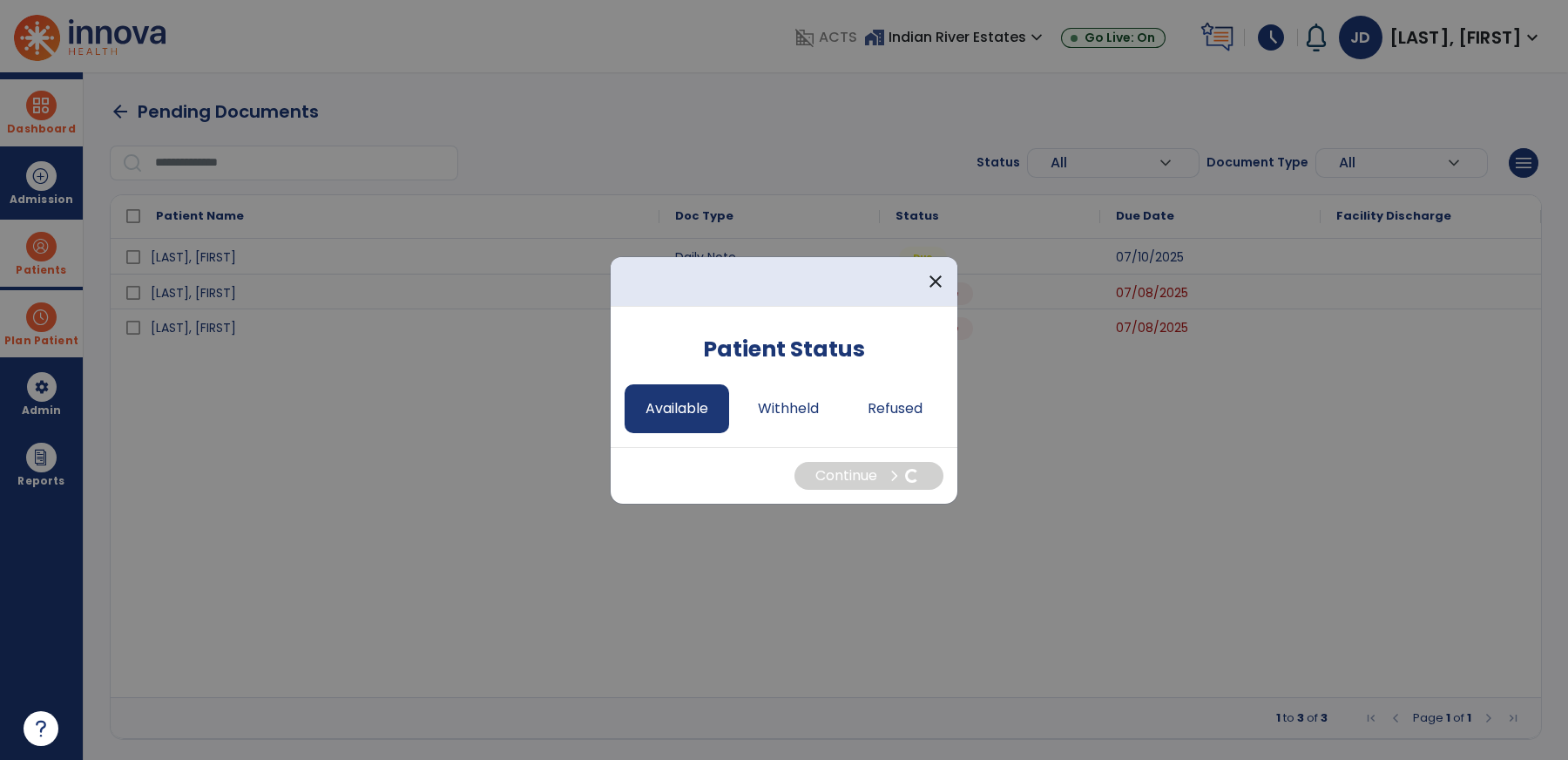 select on "*" 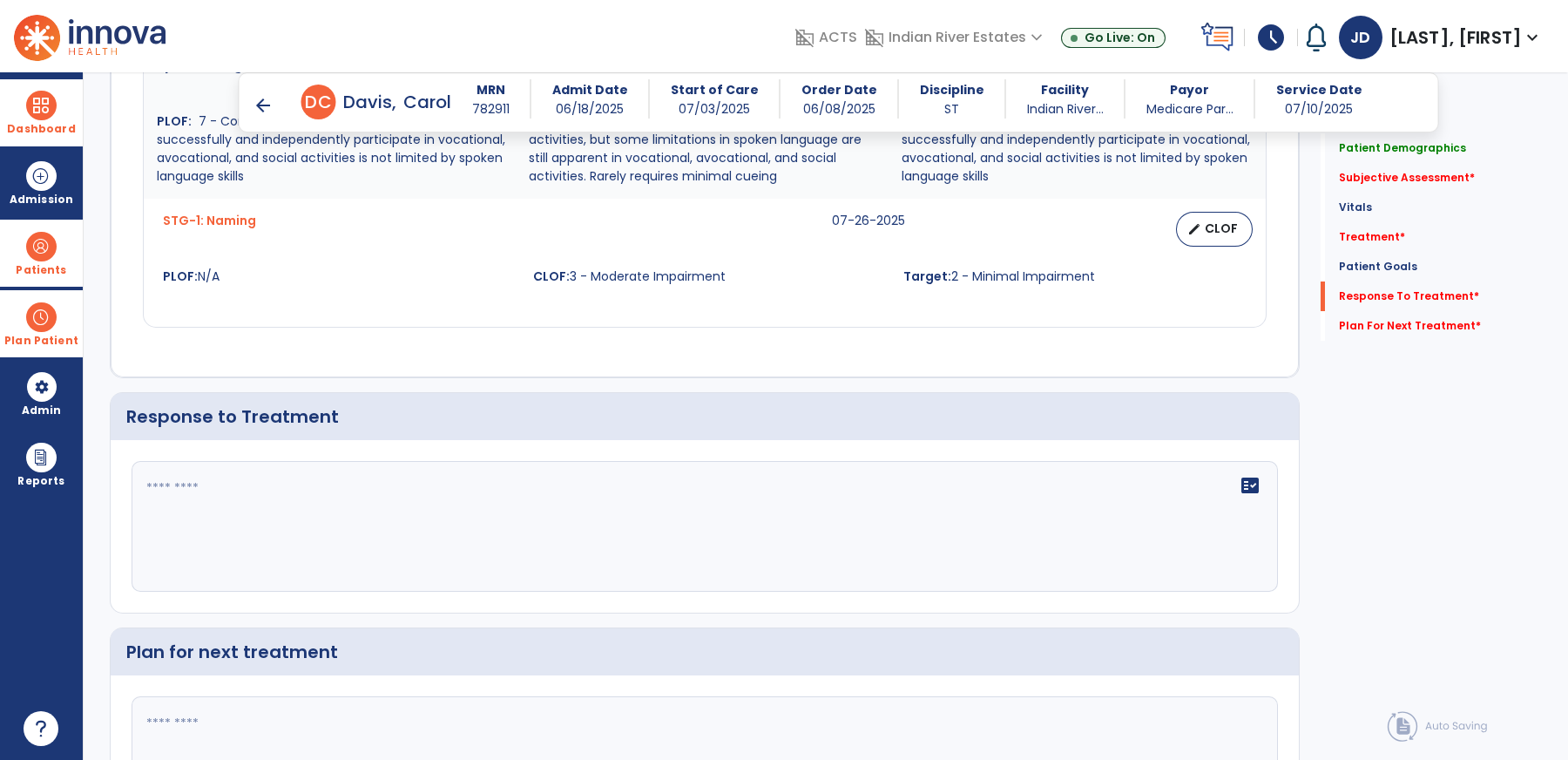 scroll, scrollTop: 2473, scrollLeft: 0, axis: vertical 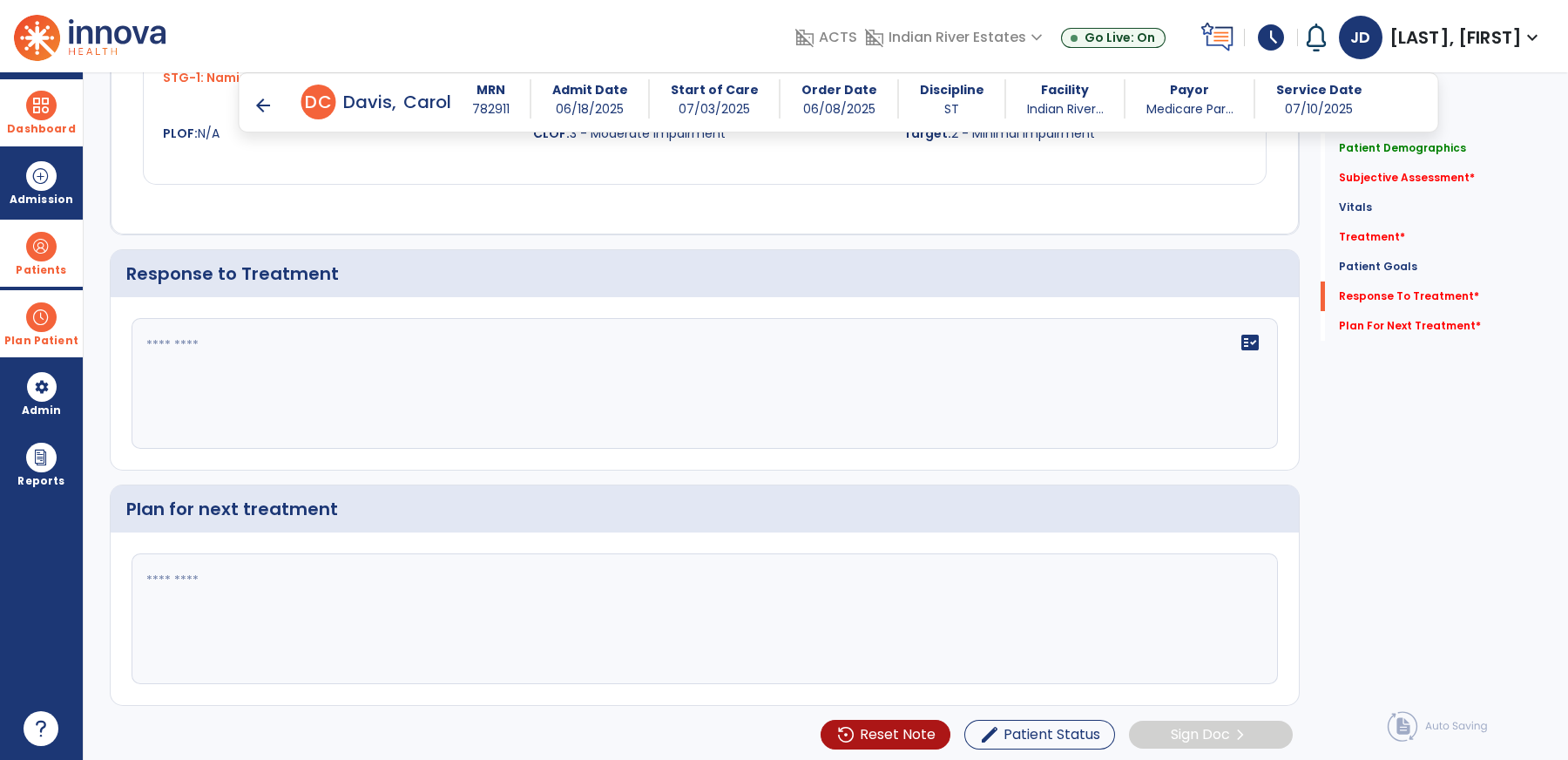 click 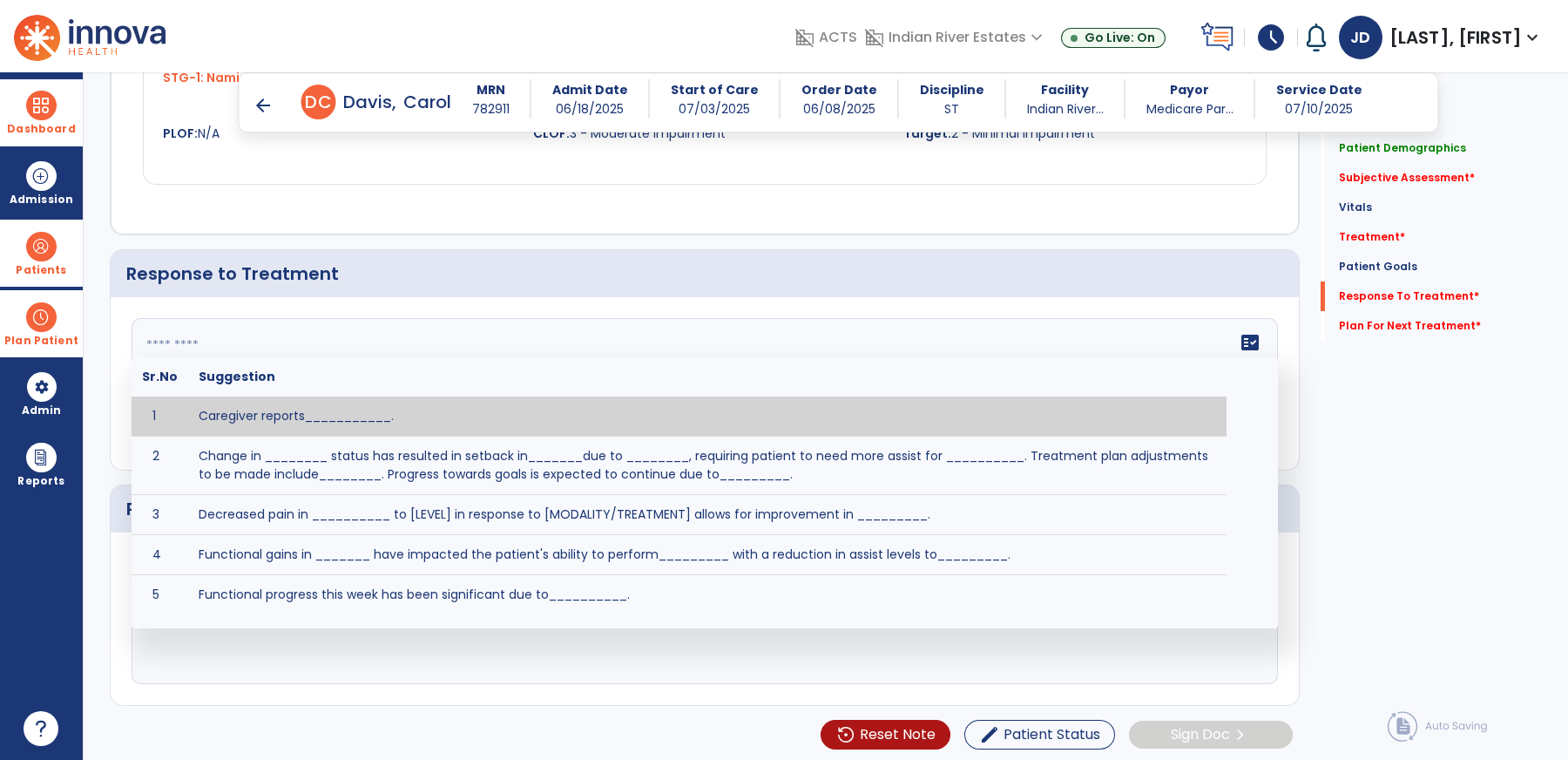 paste on "**********" 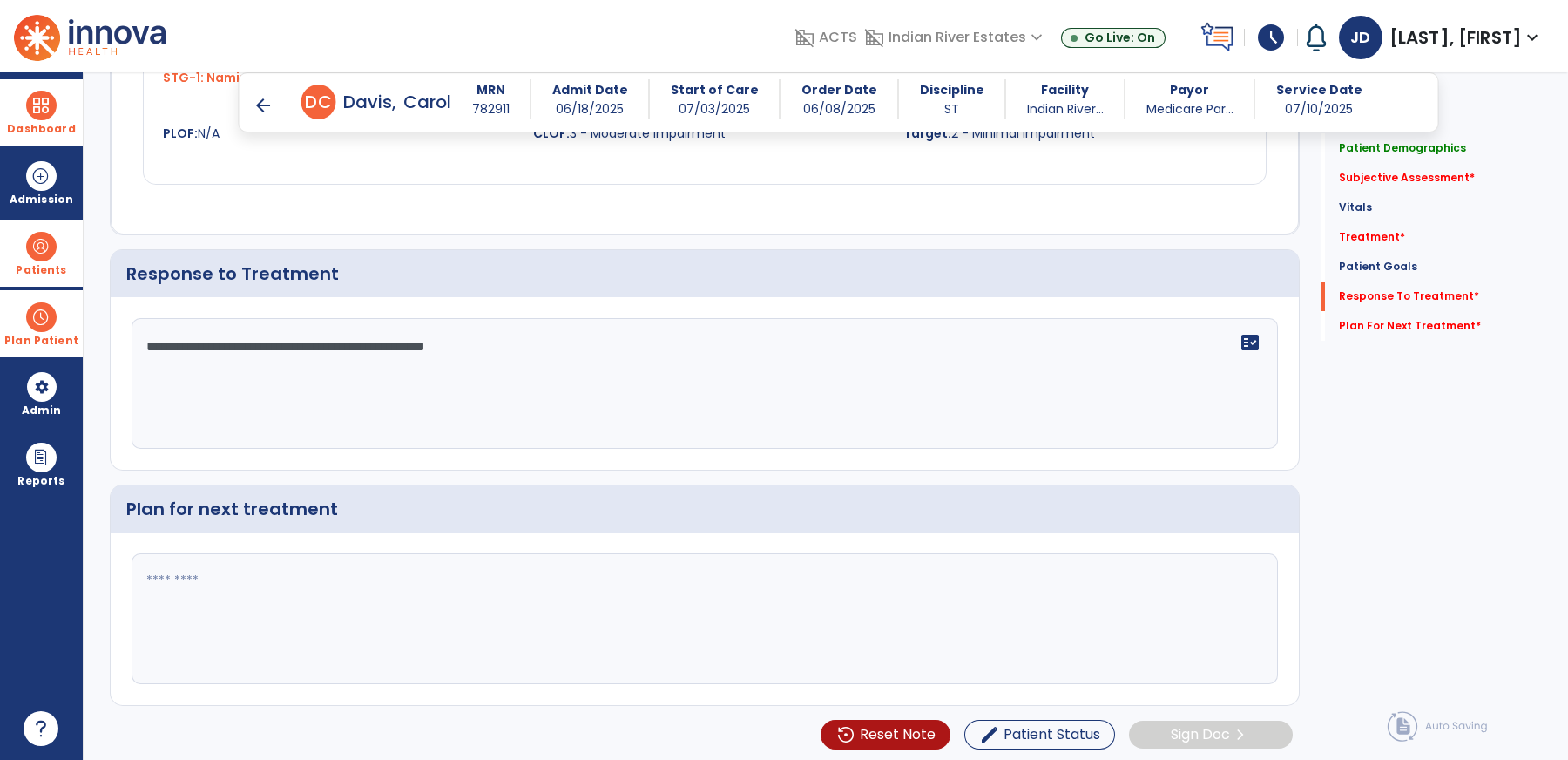 type on "**********" 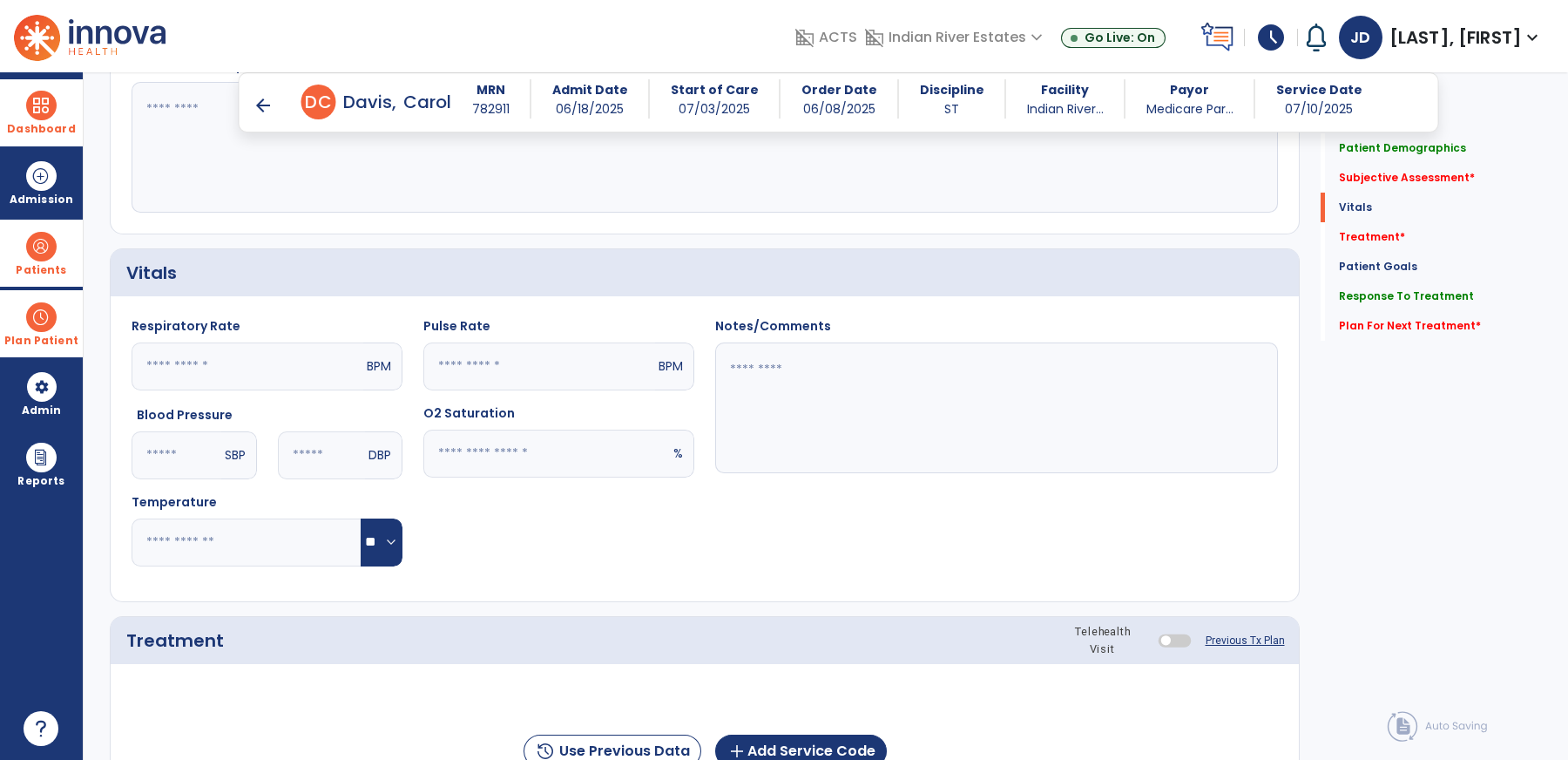 scroll, scrollTop: 531, scrollLeft: 0, axis: vertical 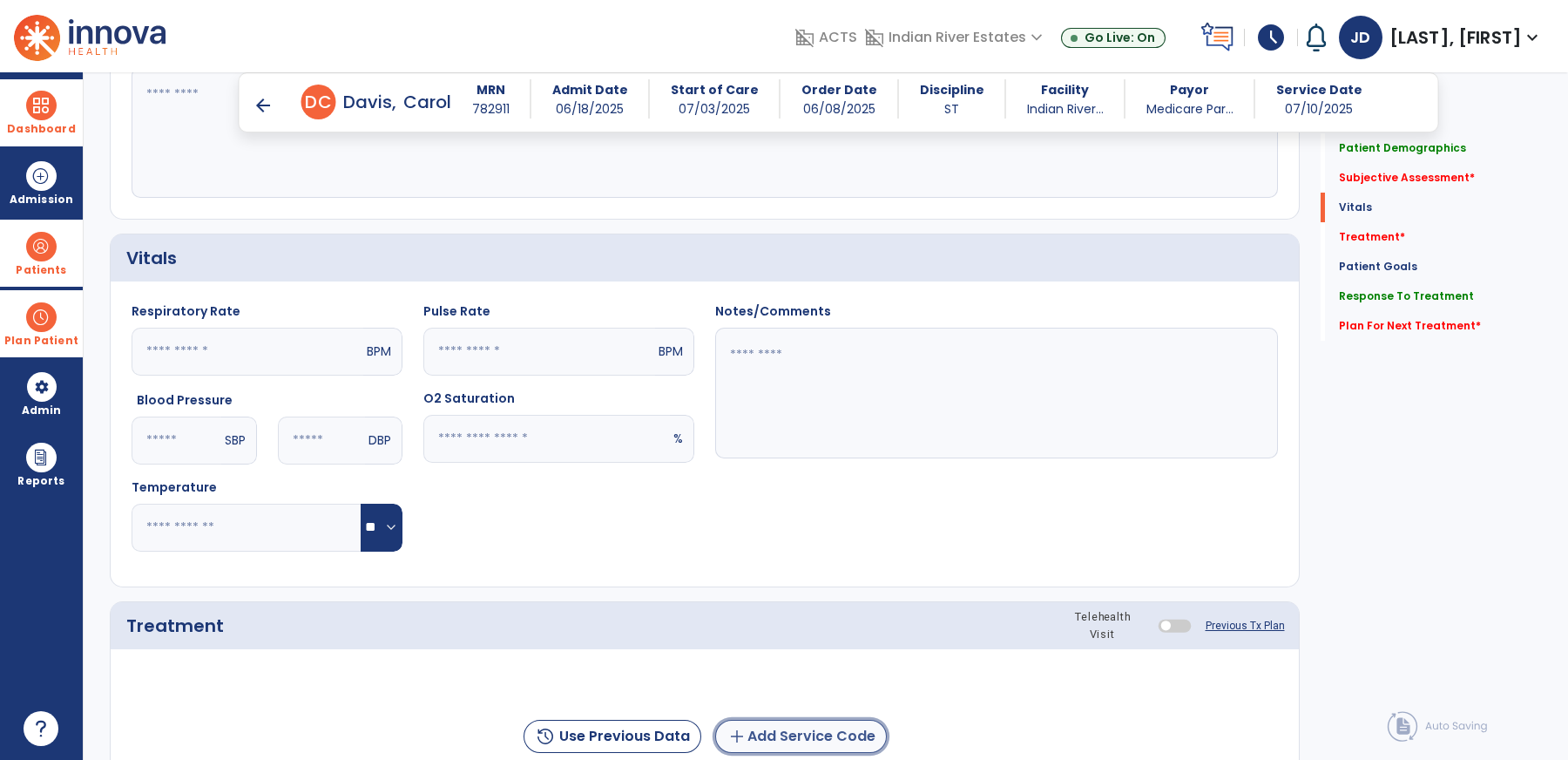 click on "add  Add Service Code" 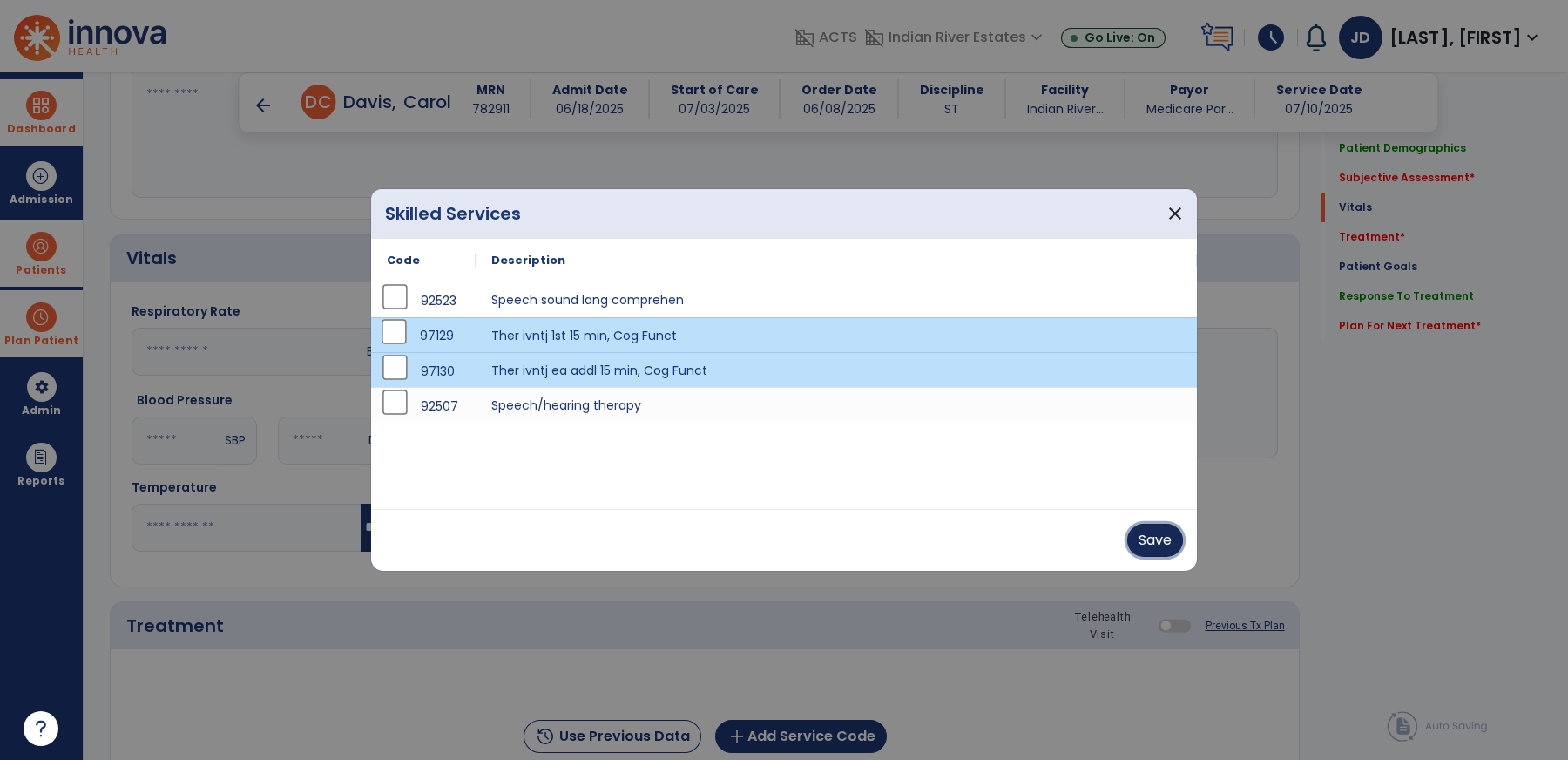 click on "Save" at bounding box center (1155, 540) 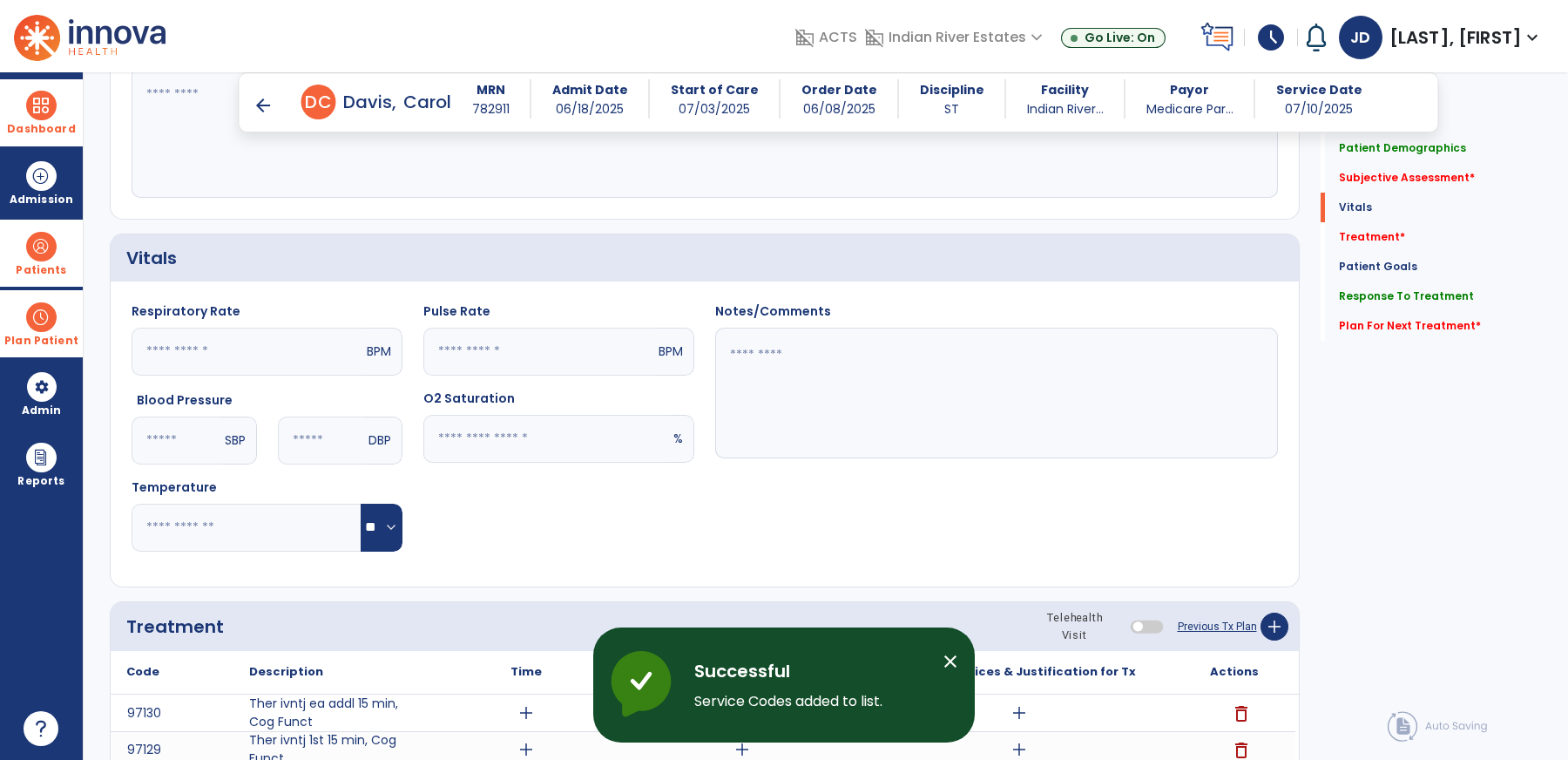click on "close" at bounding box center (950, 662) 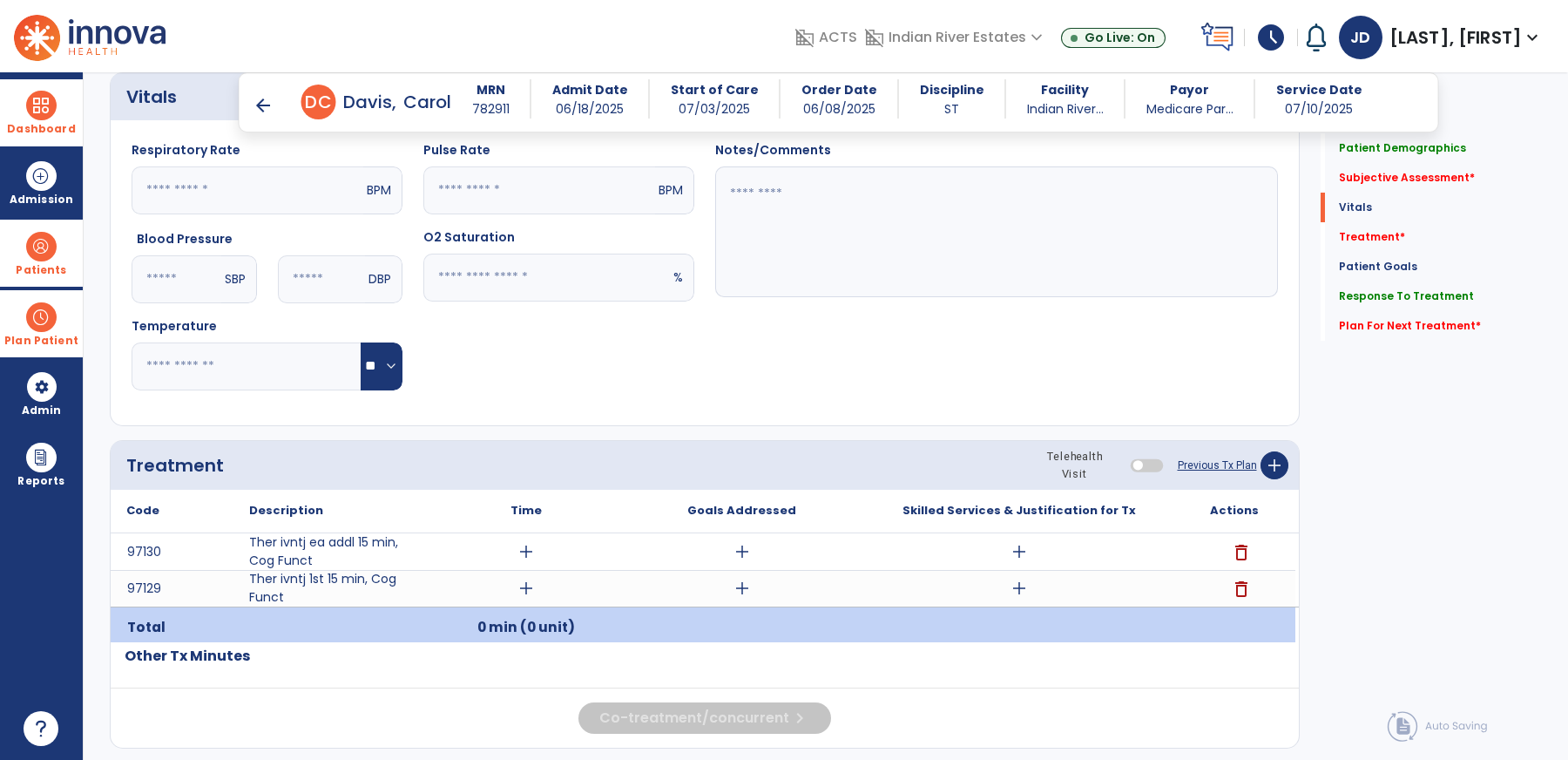 scroll, scrollTop: 770, scrollLeft: 0, axis: vertical 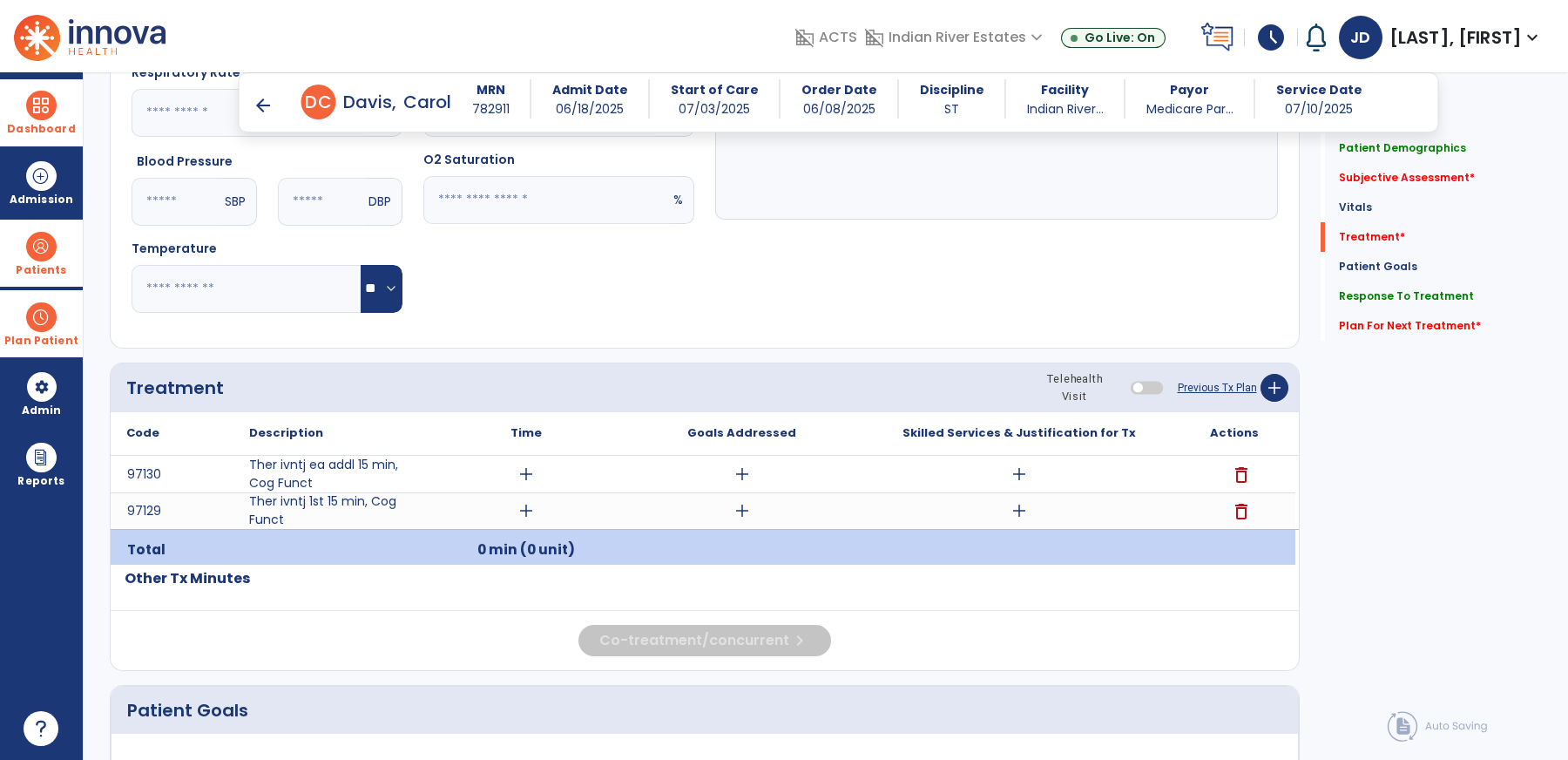 click on "add" at bounding box center (1018, 511) 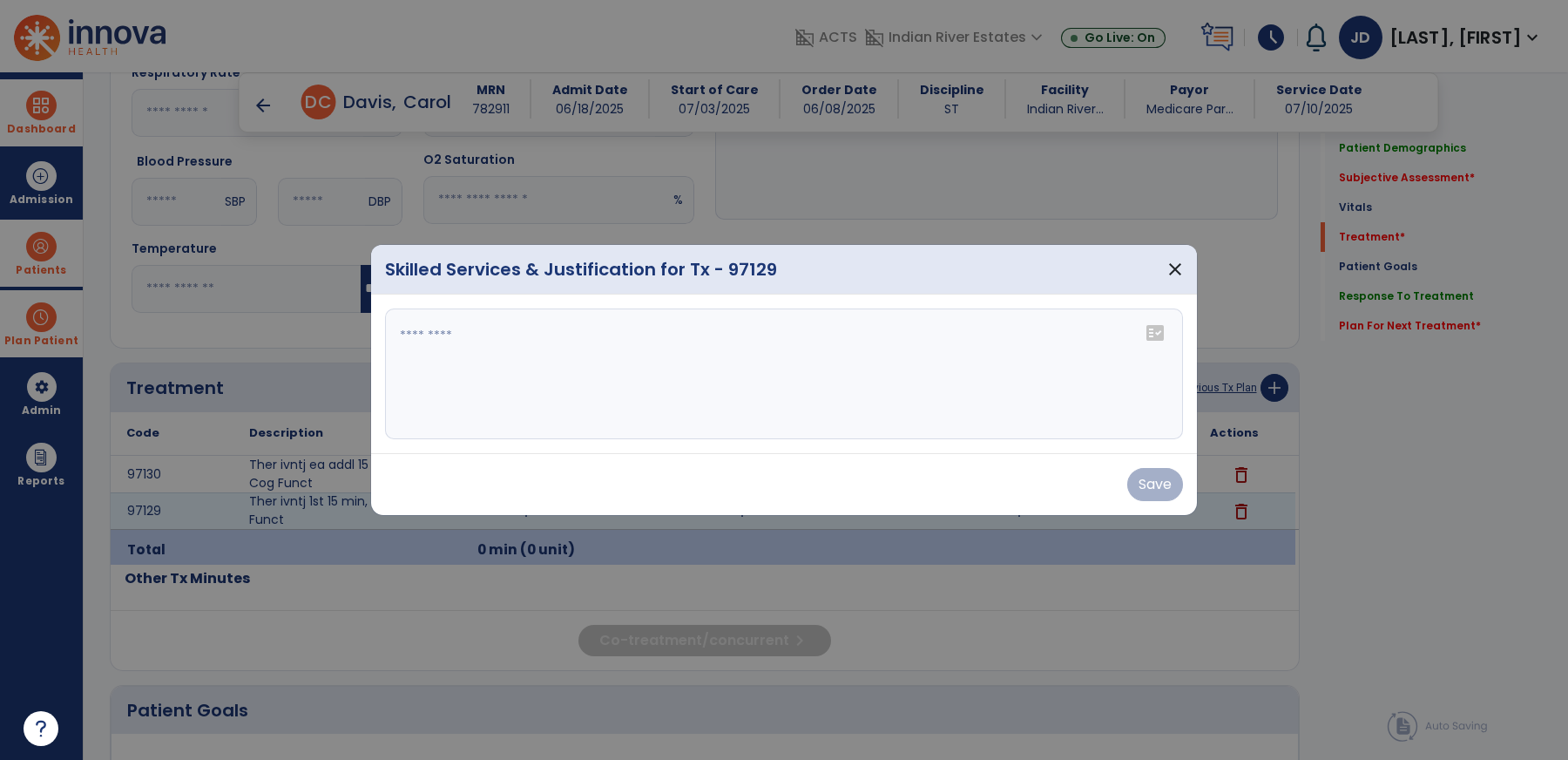click at bounding box center (784, 374) 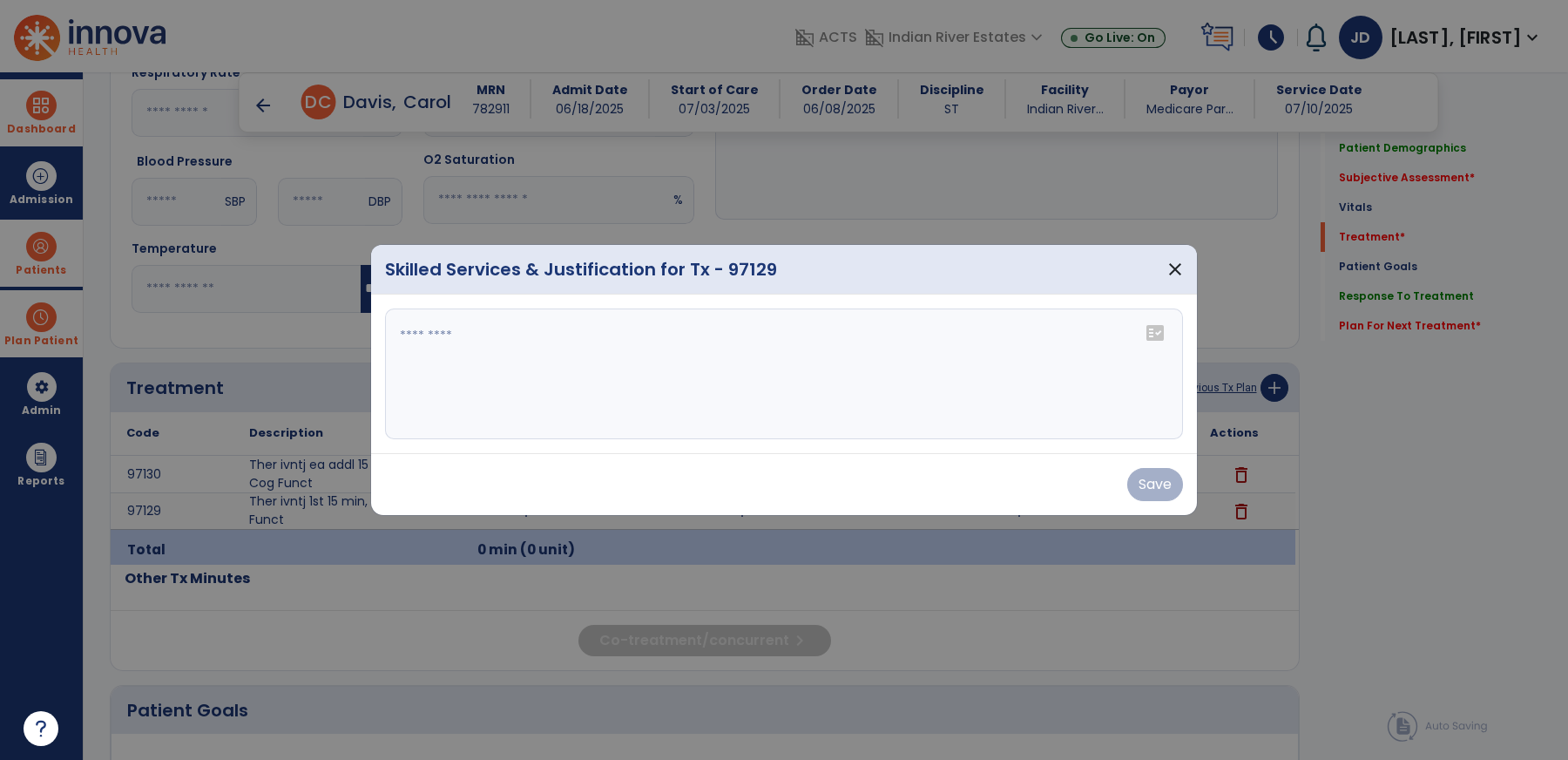 paste on "**********" 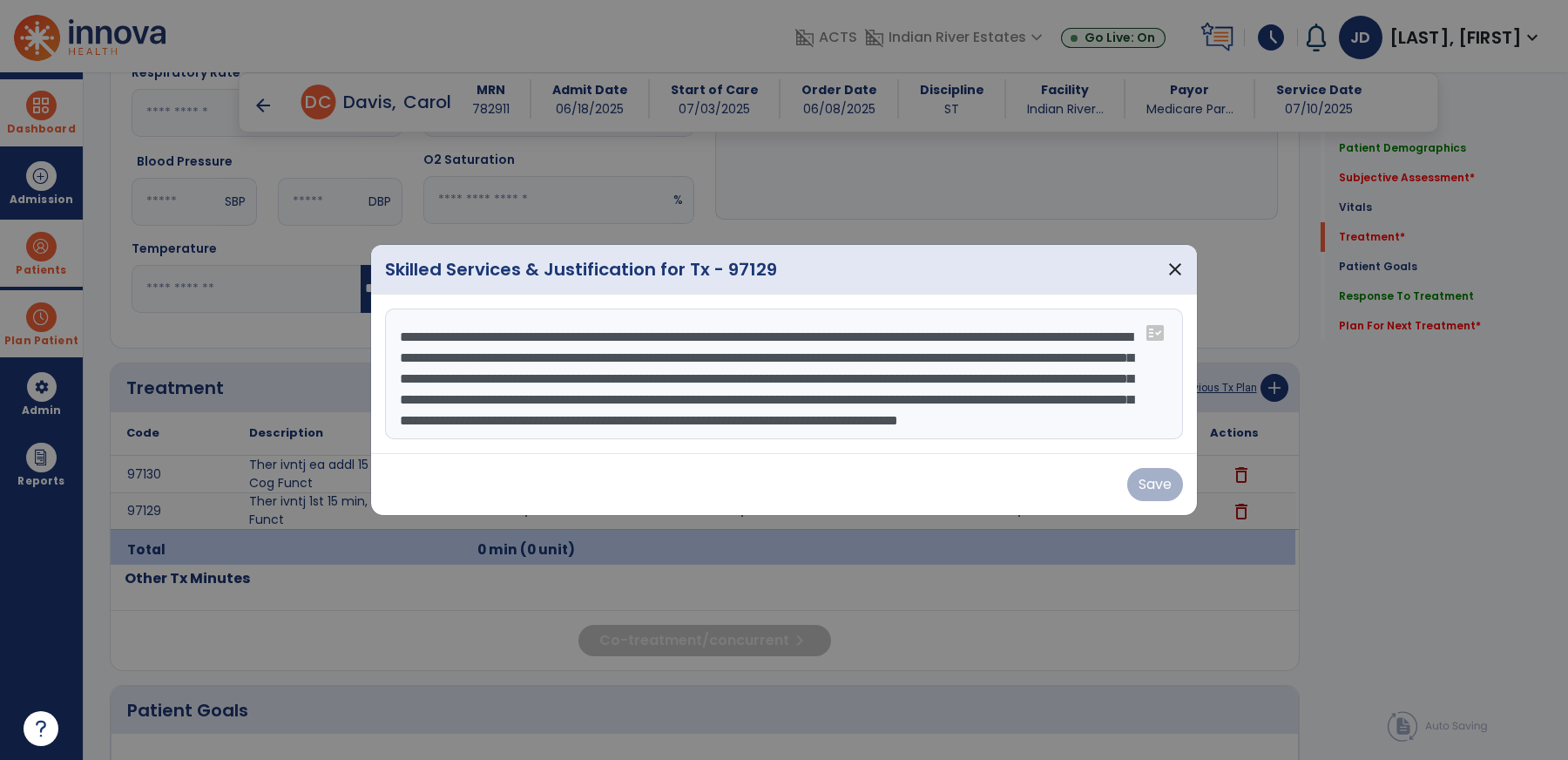 scroll, scrollTop: 75, scrollLeft: 0, axis: vertical 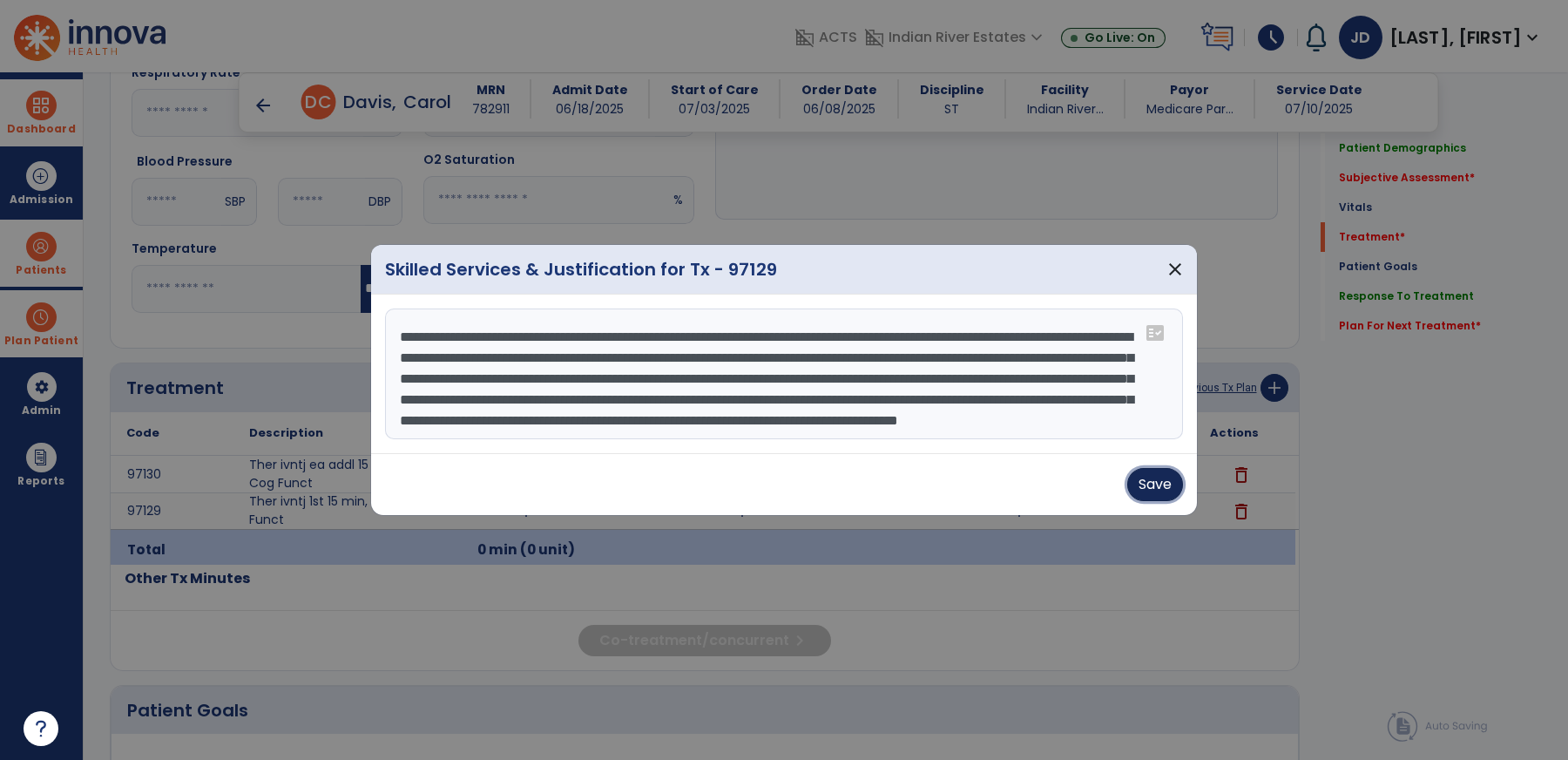 click on "Save" at bounding box center (1155, 485) 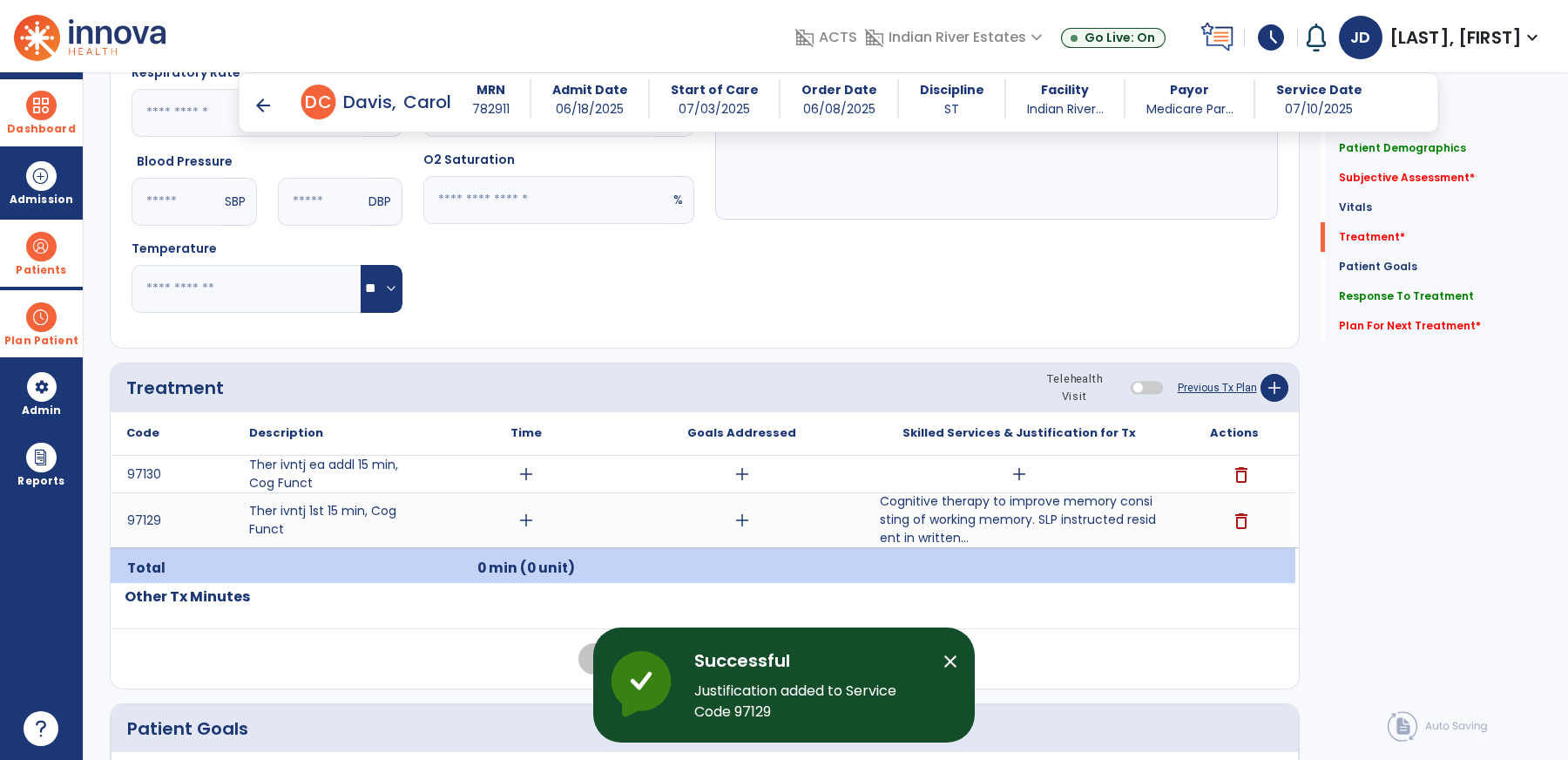 click on "add" at bounding box center (1019, 474) 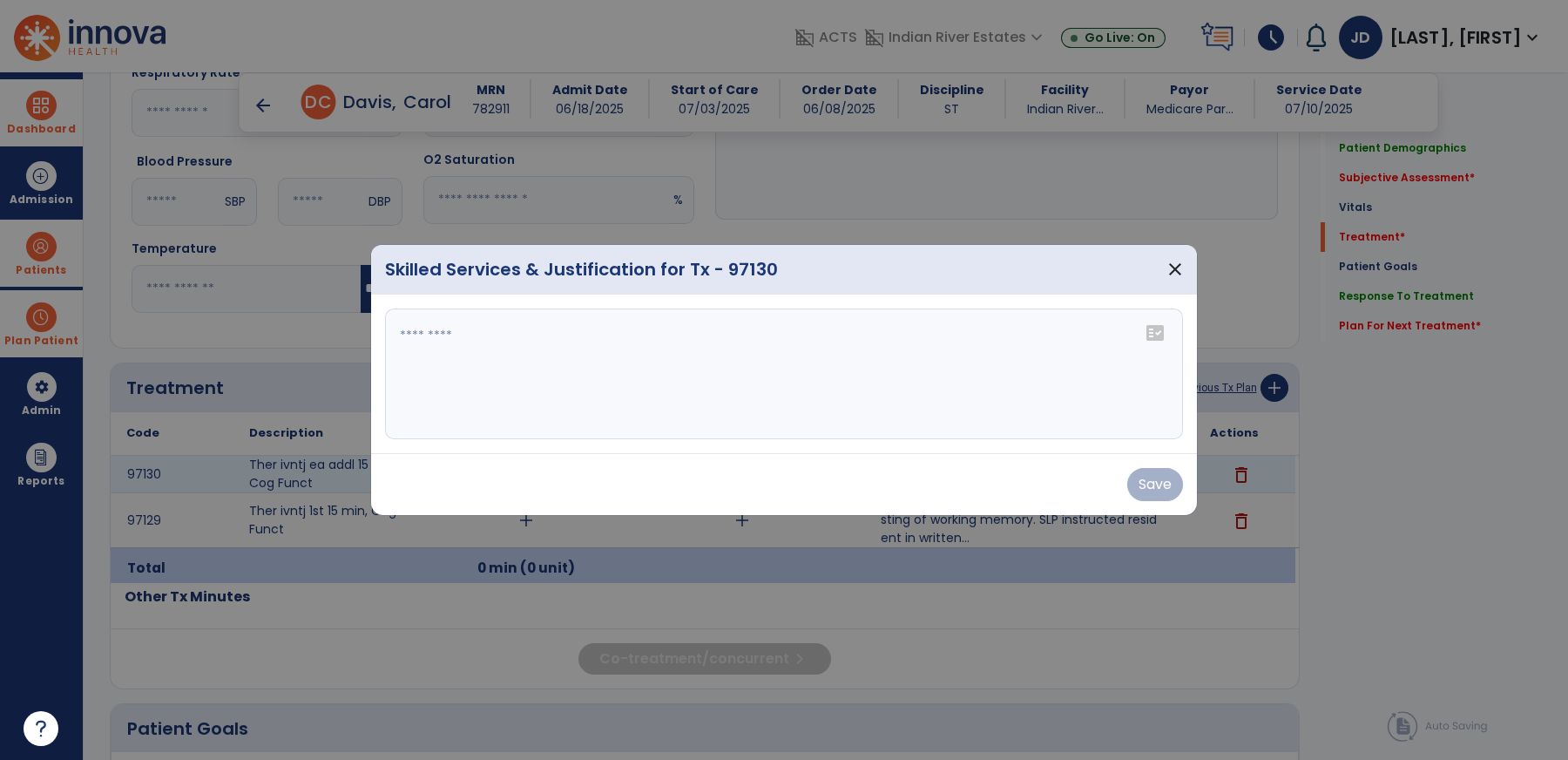 click at bounding box center (784, 374) 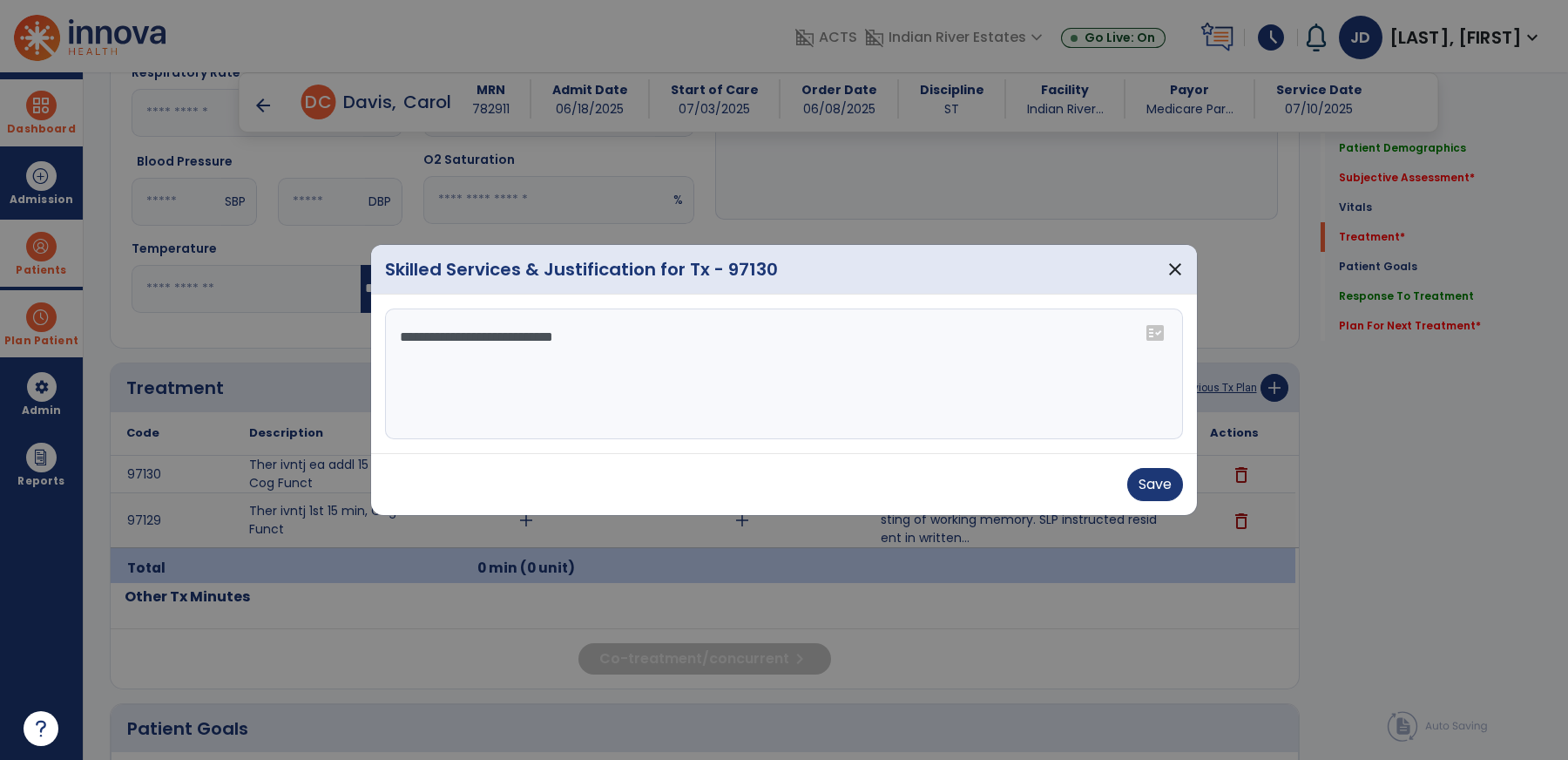 type on "**********" 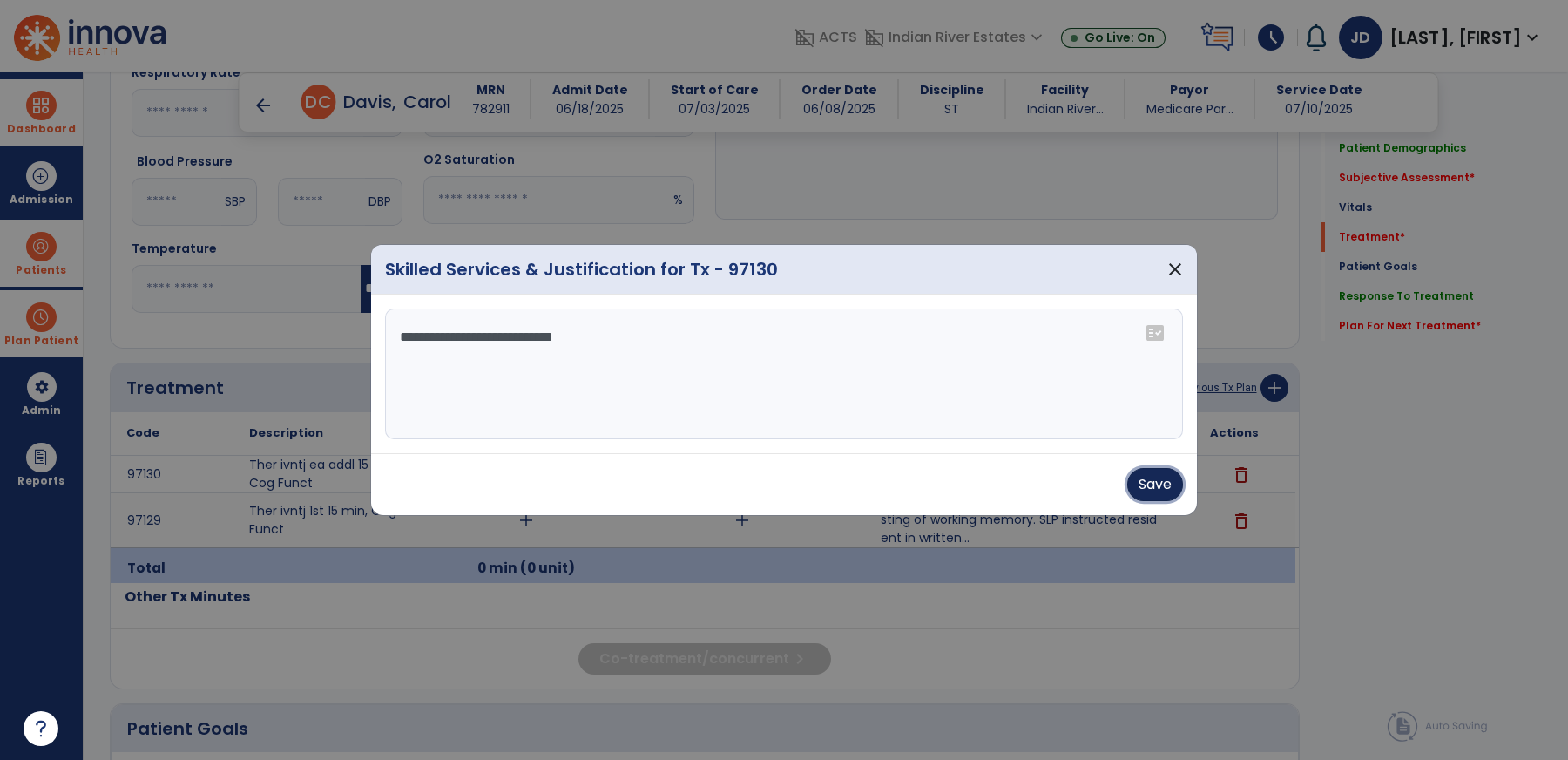 click on "Save" at bounding box center (1155, 485) 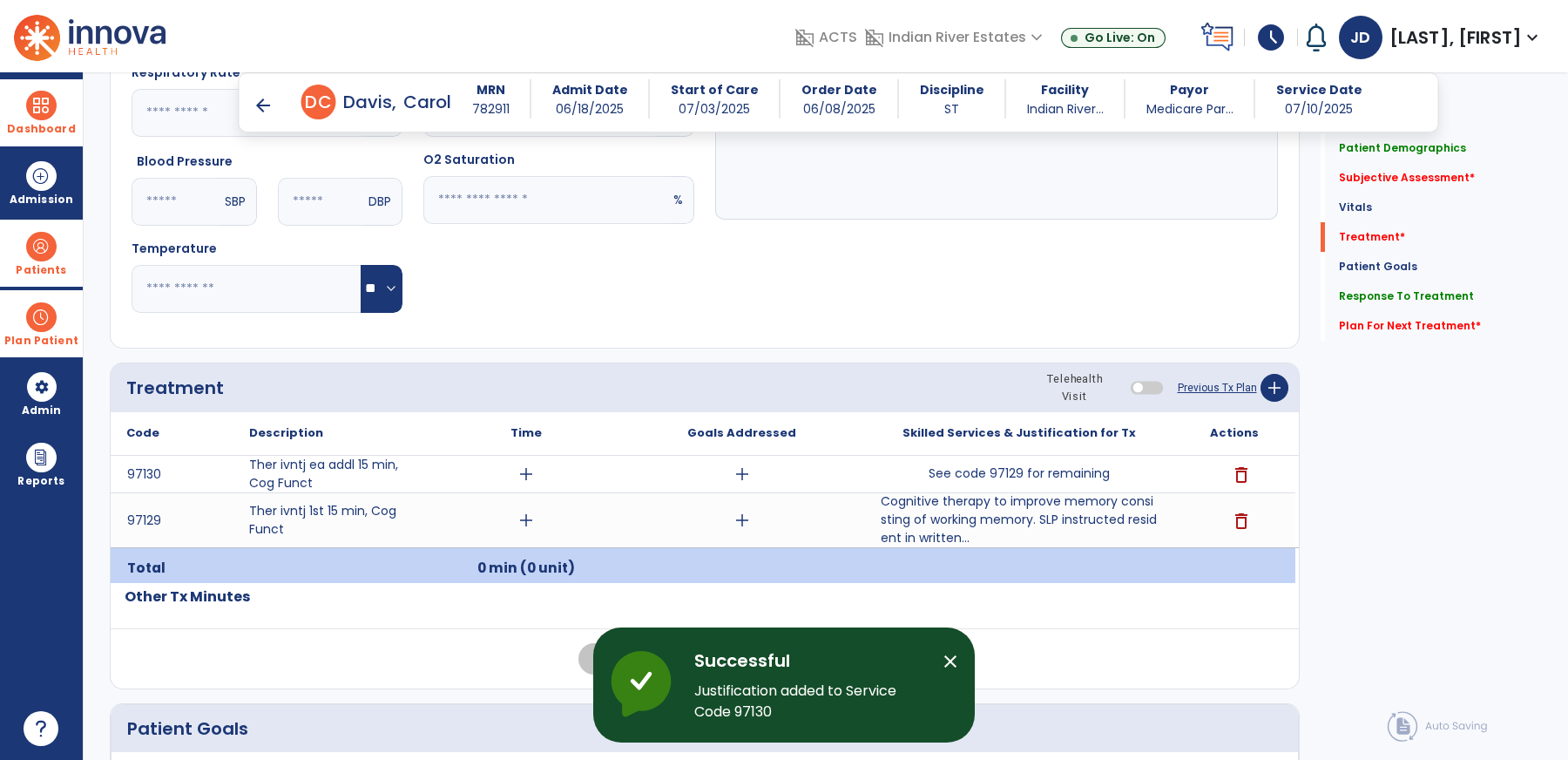 click on "close" at bounding box center (950, 662) 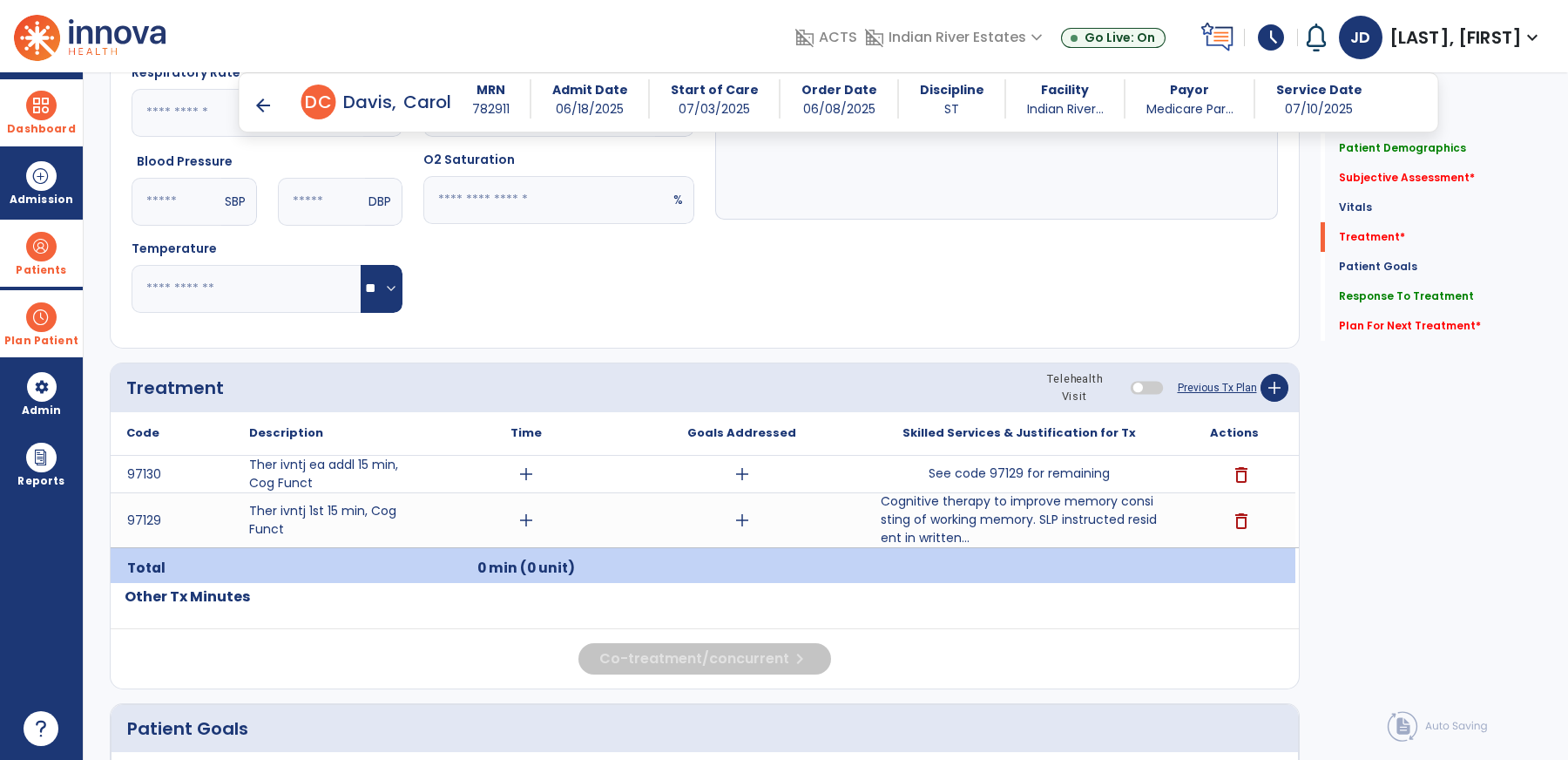 click on "add" at bounding box center [526, 520] 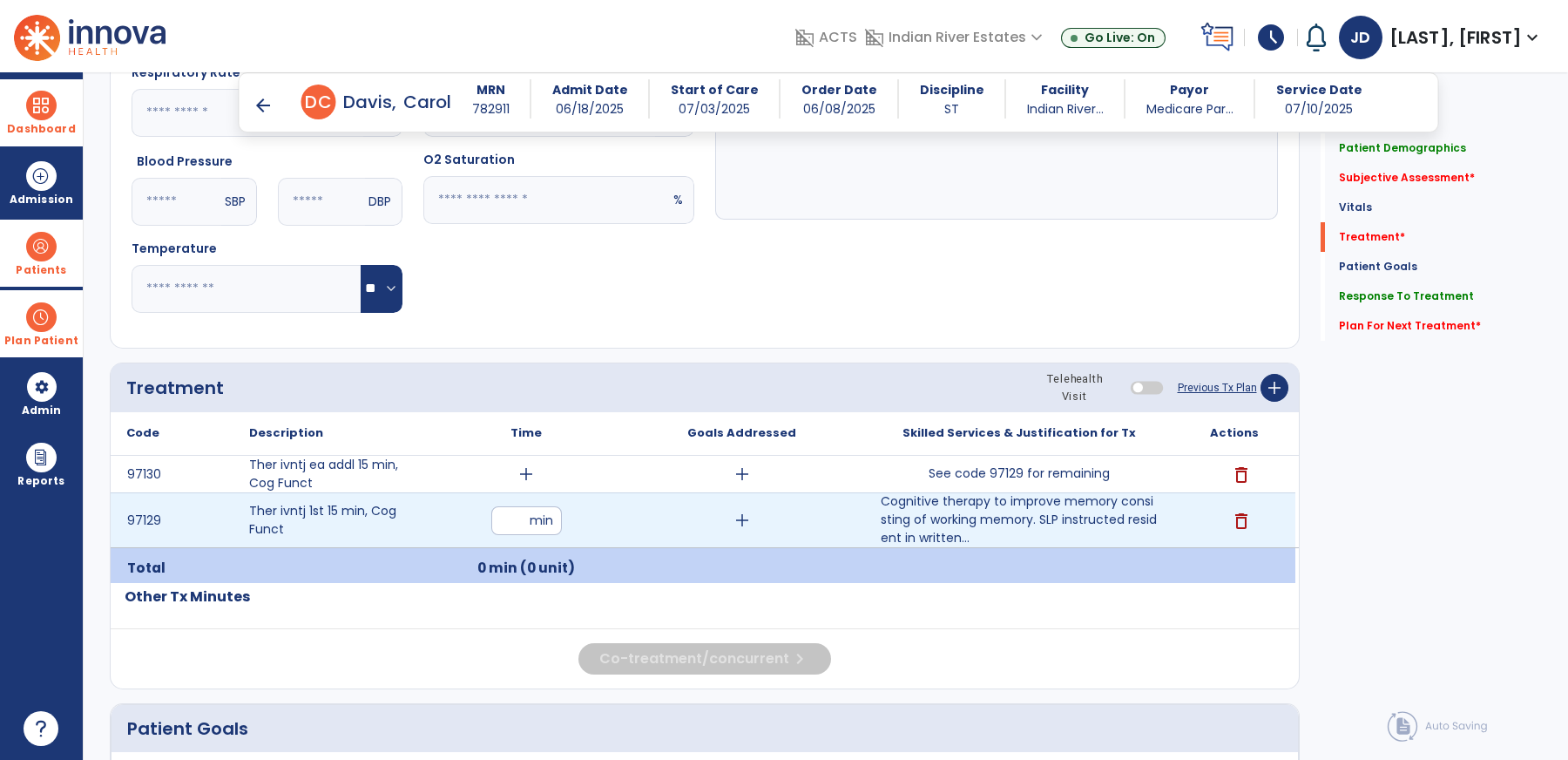 type on "**" 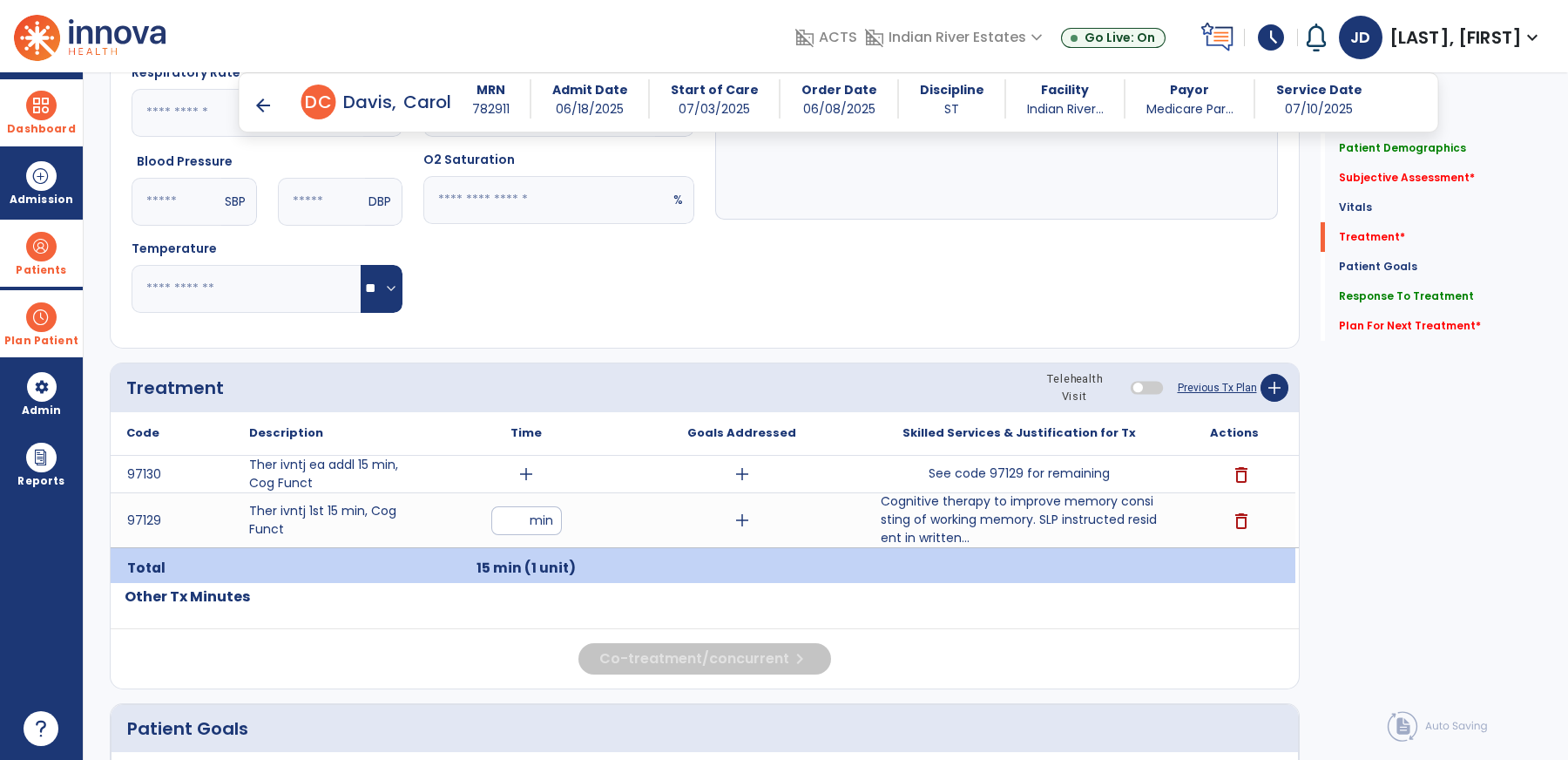 click on "add" at bounding box center (526, 474) 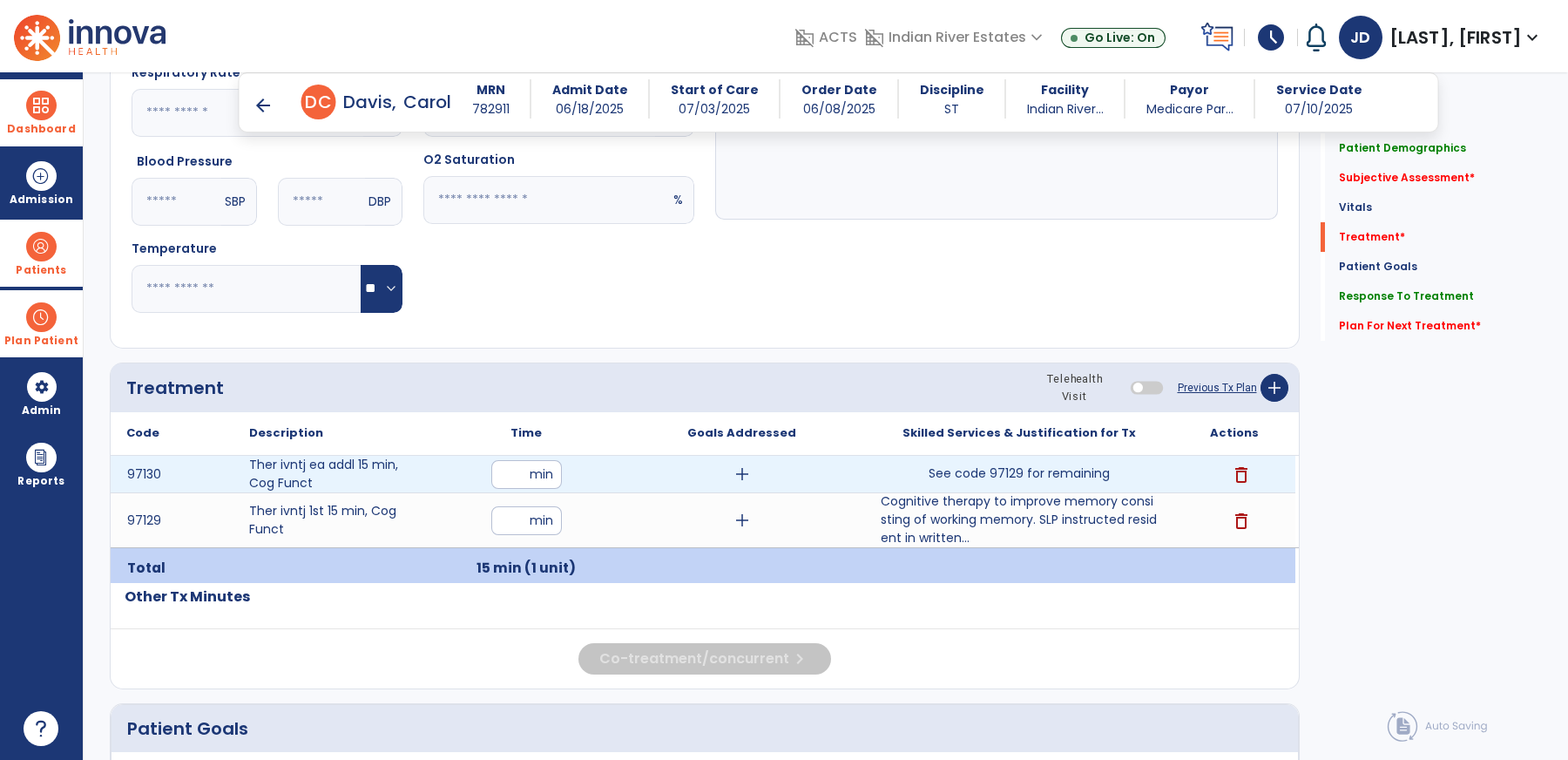 type on "**" 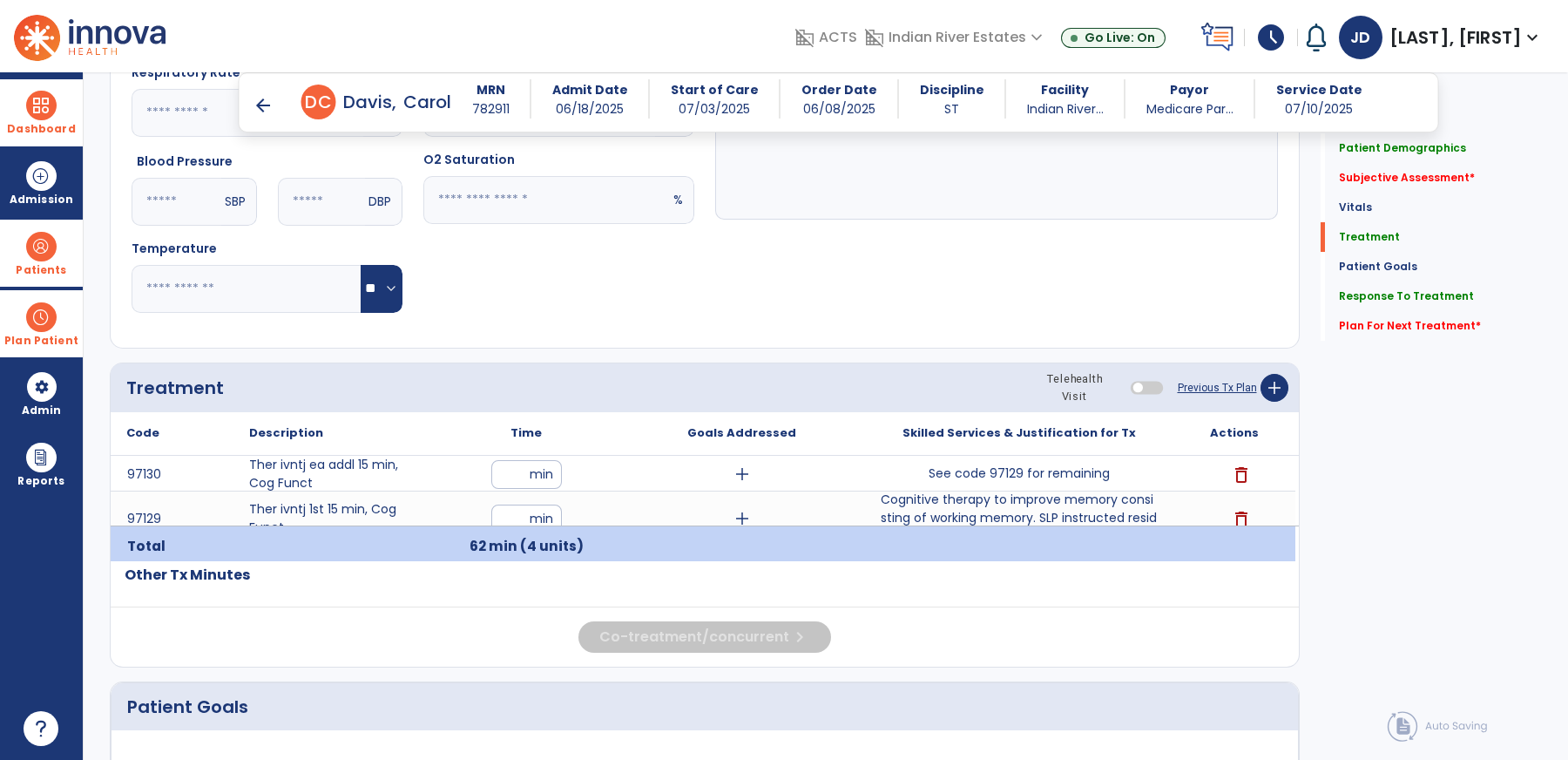 click on "See code 97129 for remaining" at bounding box center (1018, 474) 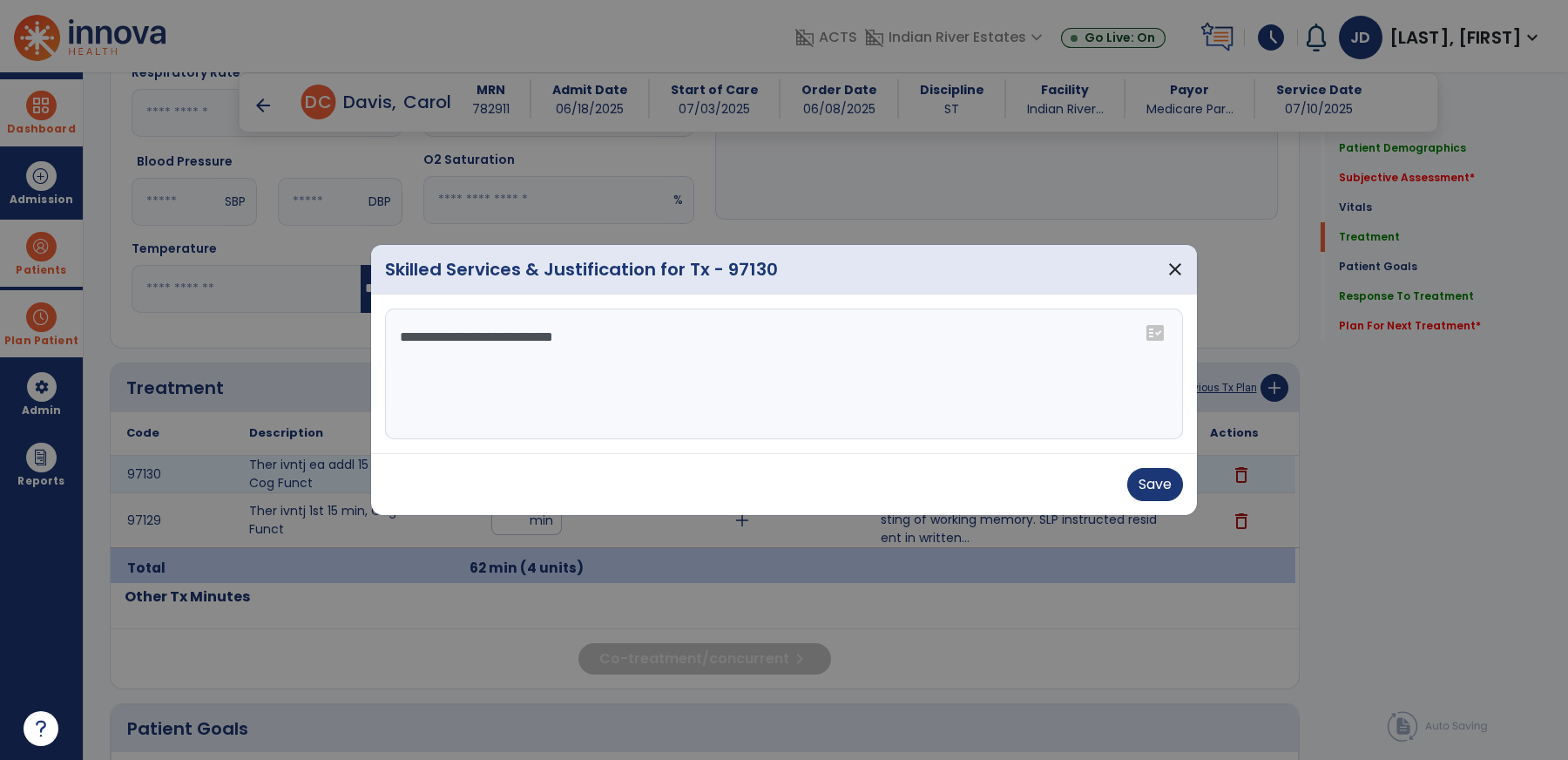 click on "**********" at bounding box center [784, 374] 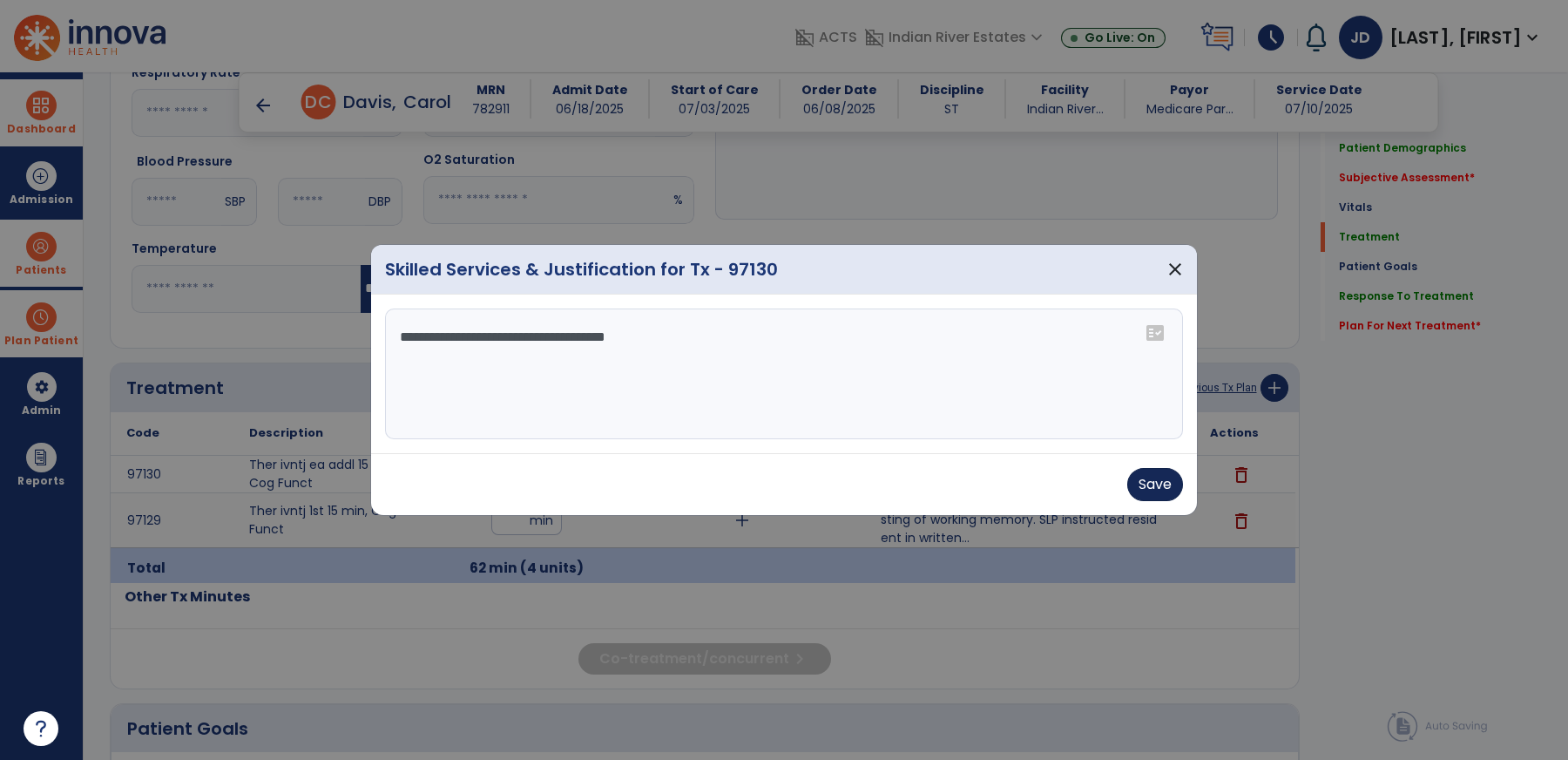 type on "**********" 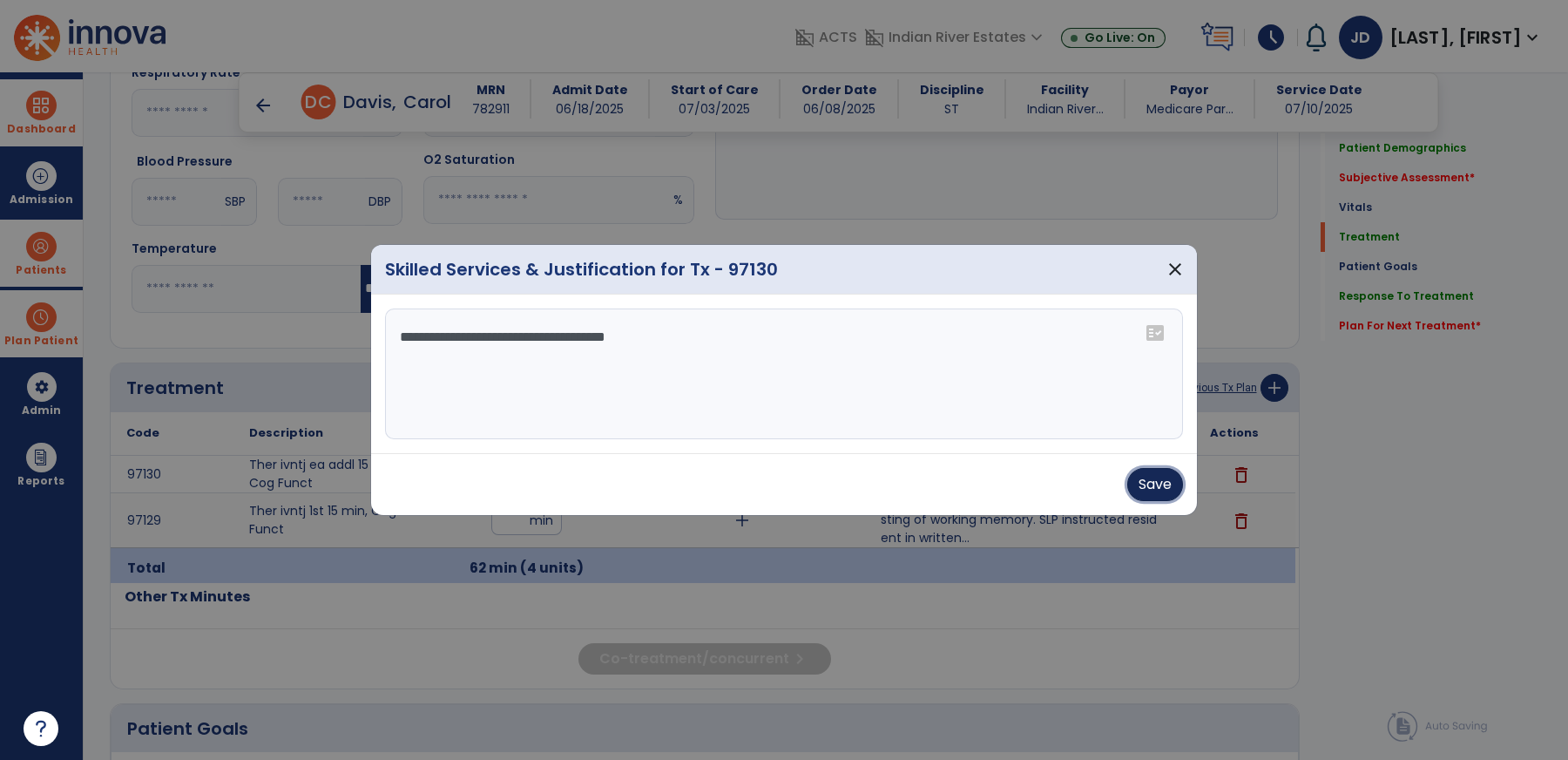 click on "Save" at bounding box center [1155, 485] 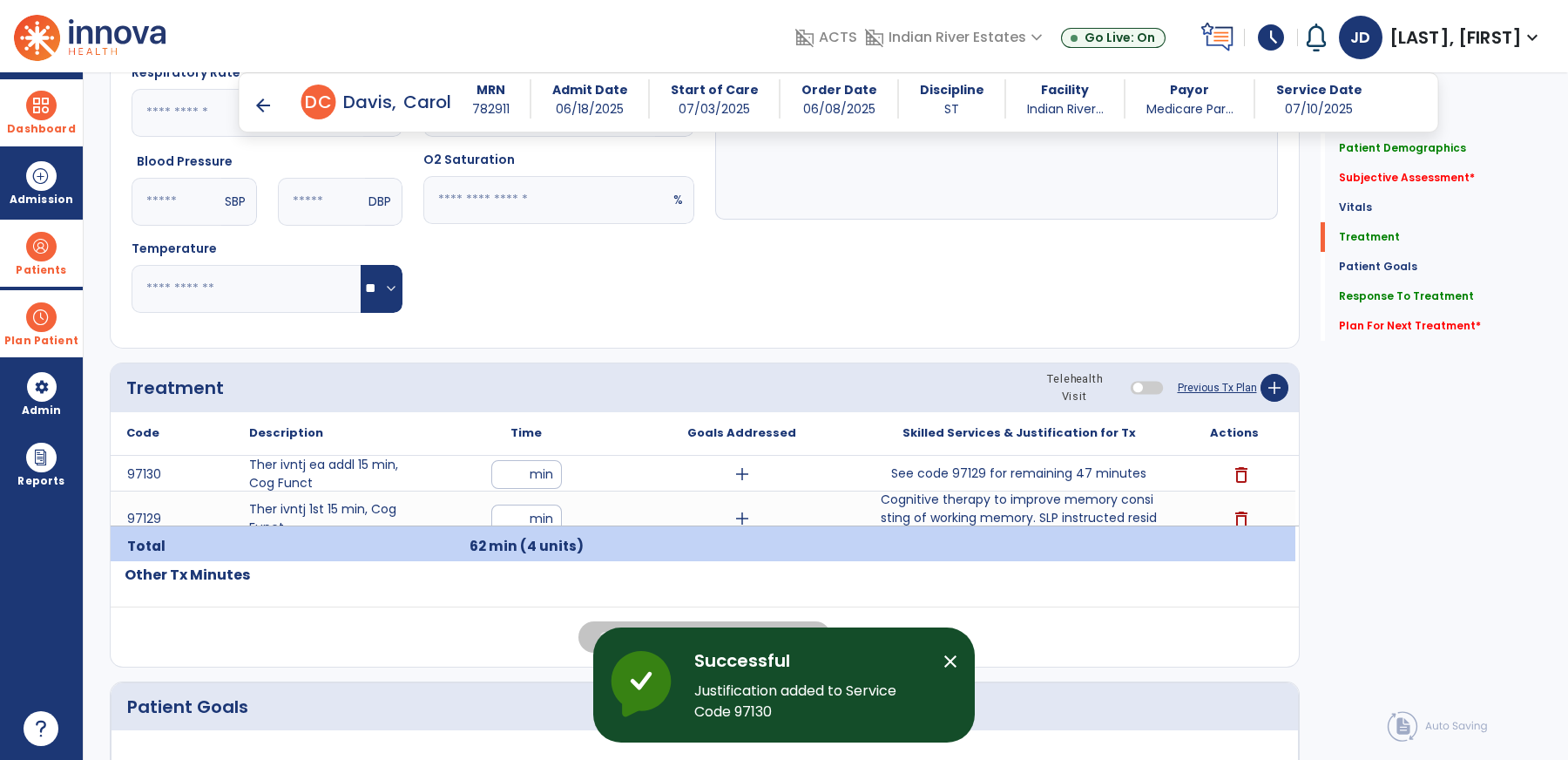 click on "close" at bounding box center (950, 662) 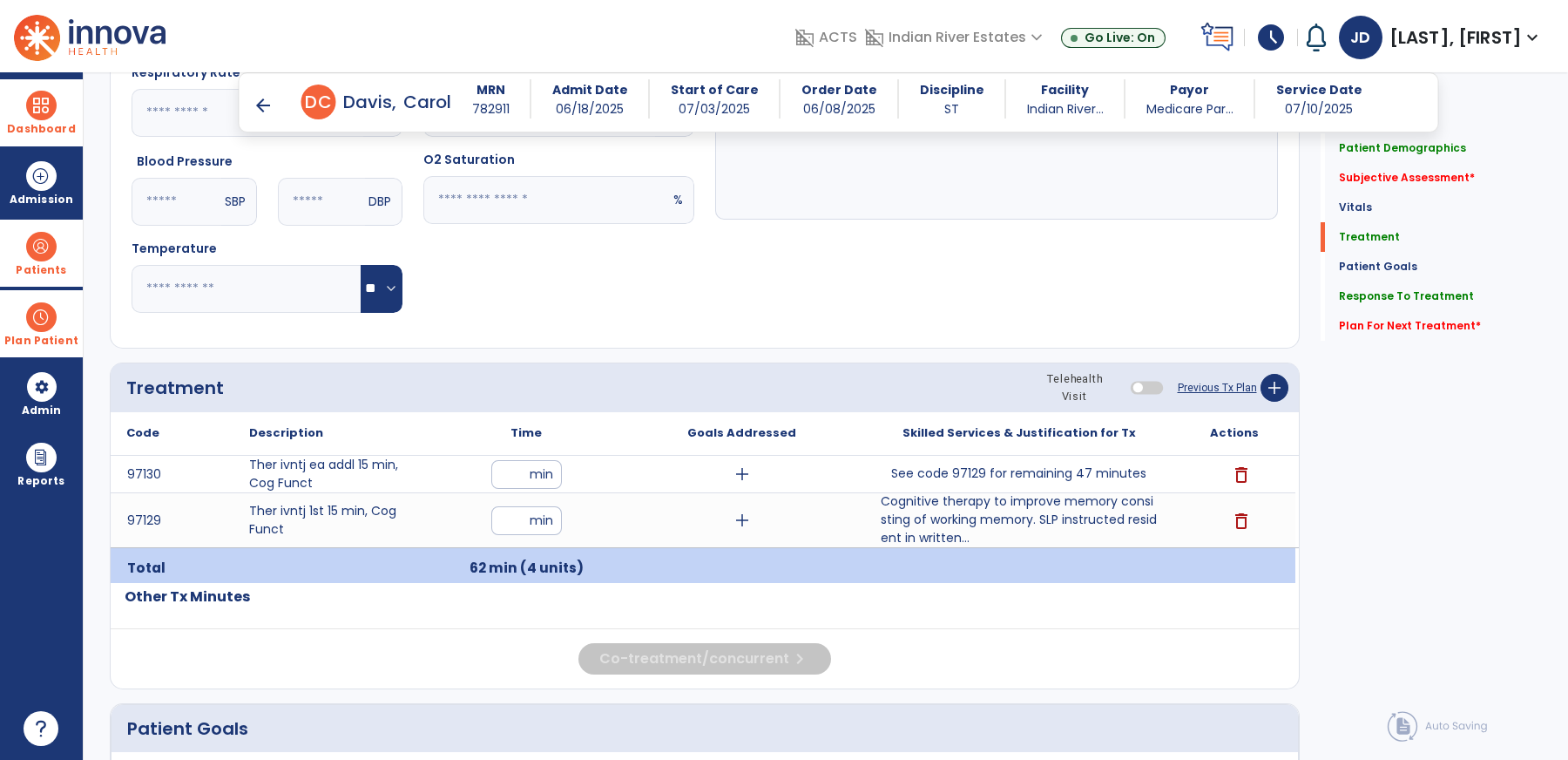 click on "add" at bounding box center (741, 474) 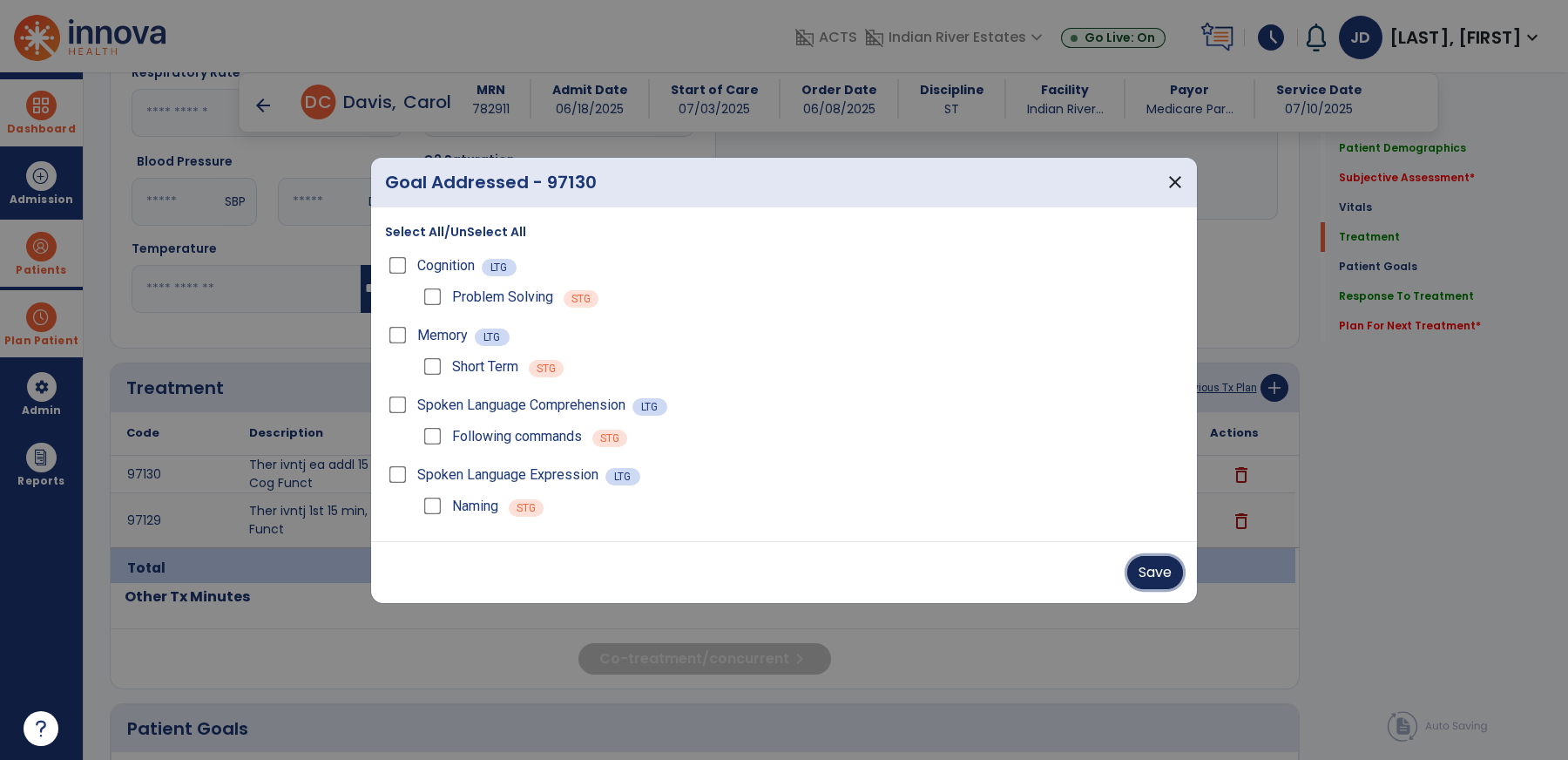 click on "Save" at bounding box center (1155, 573) 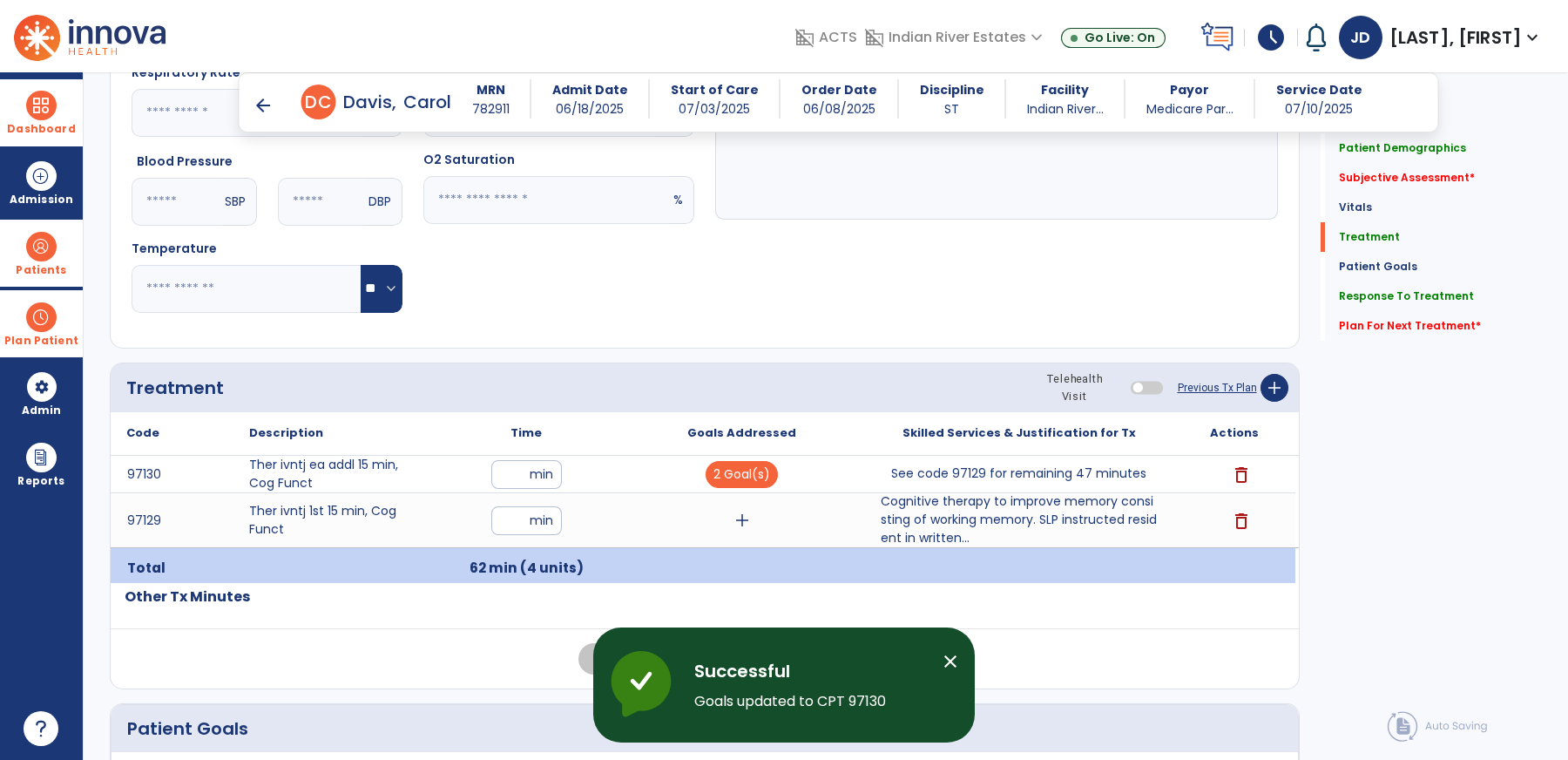 click on "add" at bounding box center [742, 520] 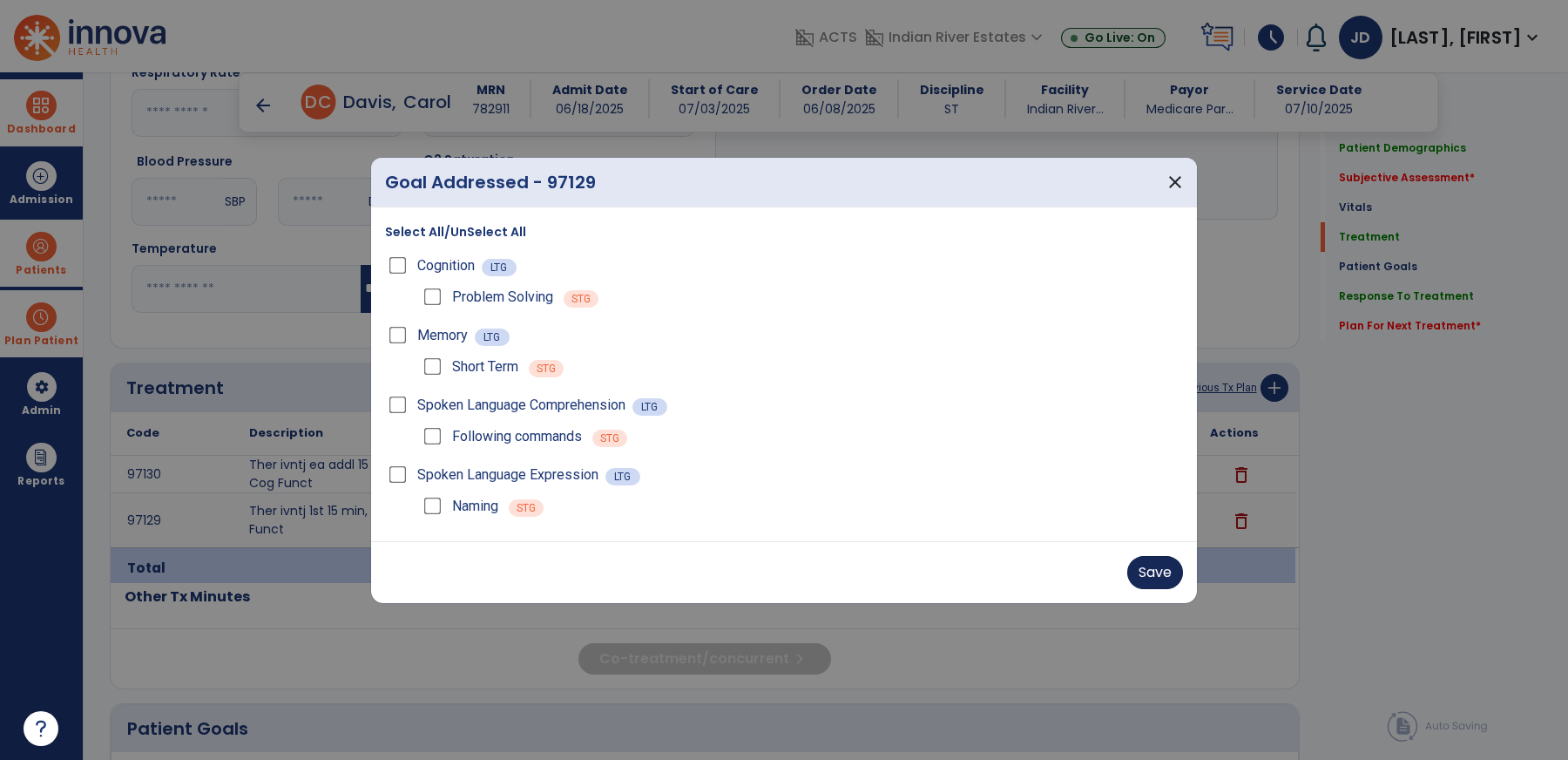click on "Save" at bounding box center (1155, 573) 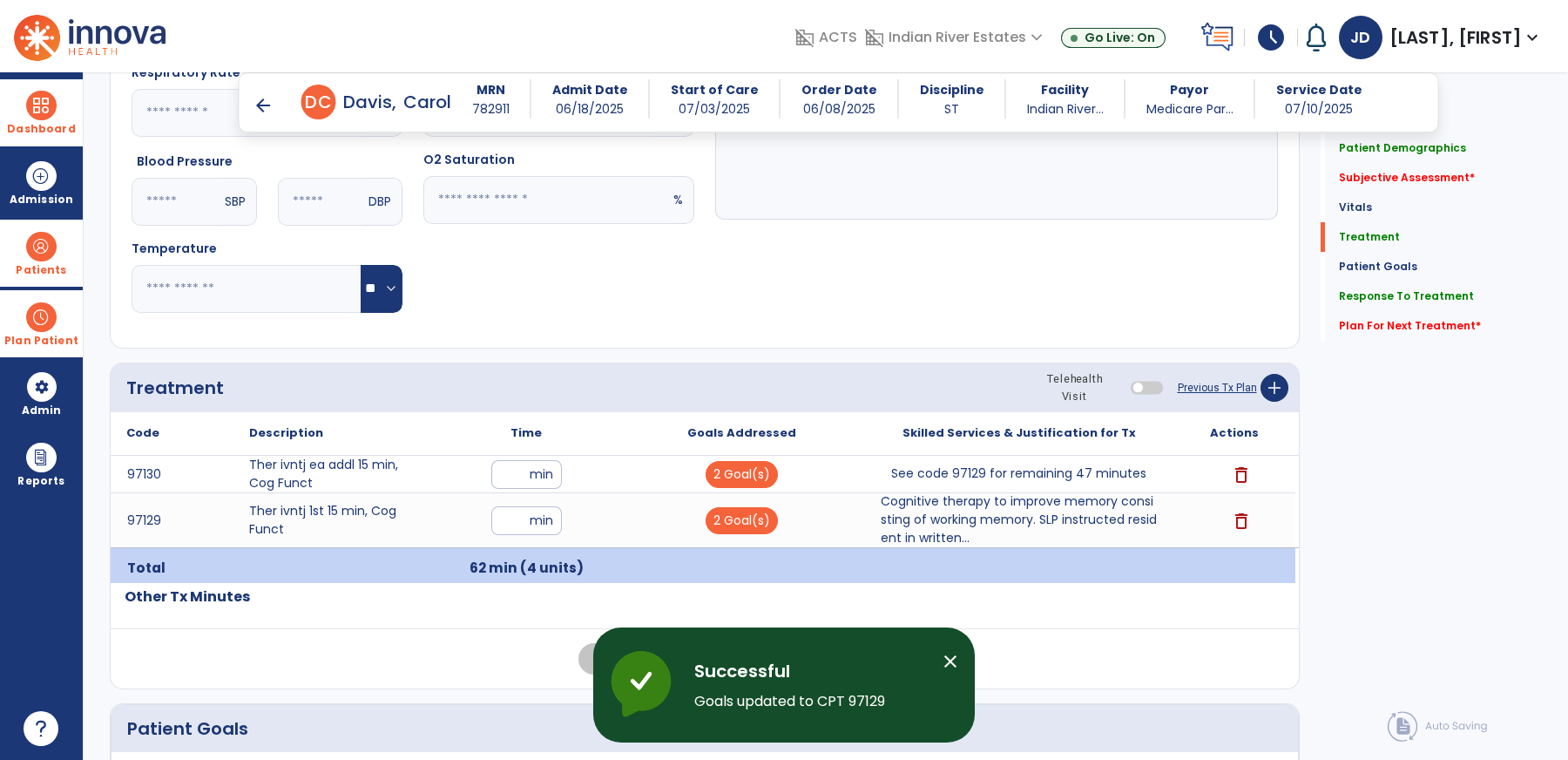 click on "close" at bounding box center [950, 662] 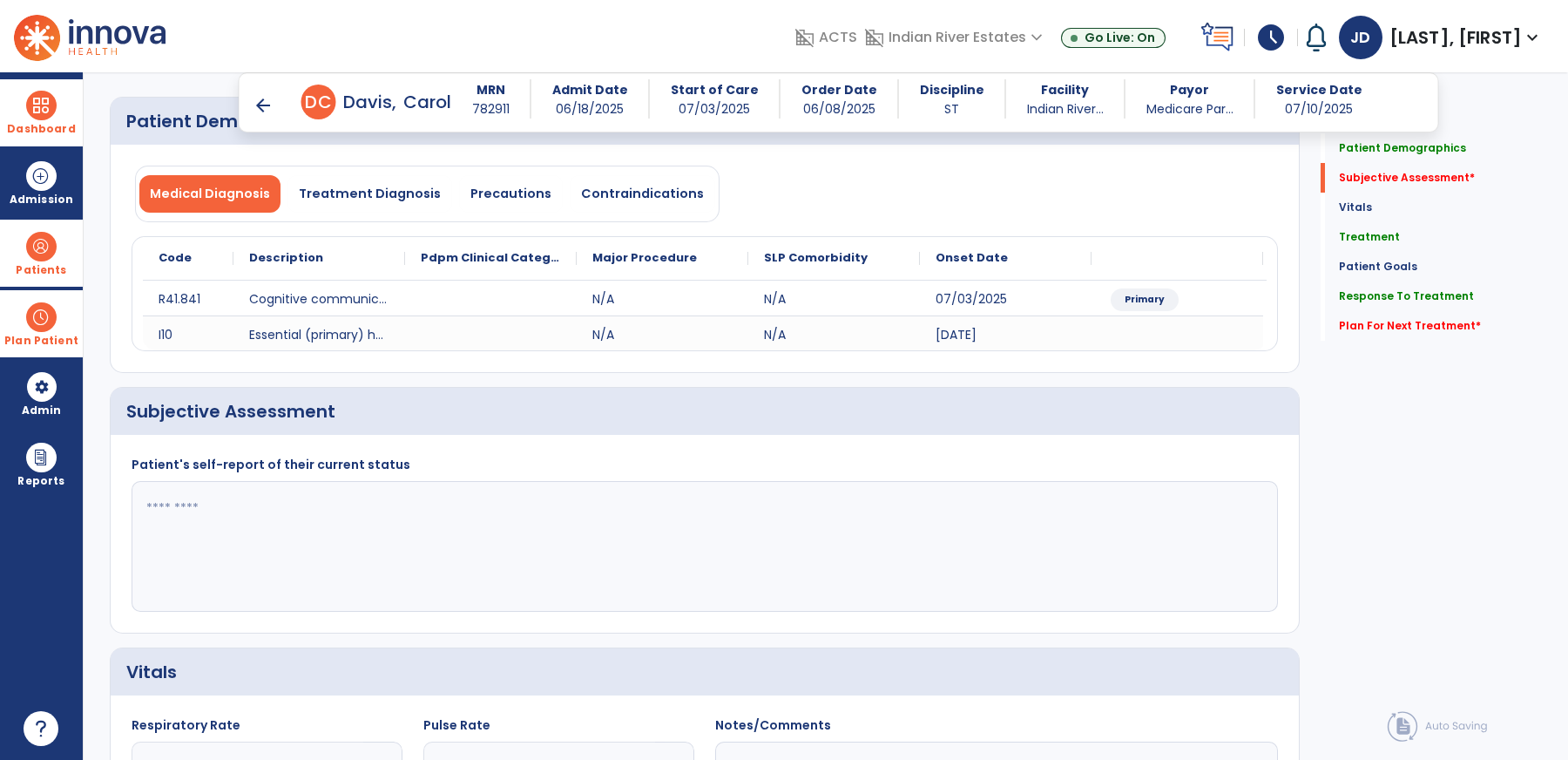 scroll, scrollTop: 118, scrollLeft: 0, axis: vertical 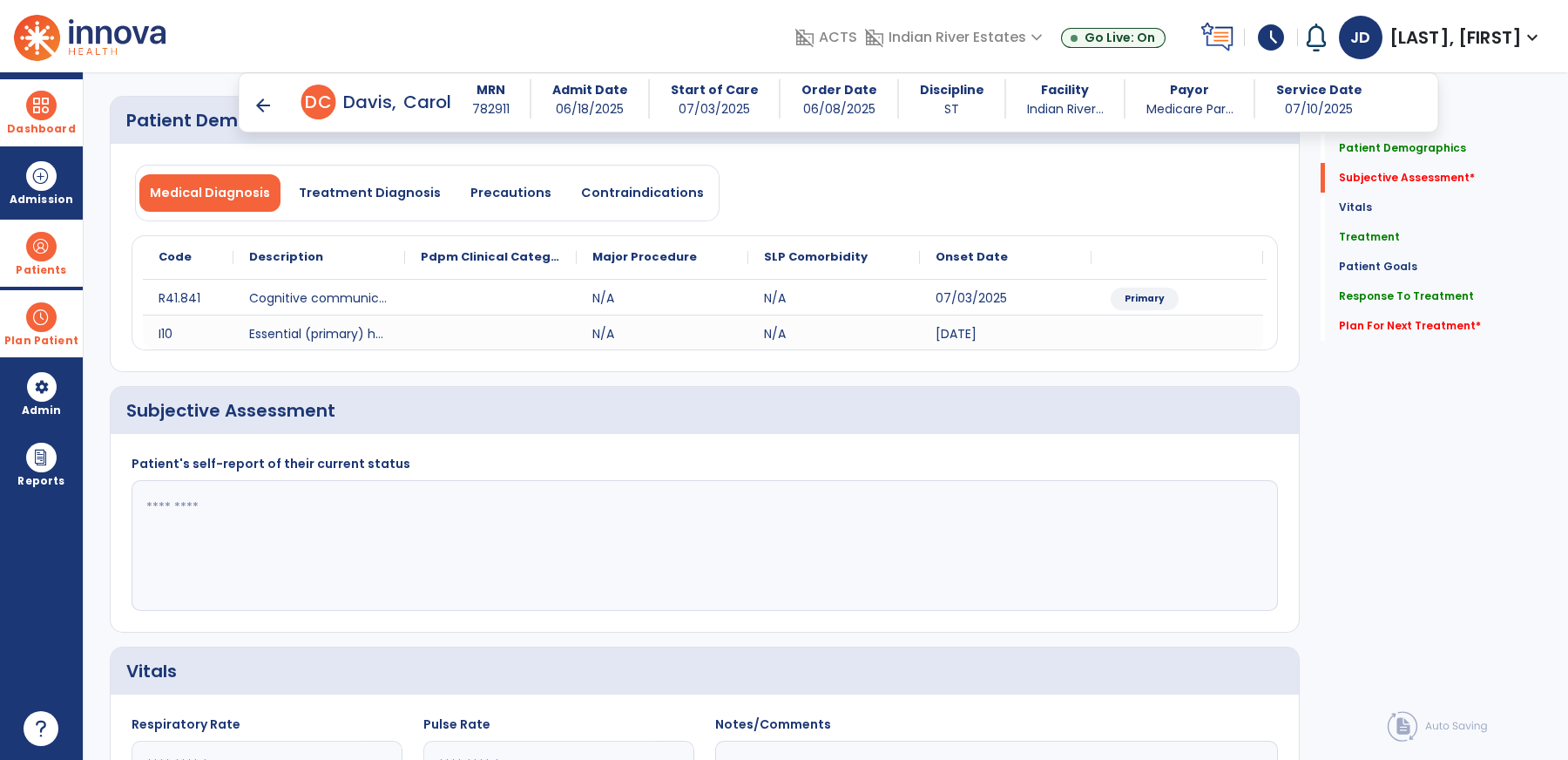 click 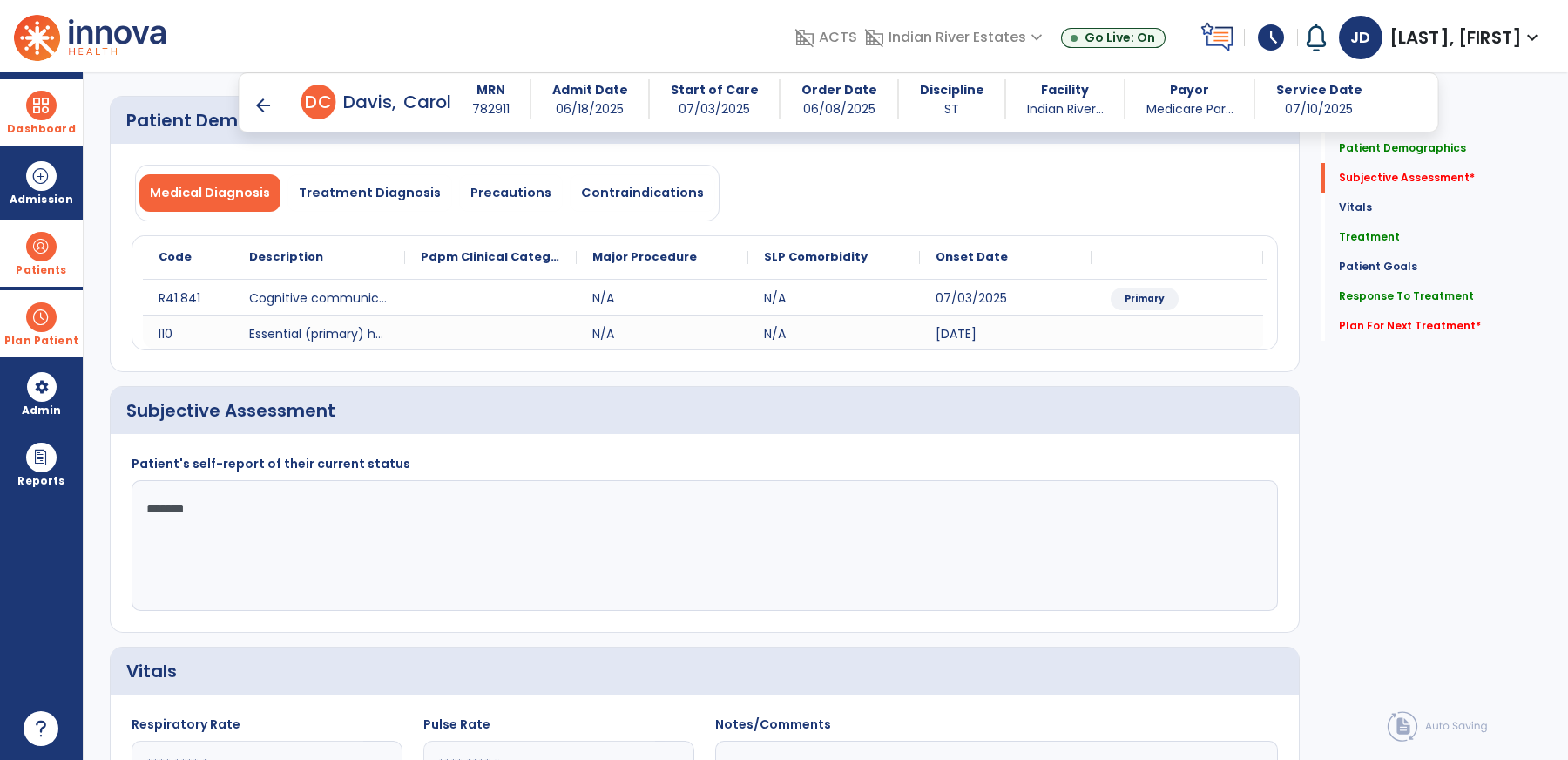 type on "********" 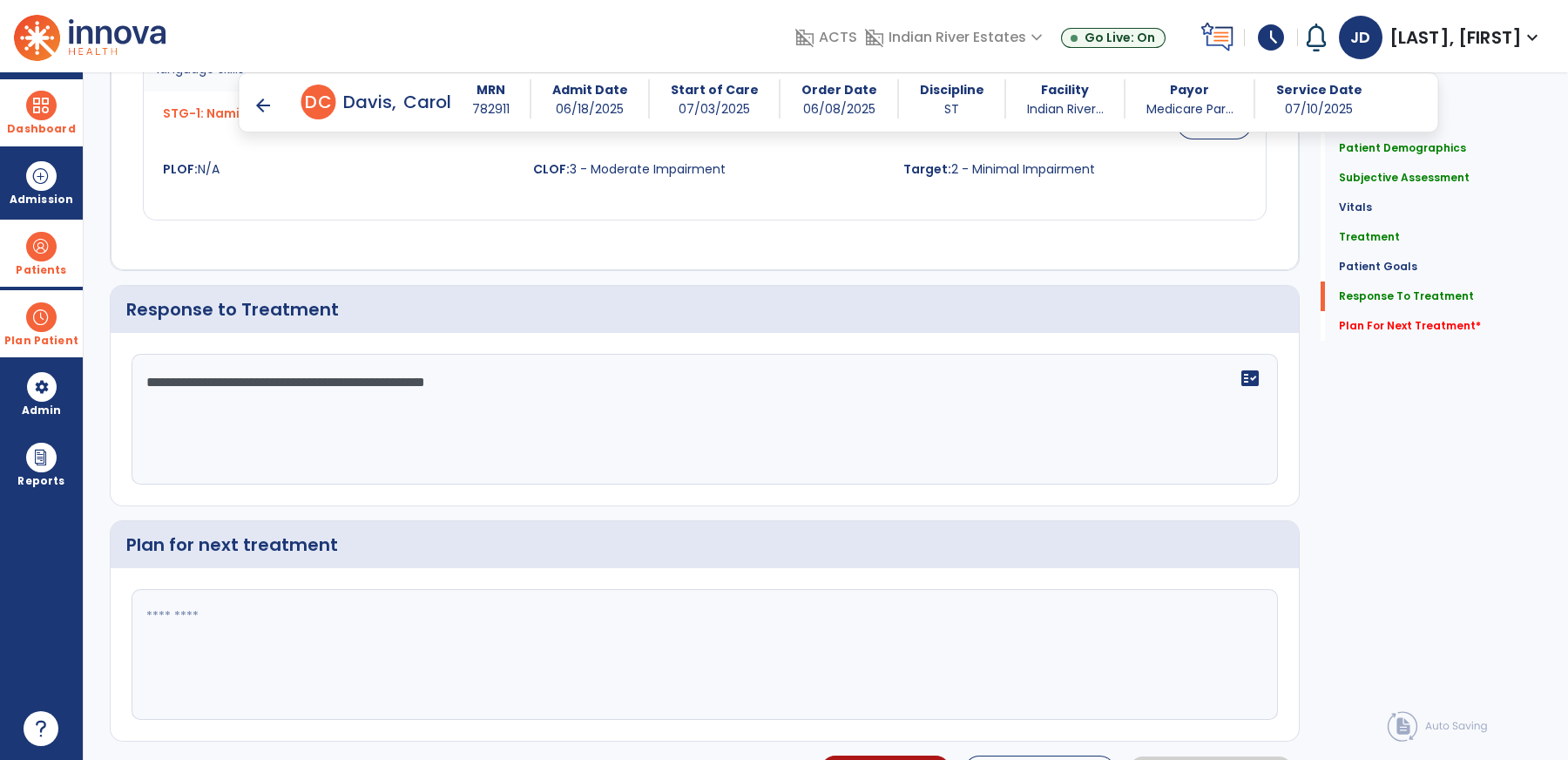 scroll, scrollTop: 2576, scrollLeft: 0, axis: vertical 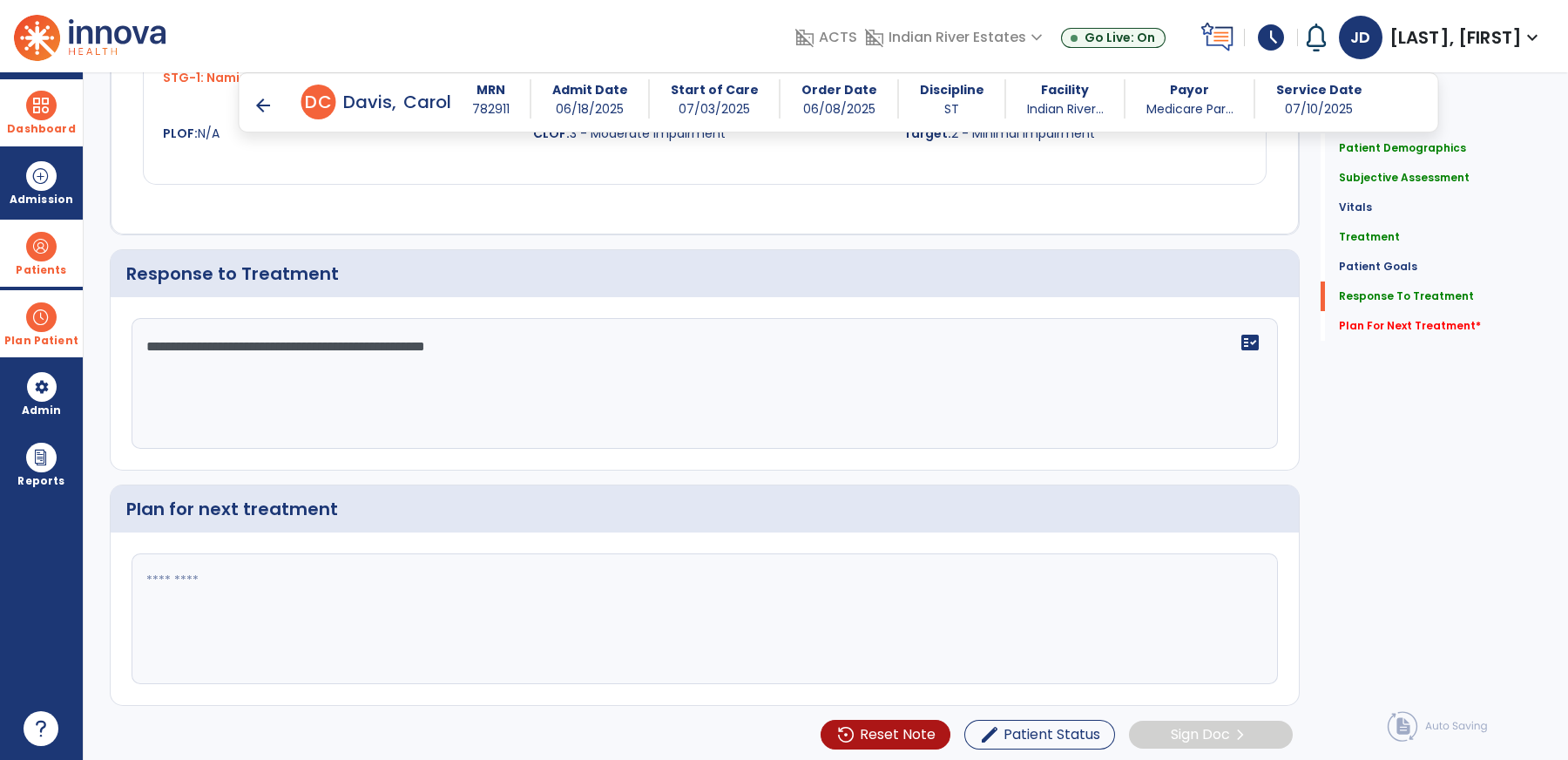 type on "**********" 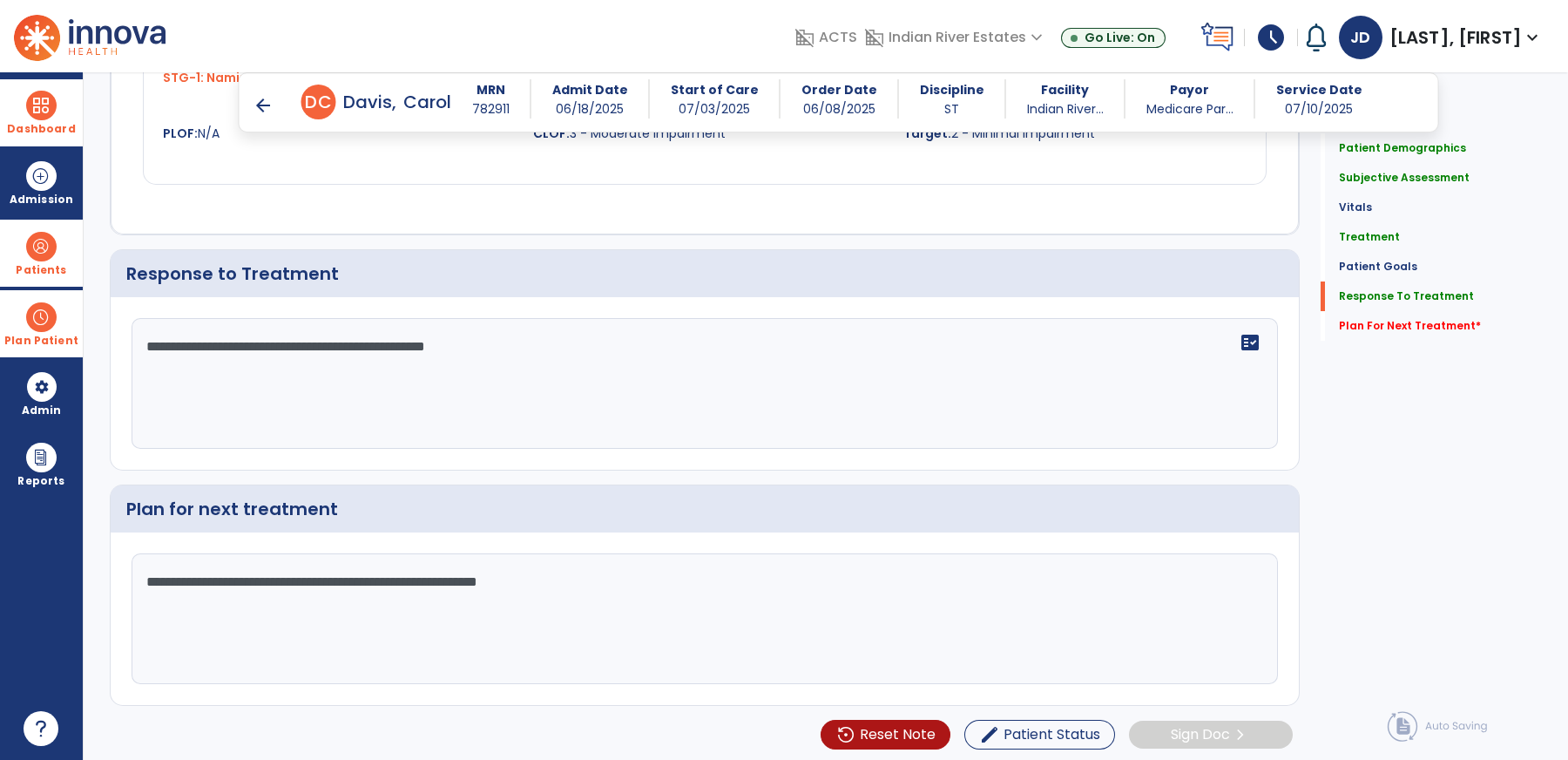 click on "**********" 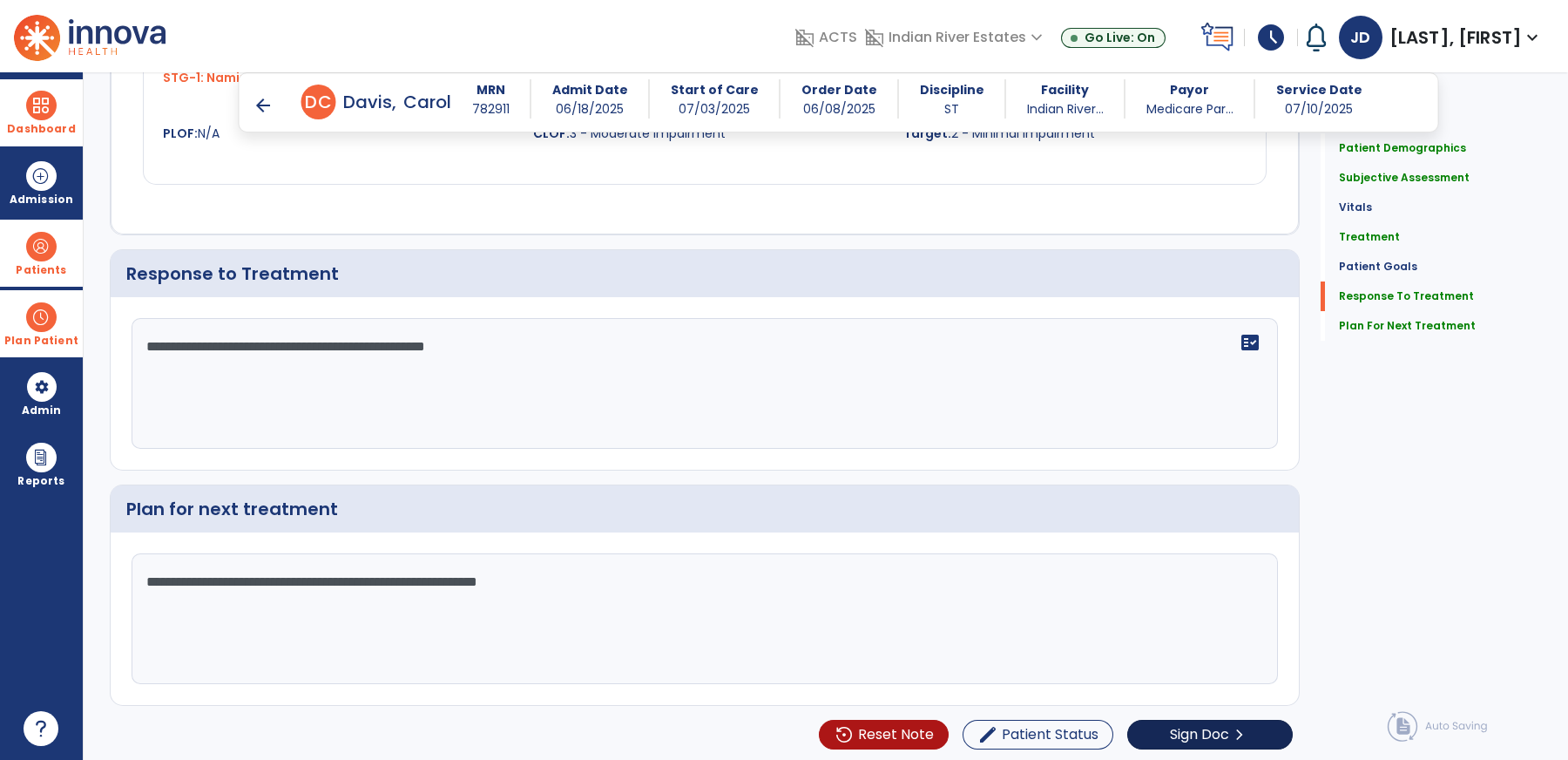 click on "Sign Doc" 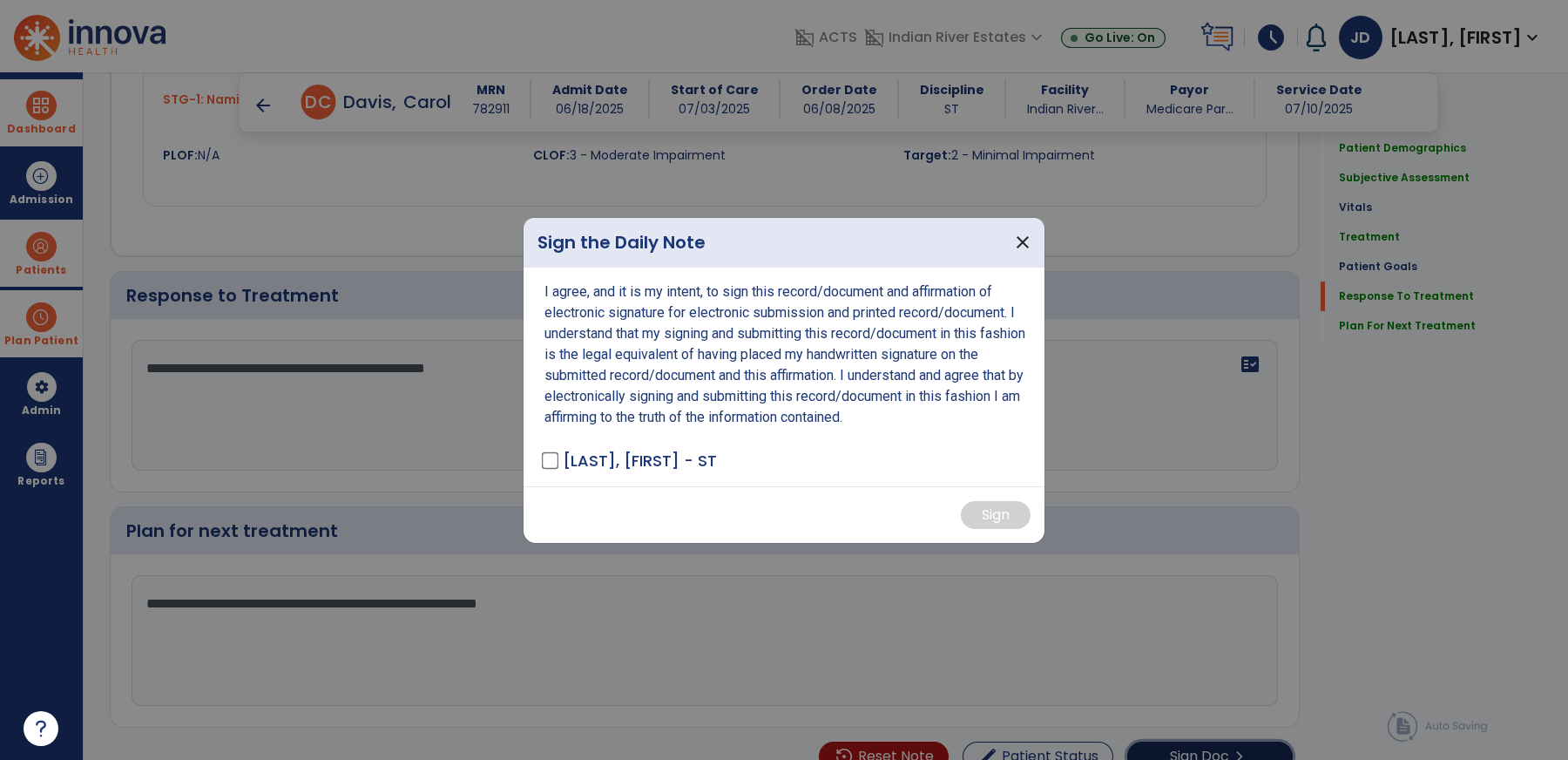scroll, scrollTop: 2576, scrollLeft: 0, axis: vertical 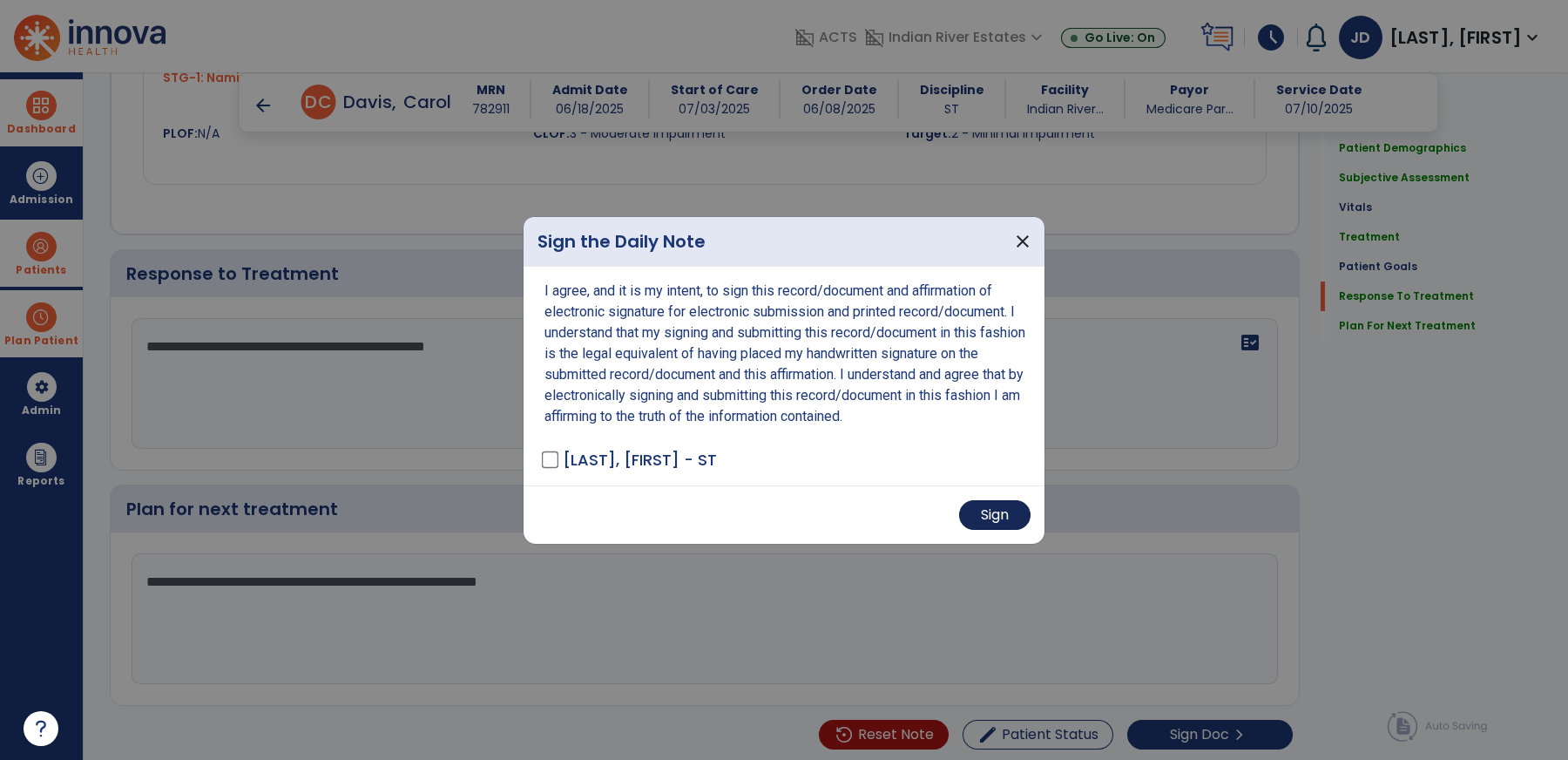 click on "Sign" at bounding box center [995, 515] 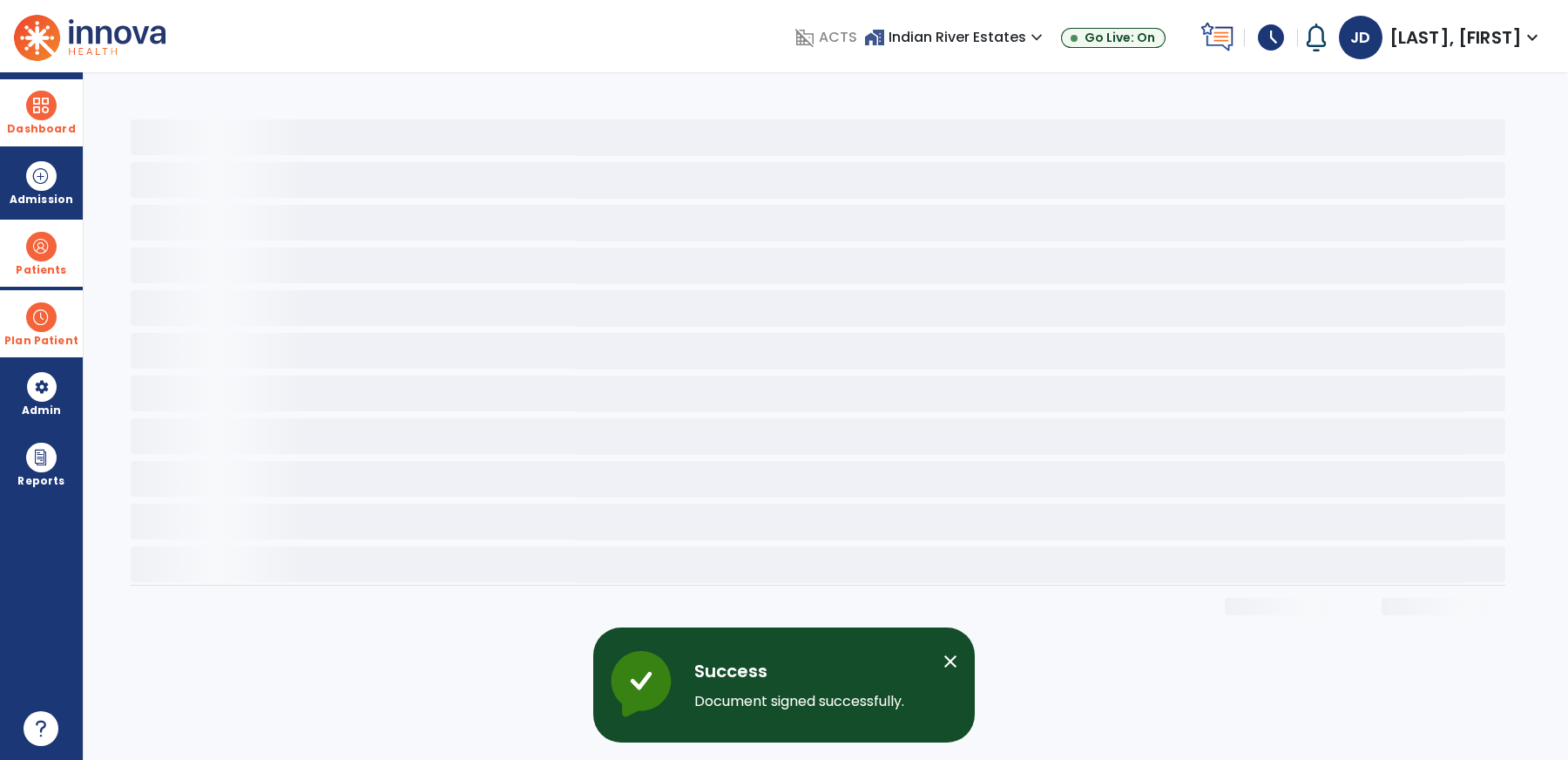 scroll, scrollTop: 0, scrollLeft: 0, axis: both 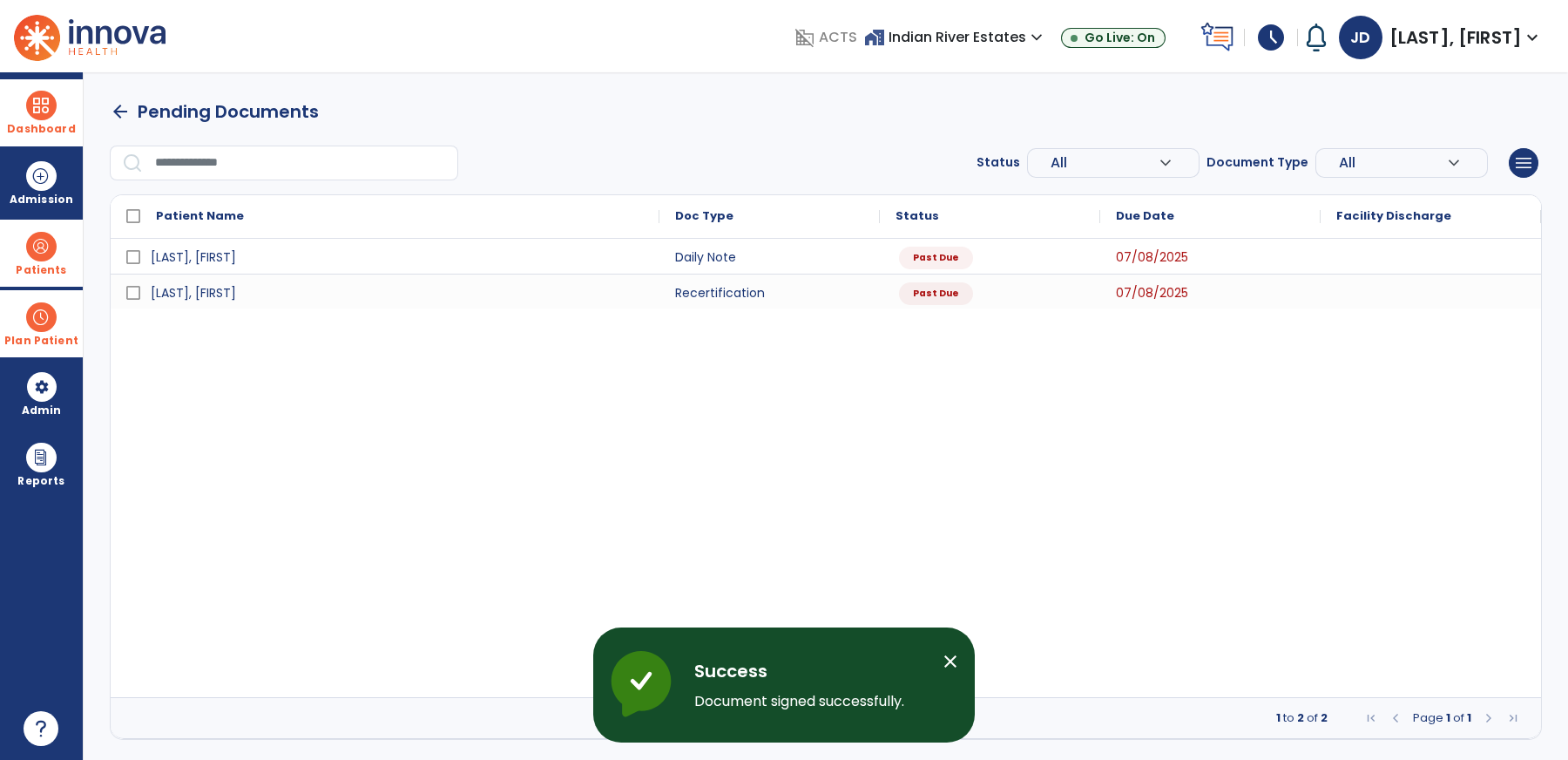 click on "close" at bounding box center [950, 662] 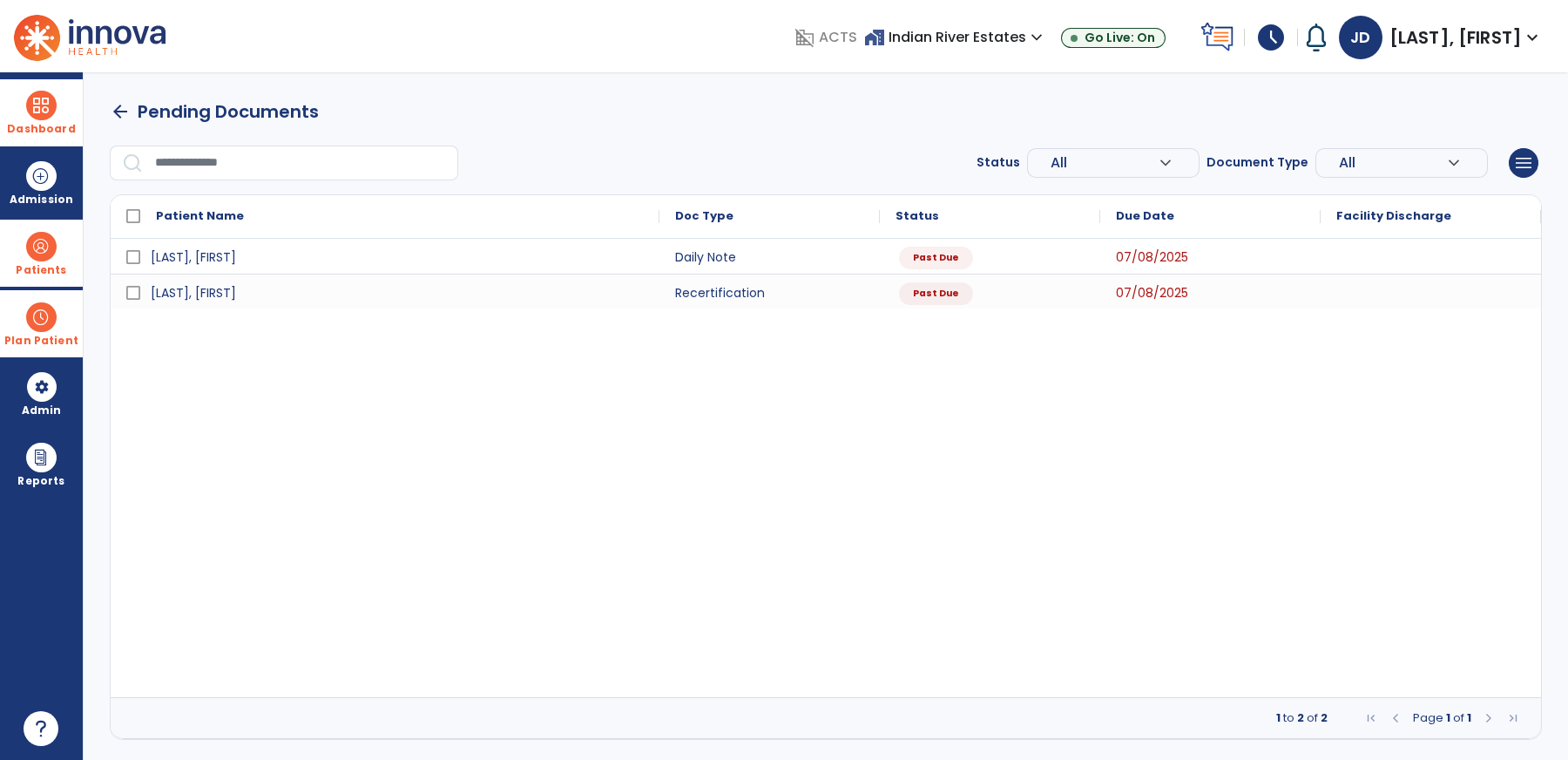 click on "arrow_back" at bounding box center [120, 112] 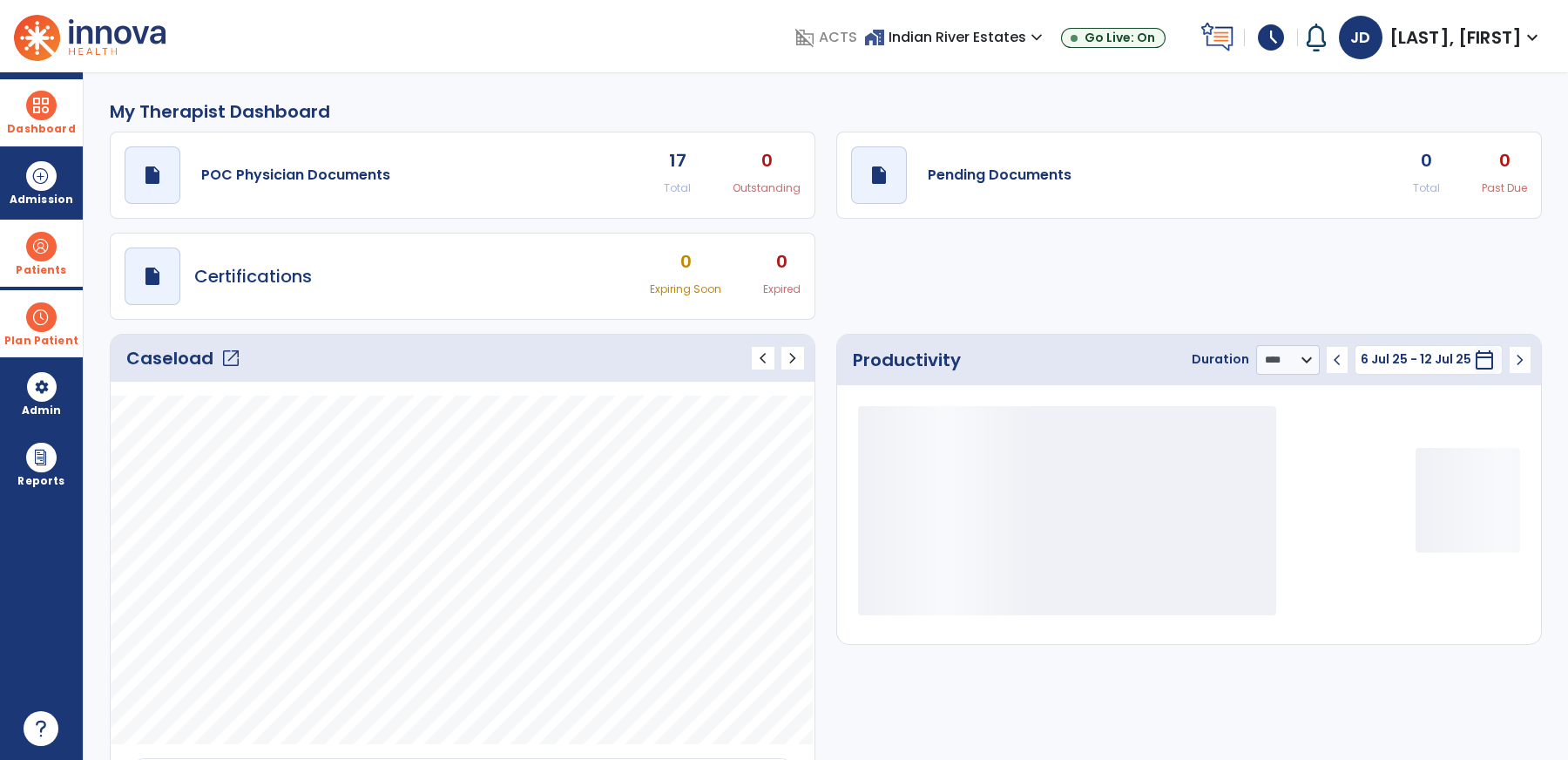 click on "Dashboard" at bounding box center (41, 129) 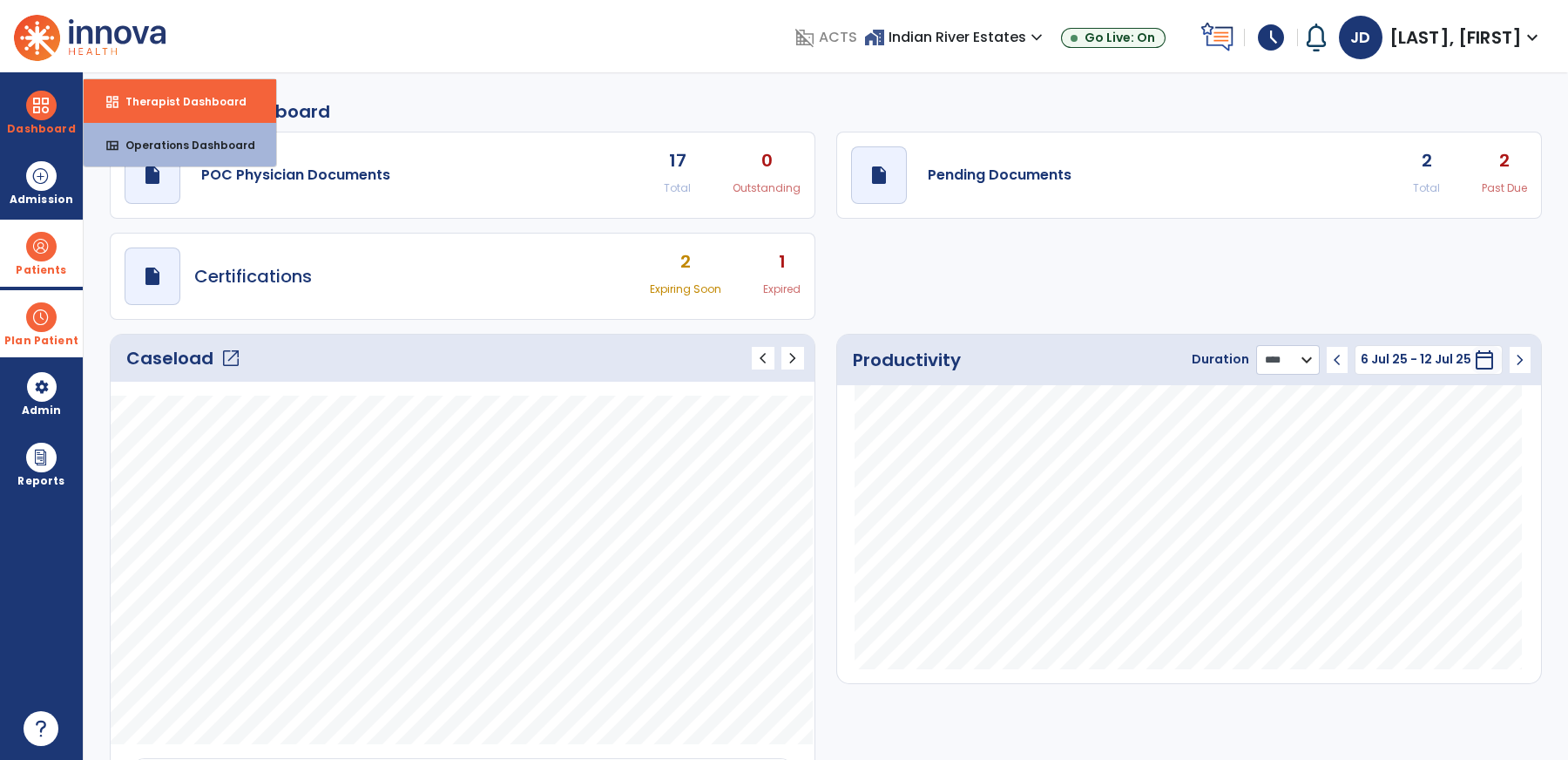 click on "******** **** ***" 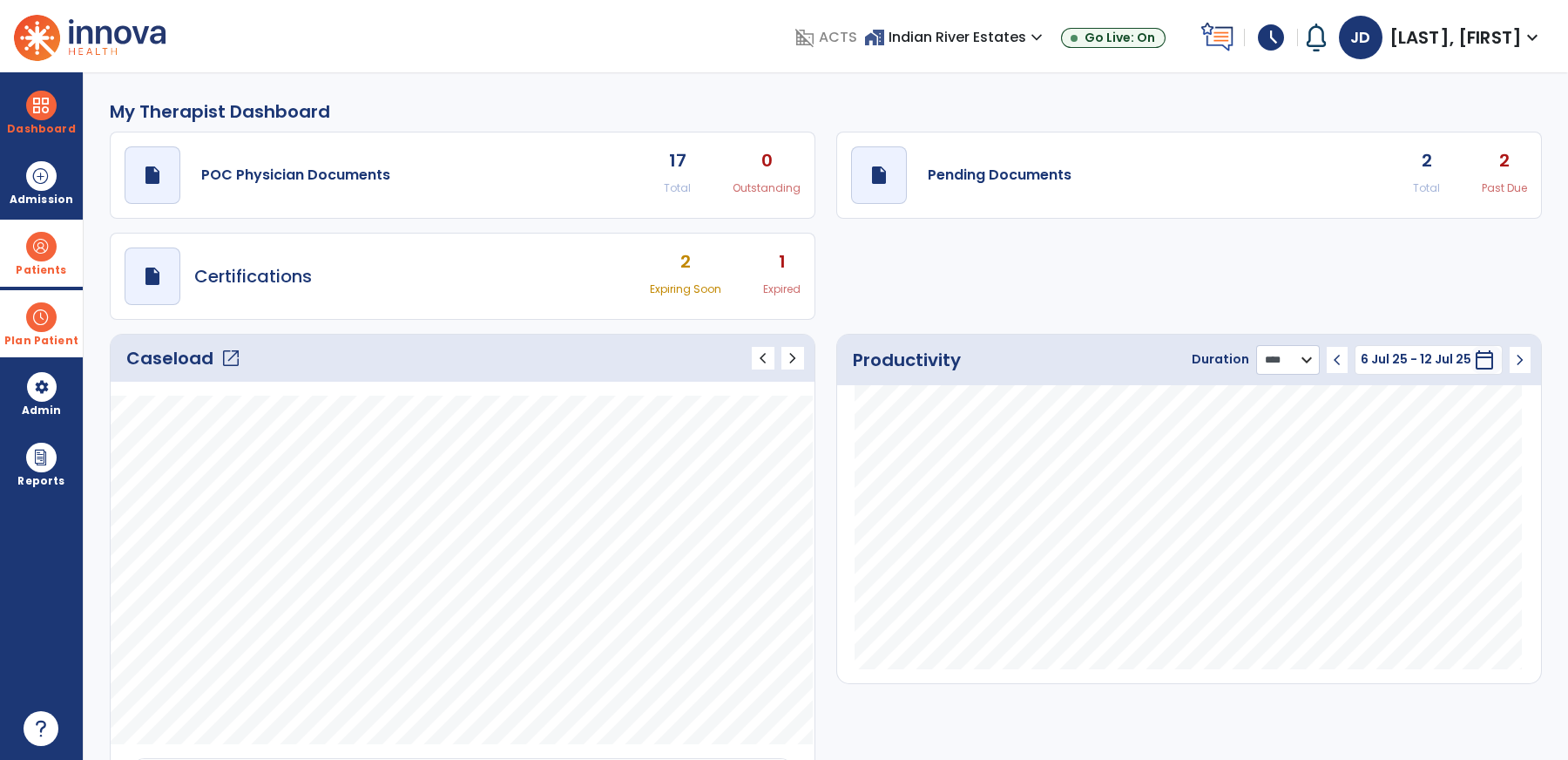 select on "***" 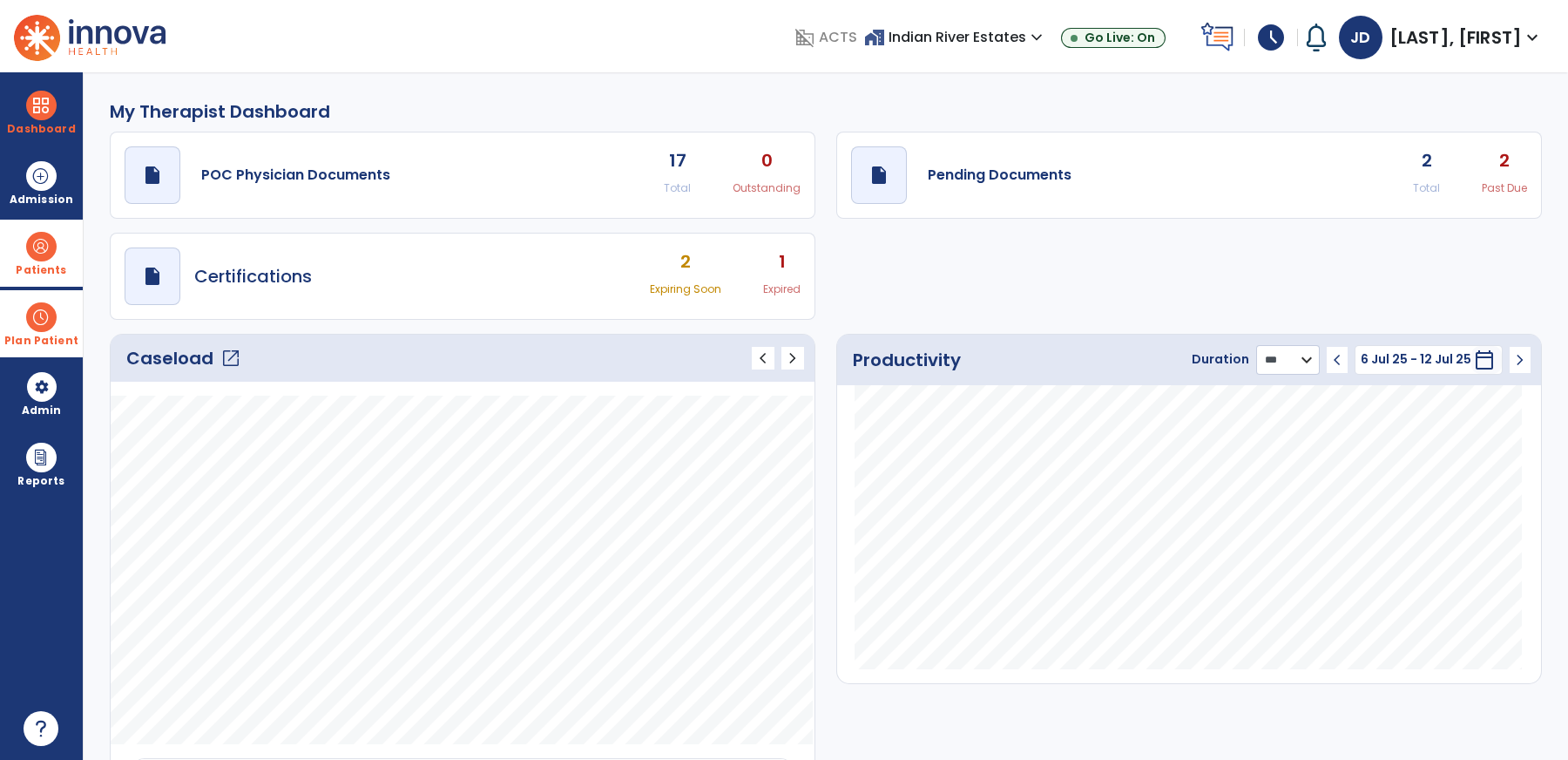 click on "******** **** ***" 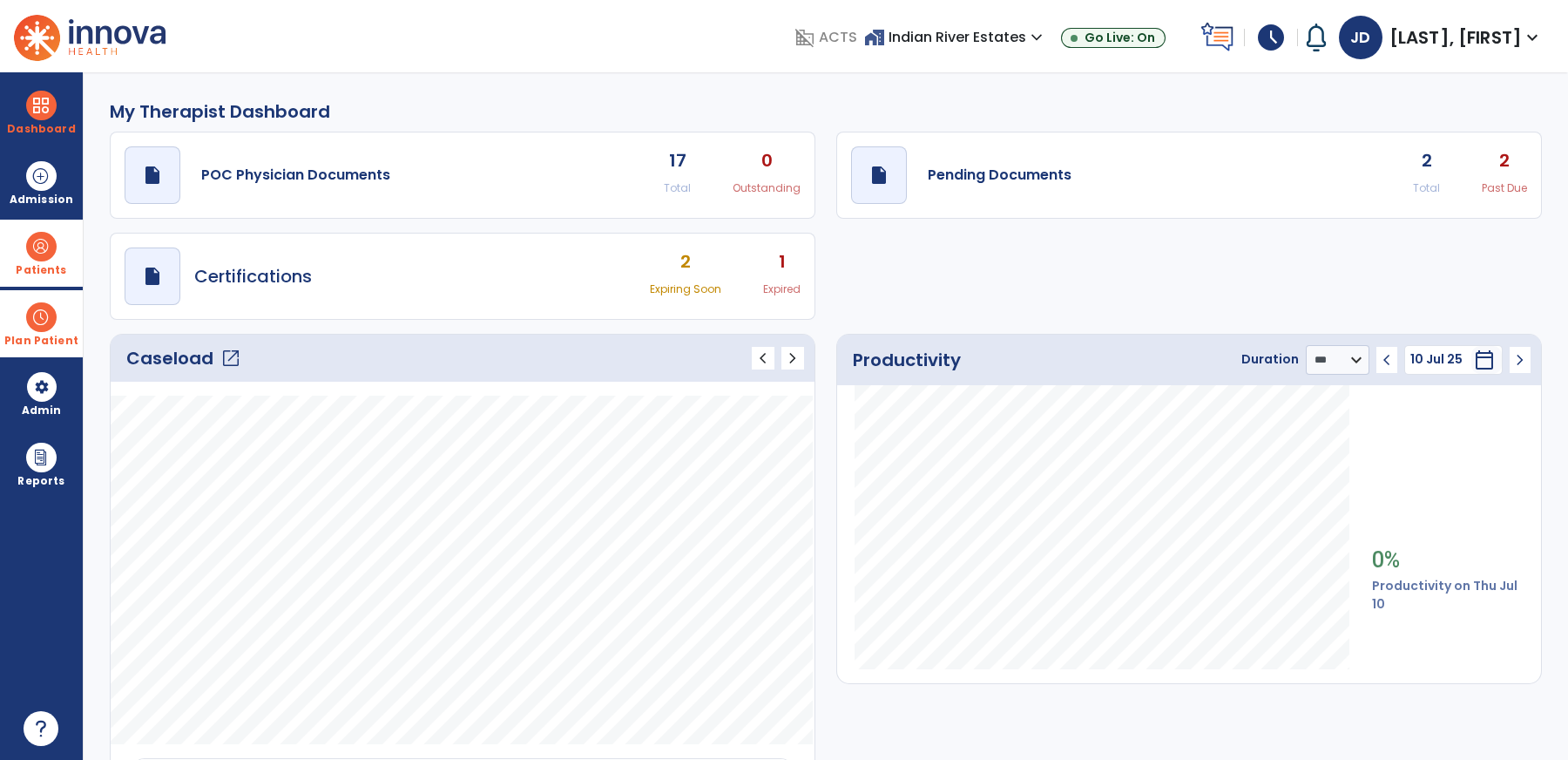click on "schedule" at bounding box center [1271, 37] 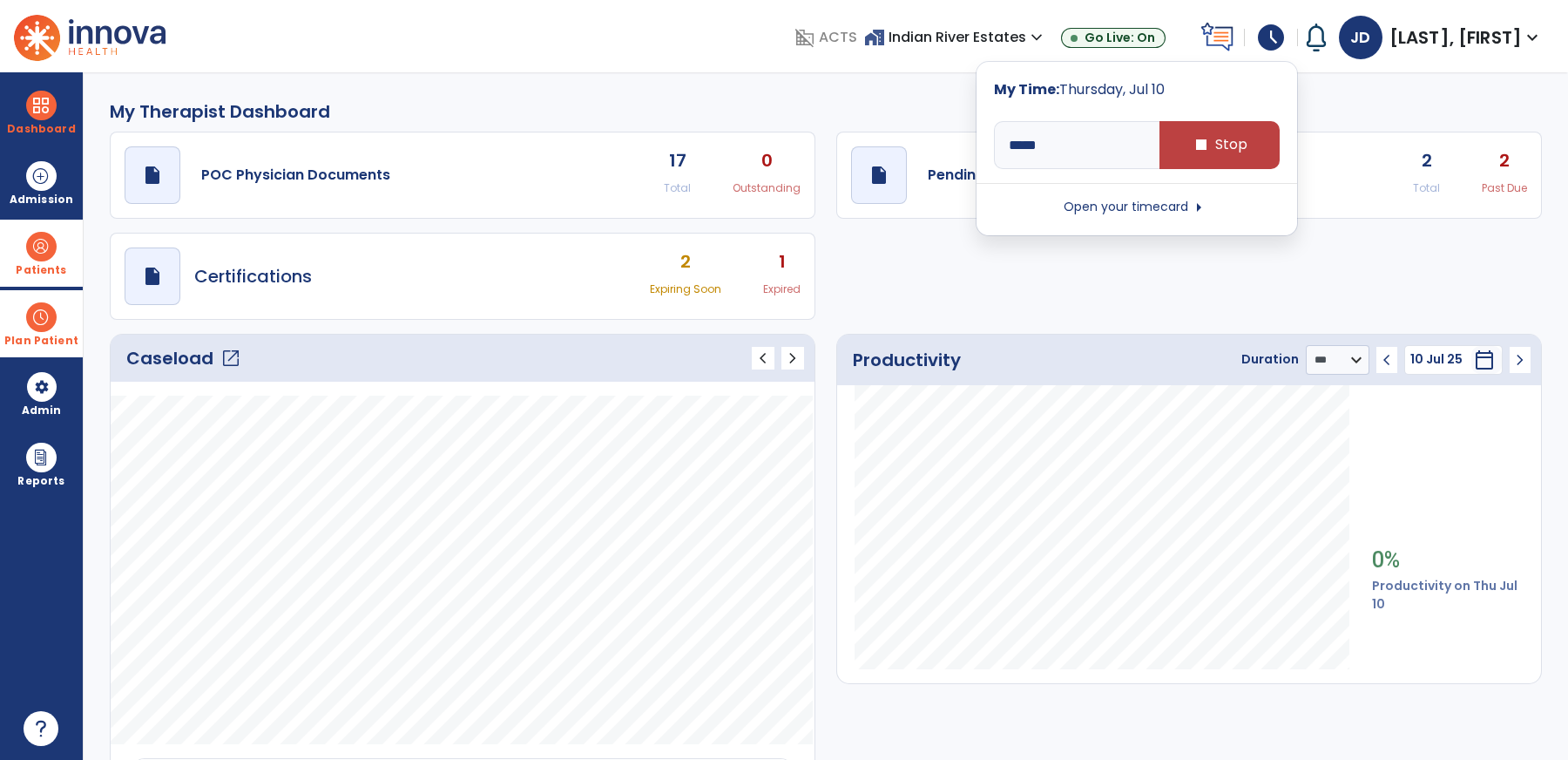 click on "arrow_right" at bounding box center (1199, 207) 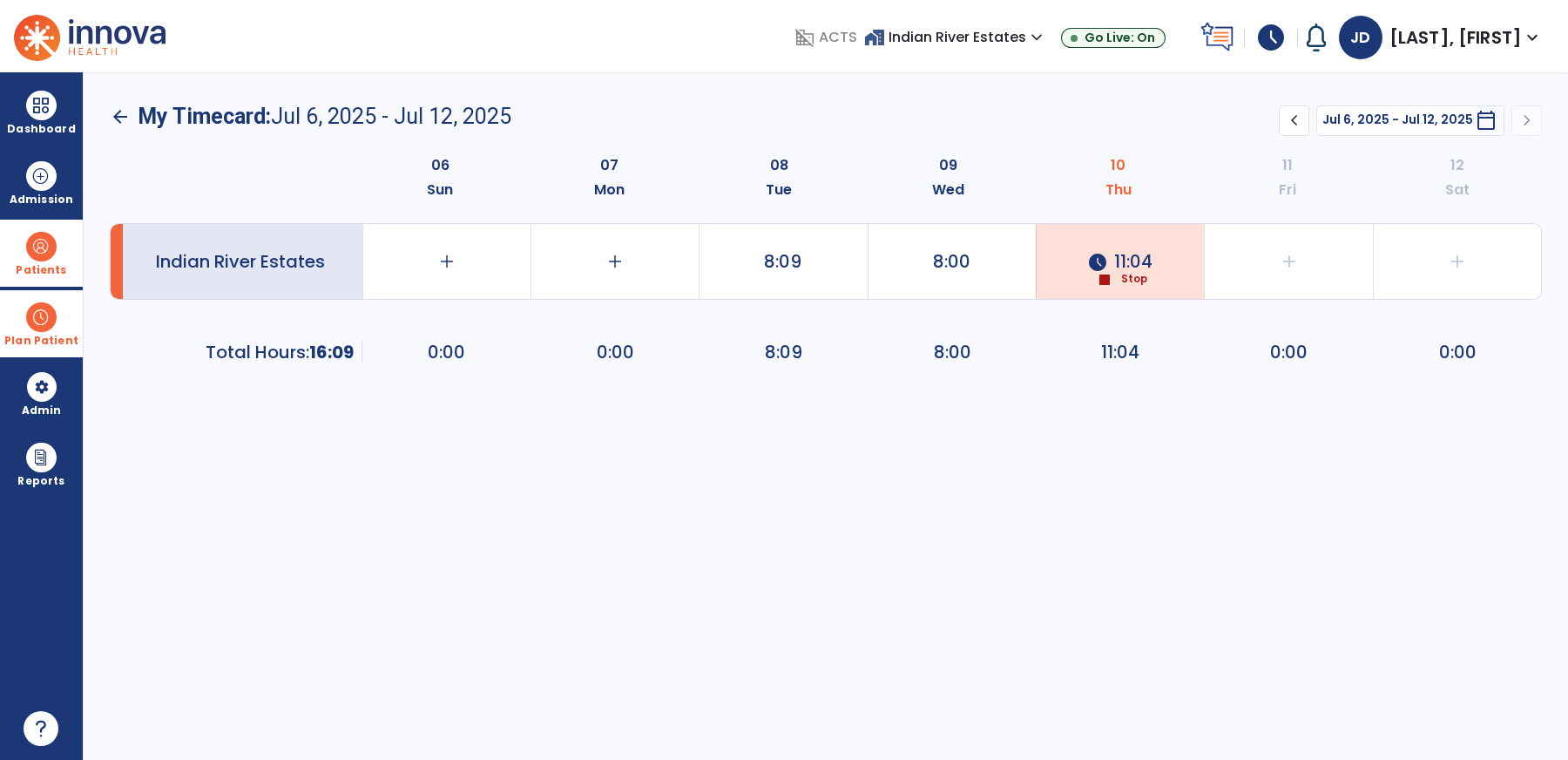 click on "Stop" 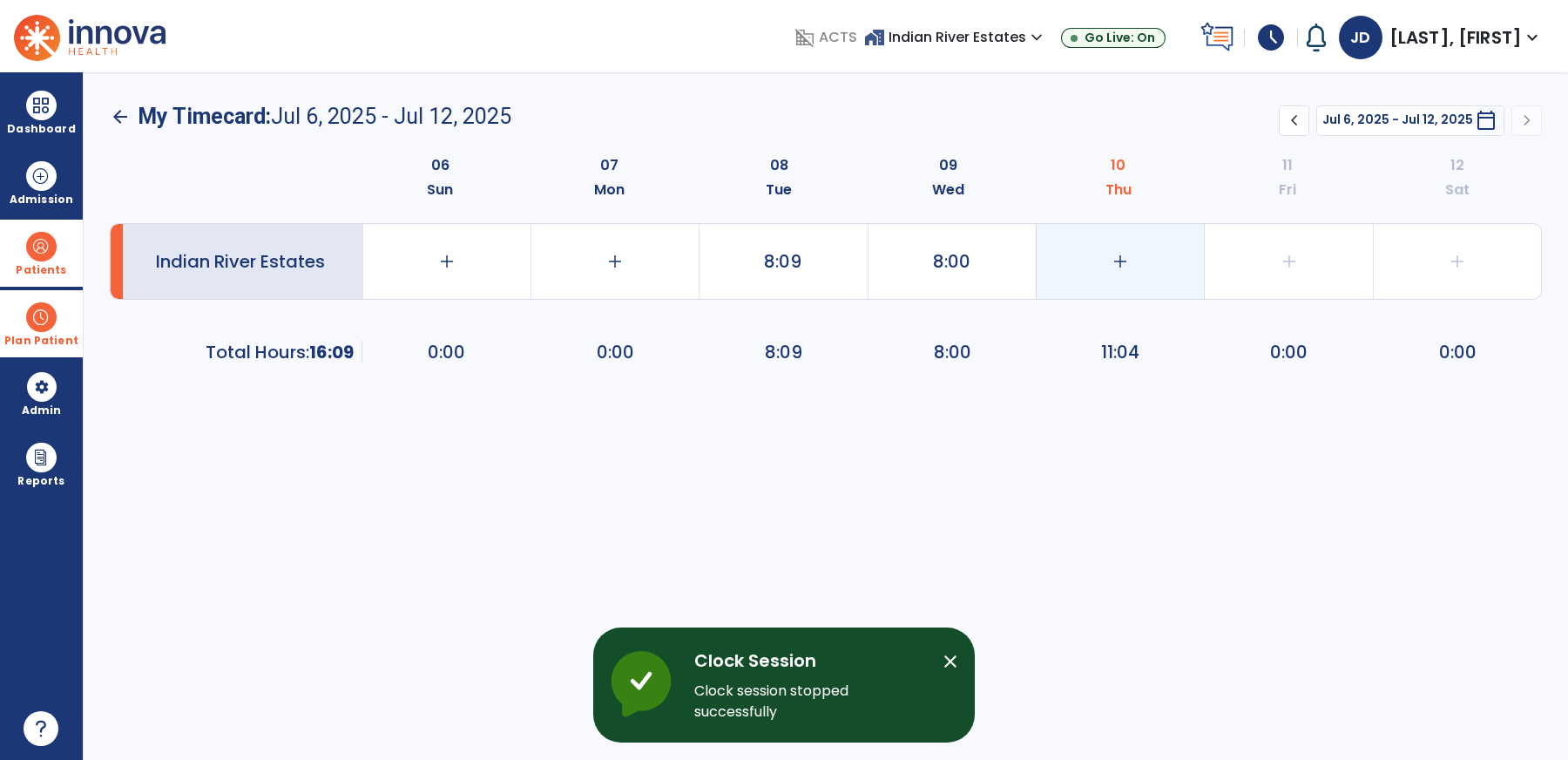 click on "add" 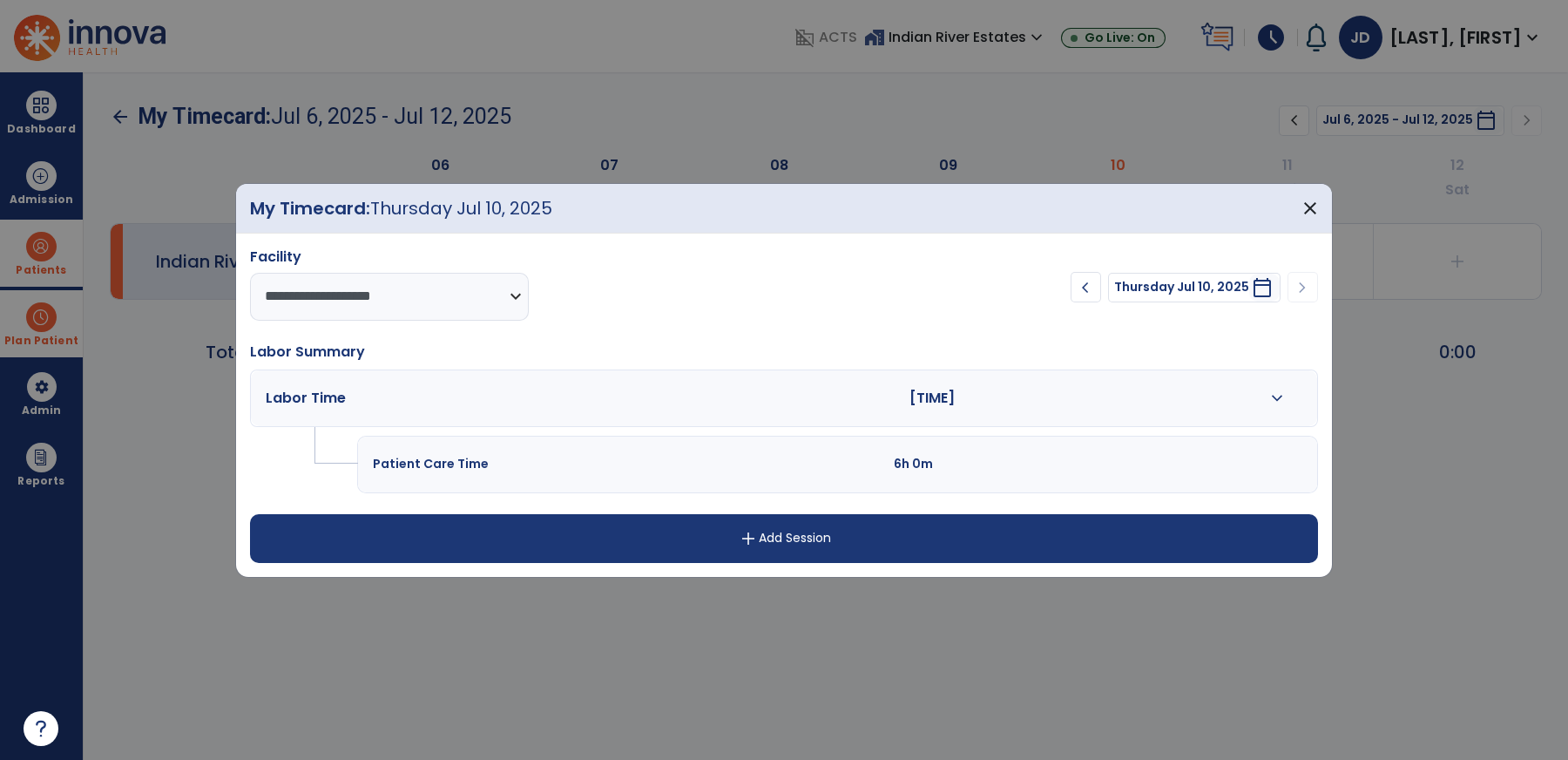 click on "expand_more" at bounding box center (1277, 398) 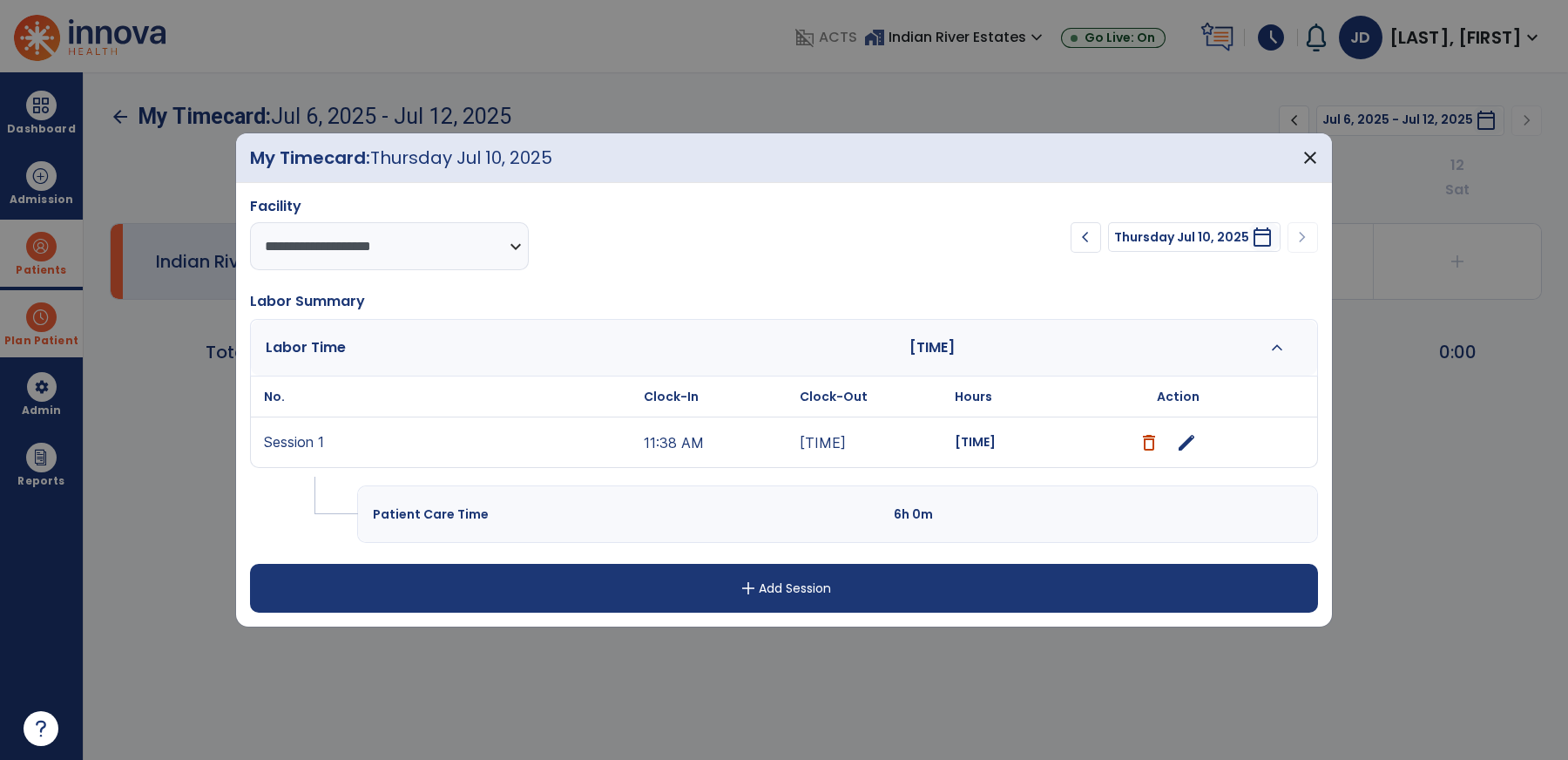 click on "edit" at bounding box center (1186, 443) 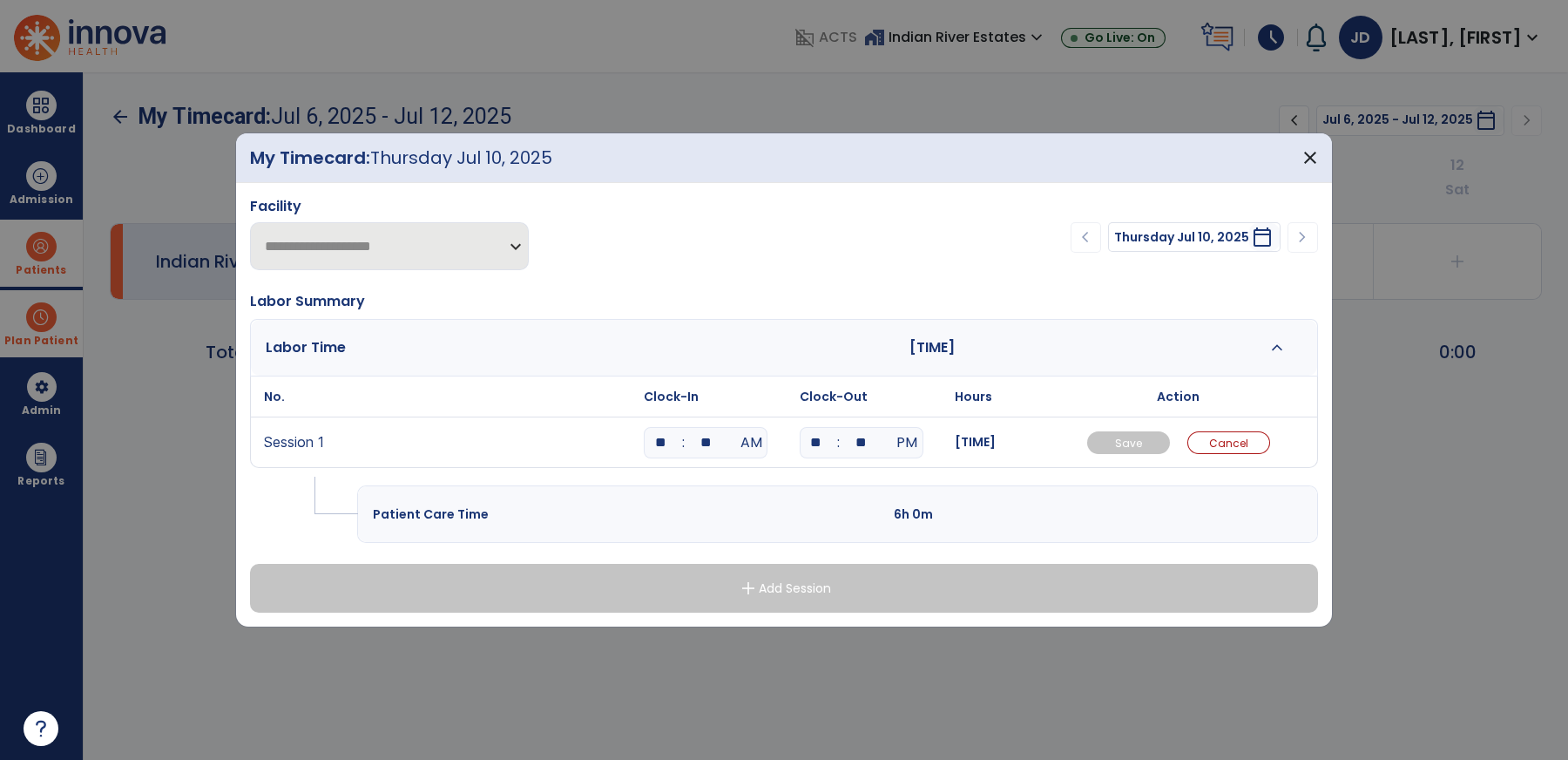 click on "**" at bounding box center (660, 443) 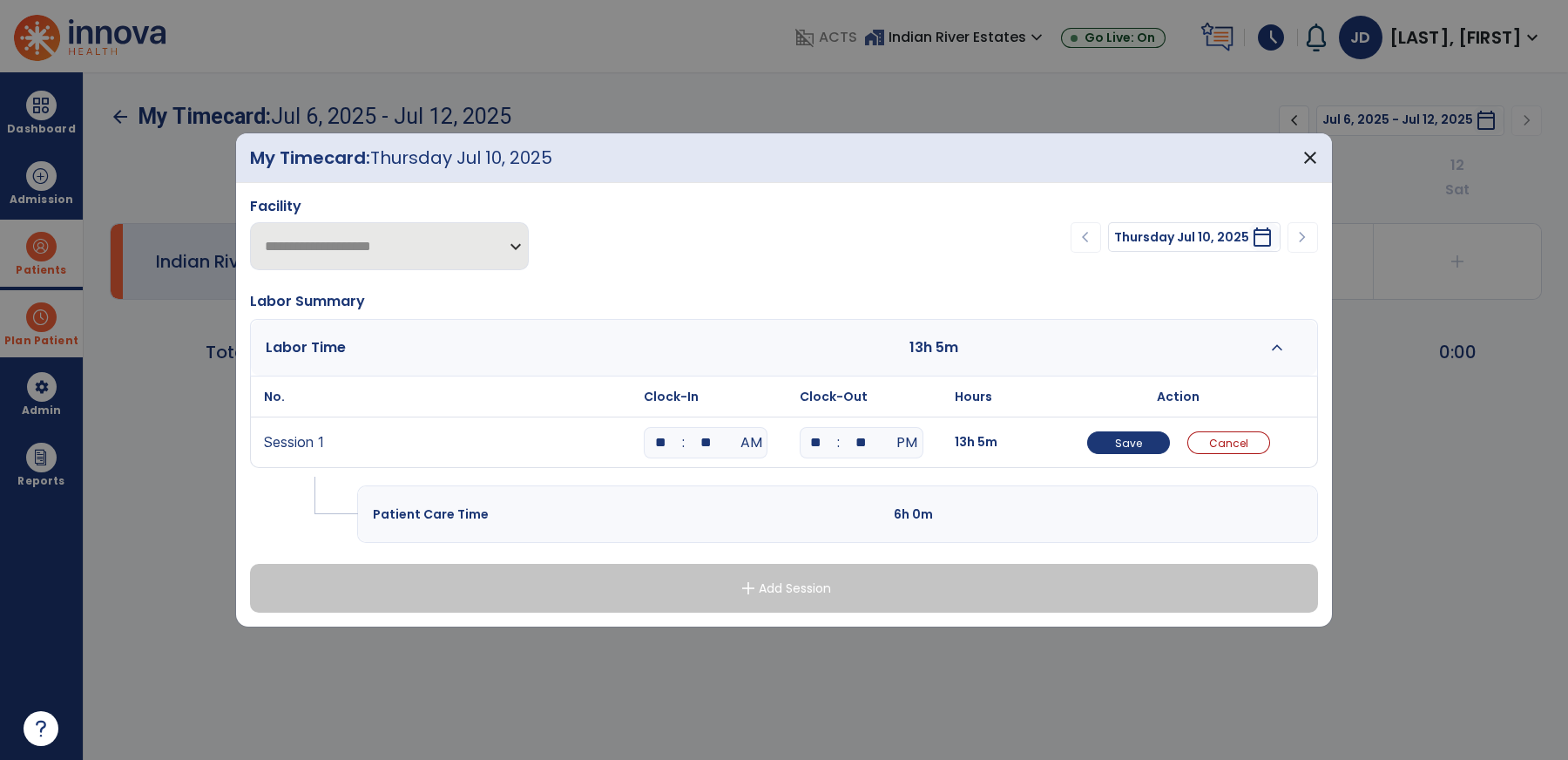 type on "**" 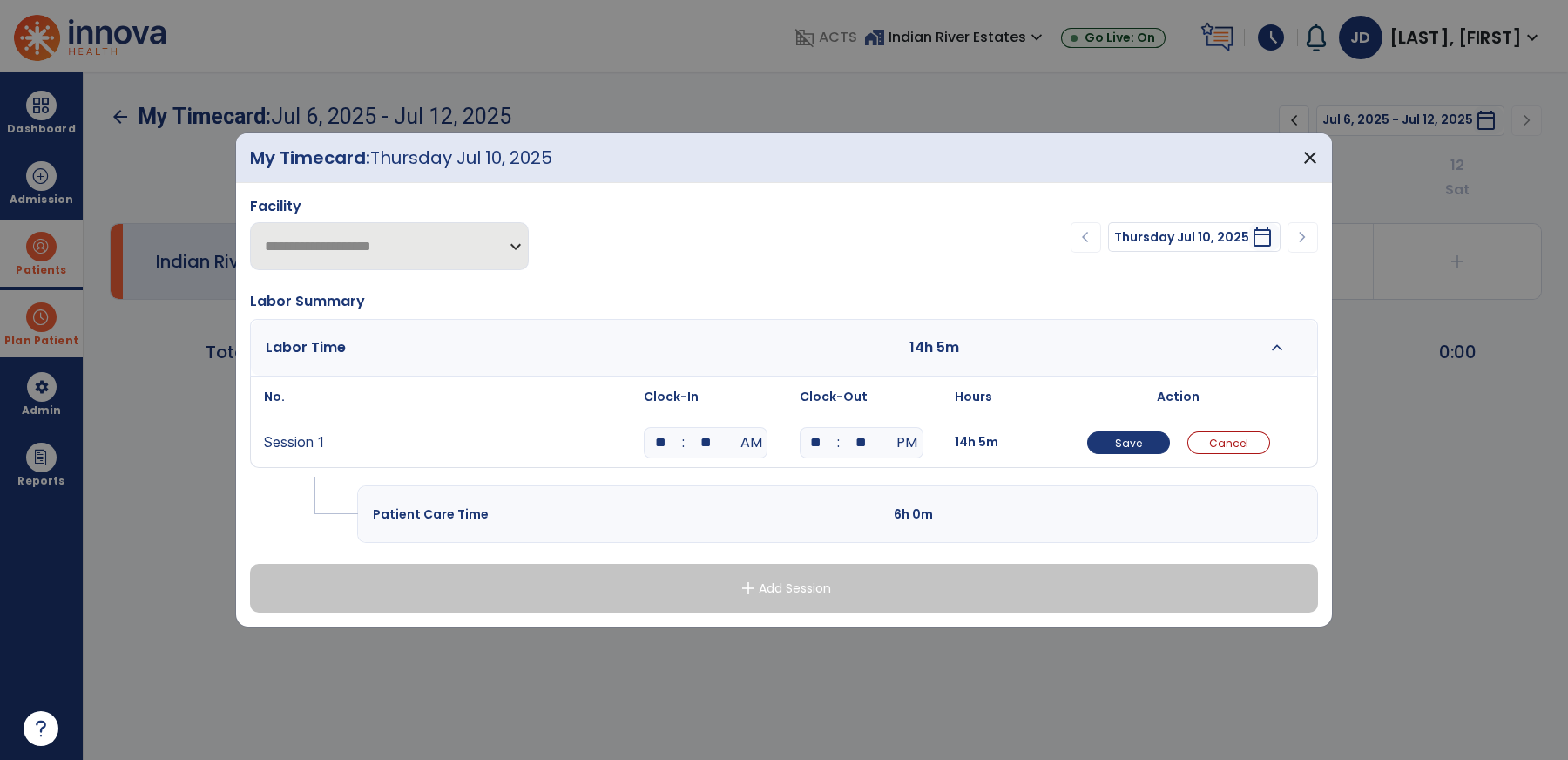 type on "**" 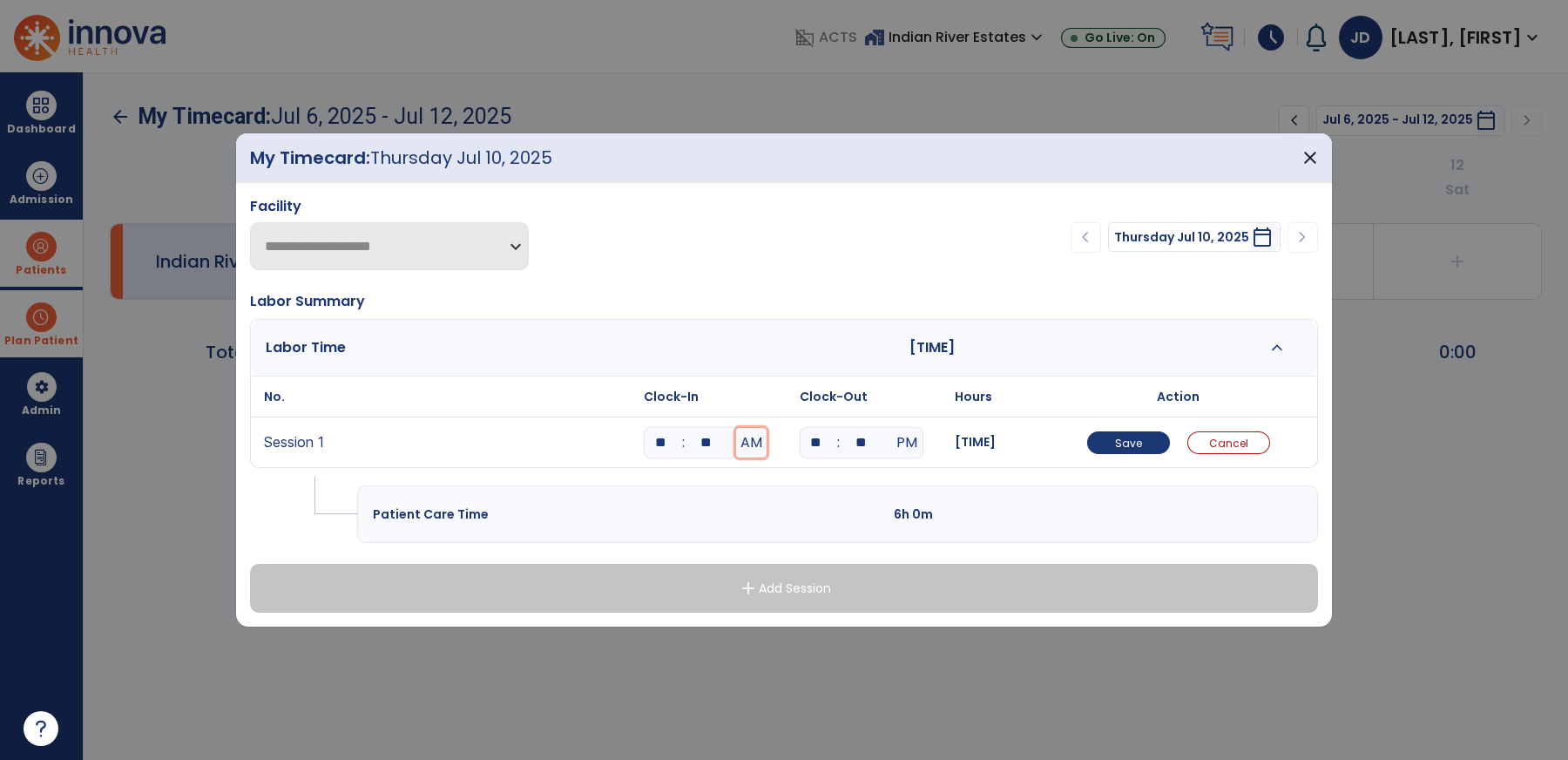 type 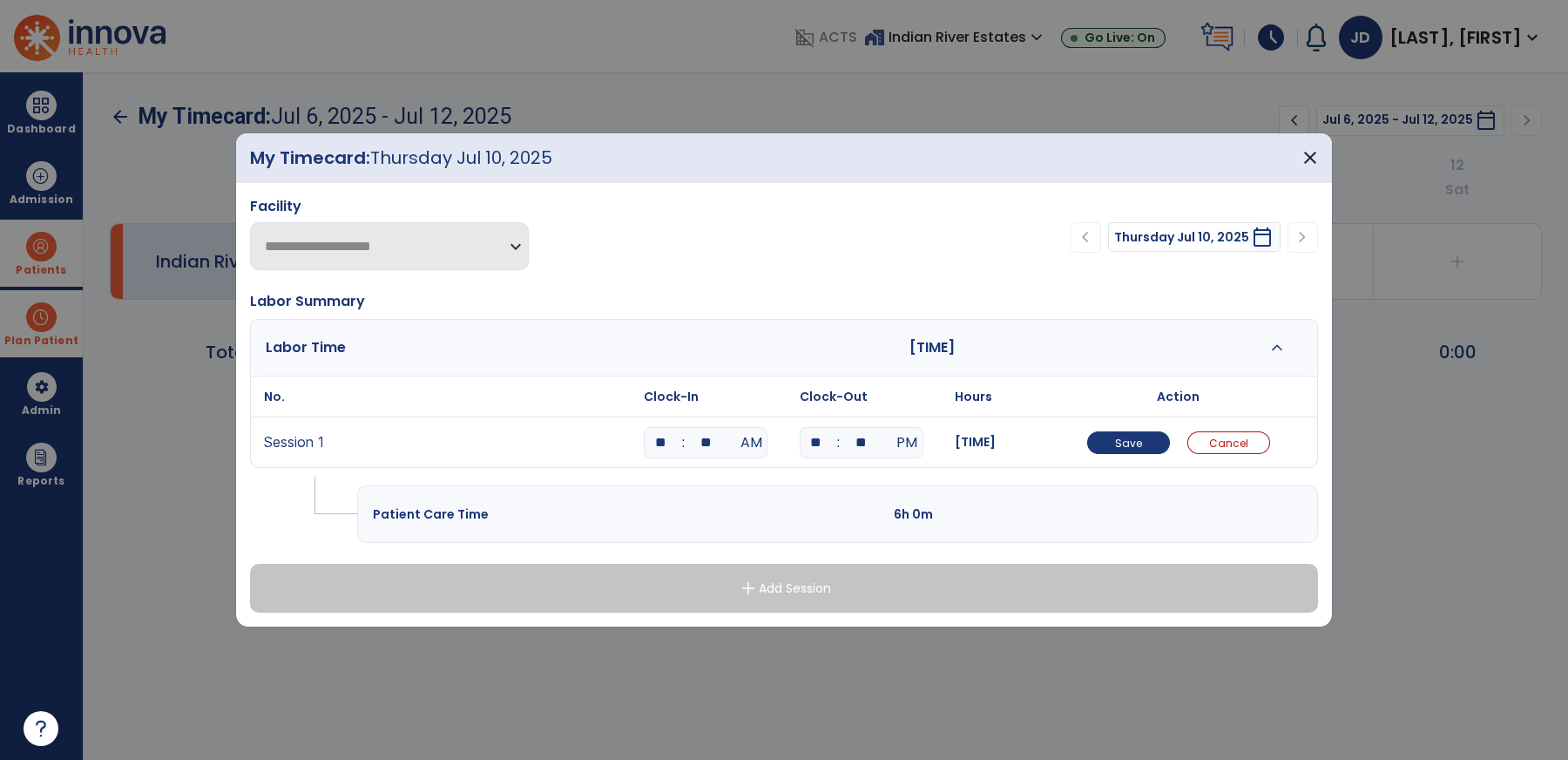 type on "**" 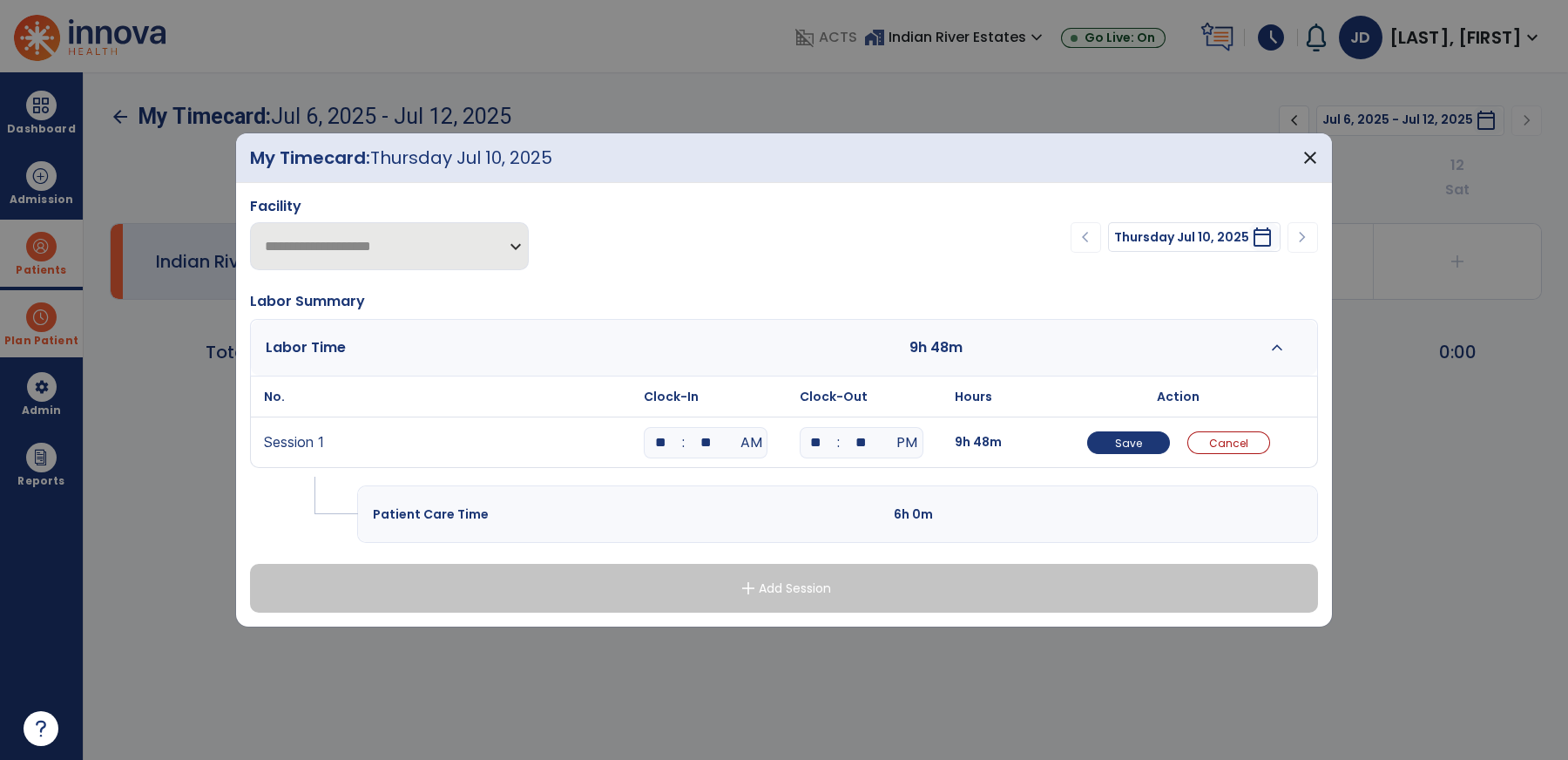 type on "**" 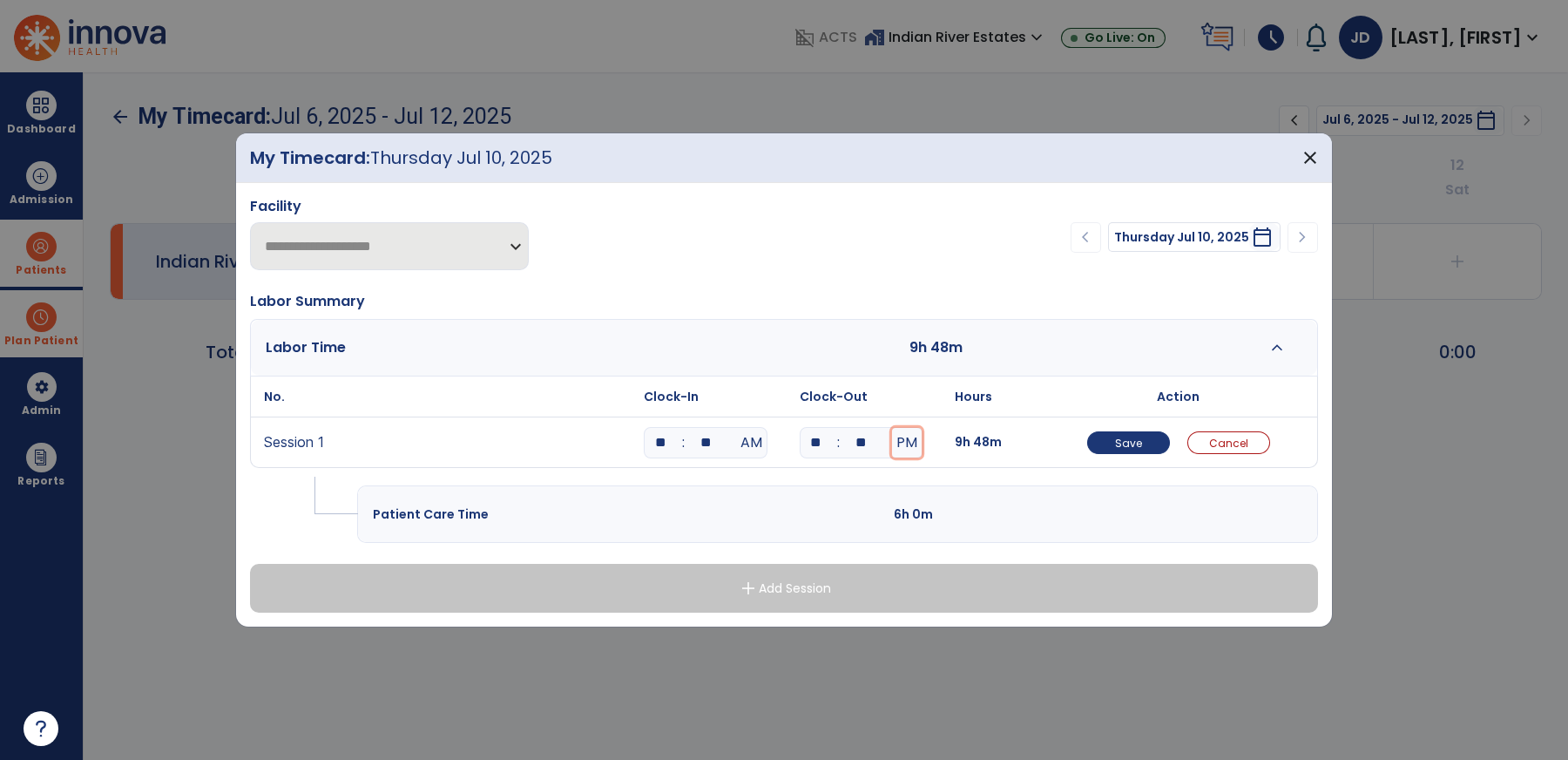 type 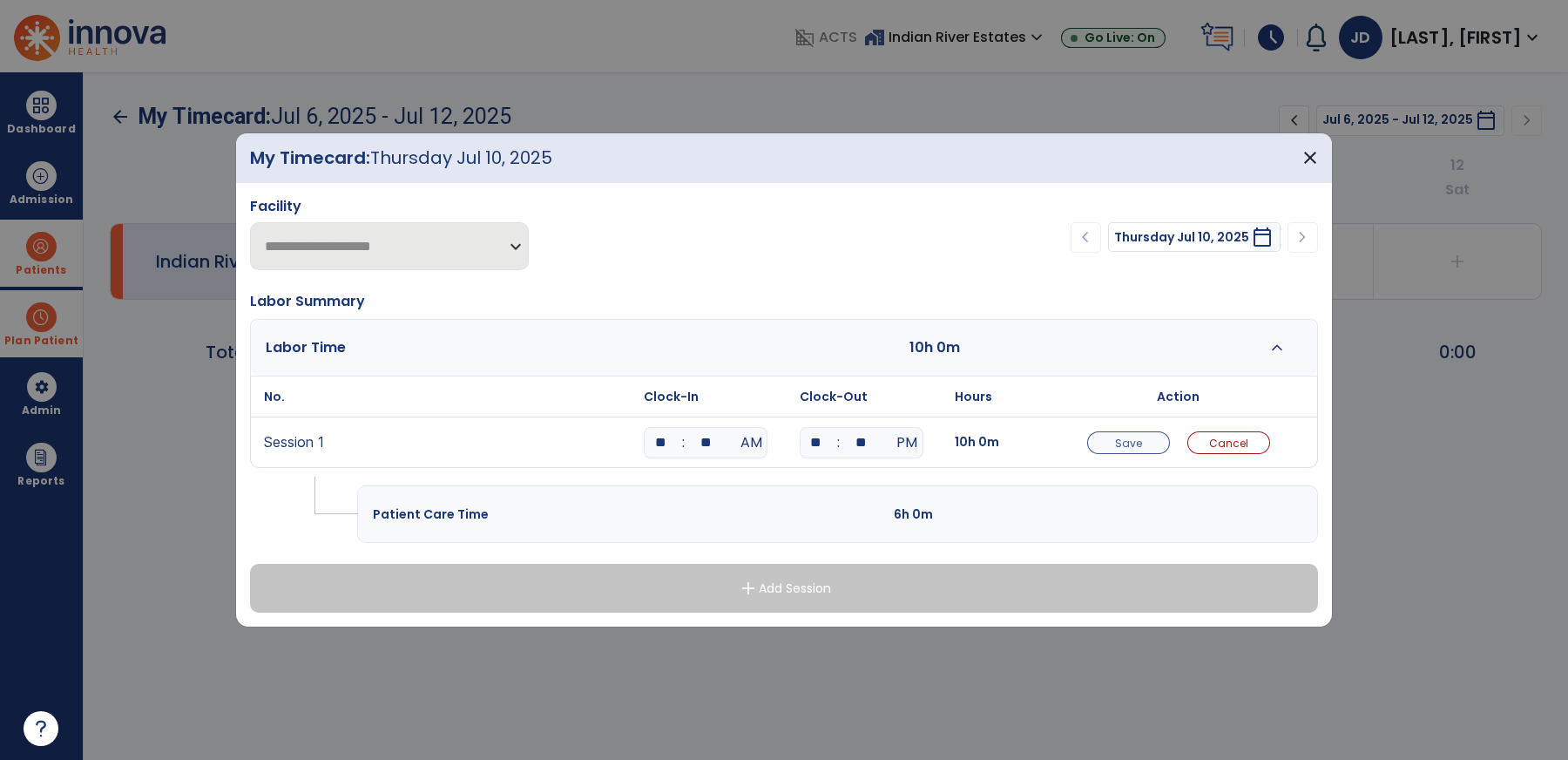 click on "Save" at bounding box center (1128, 443) 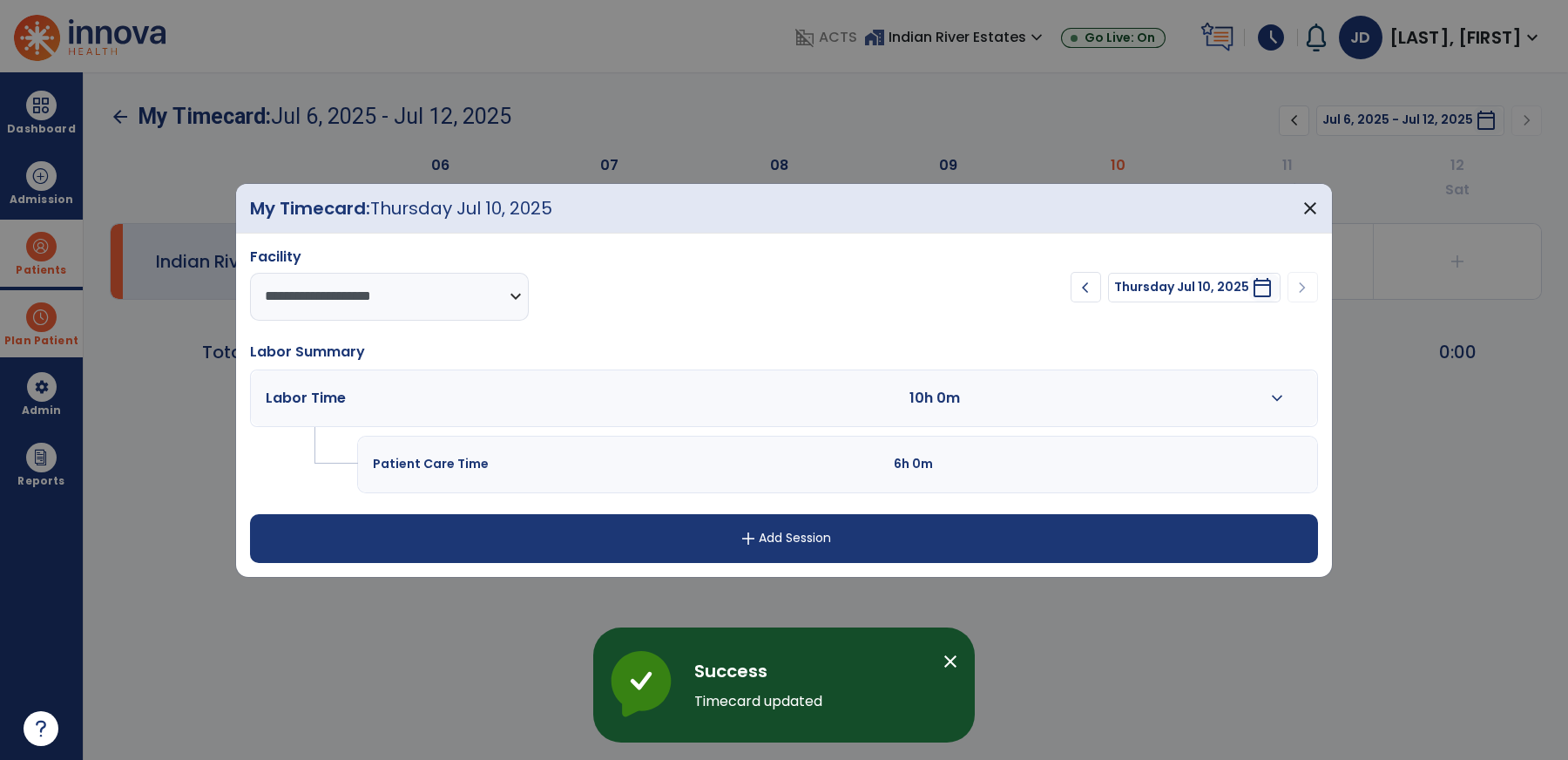 click on "close" at bounding box center [950, 662] 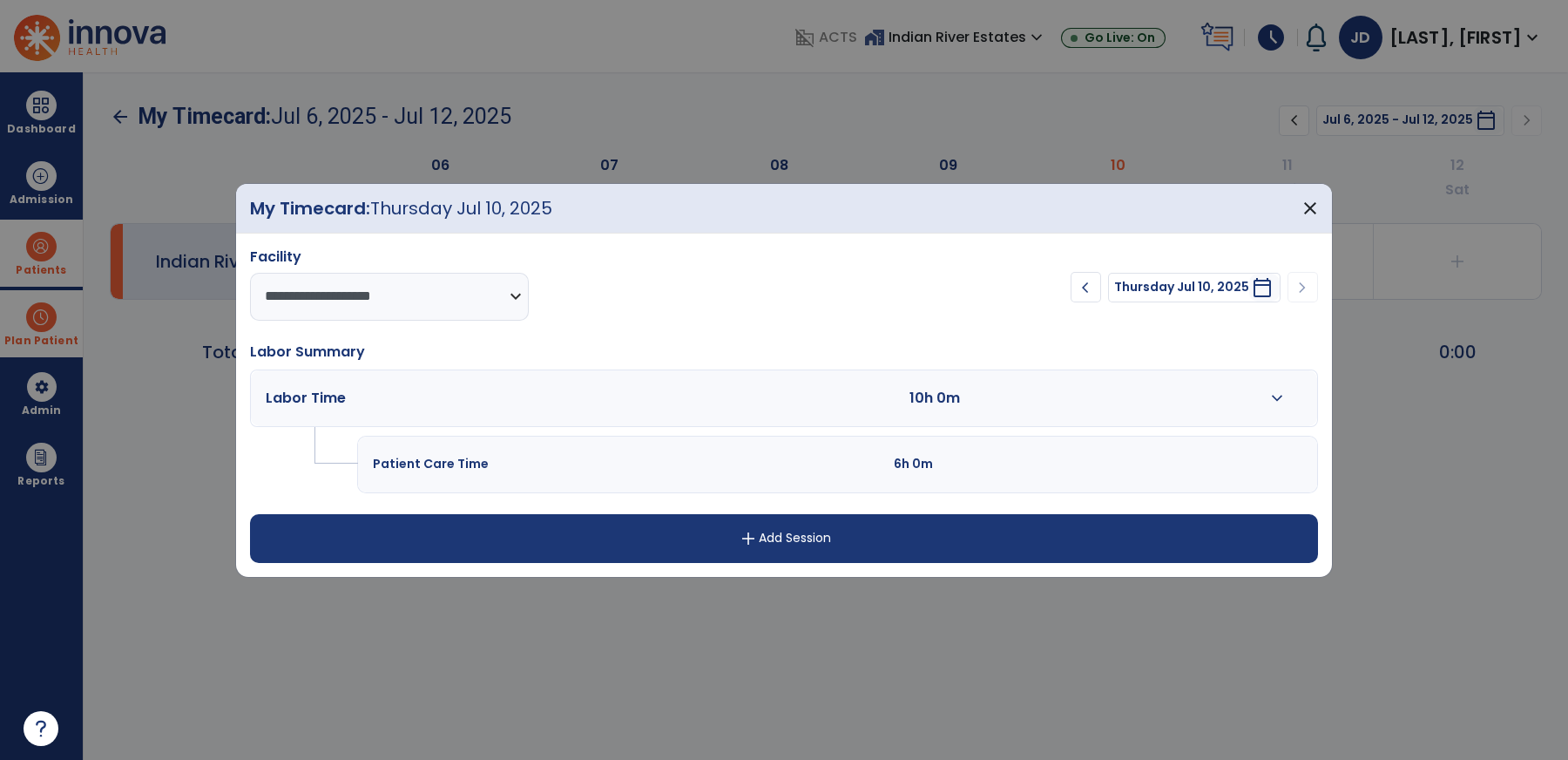 click on "chevron_left" at bounding box center (1085, 288) 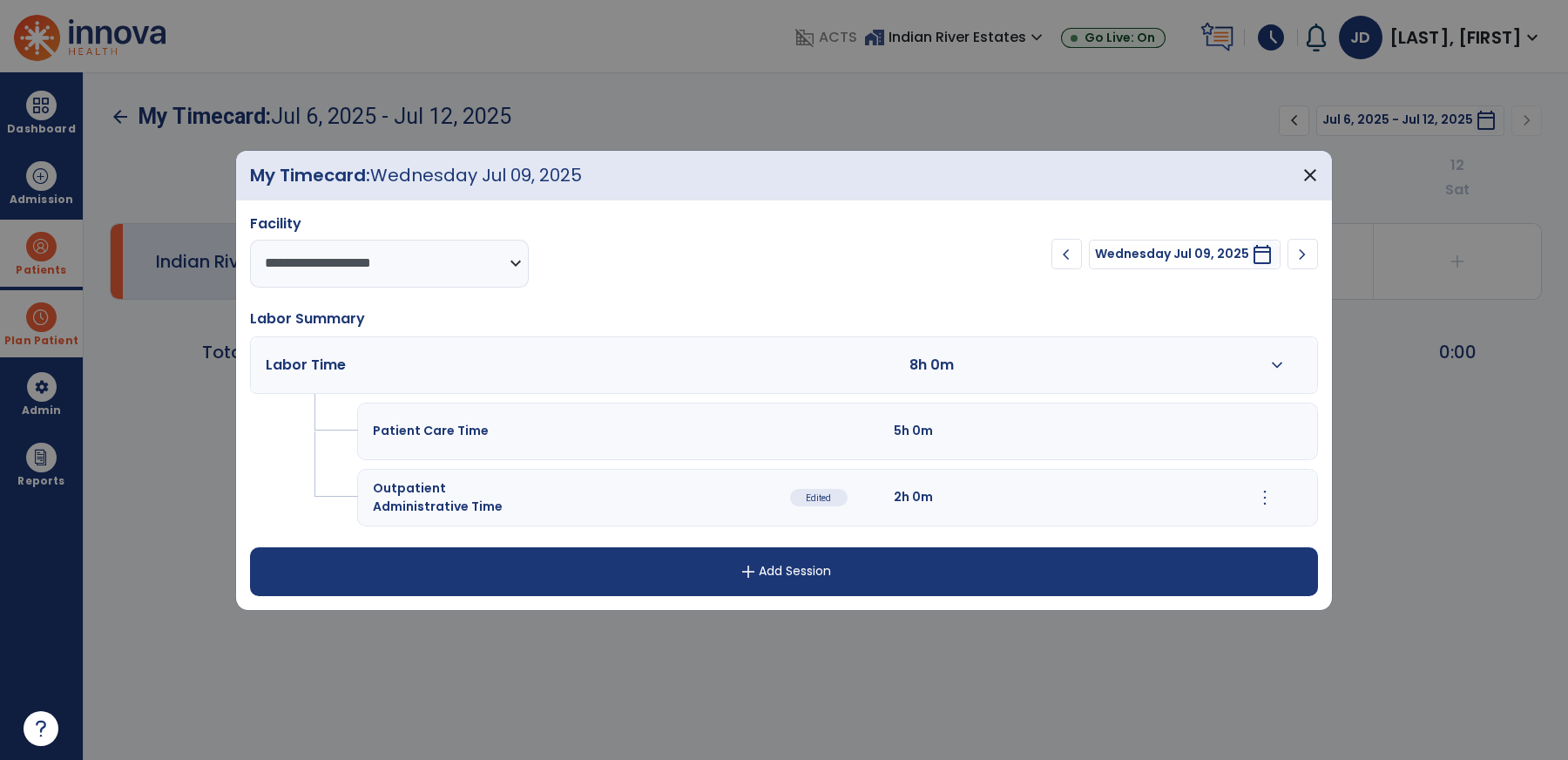click on "expand_more" at bounding box center [1277, 365] 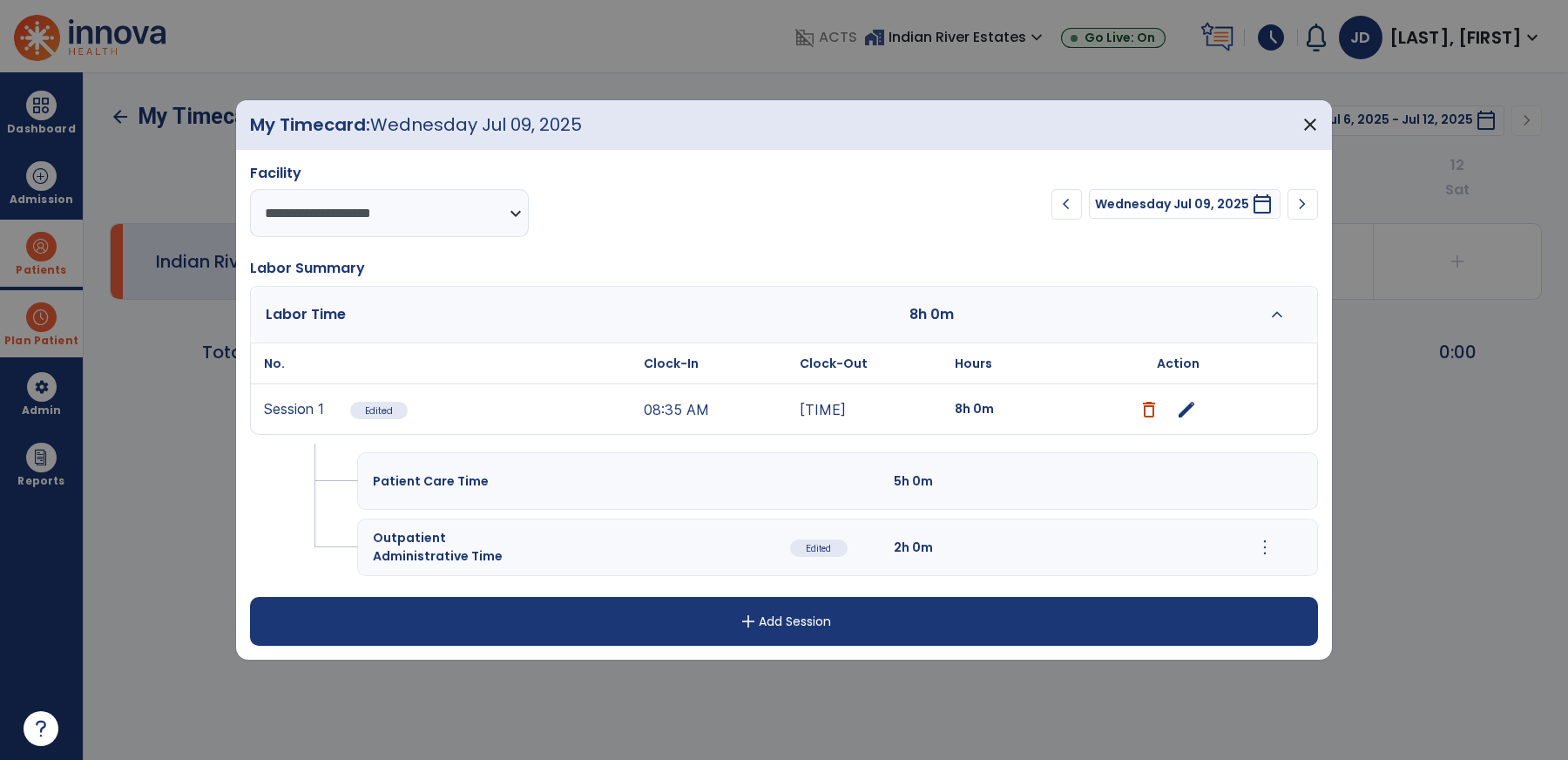 click on "edit" at bounding box center (1186, 410) 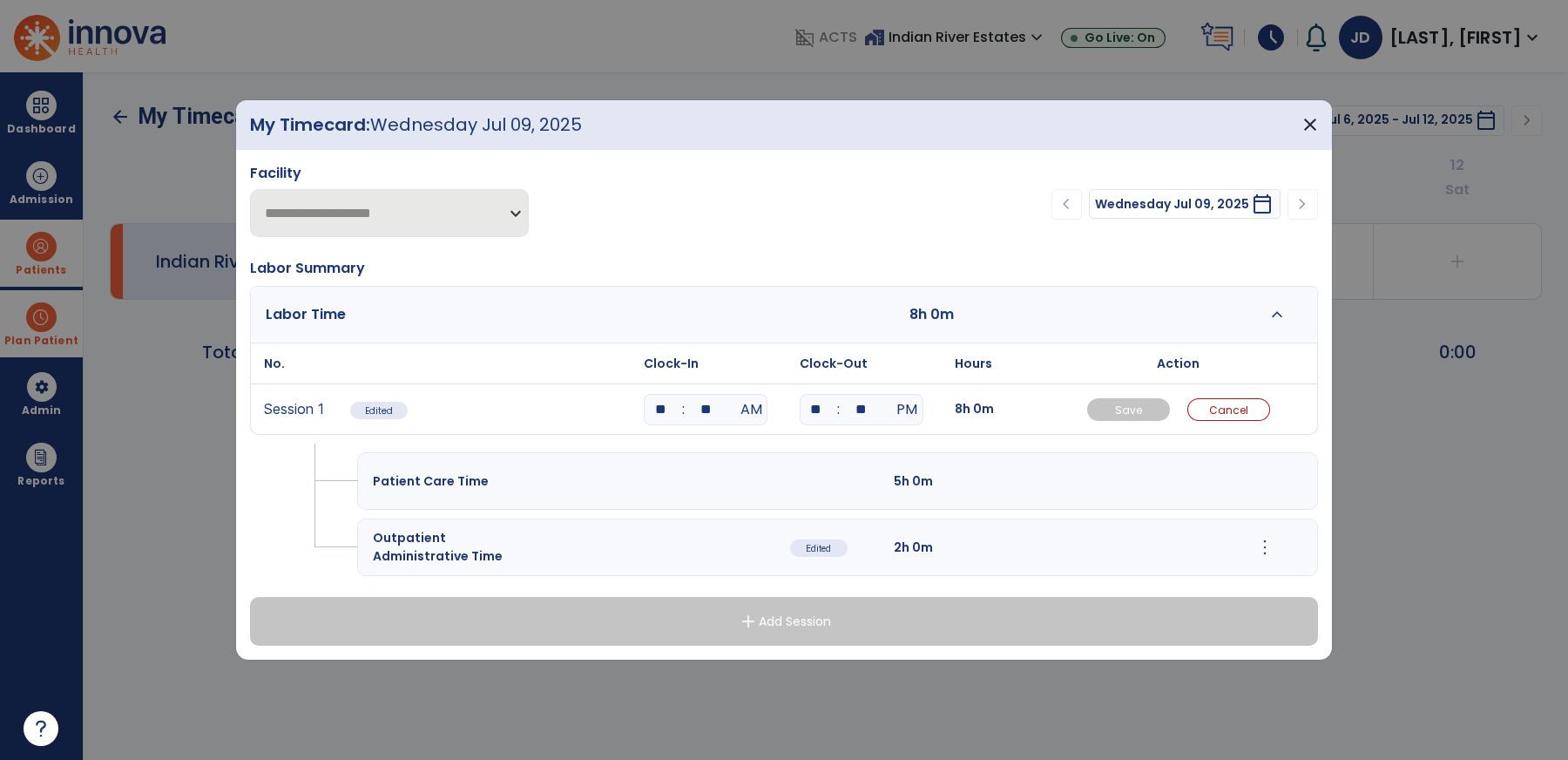 click on "**" at bounding box center [816, 410] 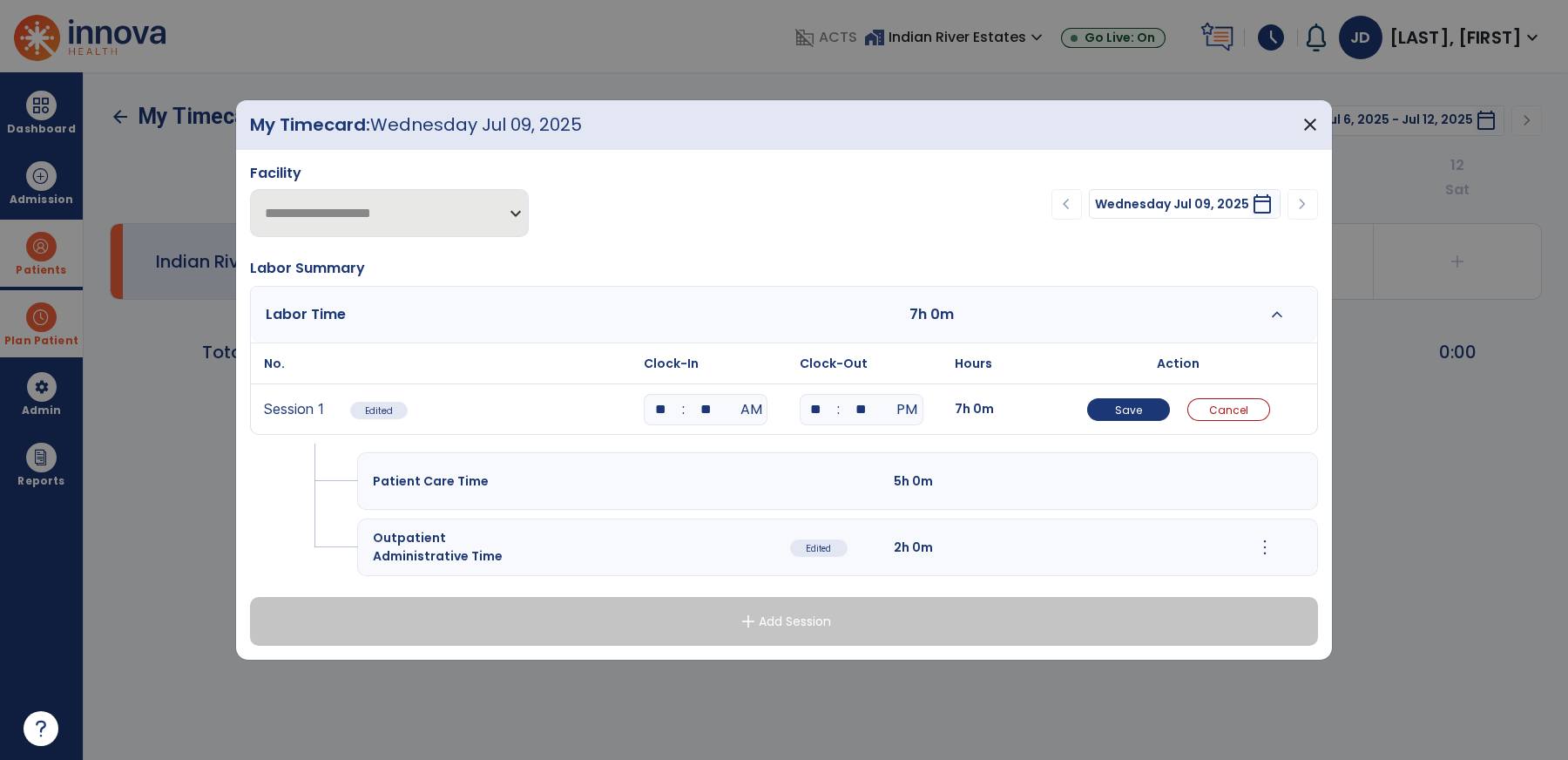 type on "**" 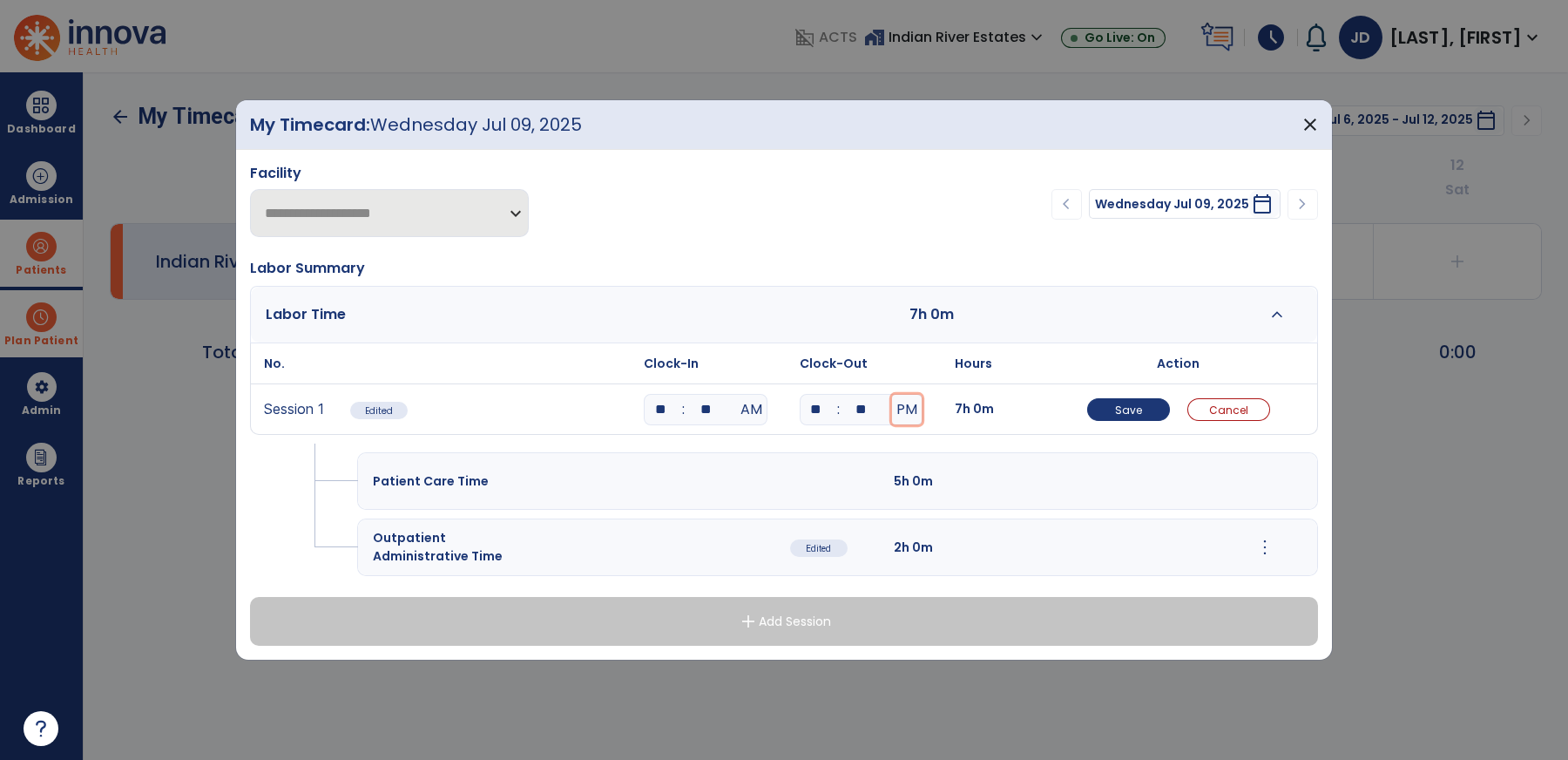 type 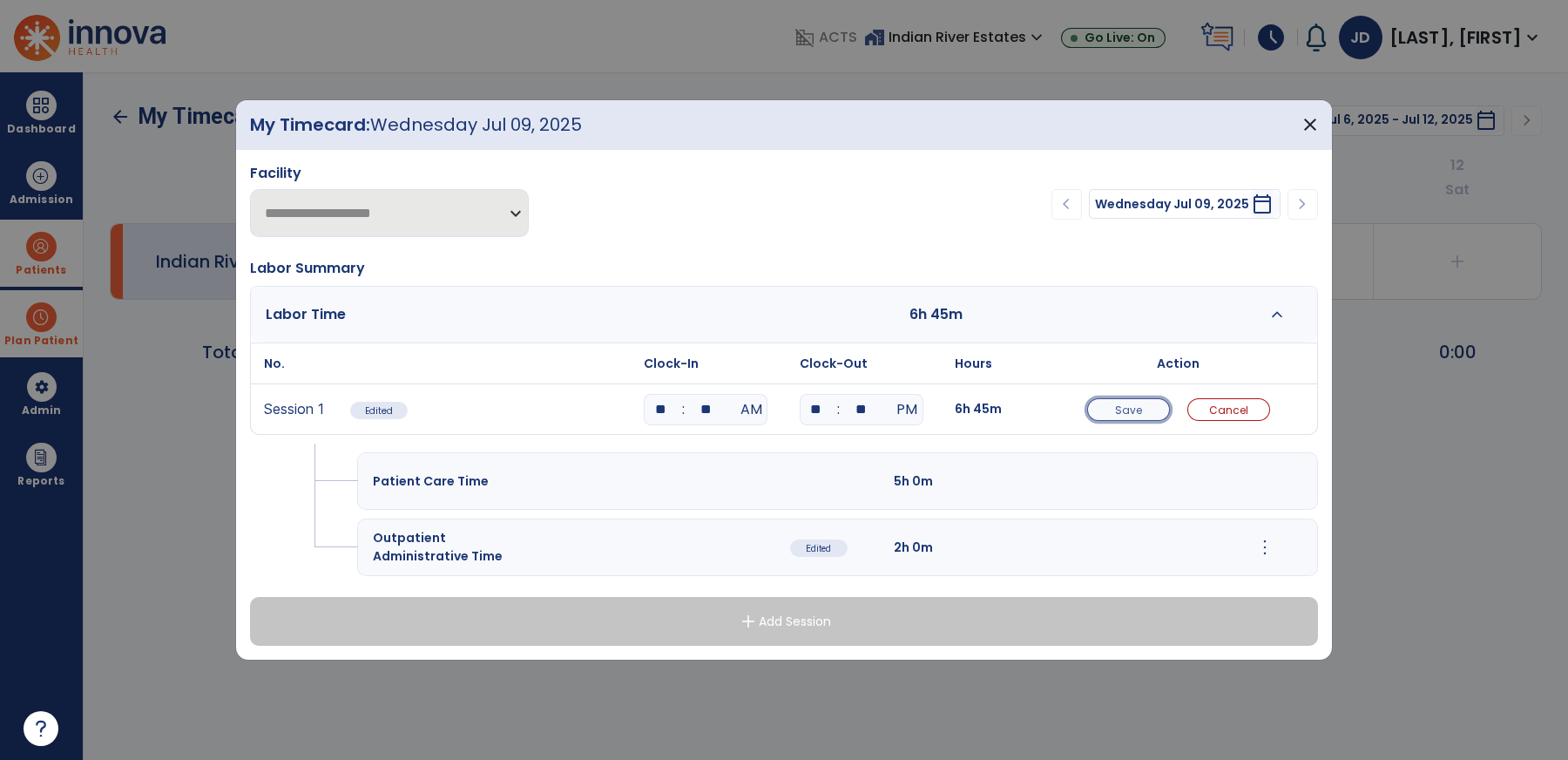 click on "Save" at bounding box center (1128, 410) 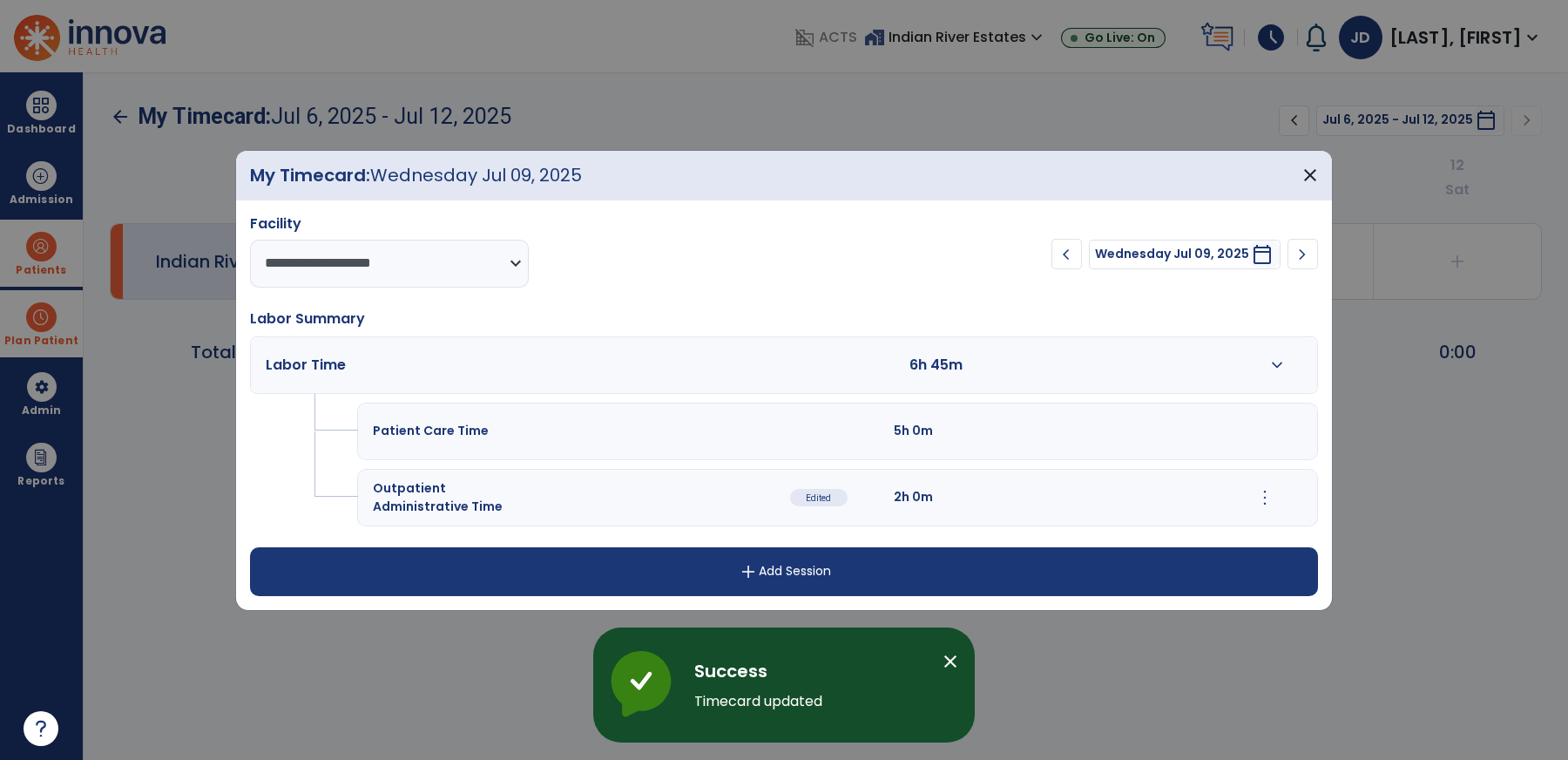 click on "close" at bounding box center (950, 662) 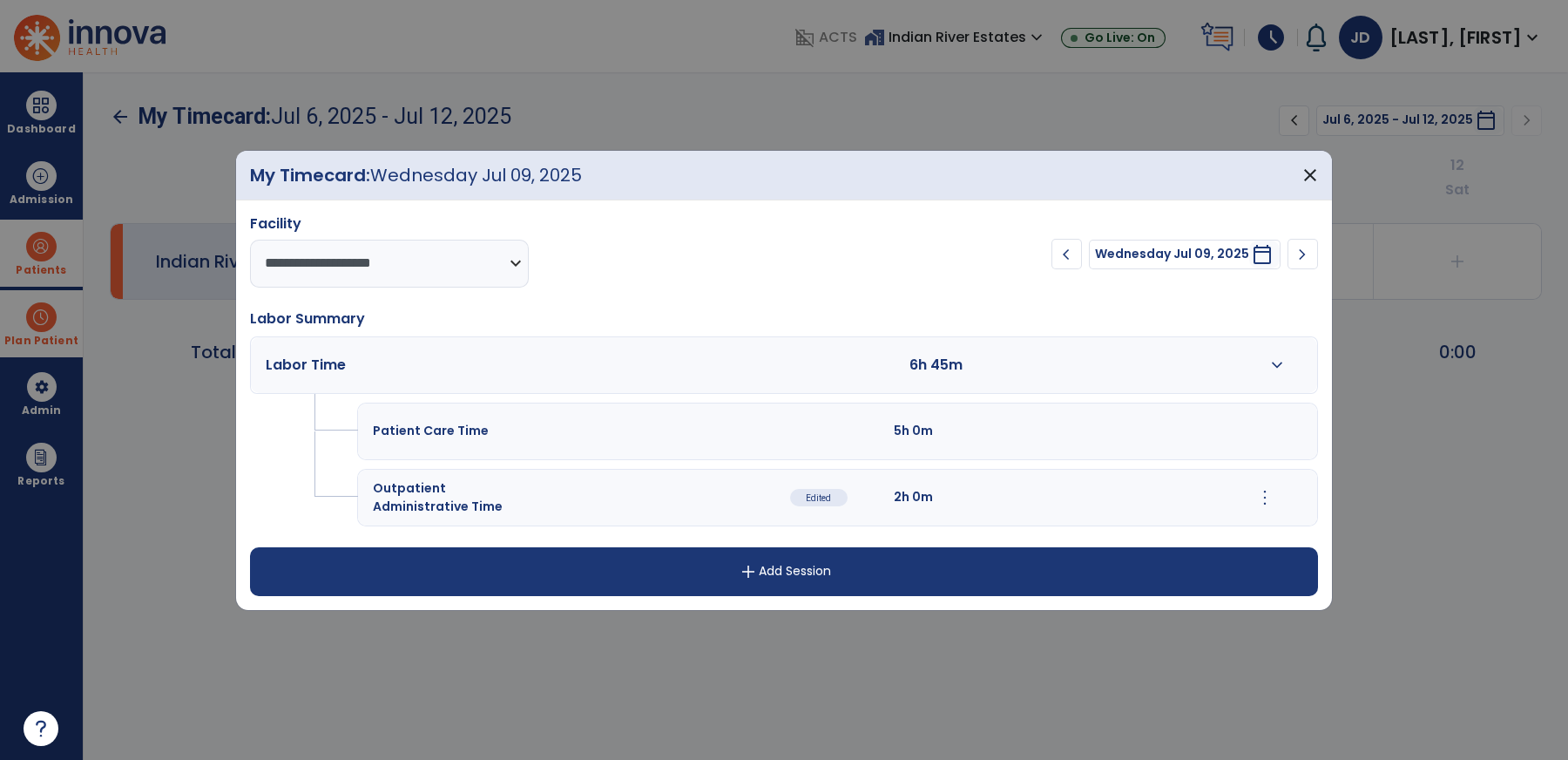 click on "more_vert" at bounding box center (1265, 498) 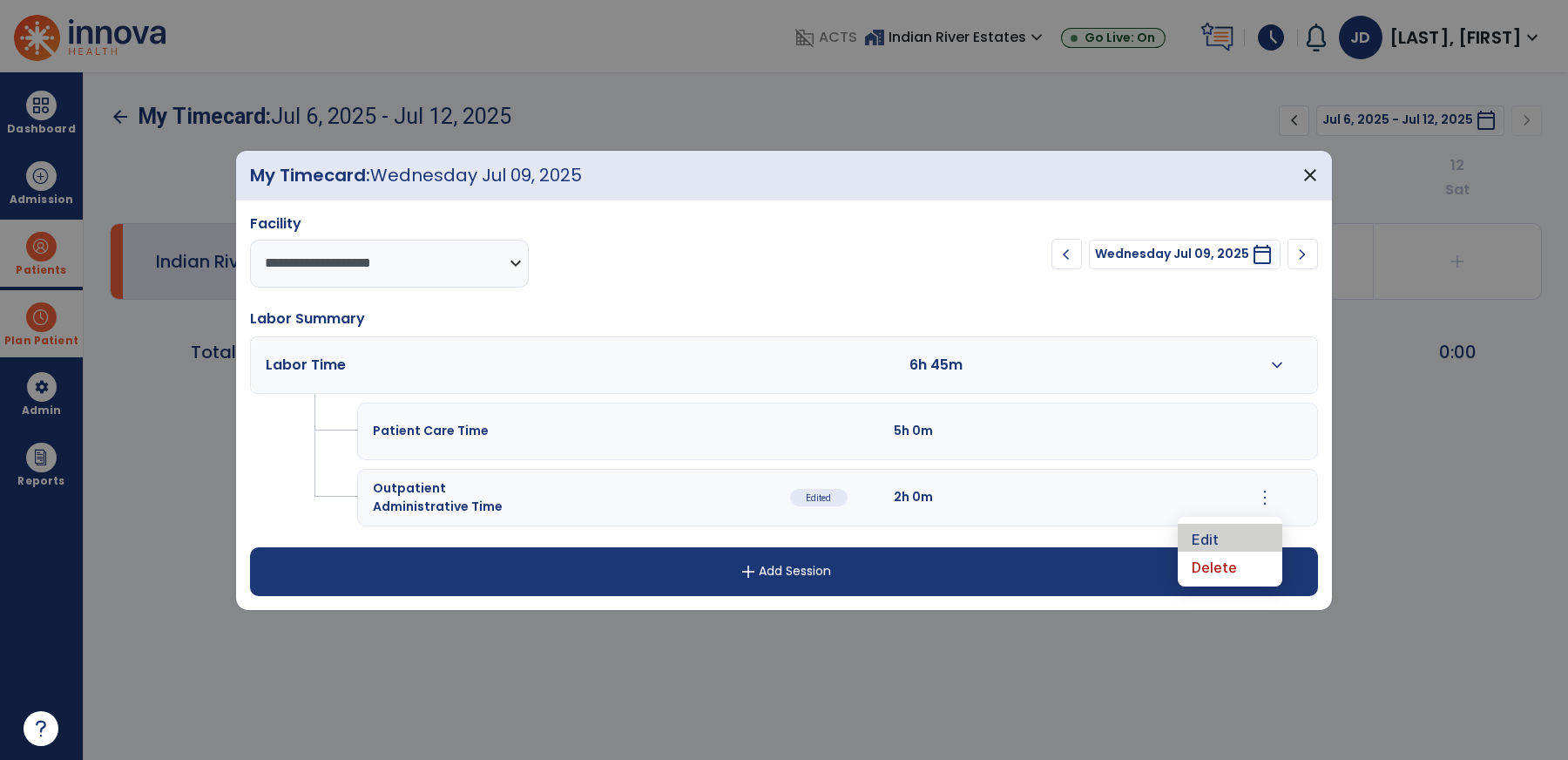 click on "Edit" at bounding box center [1230, 538] 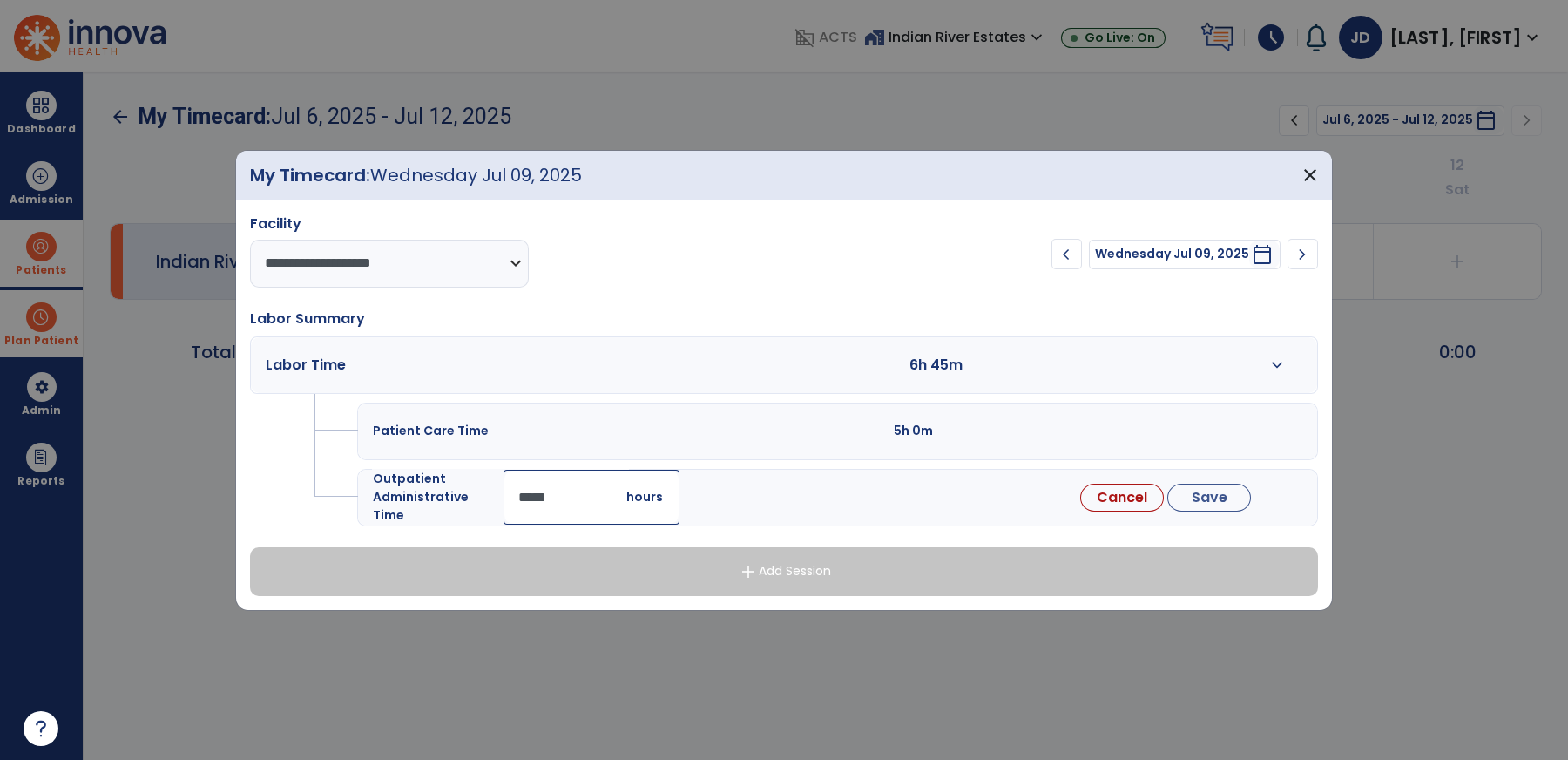 click on "*****" at bounding box center [591, 497] 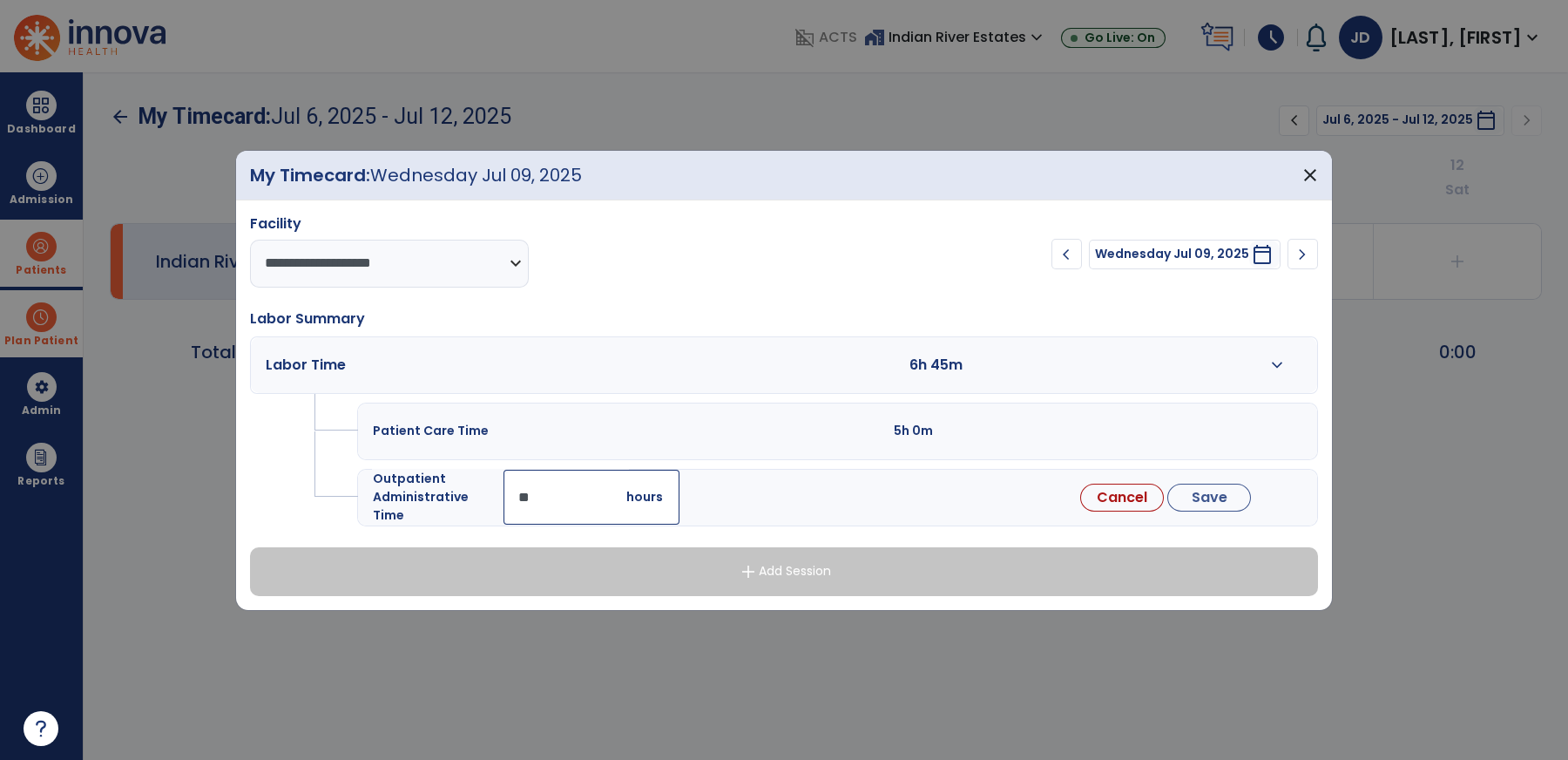 type on "*" 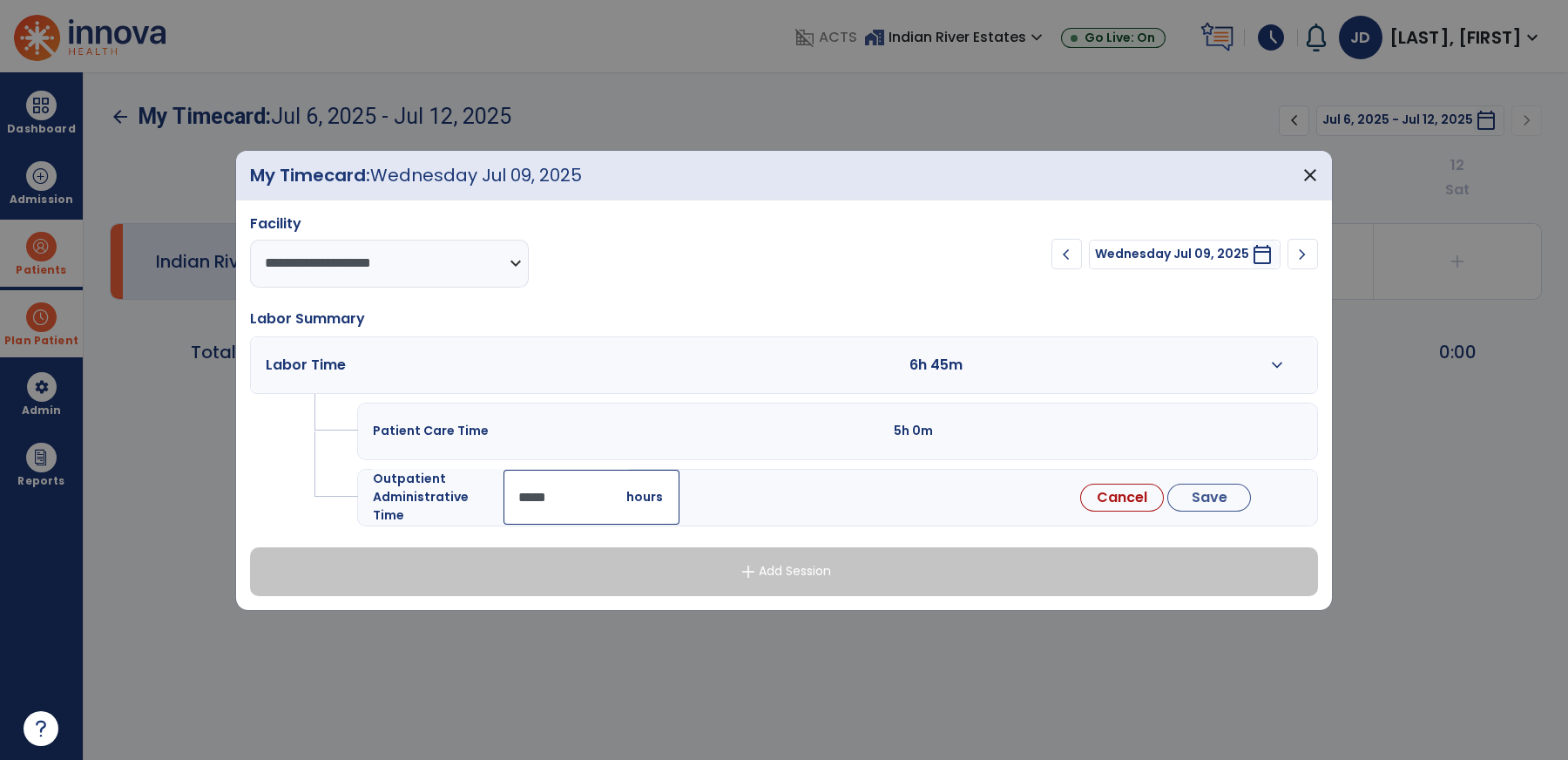 type on "*****" 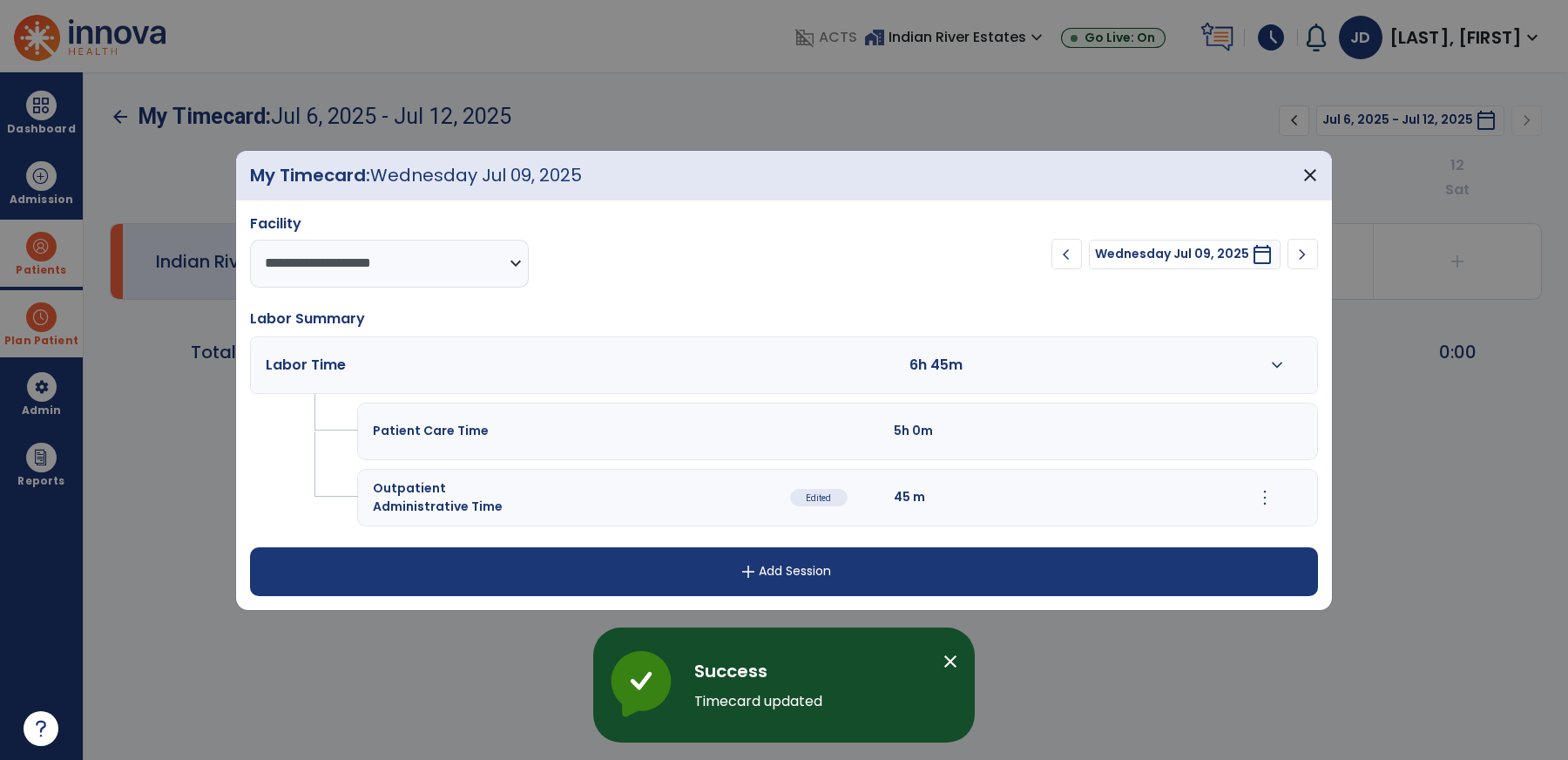 click on "close" at bounding box center [950, 662] 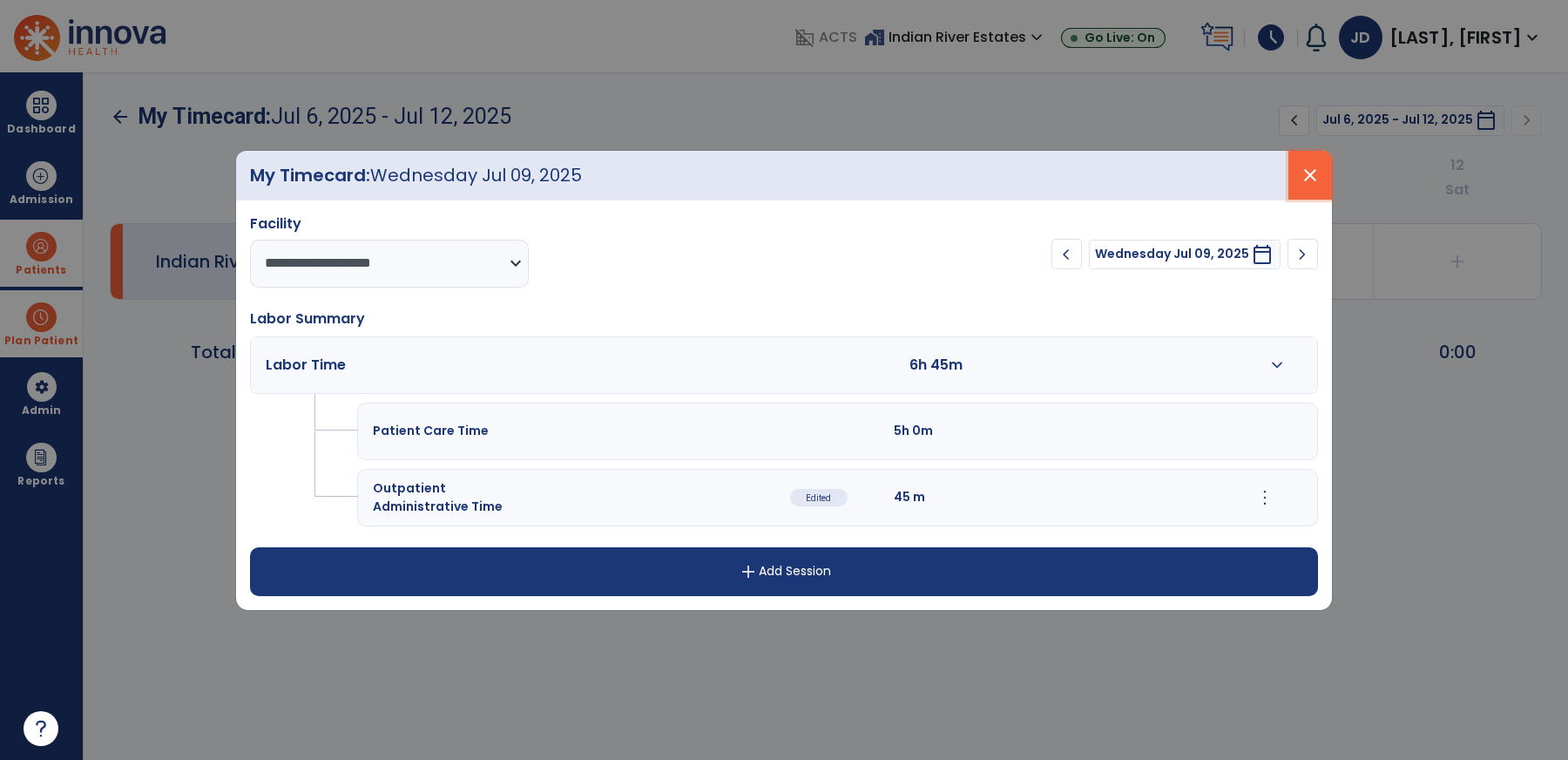 click on "close" at bounding box center [1310, 175] 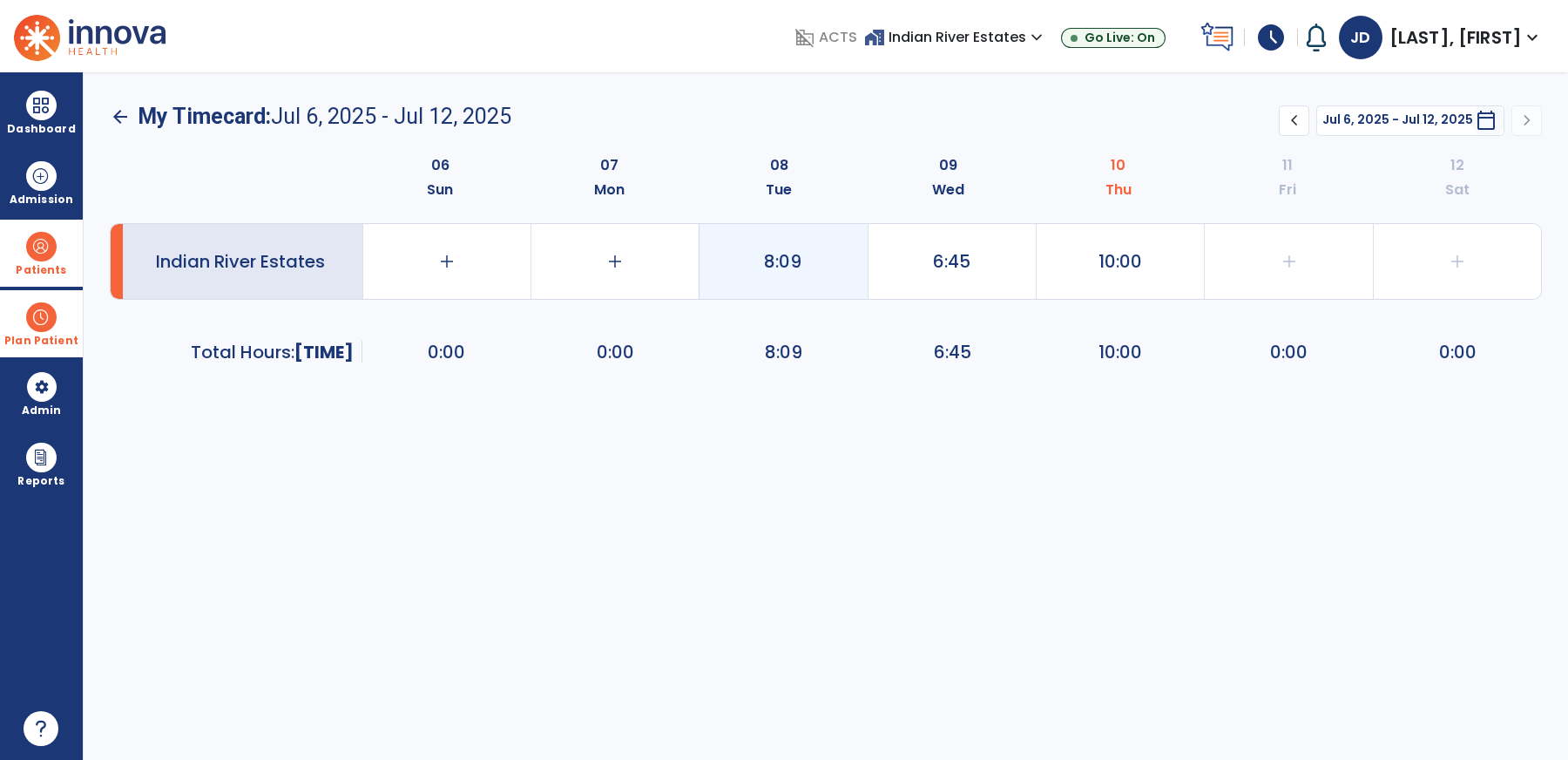 click on "8:09" 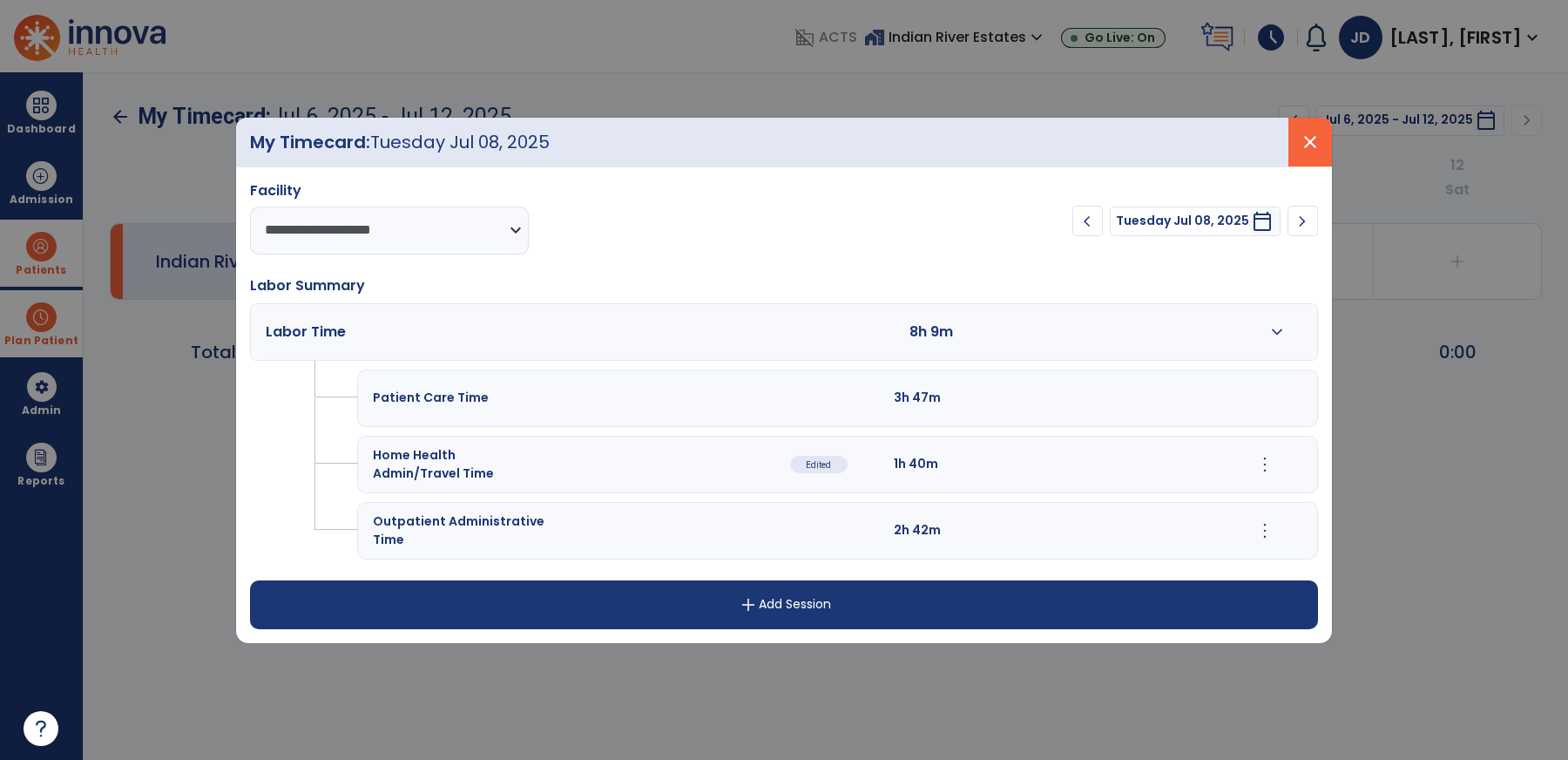 click on "close" at bounding box center (1310, 142) 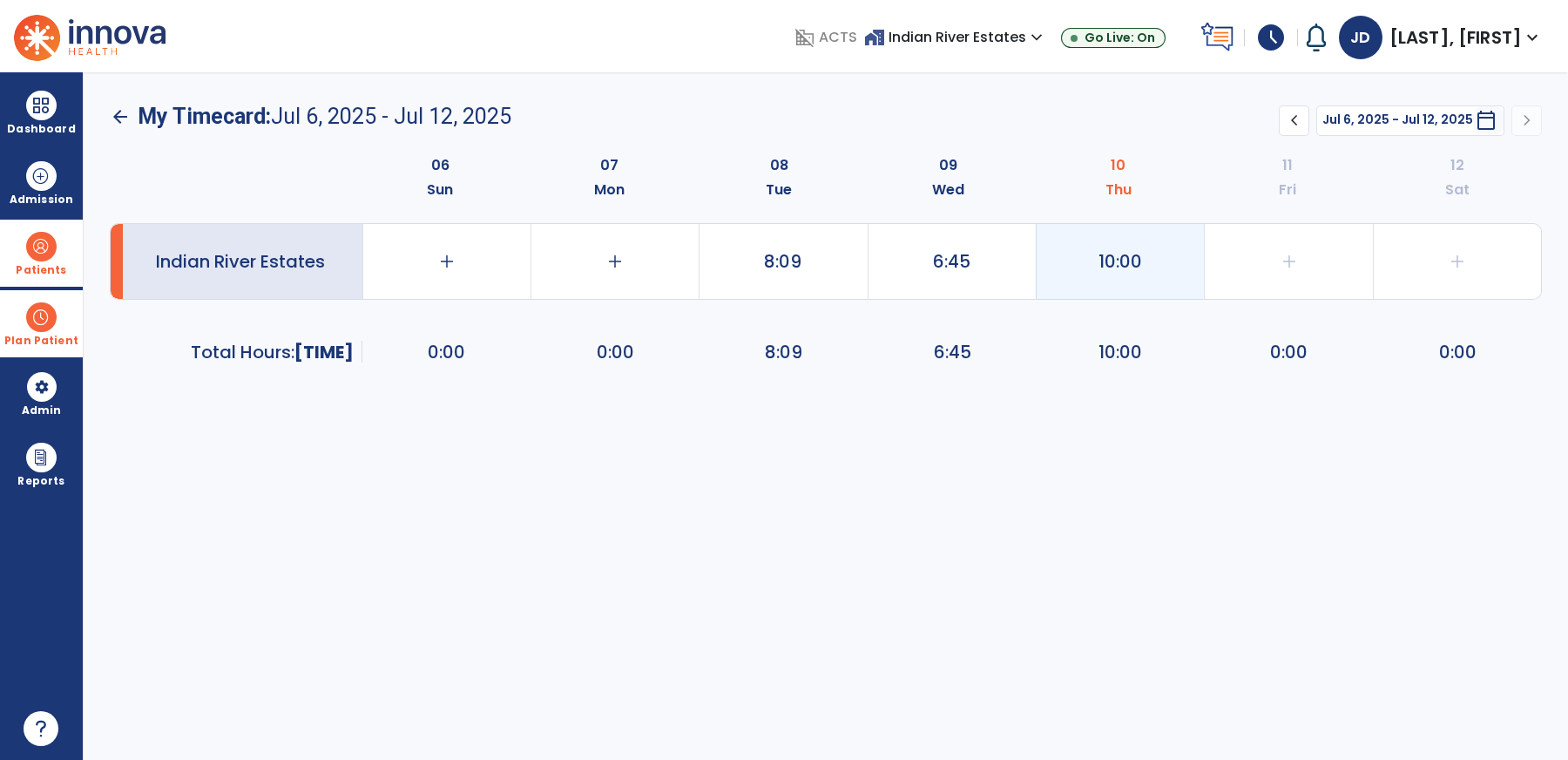 click on "10:00" 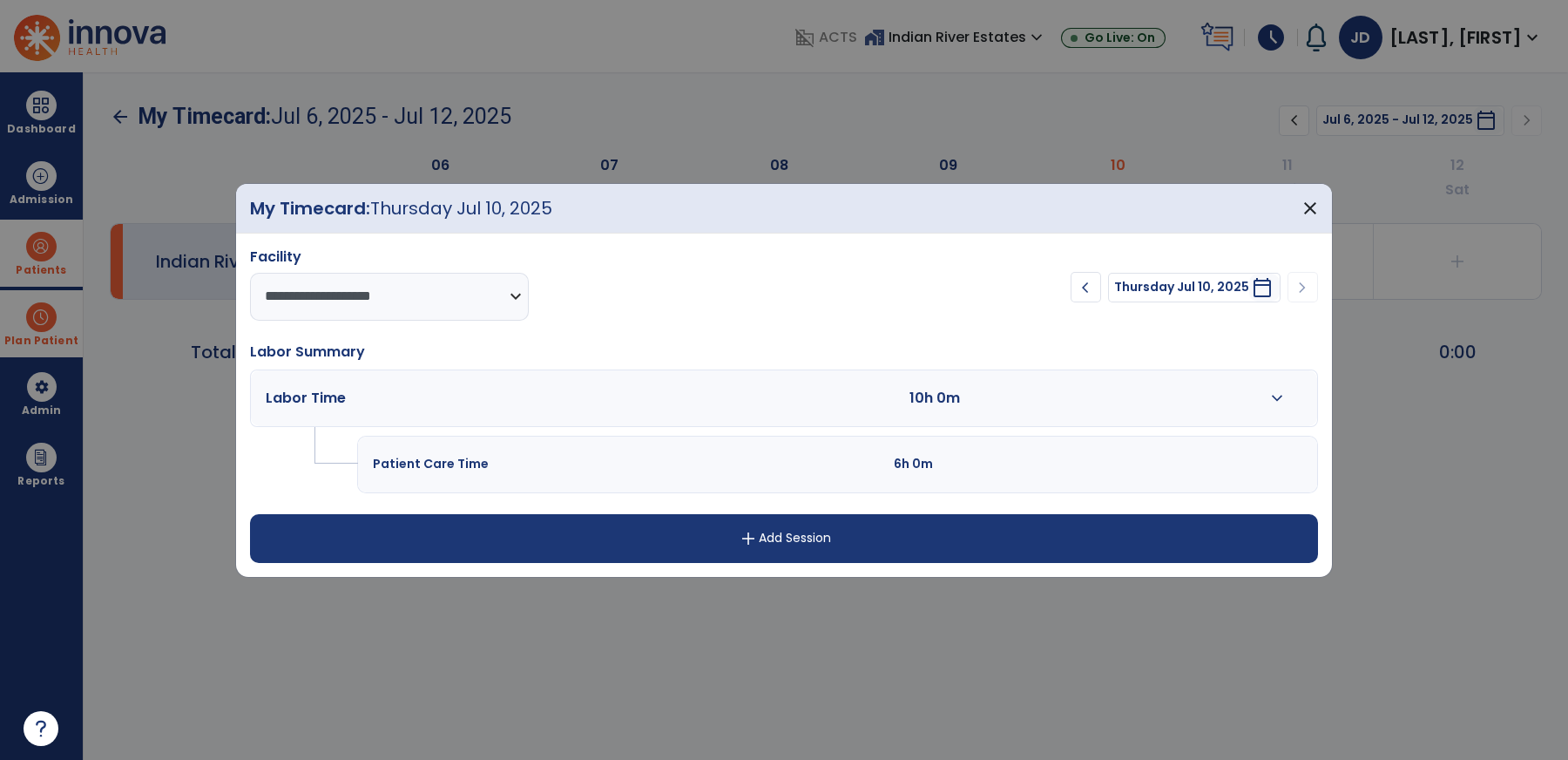 click at bounding box center [1205, 464] 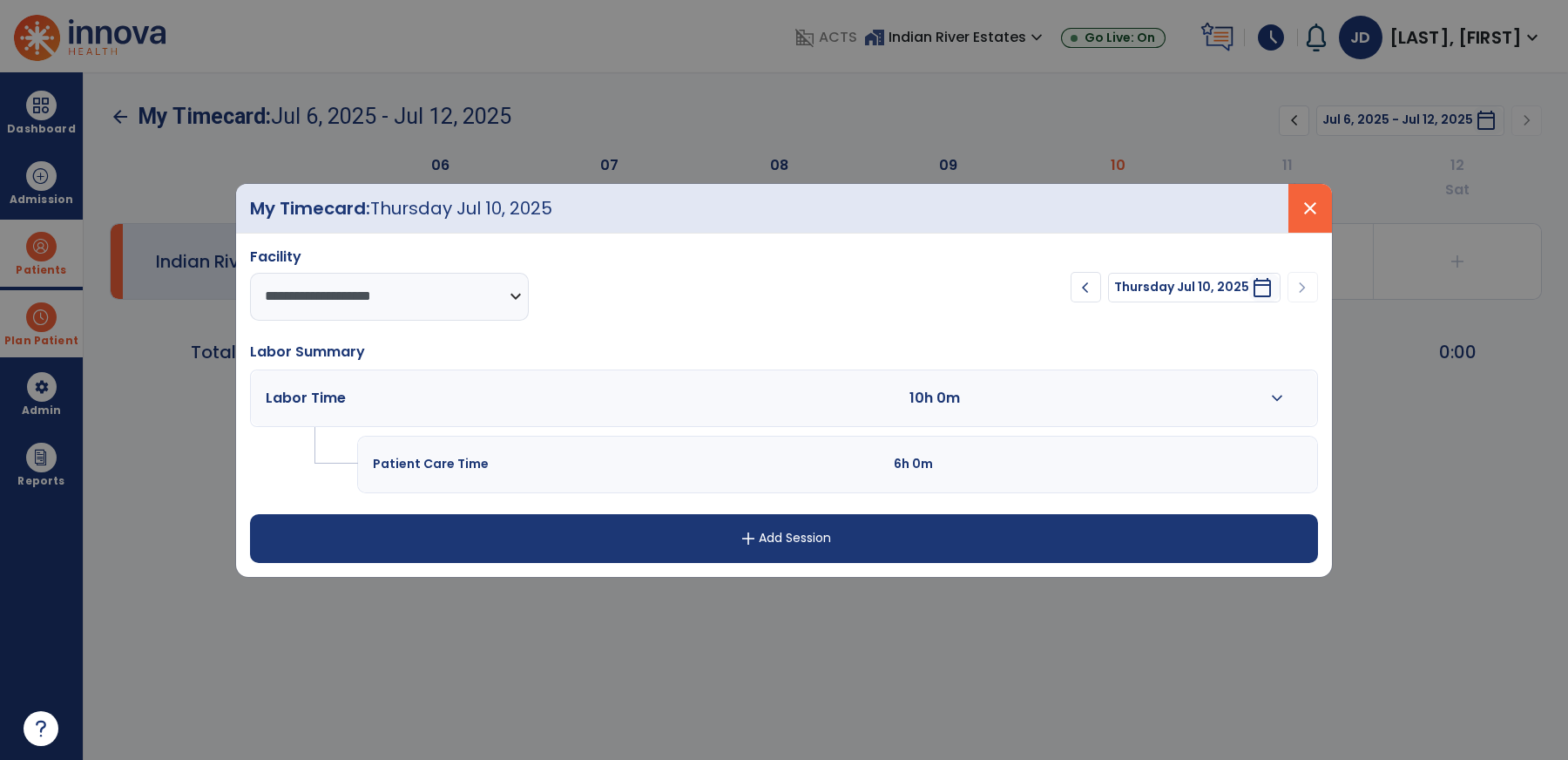 click on "close" at bounding box center [1310, 208] 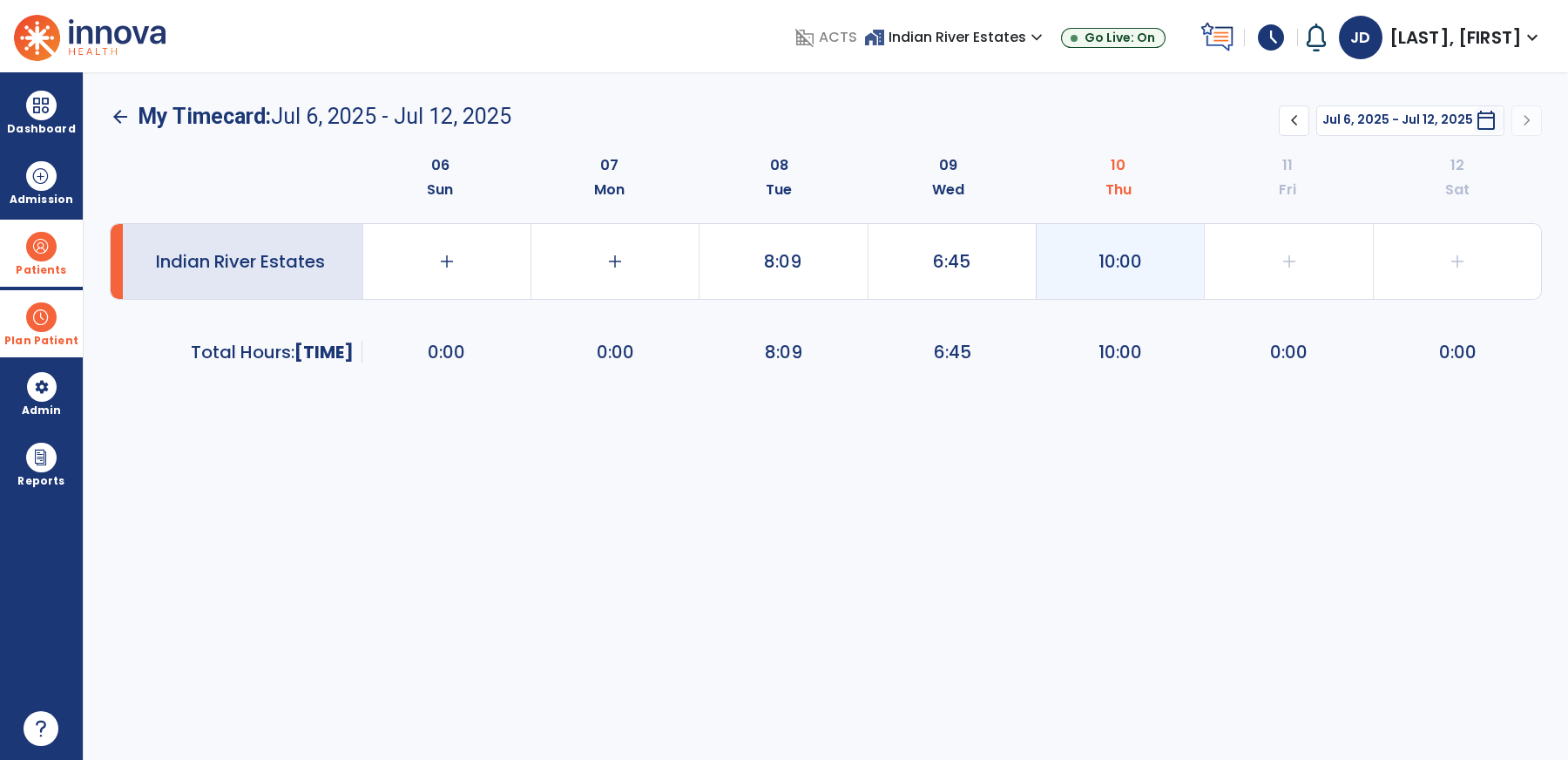 click on "10:00" 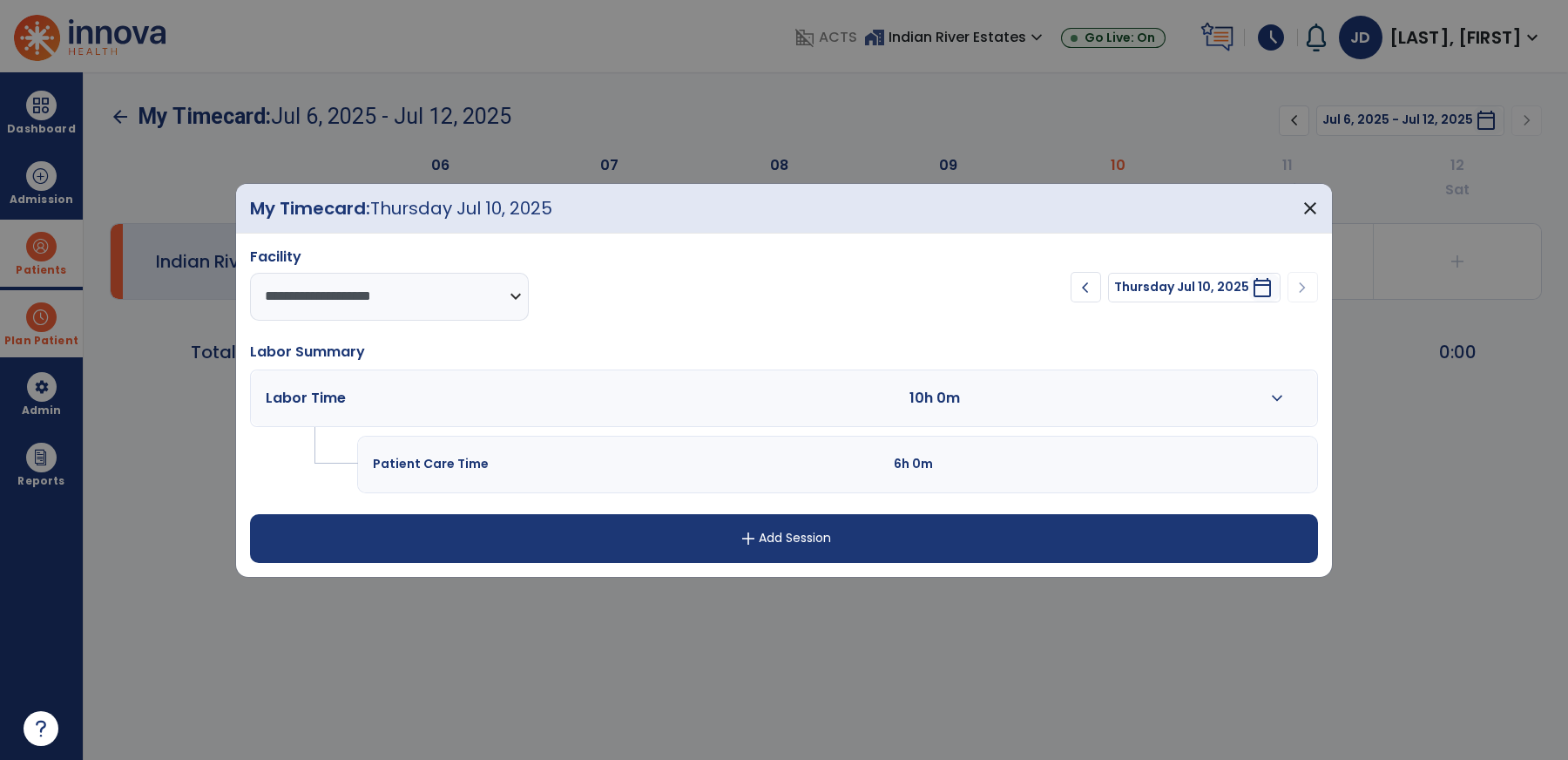 click on "expand_more" at bounding box center [1277, 398] 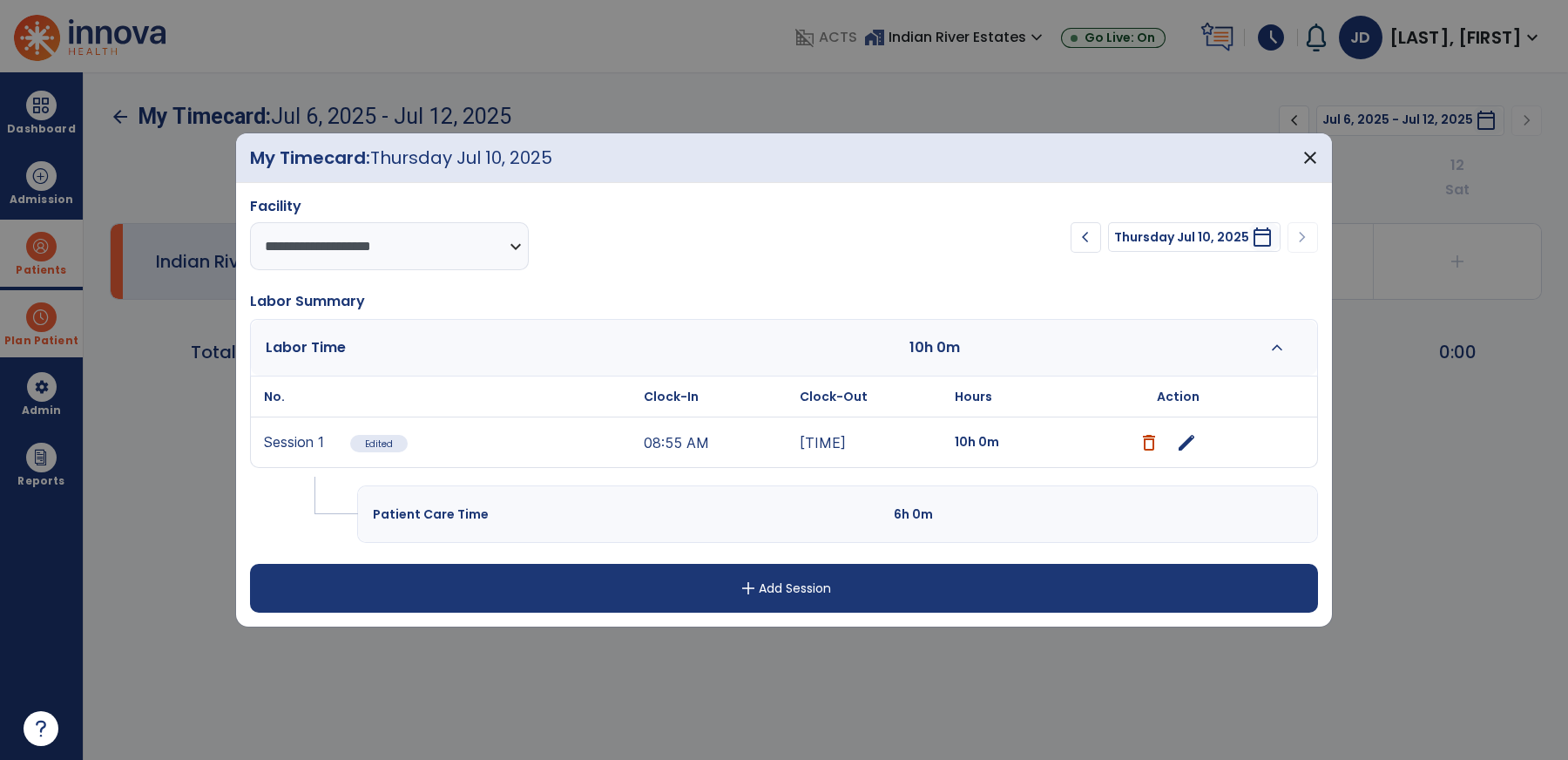 click on "edit" at bounding box center [1186, 443] 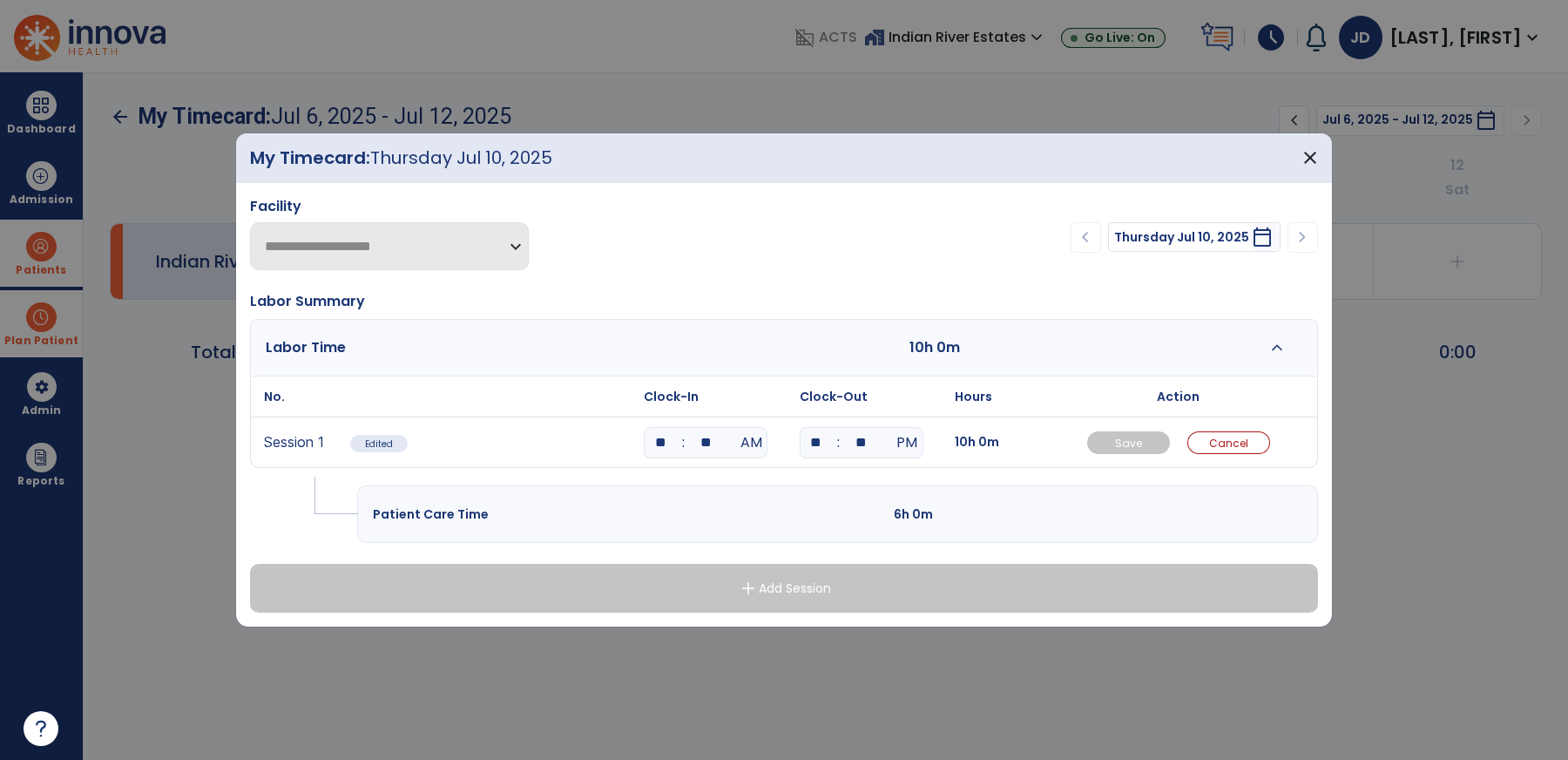 click on "**" at bounding box center [660, 443] 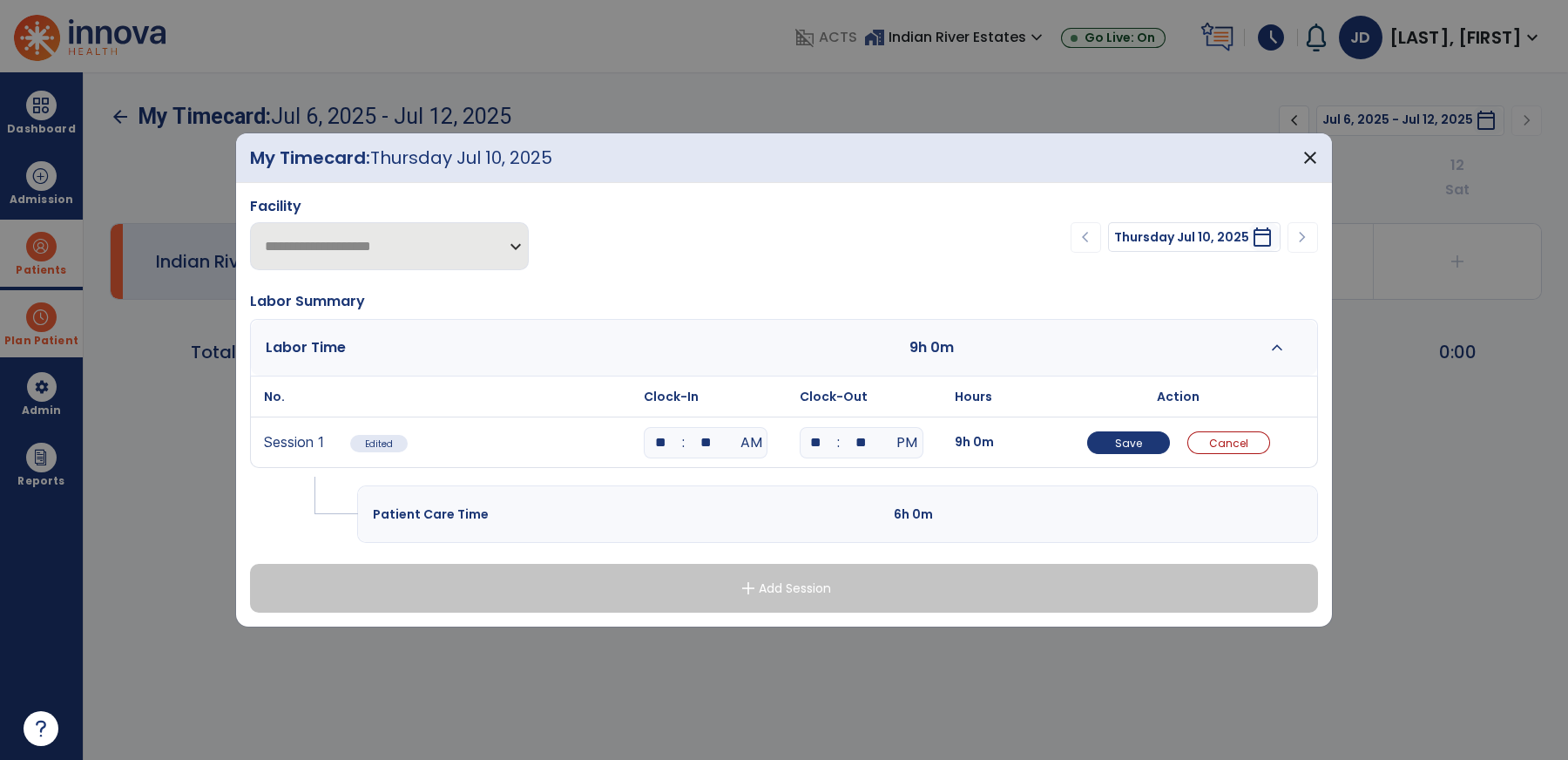 type on "**" 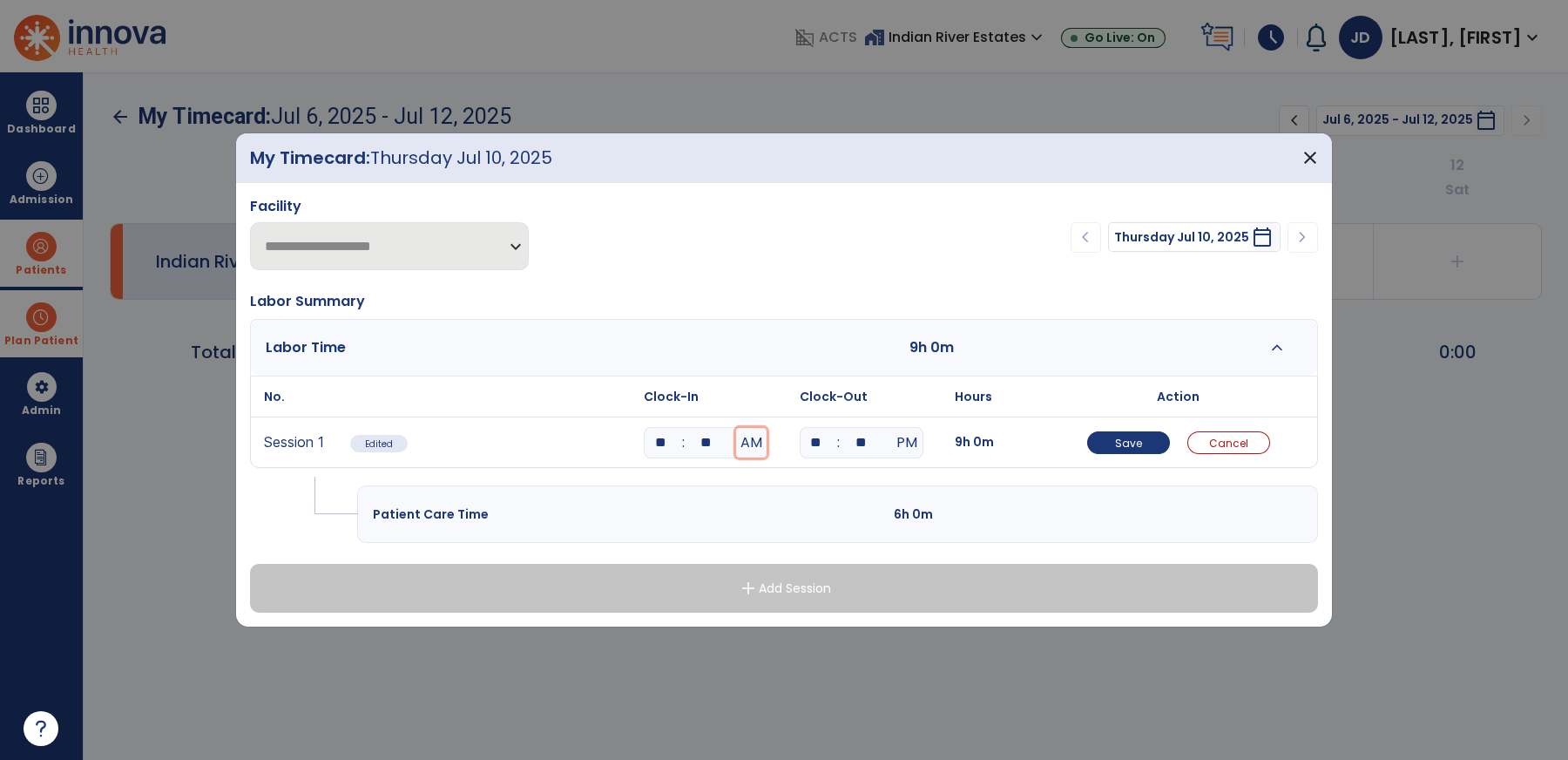 type 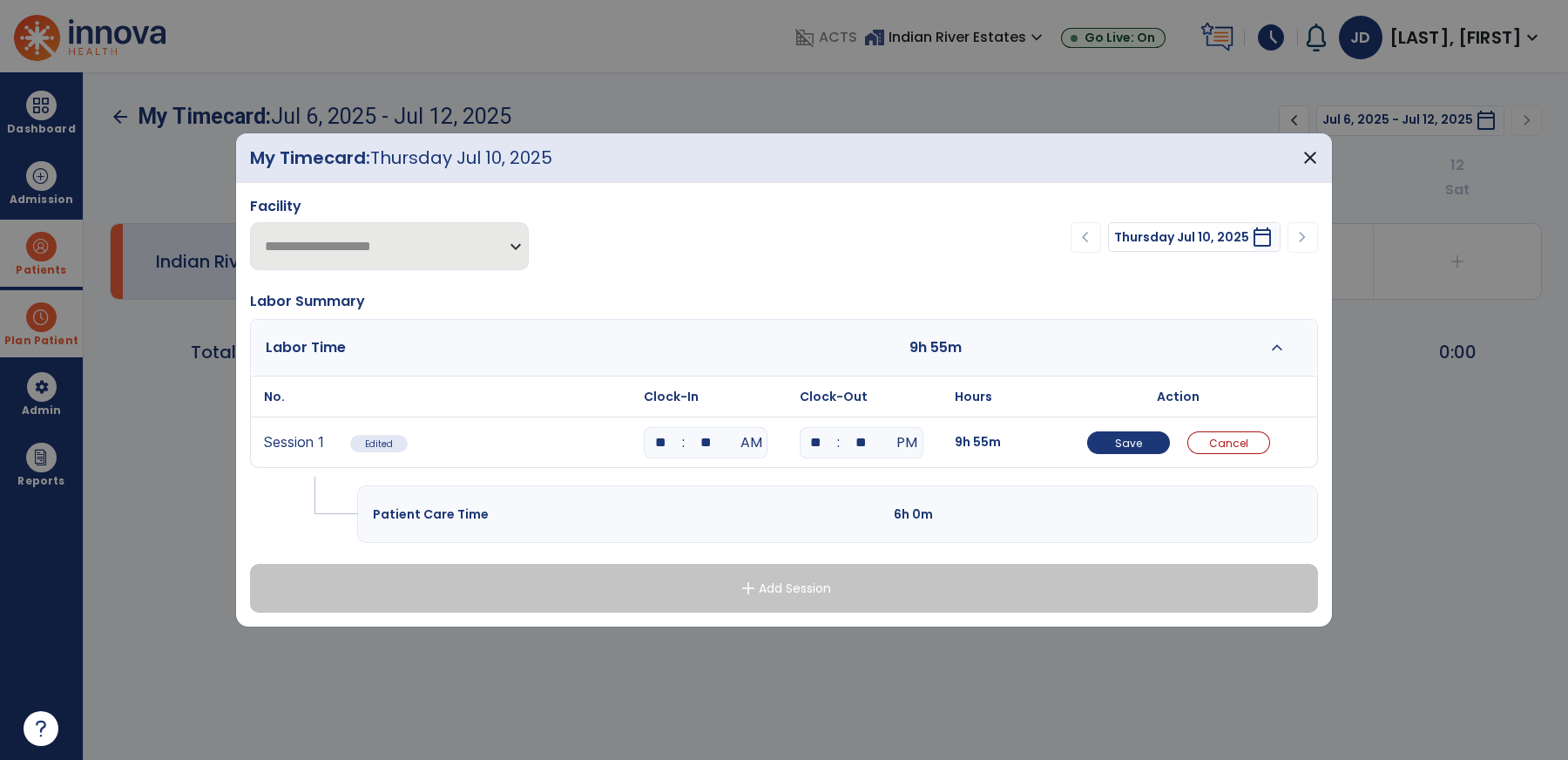 type on "**" 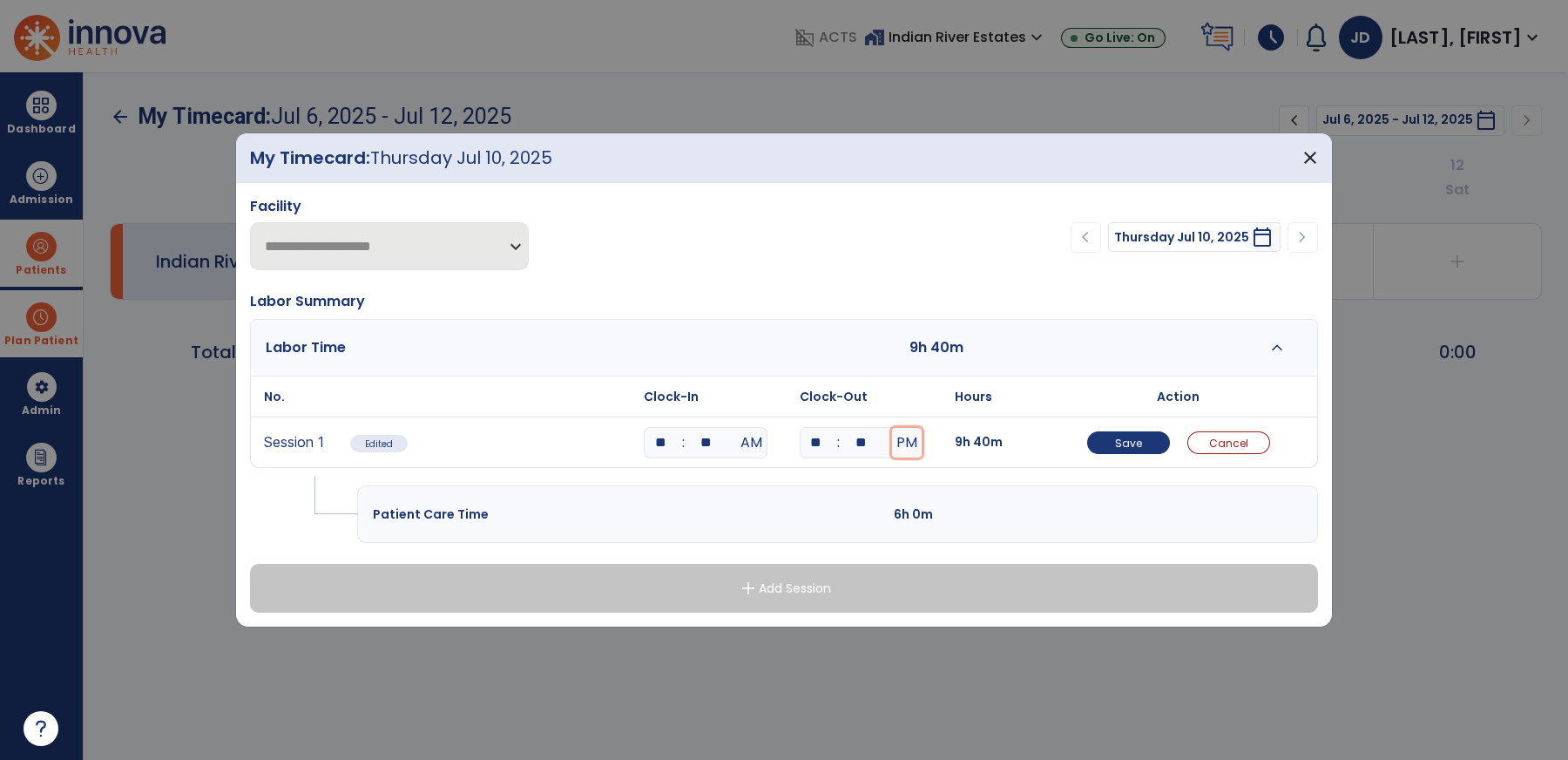 type 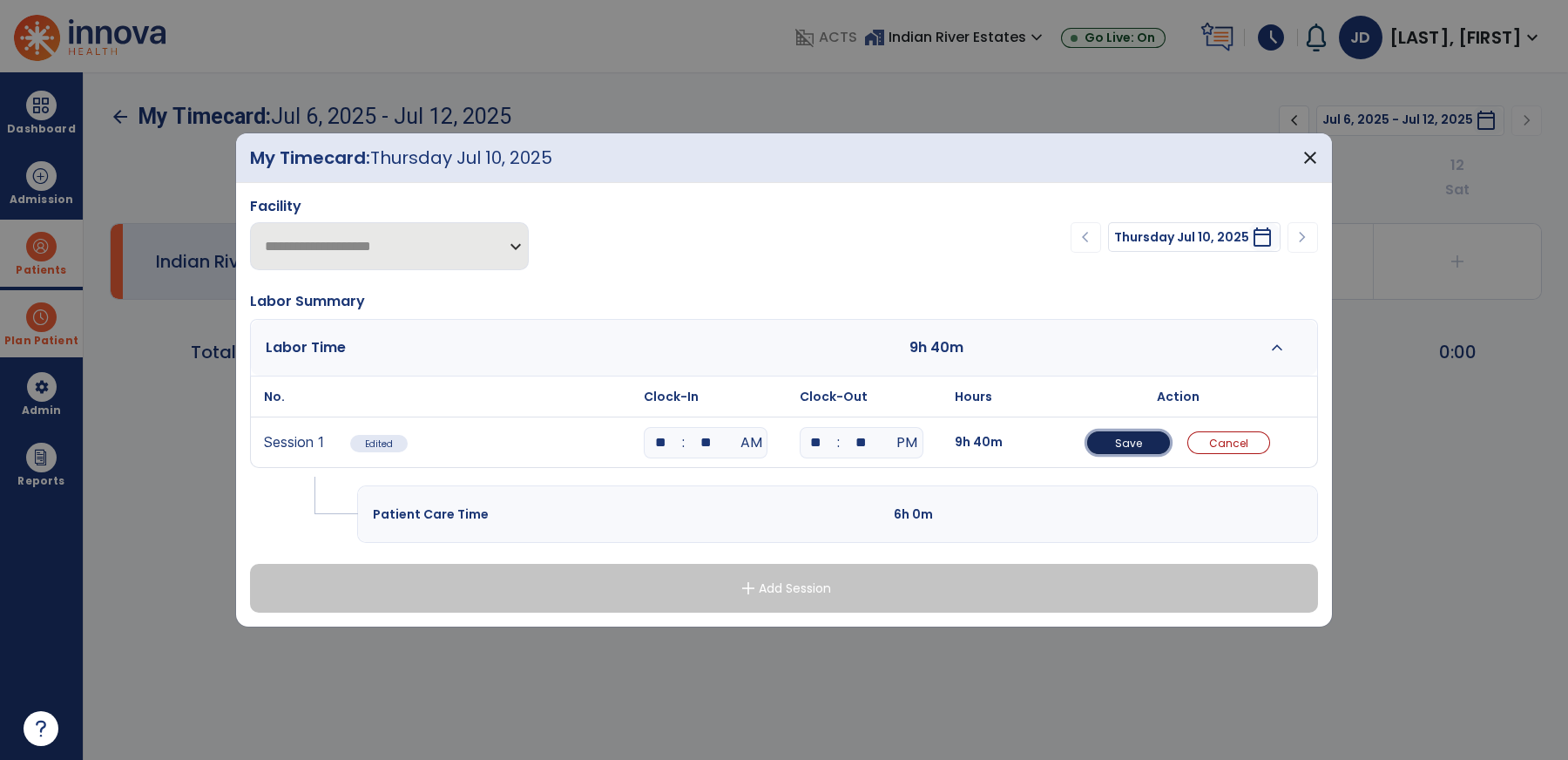 type 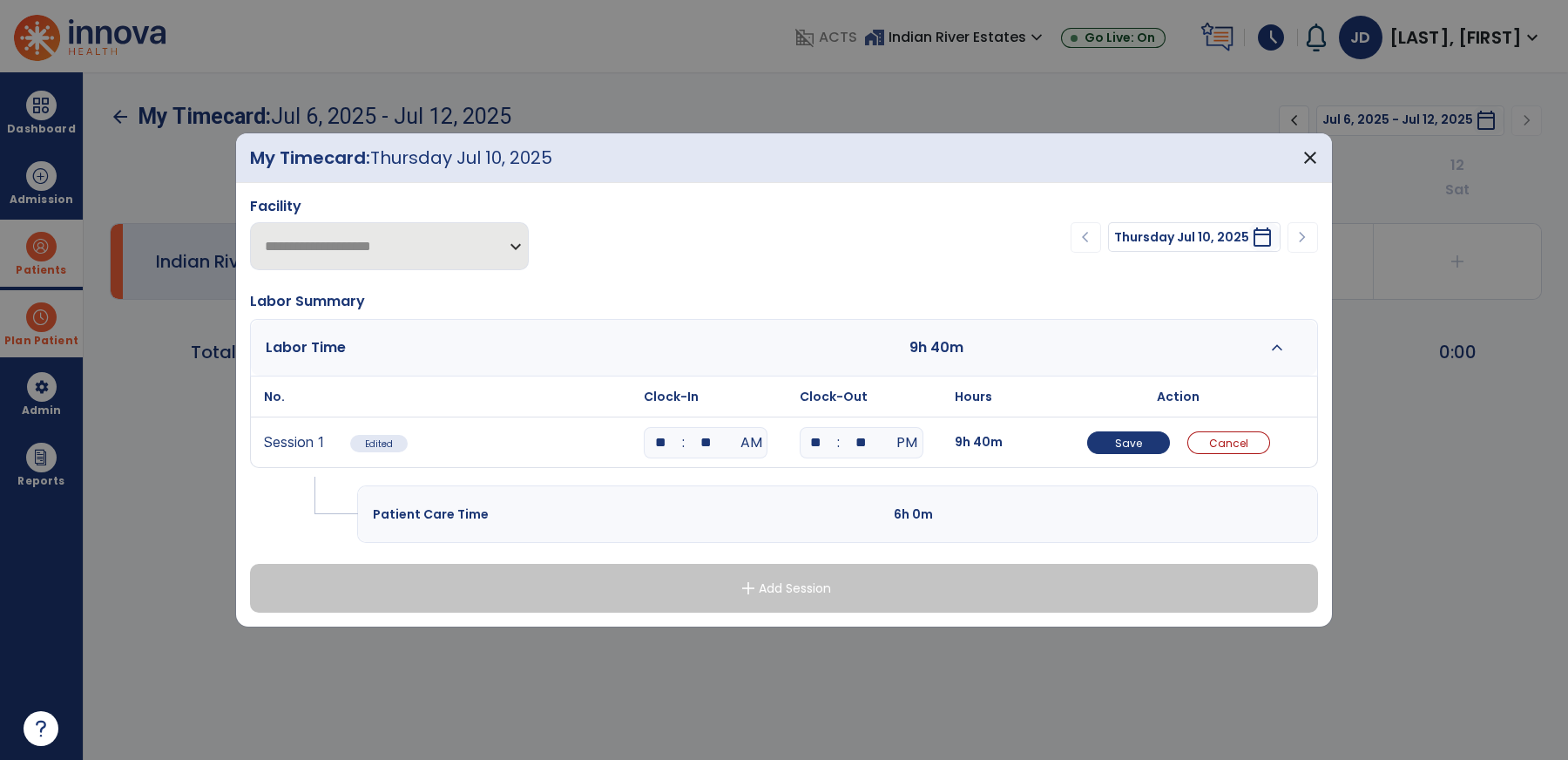 click on "**" at bounding box center [862, 443] 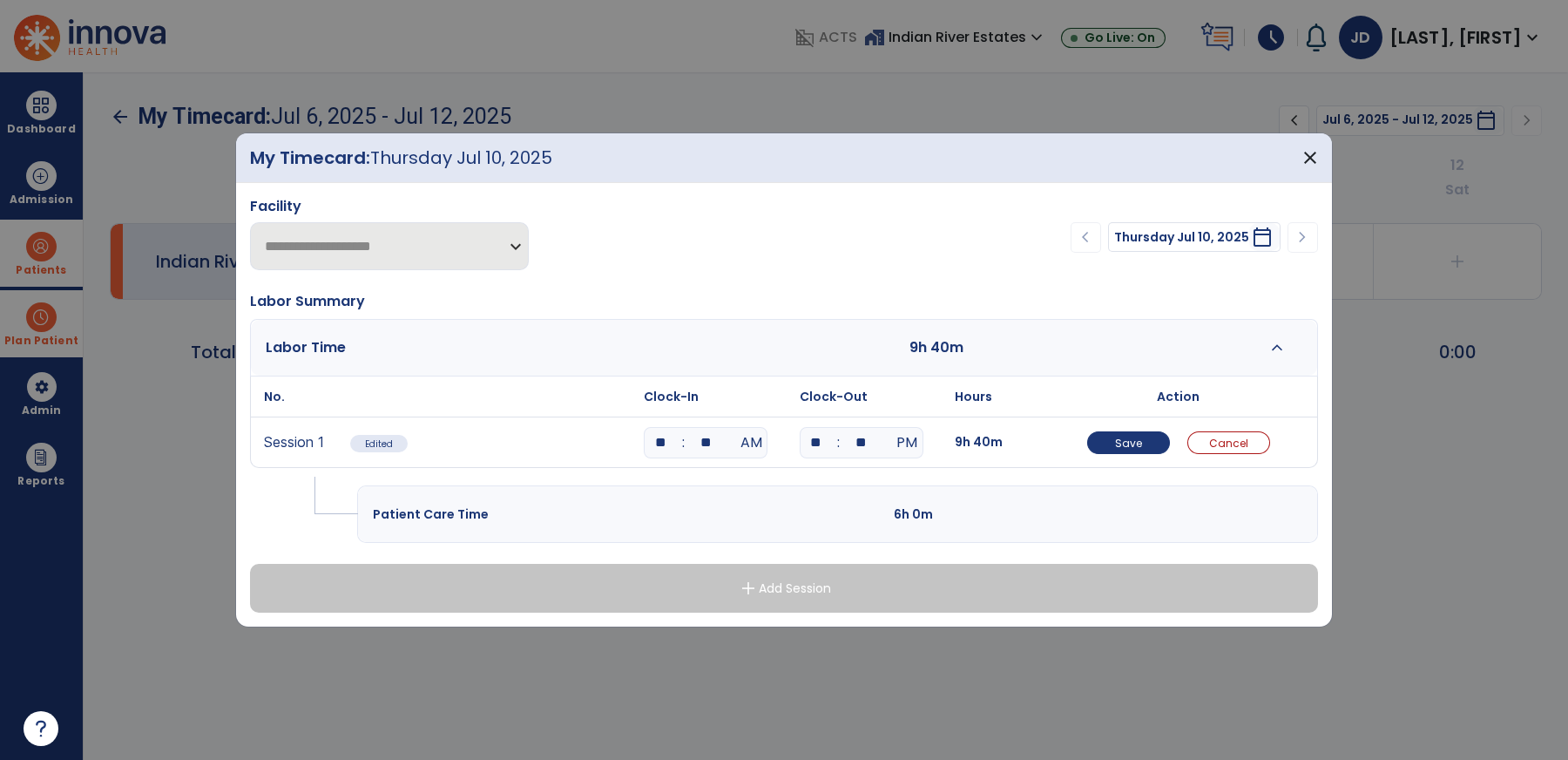 type on "**" 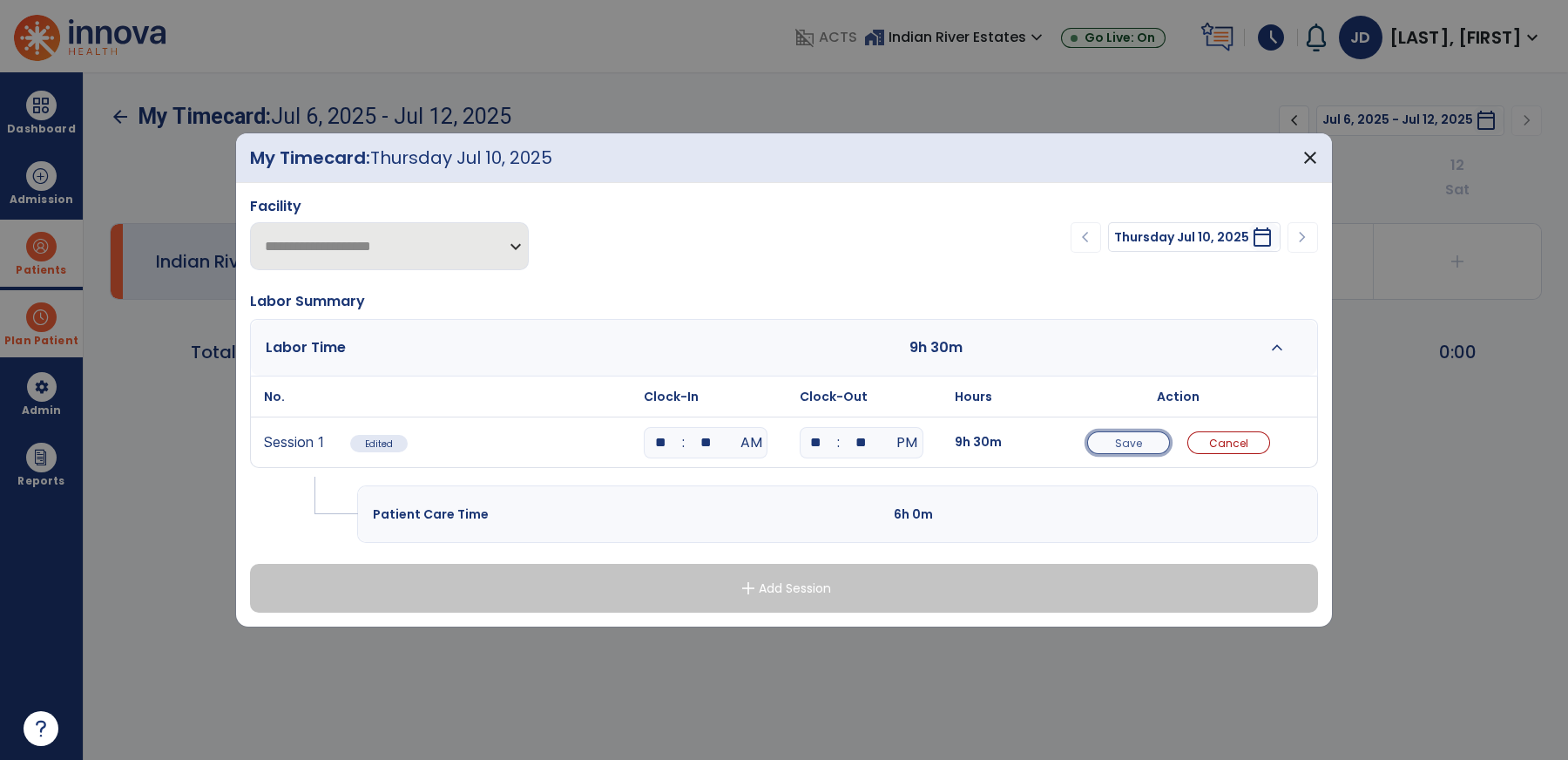 click on "Save" at bounding box center [1128, 443] 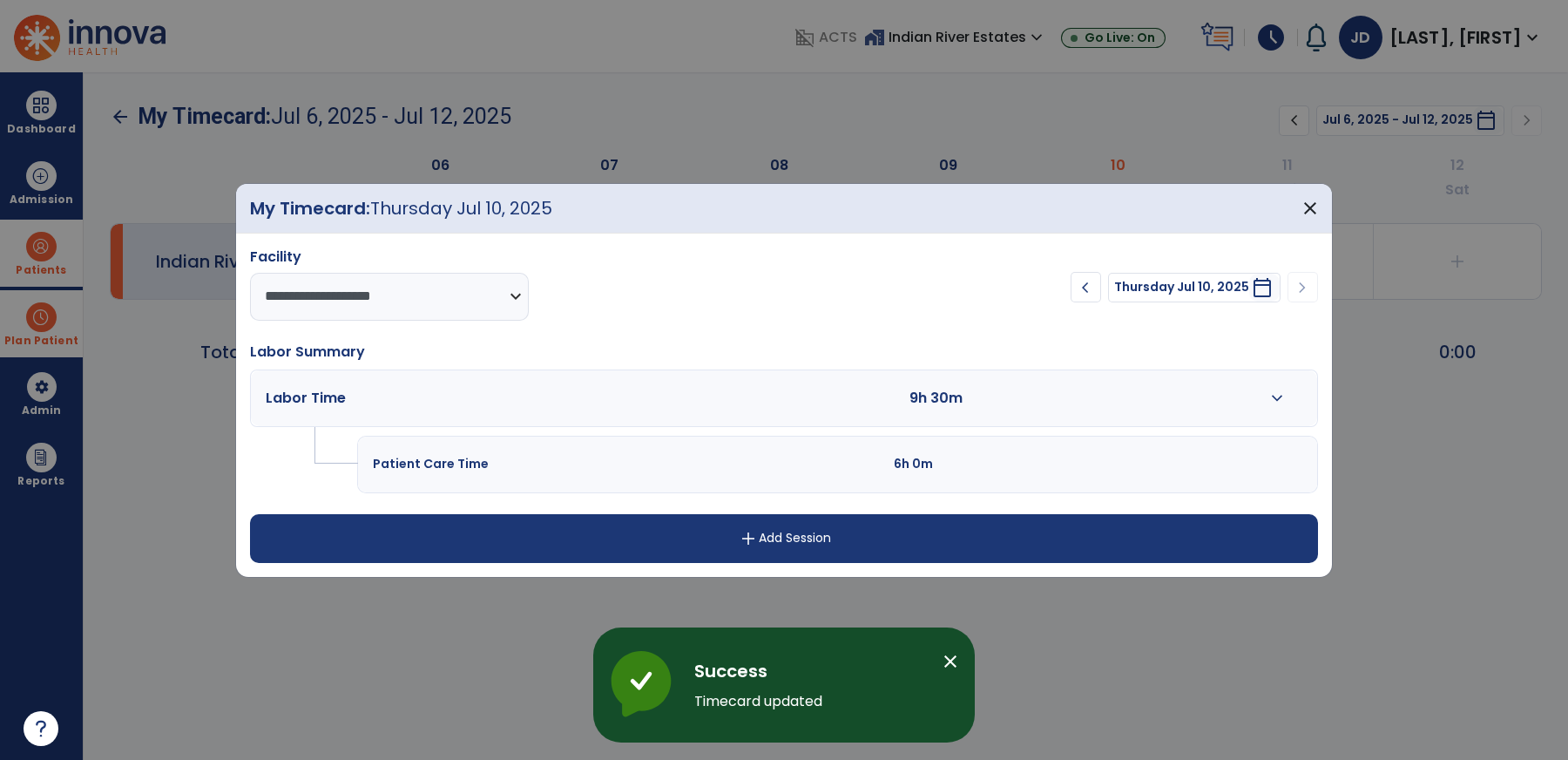 click on "close" at bounding box center (950, 662) 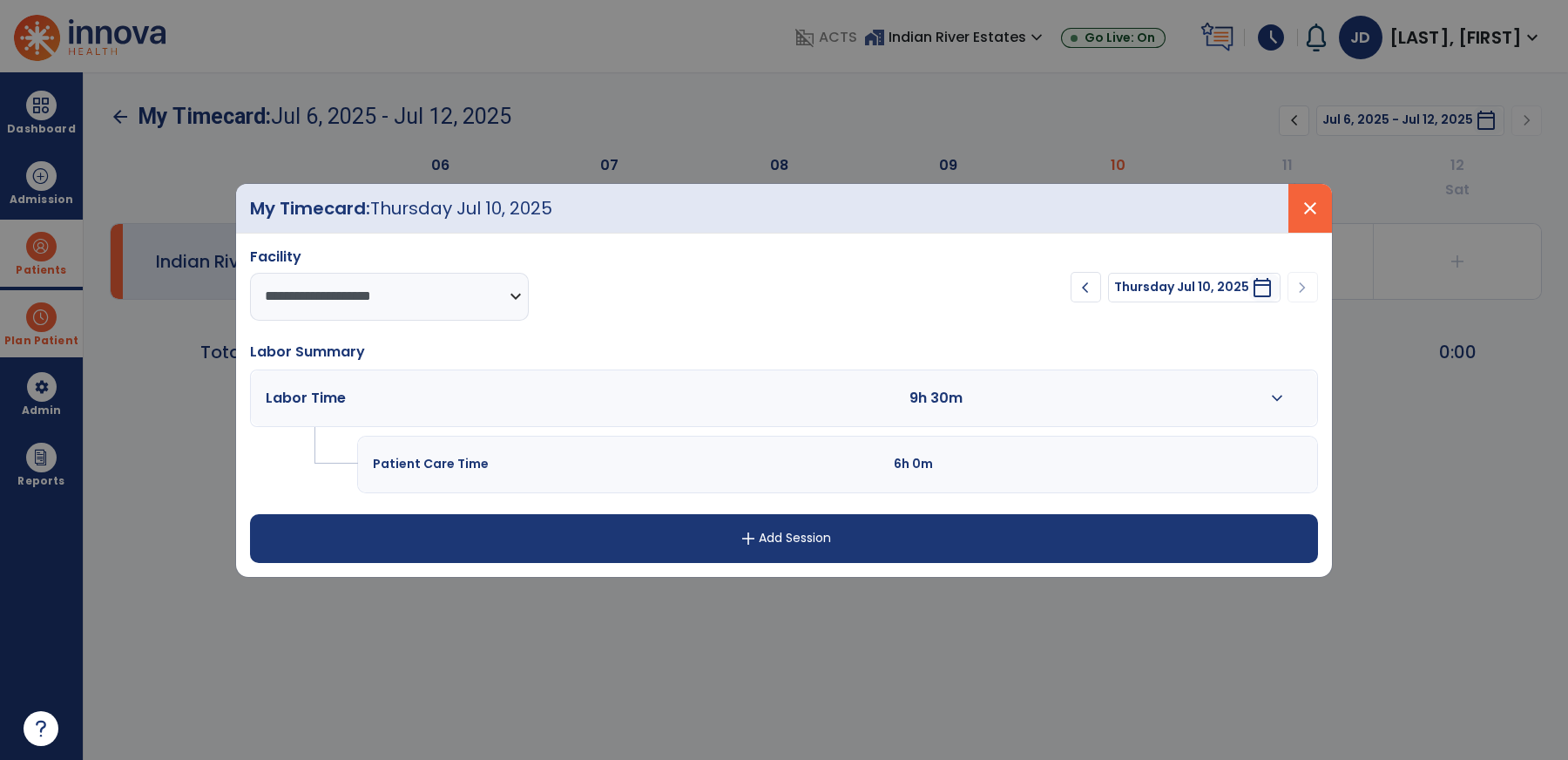 click on "close" at bounding box center [1310, 208] 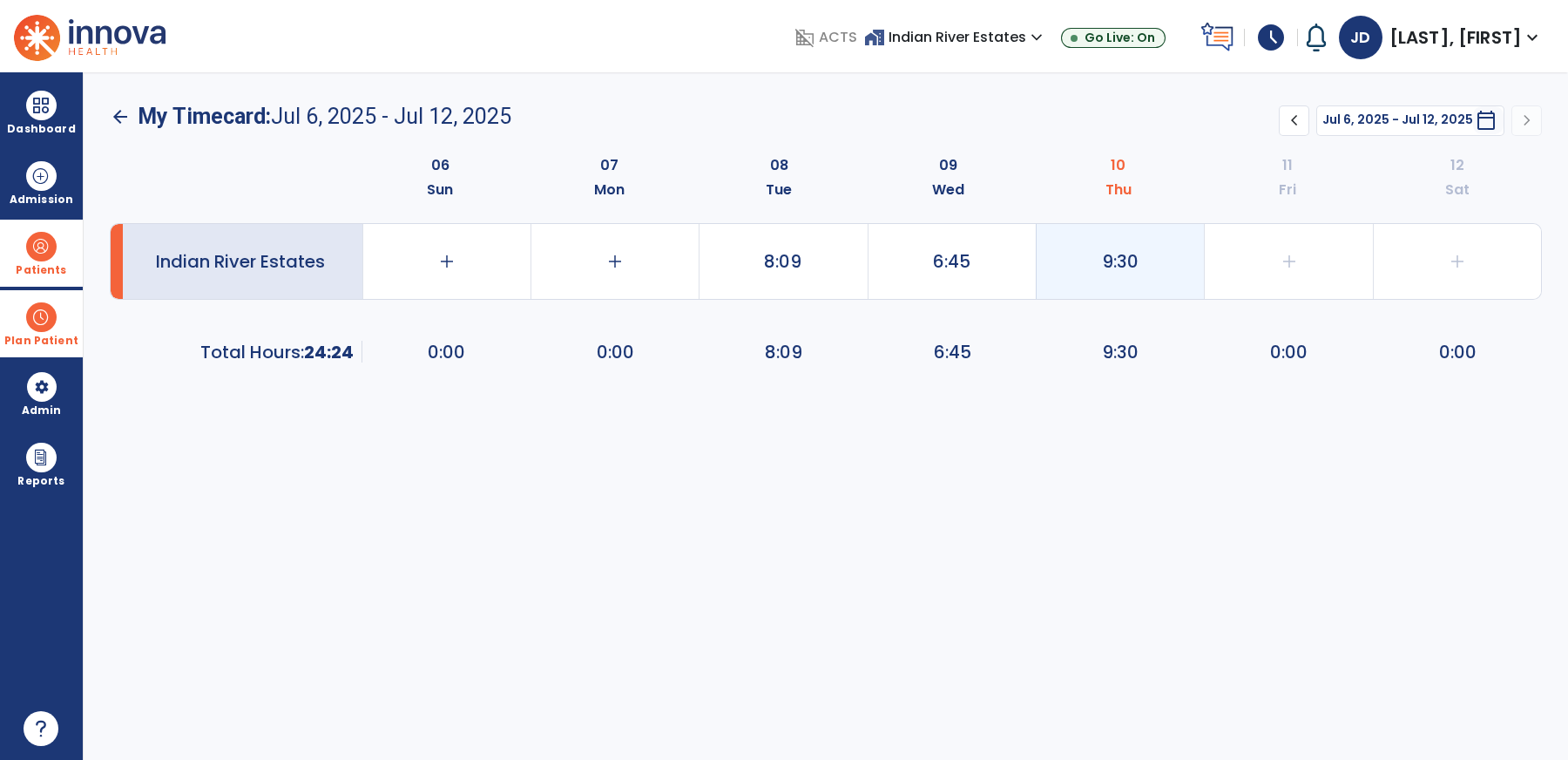 click on "9:30" 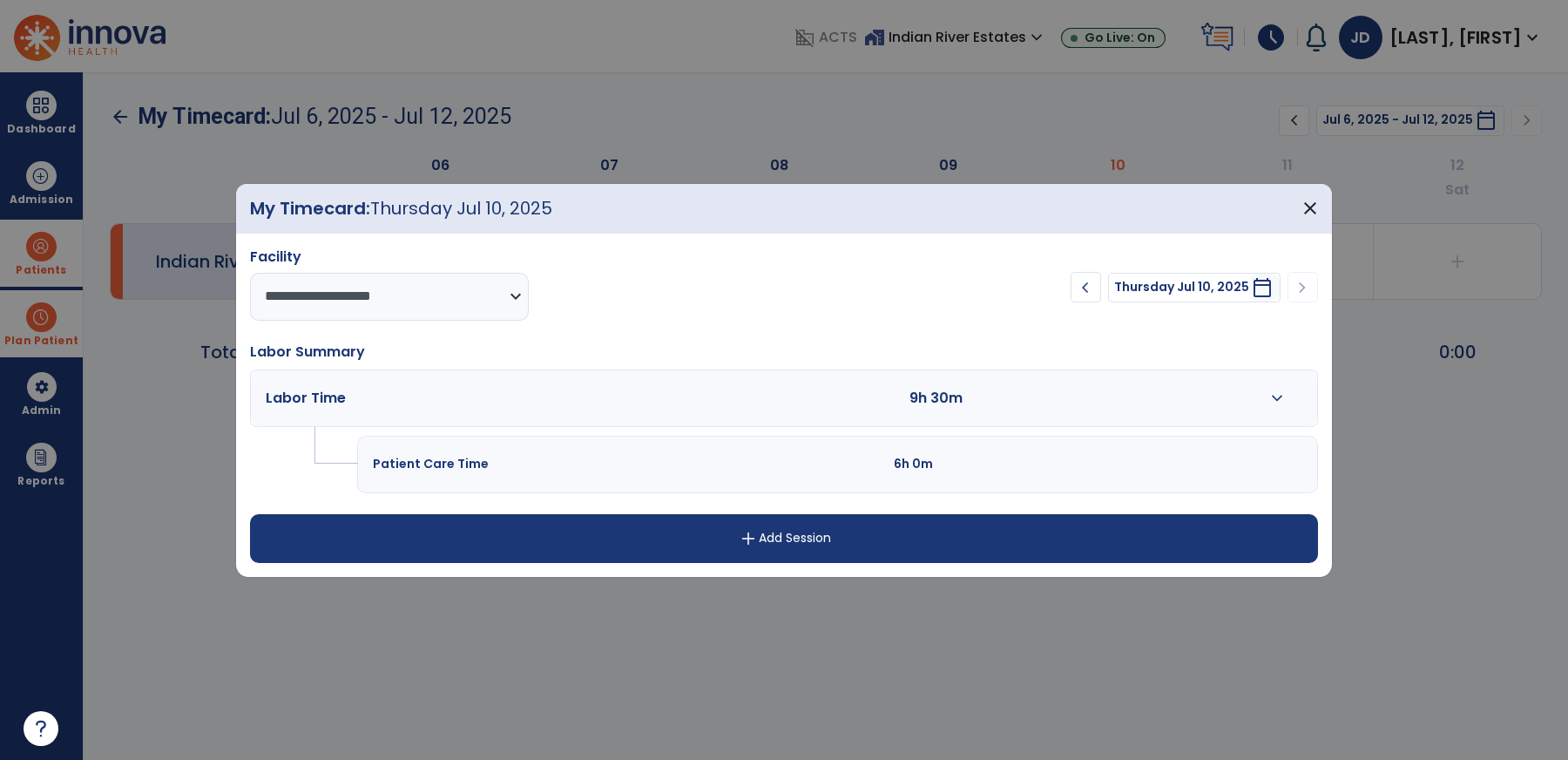 click at bounding box center (784, 380) 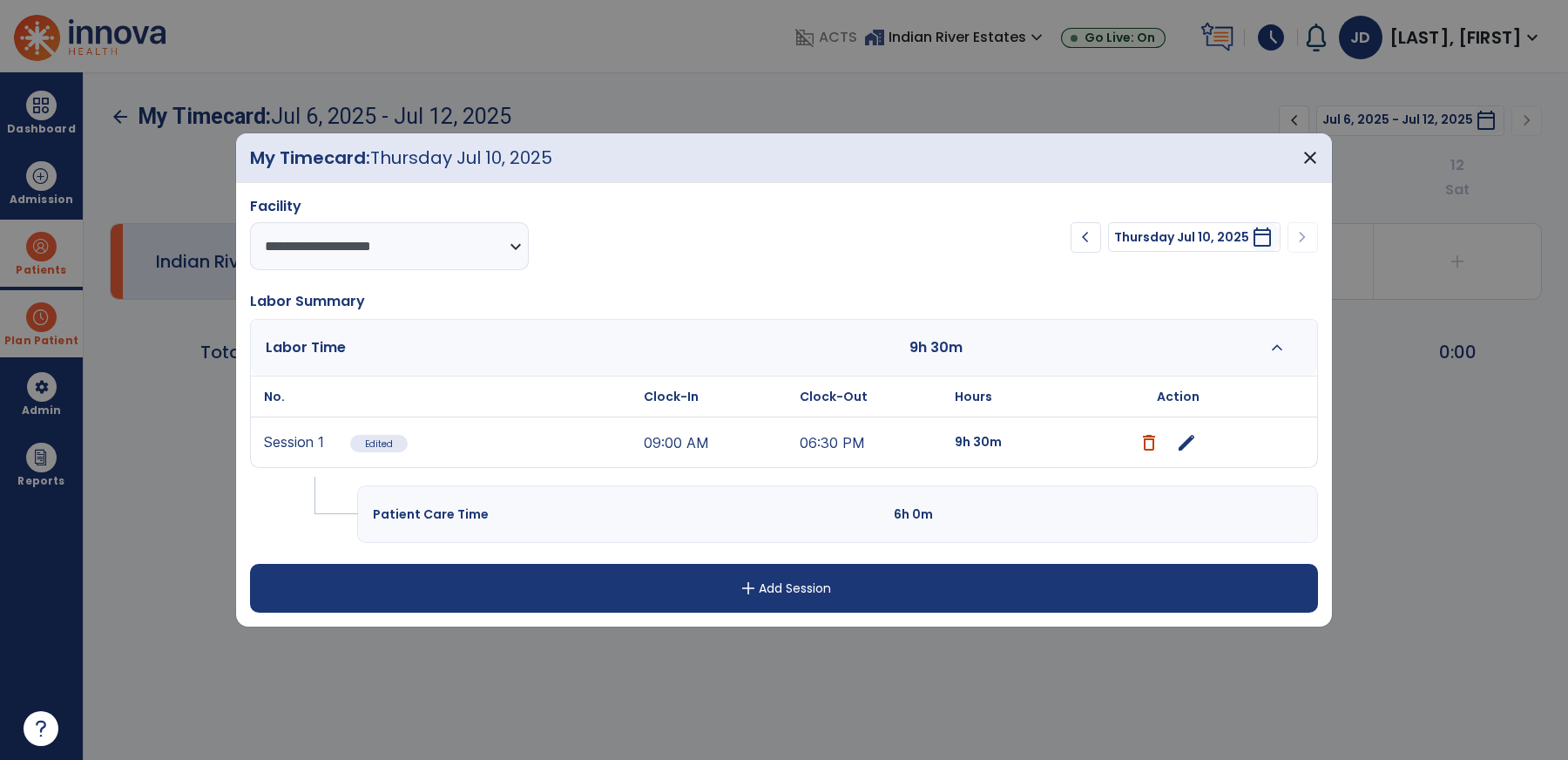 click on "edit" at bounding box center [1186, 443] 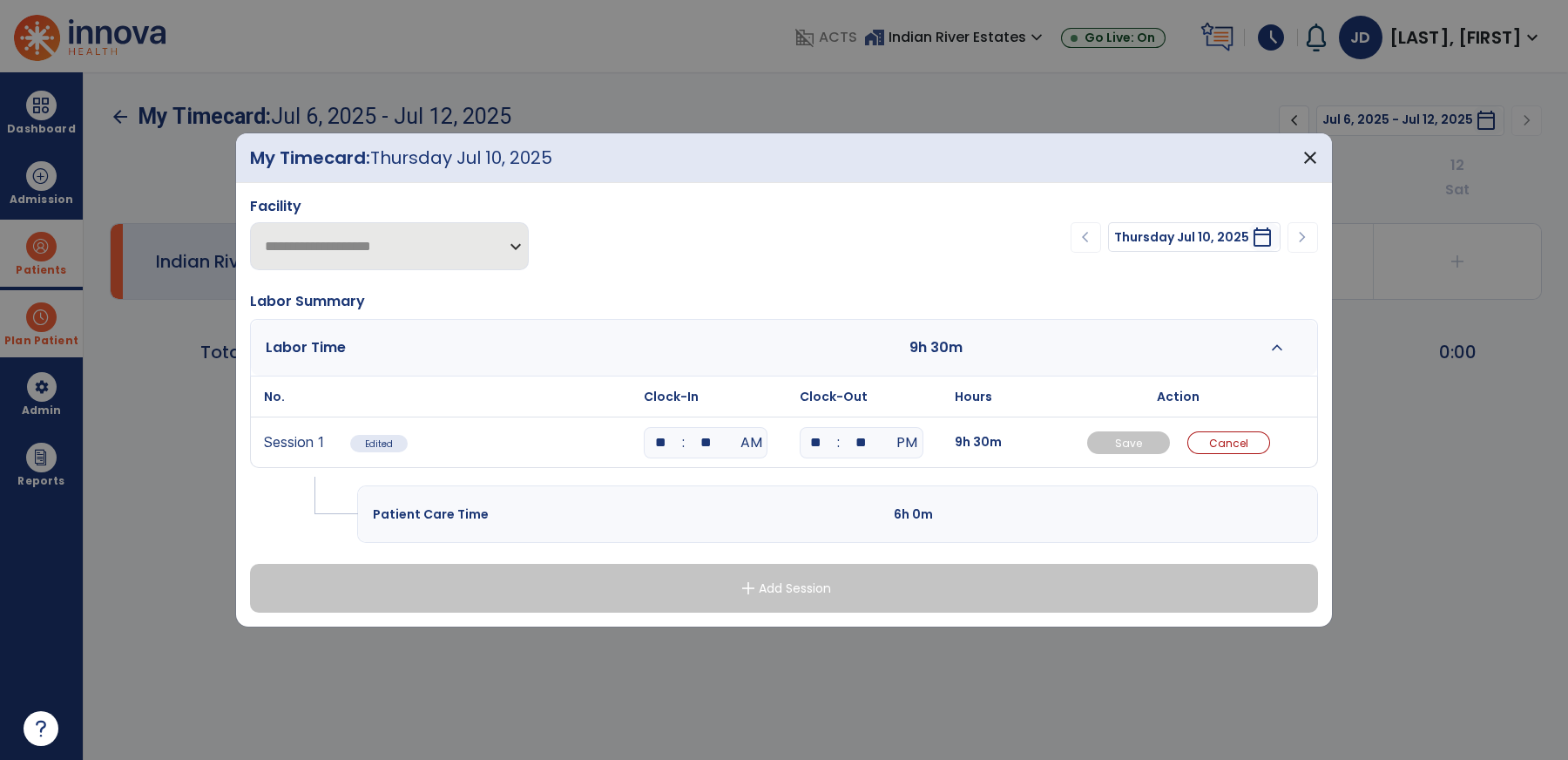click on "**" at bounding box center [706, 443] 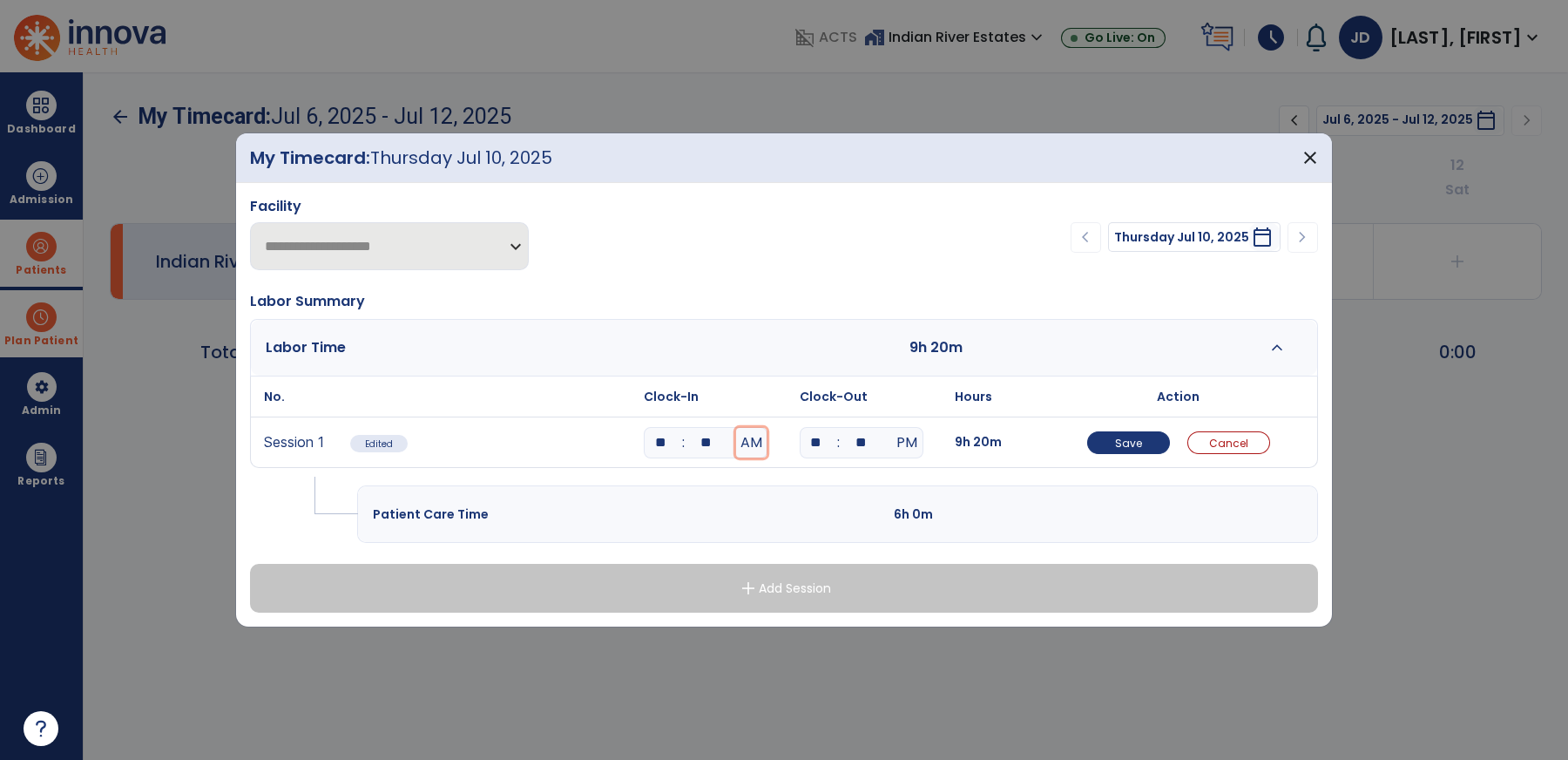 type 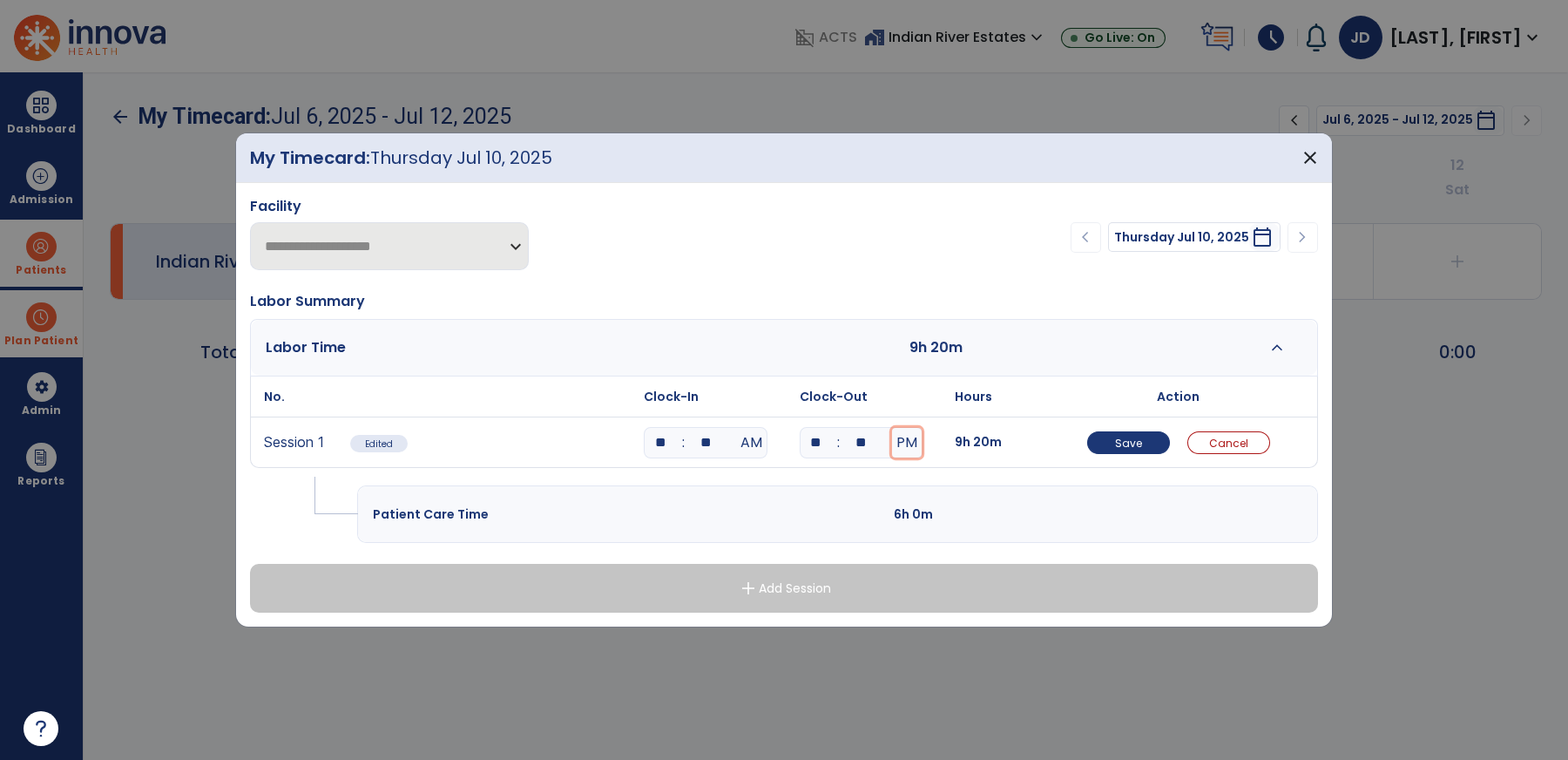 type 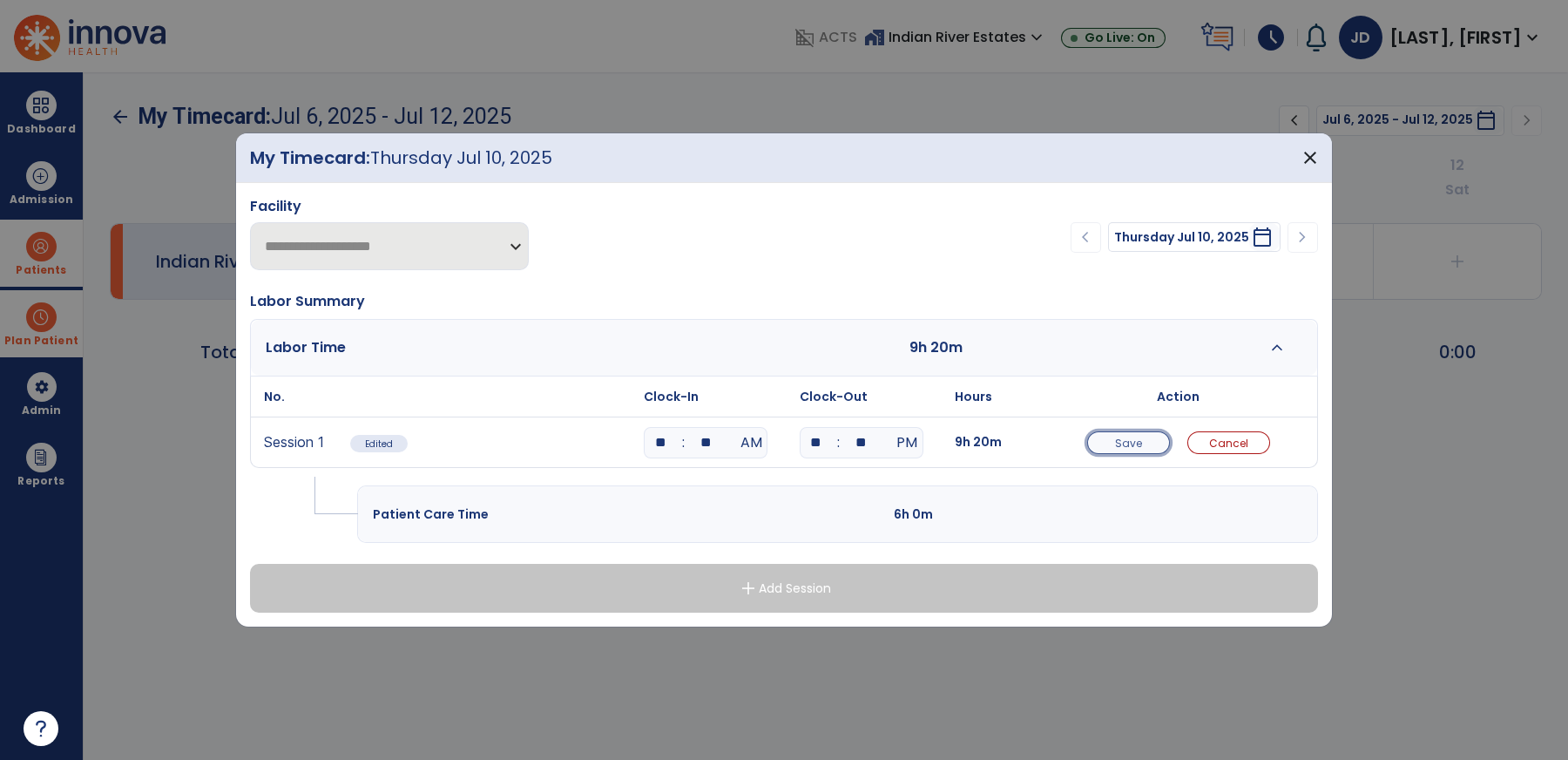 click on "Save" at bounding box center [1128, 443] 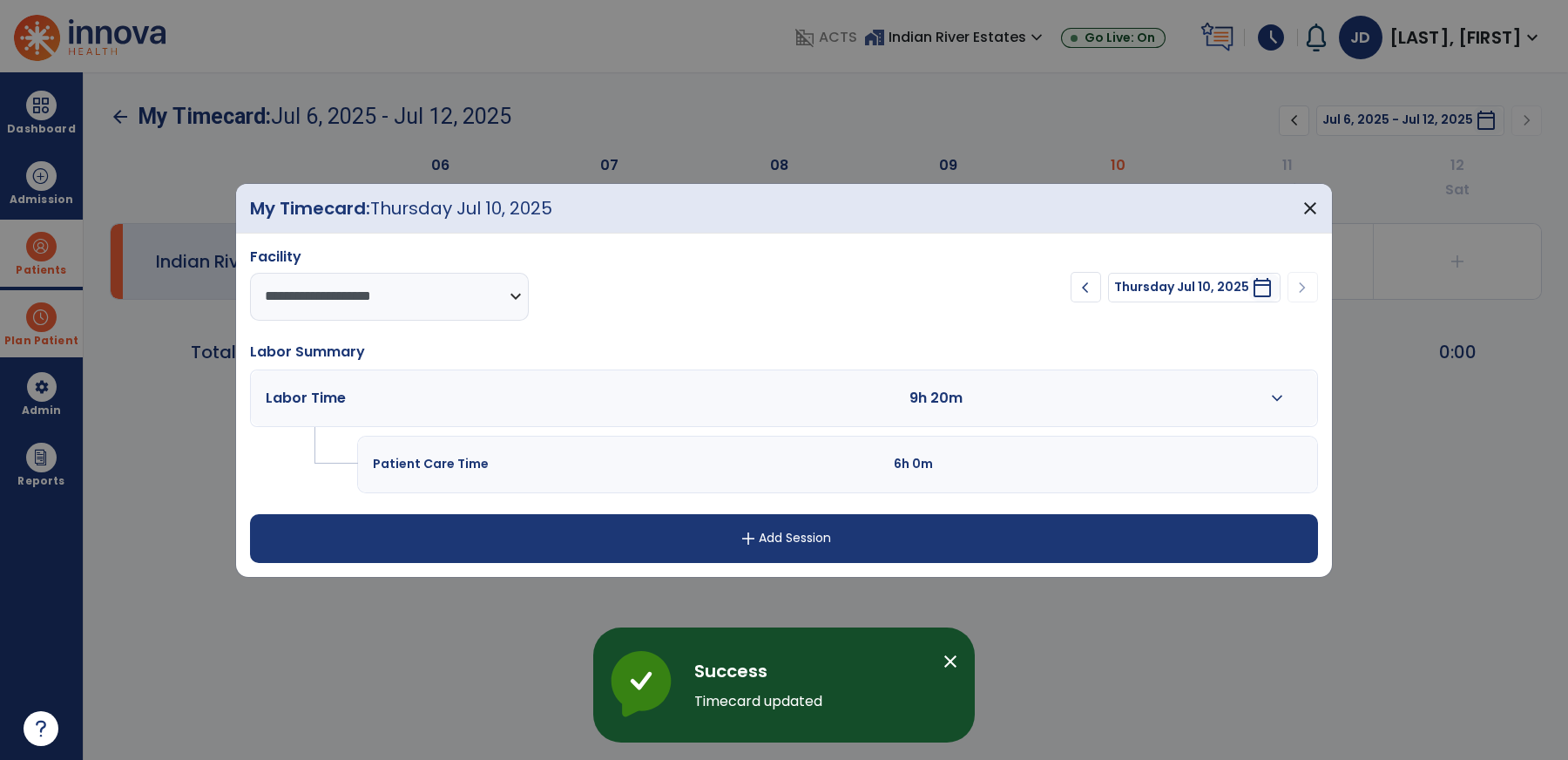 click on "Success Timecard updated" at bounding box center [812, 685] 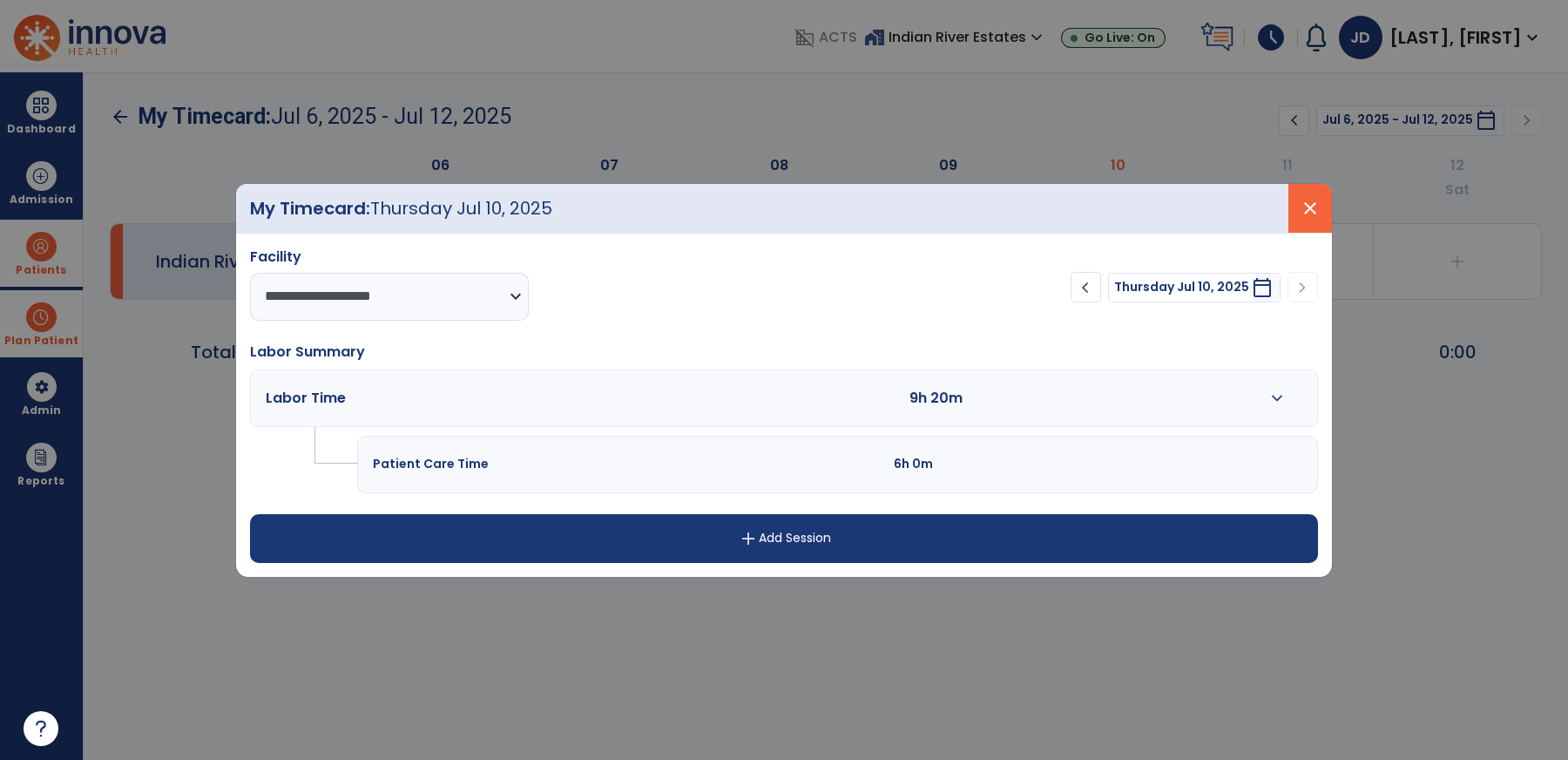 click on "close" at bounding box center [1310, 208] 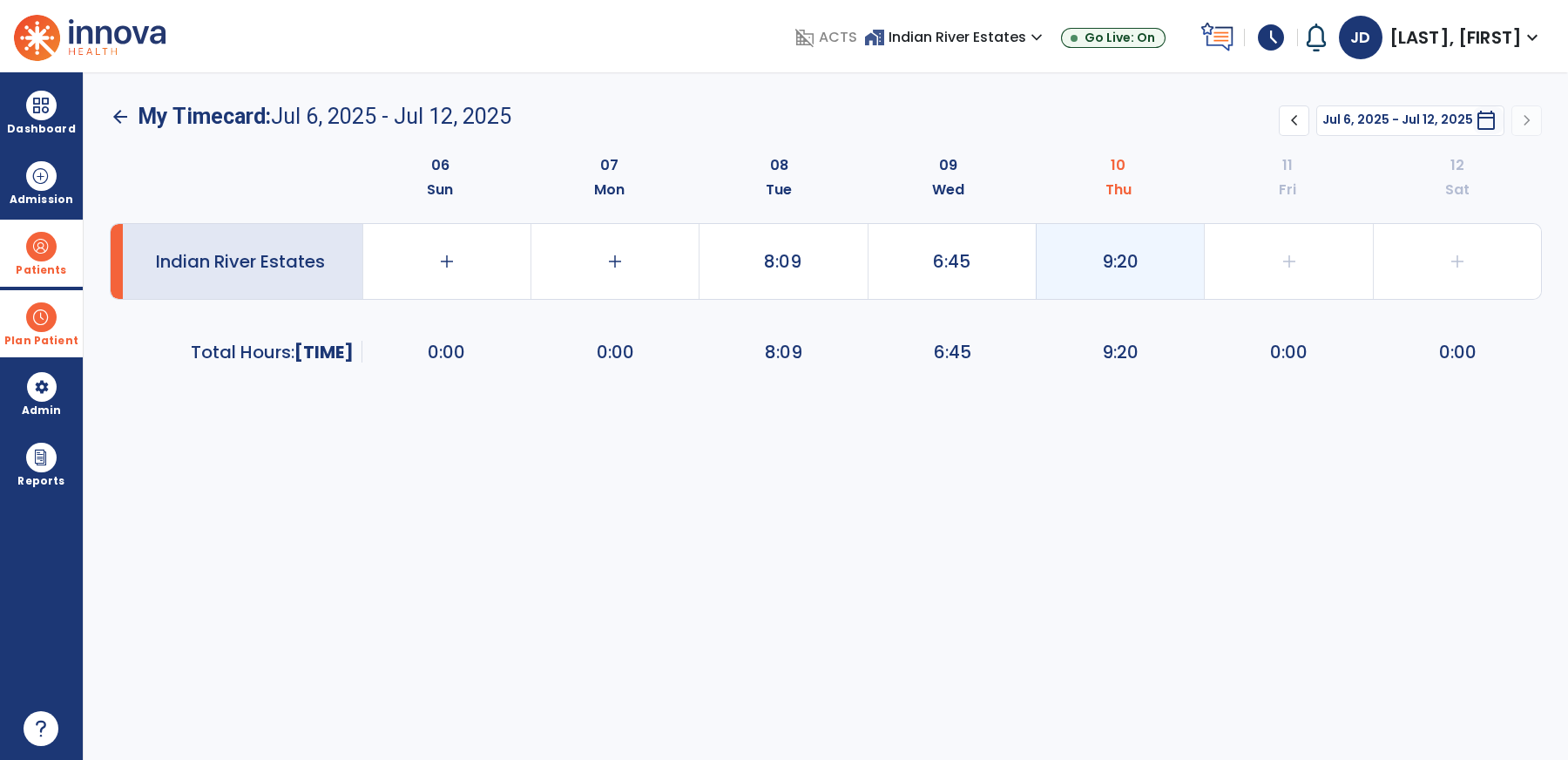 click on "9:20" 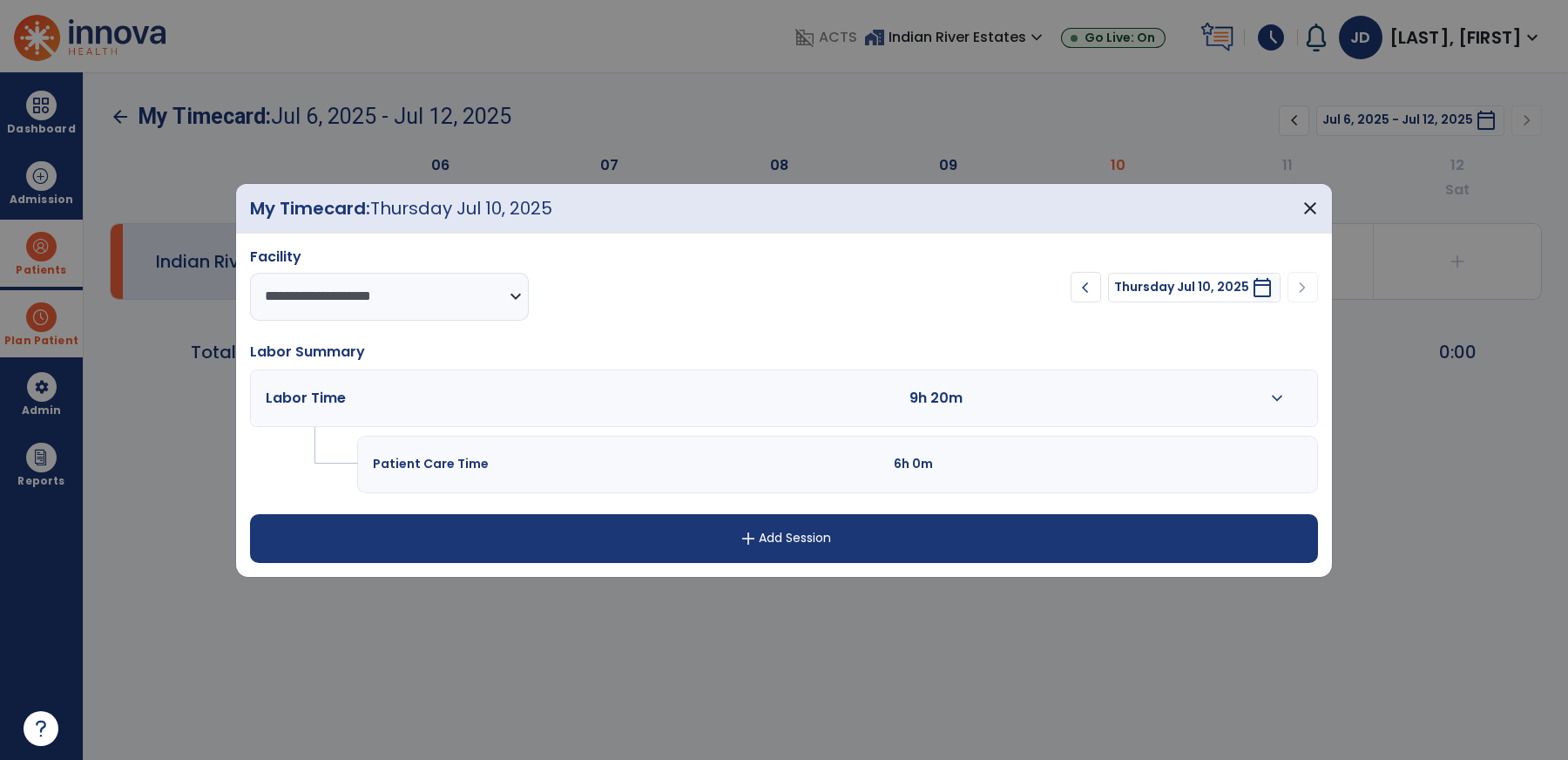 click on "expand_more" at bounding box center [1277, 398] 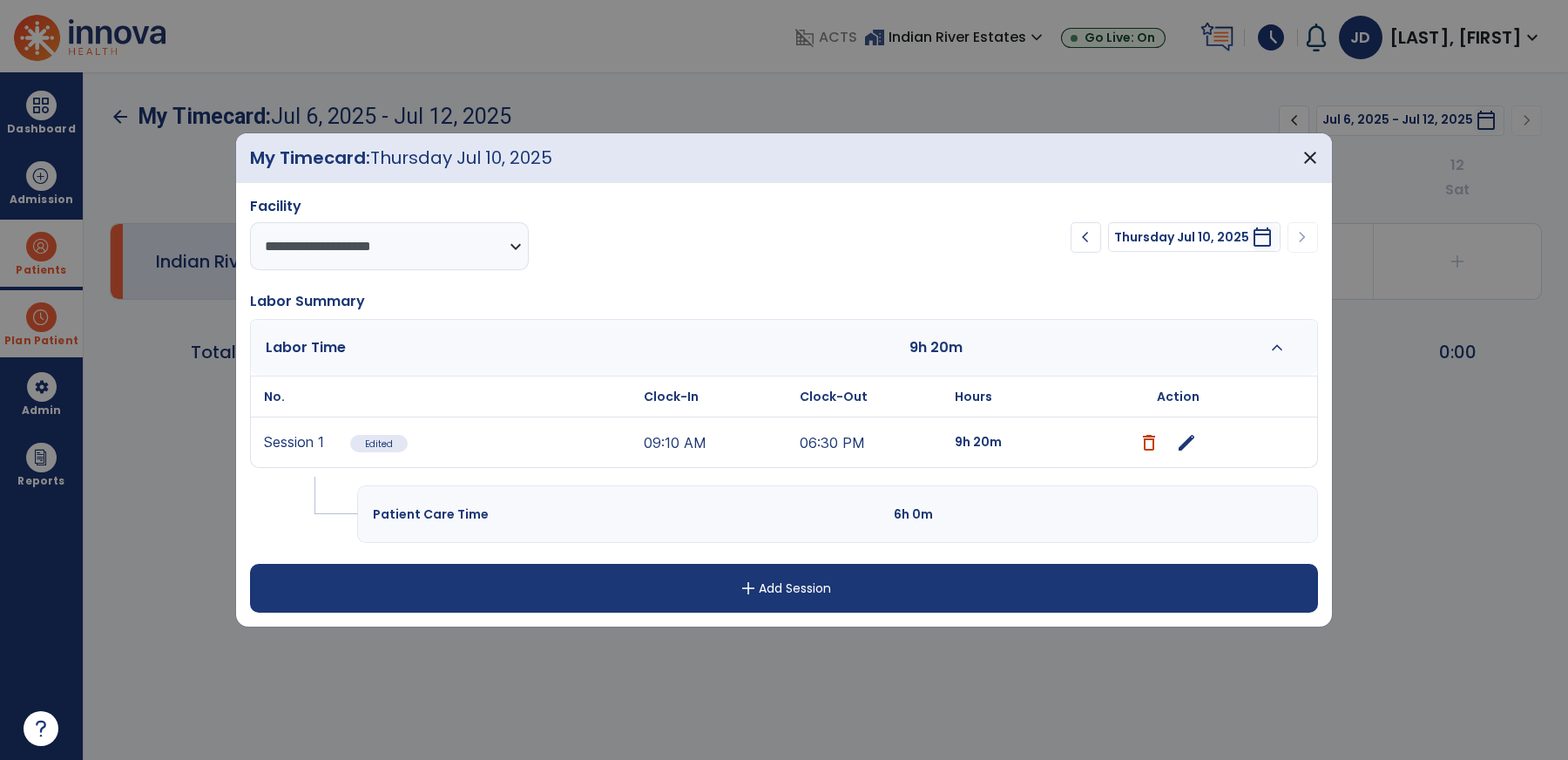 click on "add  Add Session" at bounding box center (784, 588) 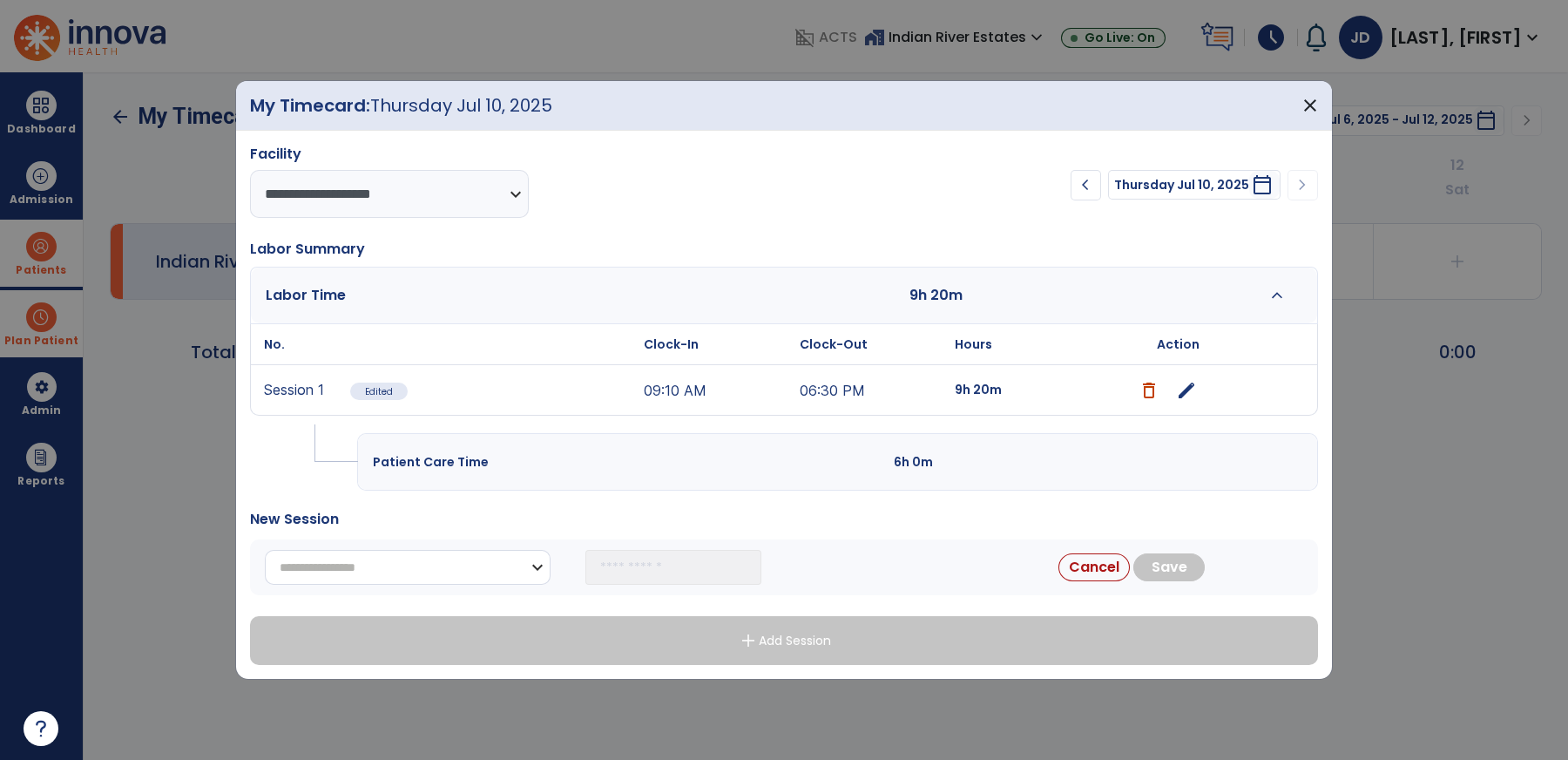 click on "**********" at bounding box center (408, 567) 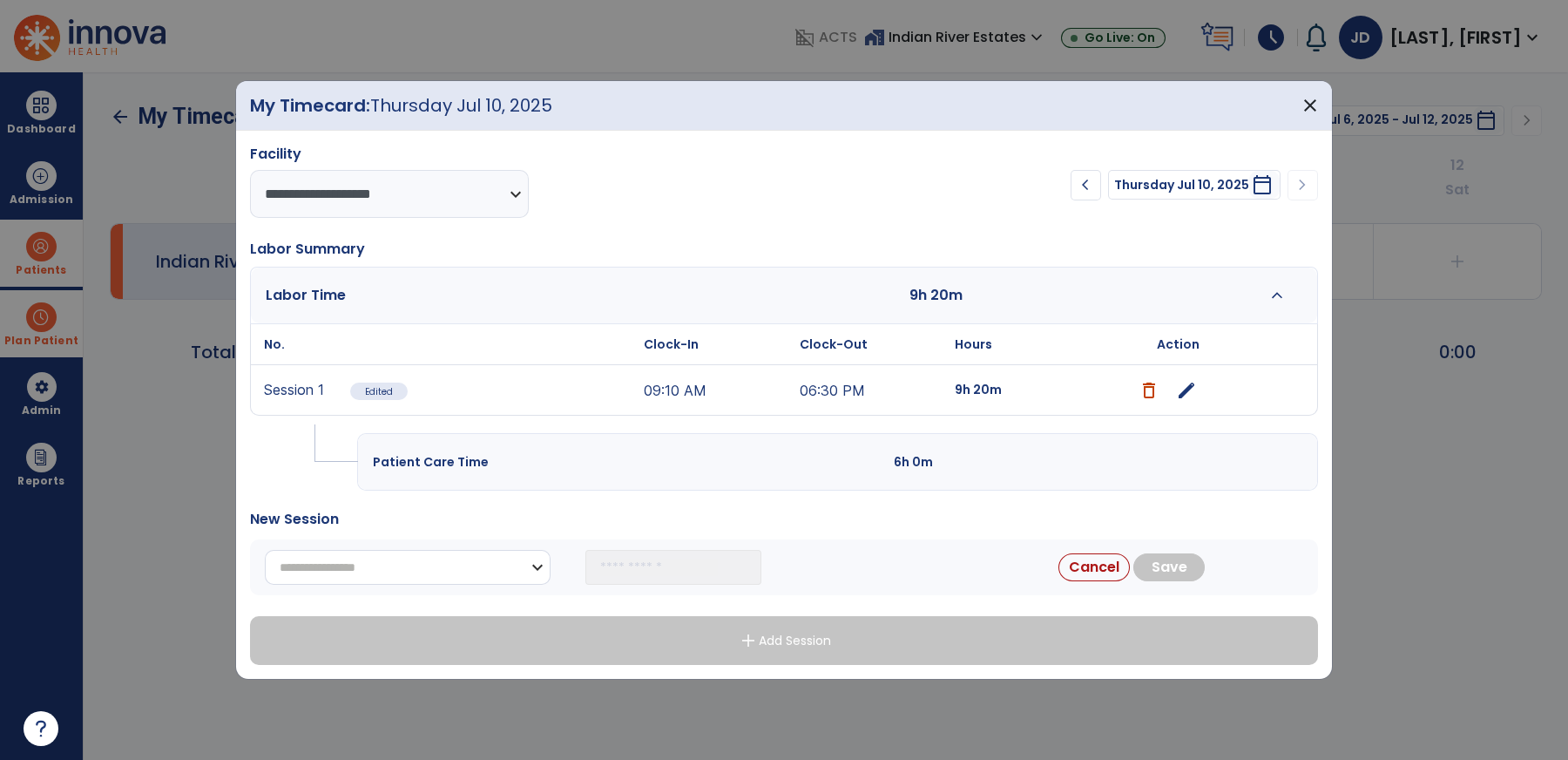 select on "**********" 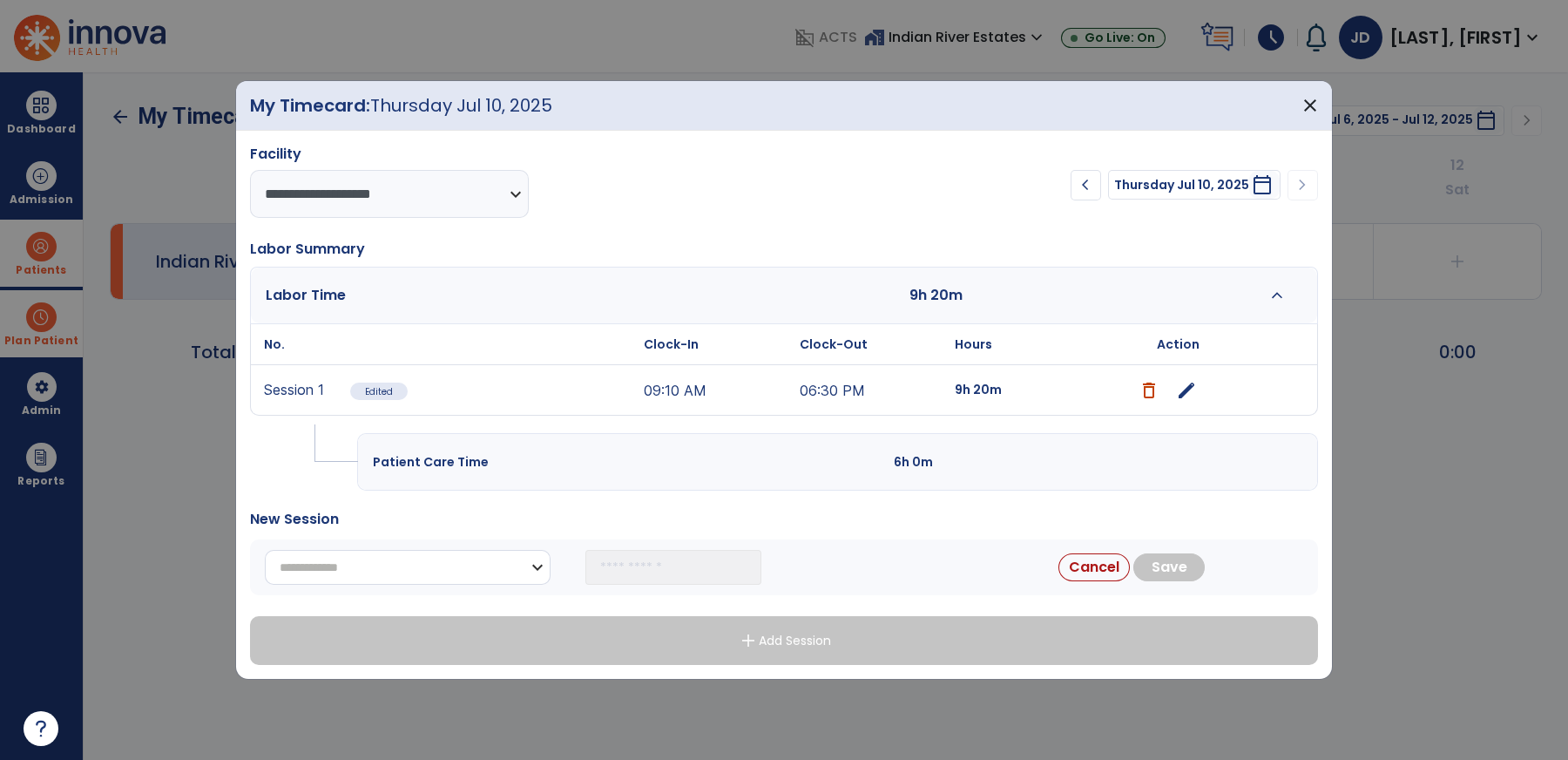 click on "**********" at bounding box center [408, 567] 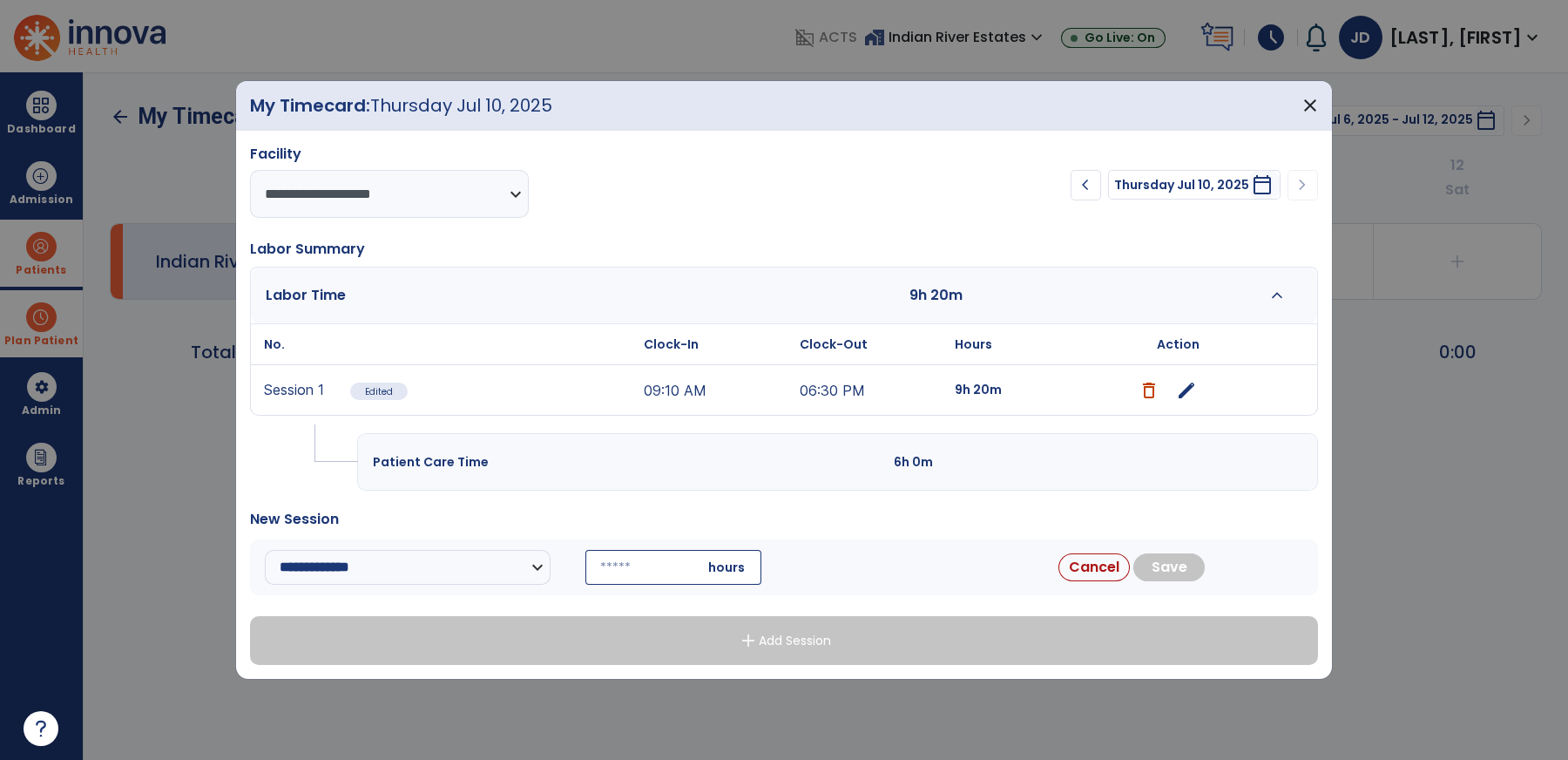 click at bounding box center [673, 567] 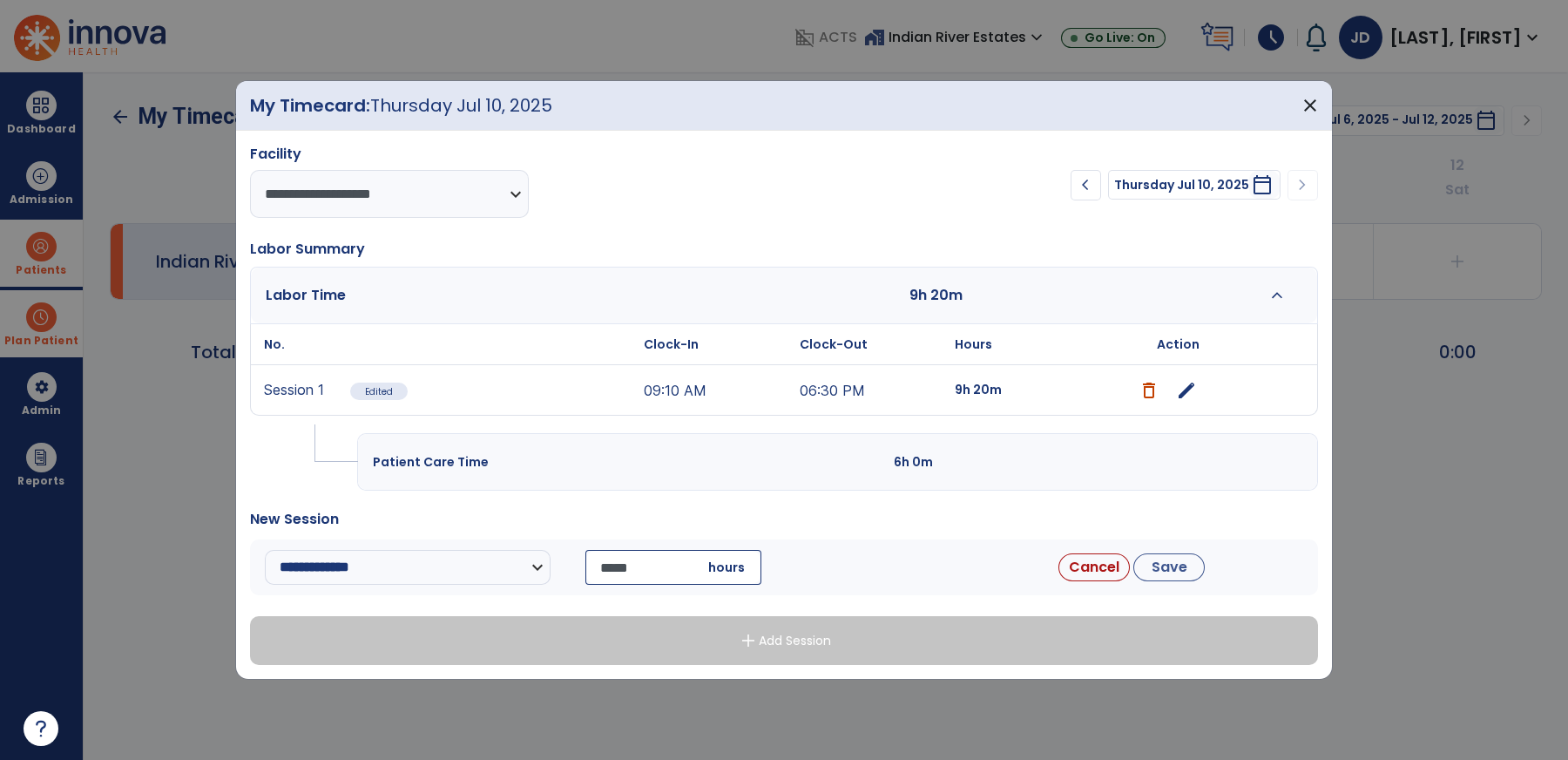 type on "*****" 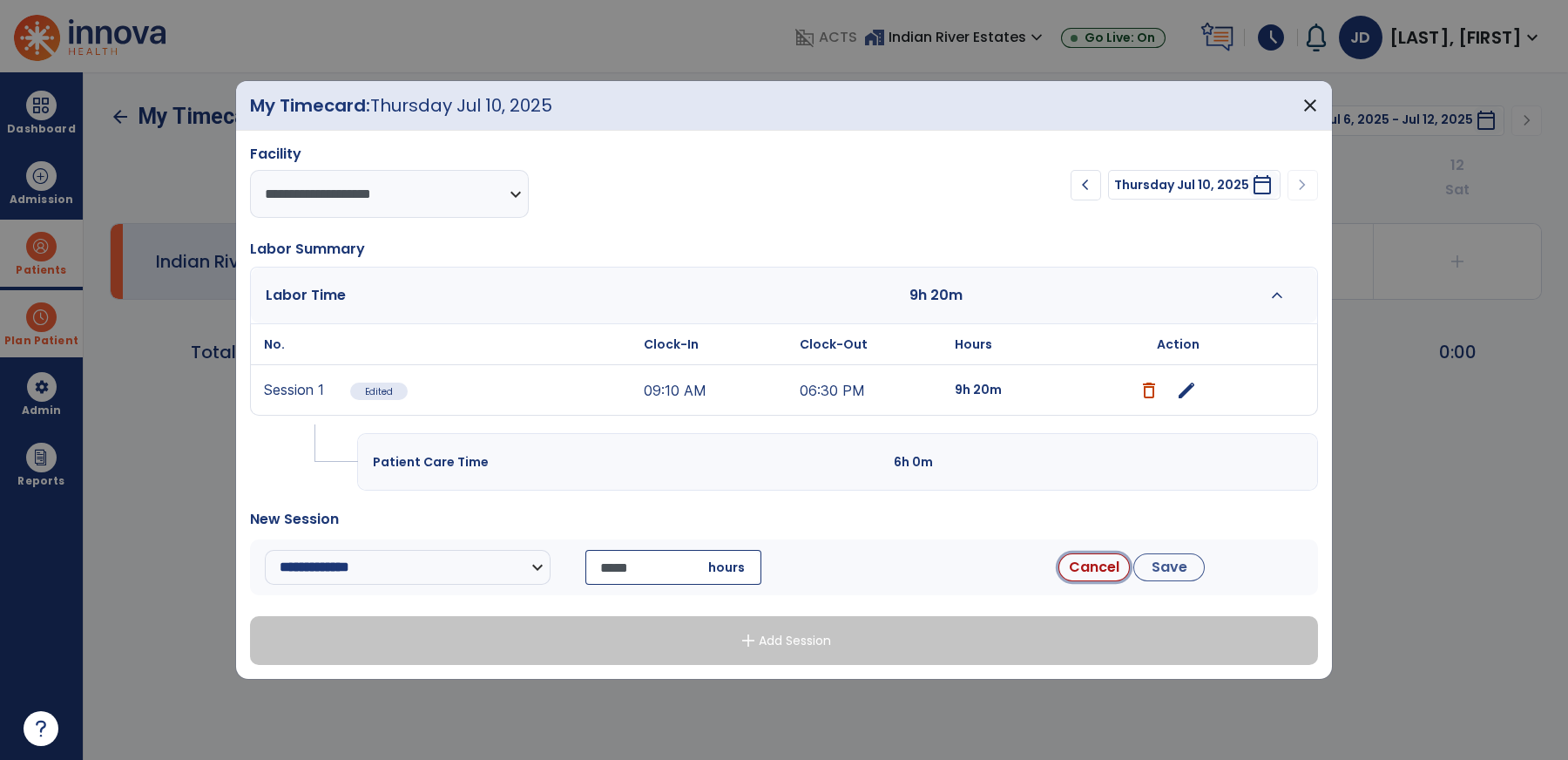 type 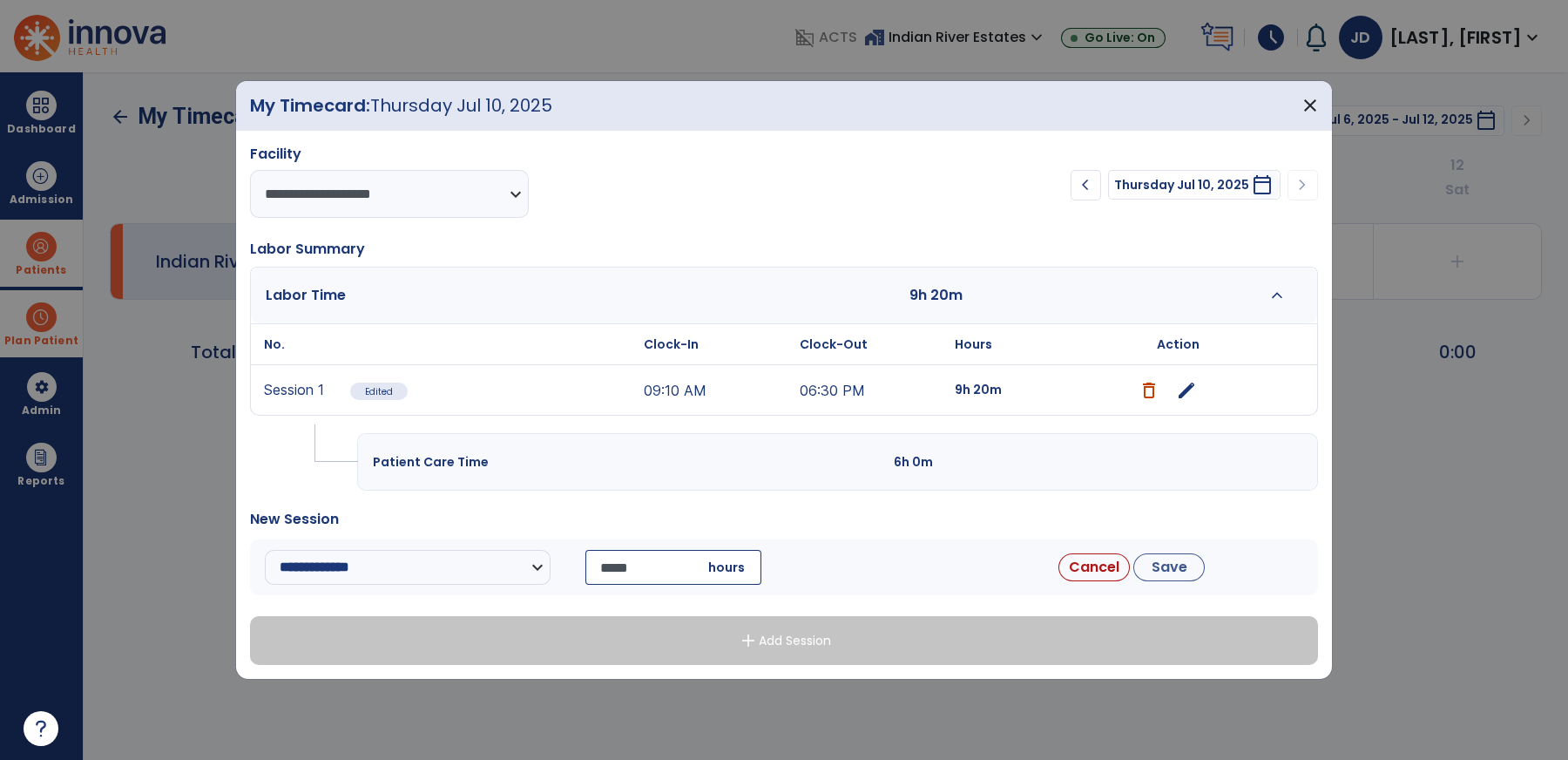 click on "Save" at bounding box center [1169, 567] 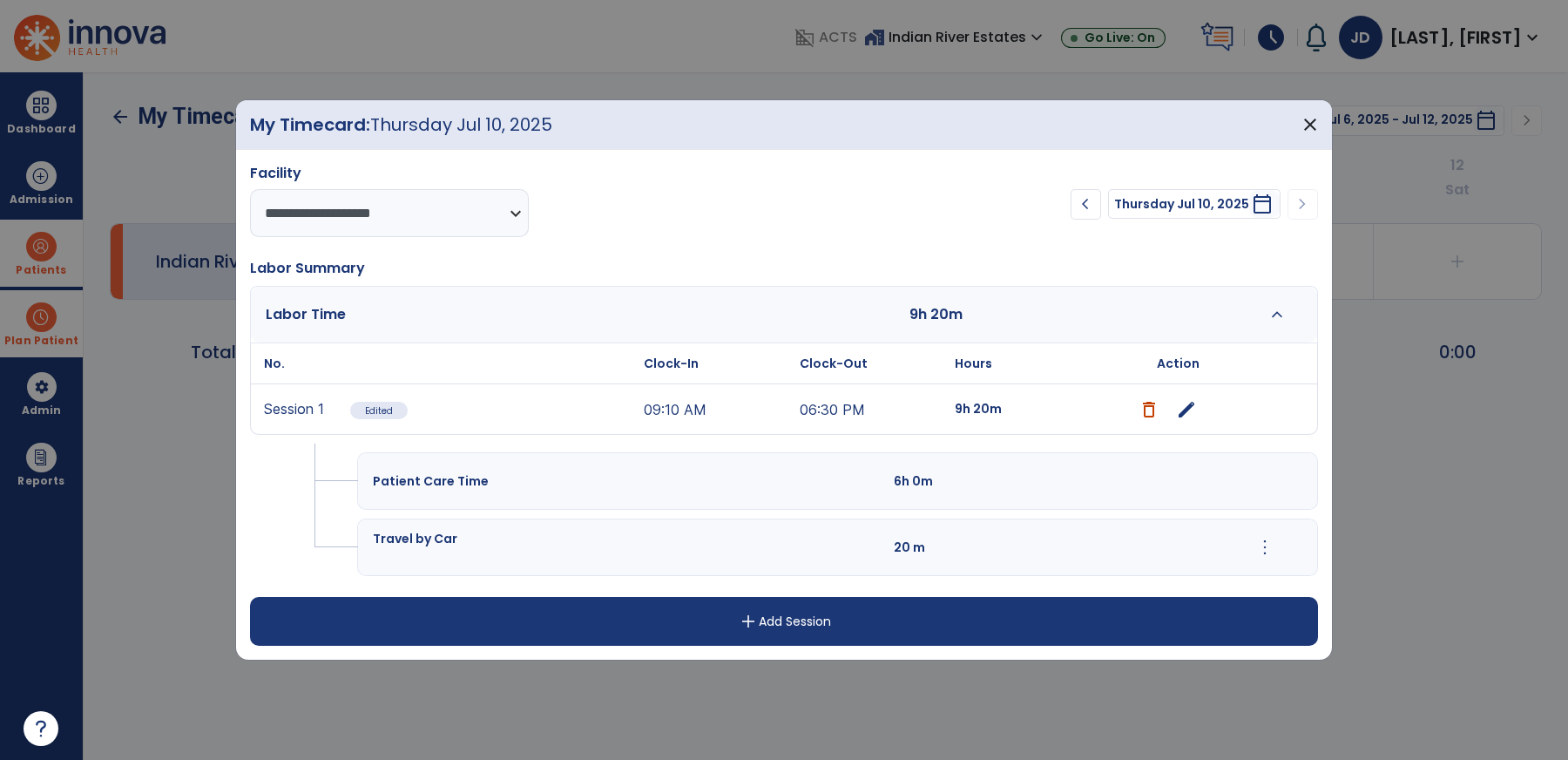 click on "add  Add Session" at bounding box center [784, 621] 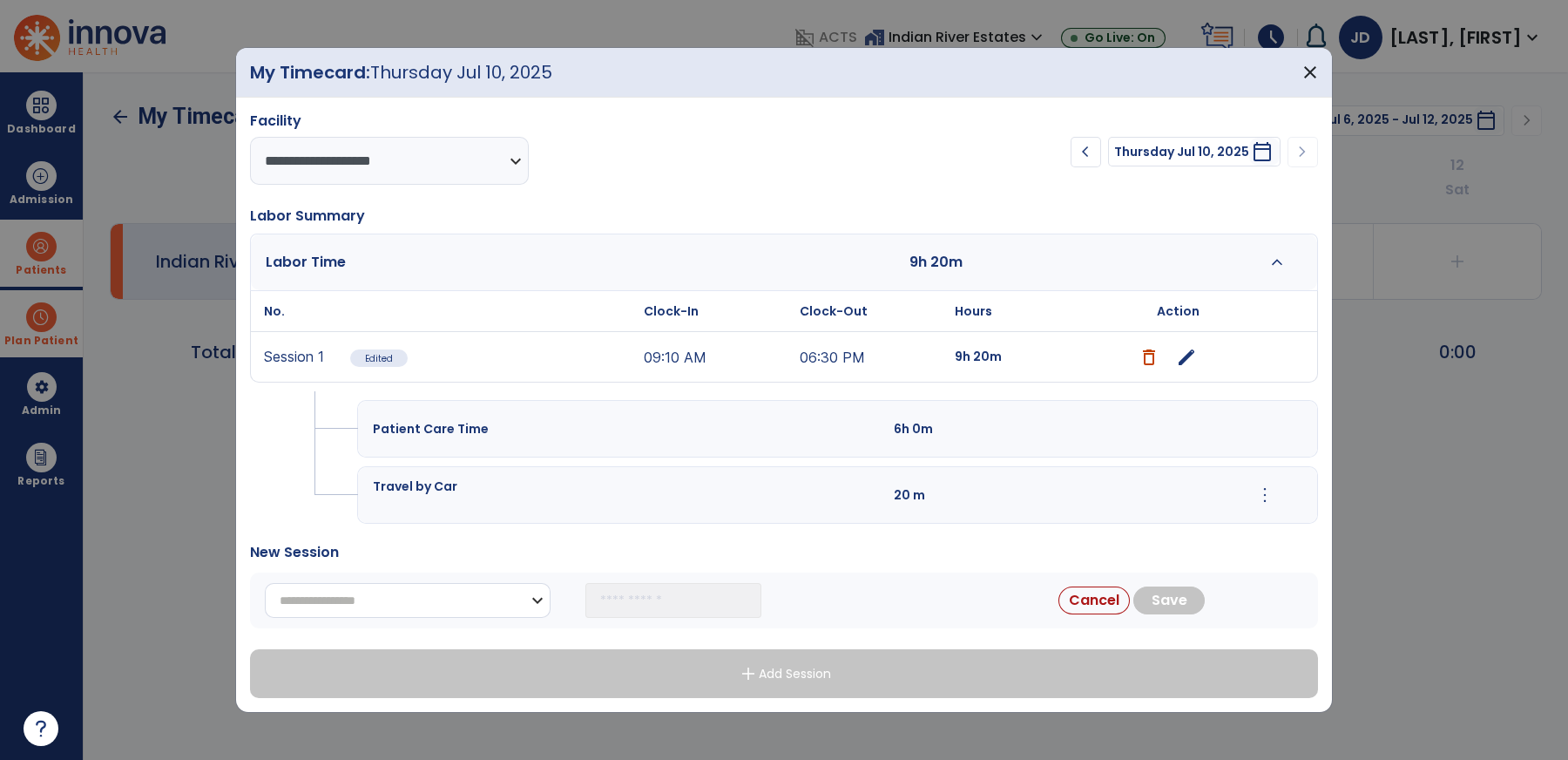 click on "**********" at bounding box center [408, 601] 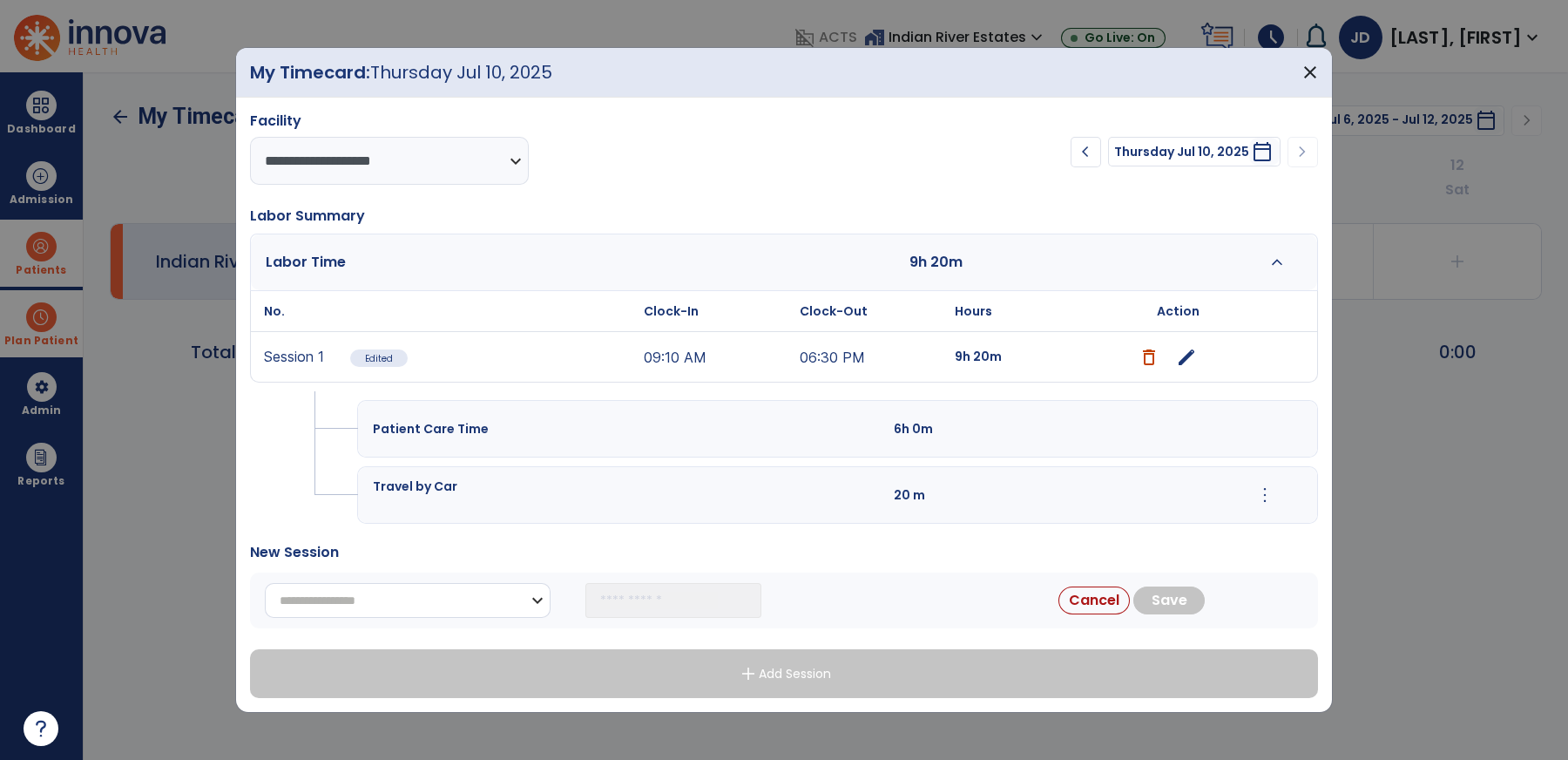 select on "**********" 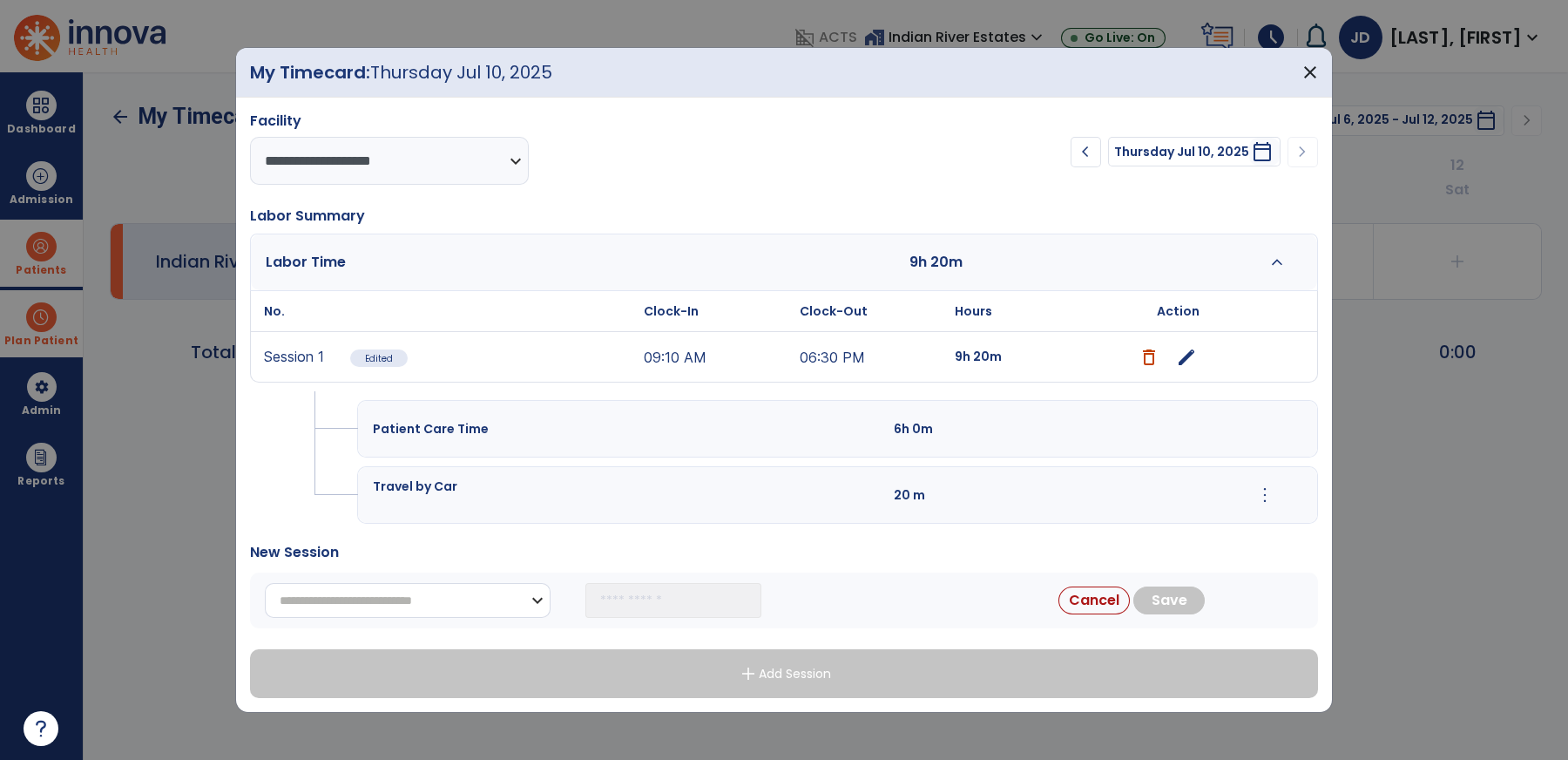 click on "**********" at bounding box center [408, 601] 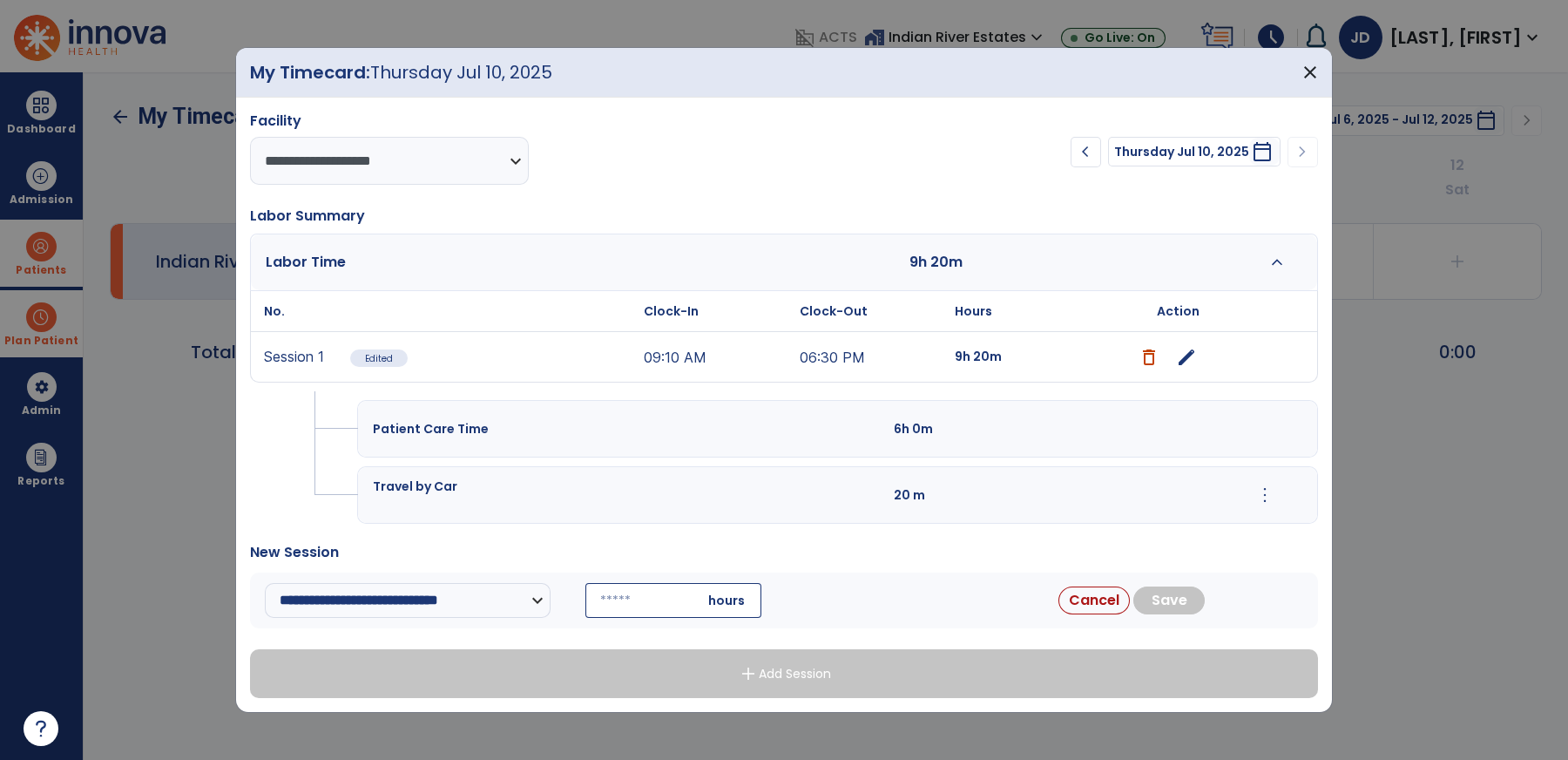 click at bounding box center (673, 601) 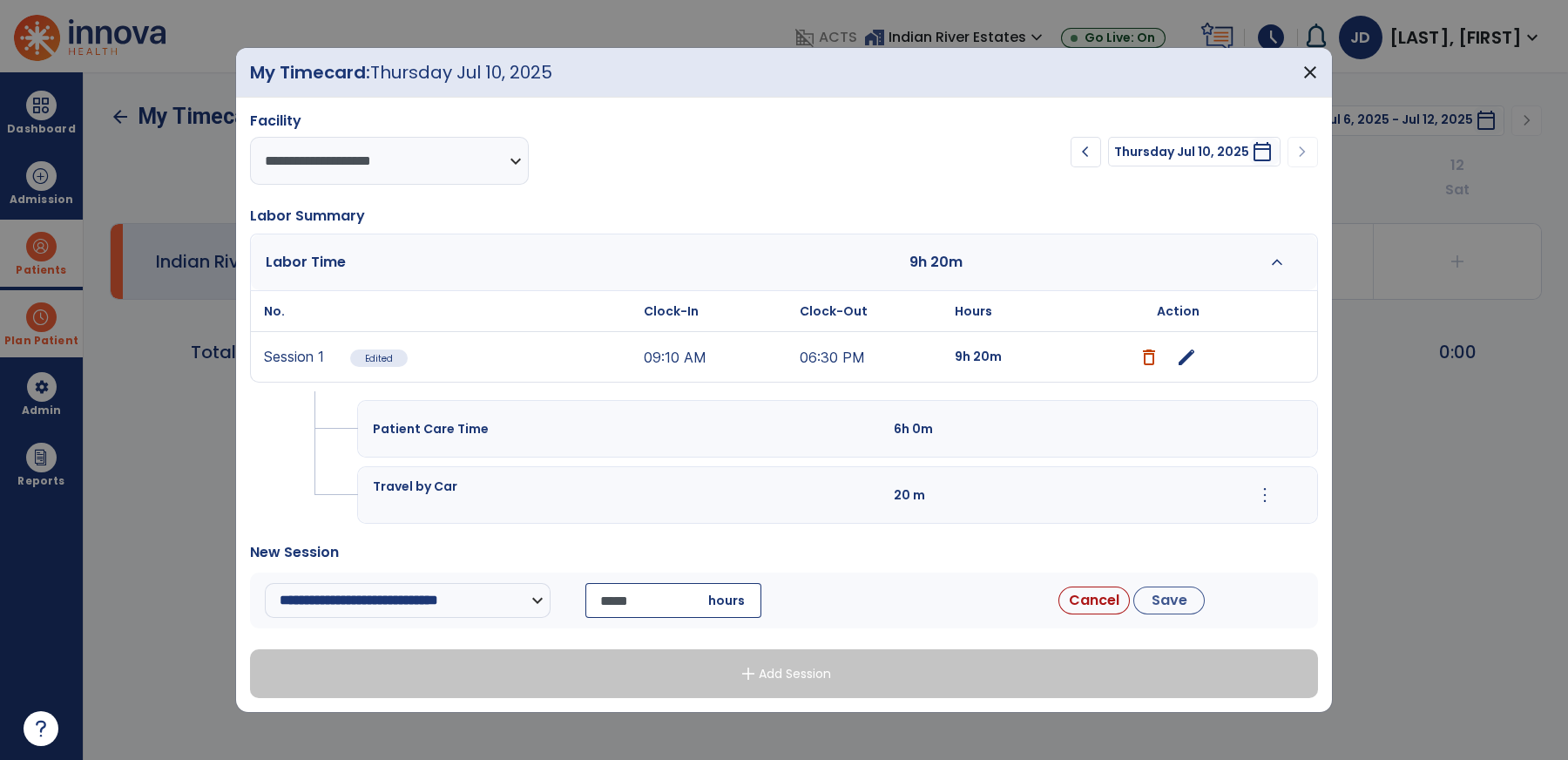 type on "*****" 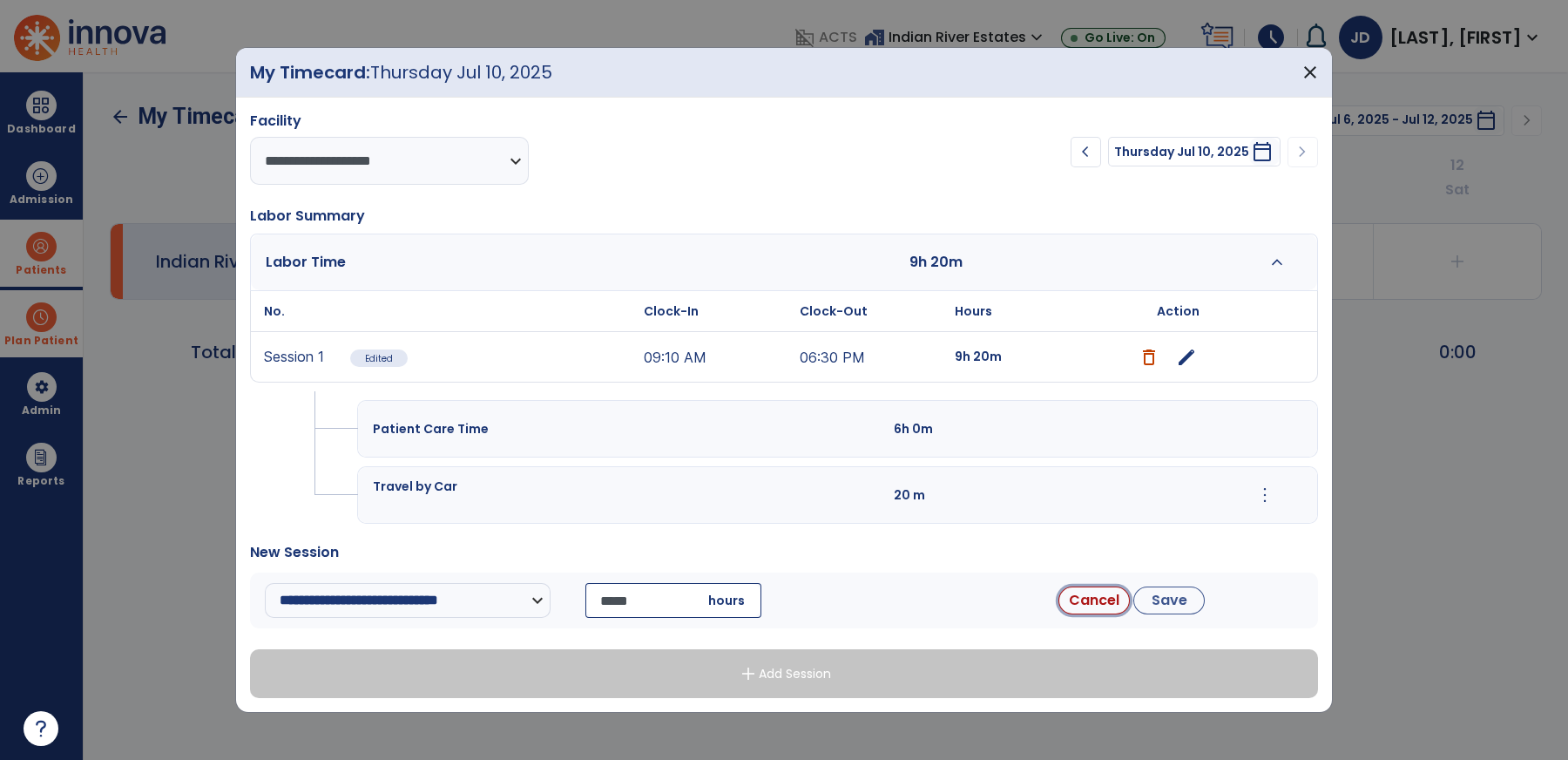 type 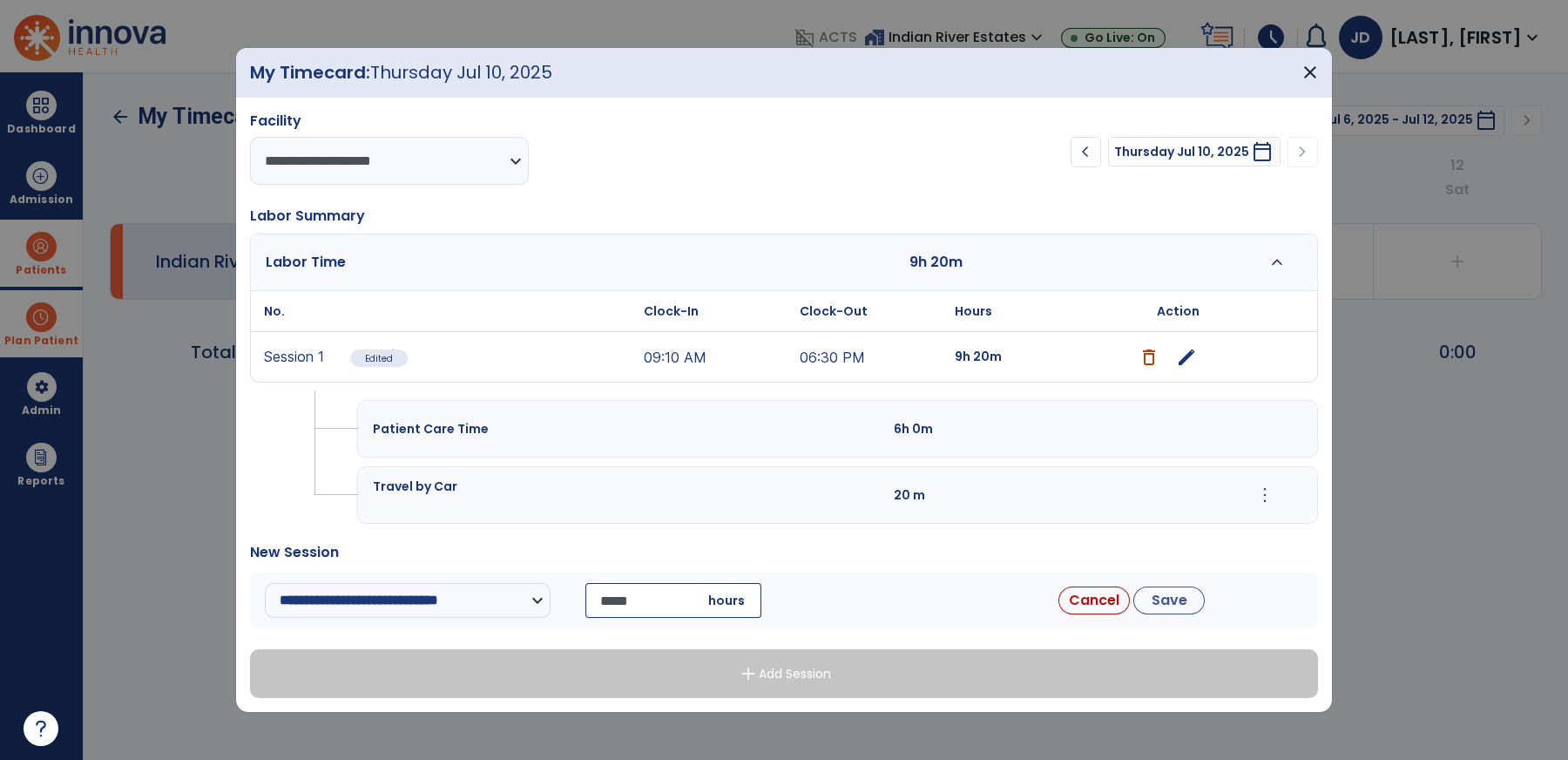 click on "Save" at bounding box center (1169, 601) 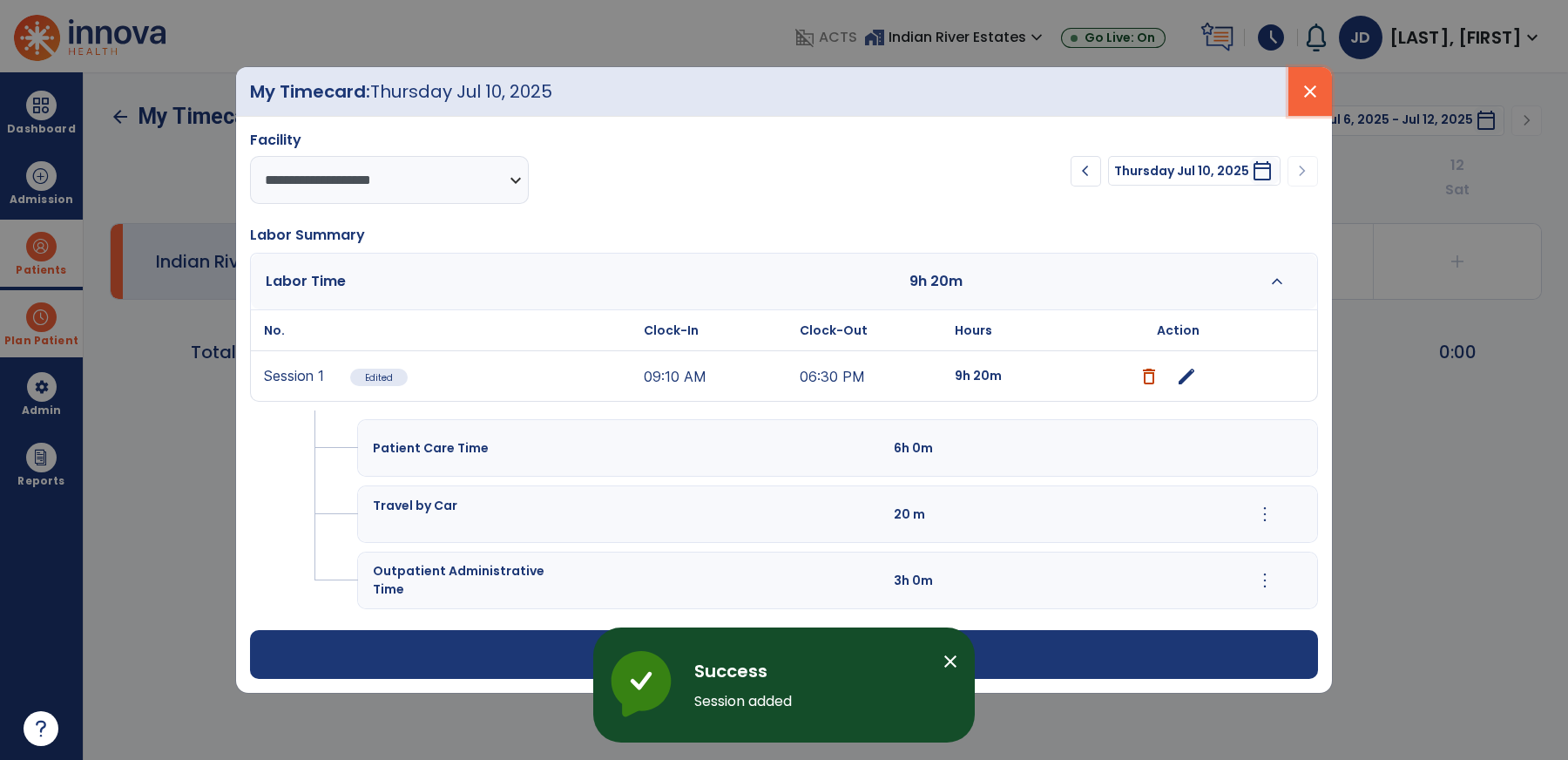 click on "close" at bounding box center (1310, 92) 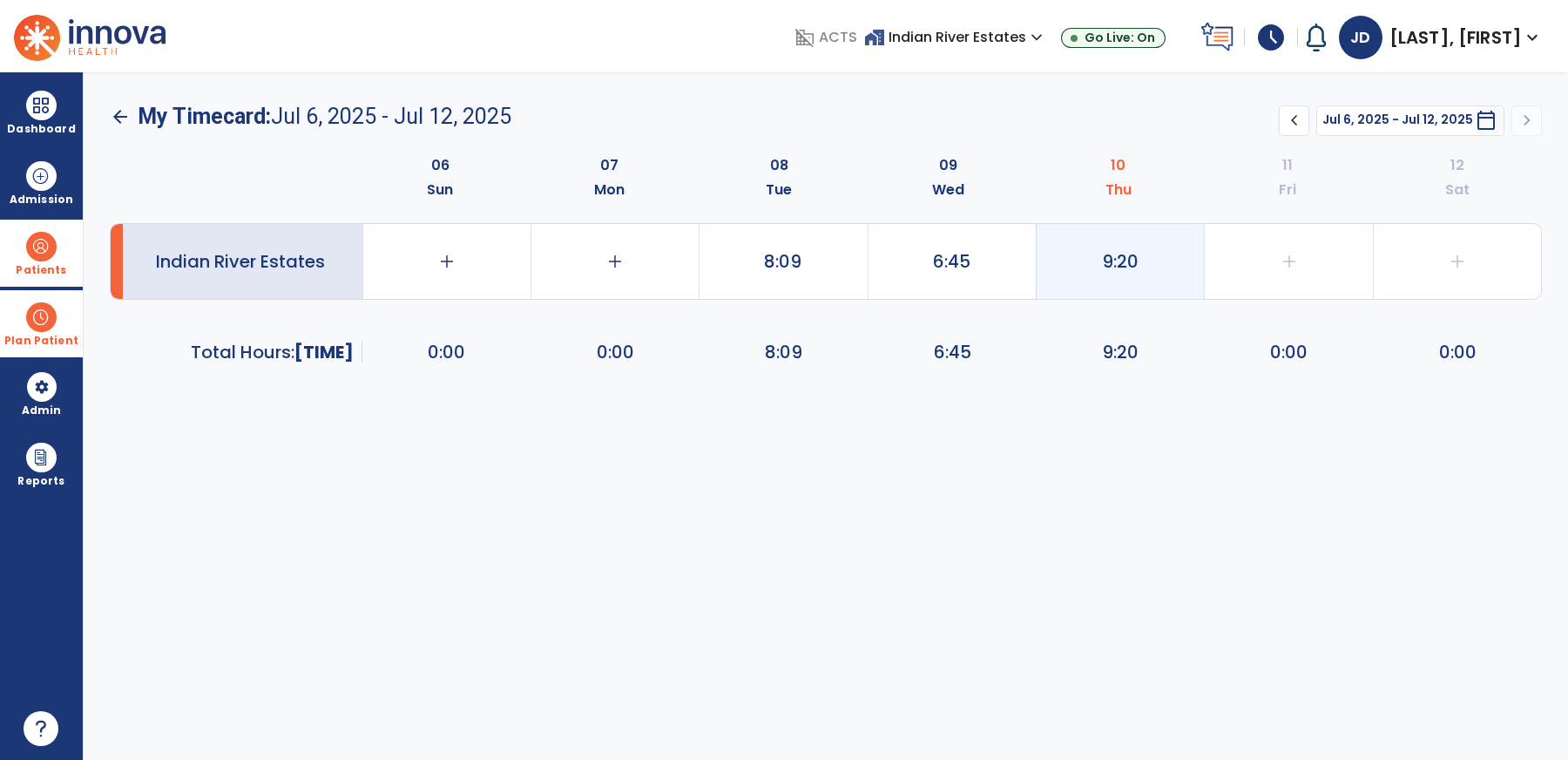 click on "9:20" 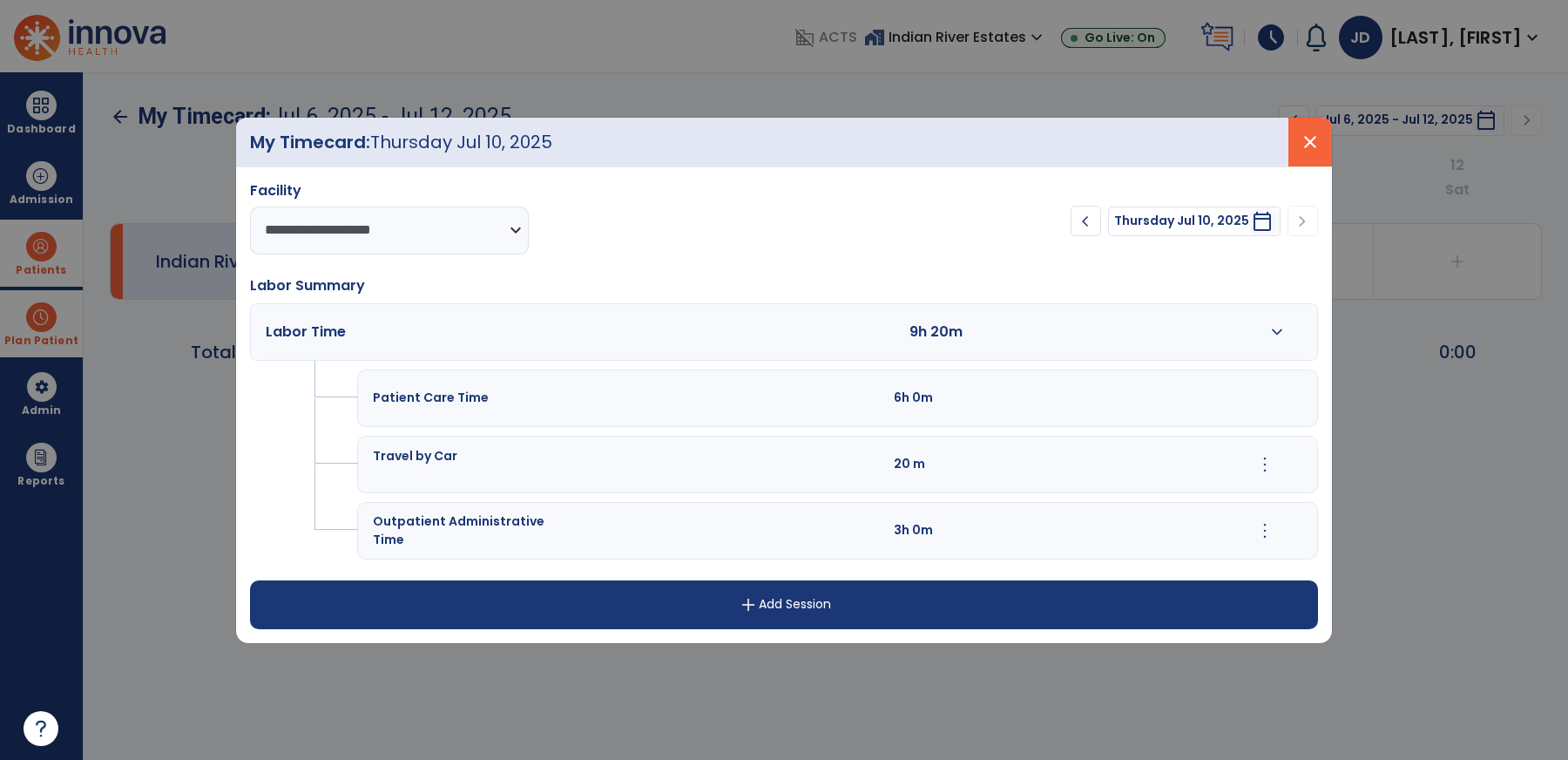 click on "close" at bounding box center (1310, 142) 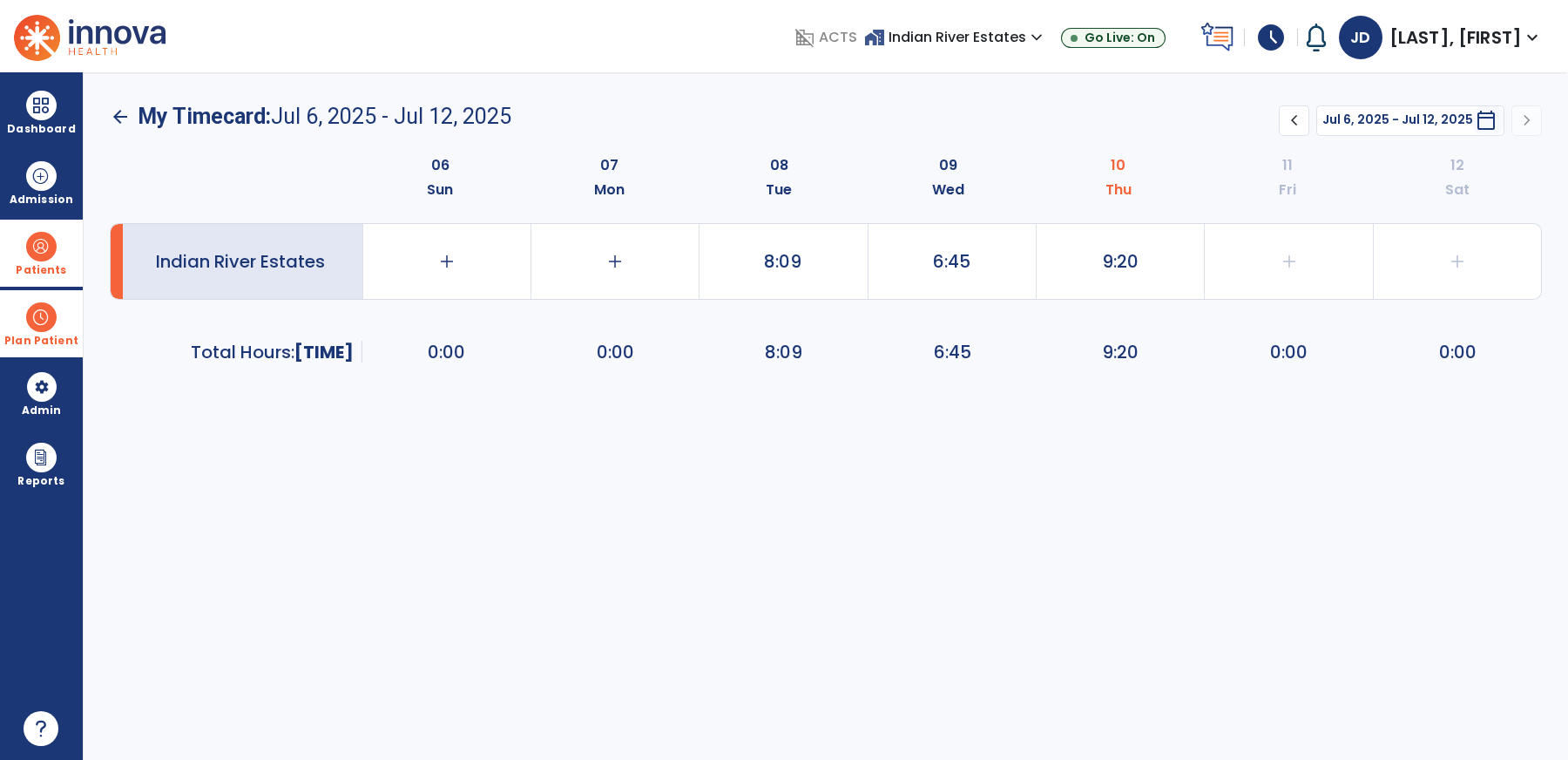 click on "arrow_back" 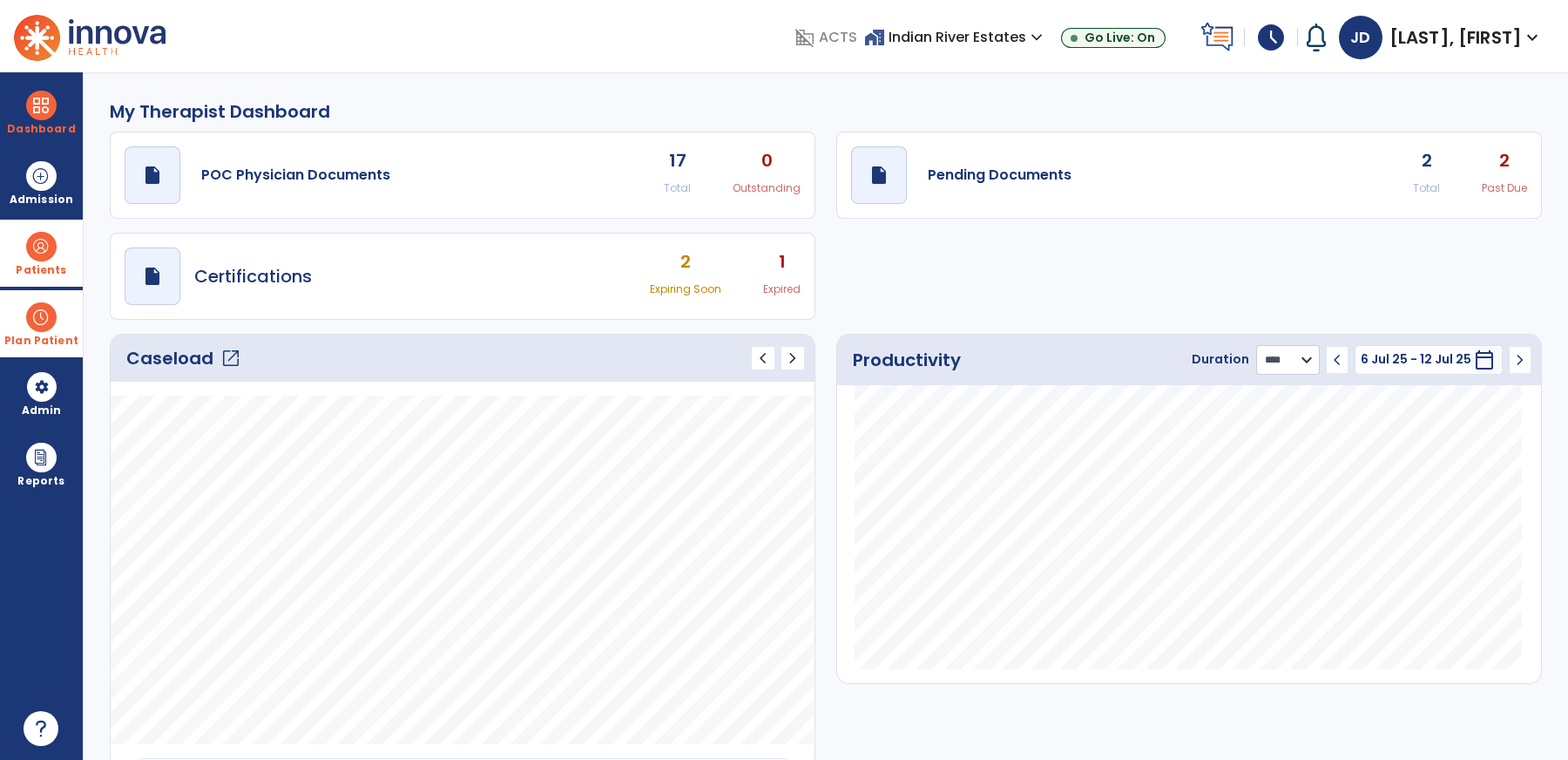 click on "******** **** ***" 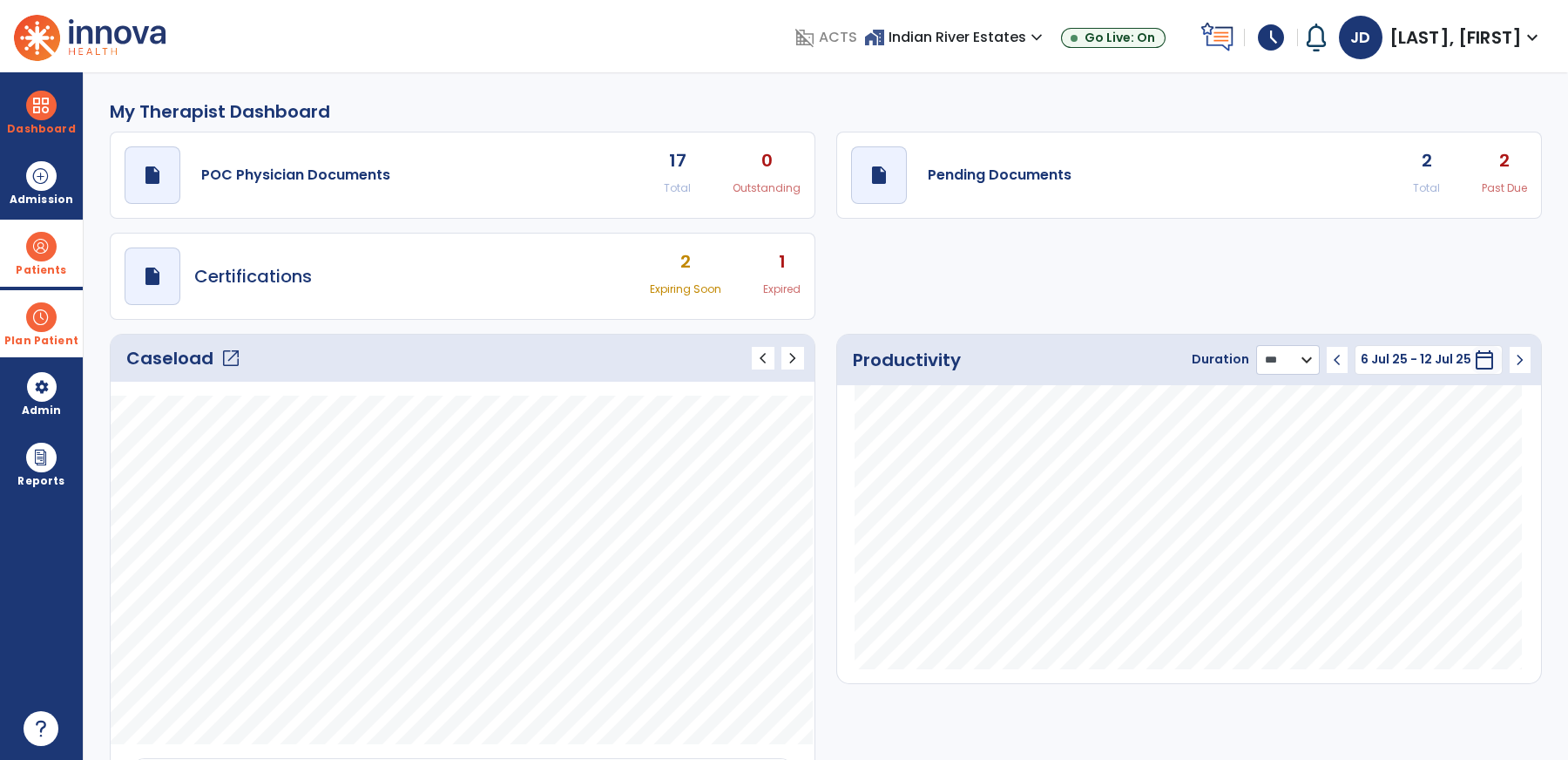 click on "******** **** ***" 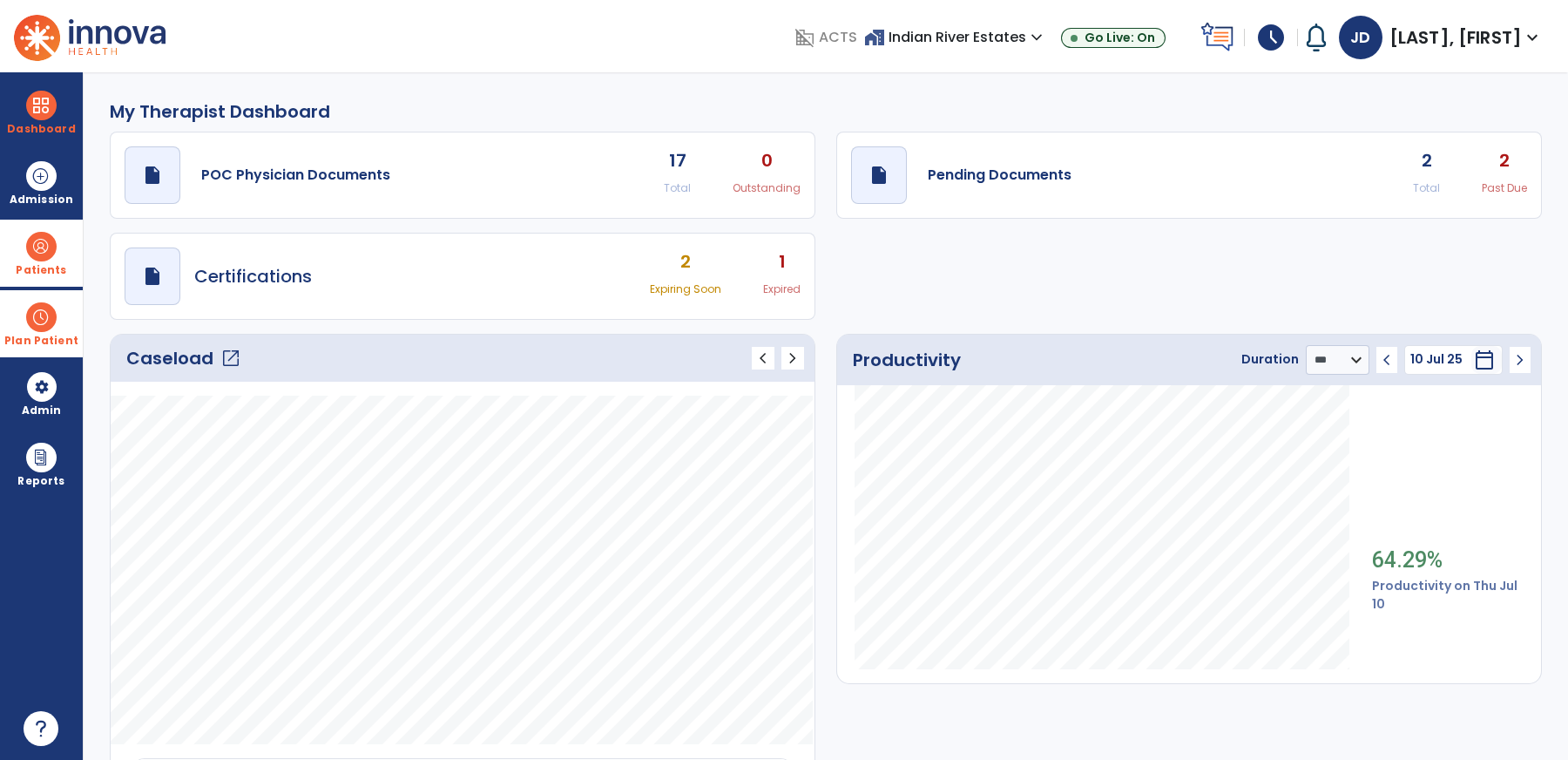 click on "chevron_left" 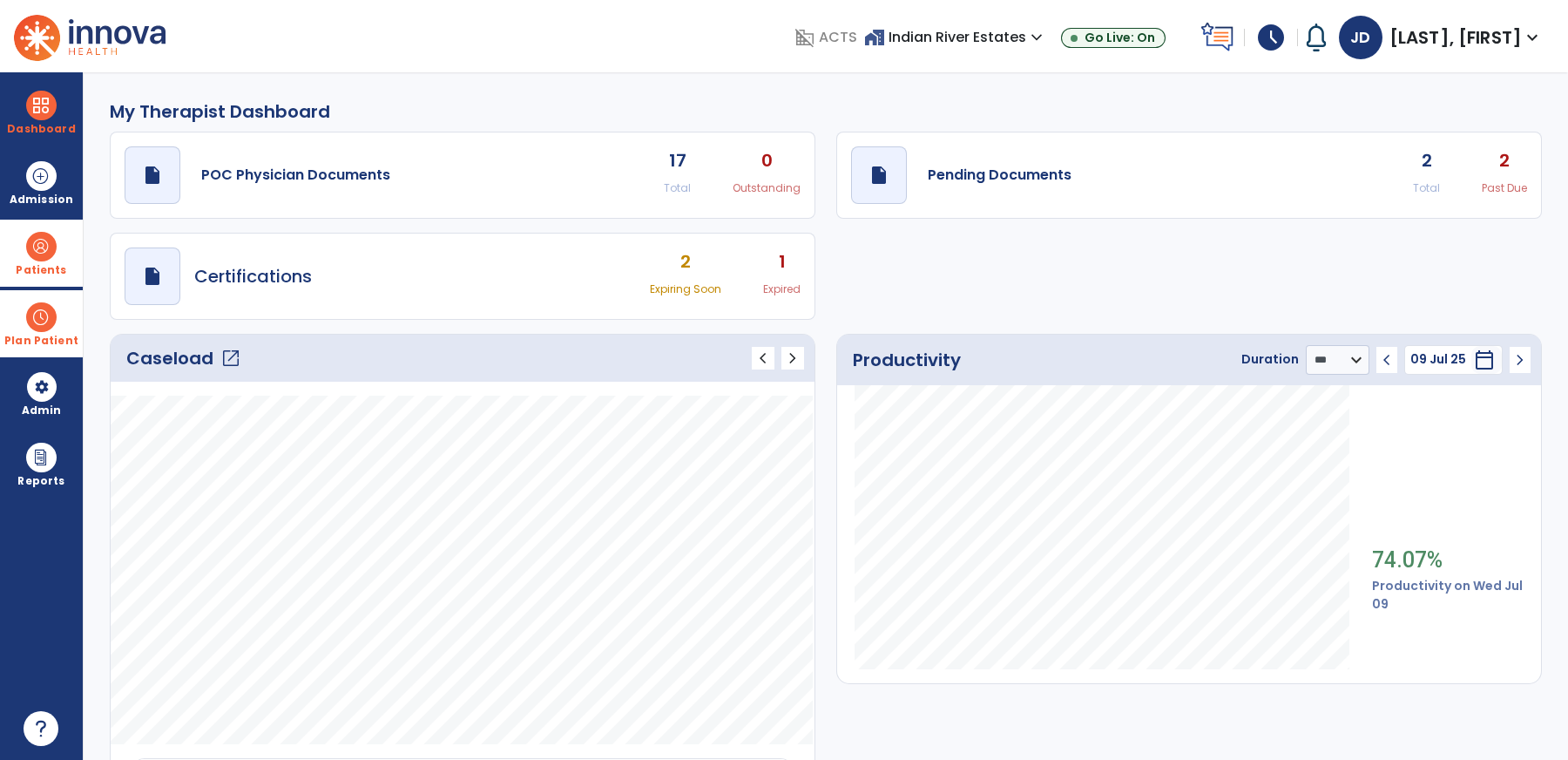 click on "chevron_right" 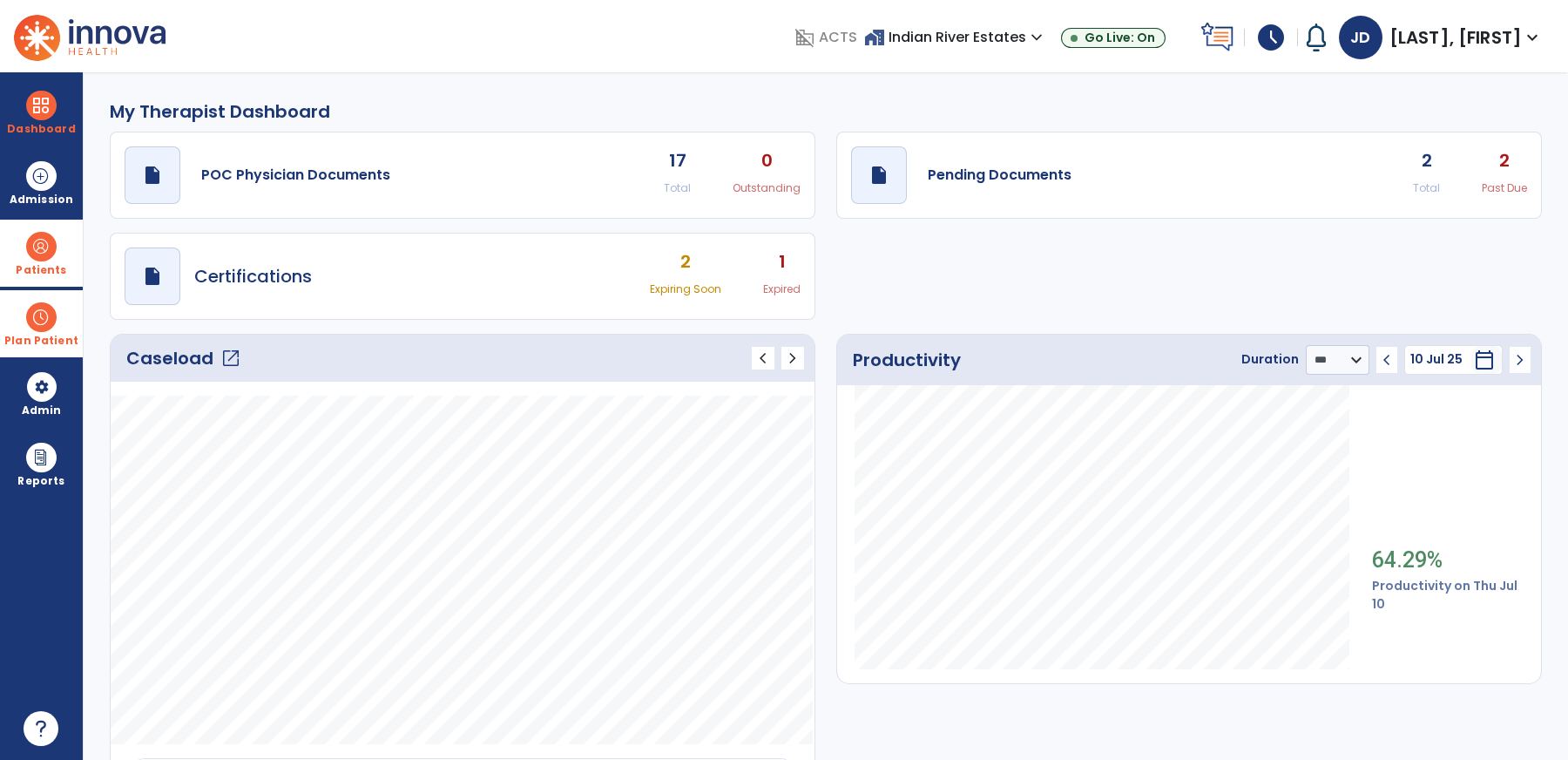 click on "chevron_left" 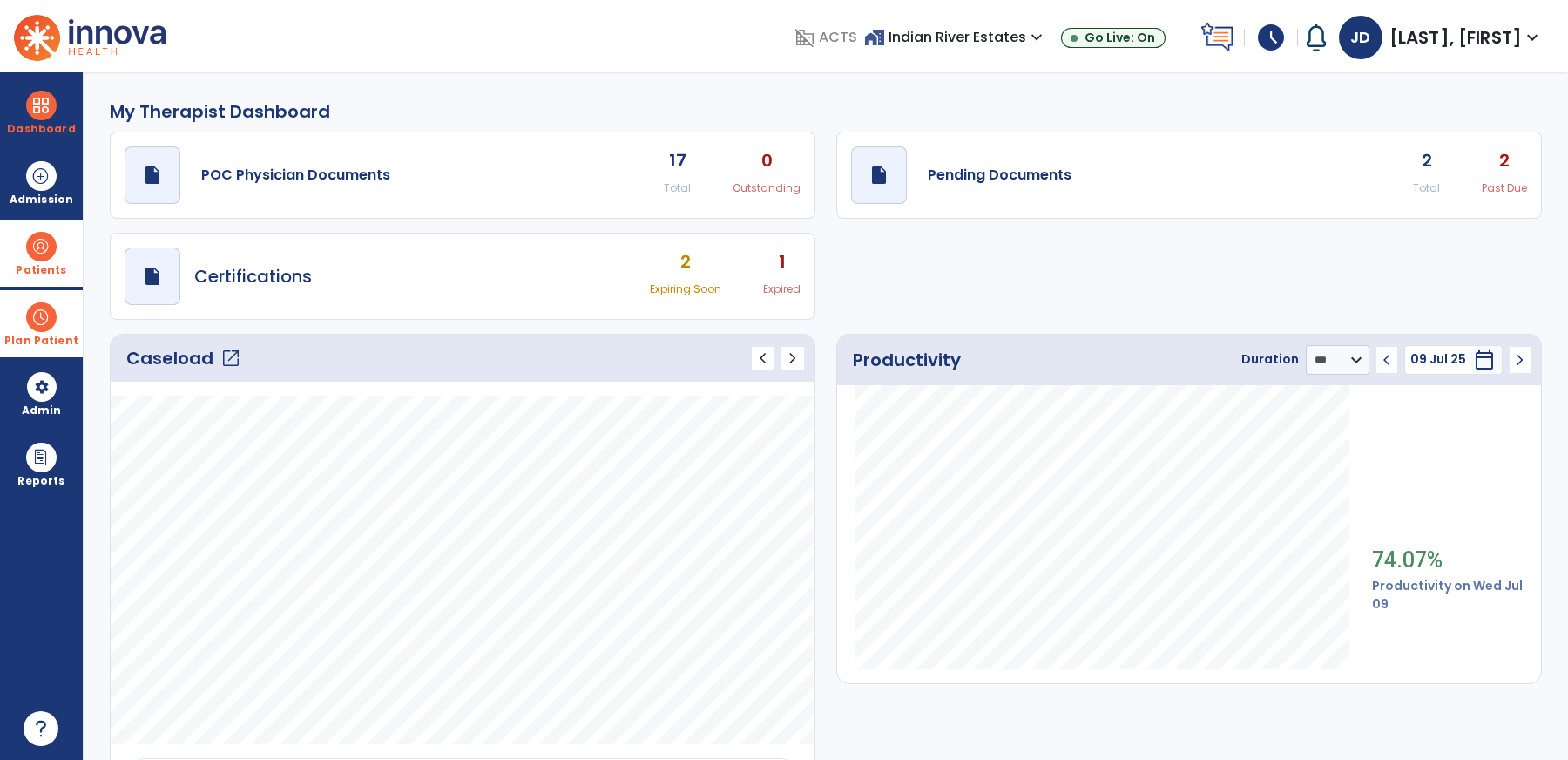 click on "chevron_left" 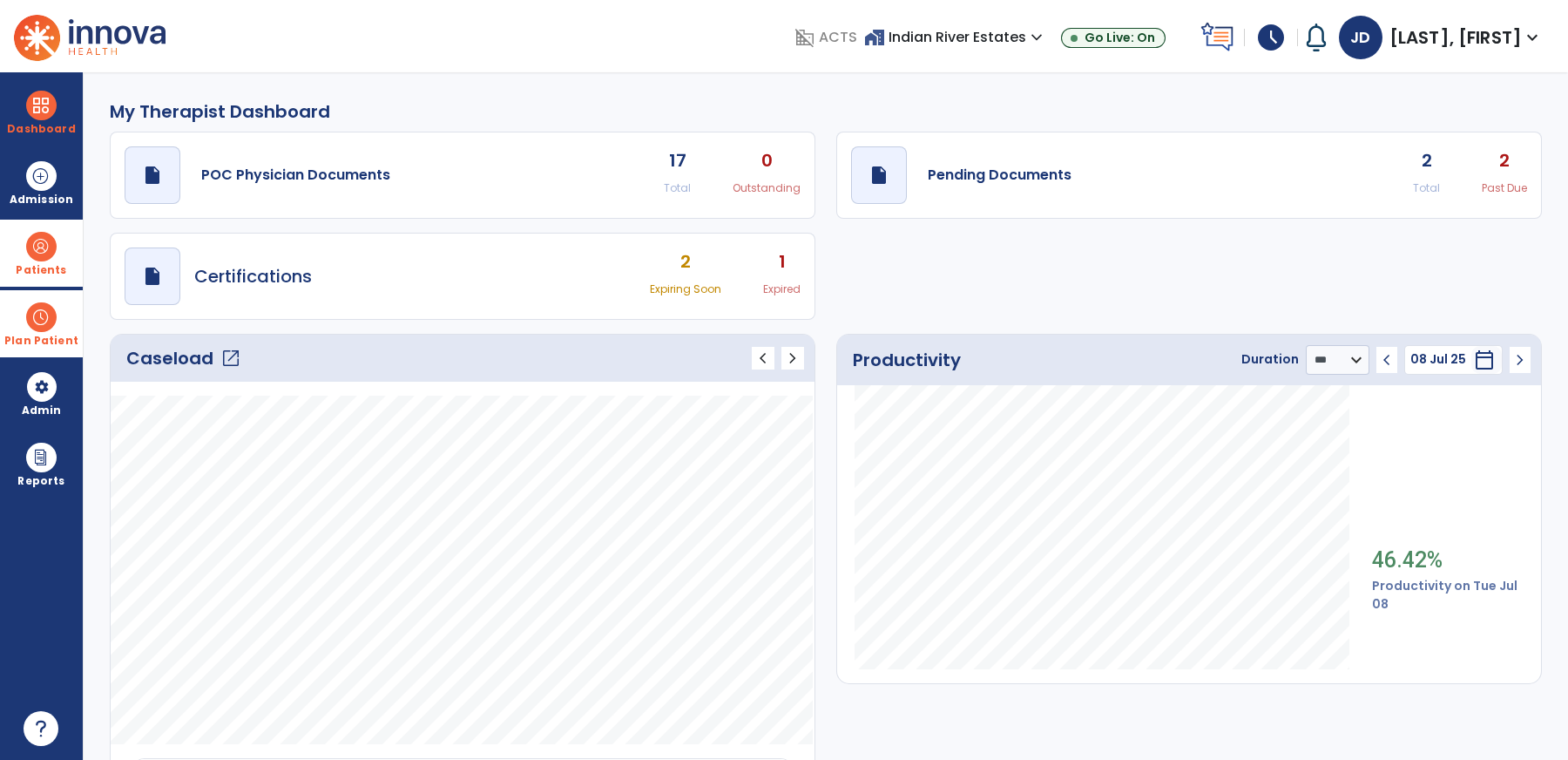 click on "chevron_right" 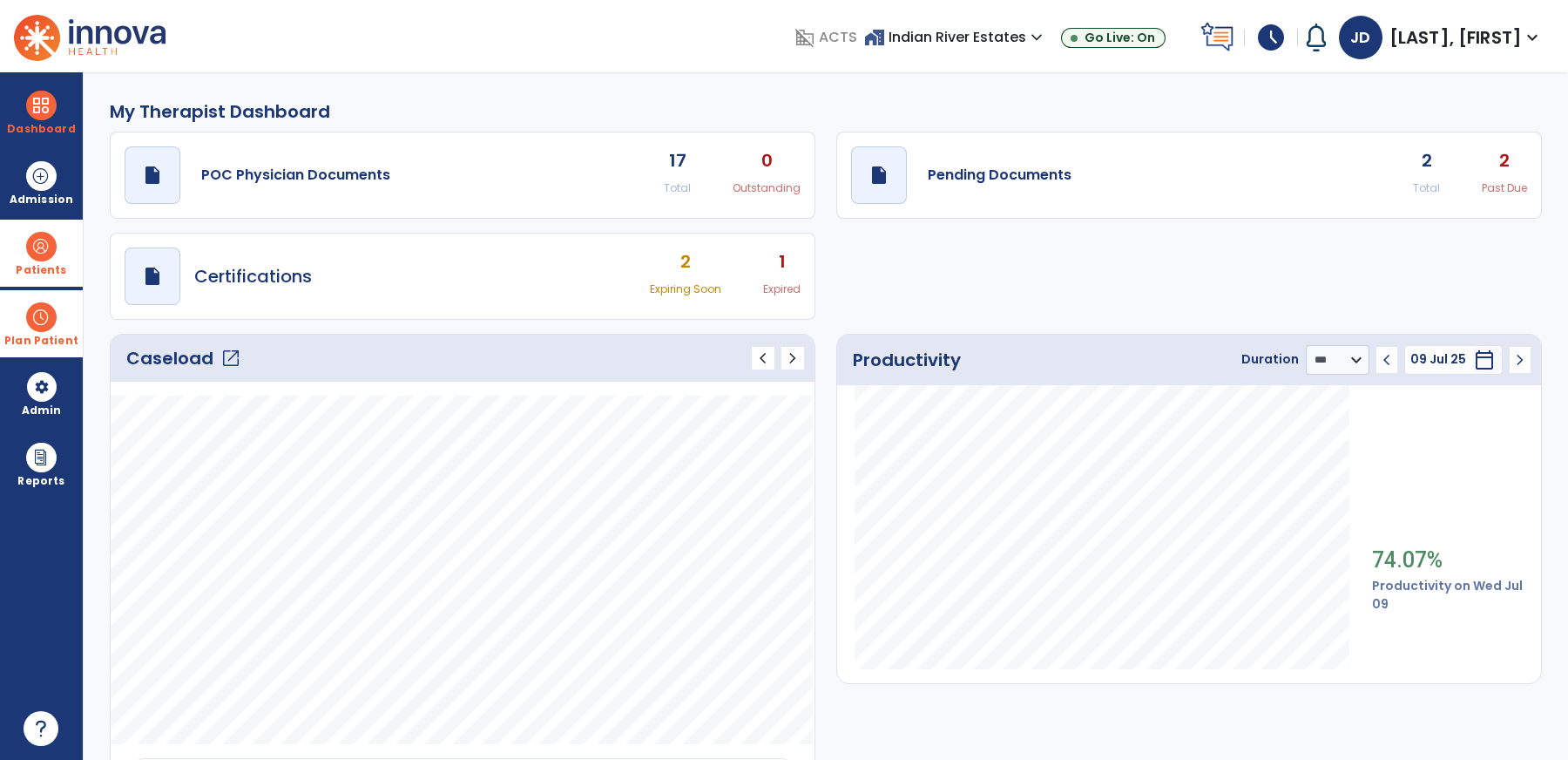 click on "chevron_right" 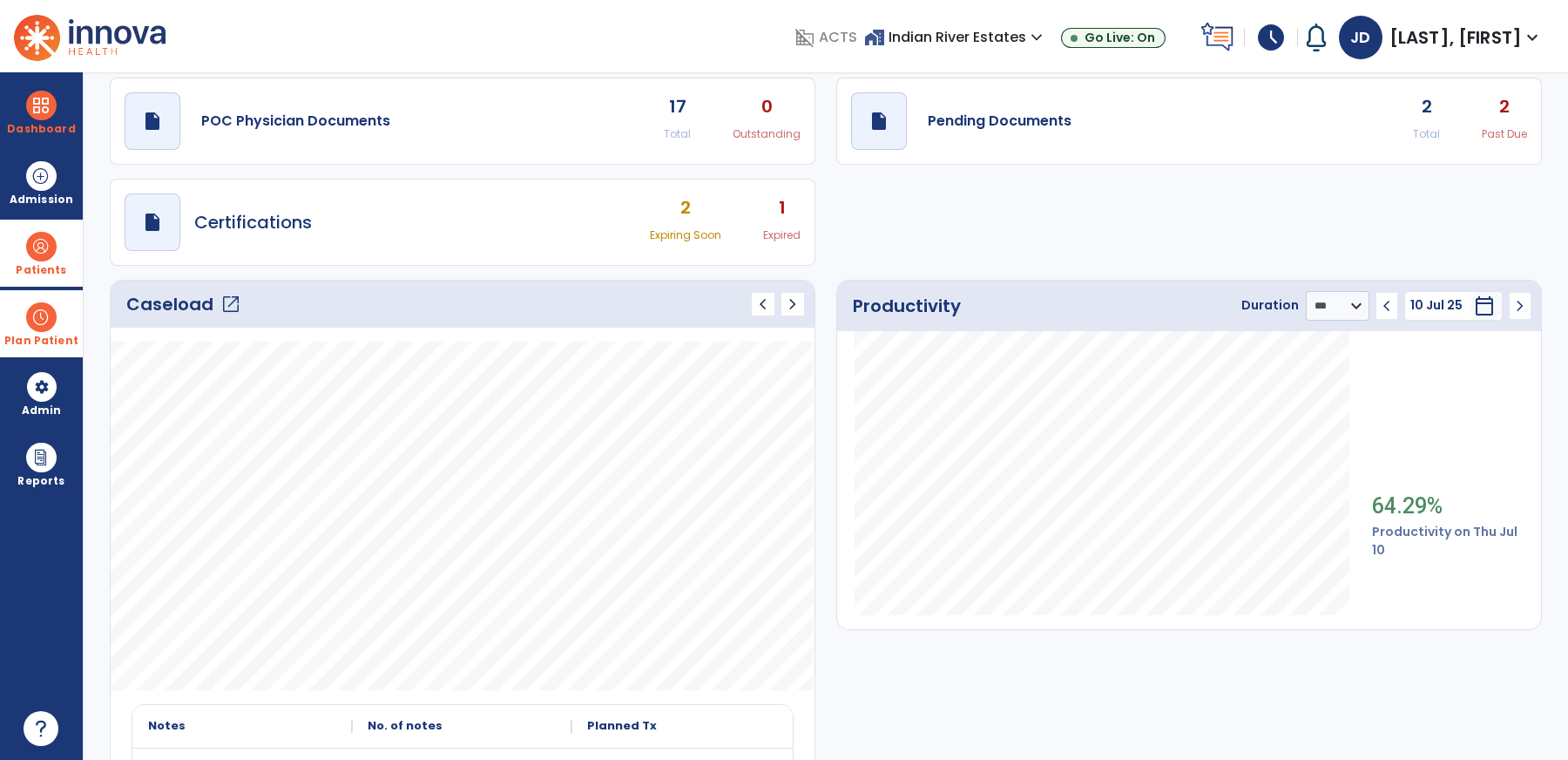 scroll, scrollTop: 62, scrollLeft: 0, axis: vertical 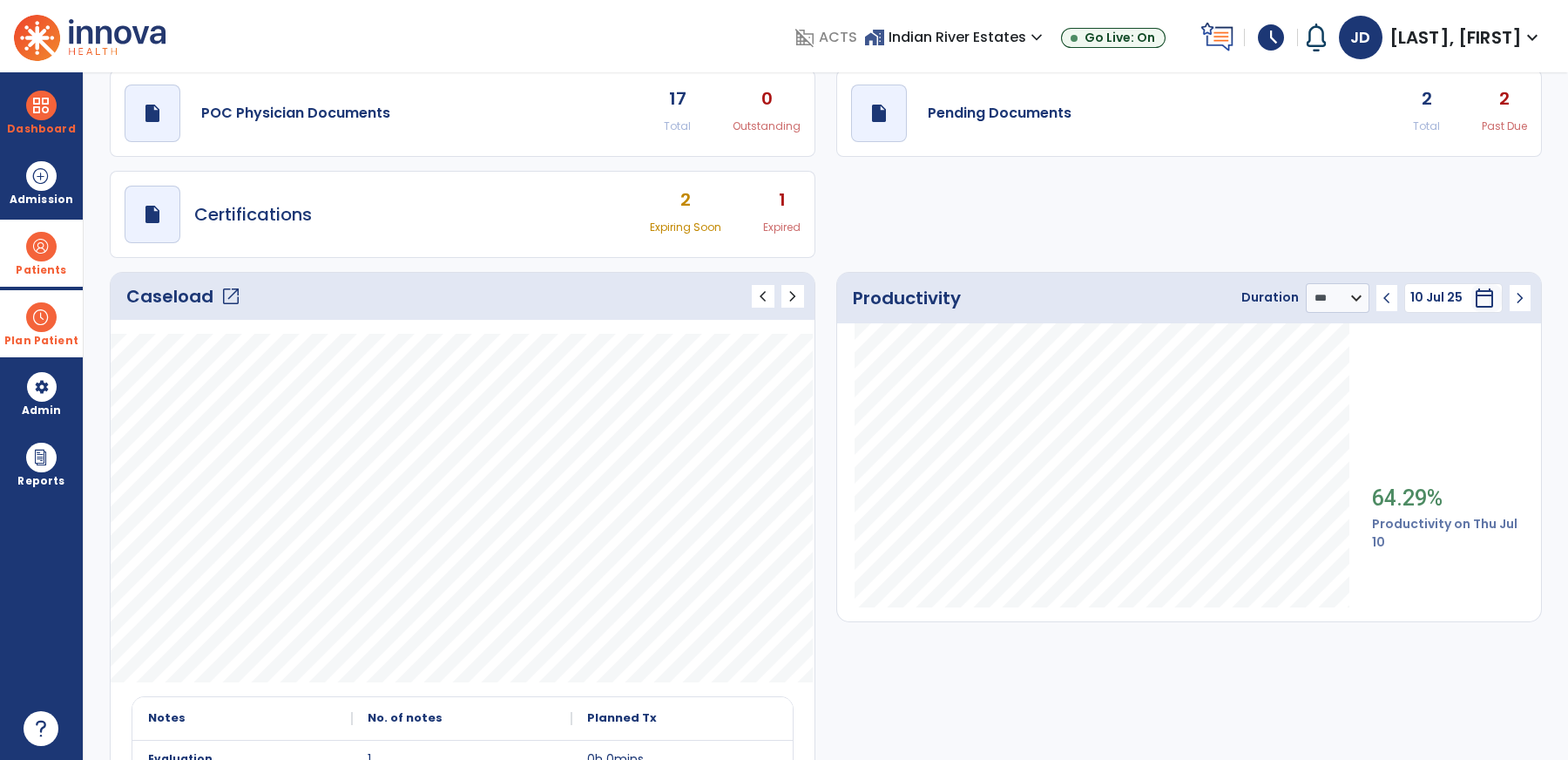 click on "chevron_left" 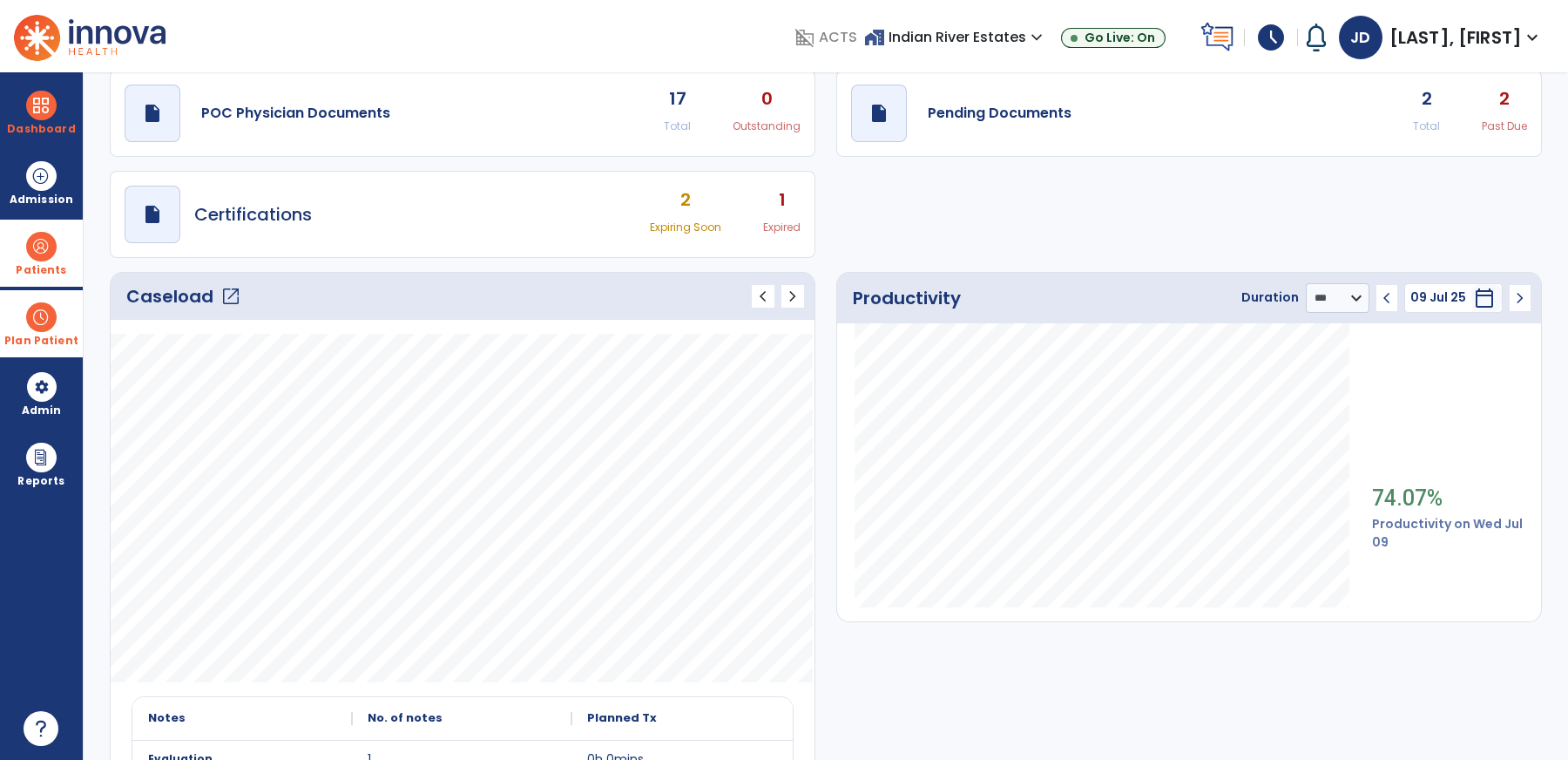click on "chevron_left" 